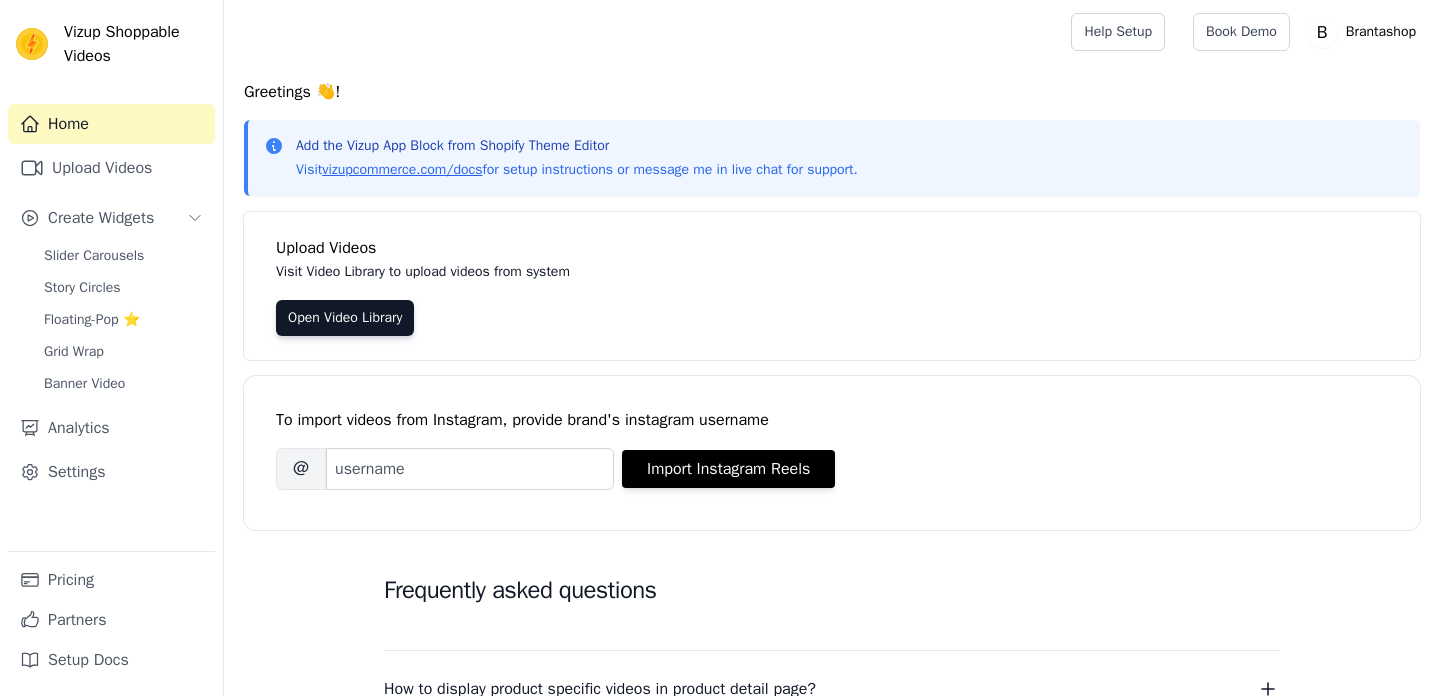 scroll, scrollTop: 0, scrollLeft: 0, axis: both 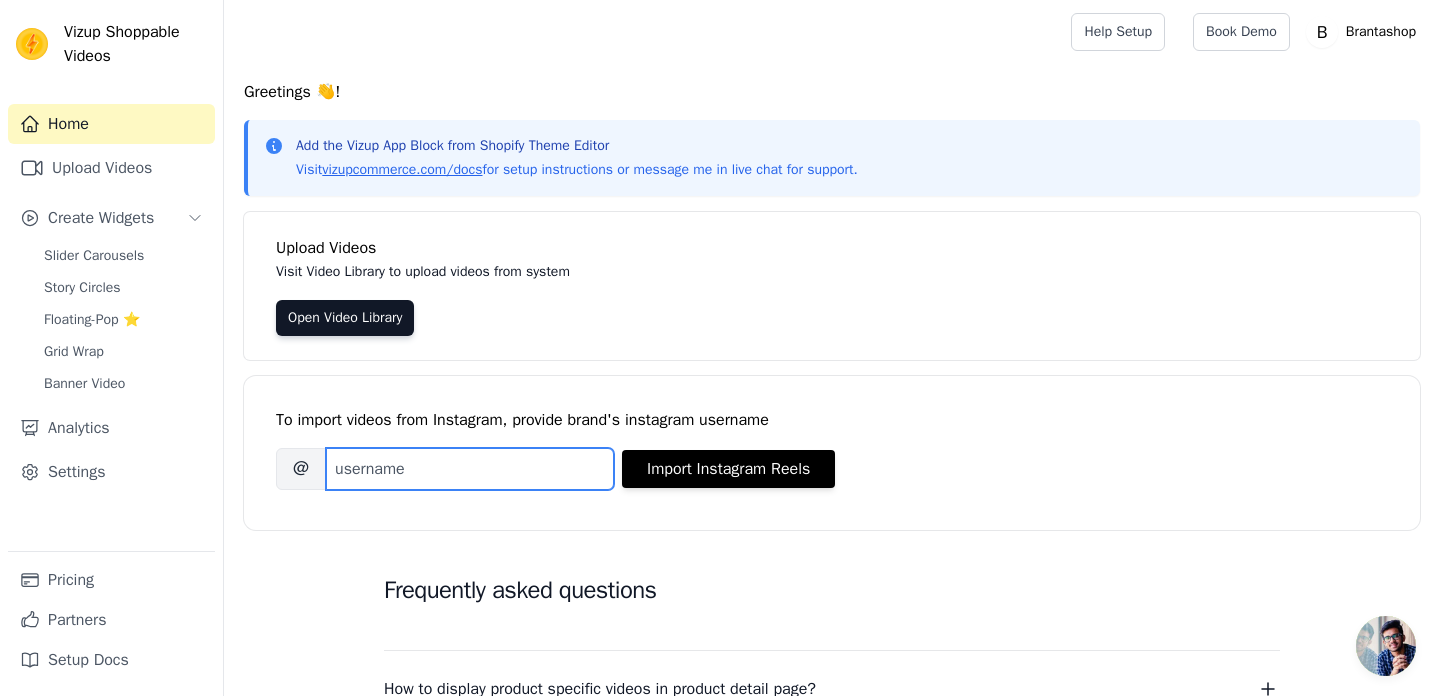 click on "Brand's Instagram Username" at bounding box center [470, 469] 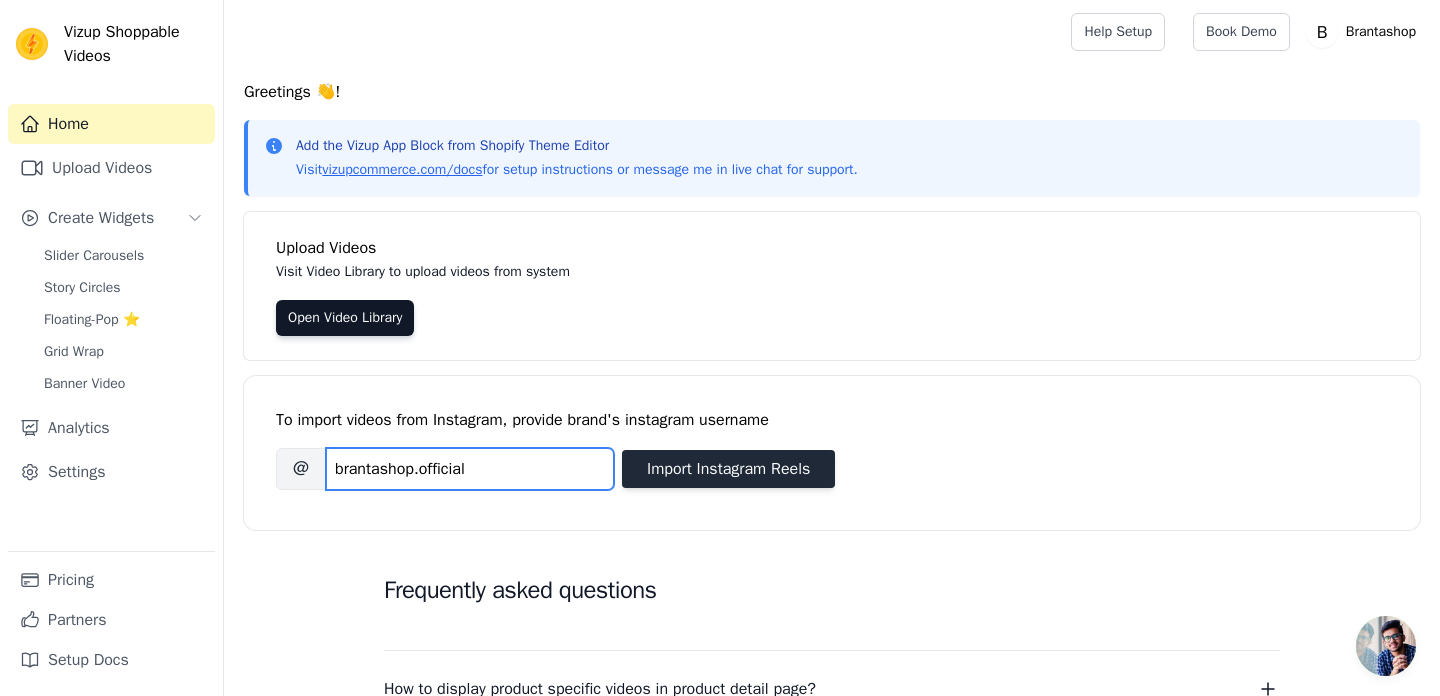 type on "brantashop.official" 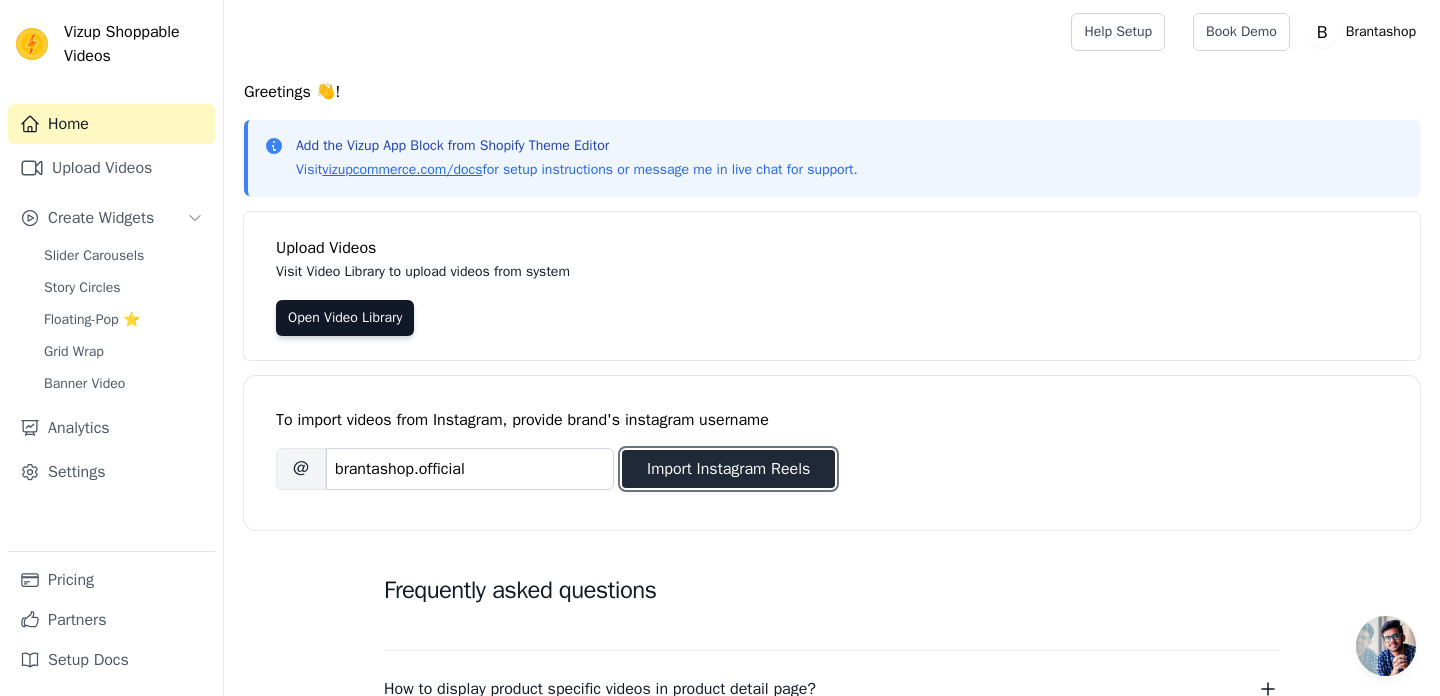 click on "Import Instagram Reels" at bounding box center (728, 469) 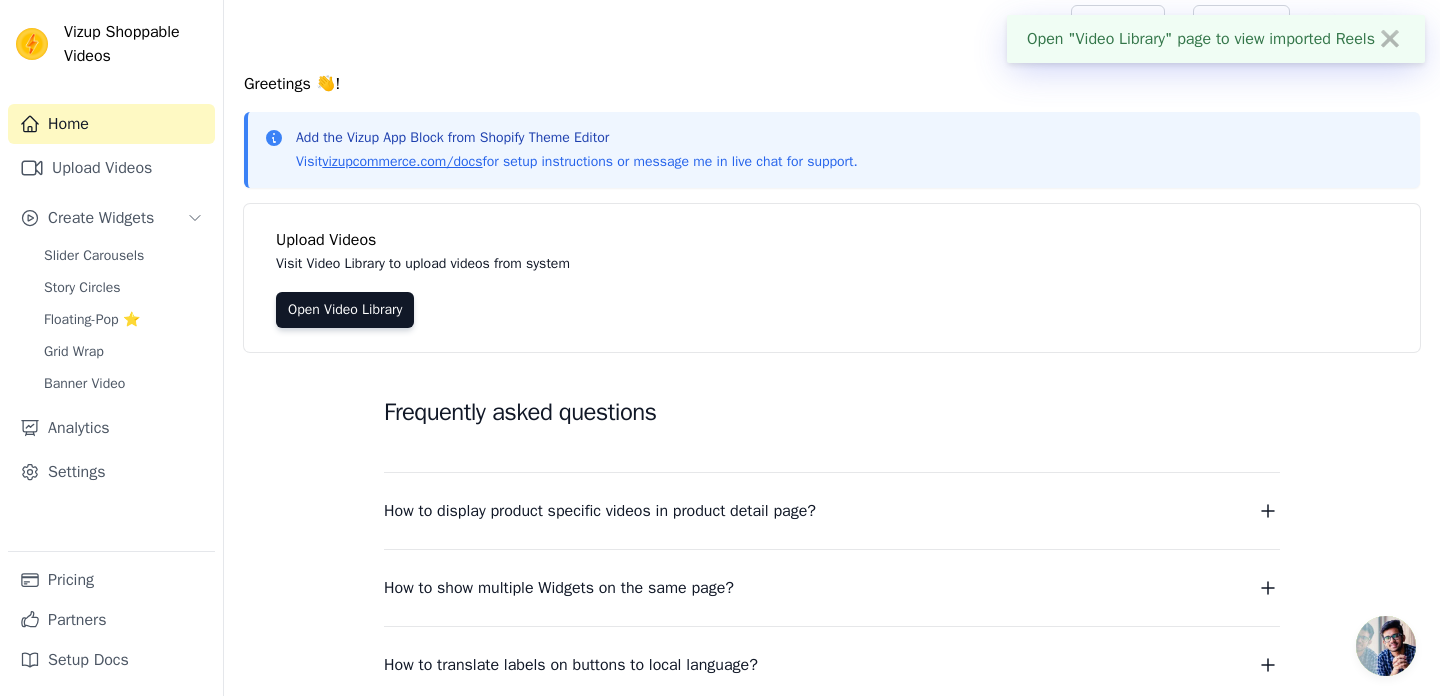 scroll, scrollTop: 0, scrollLeft: 0, axis: both 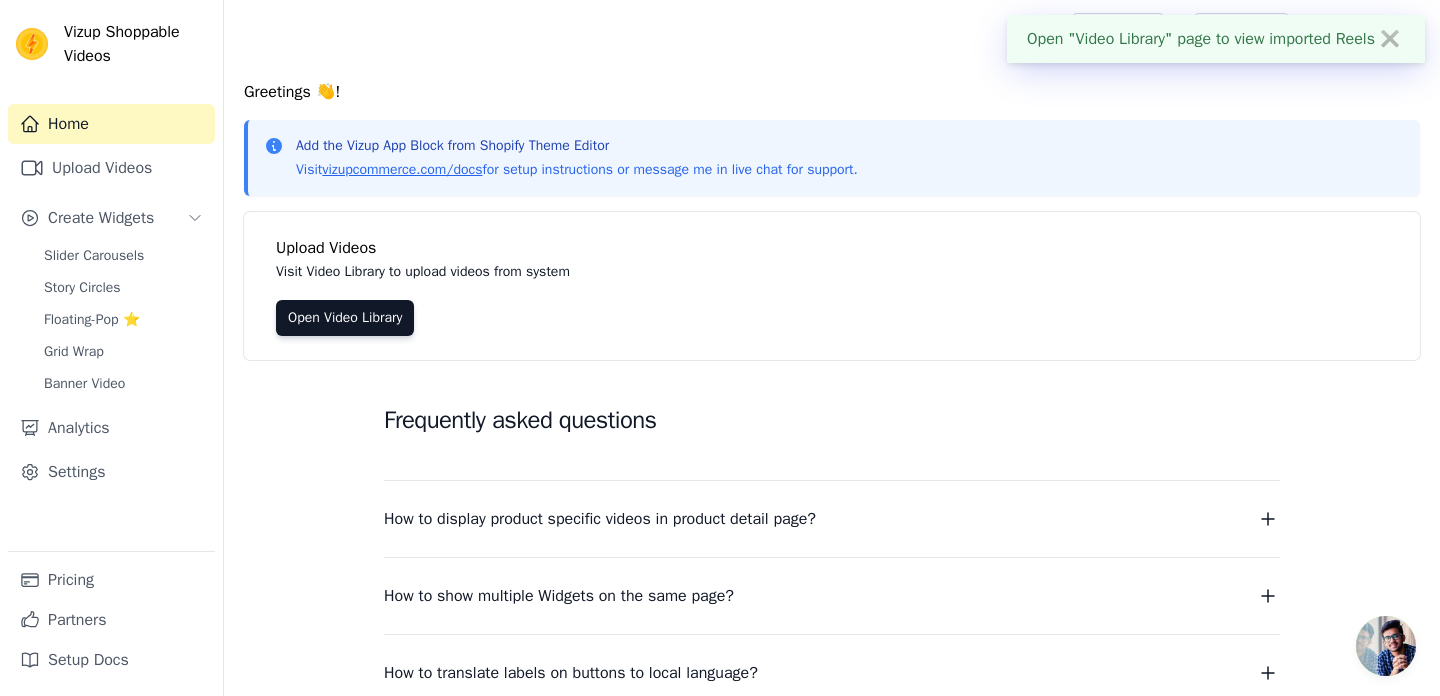 click on "✖" at bounding box center [1390, 39] 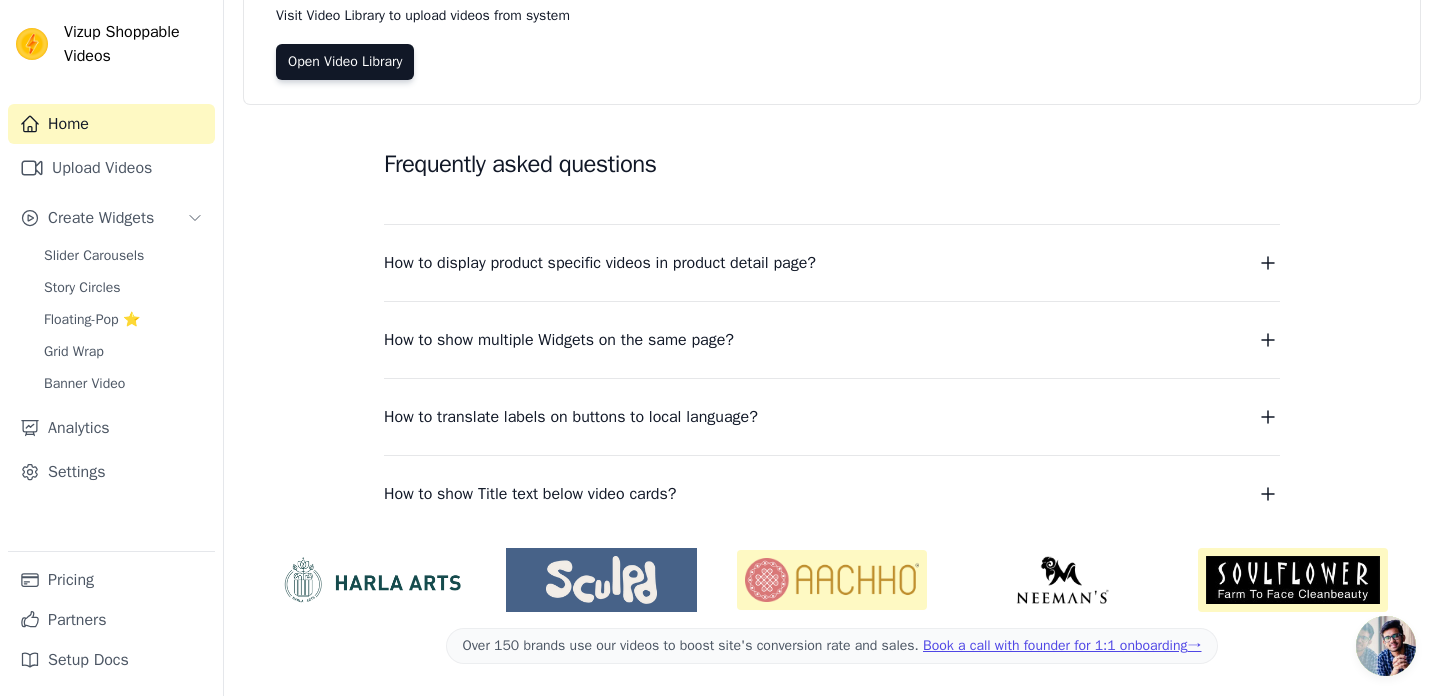 scroll, scrollTop: 0, scrollLeft: 0, axis: both 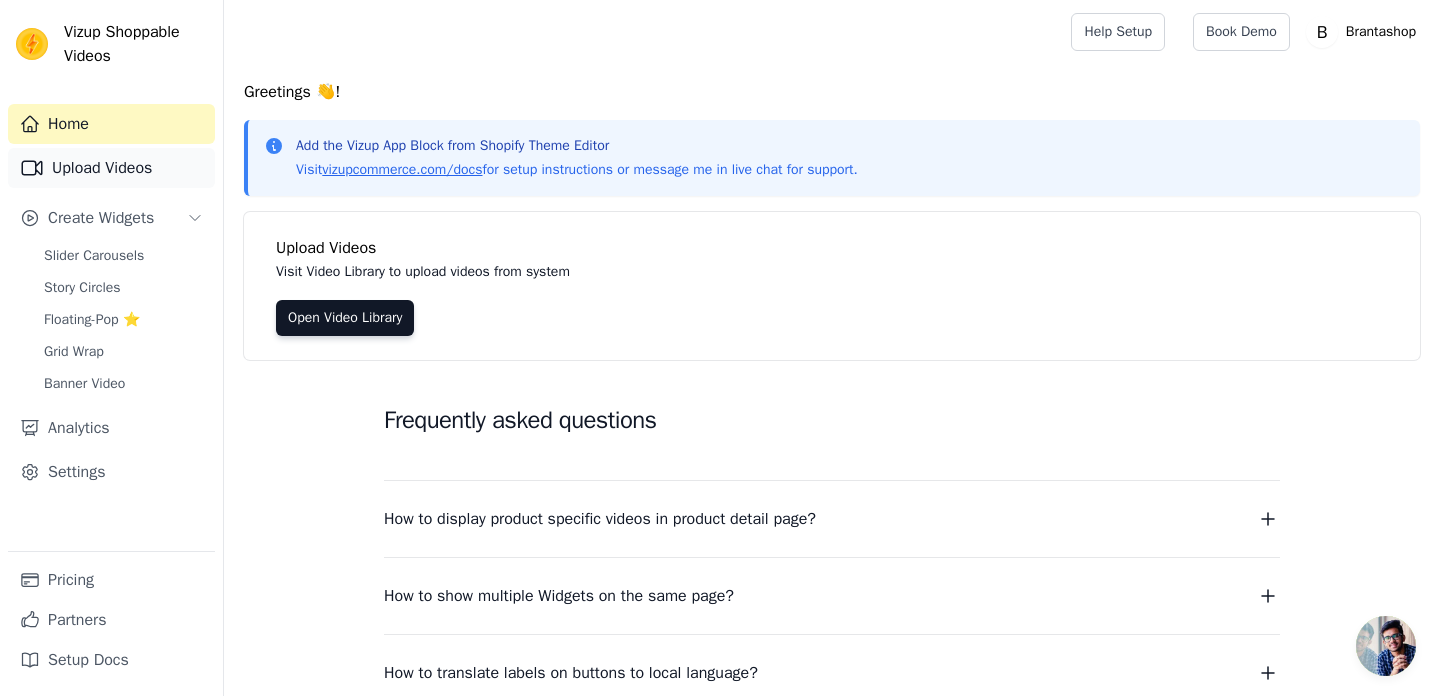 click on "Upload Videos" at bounding box center [111, 168] 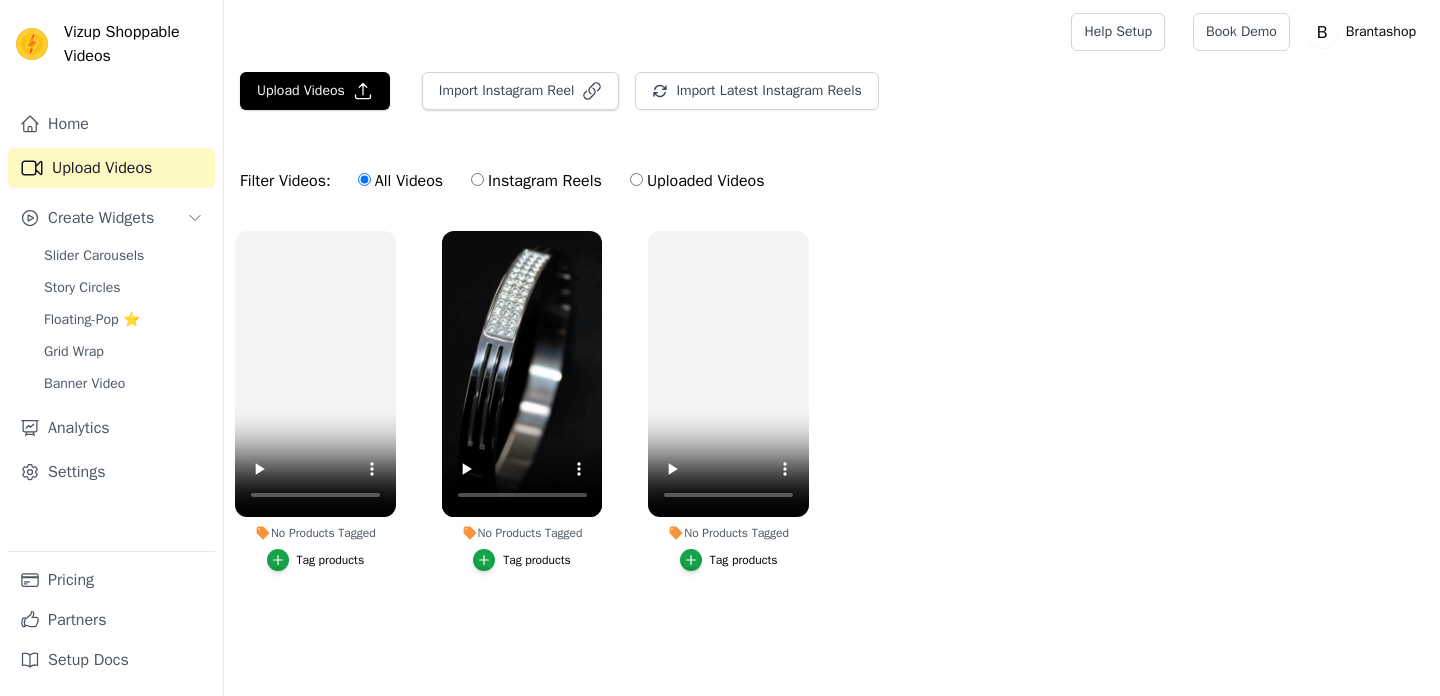 scroll, scrollTop: 0, scrollLeft: 0, axis: both 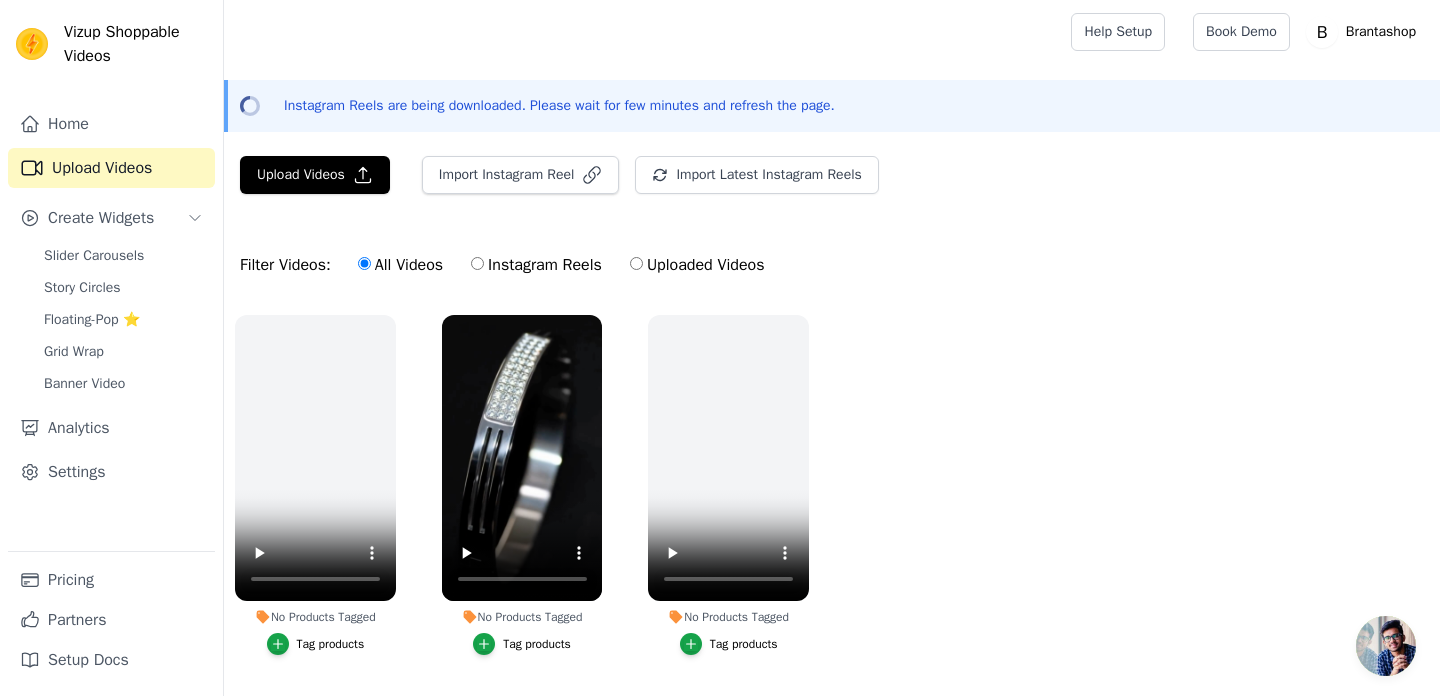 click on "Instagram Reels" at bounding box center (477, 263) 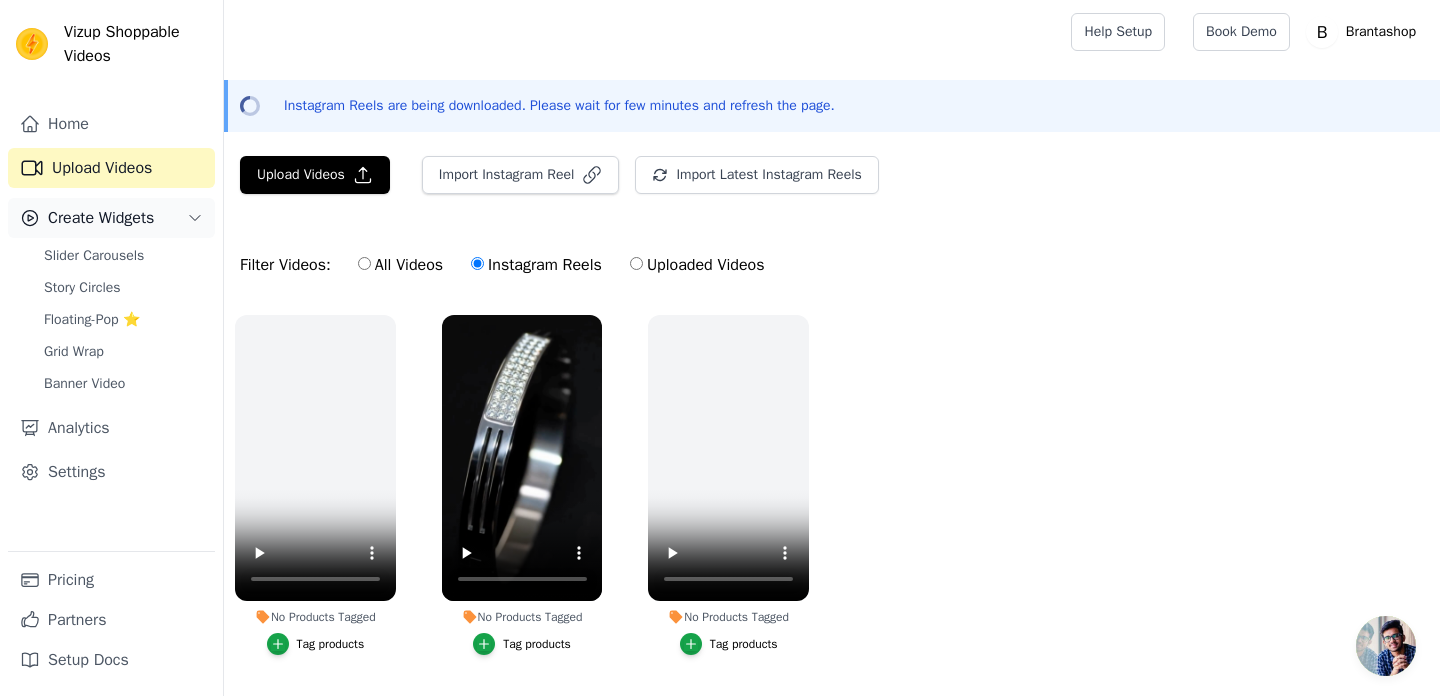 click on "Create Widgets" at bounding box center [101, 218] 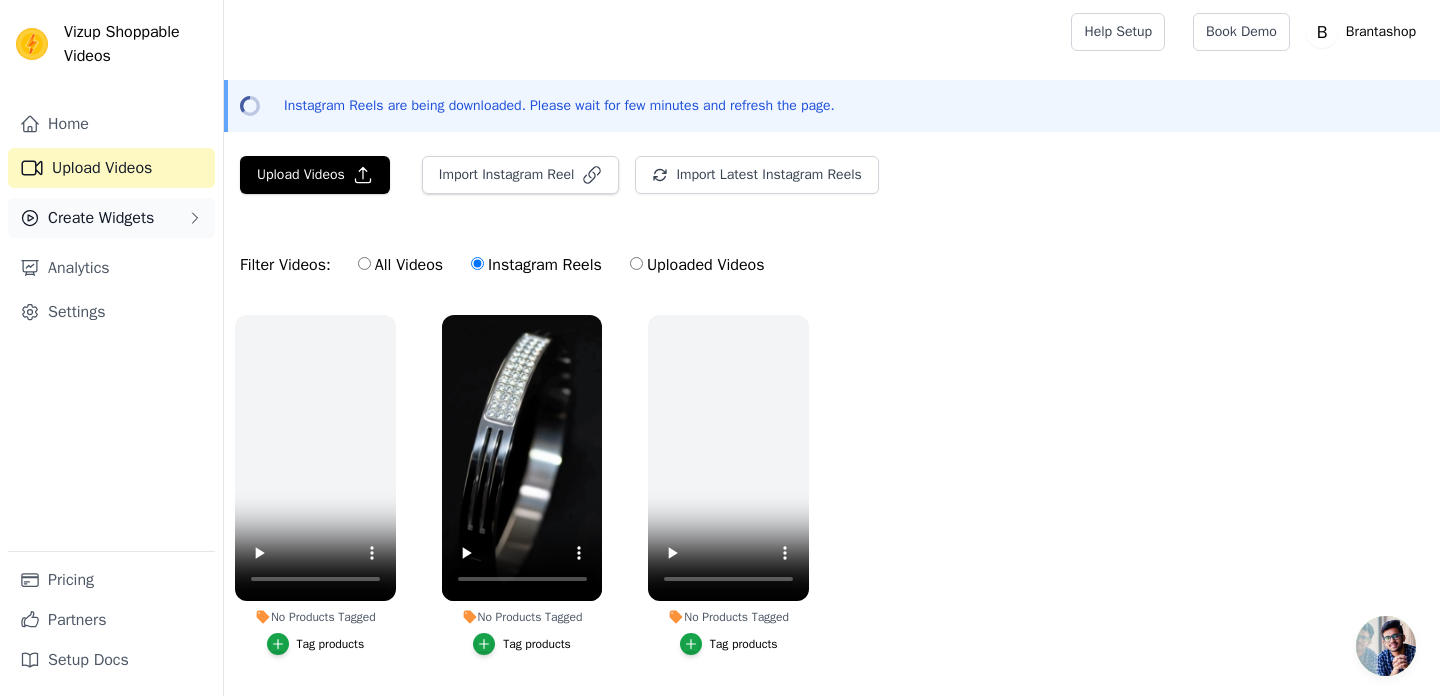 click on "Create Widgets" at bounding box center (101, 218) 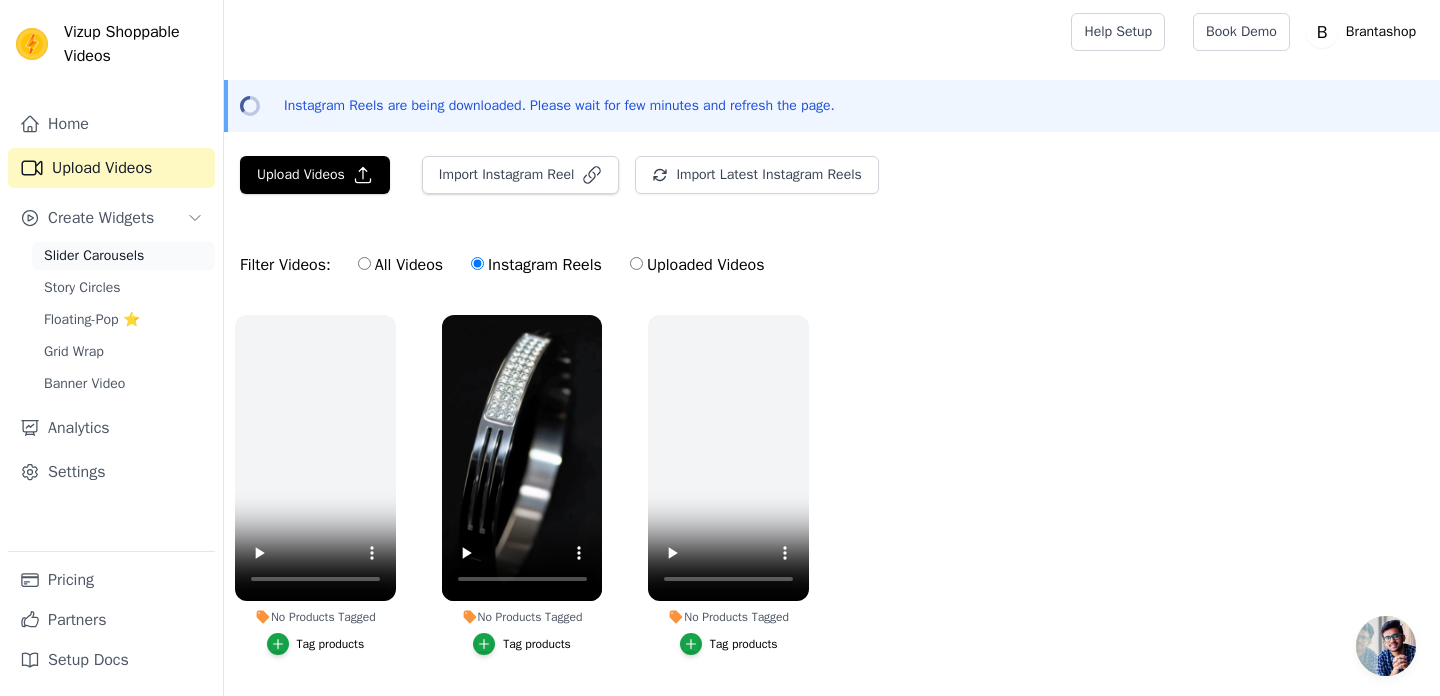 click on "Slider Carousels" at bounding box center (94, 256) 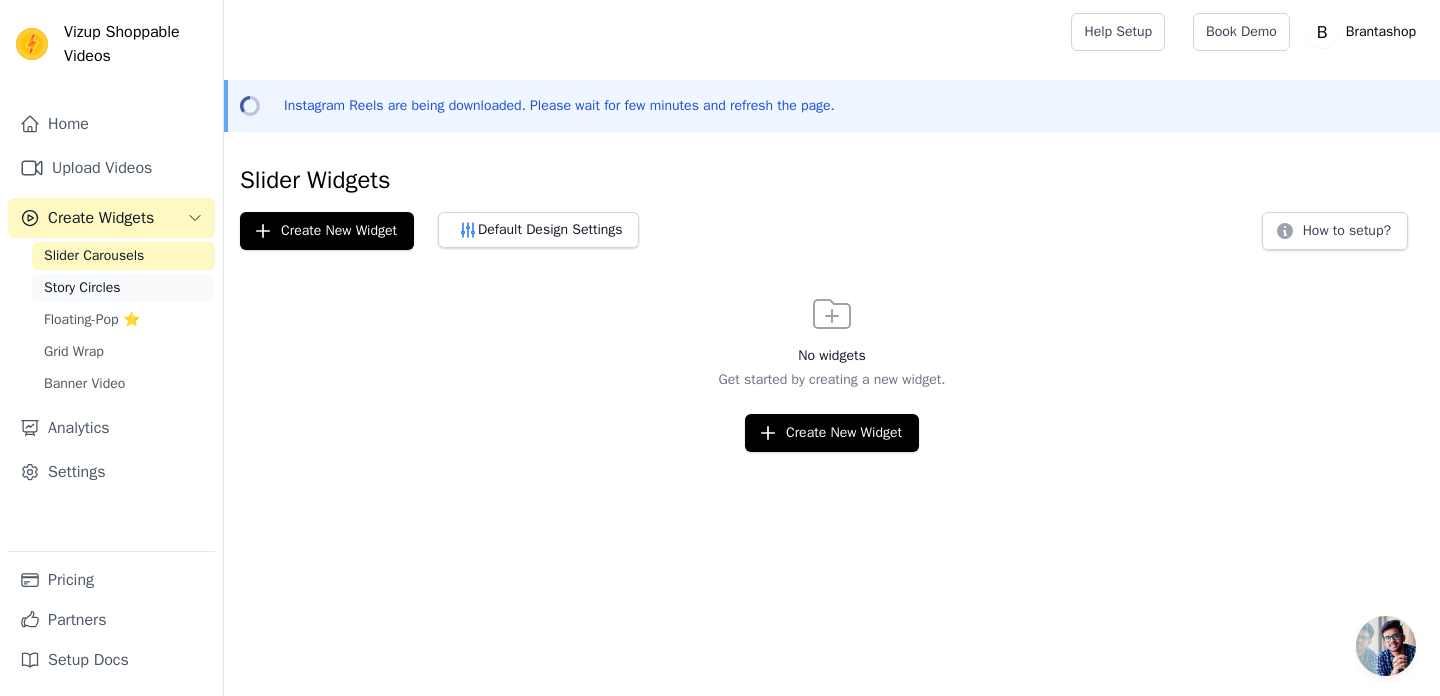 click on "Story Circles" at bounding box center [82, 288] 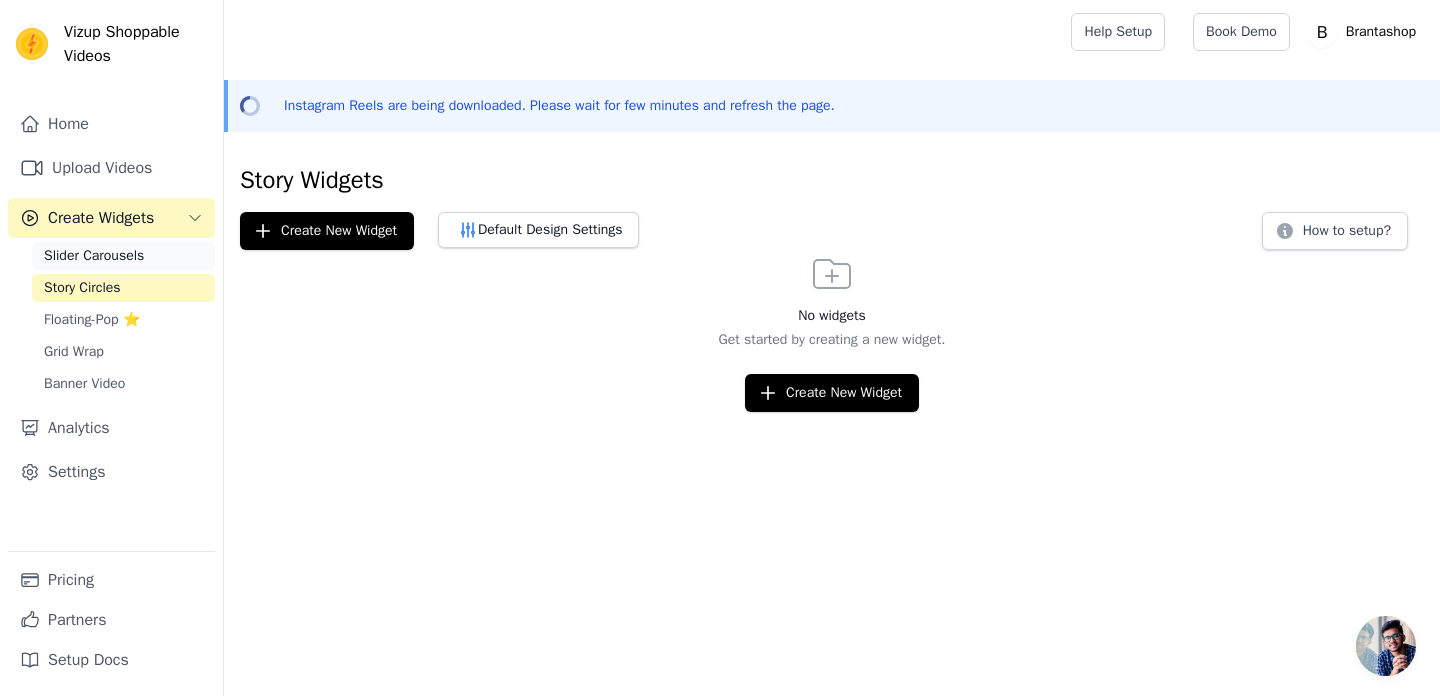 click on "Slider Carousels" at bounding box center [94, 256] 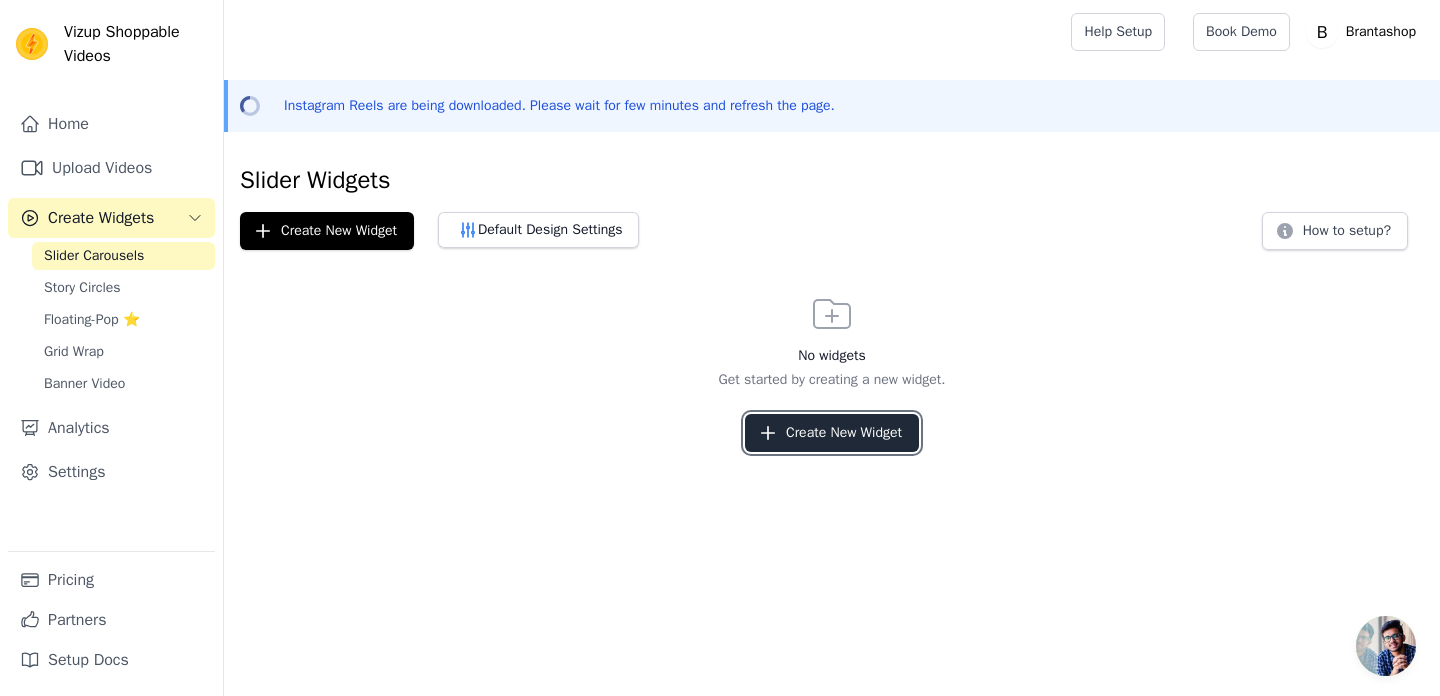 click on "Create New Widget" at bounding box center [832, 433] 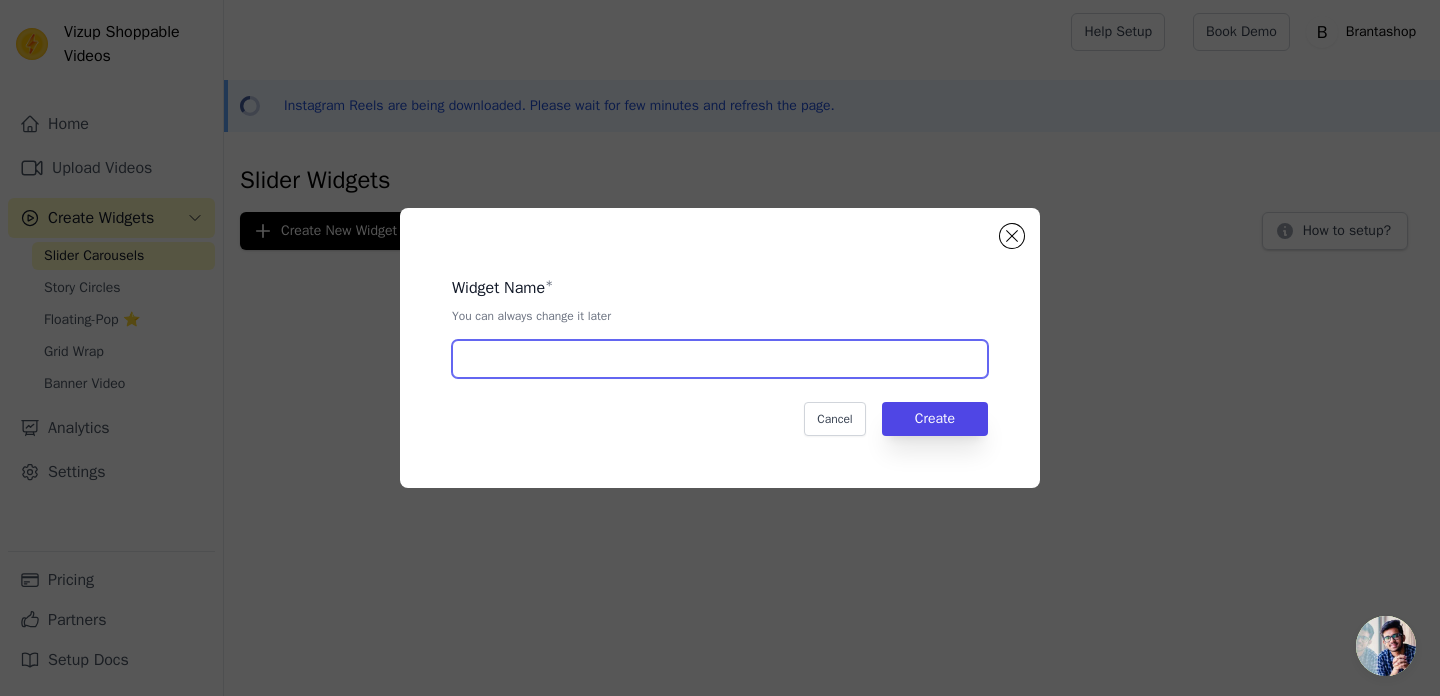 click at bounding box center [720, 359] 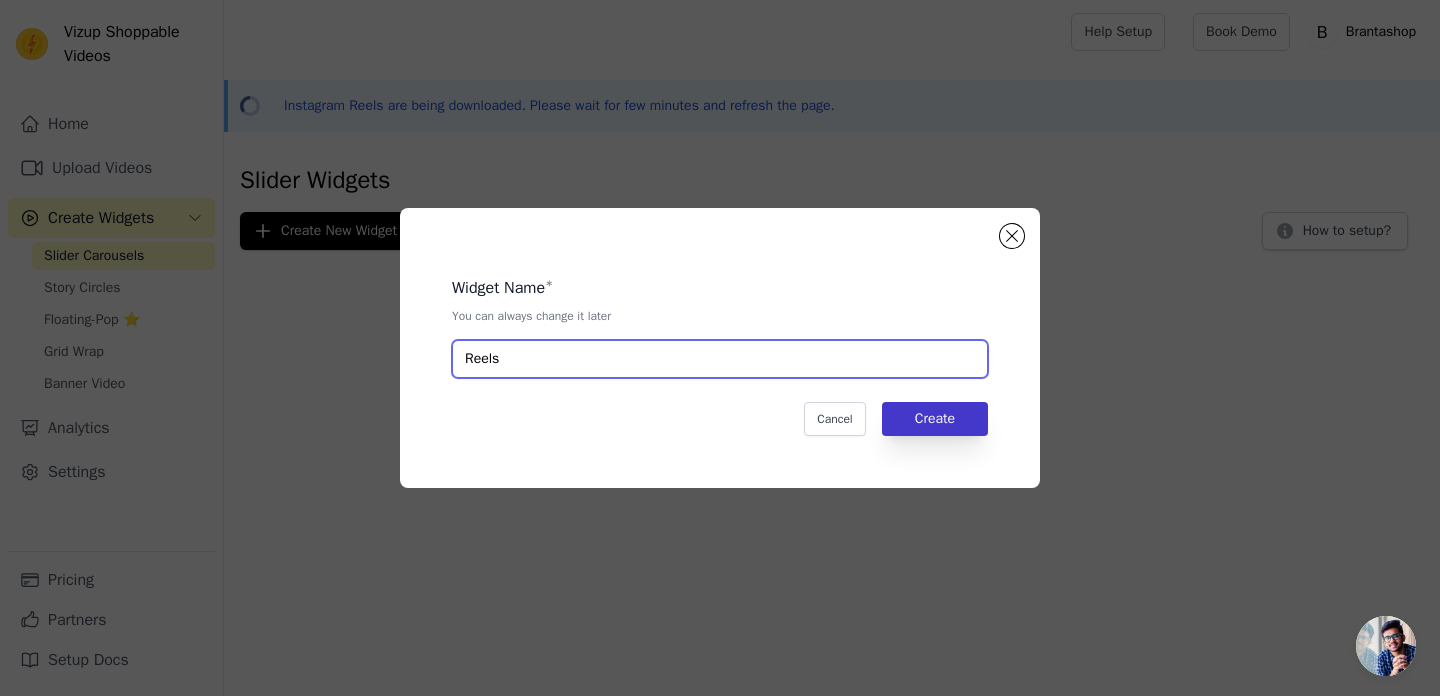type on "Reels" 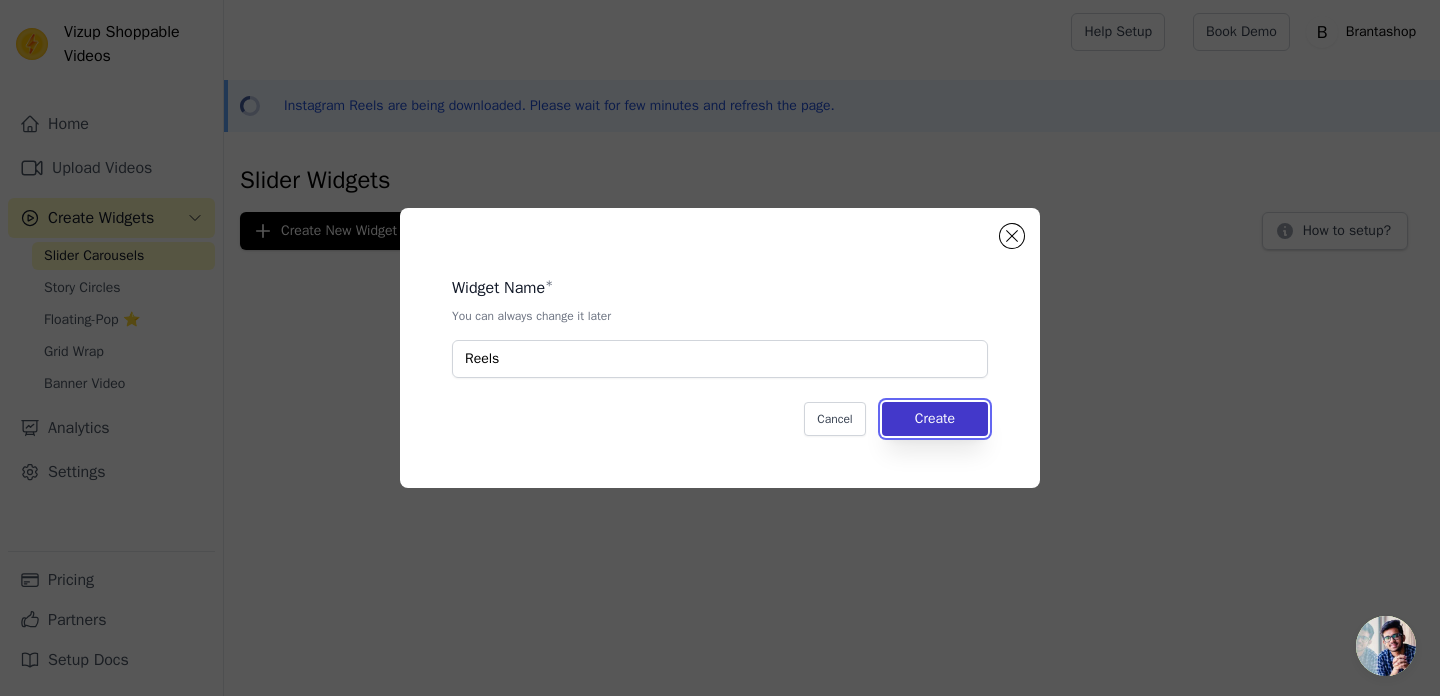 click on "Create" at bounding box center (935, 419) 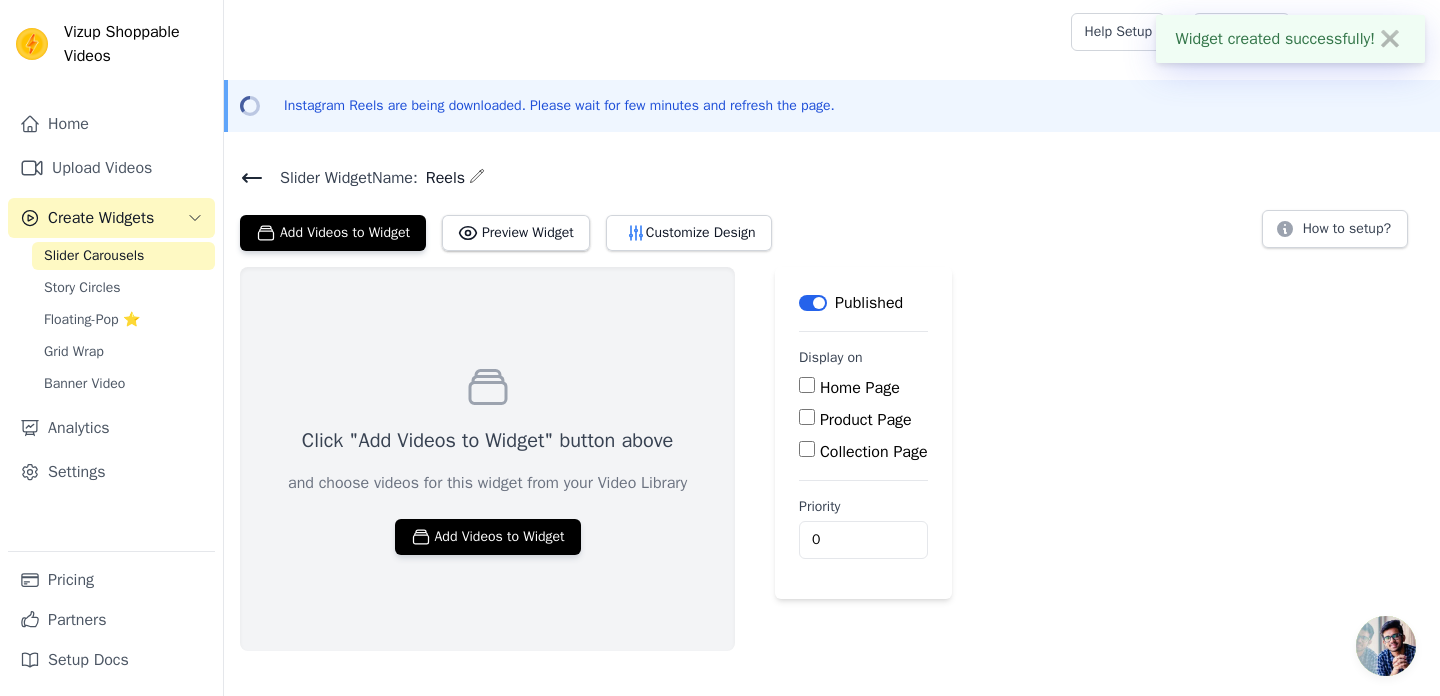 click on "Home Page" at bounding box center (807, 385) 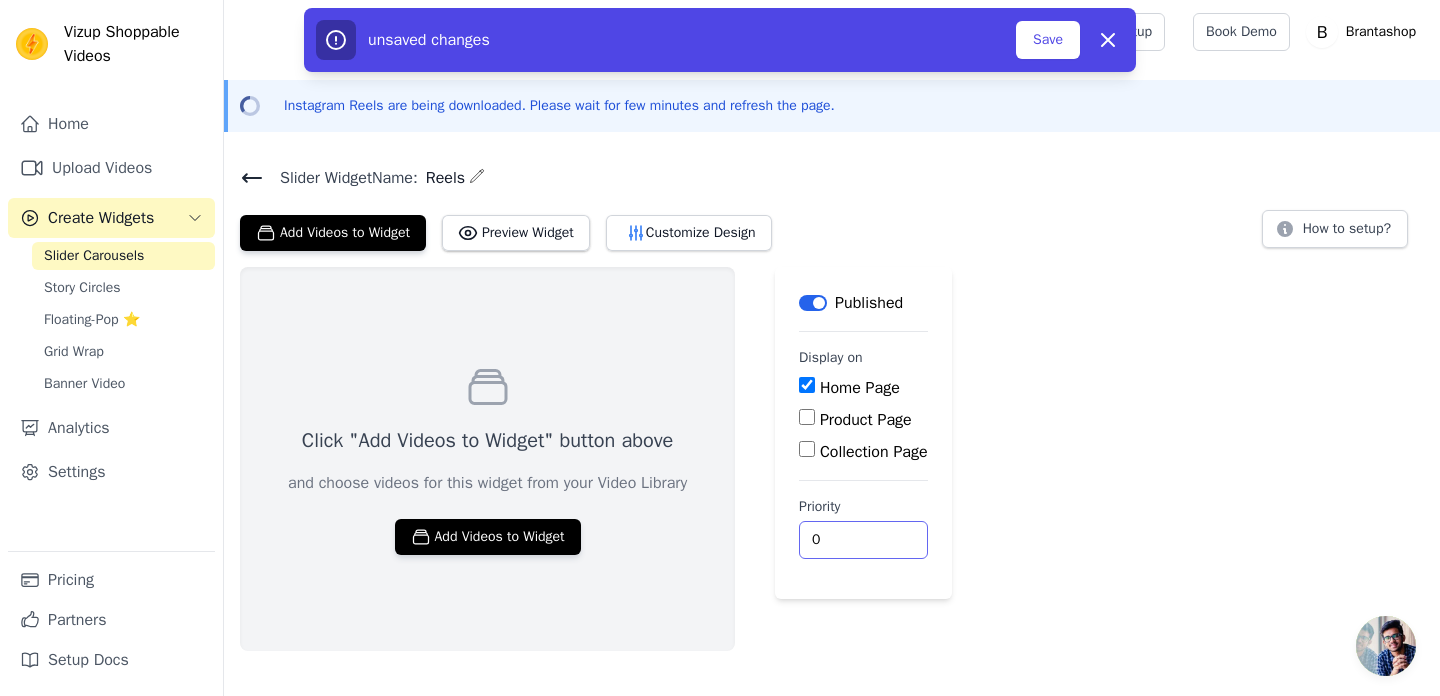 click on "0" at bounding box center [863, 540] 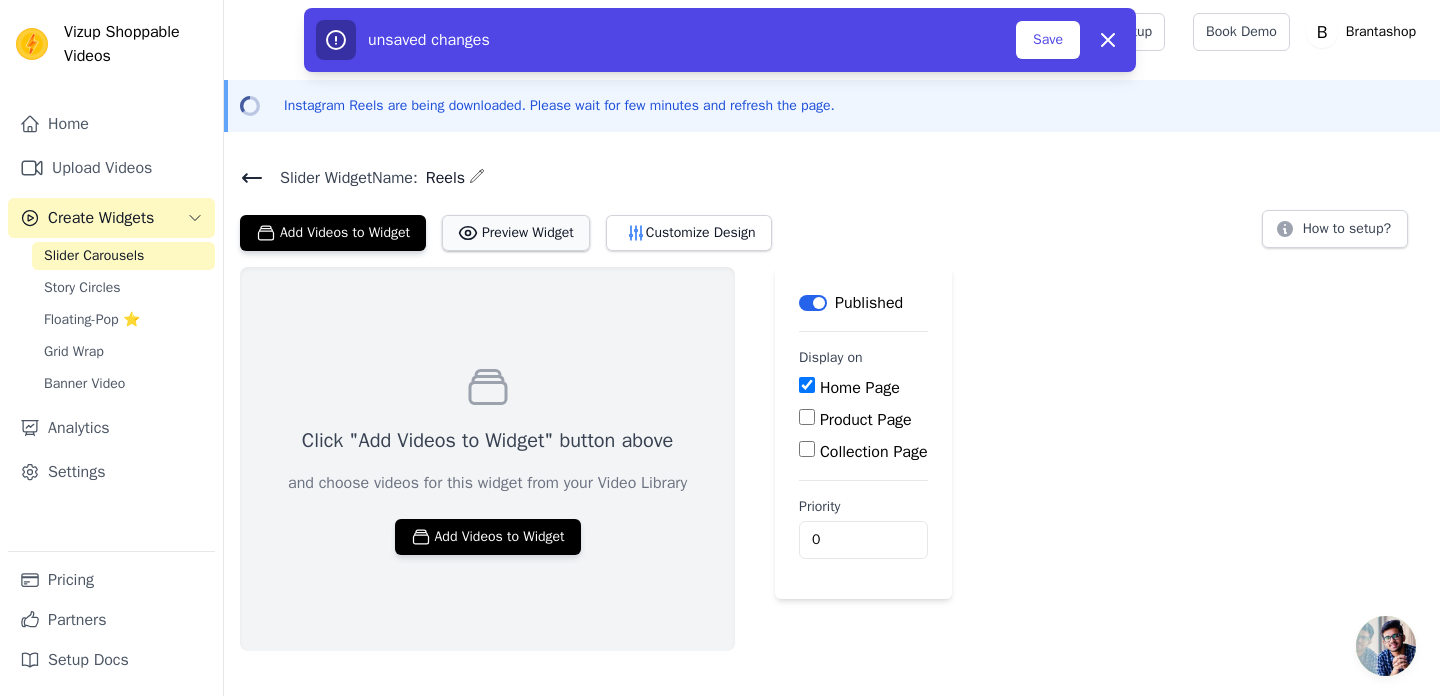 click on "Preview Widget" at bounding box center (516, 233) 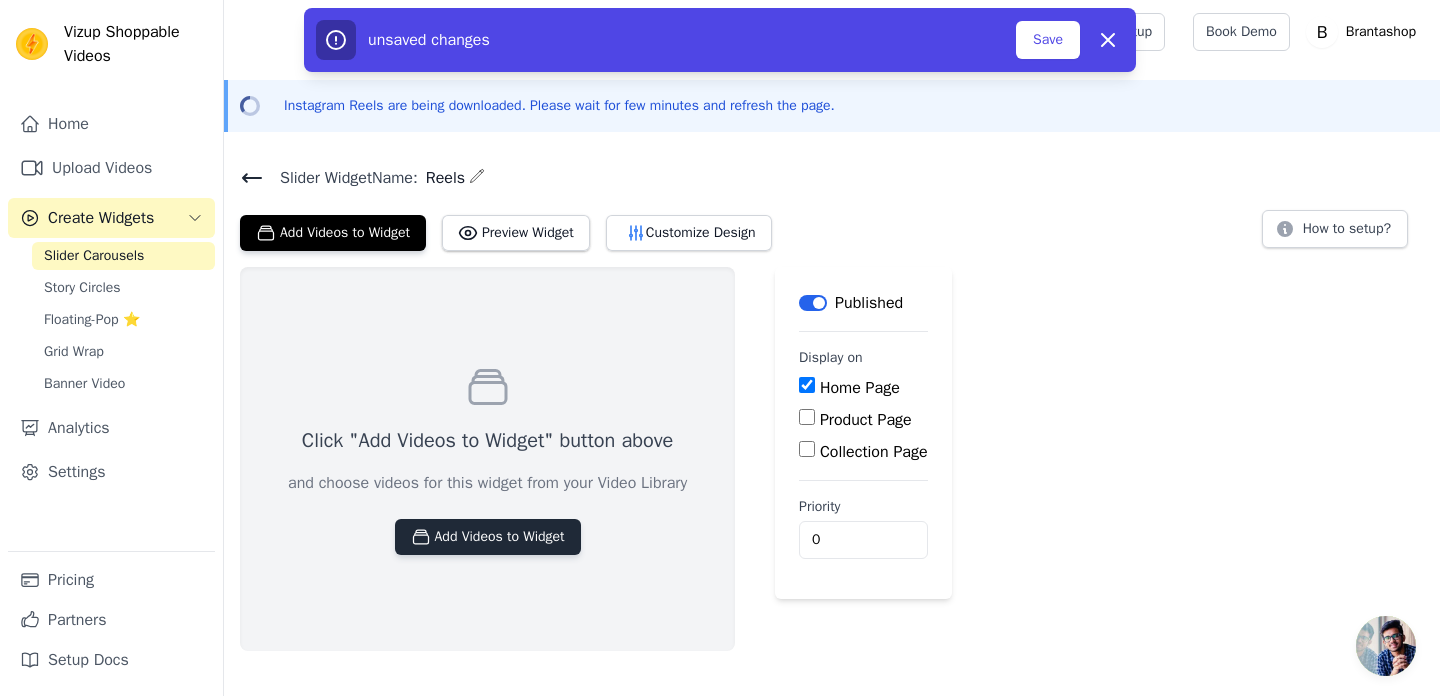 click on "Add Videos to Widget" at bounding box center [488, 537] 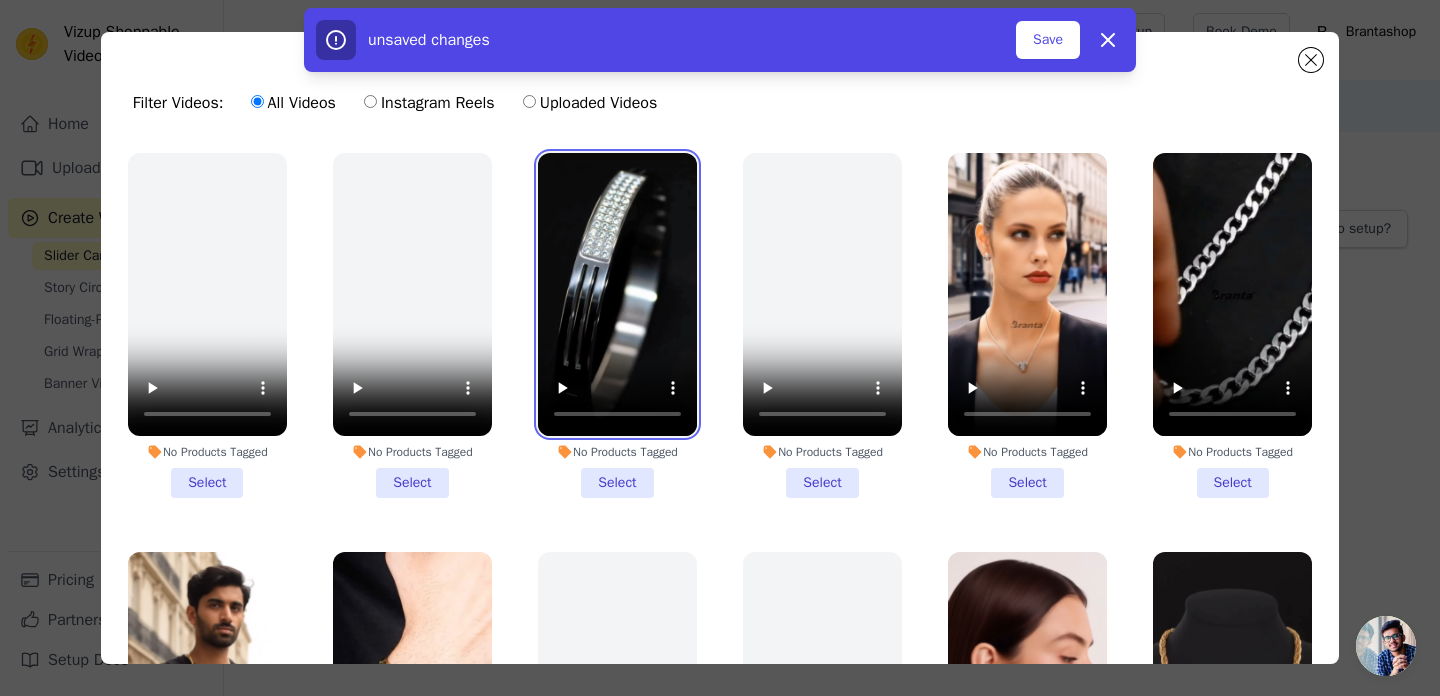 click at bounding box center [617, 294] 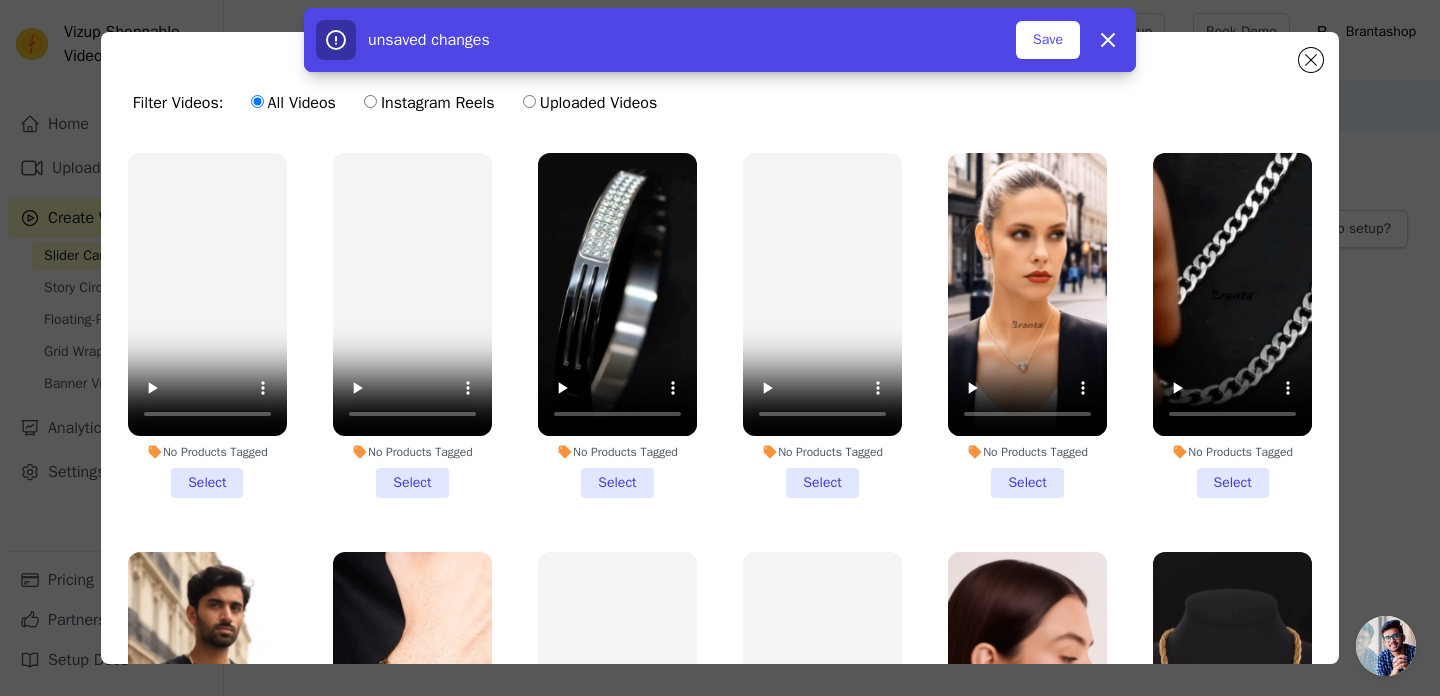 click on "No Products Tagged     Select" at bounding box center (617, 325) 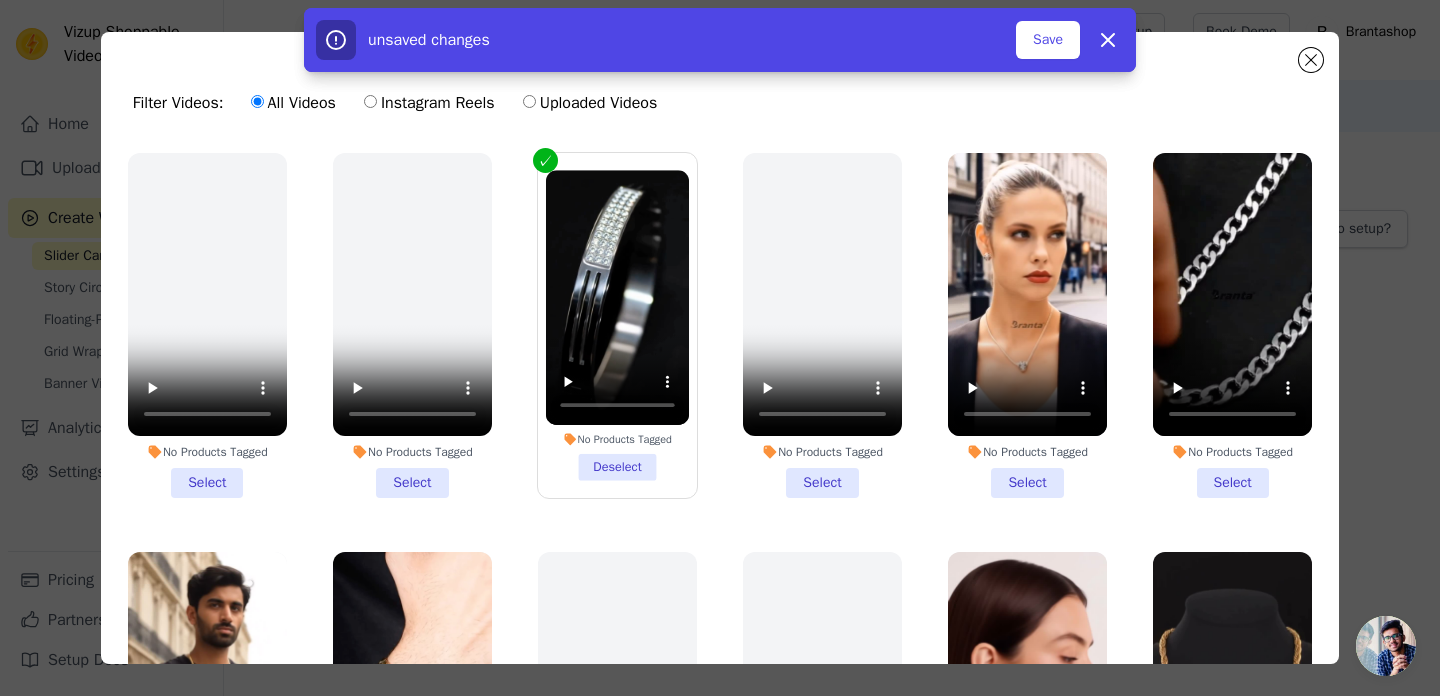 click on "No Products Tagged     Select" at bounding box center (1027, 325) 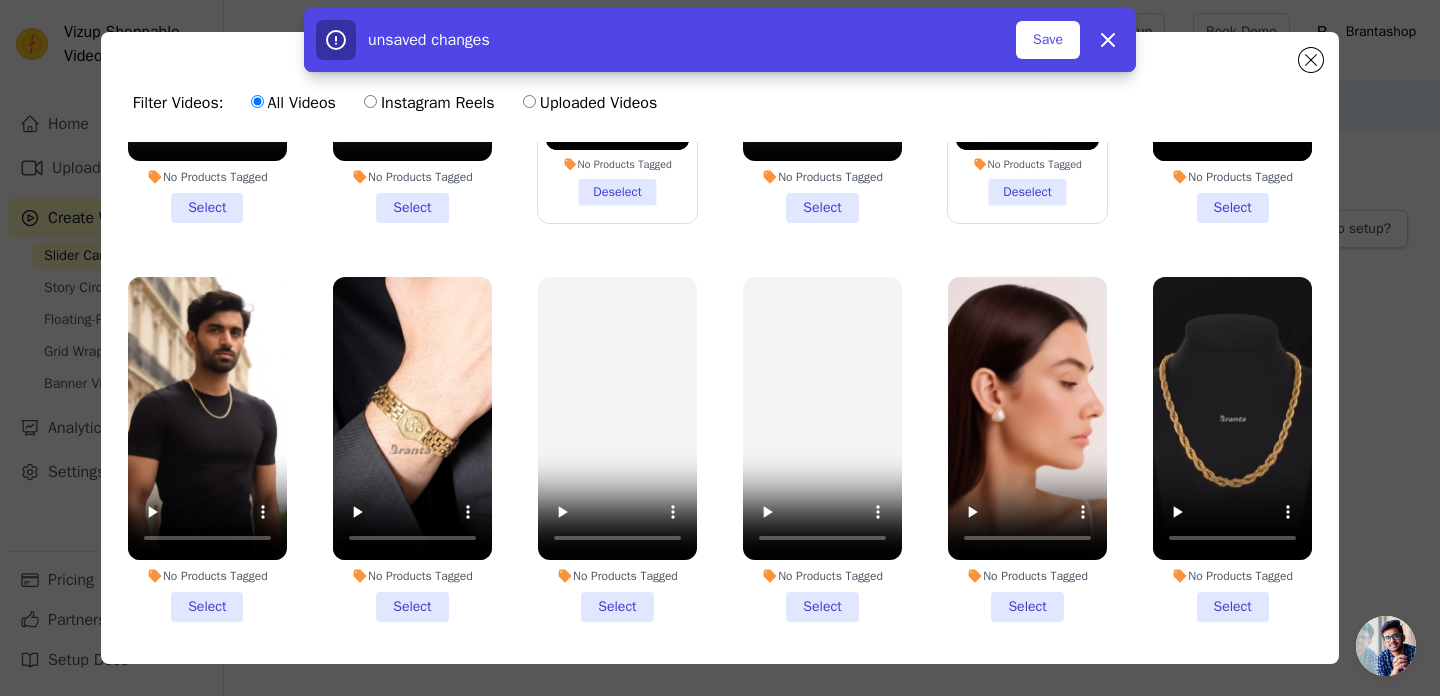 scroll, scrollTop: 279, scrollLeft: 0, axis: vertical 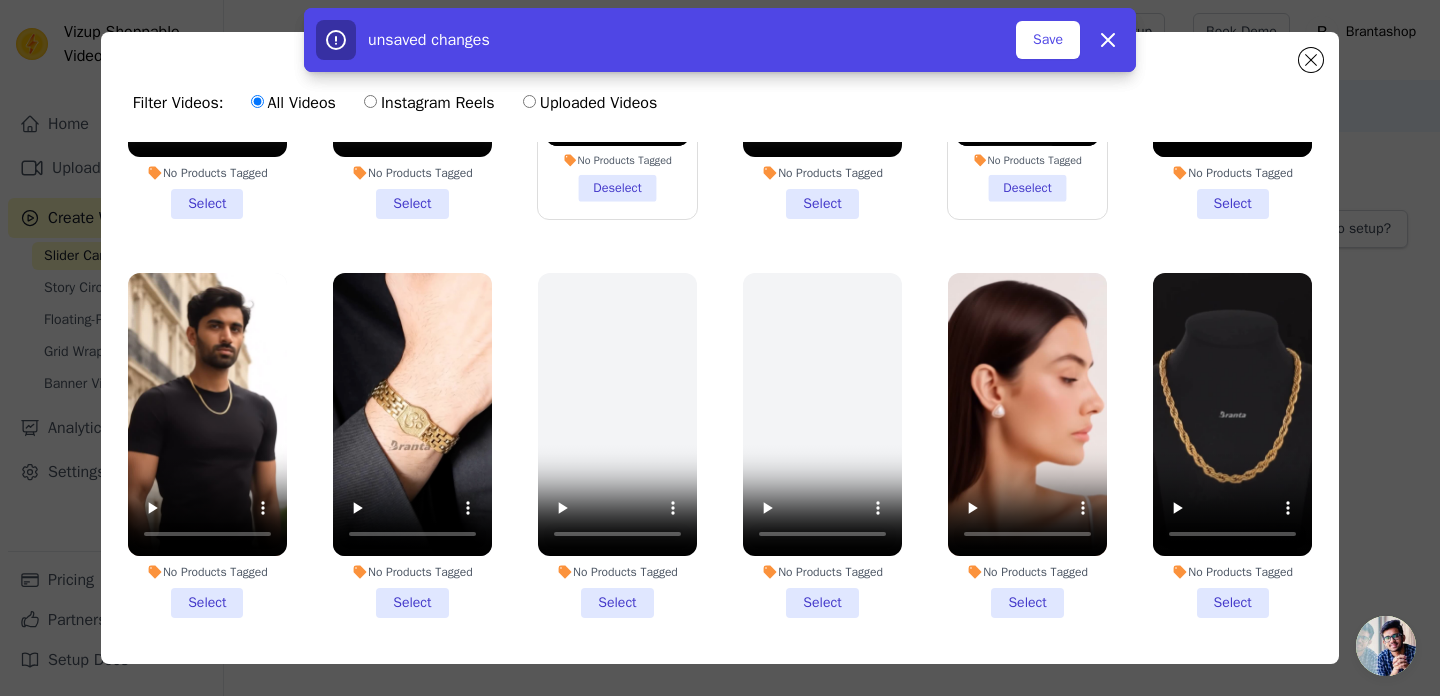 click on "No Products Tagged     Select" at bounding box center [412, 445] 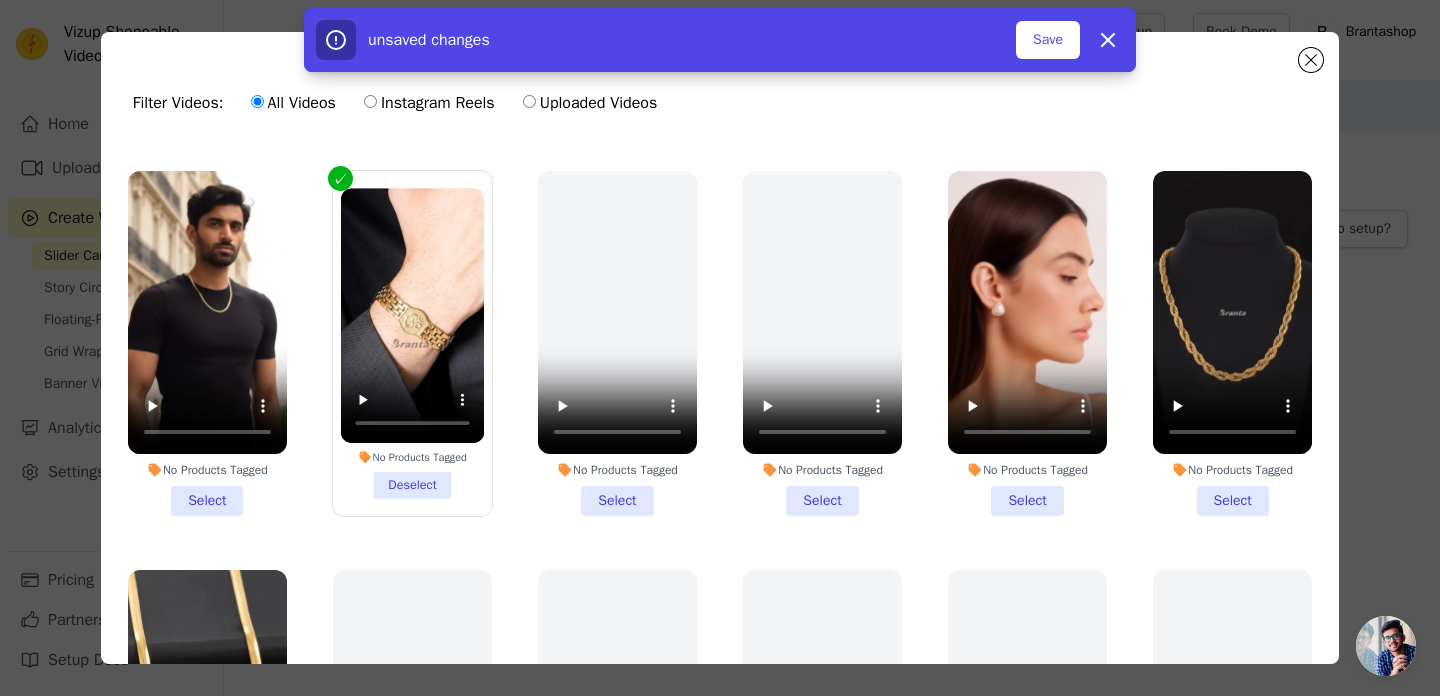 scroll, scrollTop: 383, scrollLeft: 0, axis: vertical 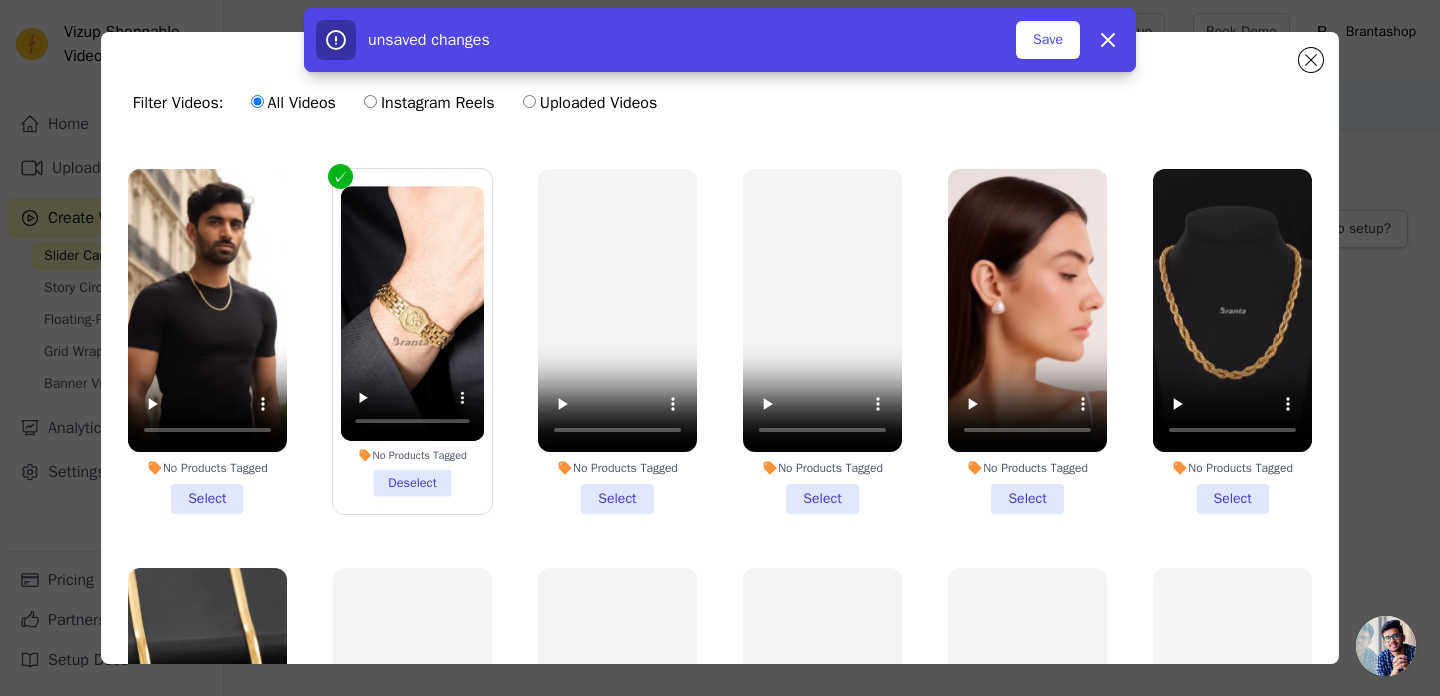 click on "No Products Tagged     Select" at bounding box center (1027, 341) 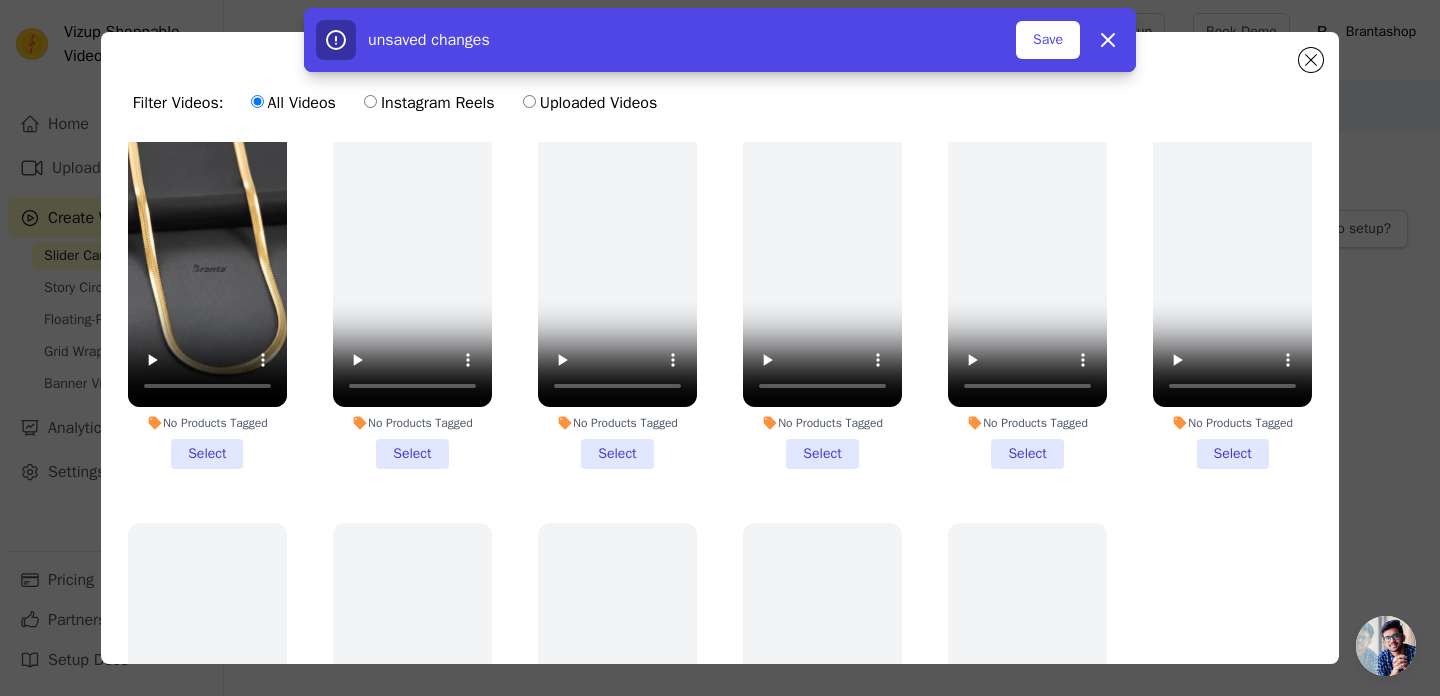 scroll, scrollTop: 837, scrollLeft: 0, axis: vertical 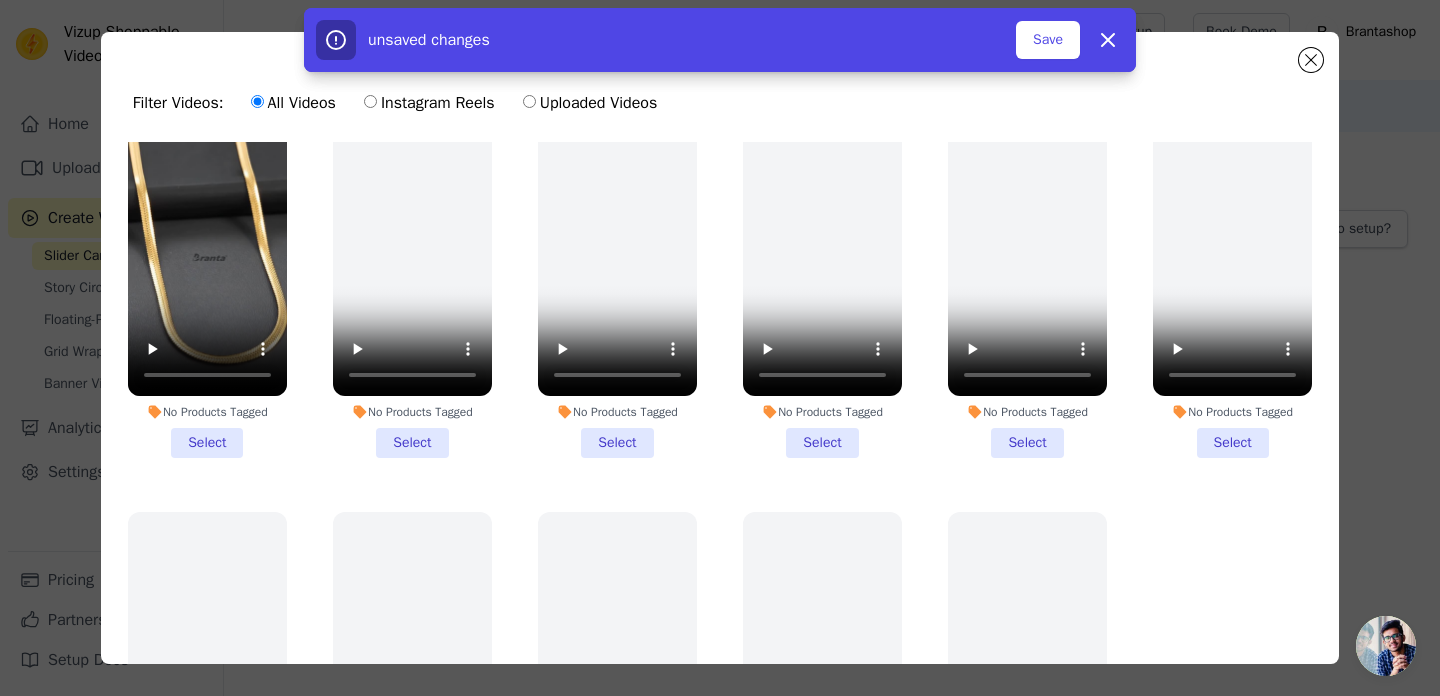 click on "No Products Tagged     Select" at bounding box center (207, 286) 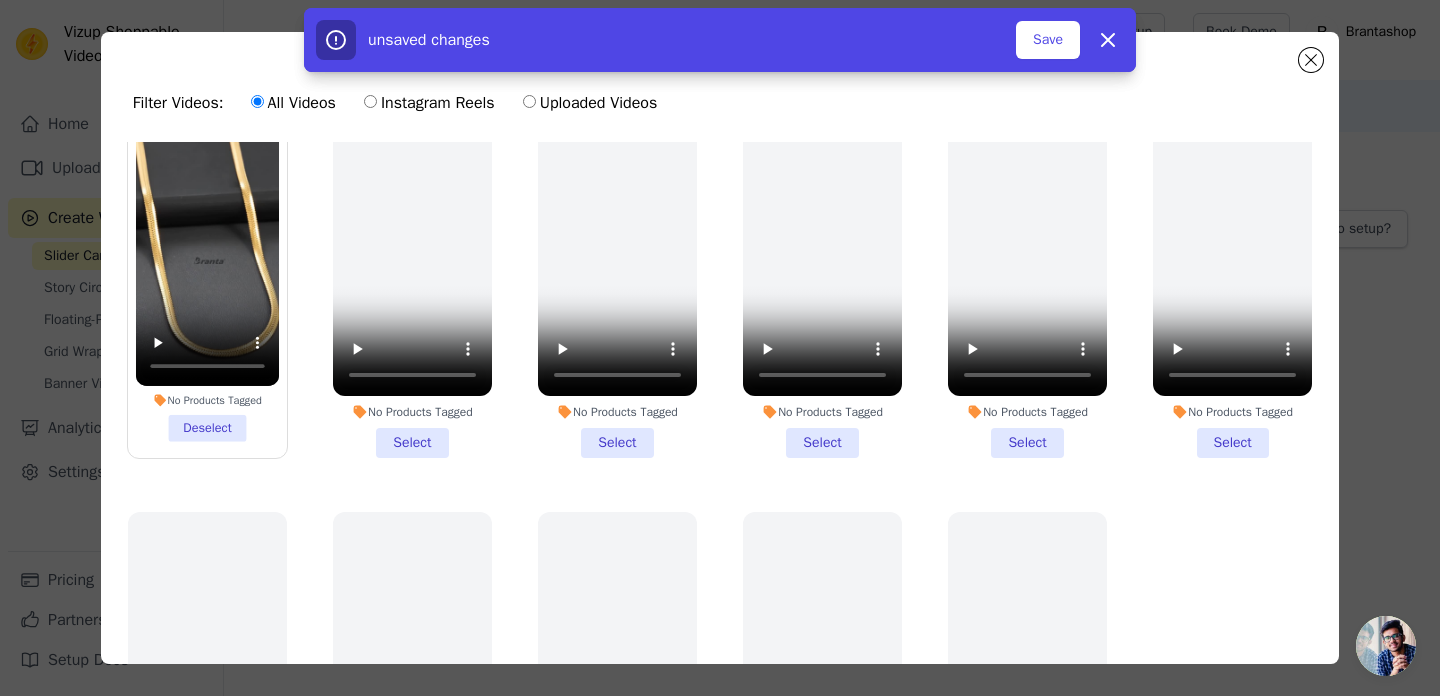 scroll, scrollTop: 963, scrollLeft: 0, axis: vertical 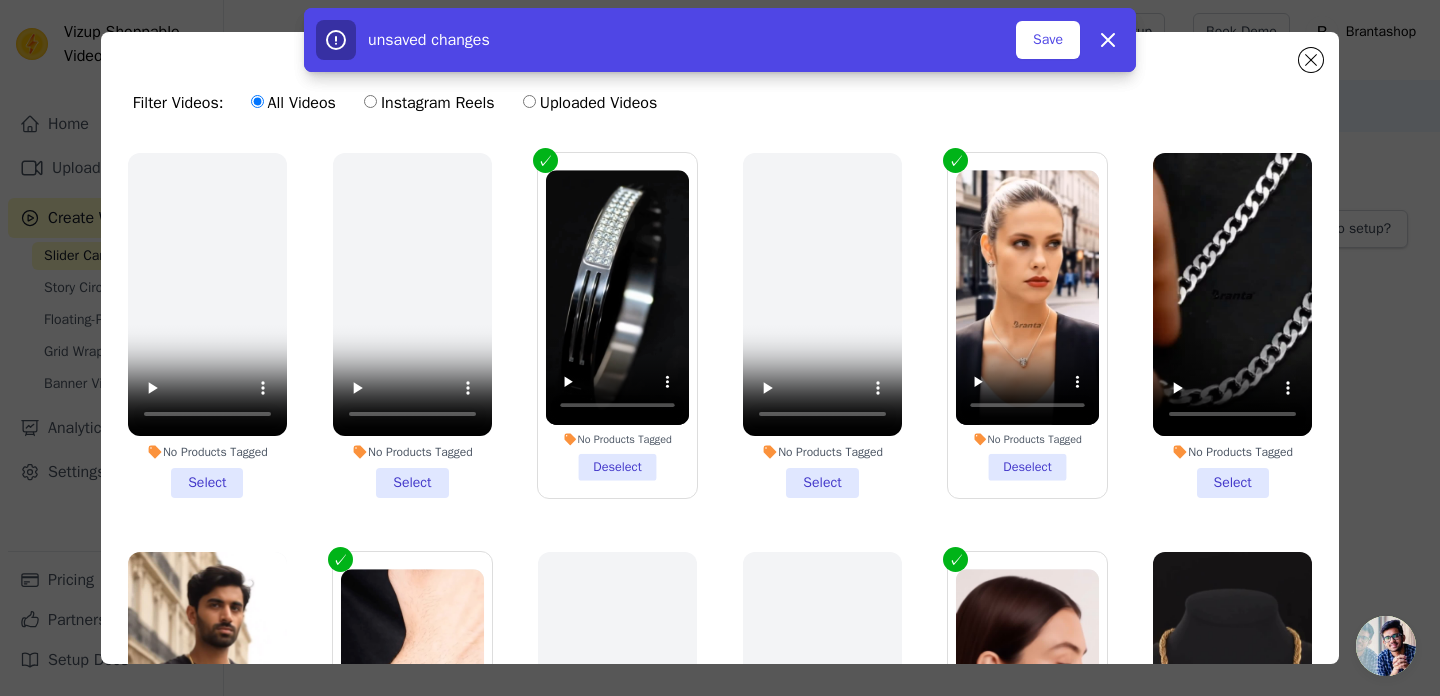 click on "No Products Tagged     Select" at bounding box center (1232, 325) 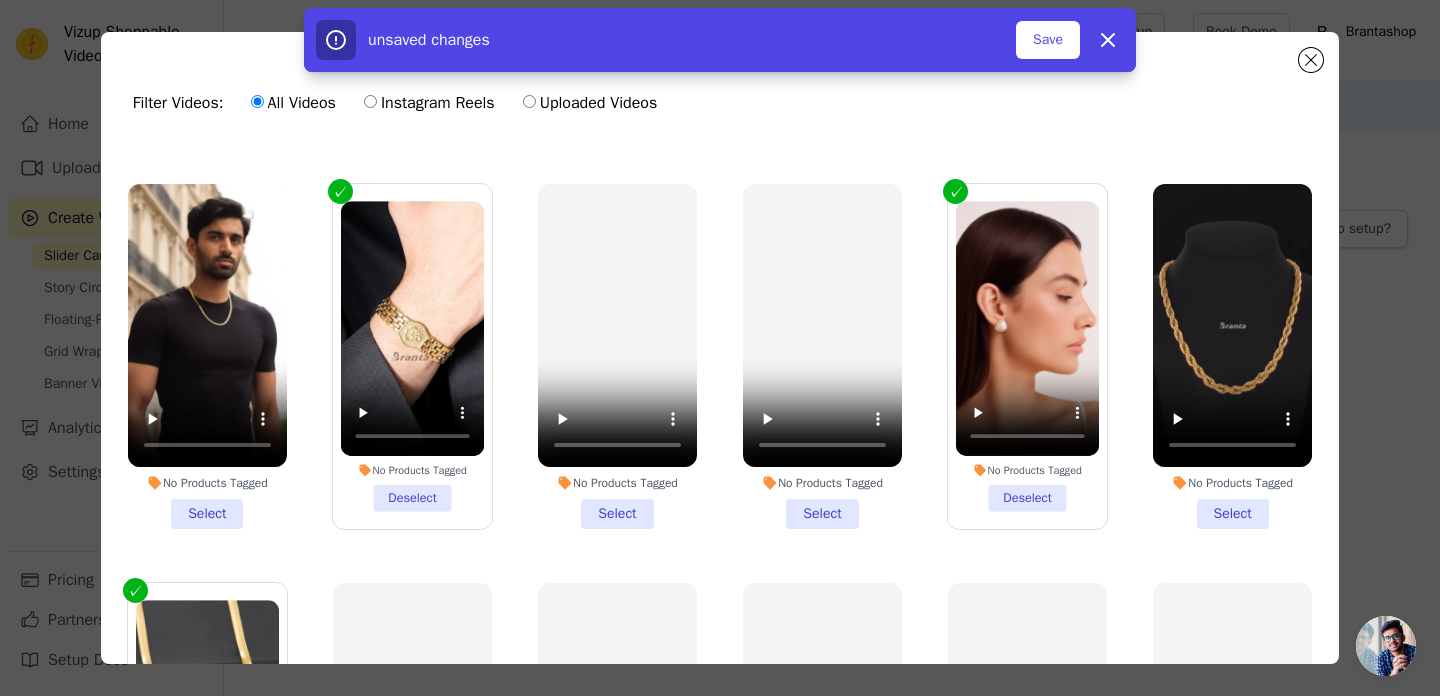 scroll, scrollTop: 371, scrollLeft: 0, axis: vertical 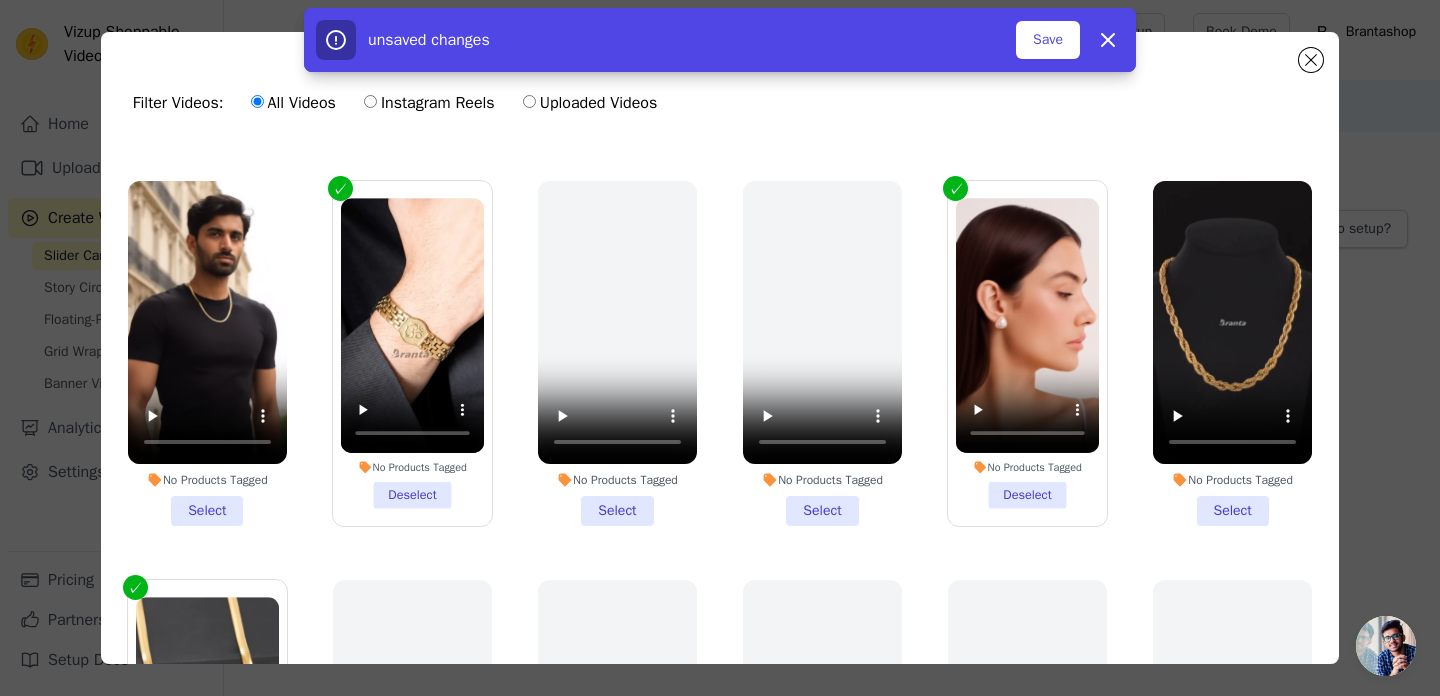 click on "No Products Tagged     Select" at bounding box center [1232, 353] 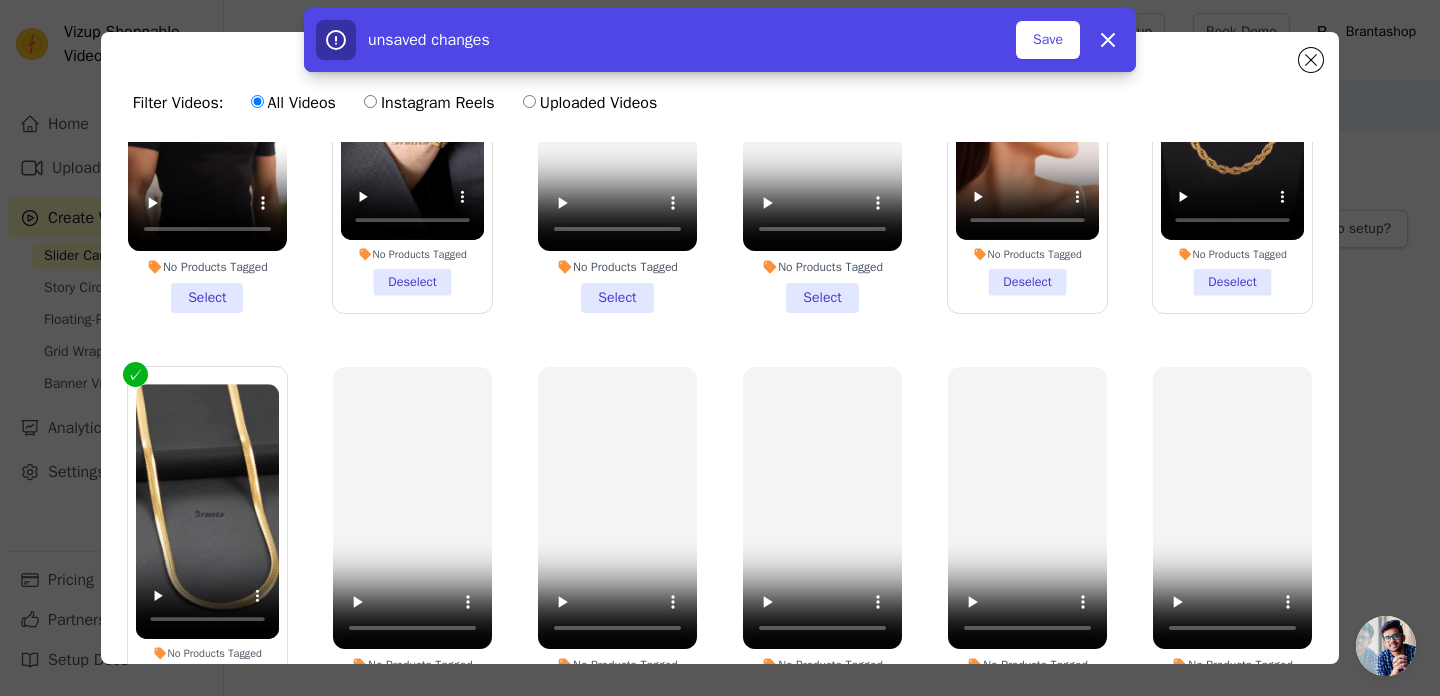 scroll, scrollTop: 587, scrollLeft: 0, axis: vertical 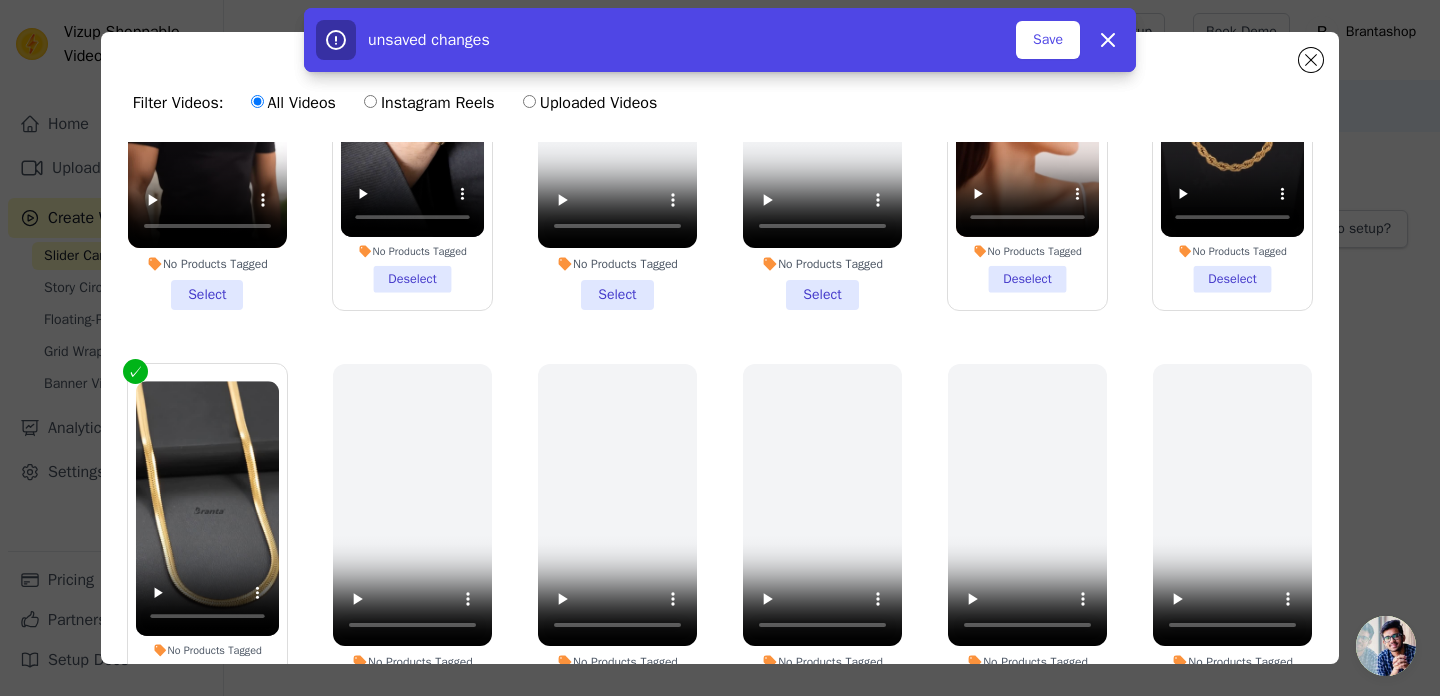 click on "No Products Tagged     Select" at bounding box center (207, 137) 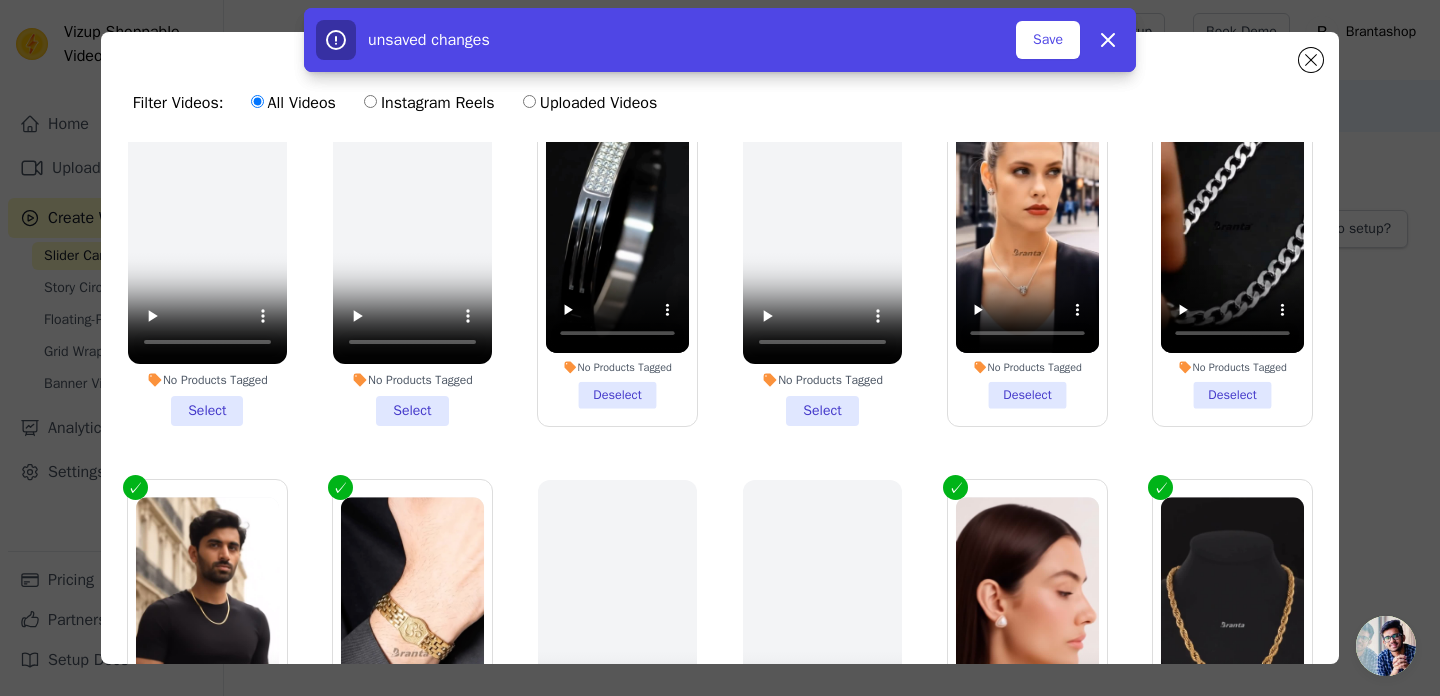 scroll, scrollTop: 0, scrollLeft: 0, axis: both 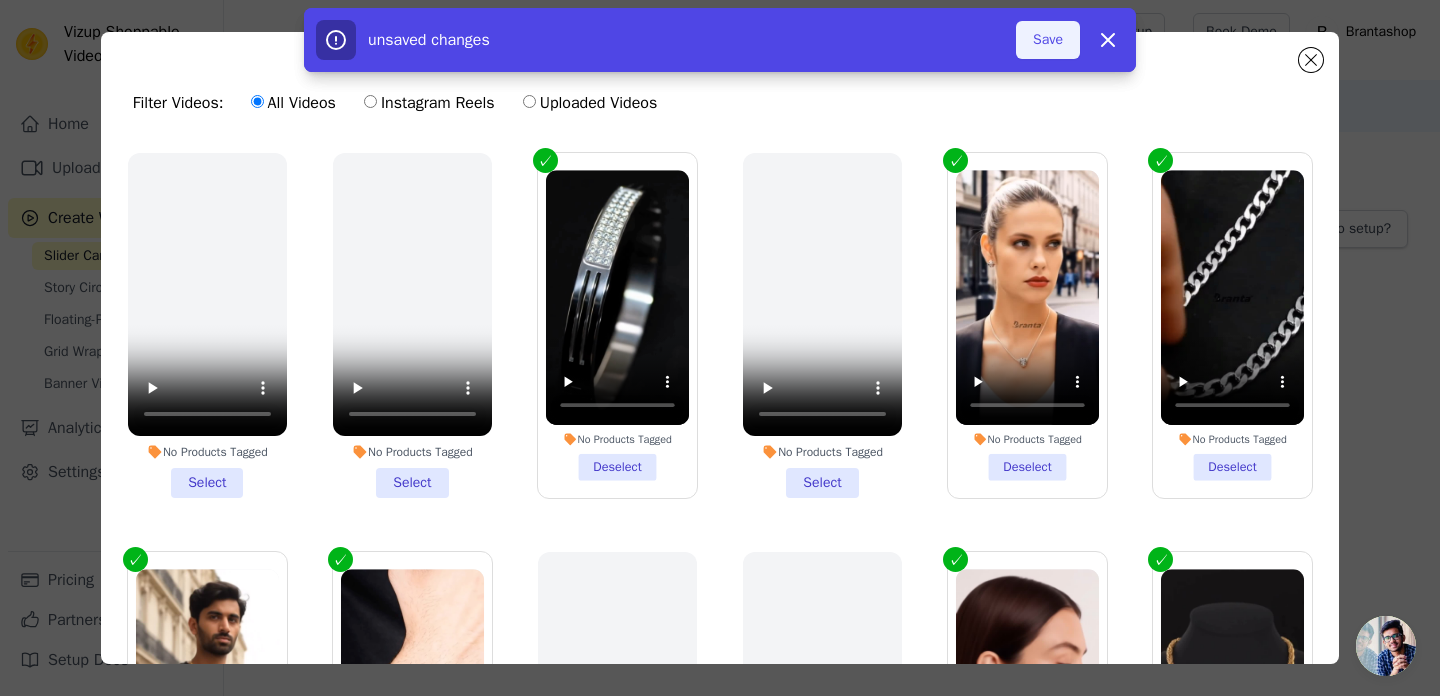 click on "Save" at bounding box center (1048, 40) 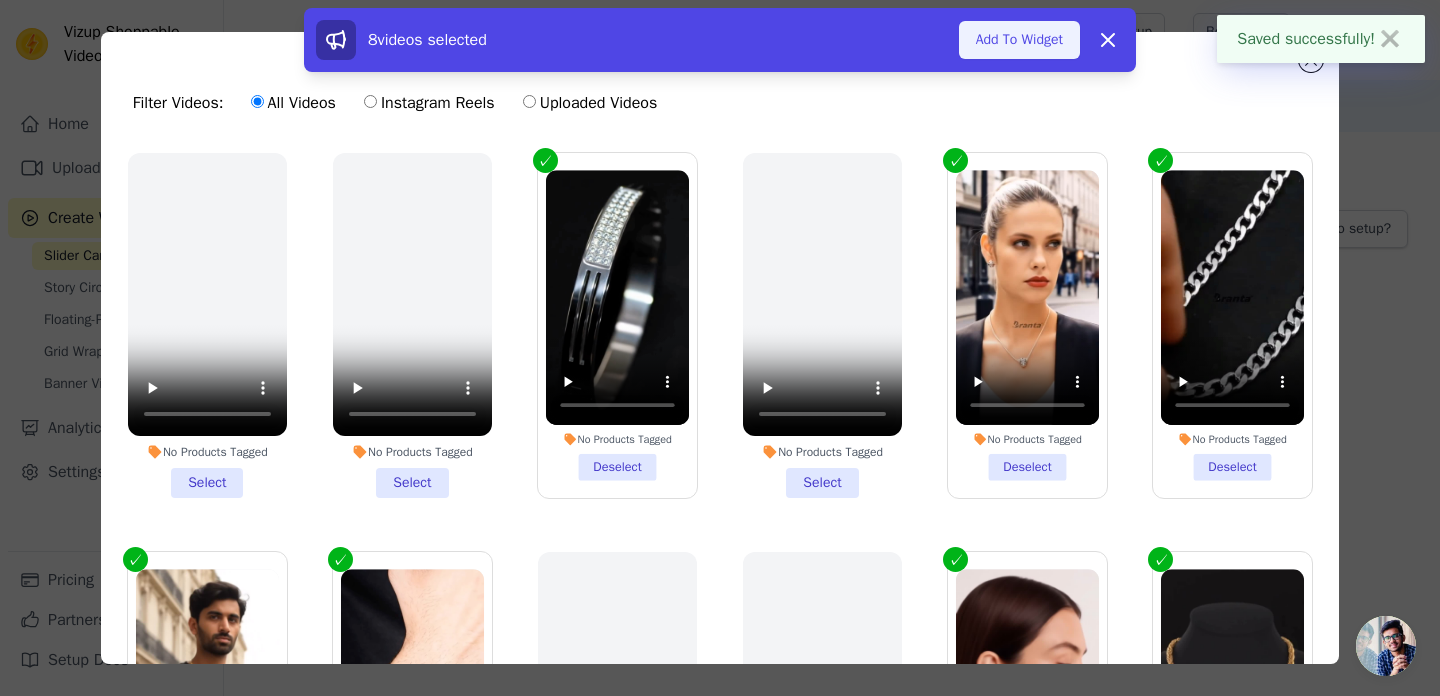 click on "Add To Widget" at bounding box center (1019, 40) 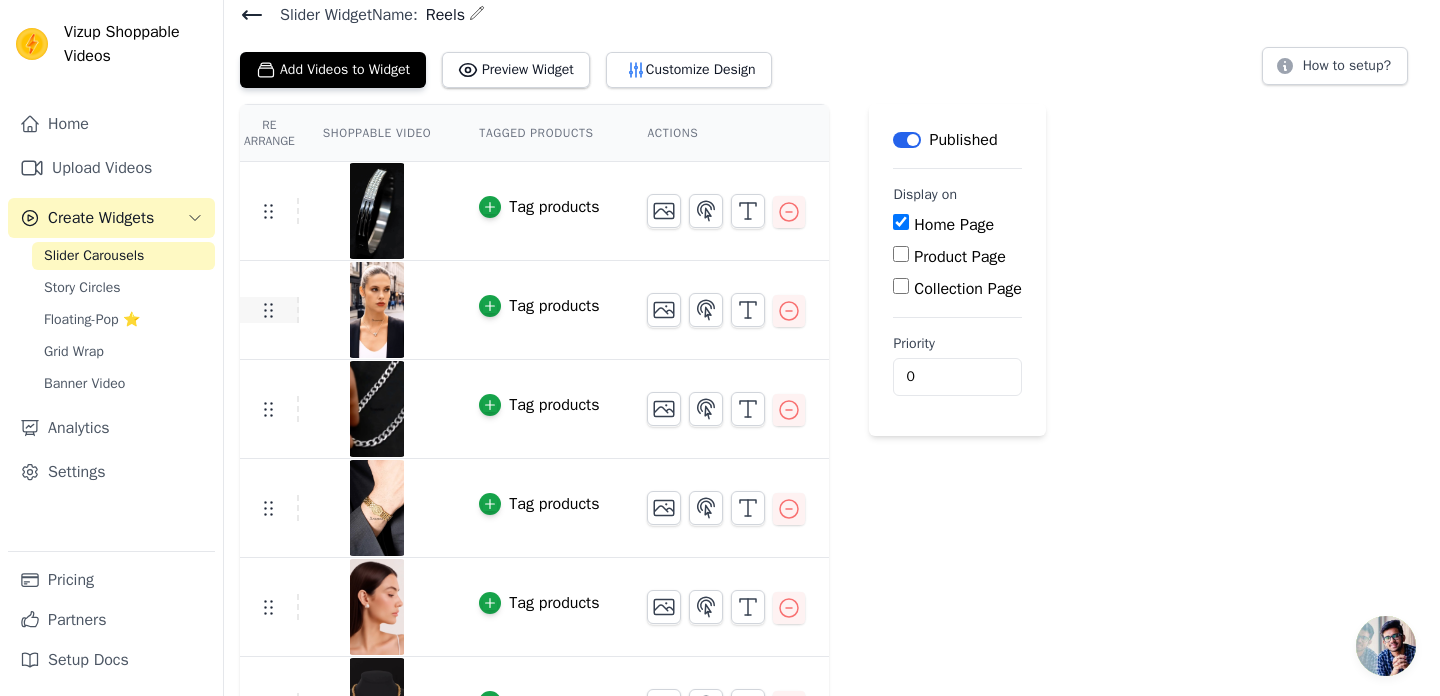 scroll, scrollTop: 215, scrollLeft: 0, axis: vertical 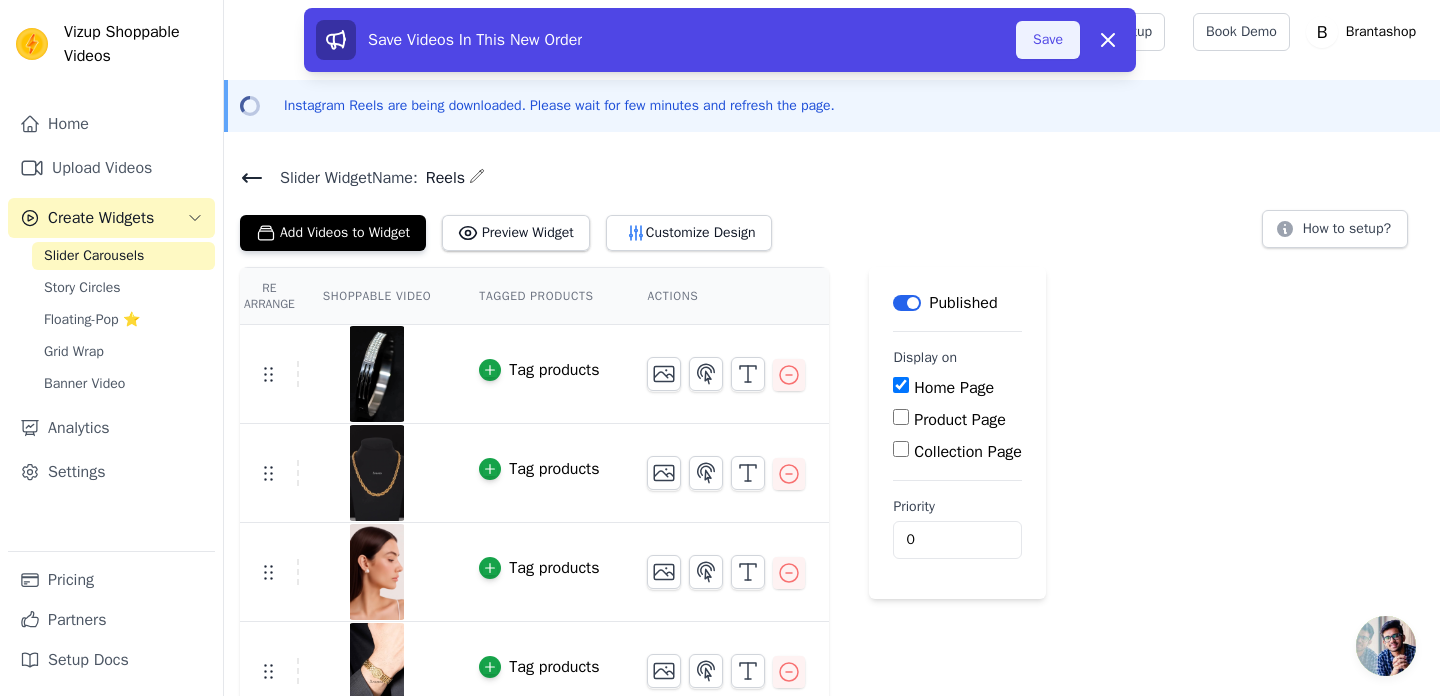 click on "Save" at bounding box center (1048, 40) 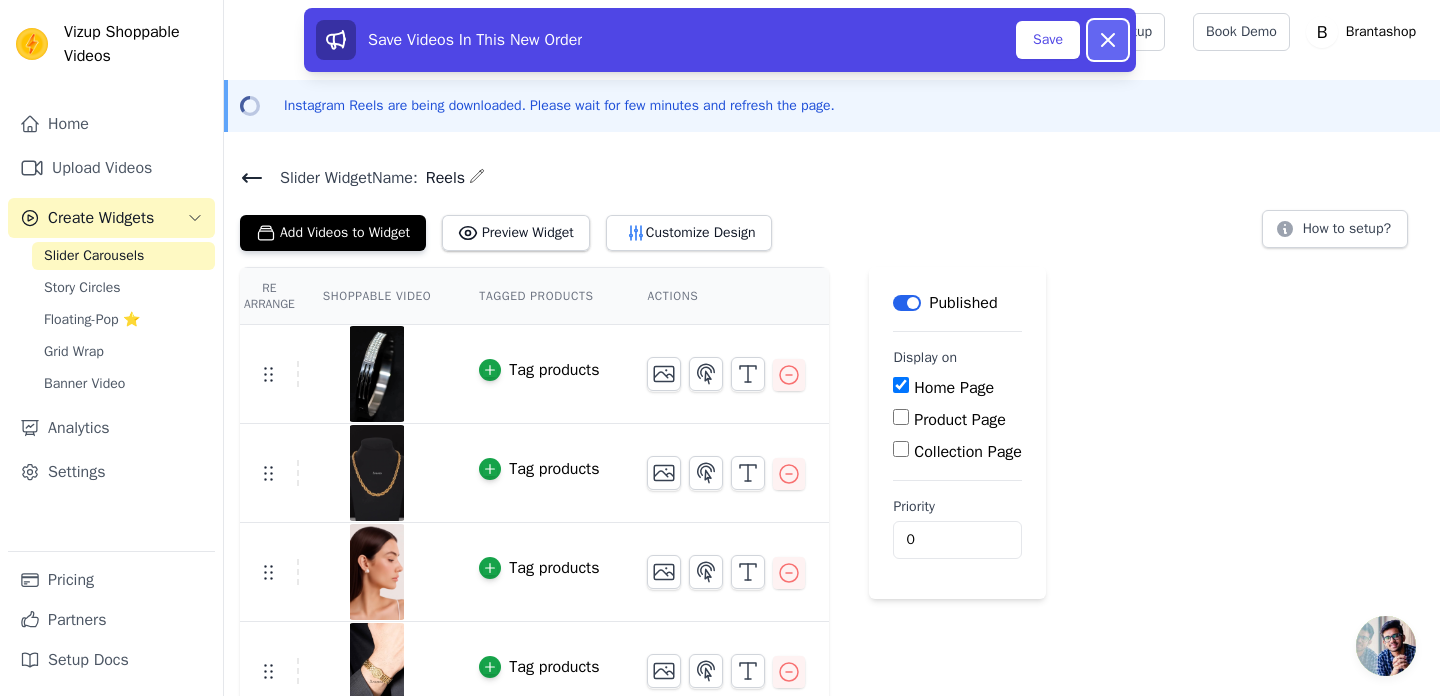 click 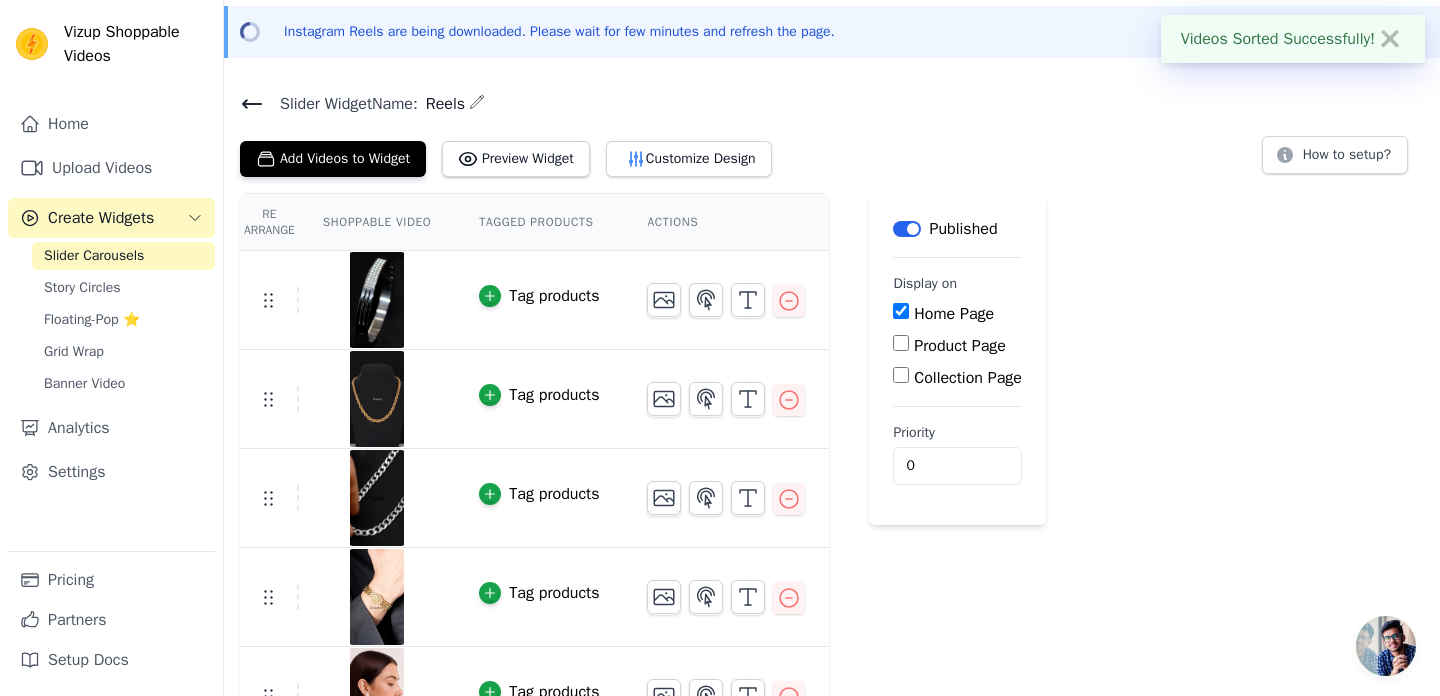 scroll, scrollTop: 76, scrollLeft: 0, axis: vertical 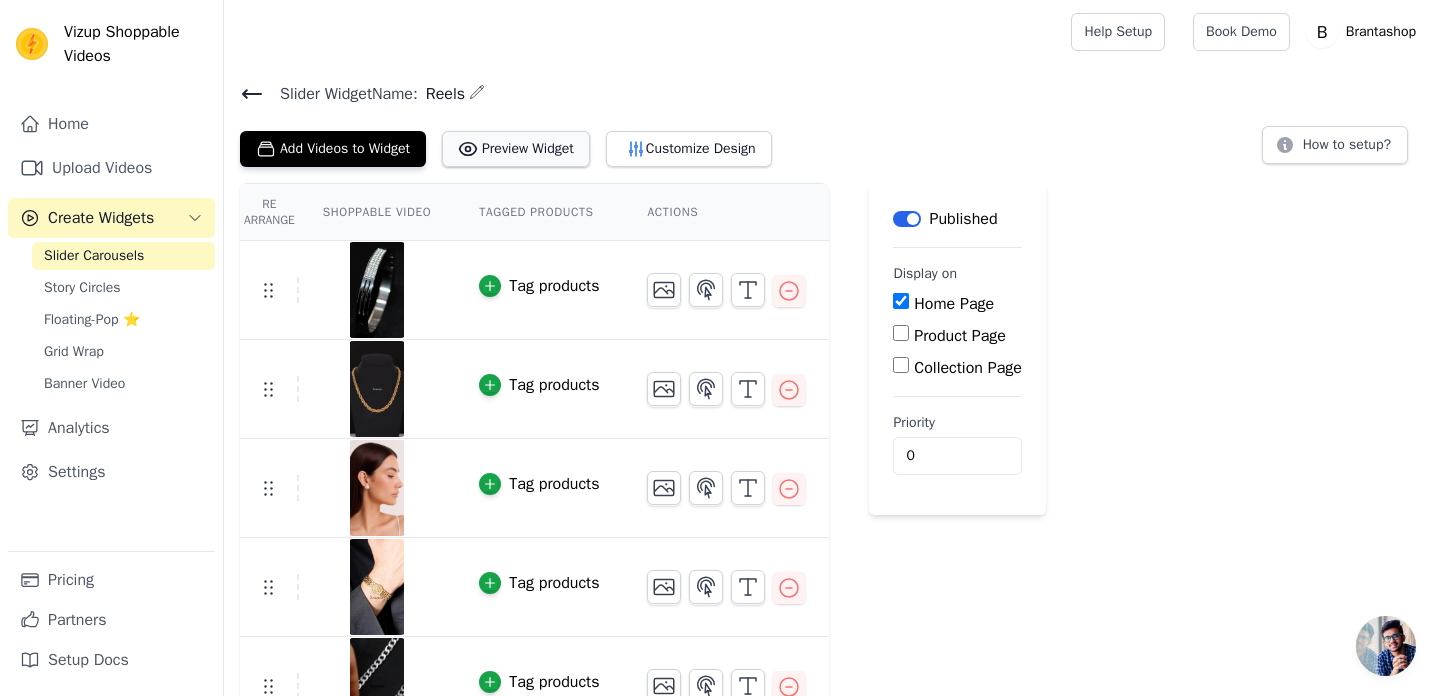 click on "Preview Widget" at bounding box center (516, 149) 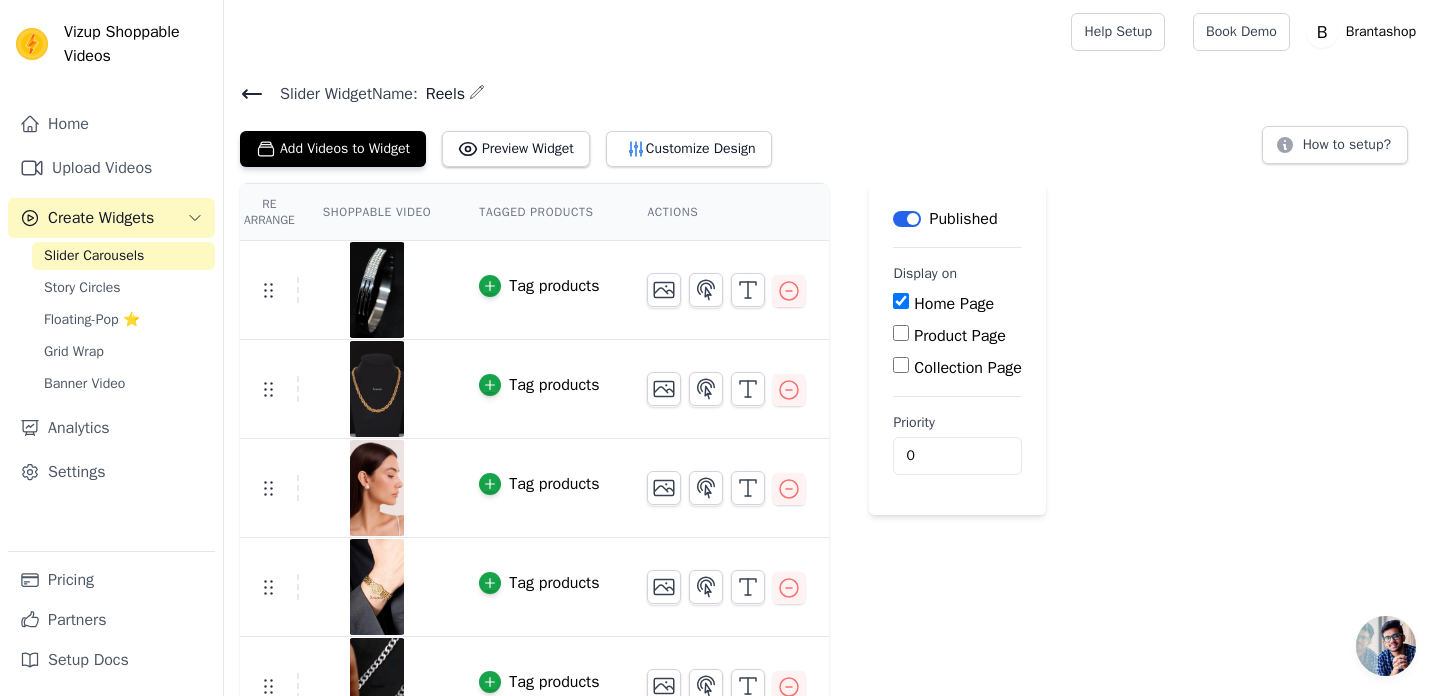 click on "Shoppable Video" at bounding box center [377, 212] 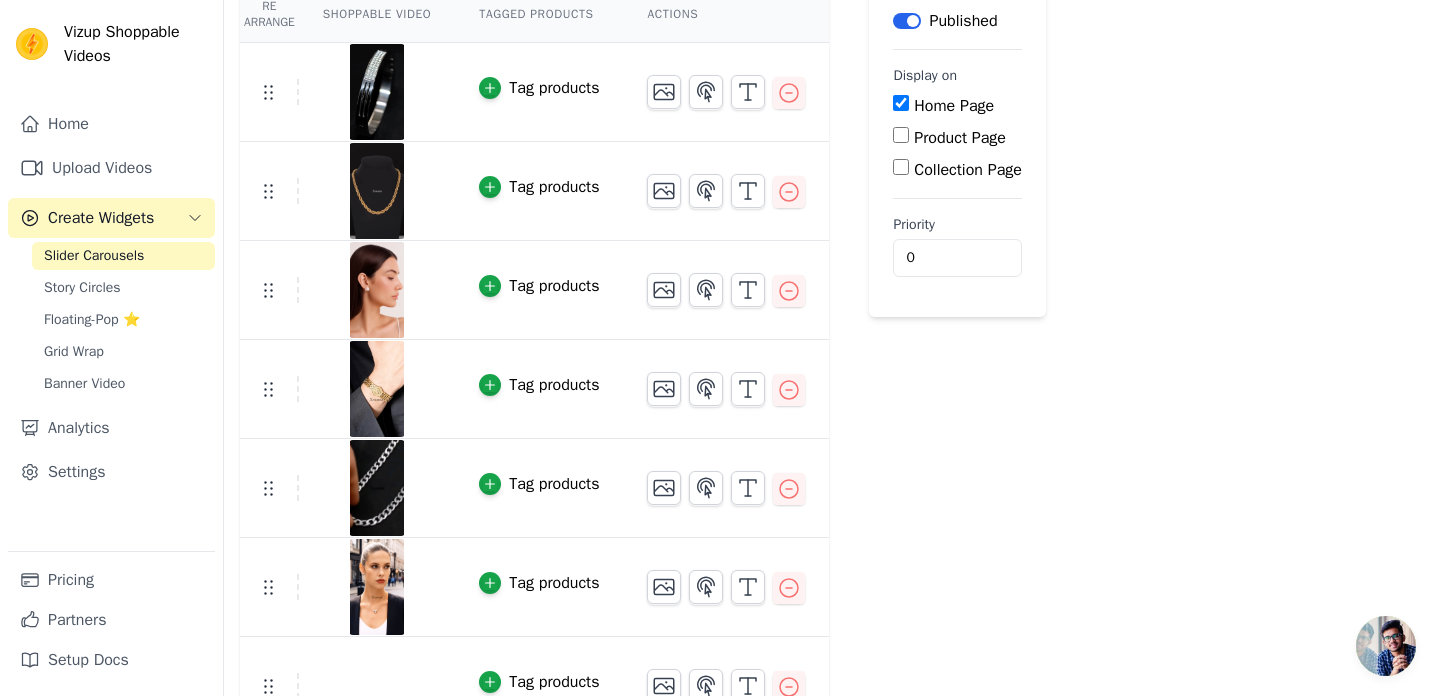 scroll, scrollTop: 0, scrollLeft: 0, axis: both 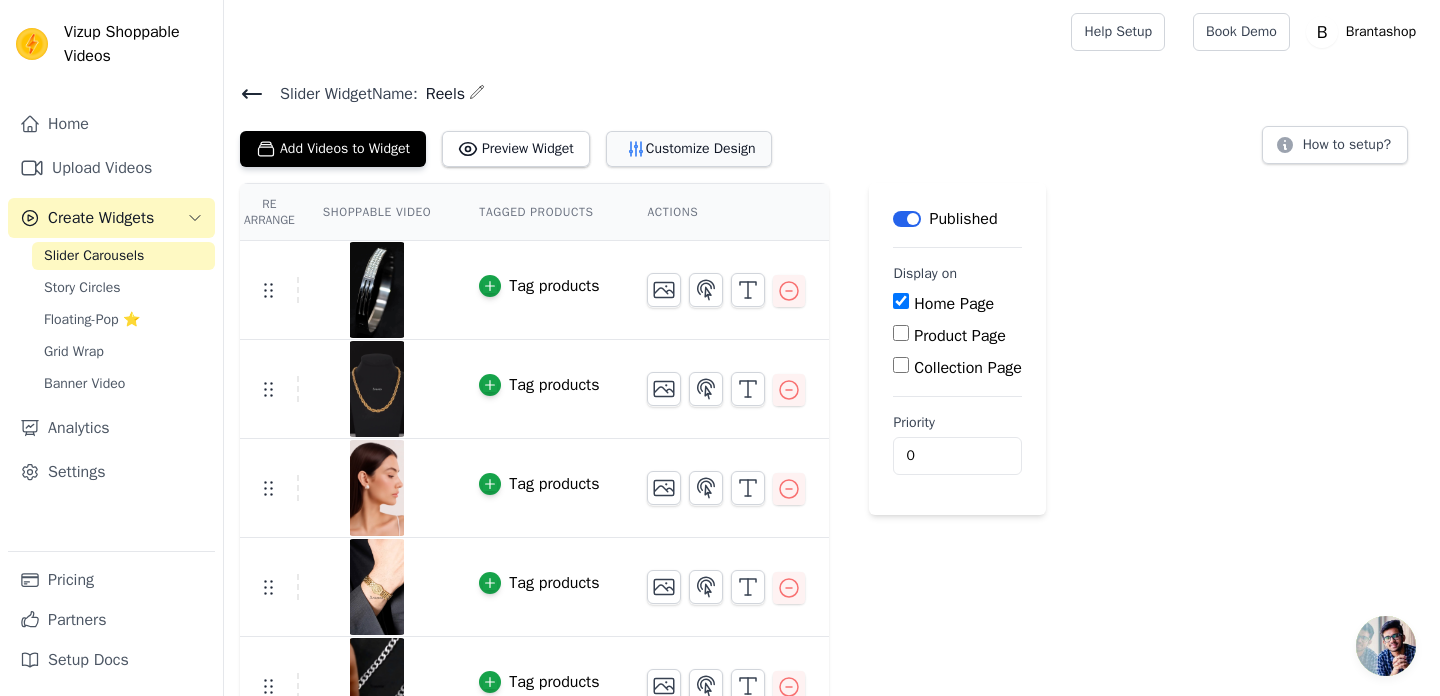 click on "Customize Design" at bounding box center (689, 149) 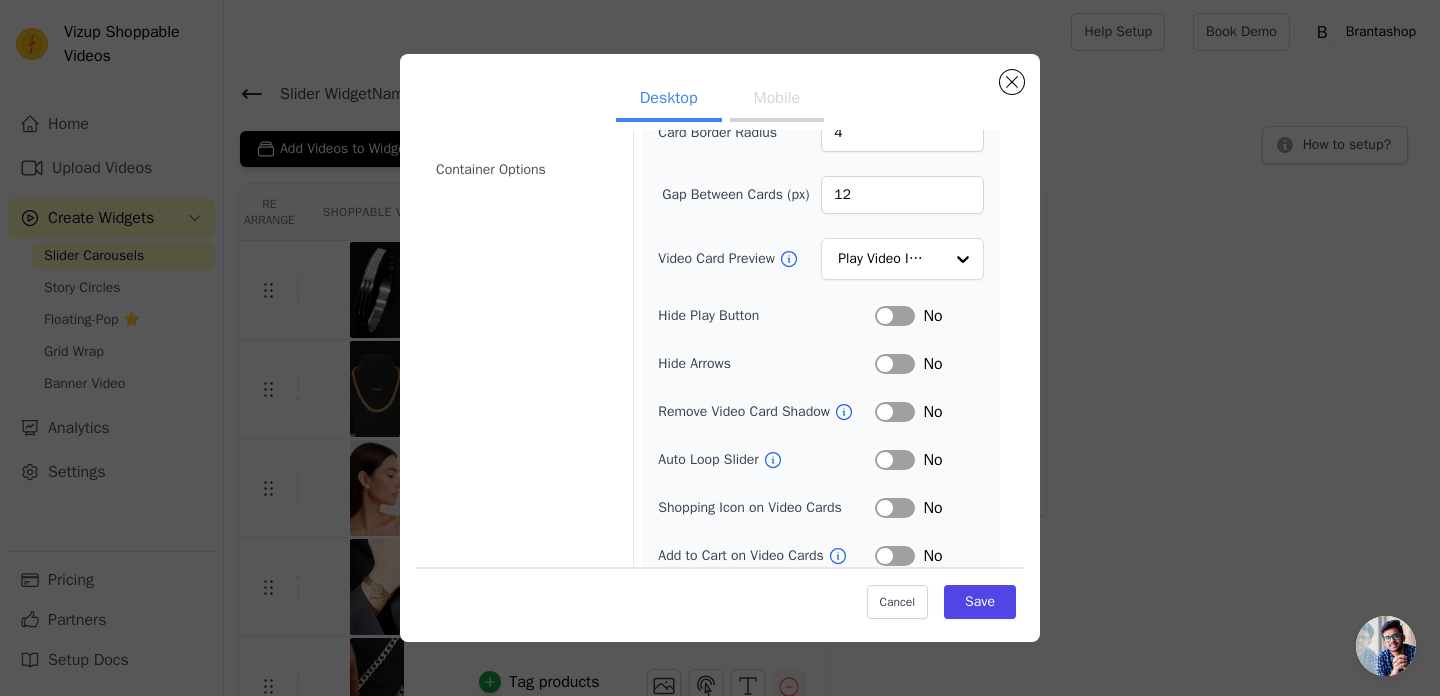 scroll, scrollTop: 174, scrollLeft: 0, axis: vertical 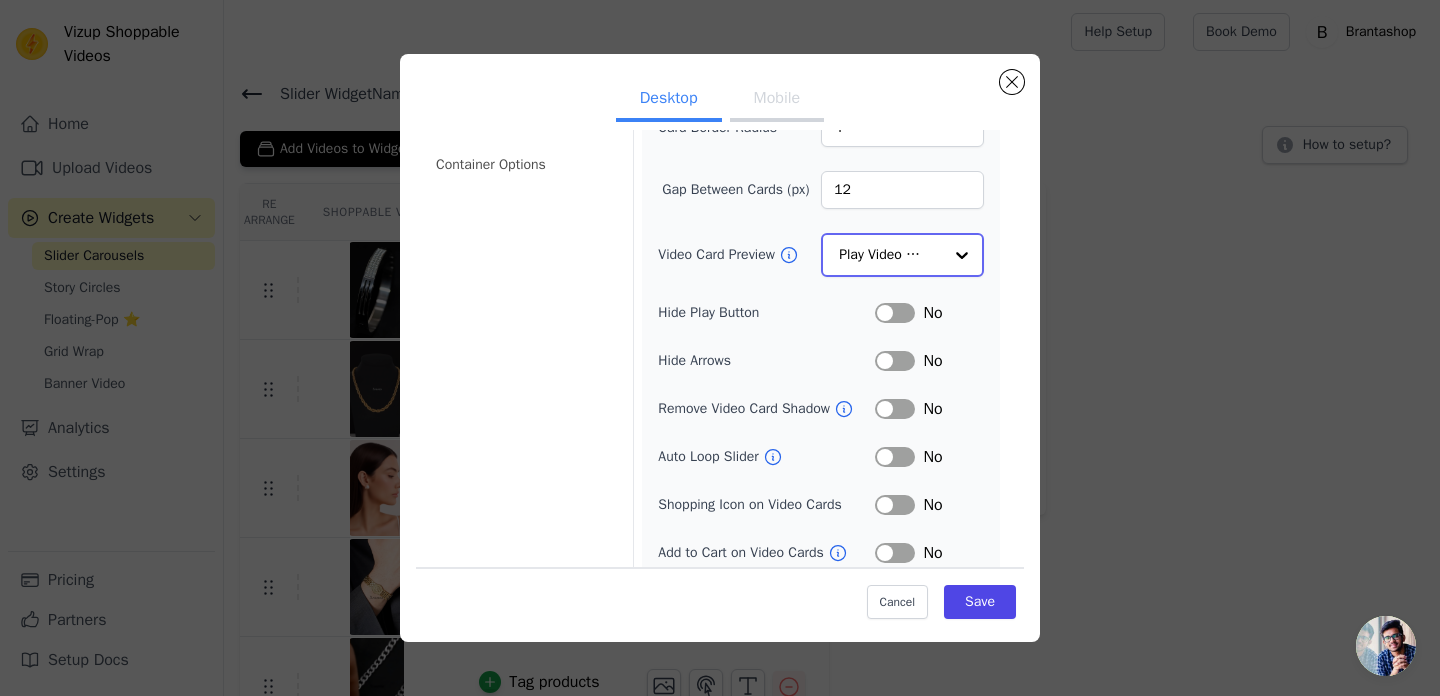 click at bounding box center (962, 255) 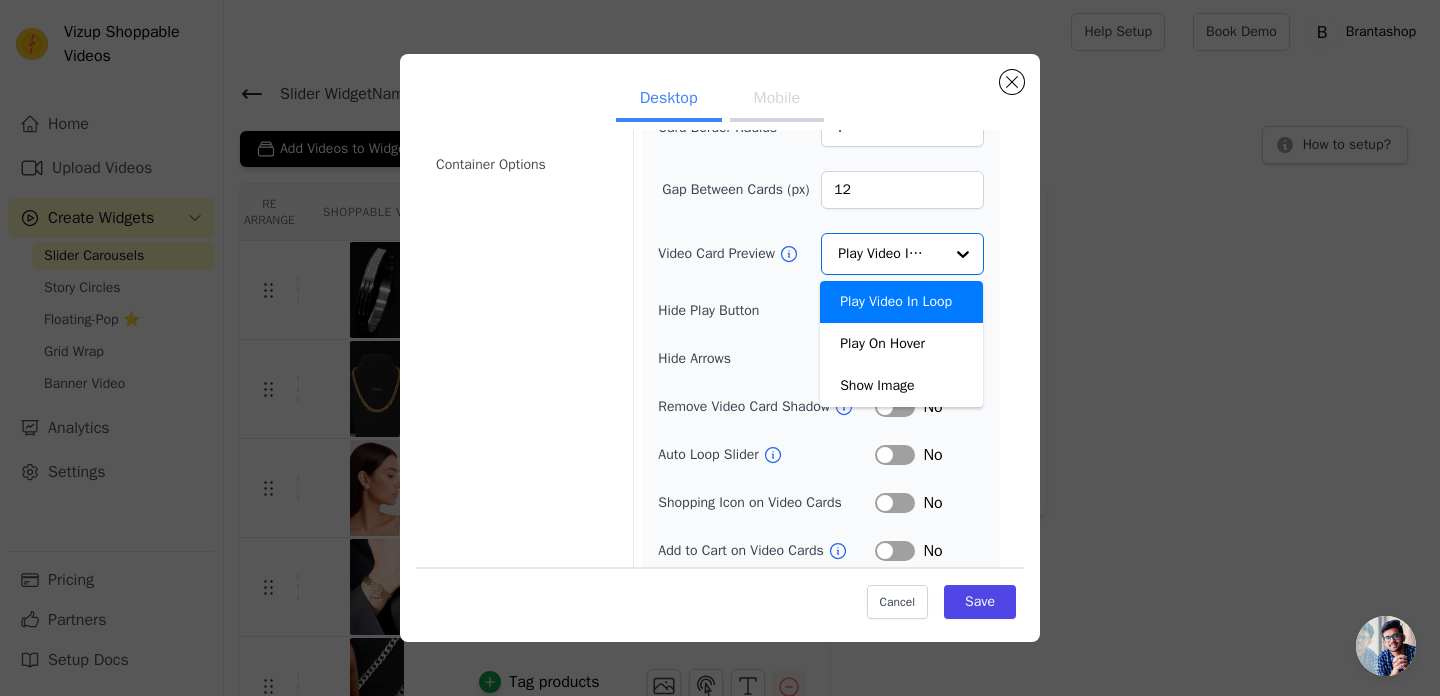 click on "Width (in px)   200   Height (in px)   355   Card Border Radius   4   Gap Between Cards (px)   12   Video Card Preview       Play Video In Loop   Play On Hover   Show Image       Option Play Video In Loop, selected.   You are currently focused on option Play Video In Loop. There are 3 results available.     Play Video In Loop               Hide Play Button   Label     No   Hide Arrows   Label     No   Remove Video Card Shadow     Label     No   Auto Loop Slider     Label     No   Shopping Icon on Video Cards   Label     No   Add to Cart on Video Cards     Label     No" at bounding box center [821, 274] 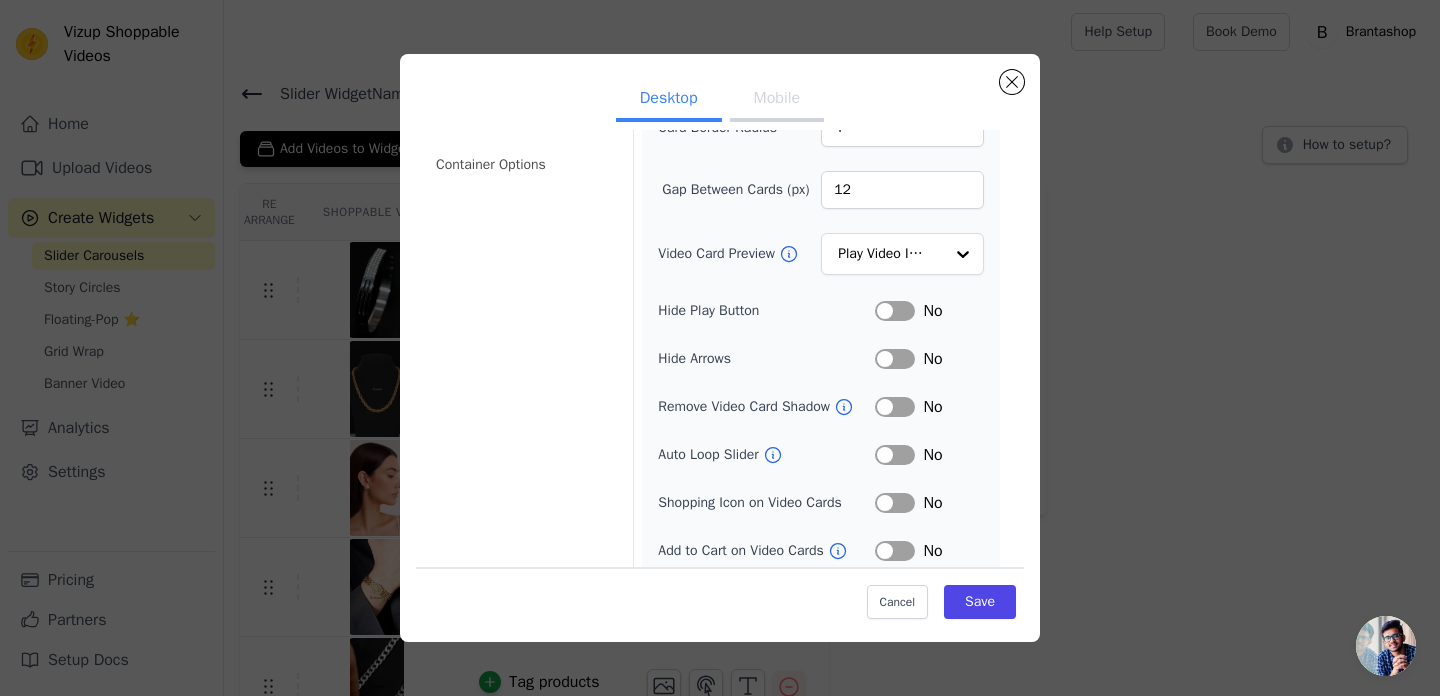 click on "Width (in px)   200   Height (in px)   355   Card Border Radius   4   Gap Between Cards (px)   12   Video Card Preview           Play Video In Loop               Hide Play Button   Label     No   Hide Arrows   Label     No   Remove Video Card Shadow     Label     No   Auto Loop Slider     Label     No   Shopping Icon on Video Cards   Label     No   Add to Cart on Video Cards     Label     No" at bounding box center (820, 270) 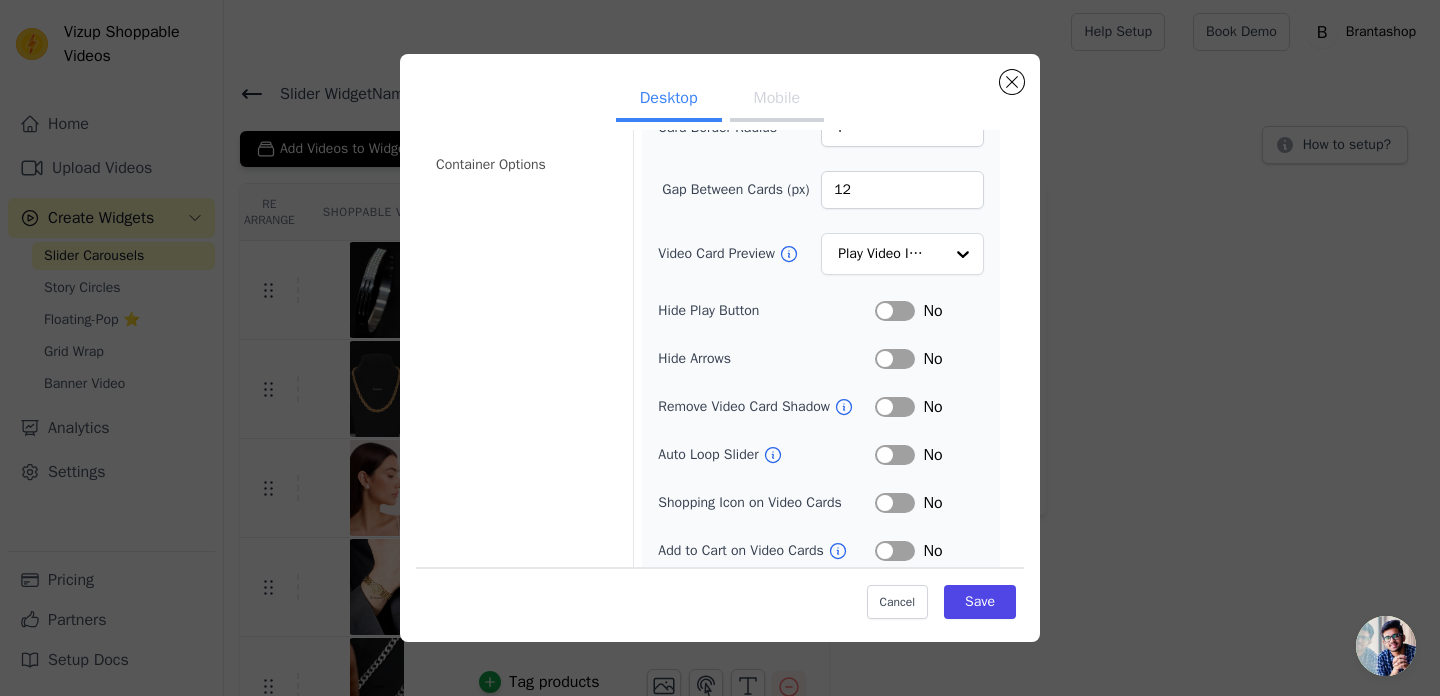 scroll, scrollTop: 188, scrollLeft: 0, axis: vertical 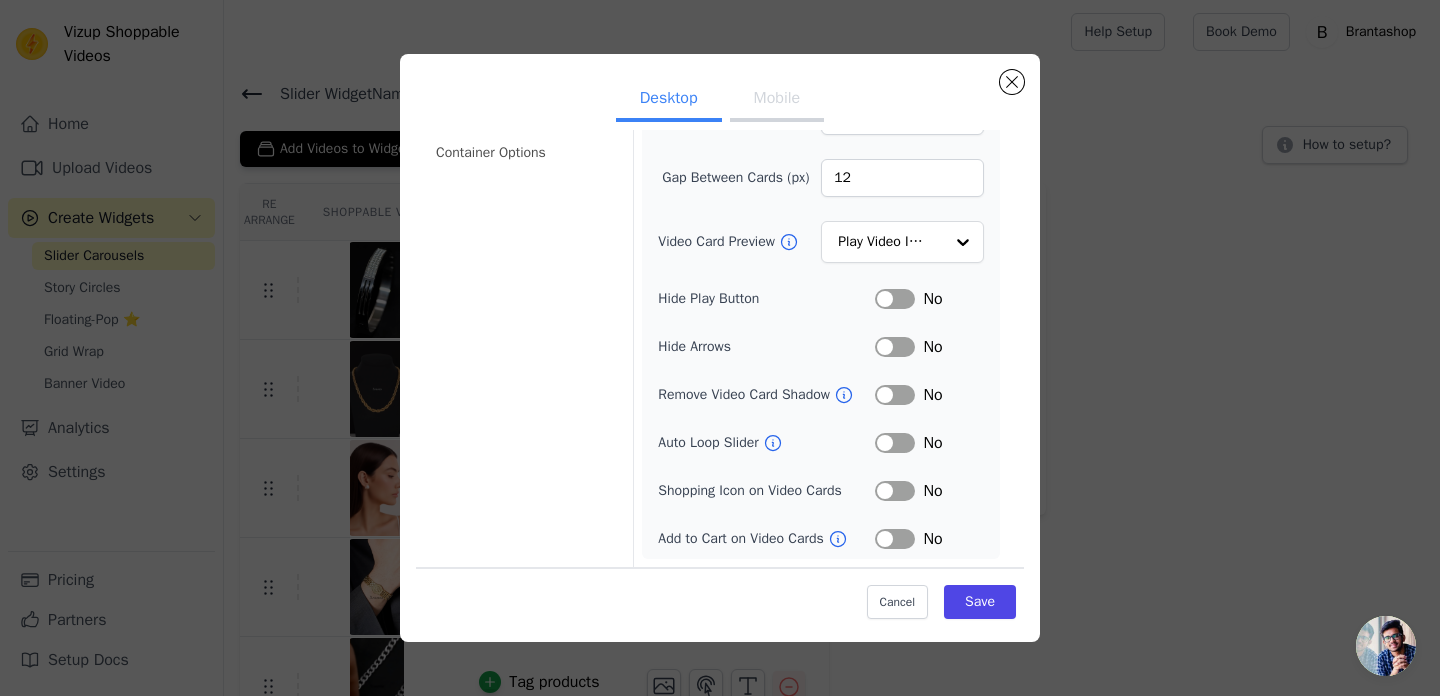 click on "Label" at bounding box center (895, 443) 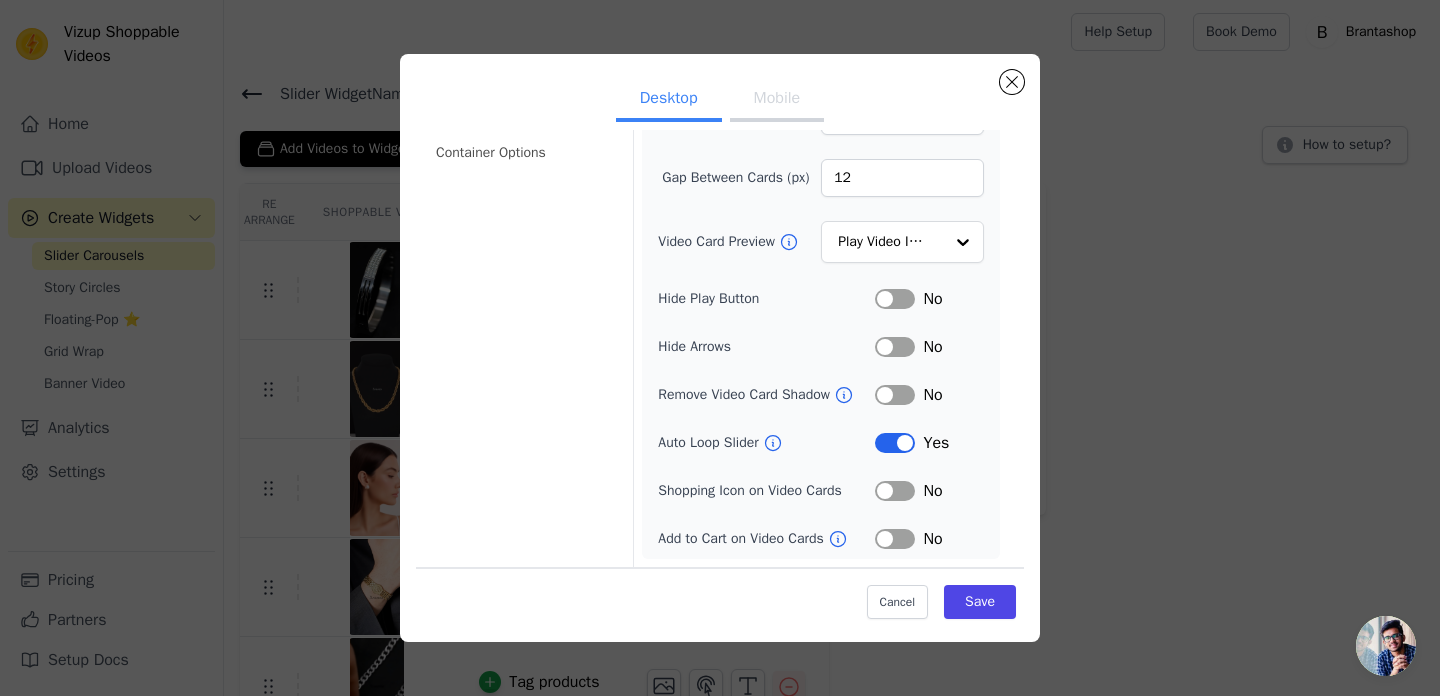 click on "Label" at bounding box center (895, 491) 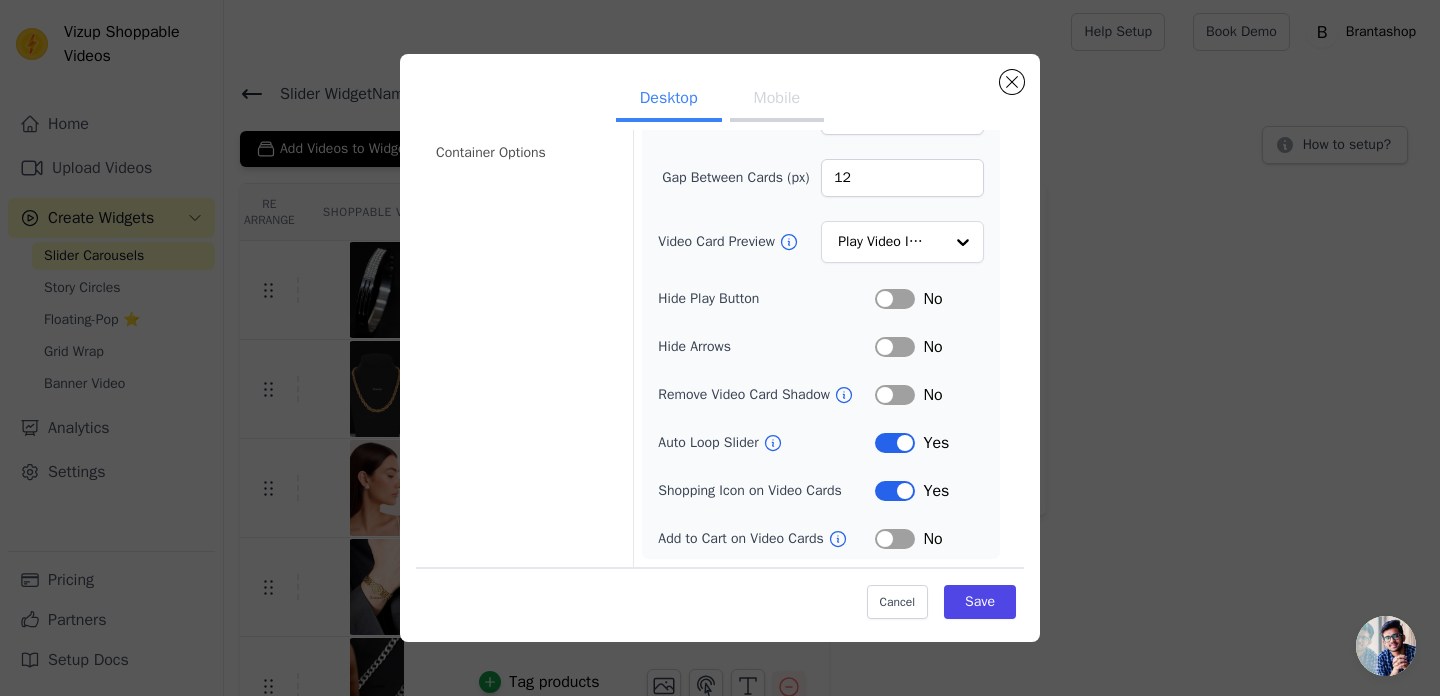 click on "Label" at bounding box center (895, 539) 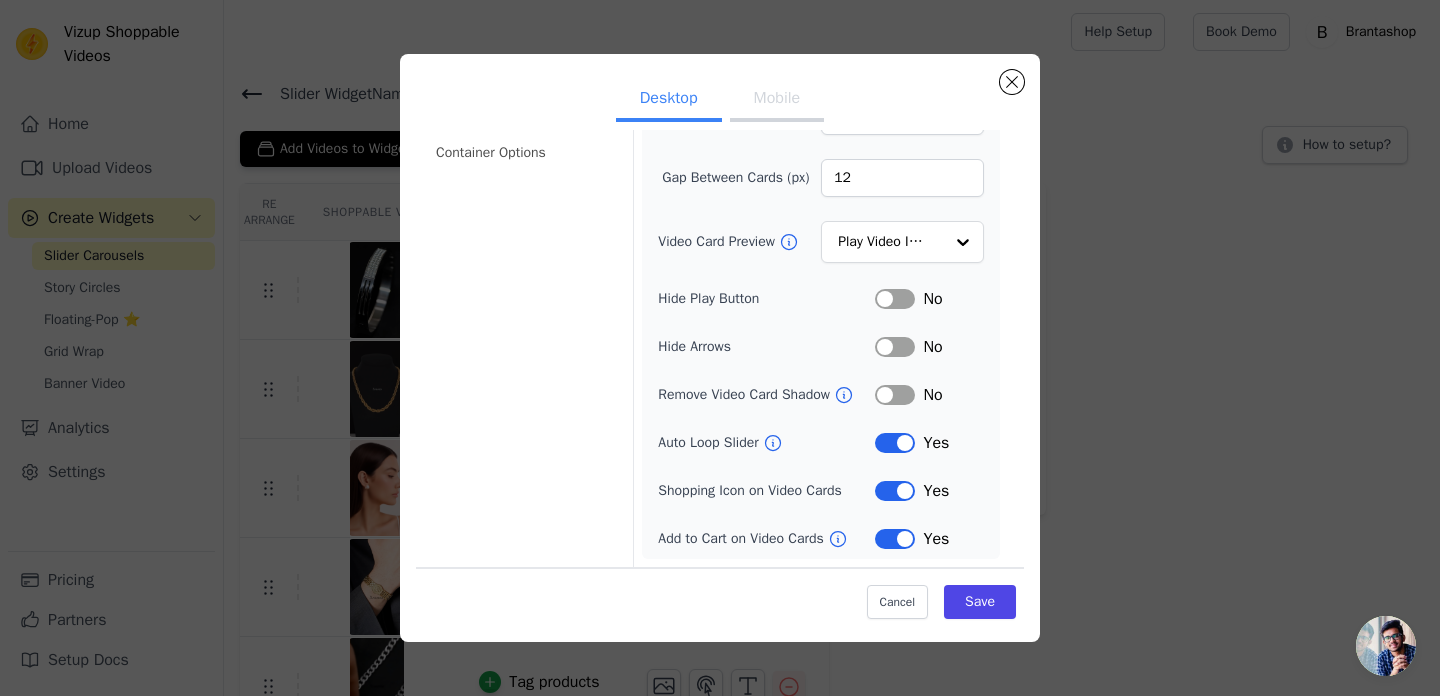 scroll, scrollTop: 0, scrollLeft: 0, axis: both 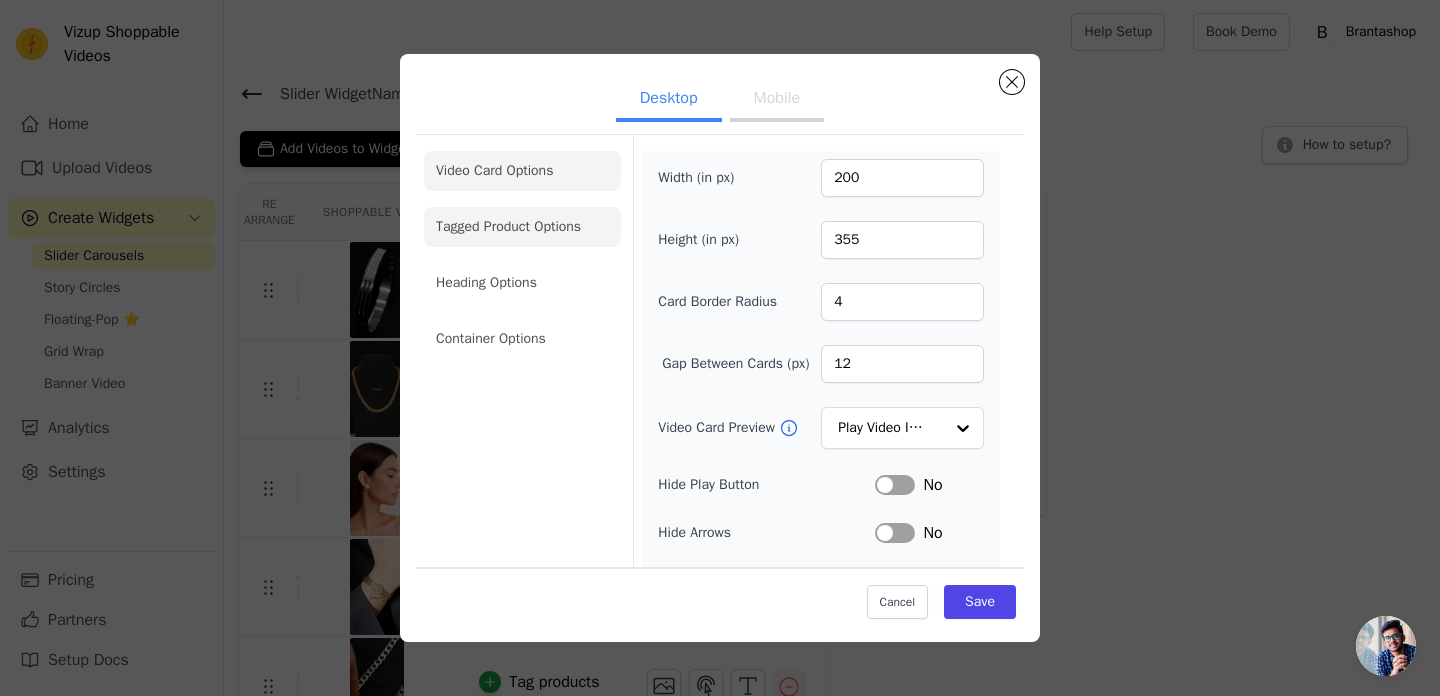click on "Tagged Product Options" 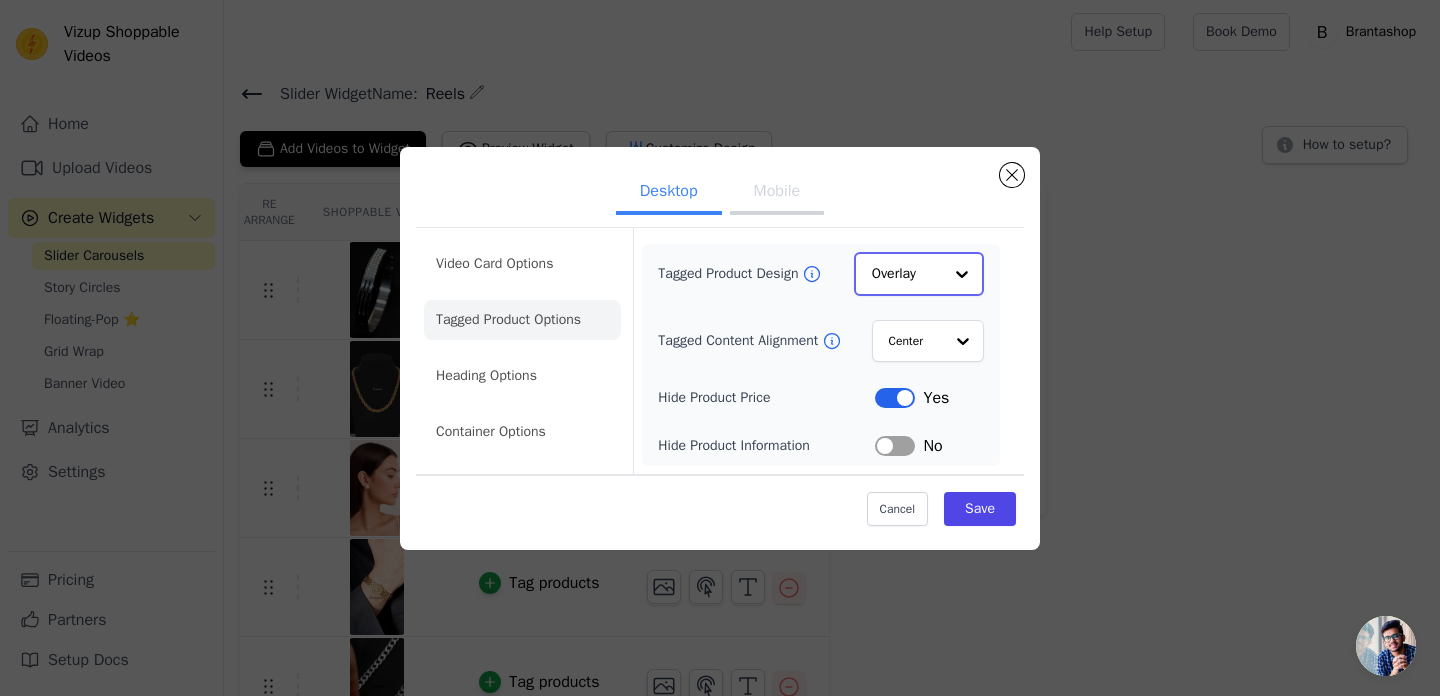 click on "Tagged Product Design" 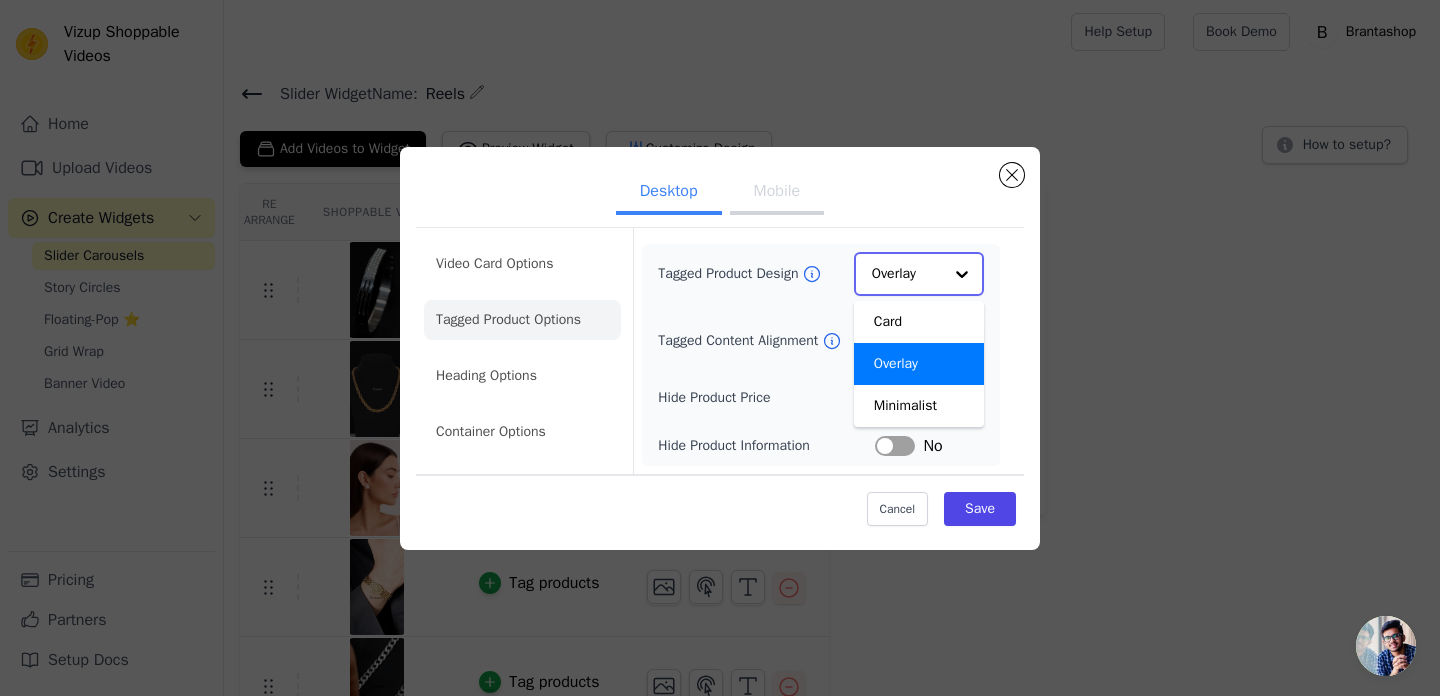 click on "Tagged Product Design" 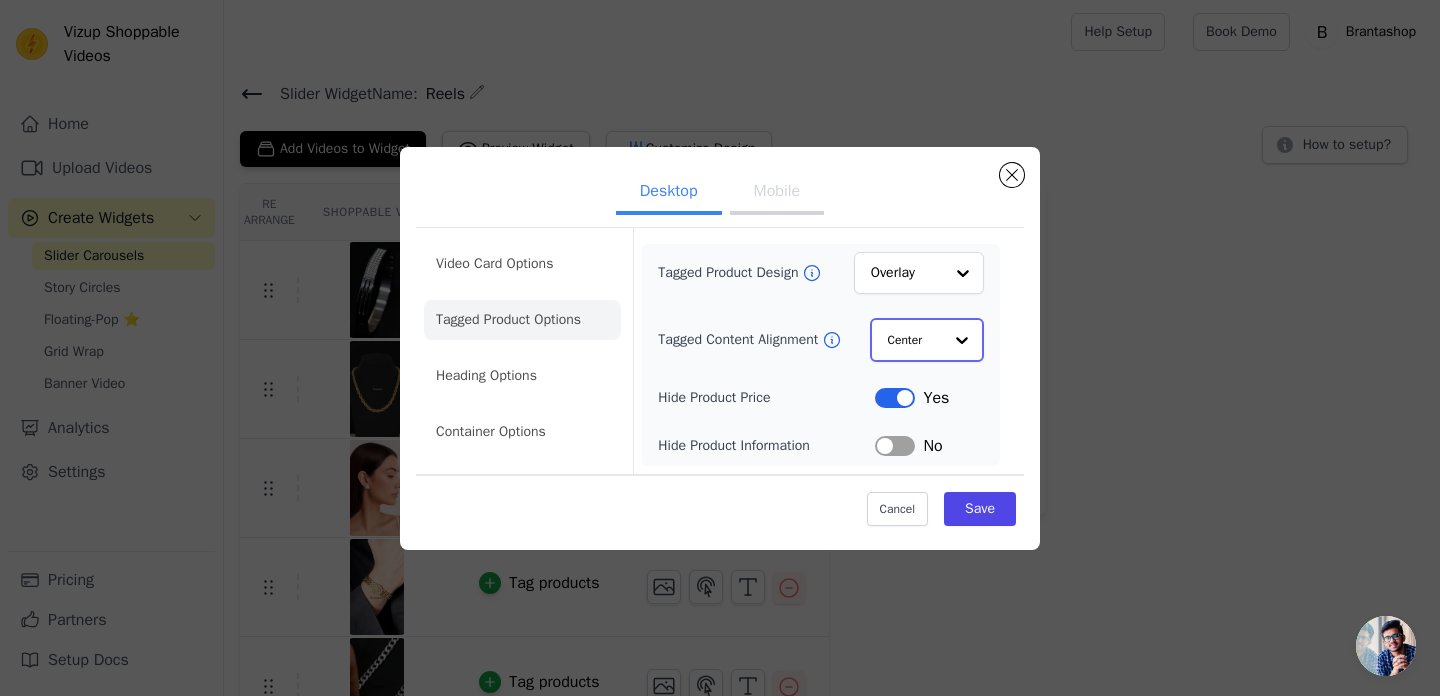 click on "Tagged Content Alignment" 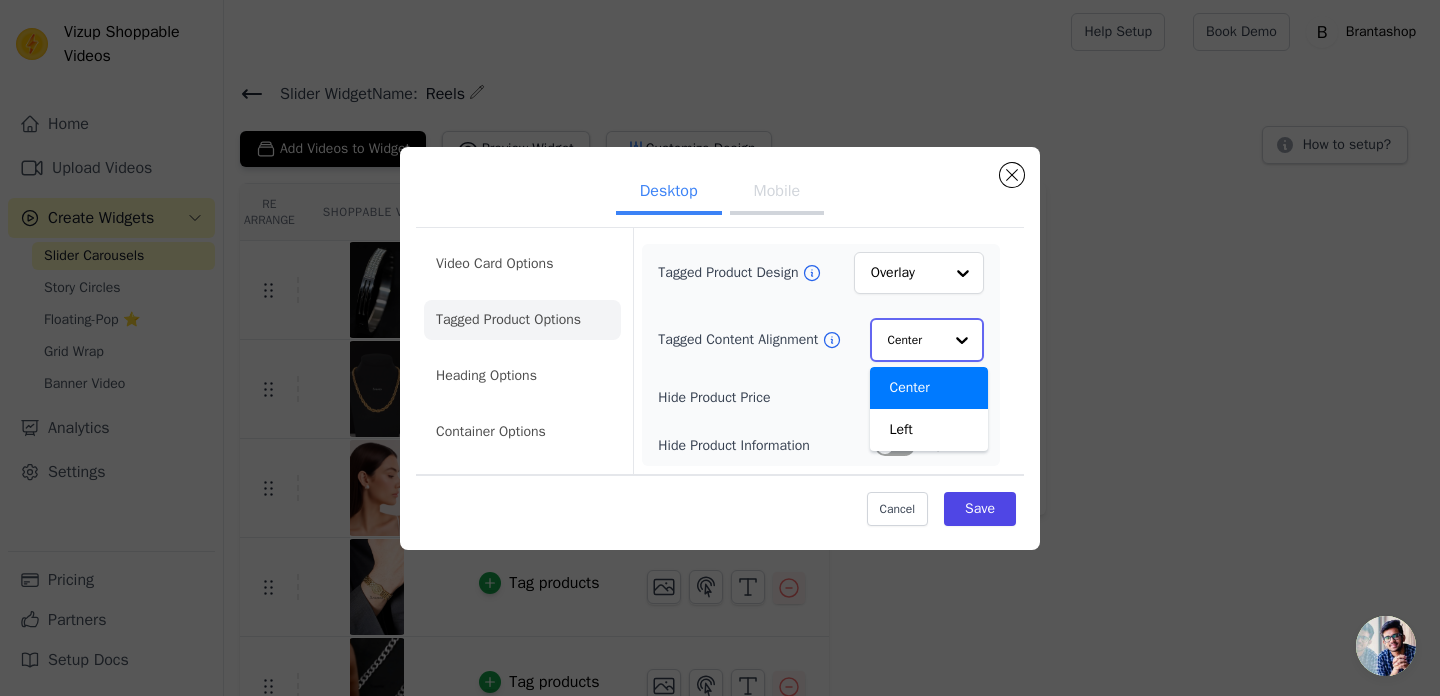 click on "Tagged Content Alignment" 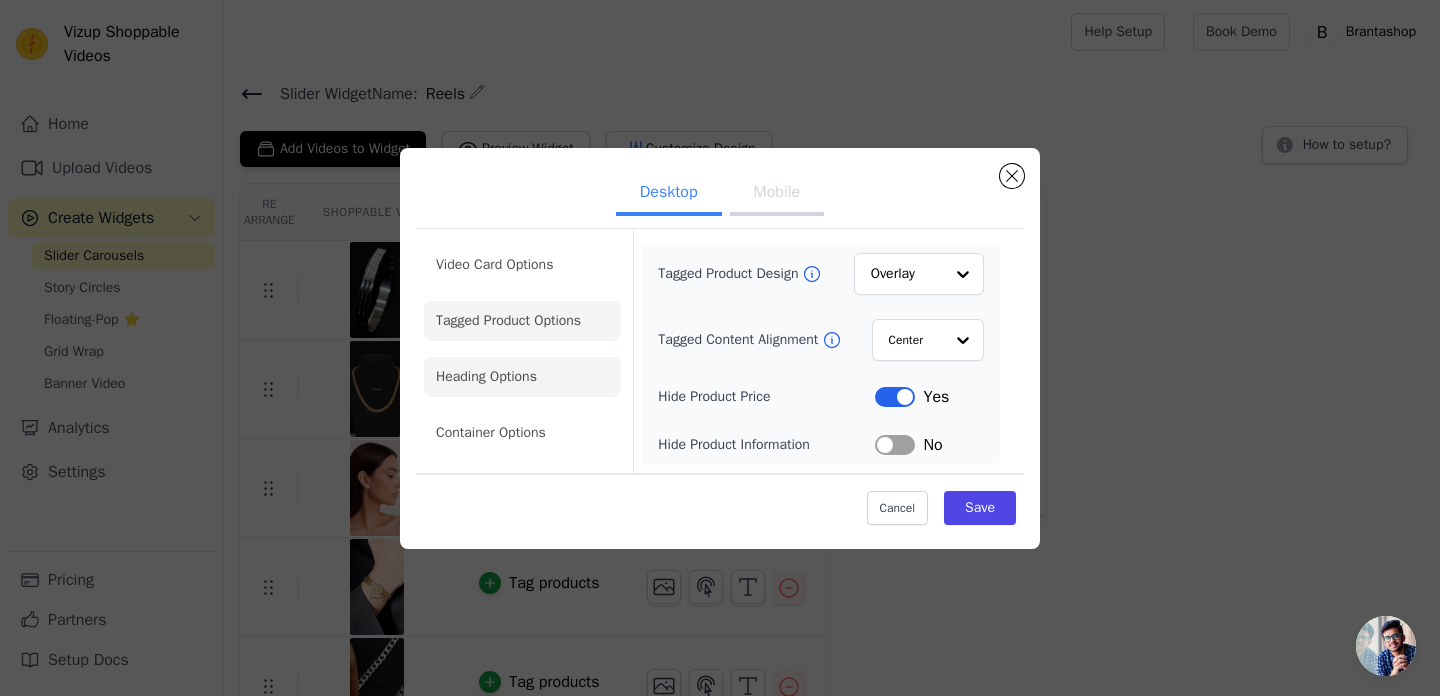 click on "Heading Options" 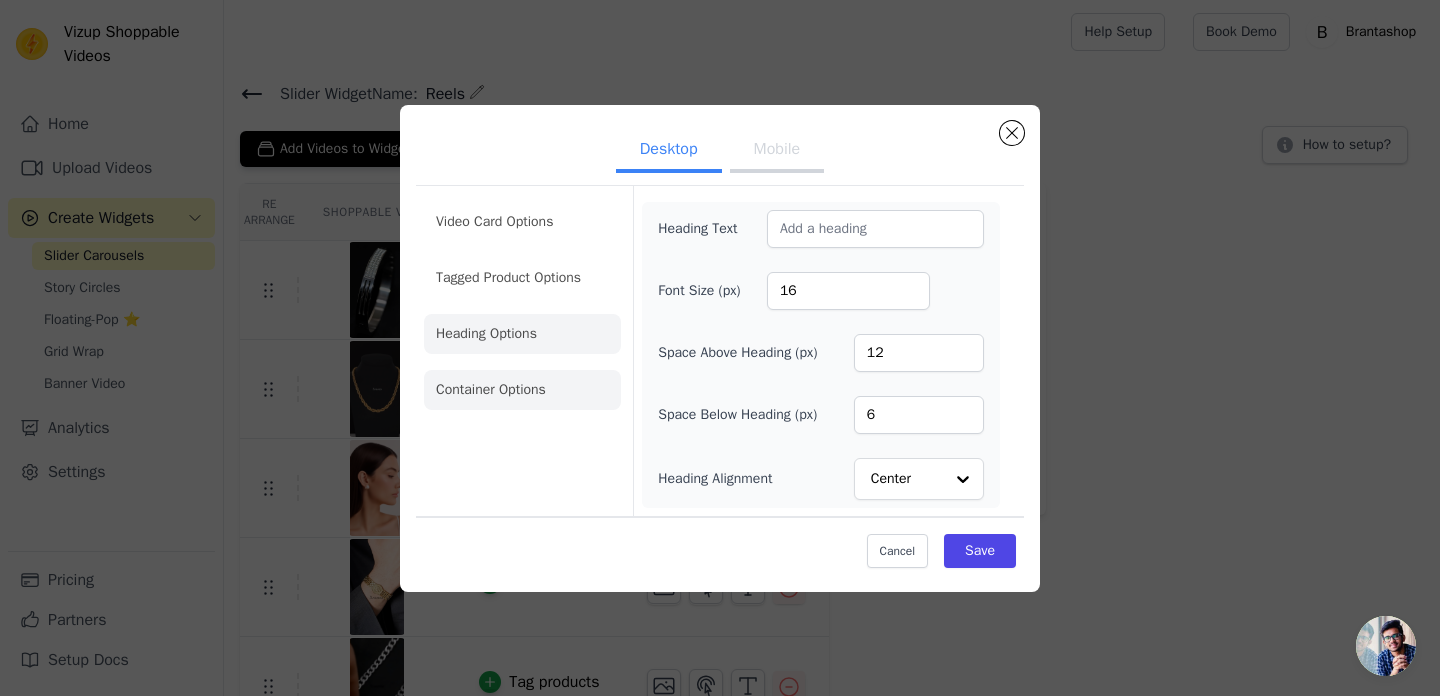 click on "Container Options" 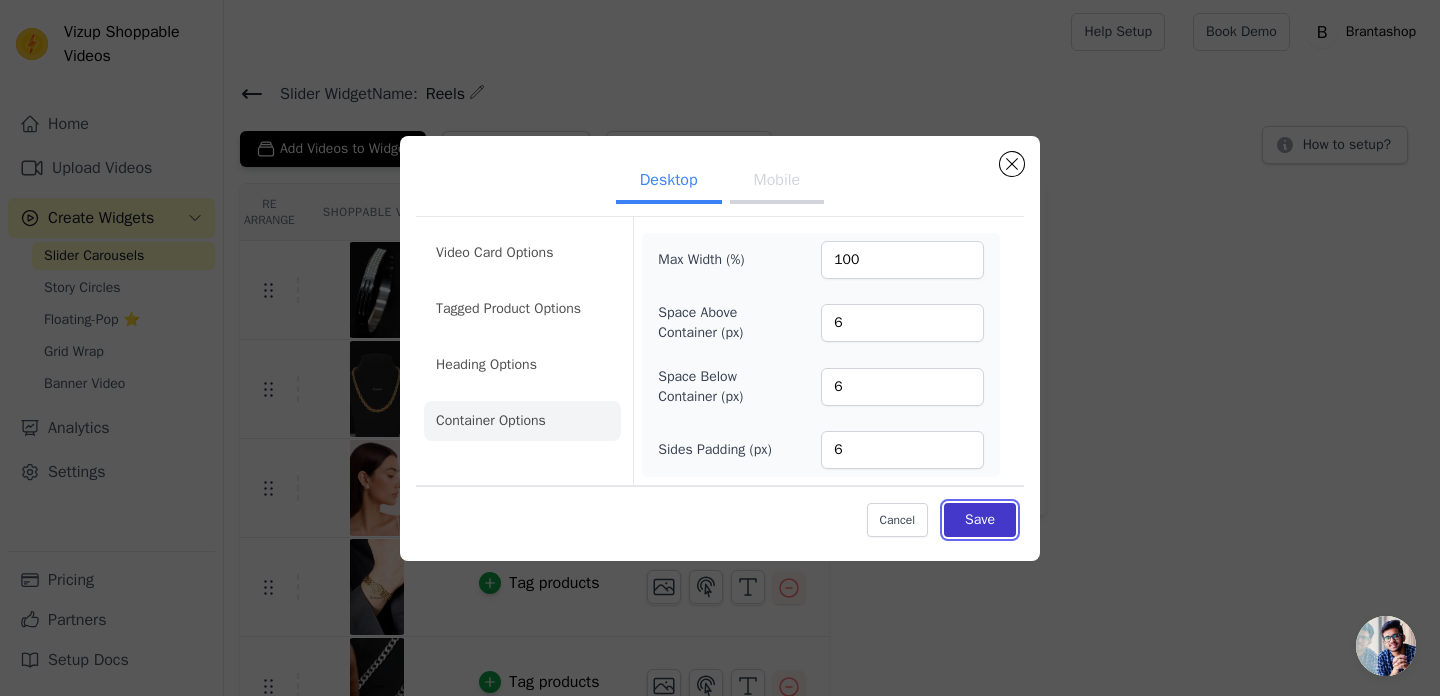 click on "Save" at bounding box center [980, 520] 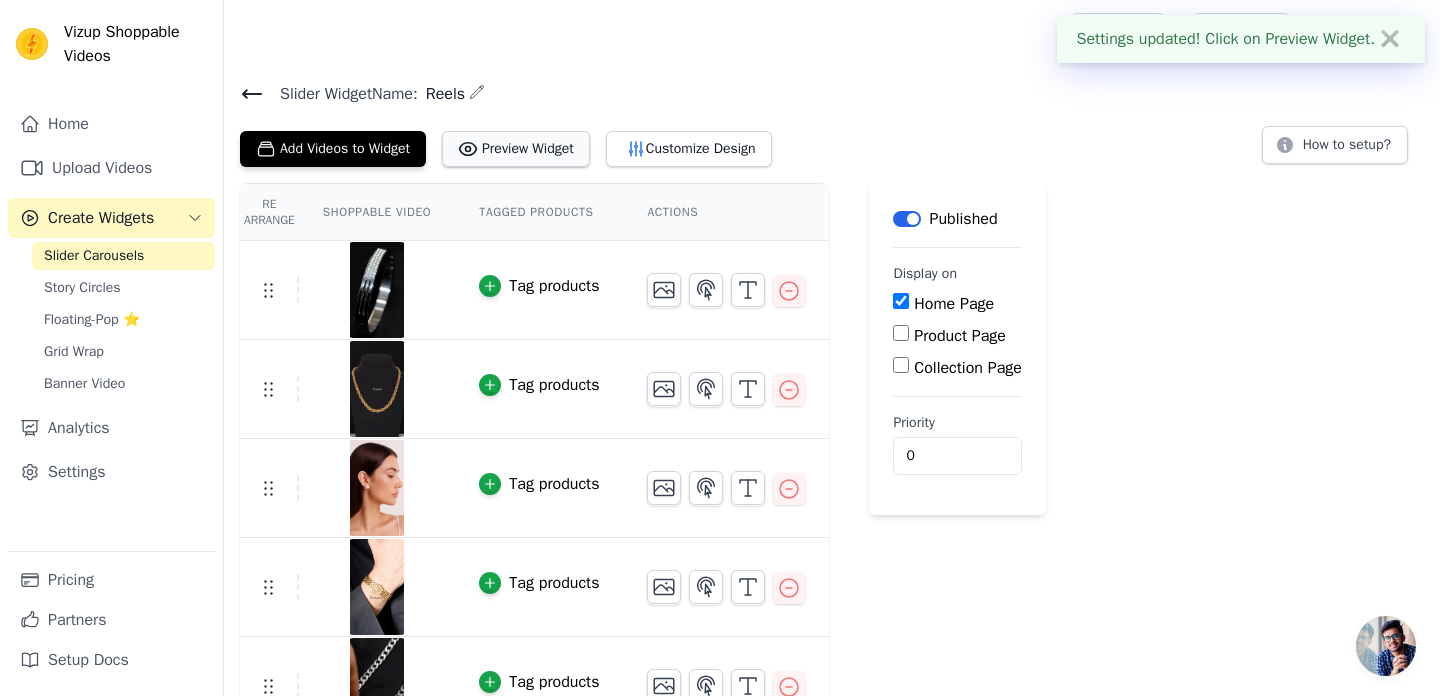 click on "Preview Widget" at bounding box center [516, 149] 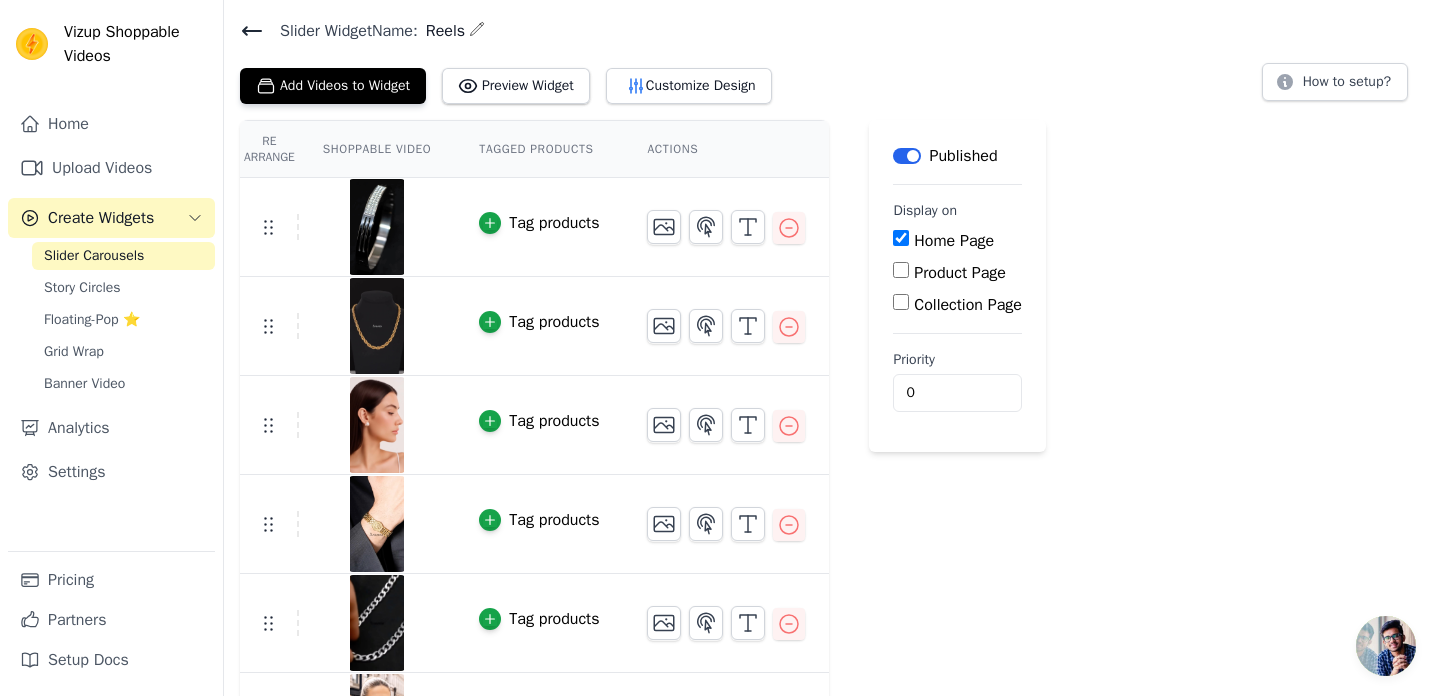 scroll, scrollTop: 67, scrollLeft: 0, axis: vertical 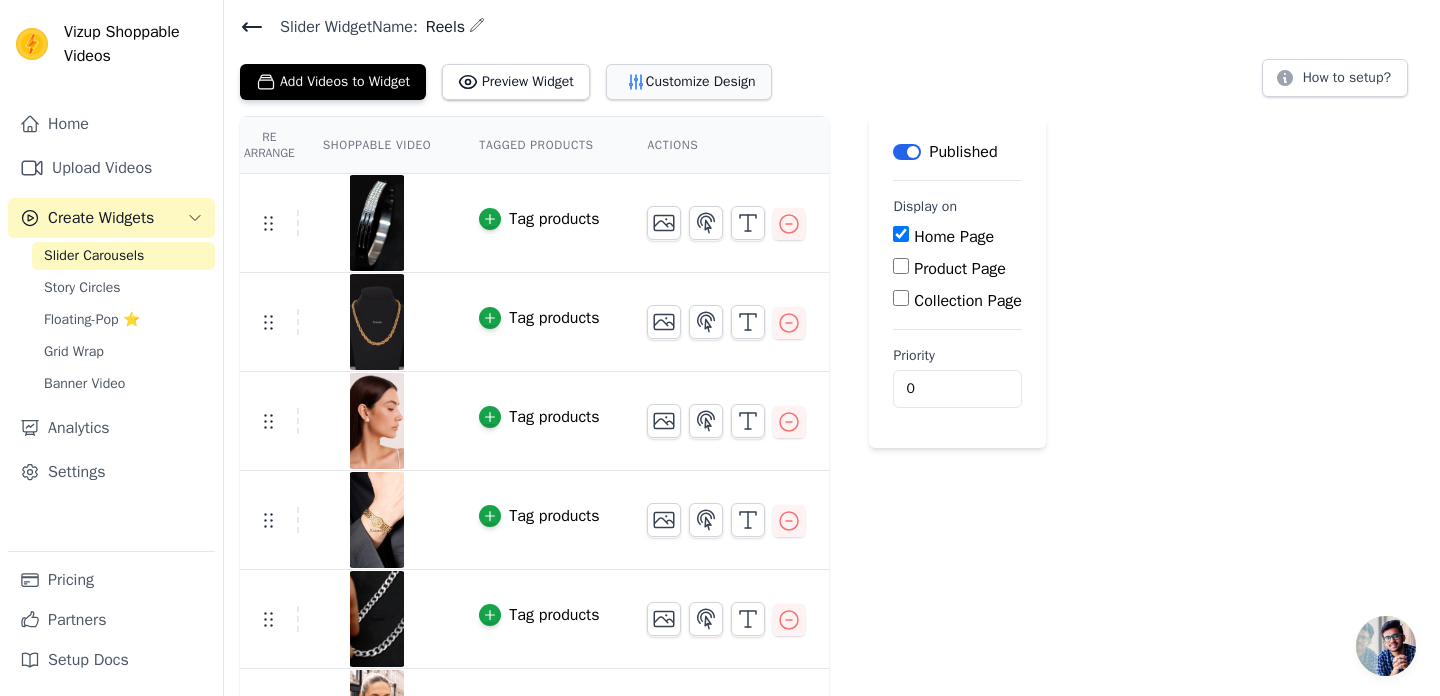 click on "Customize Design" at bounding box center [689, 82] 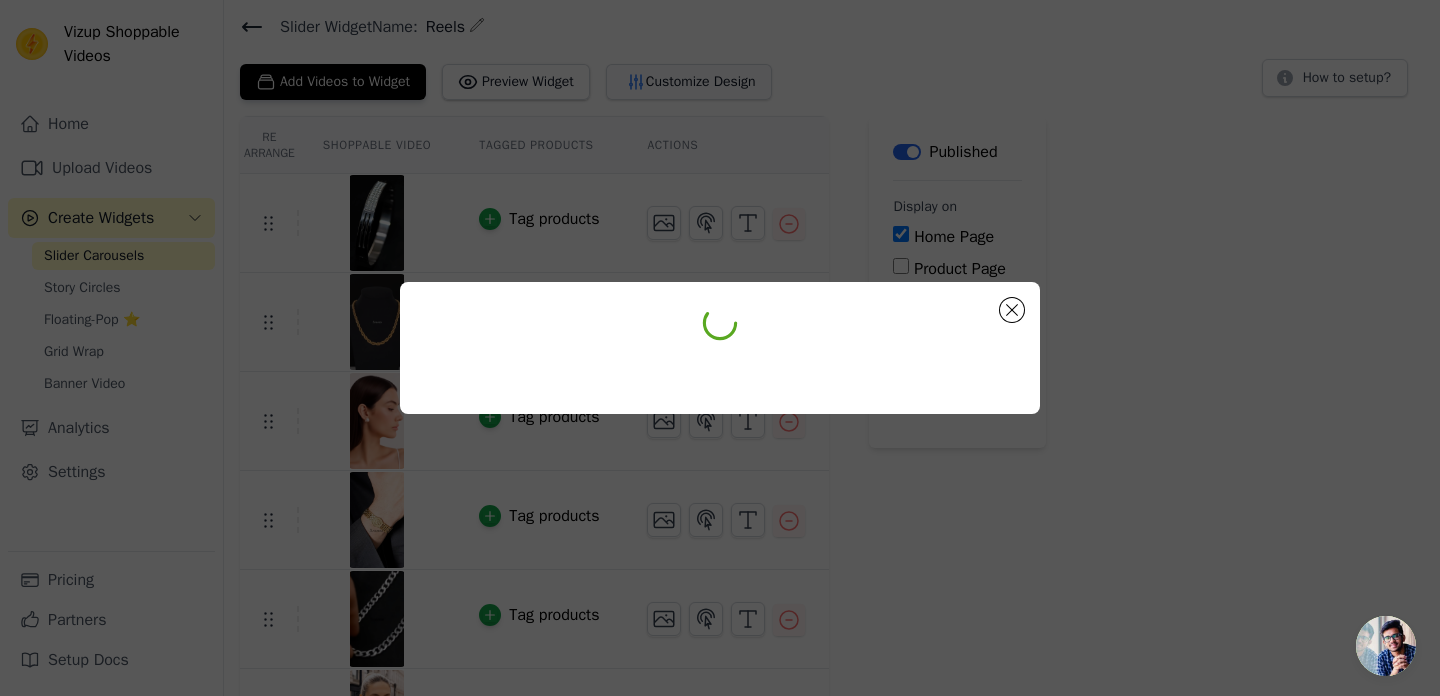 scroll, scrollTop: 0, scrollLeft: 0, axis: both 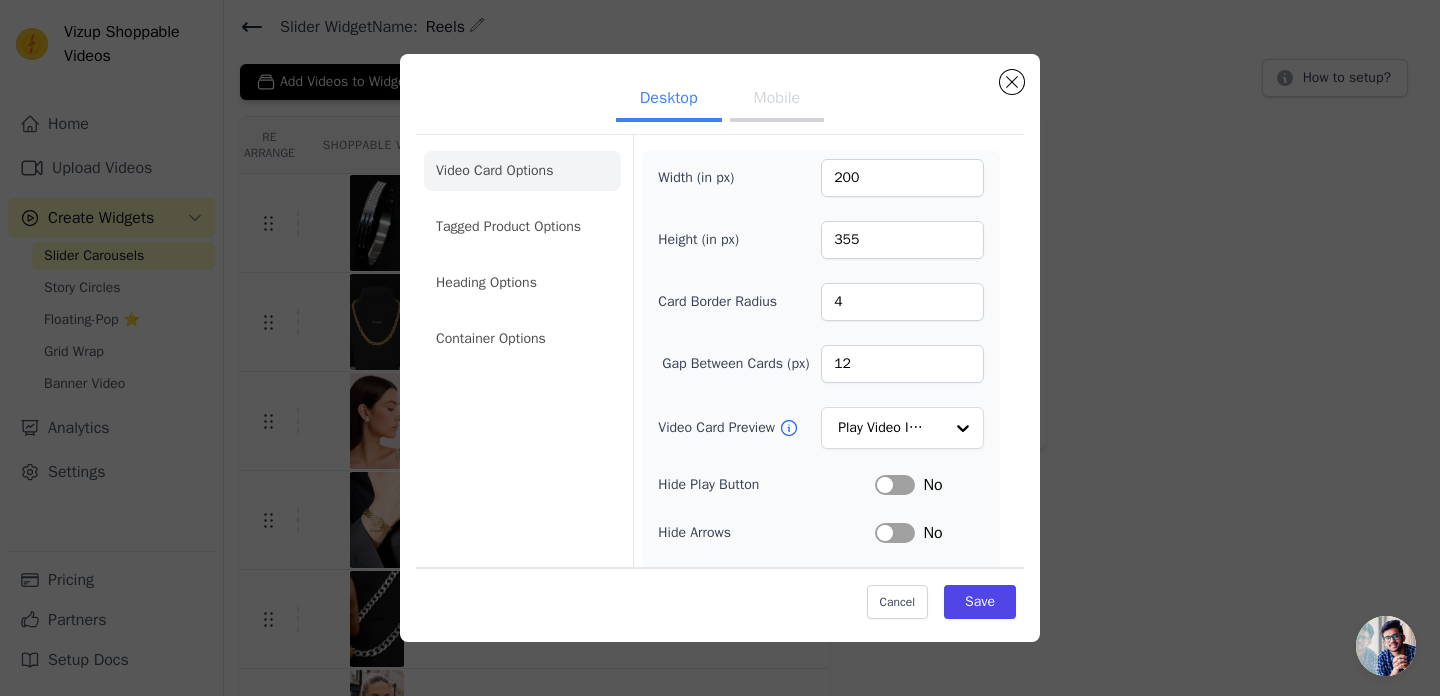click on "Video Card Options" 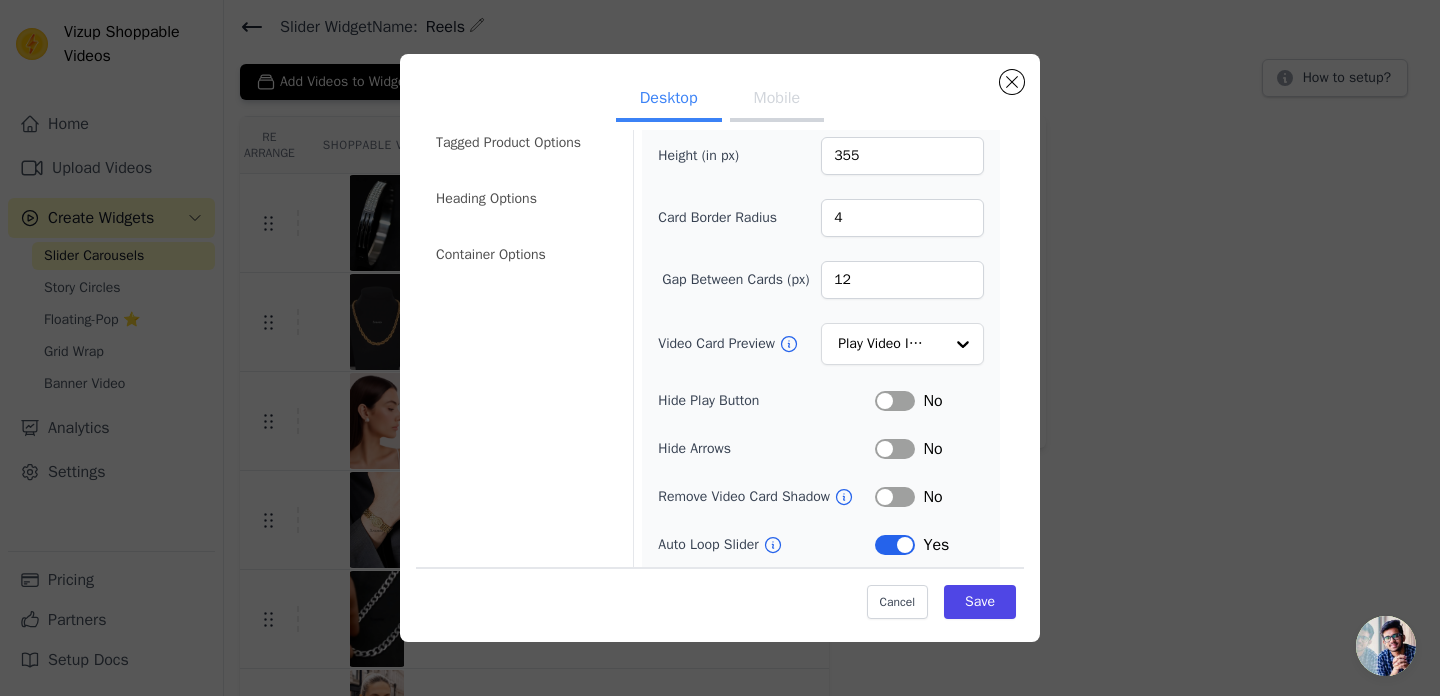 scroll, scrollTop: 87, scrollLeft: 0, axis: vertical 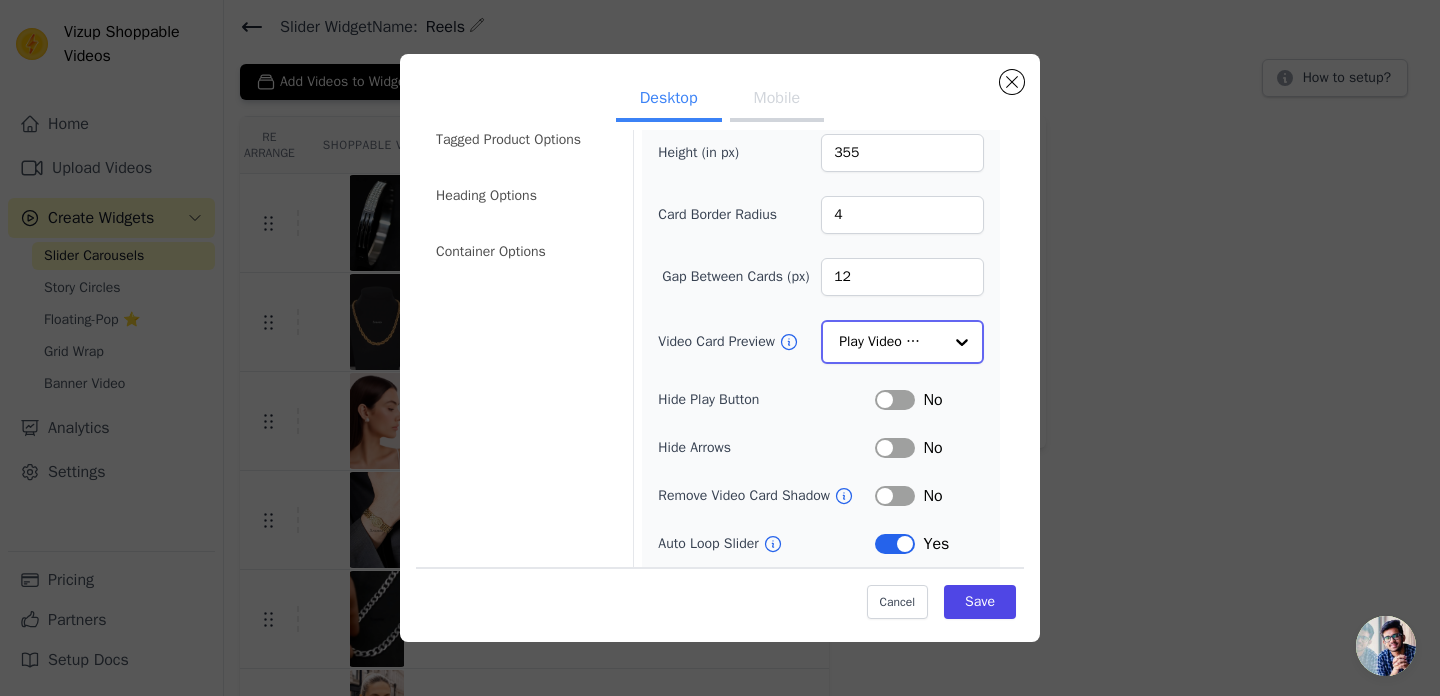 click on "Video Card Preview" 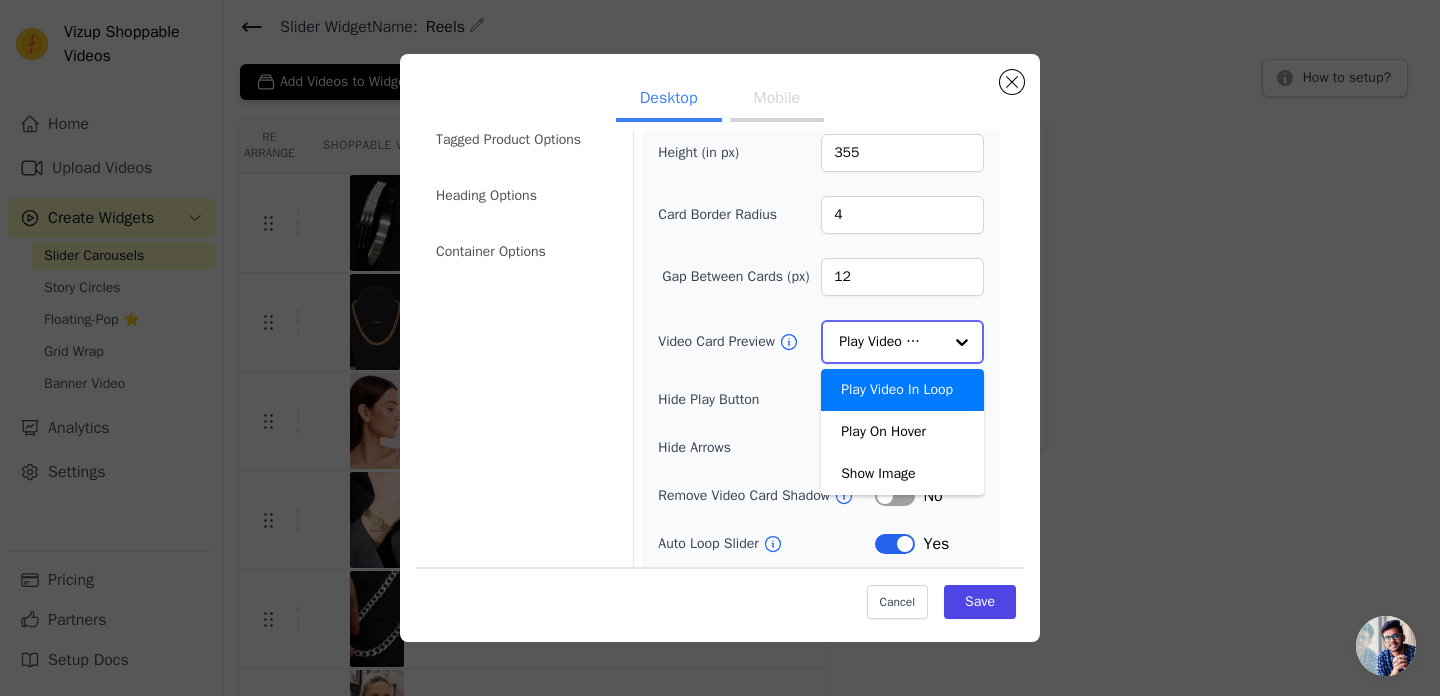 click on "Video Card Preview" 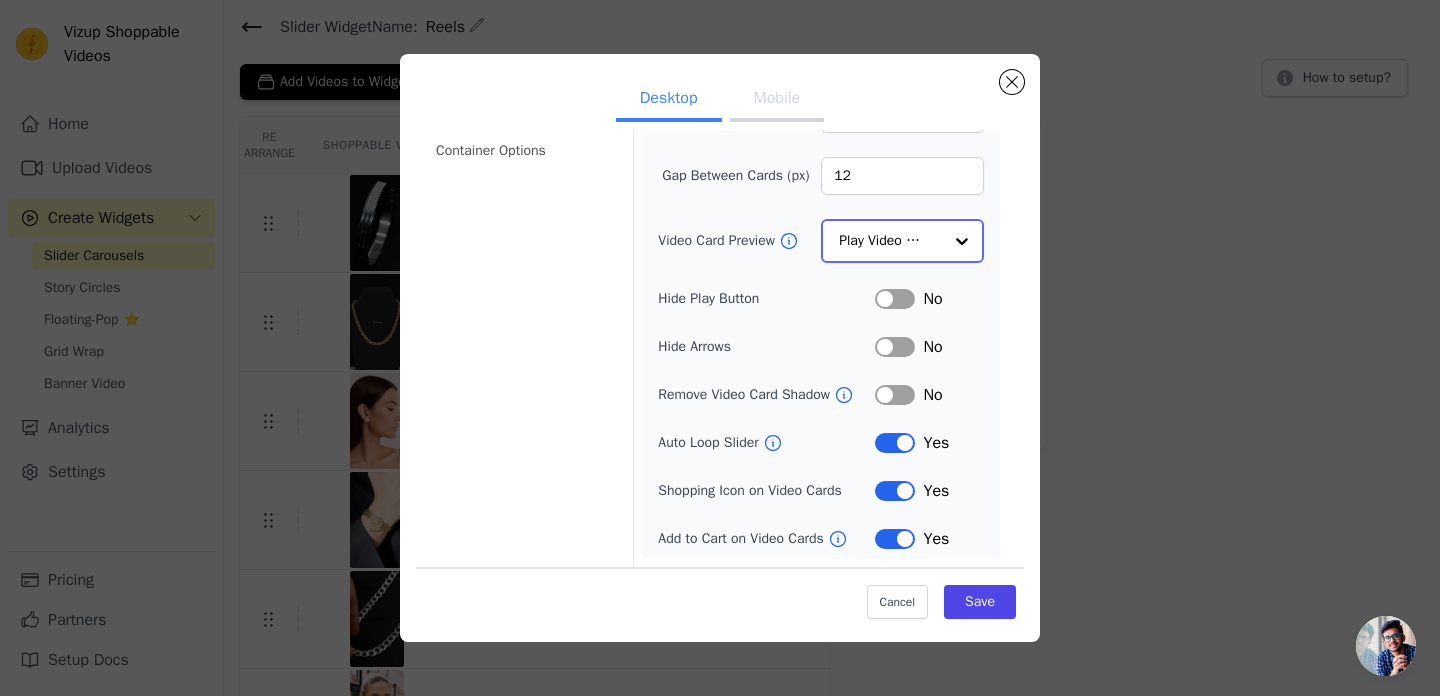 scroll, scrollTop: 0, scrollLeft: 0, axis: both 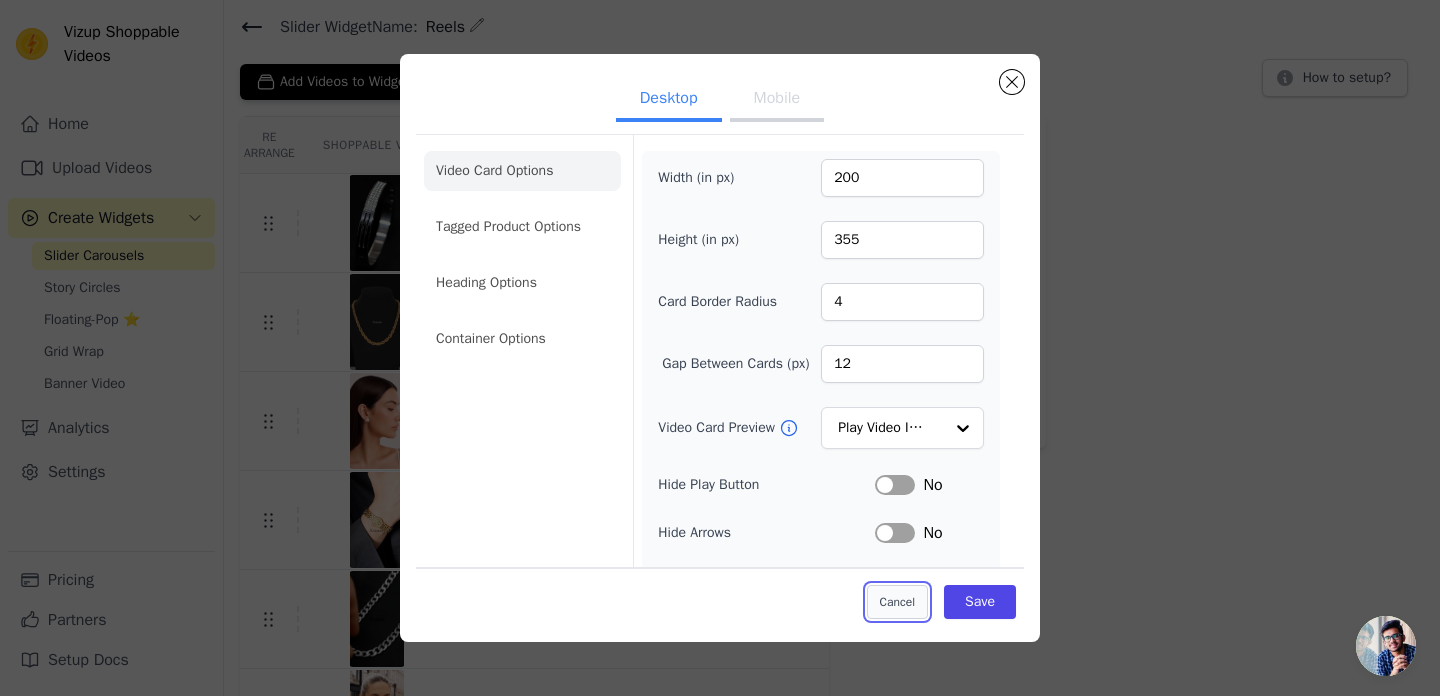 click on "Cancel" at bounding box center (897, 601) 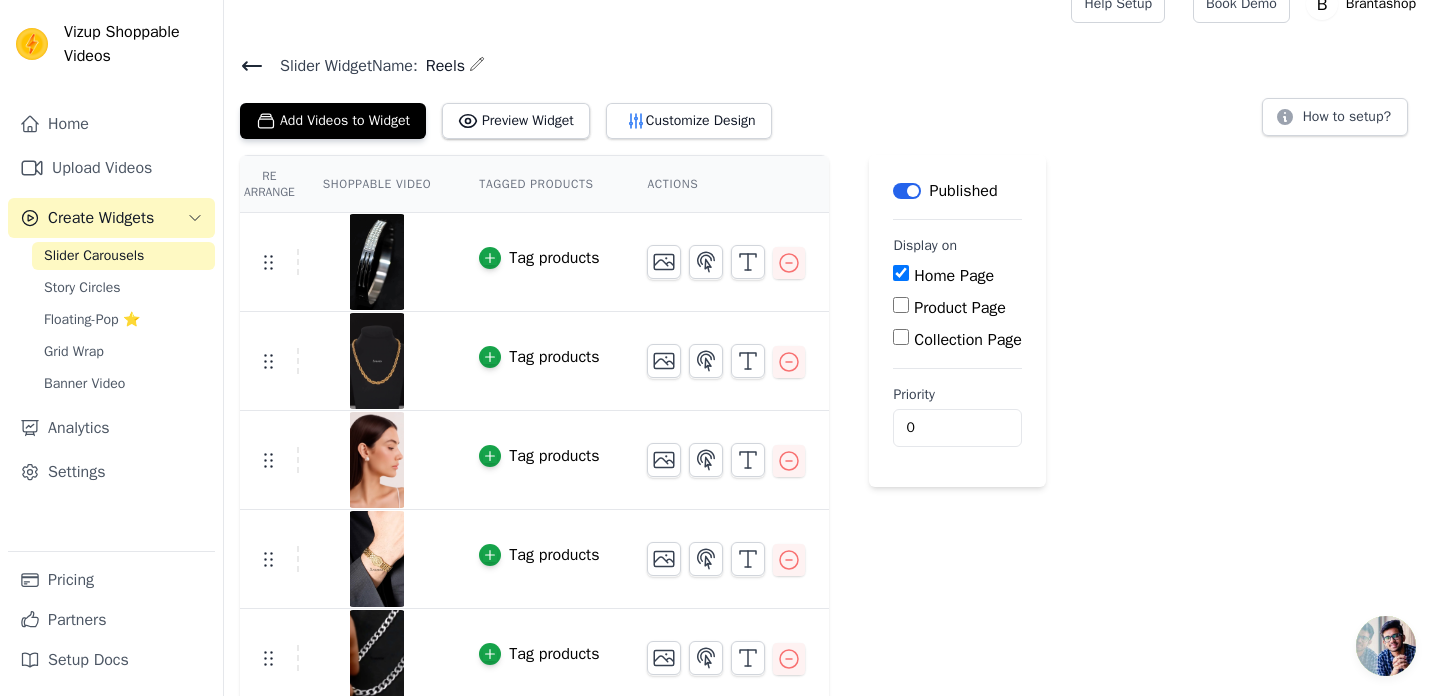 scroll, scrollTop: 0, scrollLeft: 0, axis: both 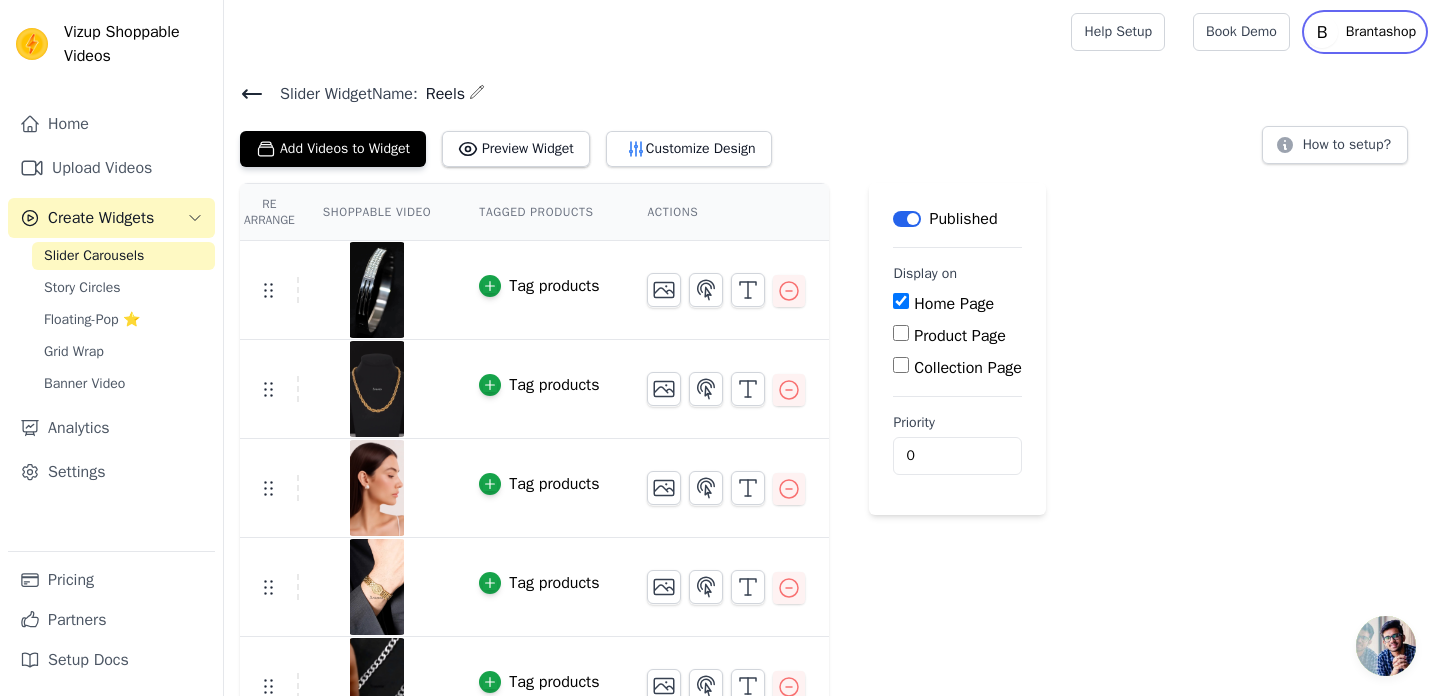 click on "Brantashop" at bounding box center (1381, 32) 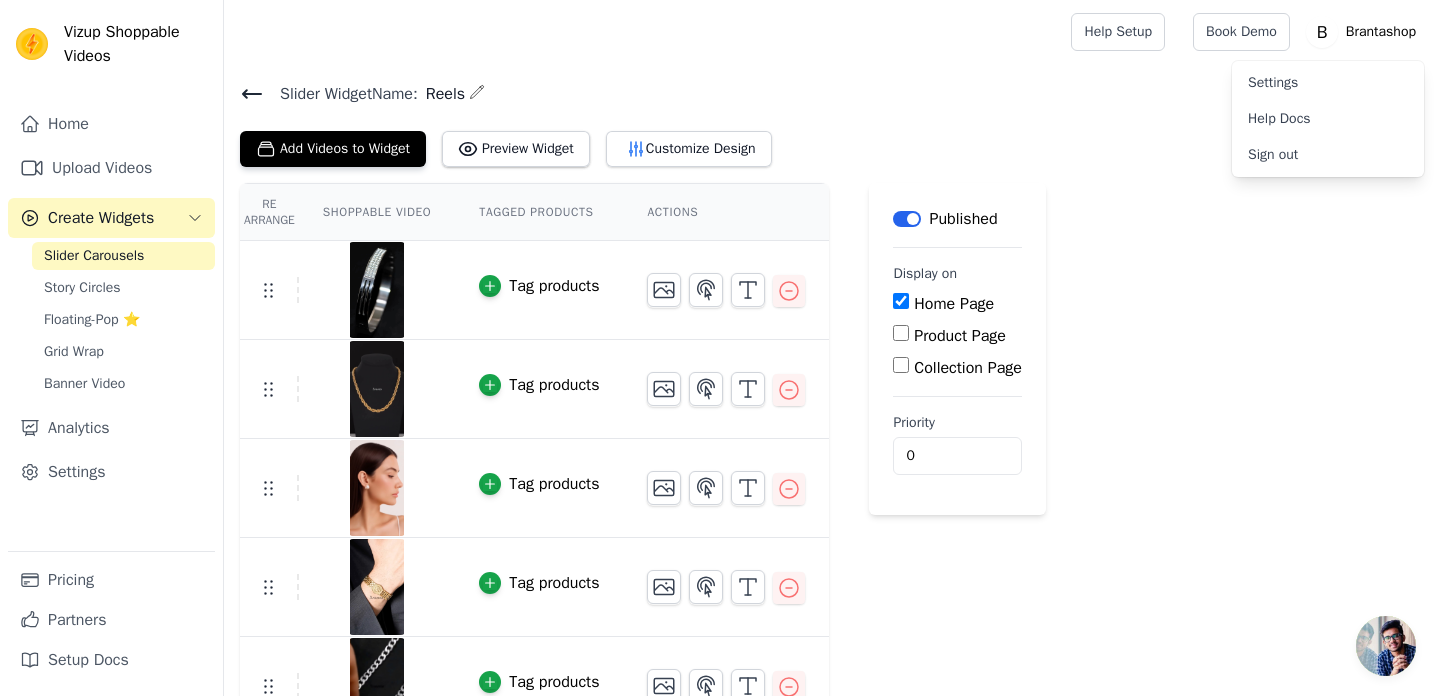 click on "Re Arrange   Shoppable Video   Tagged Products   Actions             Tag products                             Tag products                             Tag products                             Tag products                             Tag products                             Tag products                             Tag products                             Tag products                       Save Videos In This New Order   Save   Dismiss     Label     Published     Display on     Home Page     Product Page       Collection Page       Priority   0" at bounding box center (832, 608) 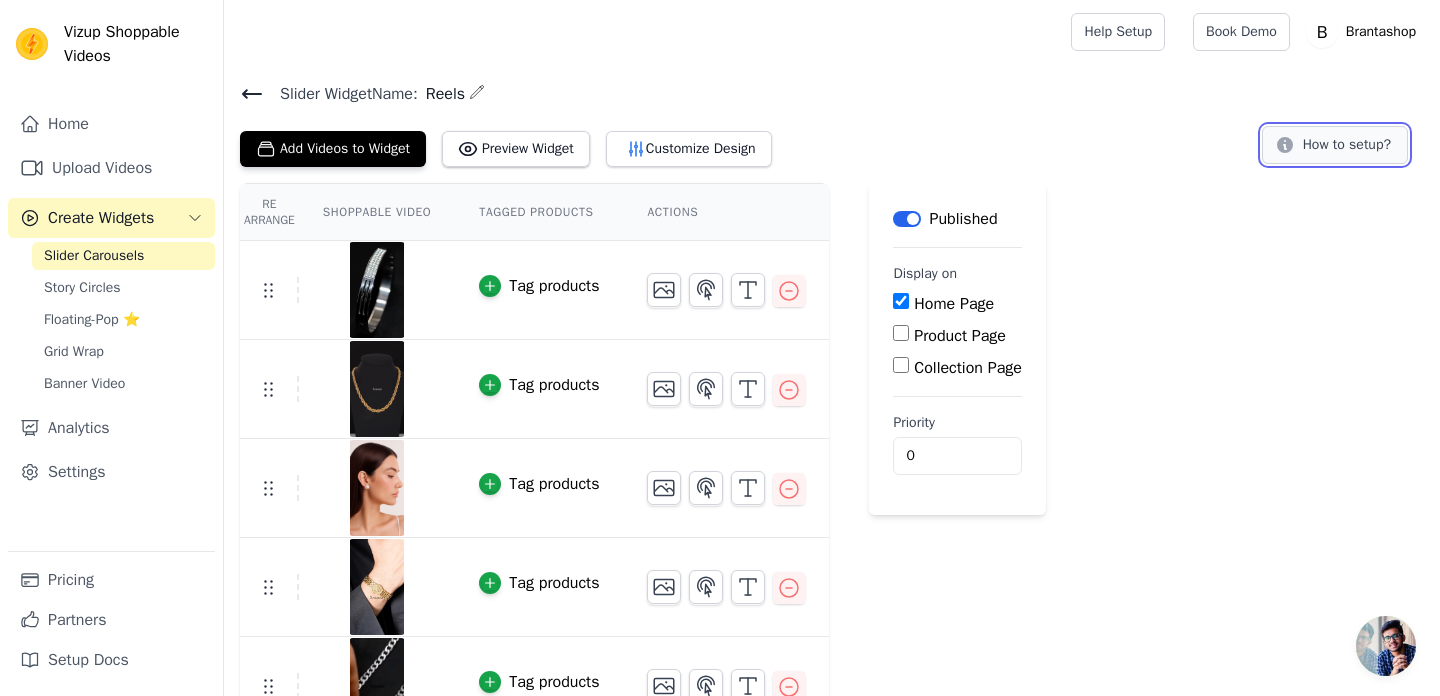 click on "How to setup?" at bounding box center (1335, 145) 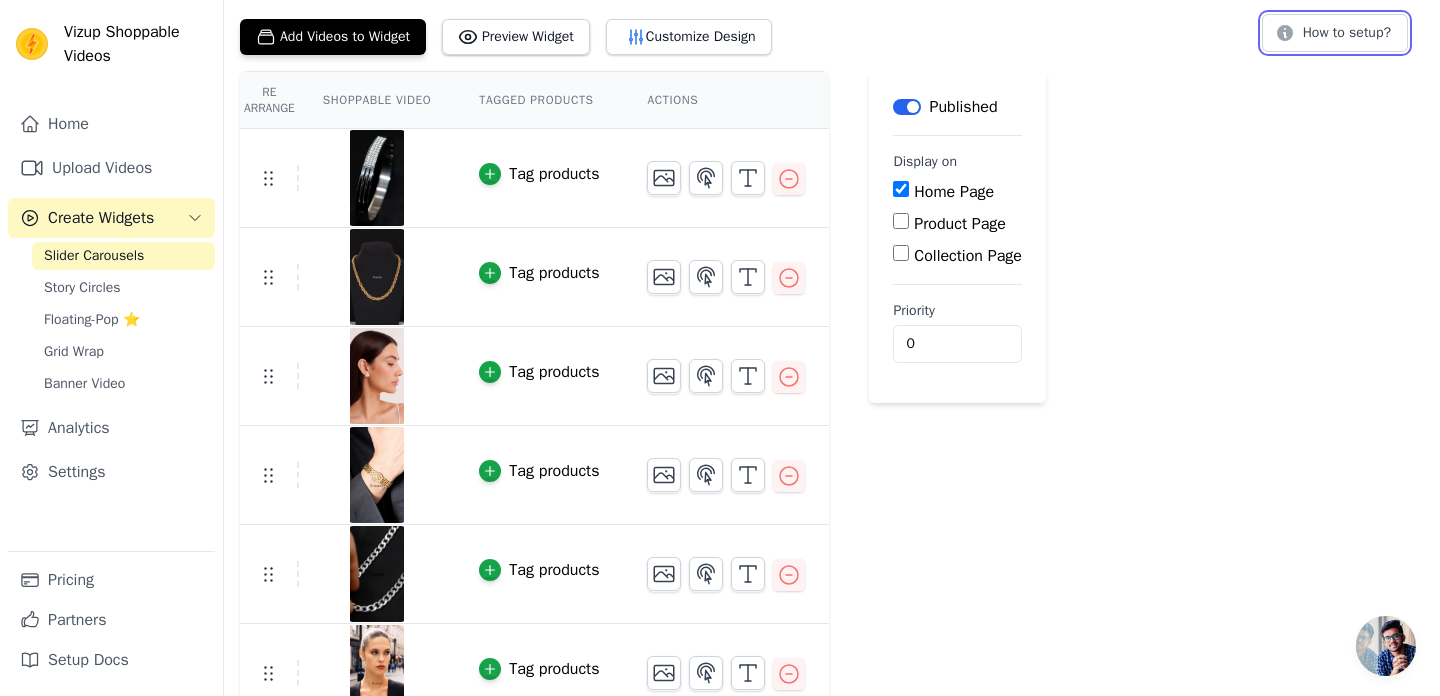 scroll, scrollTop: 120, scrollLeft: 0, axis: vertical 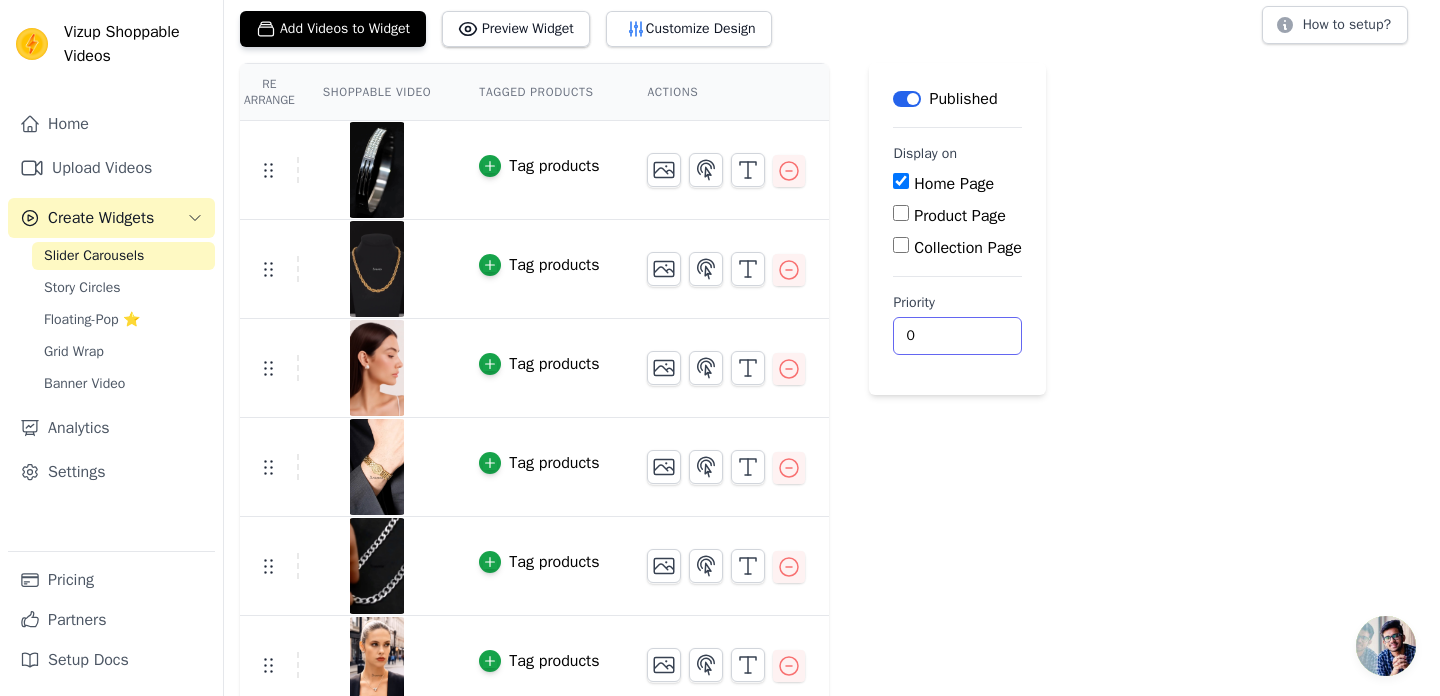 click on "0" at bounding box center (957, 336) 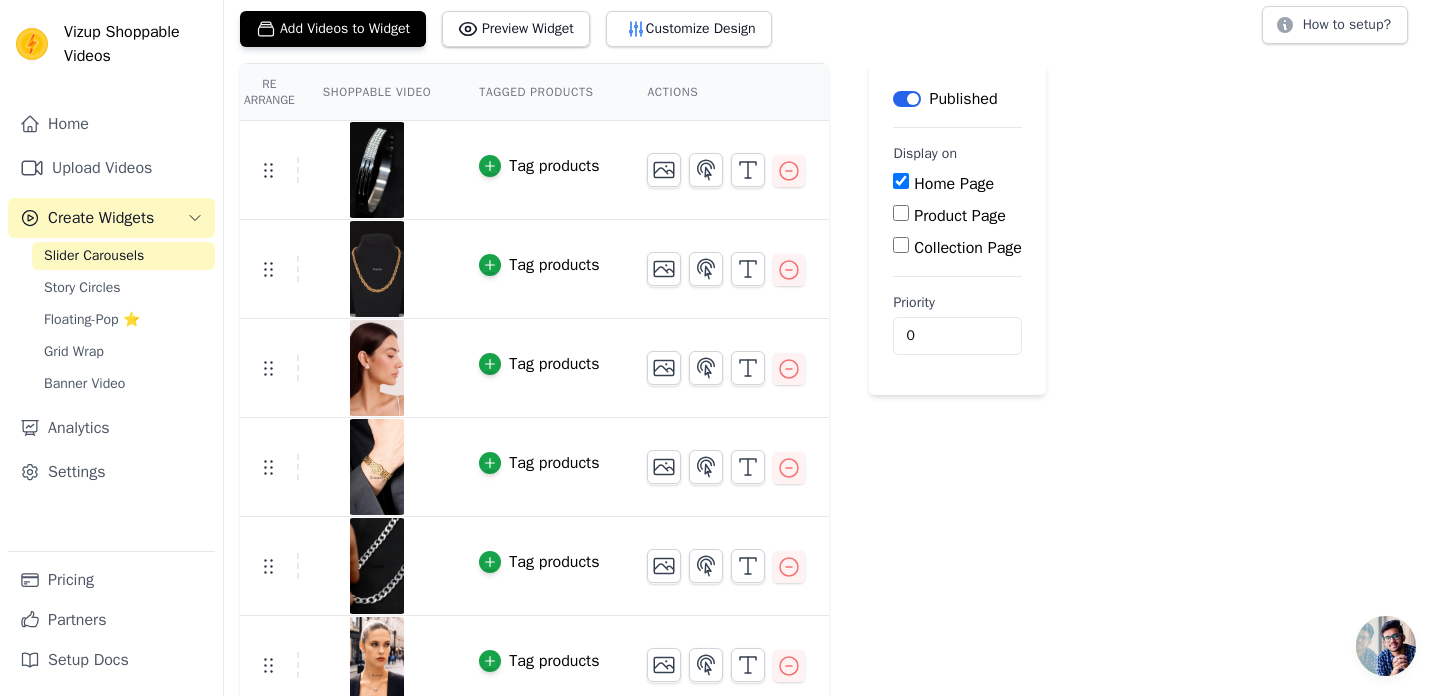 click on "Label     Published     Display on     Home Page     Product Page       Collection Page       Priority   0" at bounding box center (957, 488) 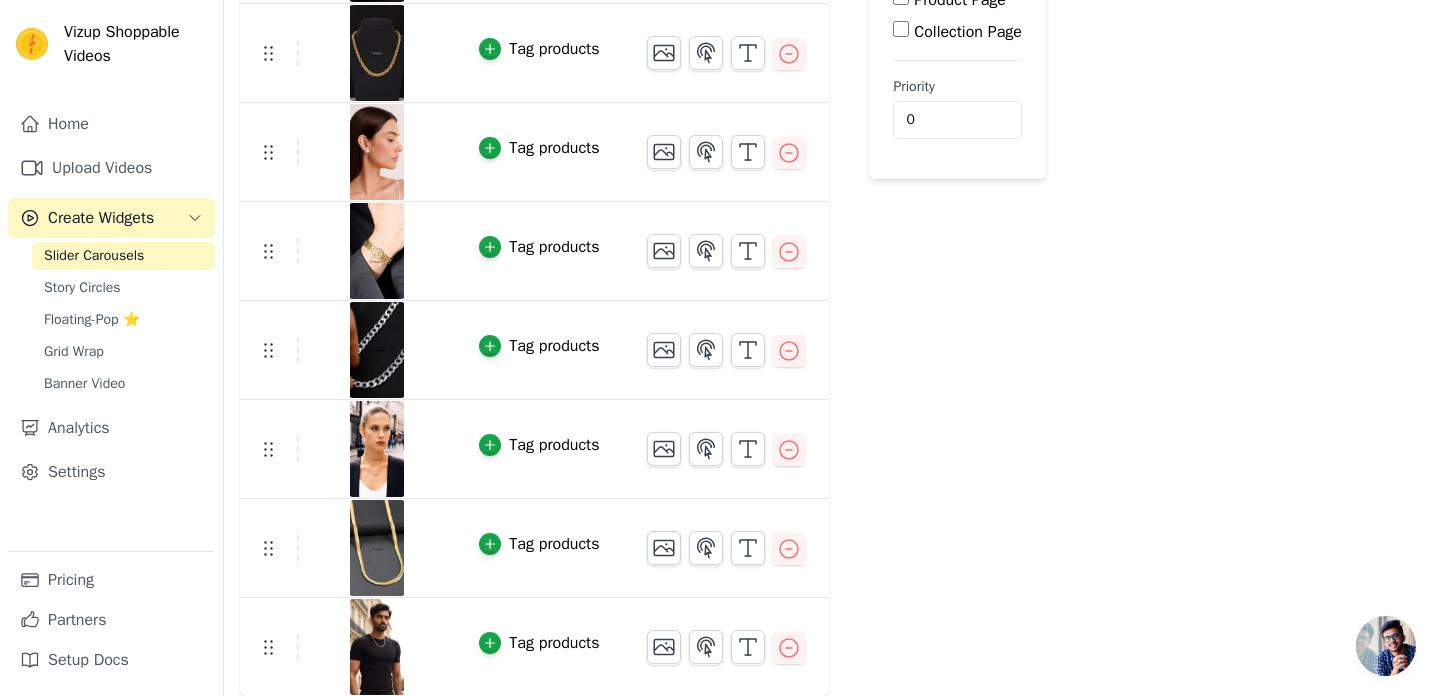 scroll, scrollTop: 0, scrollLeft: 0, axis: both 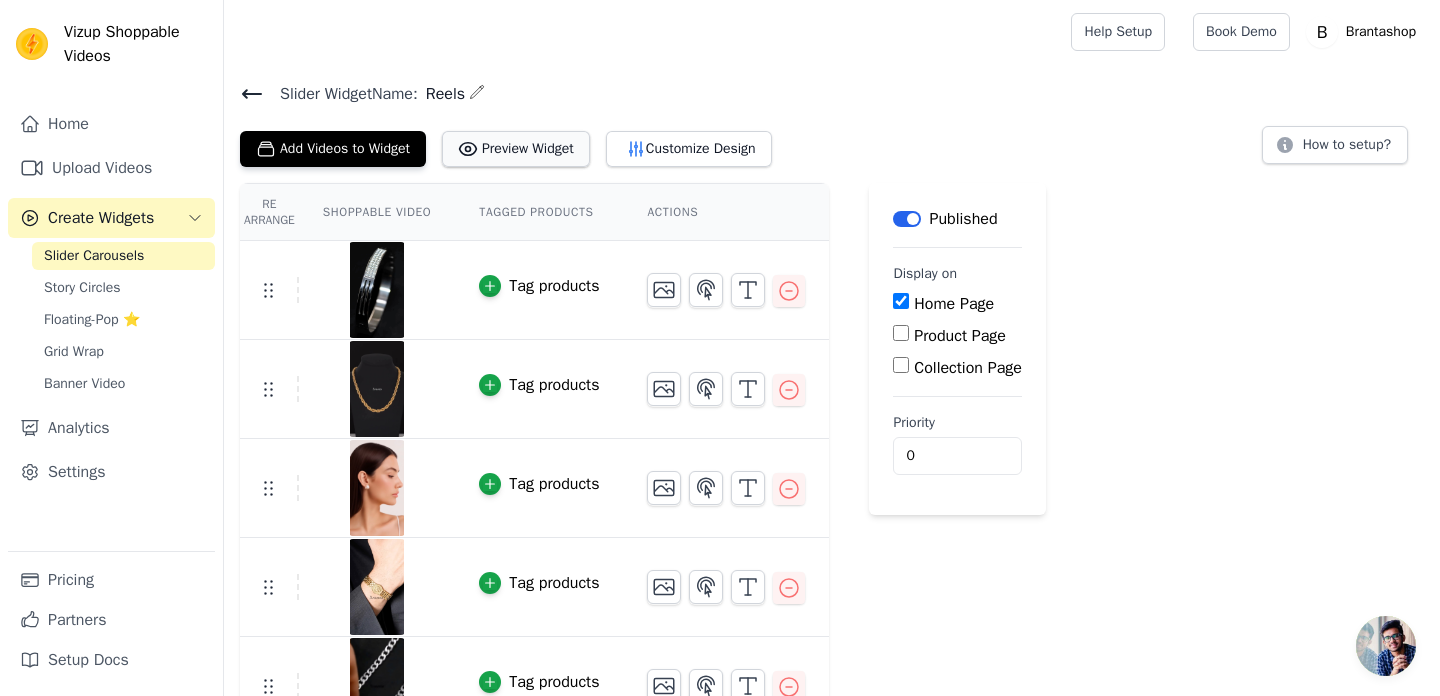 click on "Preview Widget" at bounding box center (516, 149) 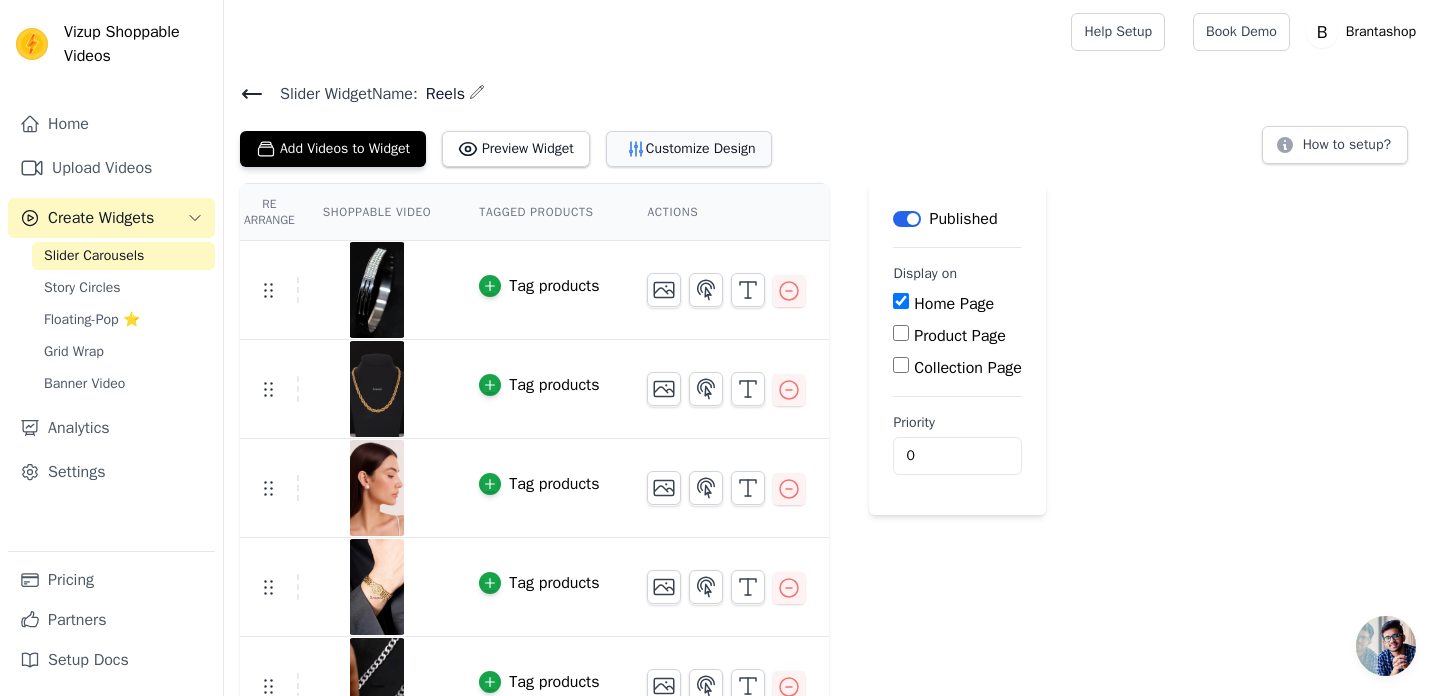 click on "Customize Design" at bounding box center (689, 149) 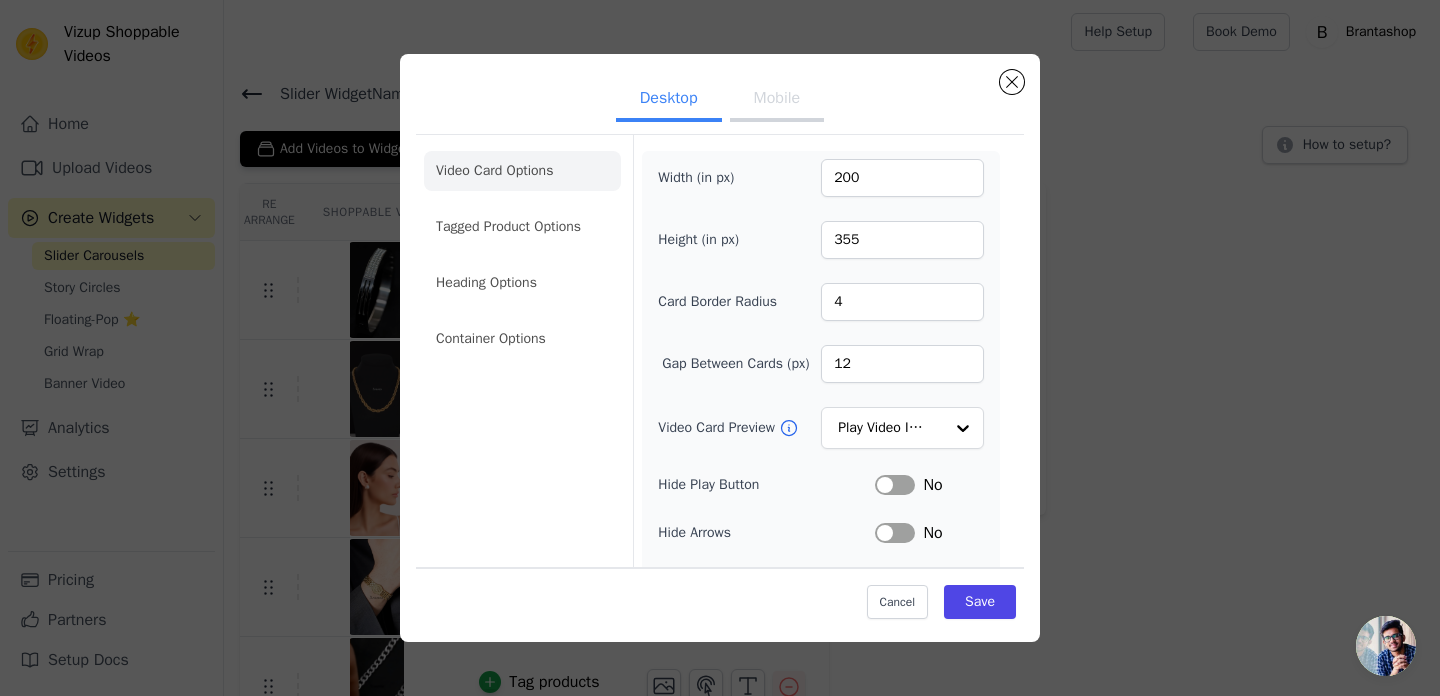 click on "Video Card Options" 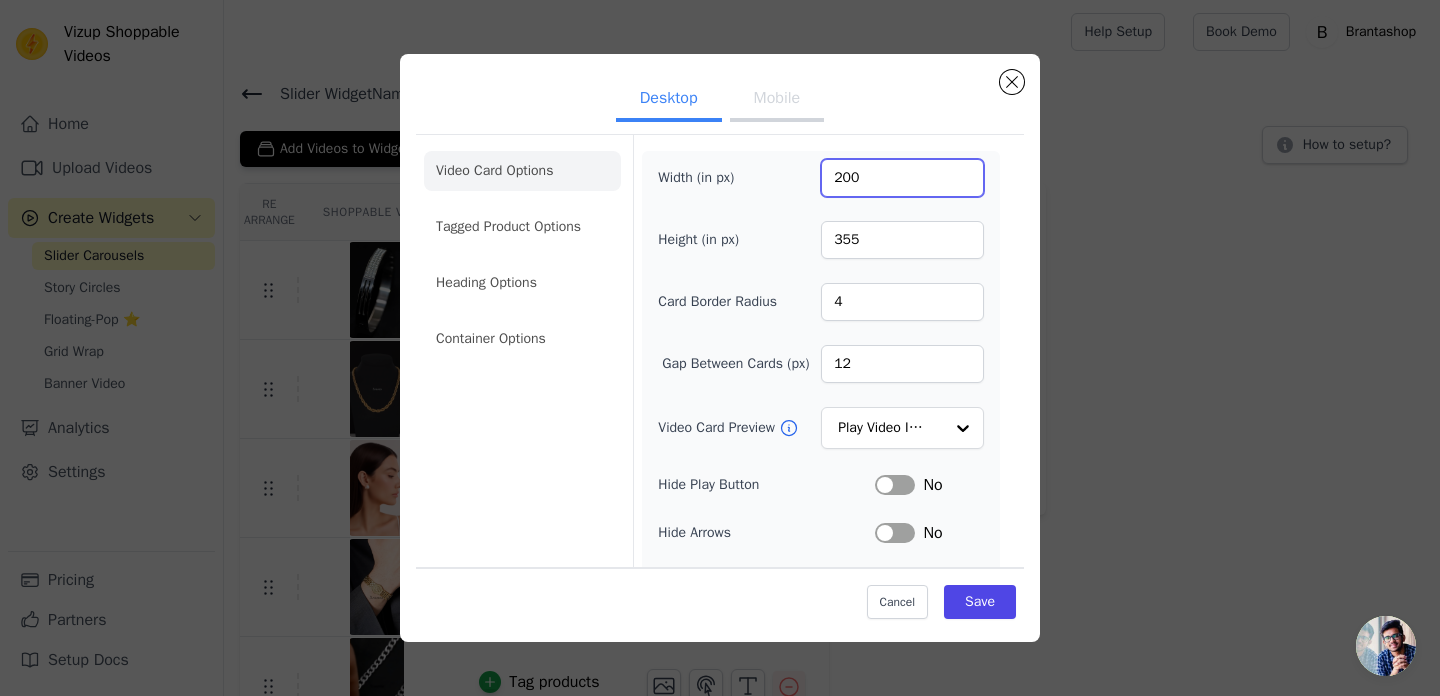 click on "200" at bounding box center (902, 178) 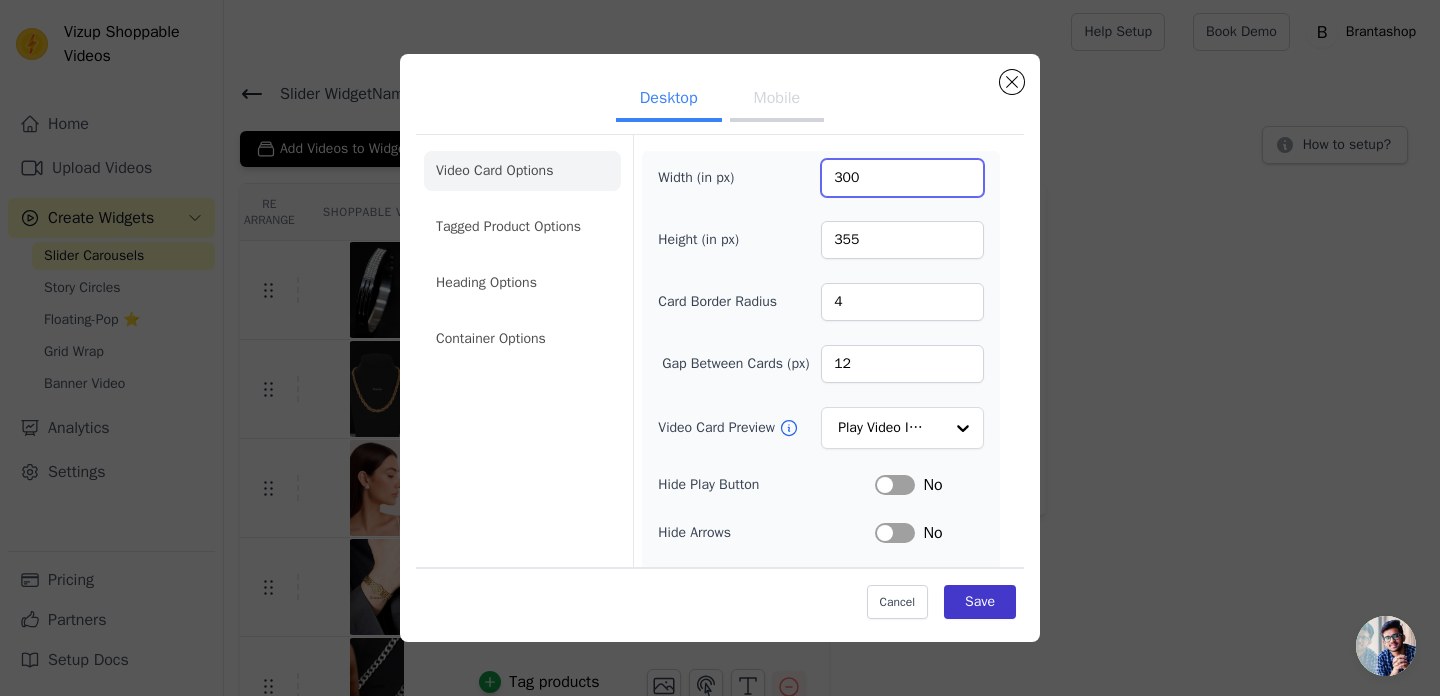 type on "300" 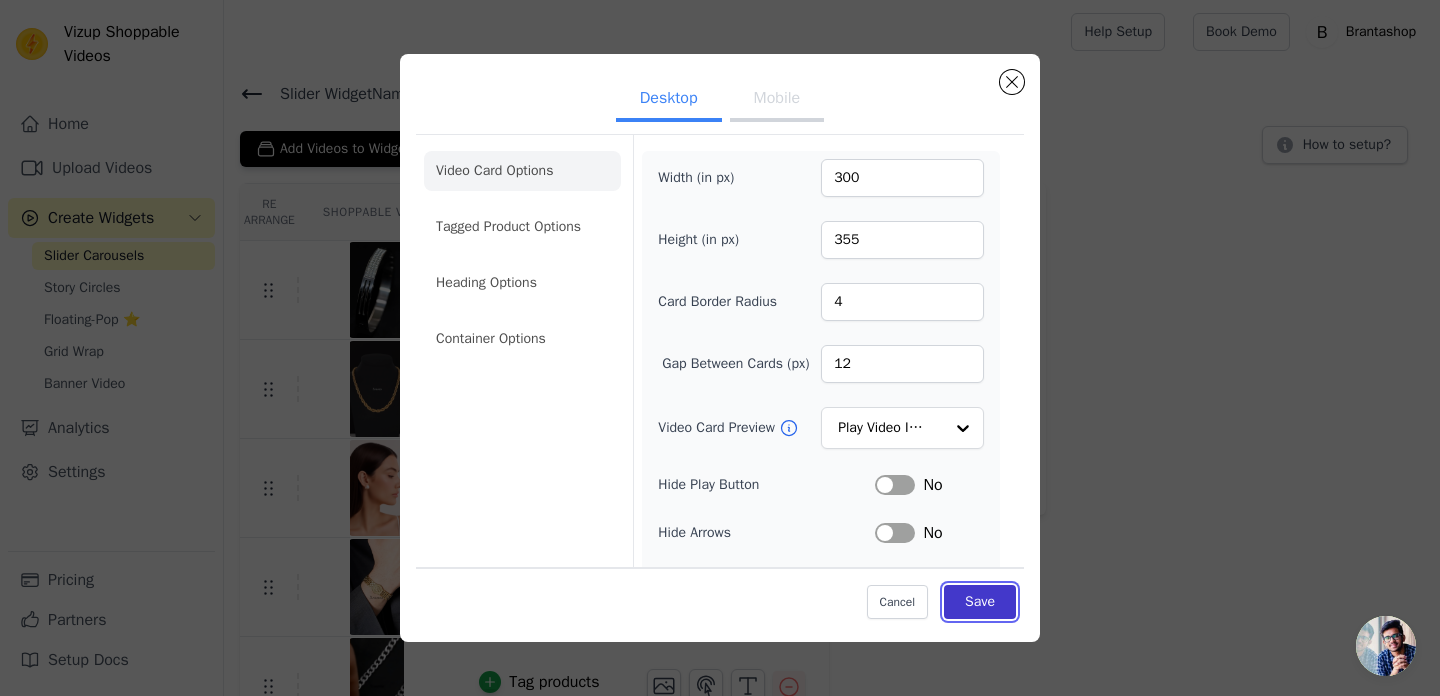 click on "Save" at bounding box center (980, 601) 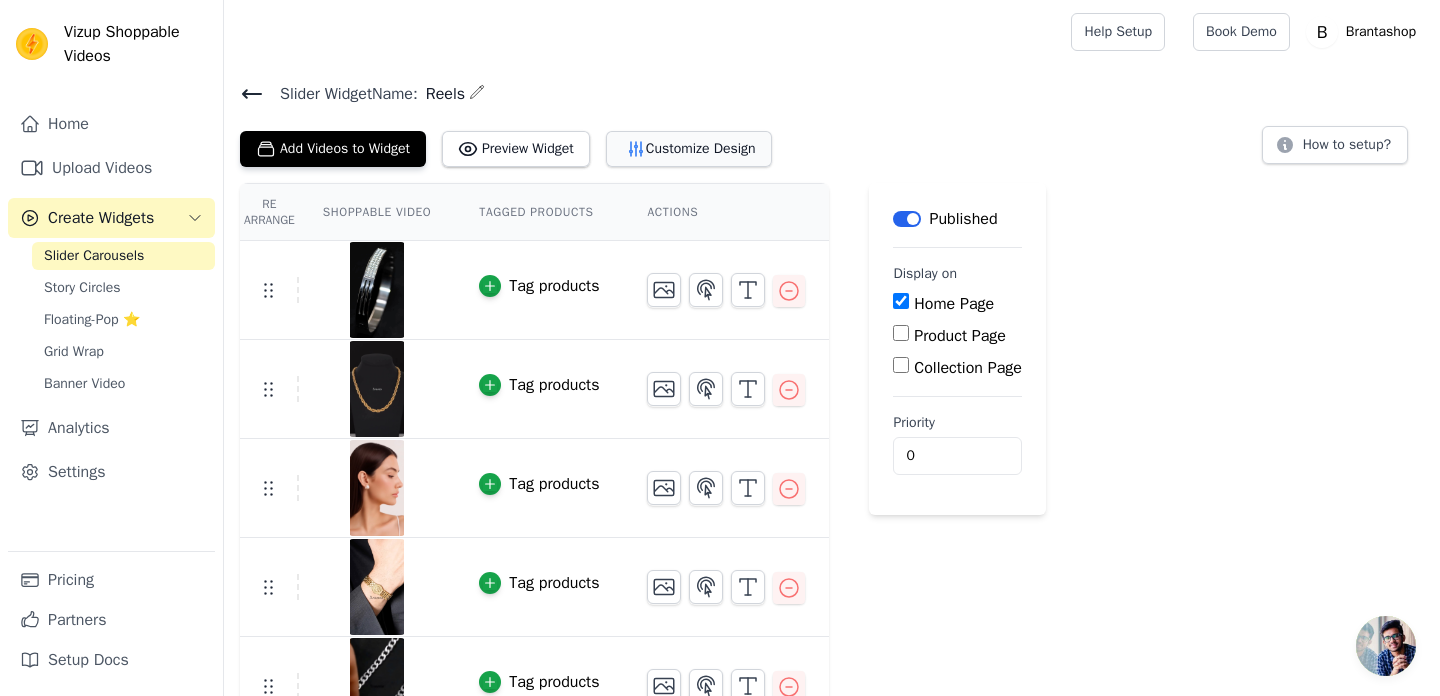click on "Customize Design" at bounding box center [689, 149] 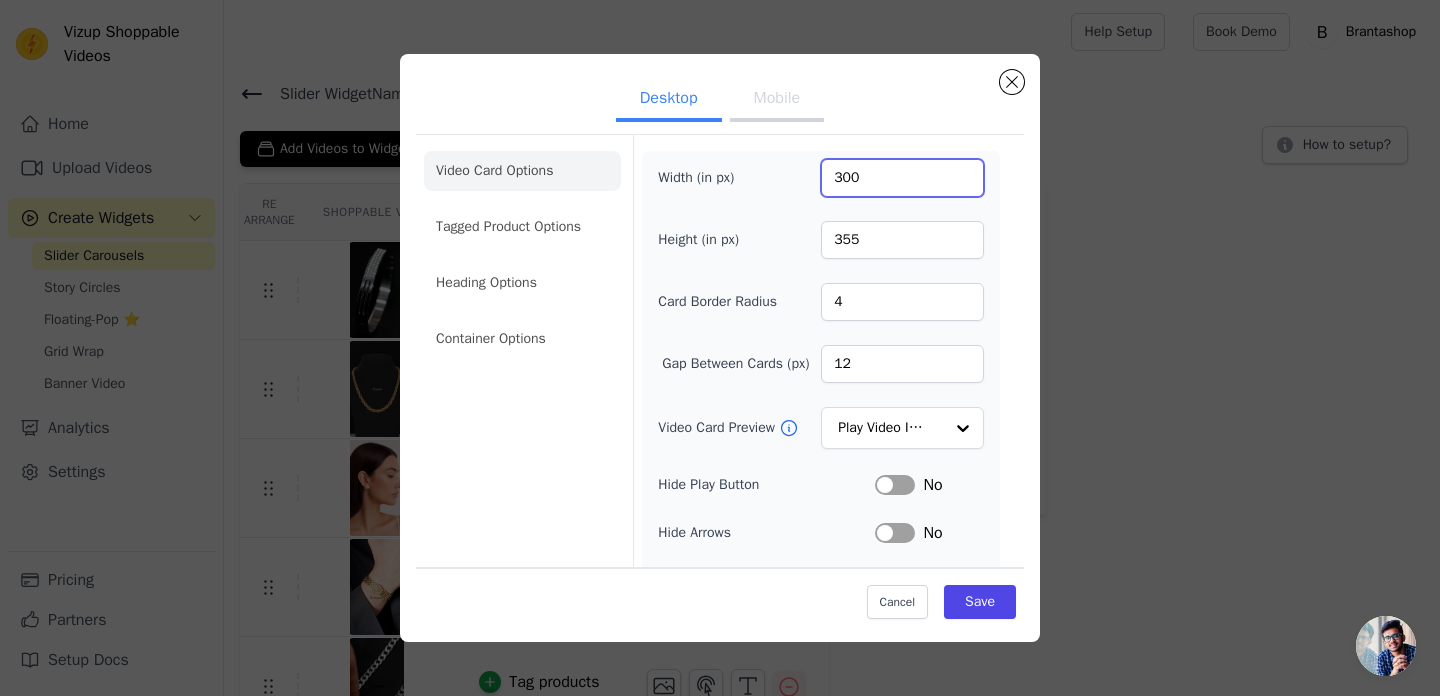click on "300" at bounding box center (902, 178) 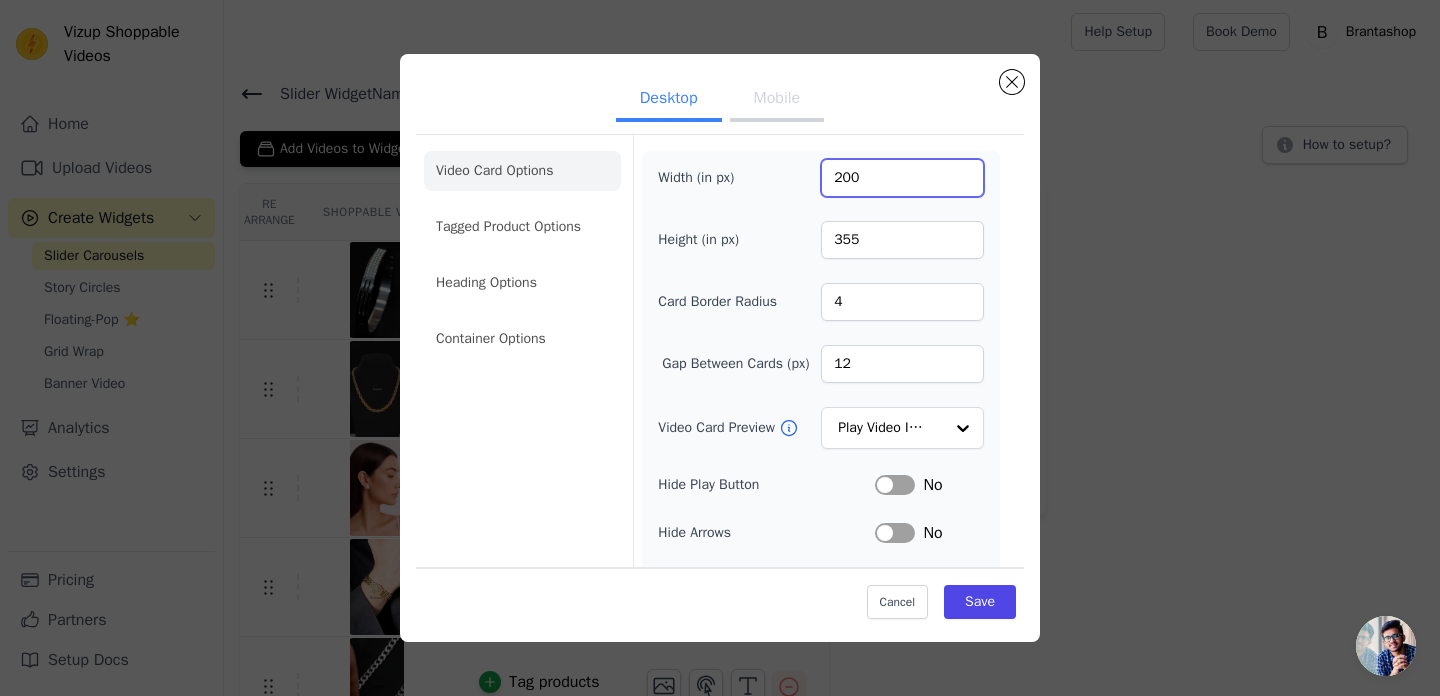 type on "200" 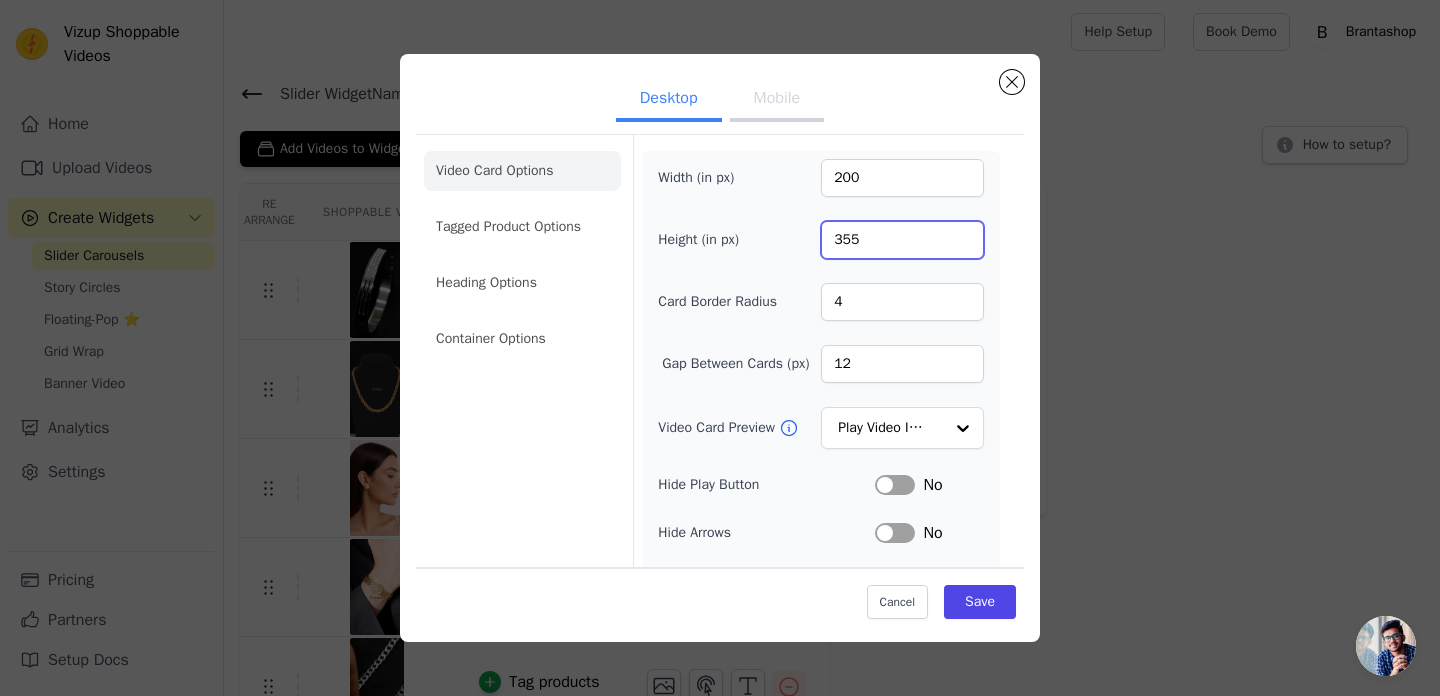 click on "355" at bounding box center (902, 240) 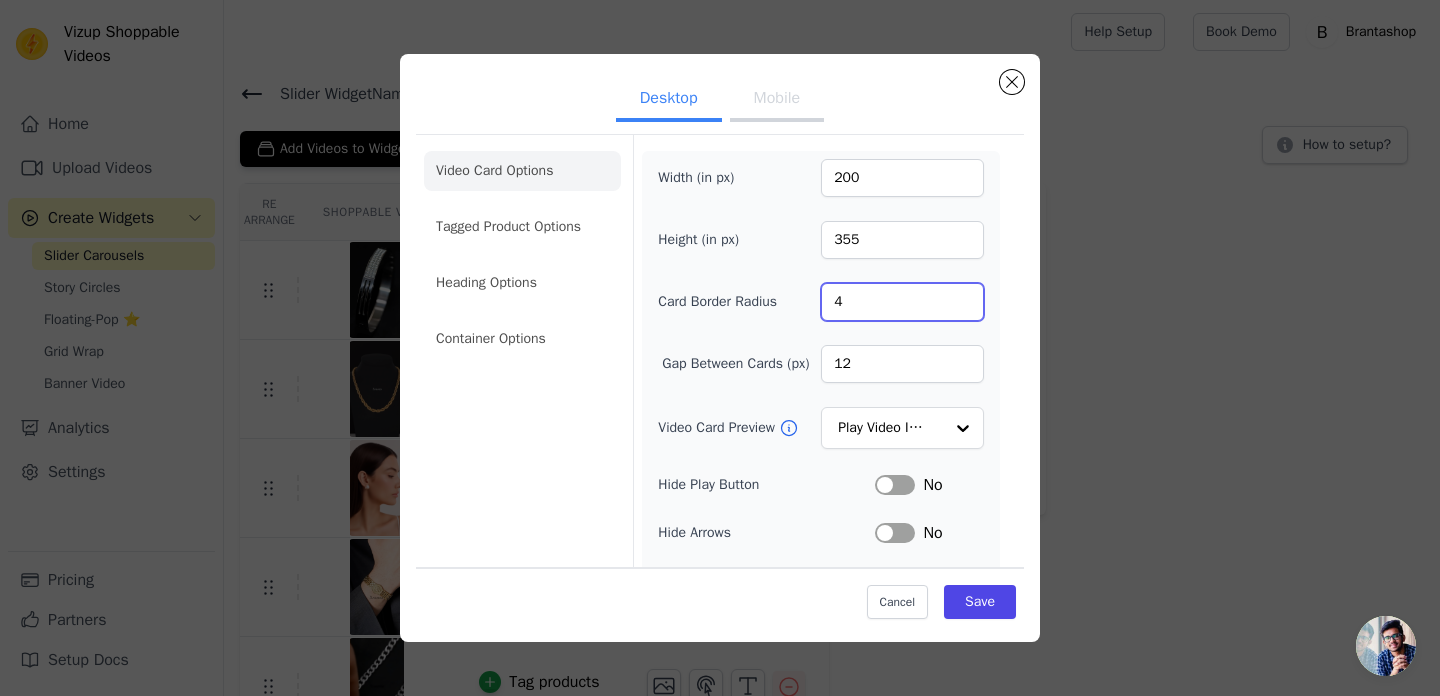 click on "4" at bounding box center [902, 302] 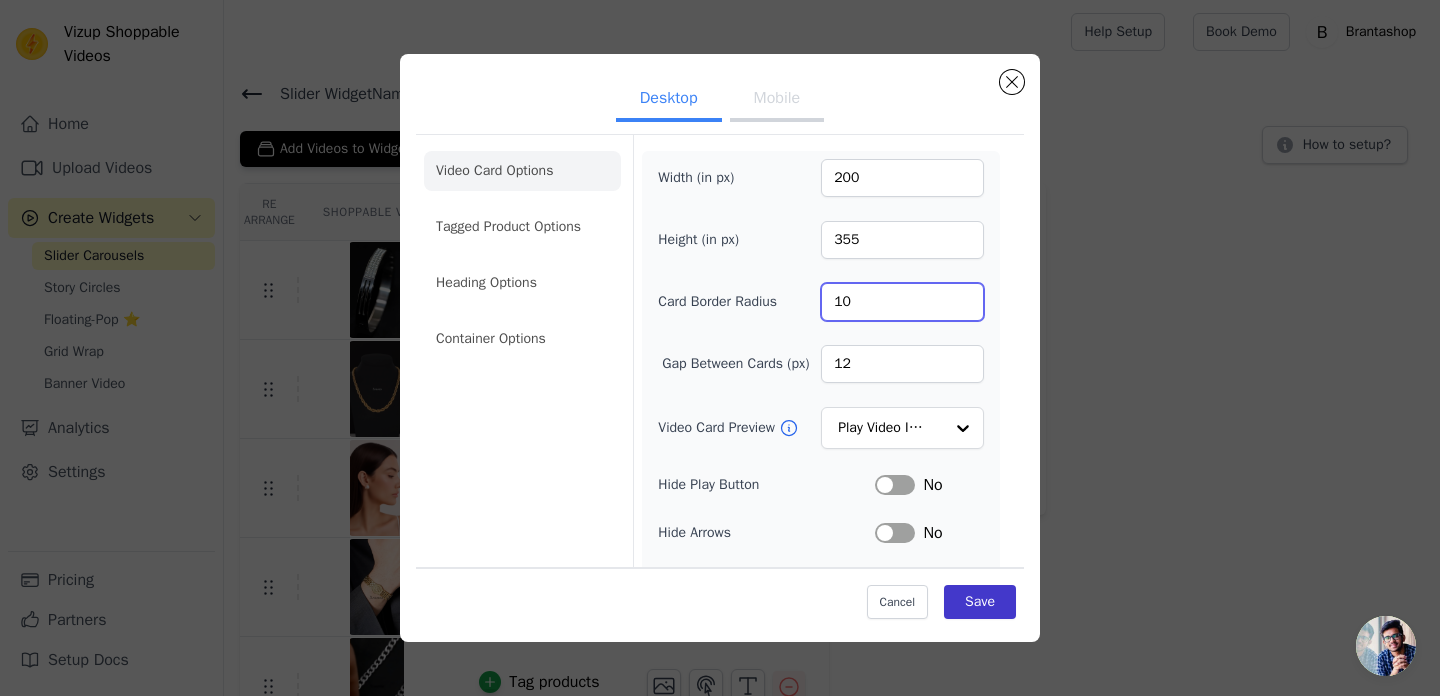 type on "10" 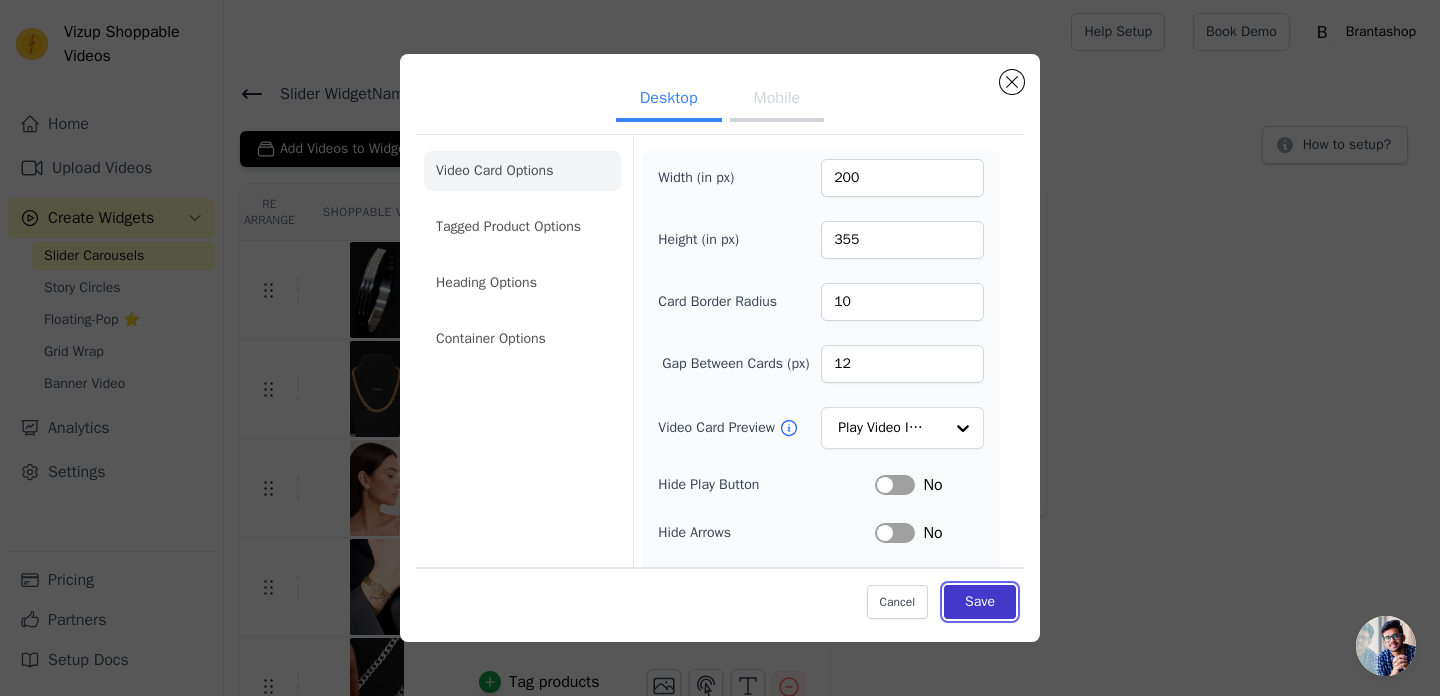 click on "Save" at bounding box center [980, 601] 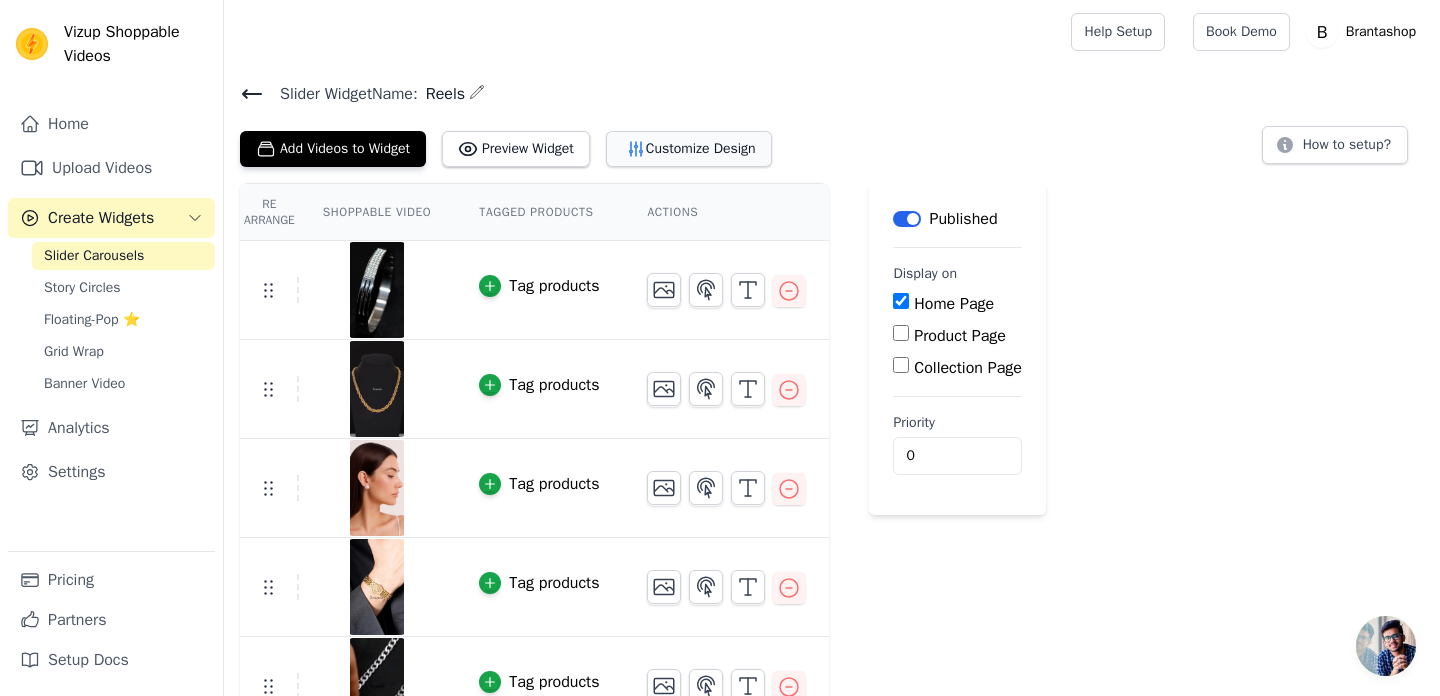 click on "Customize Design" at bounding box center (689, 149) 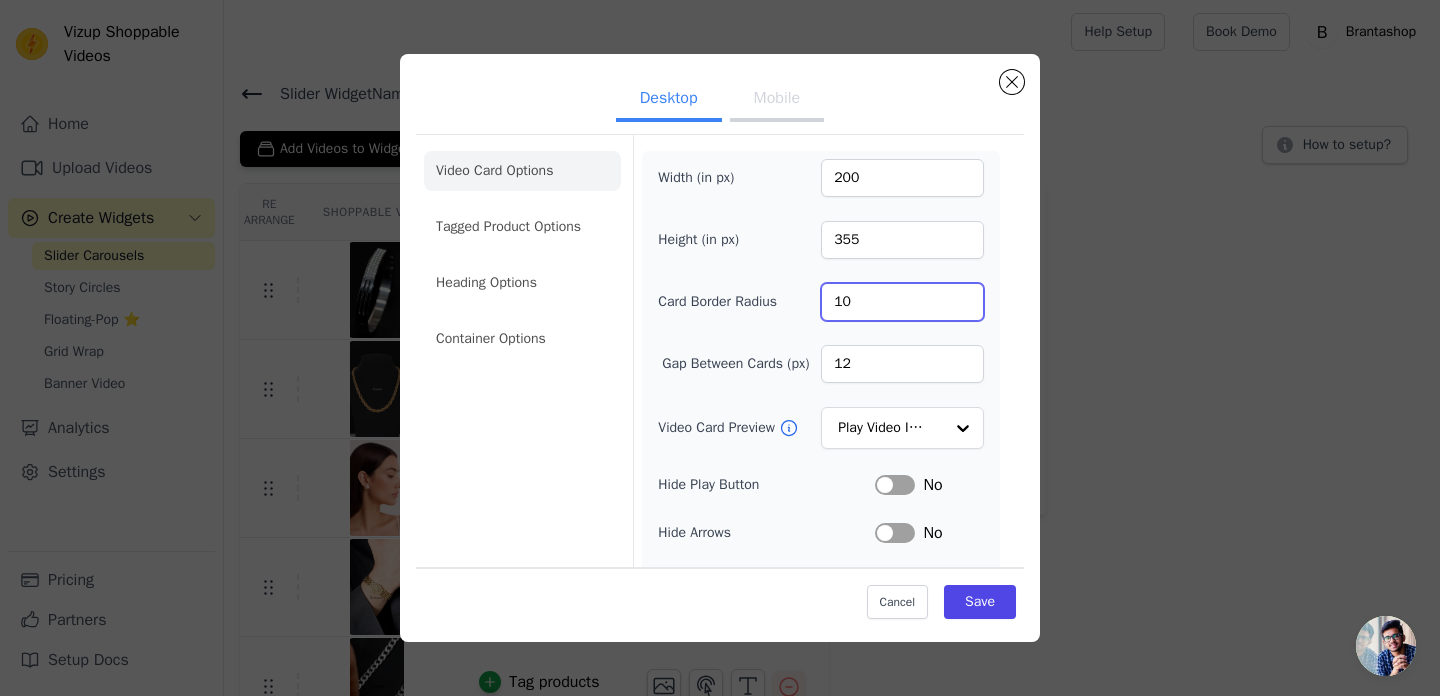 click on "10" at bounding box center [902, 302] 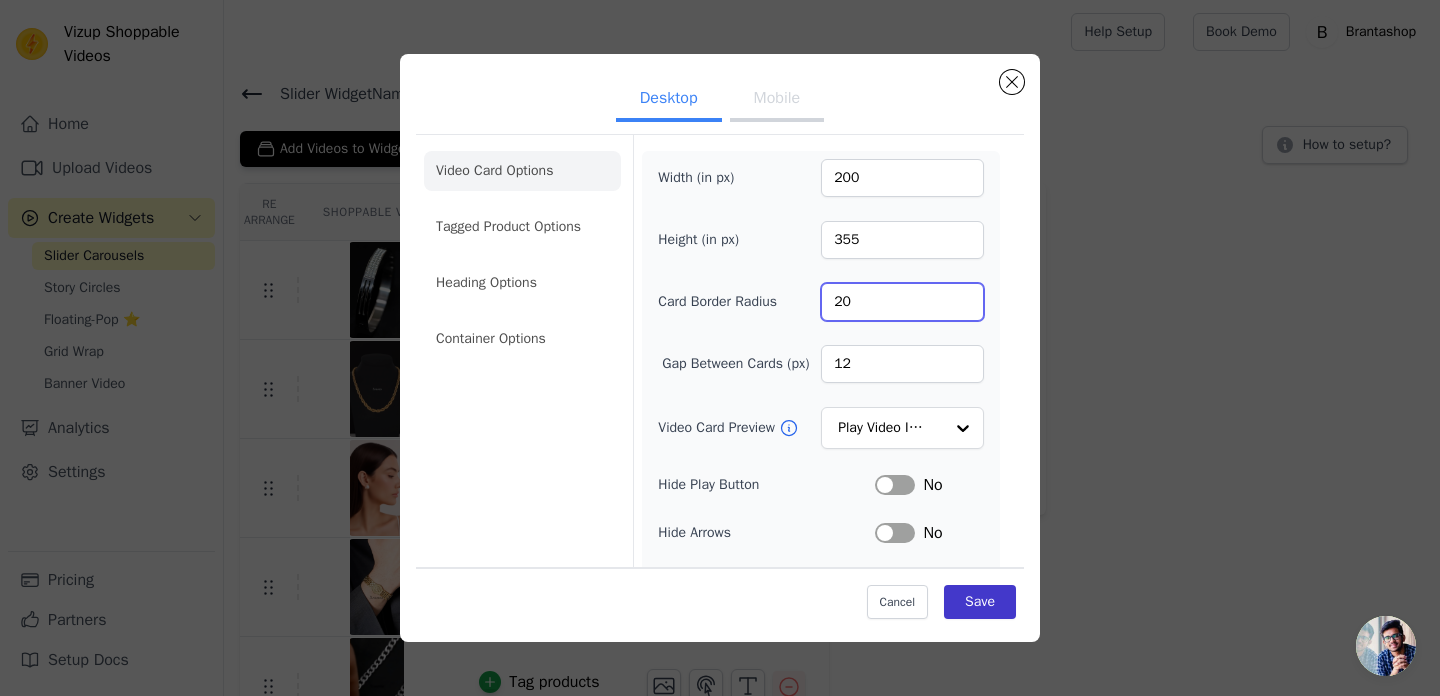 type on "20" 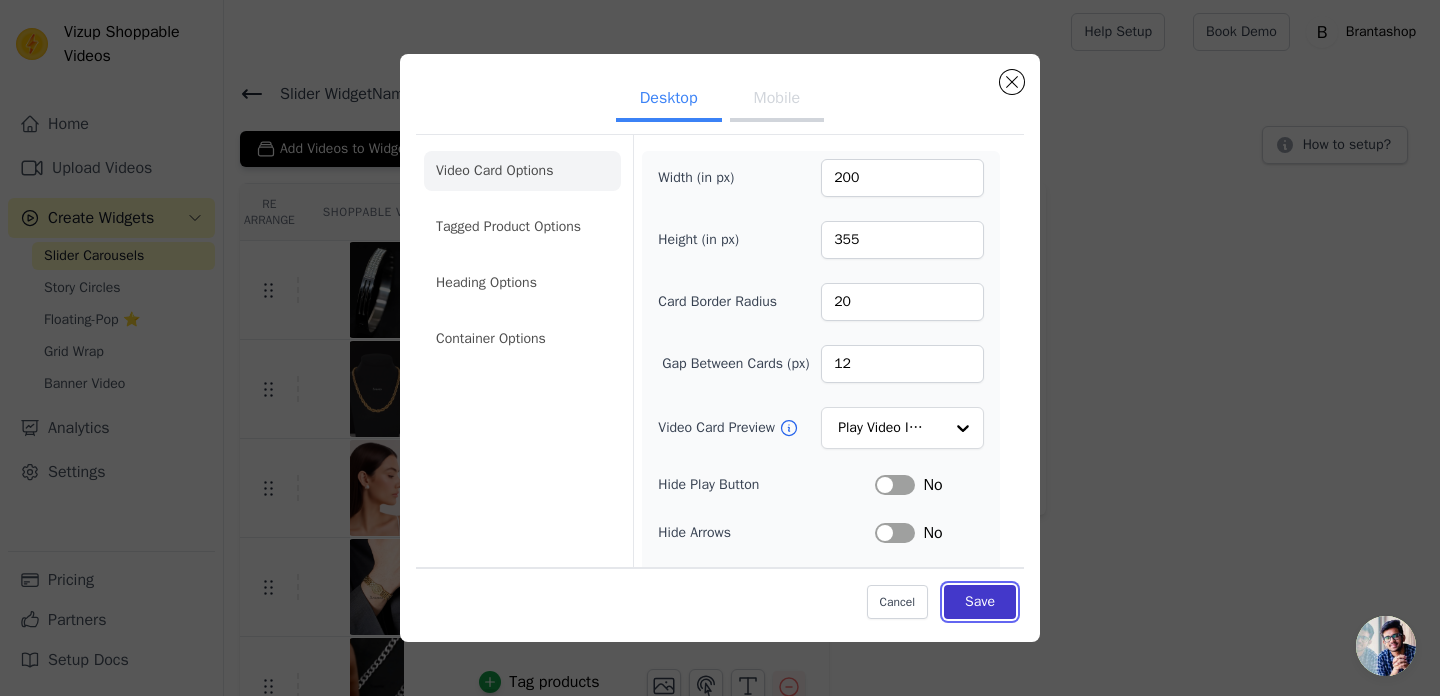 click on "Save" at bounding box center [980, 601] 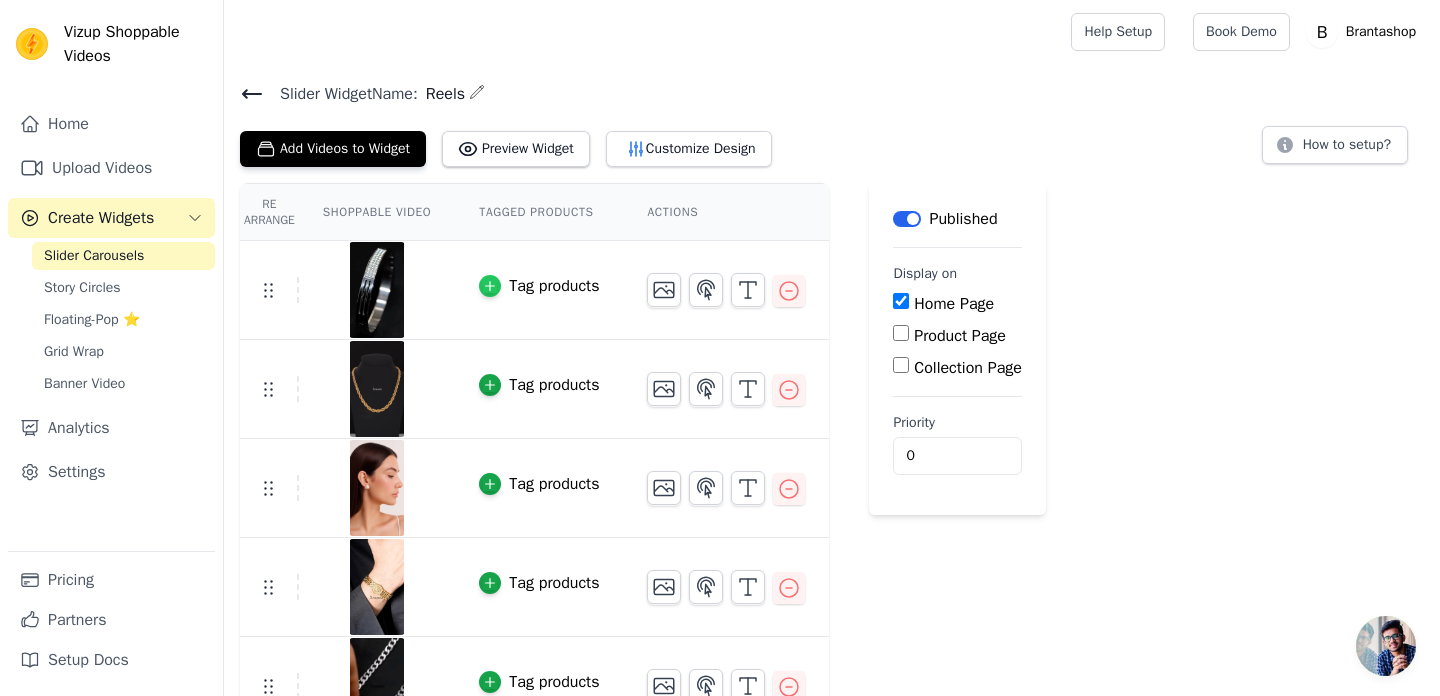 click 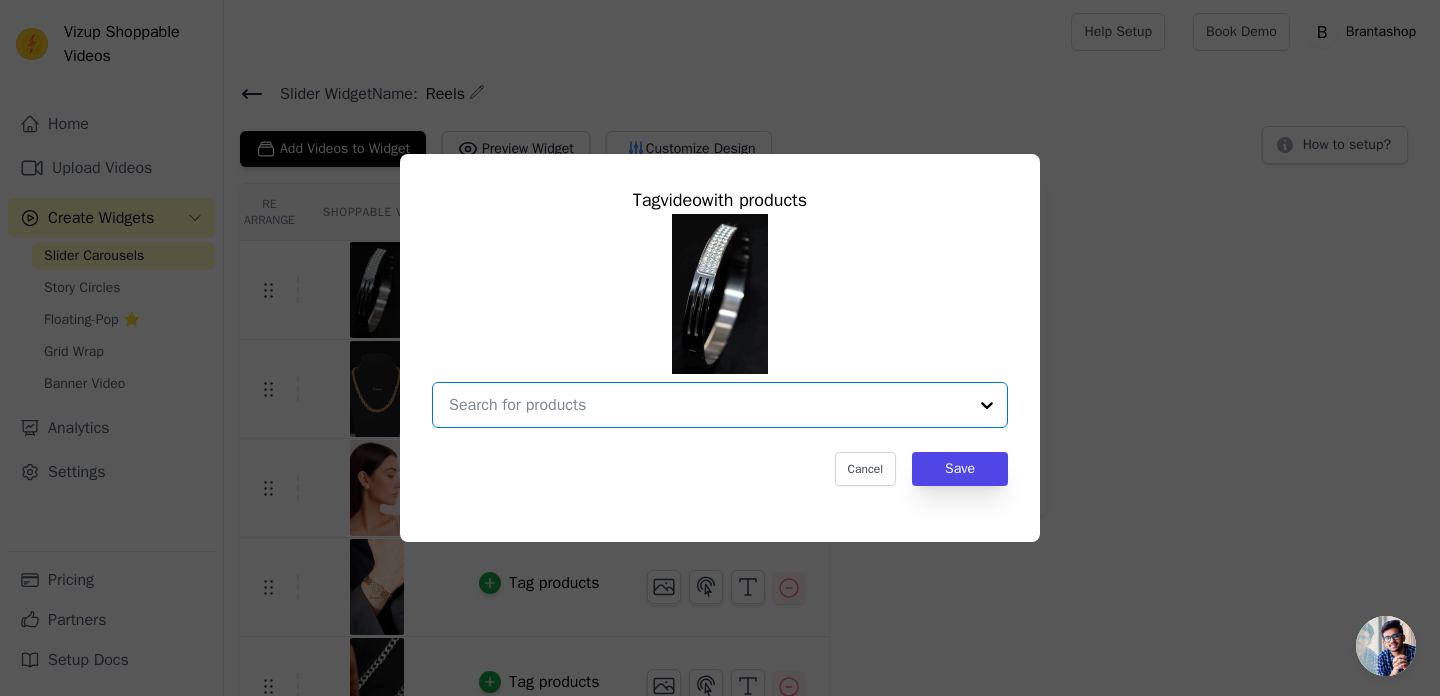 click at bounding box center [708, 405] 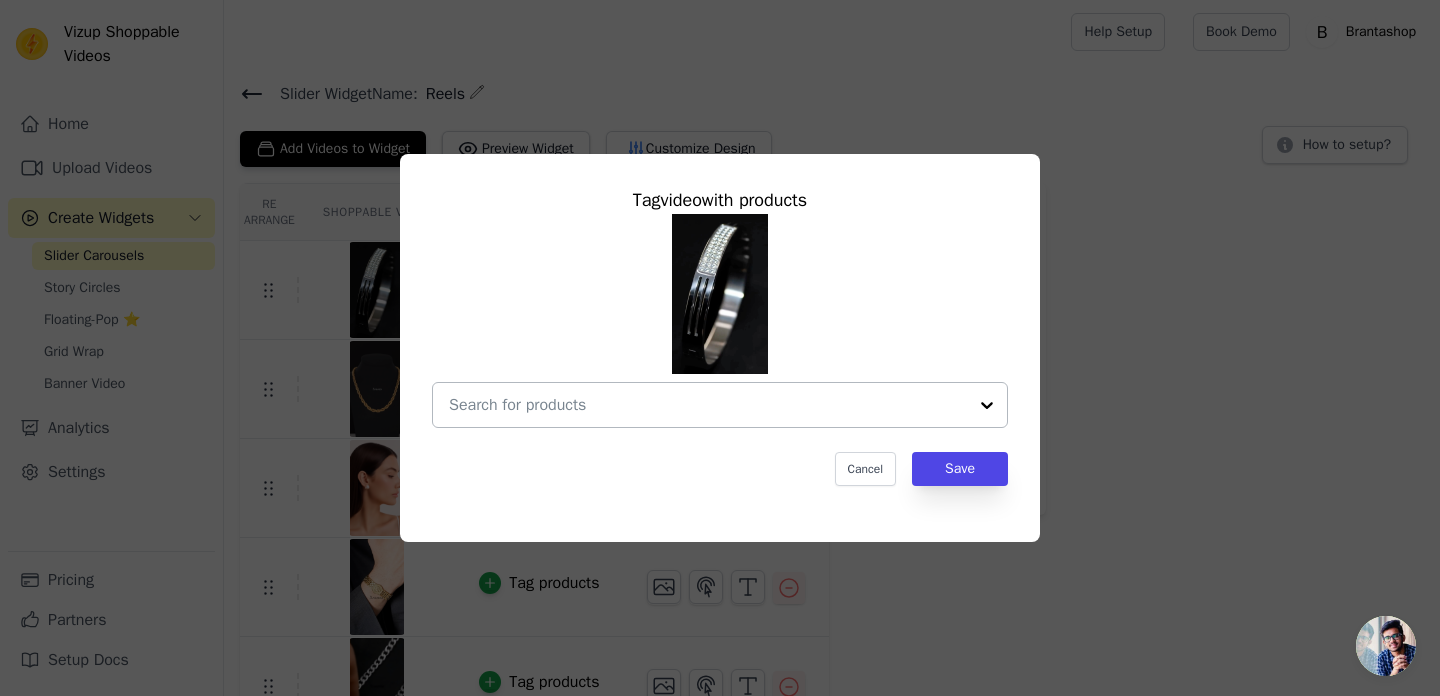 click at bounding box center [708, 405] 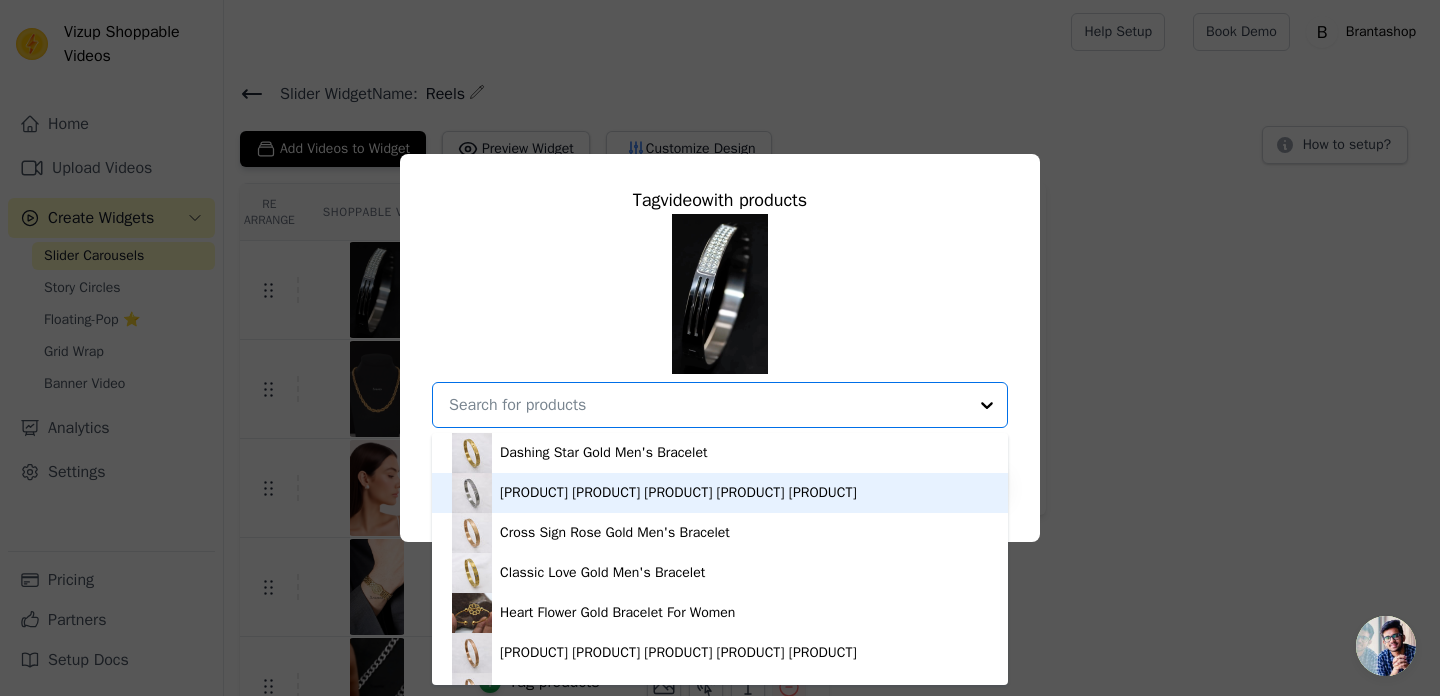 click on "Premium Diamond Silver Men's Bracelet" at bounding box center [678, 493] 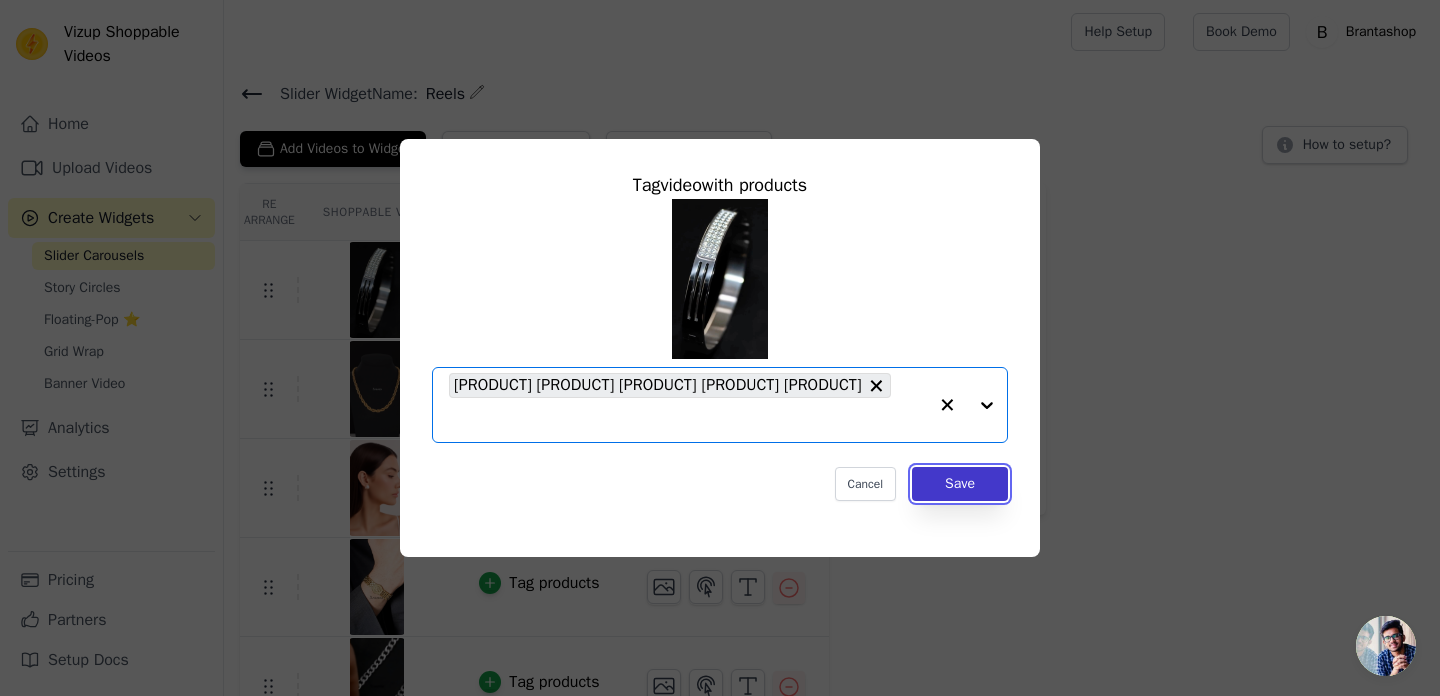 click on "Save" at bounding box center (960, 484) 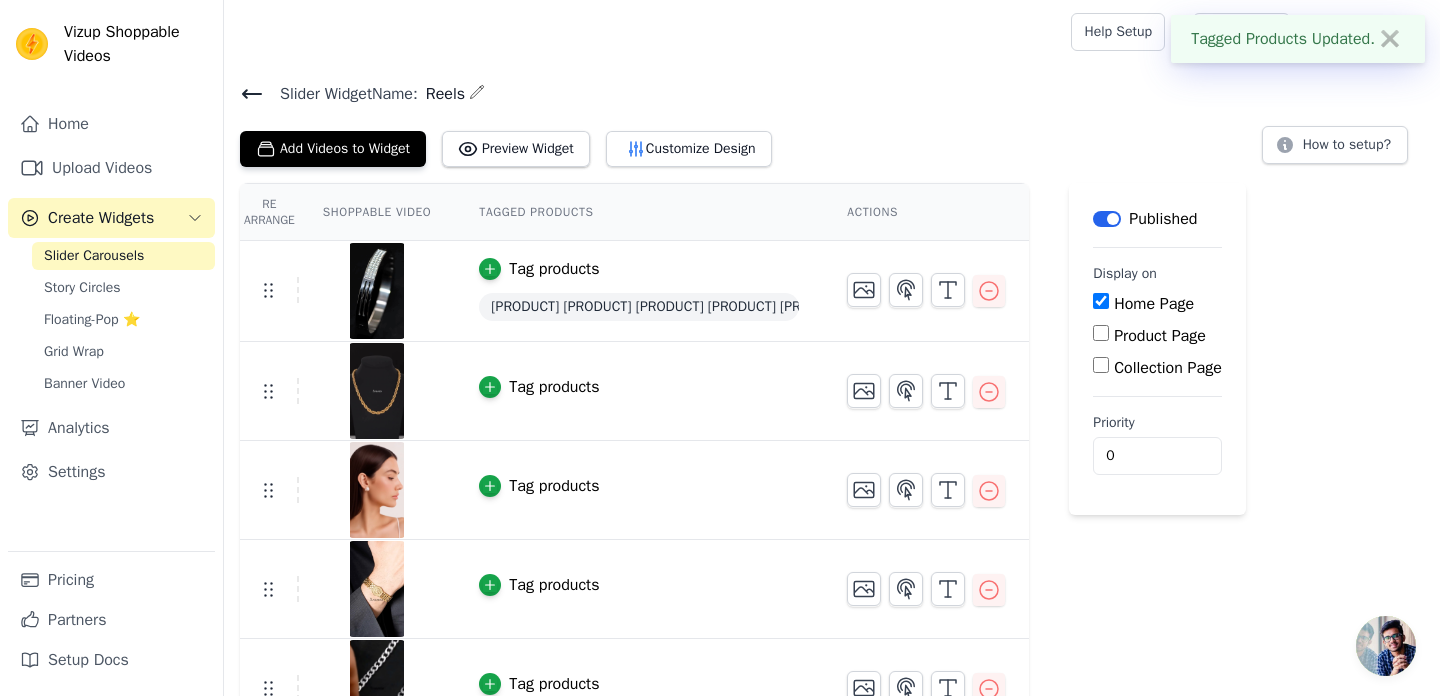 click on "Tag products" at bounding box center [554, 387] 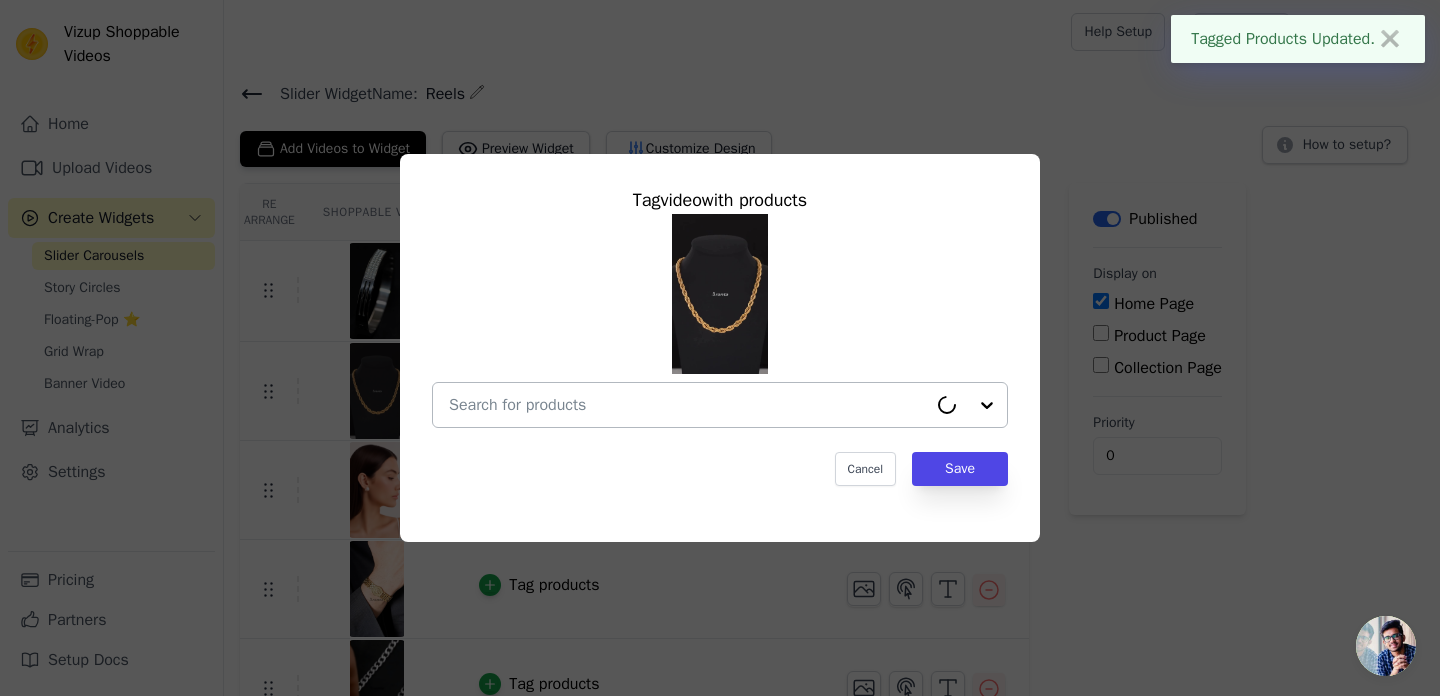 click at bounding box center [688, 405] 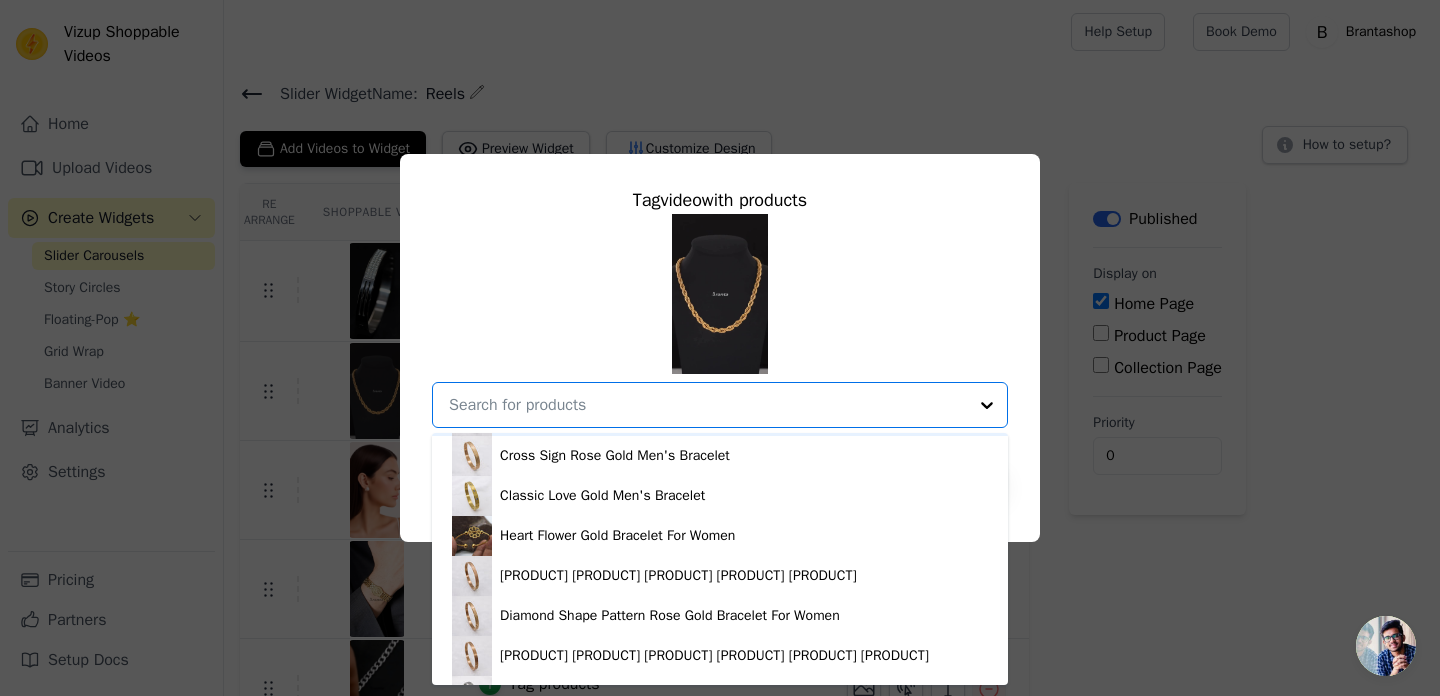 scroll, scrollTop: 40, scrollLeft: 0, axis: vertical 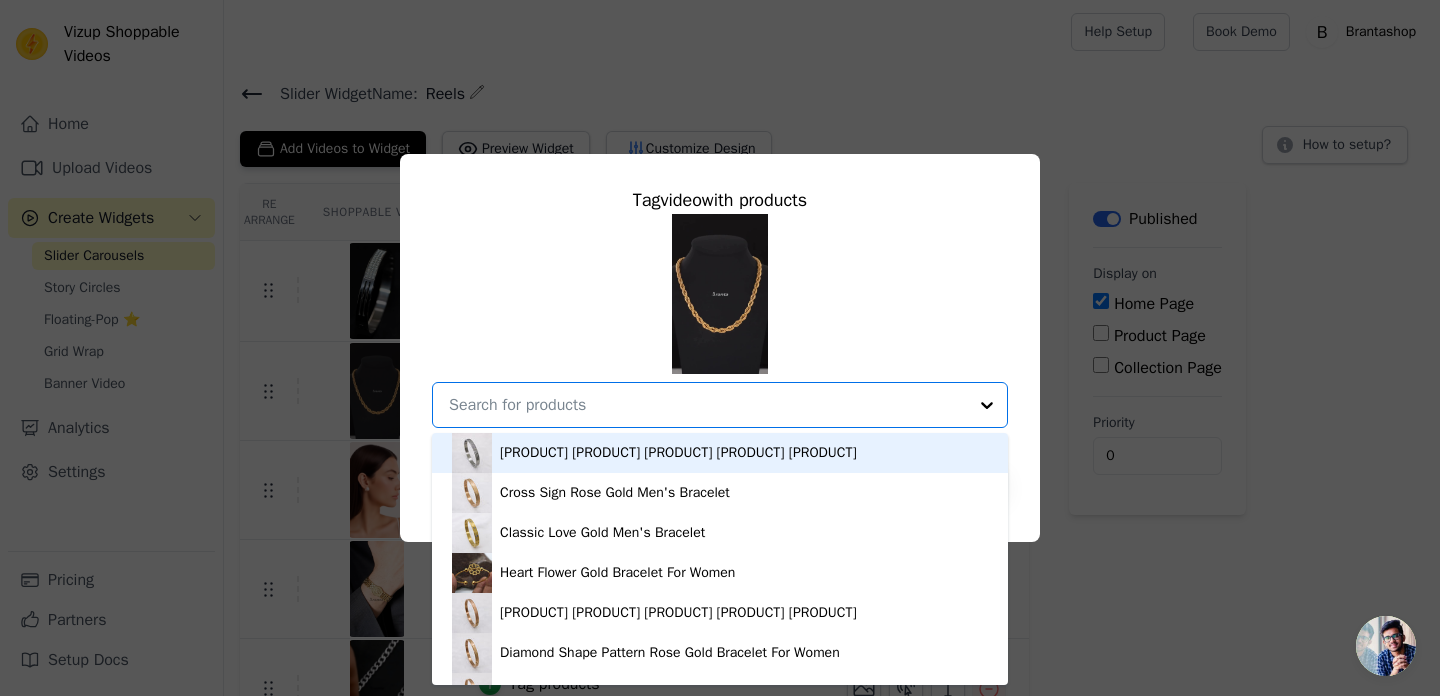 click at bounding box center [708, 405] 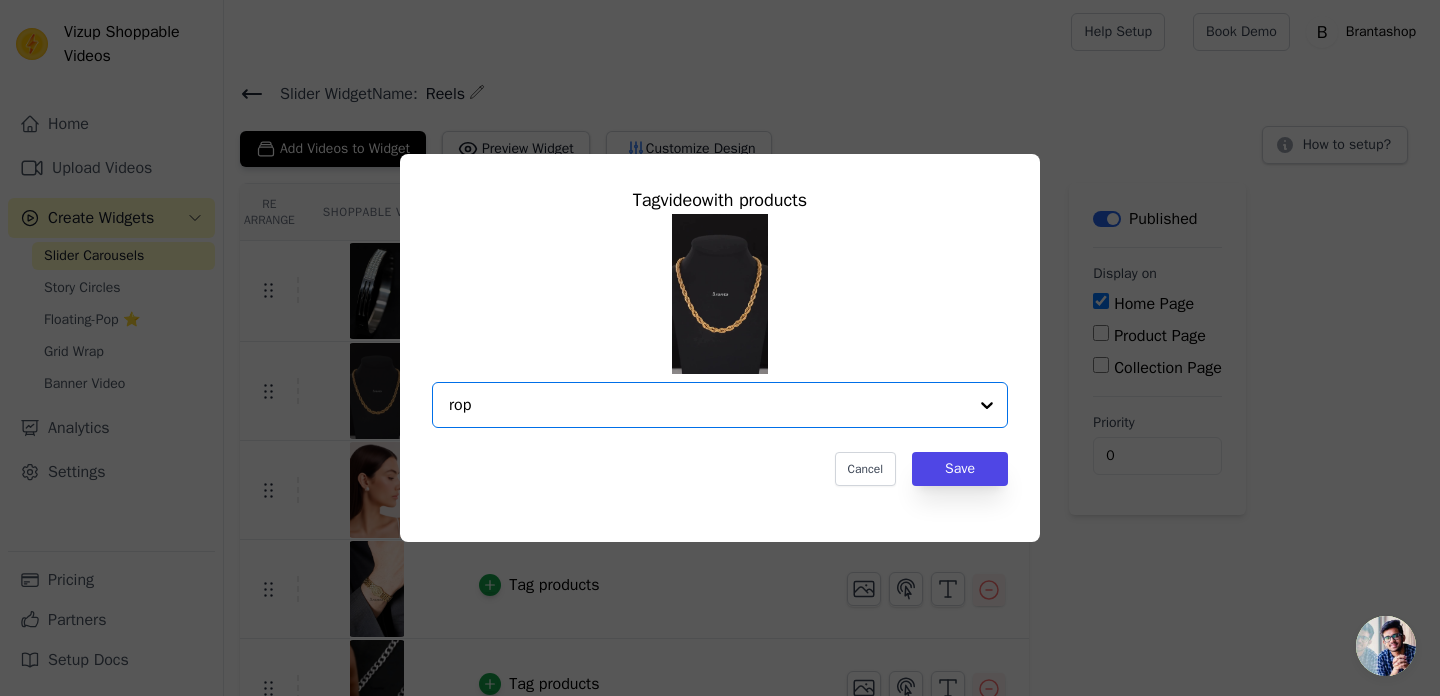 type on "rope" 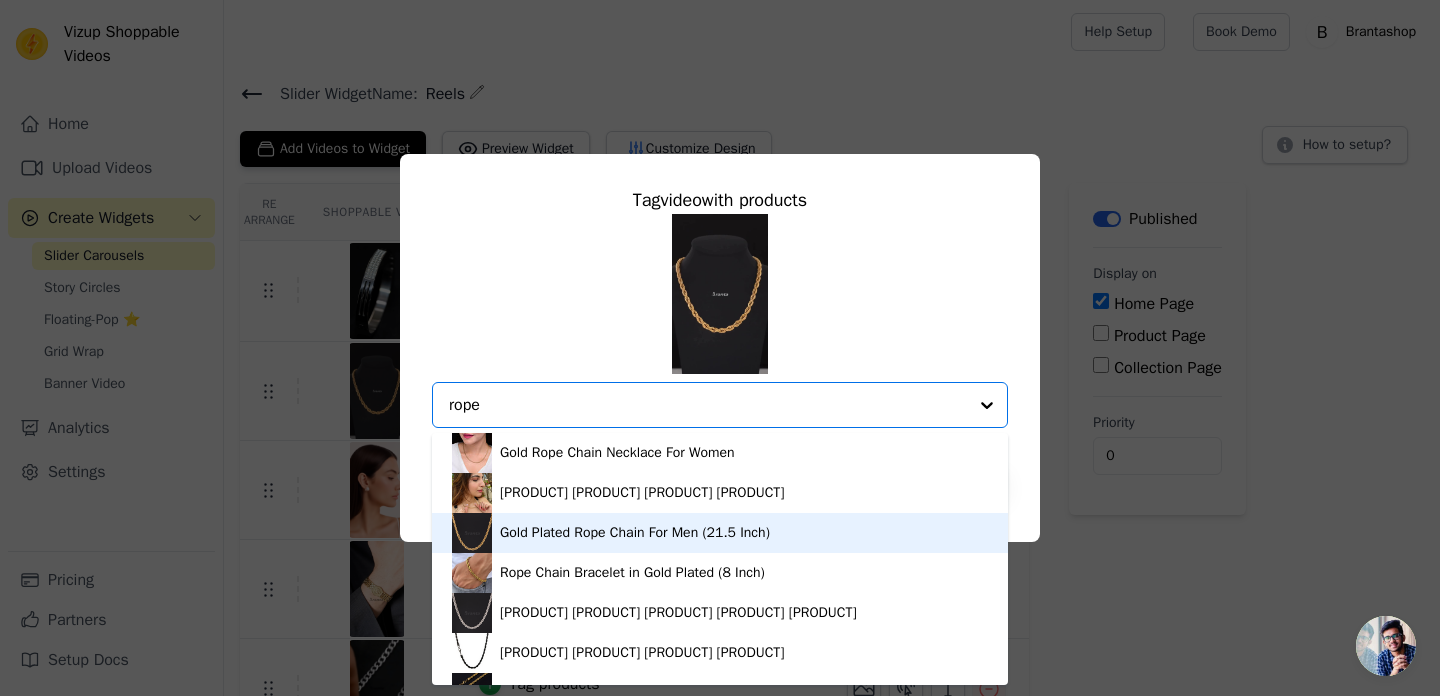 click on "Gold Plated Rope Chain For Men (21.5 Inch)" at bounding box center [635, 533] 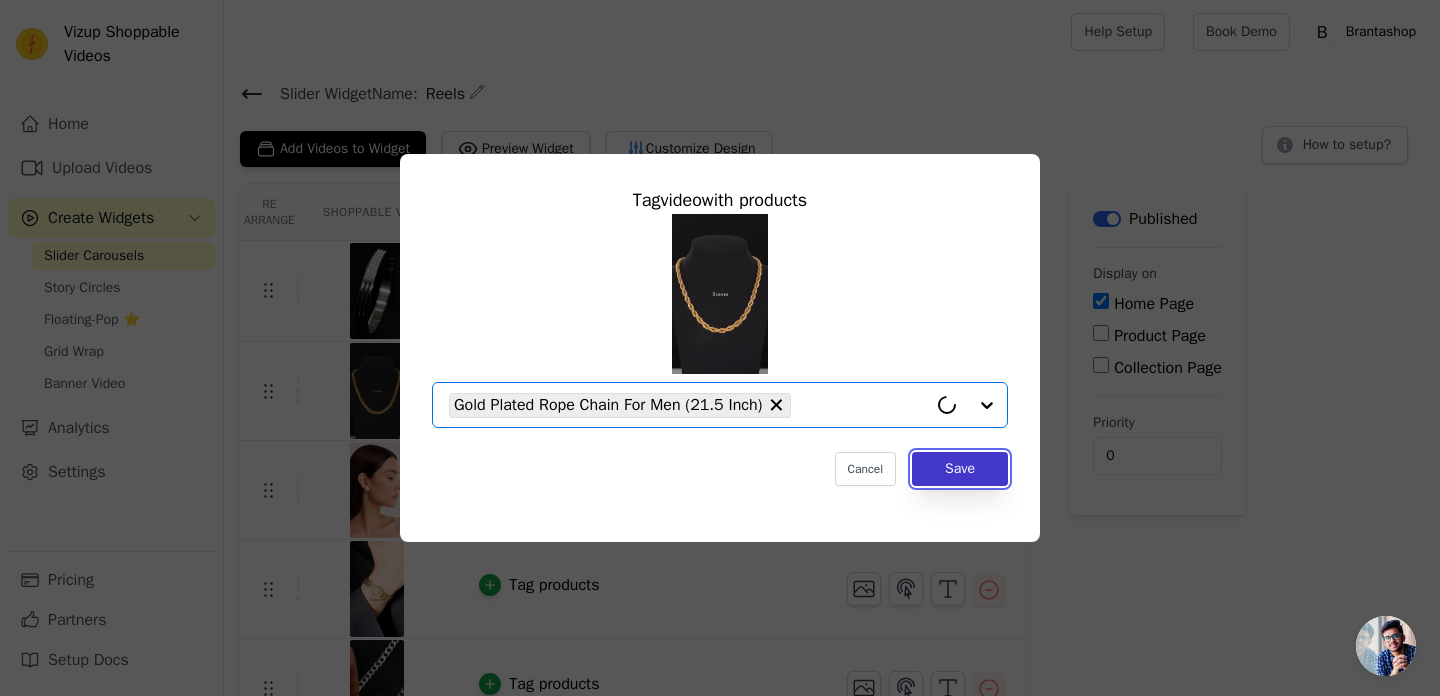 click on "Save" at bounding box center (960, 469) 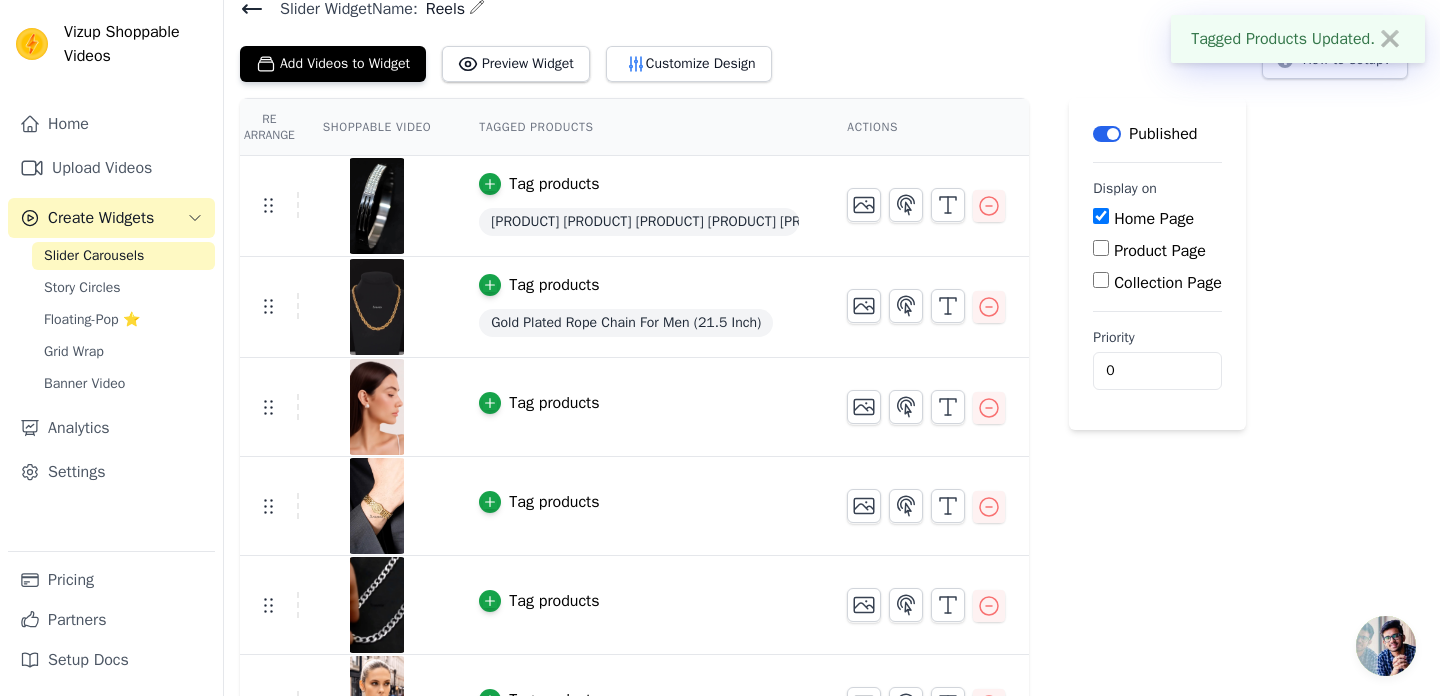 scroll, scrollTop: 115, scrollLeft: 0, axis: vertical 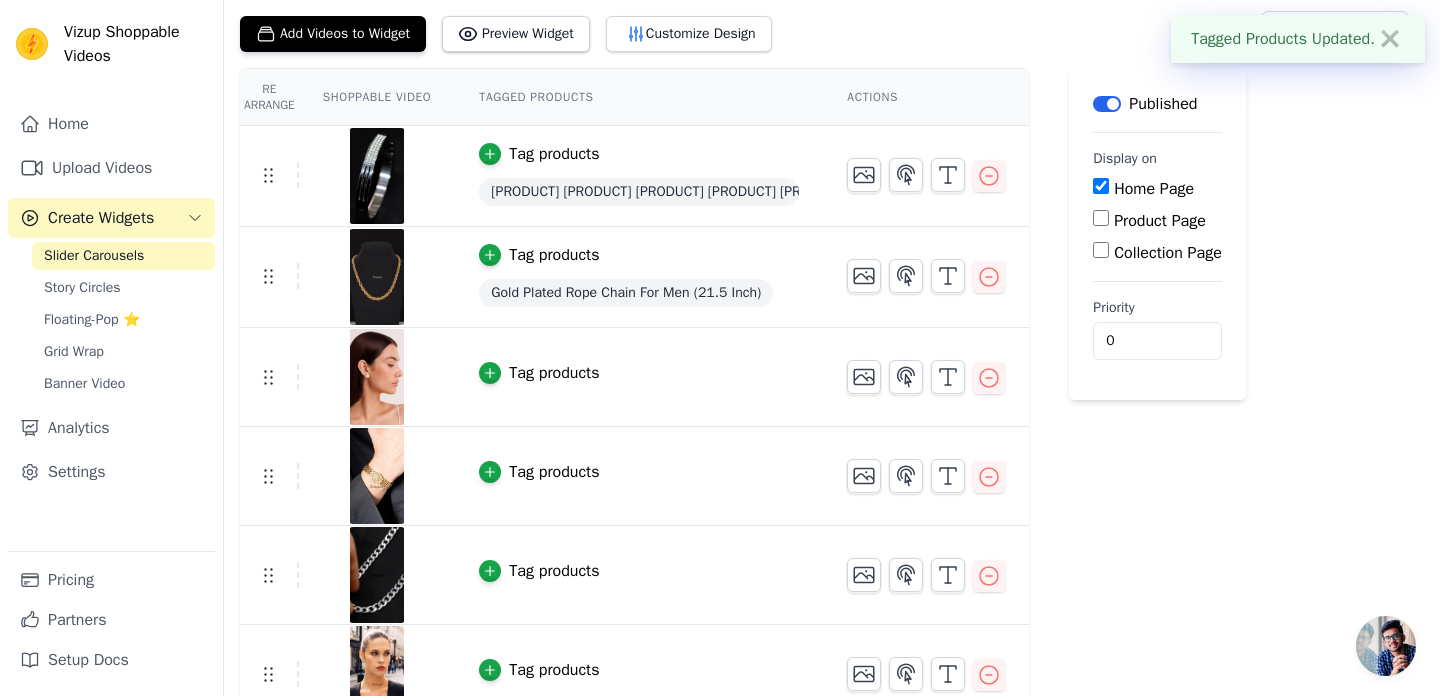 click on "Tag products" at bounding box center (554, 373) 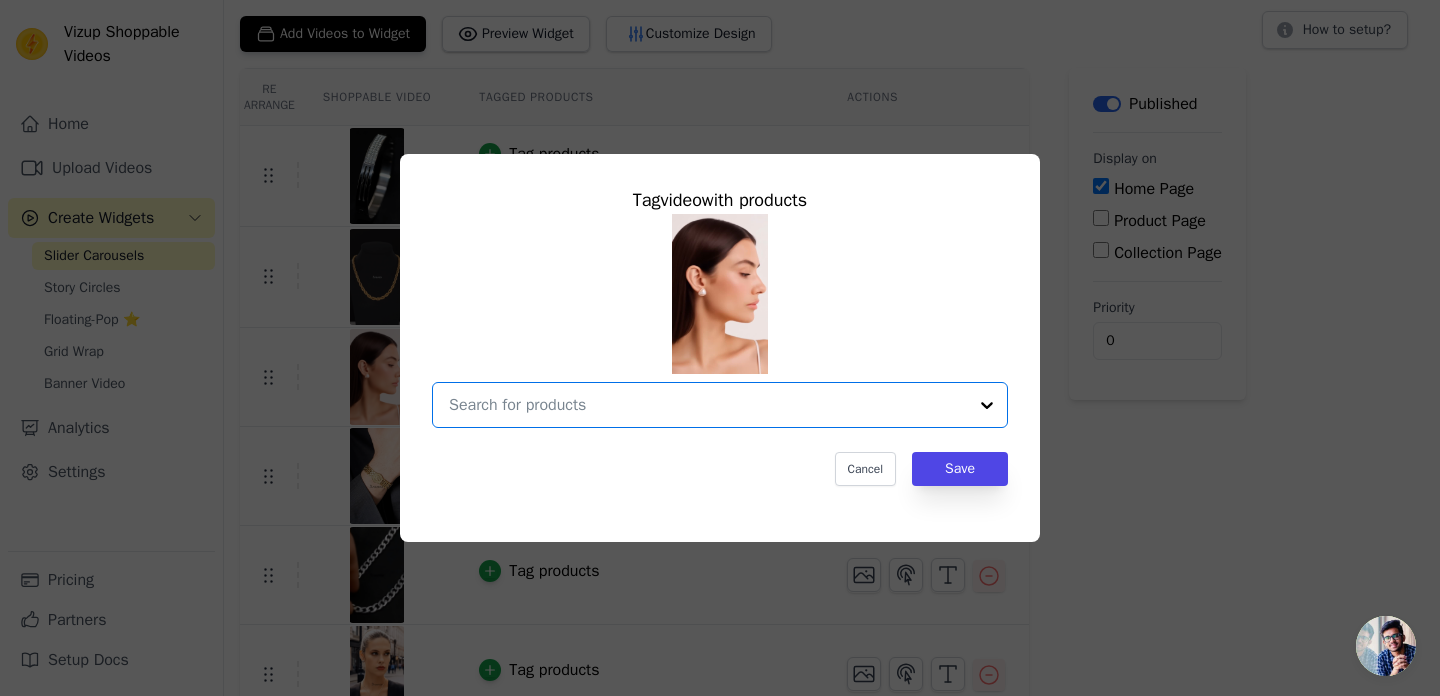 click at bounding box center (708, 405) 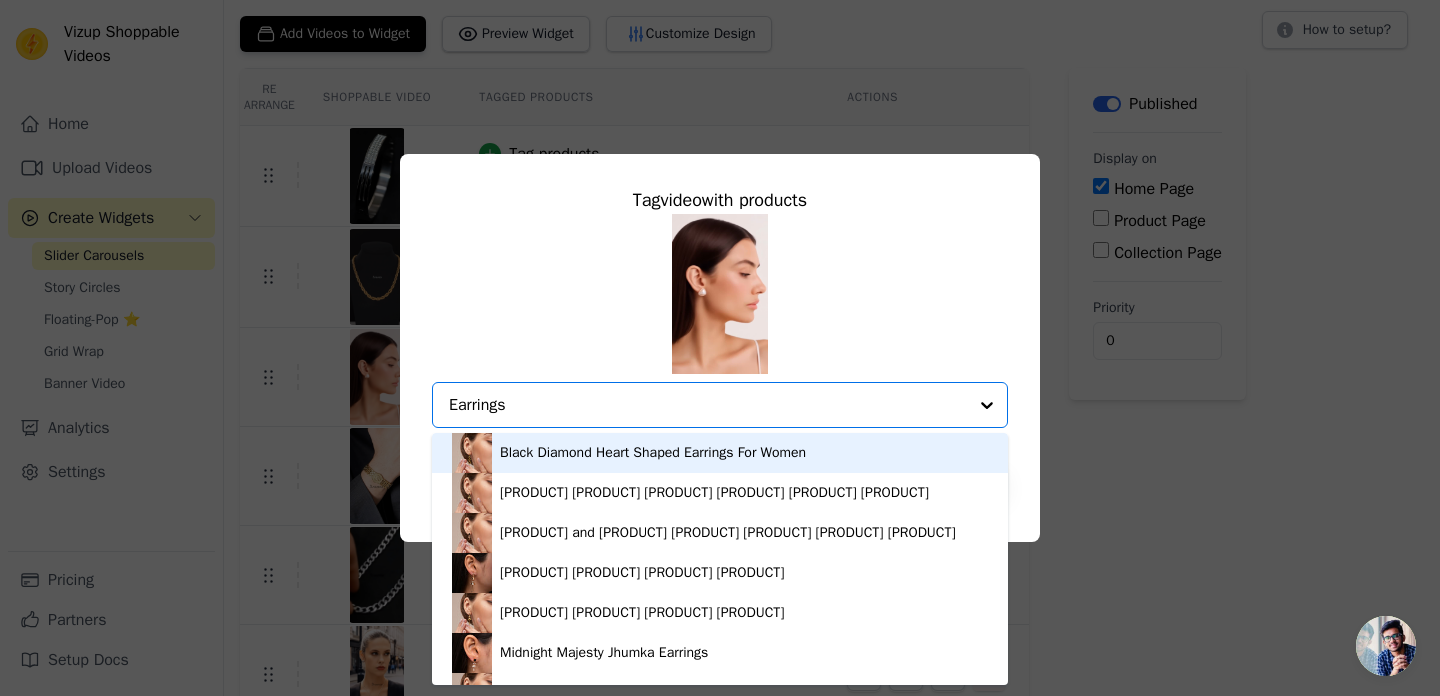 type on "Earring" 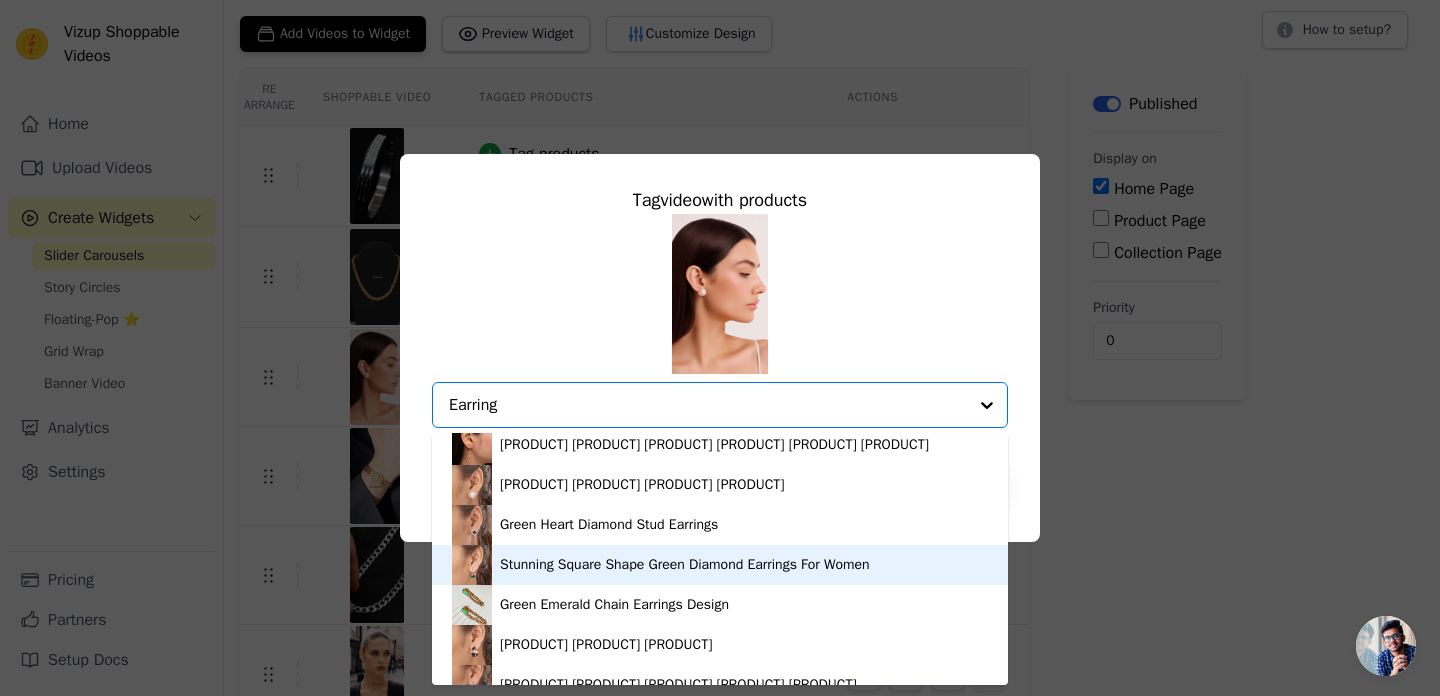 scroll, scrollTop: 1010, scrollLeft: 0, axis: vertical 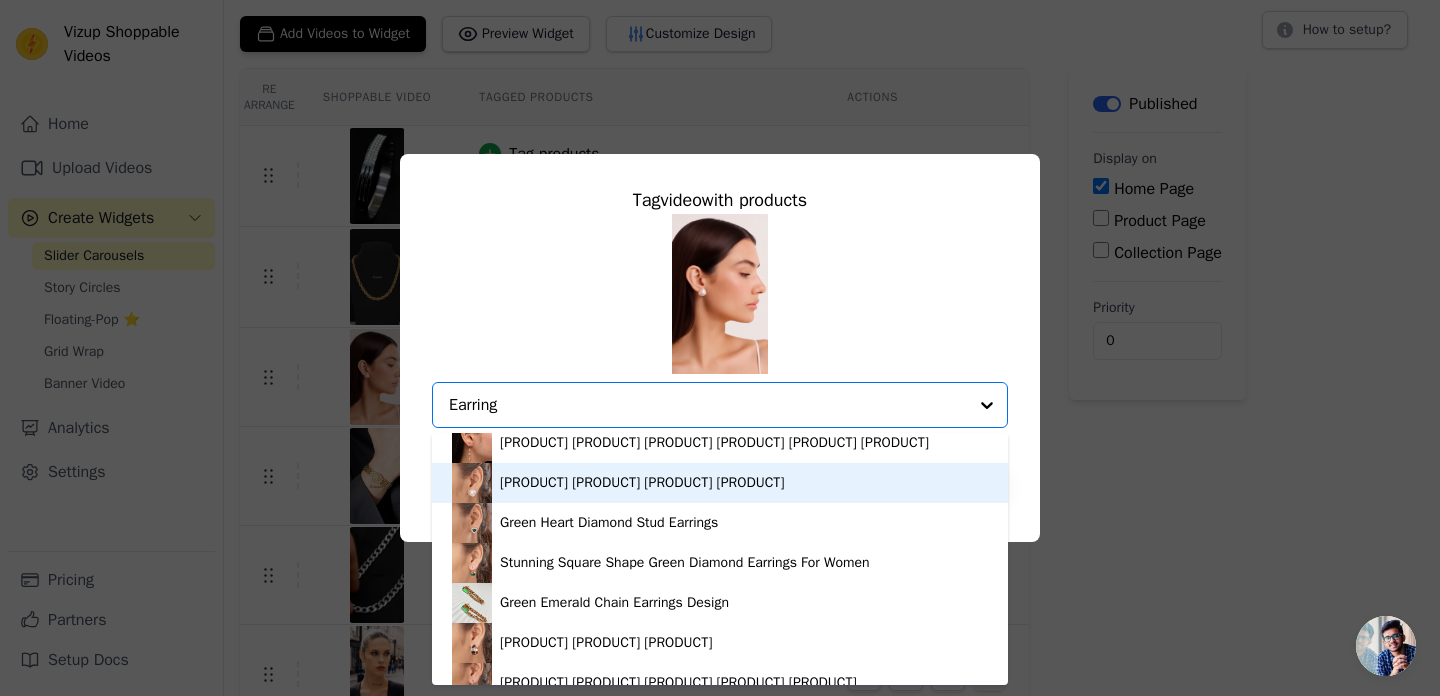 click on "Triangle Pearl Diamond Earrings" at bounding box center (642, 483) 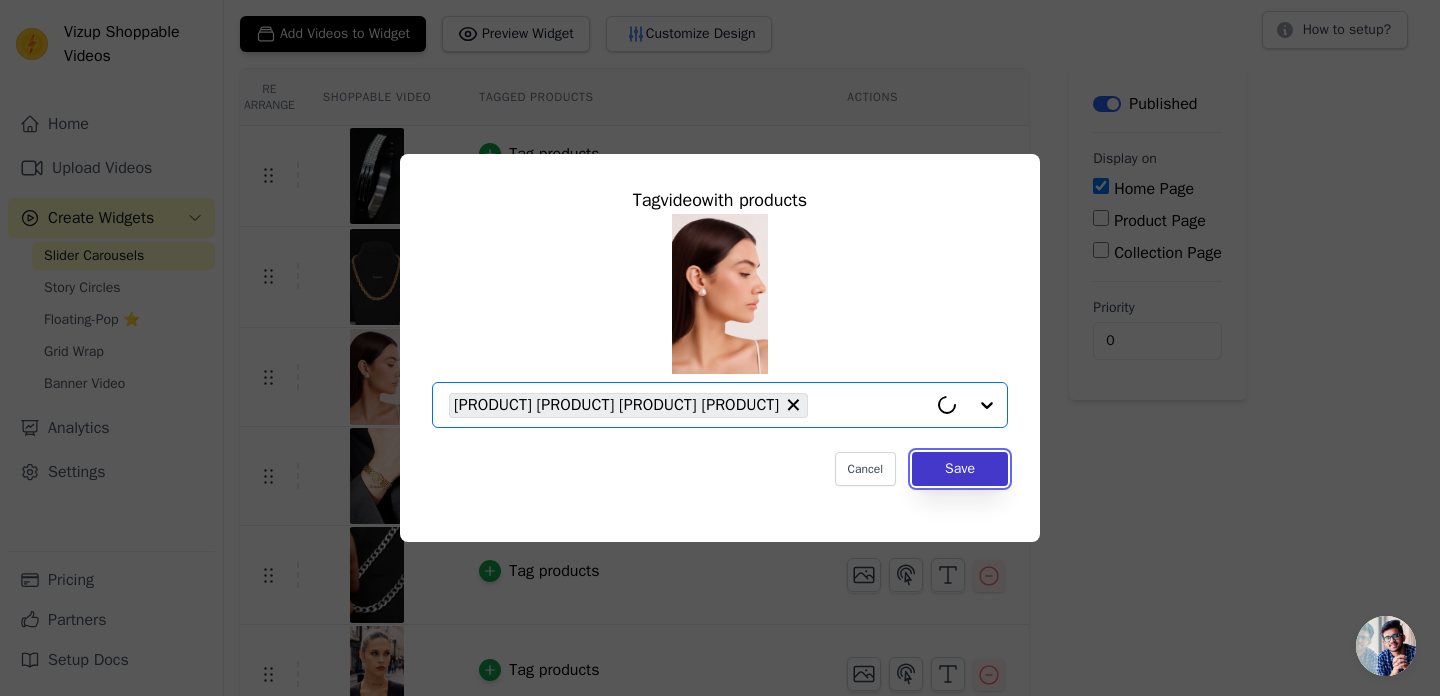 click on "Save" at bounding box center [960, 469] 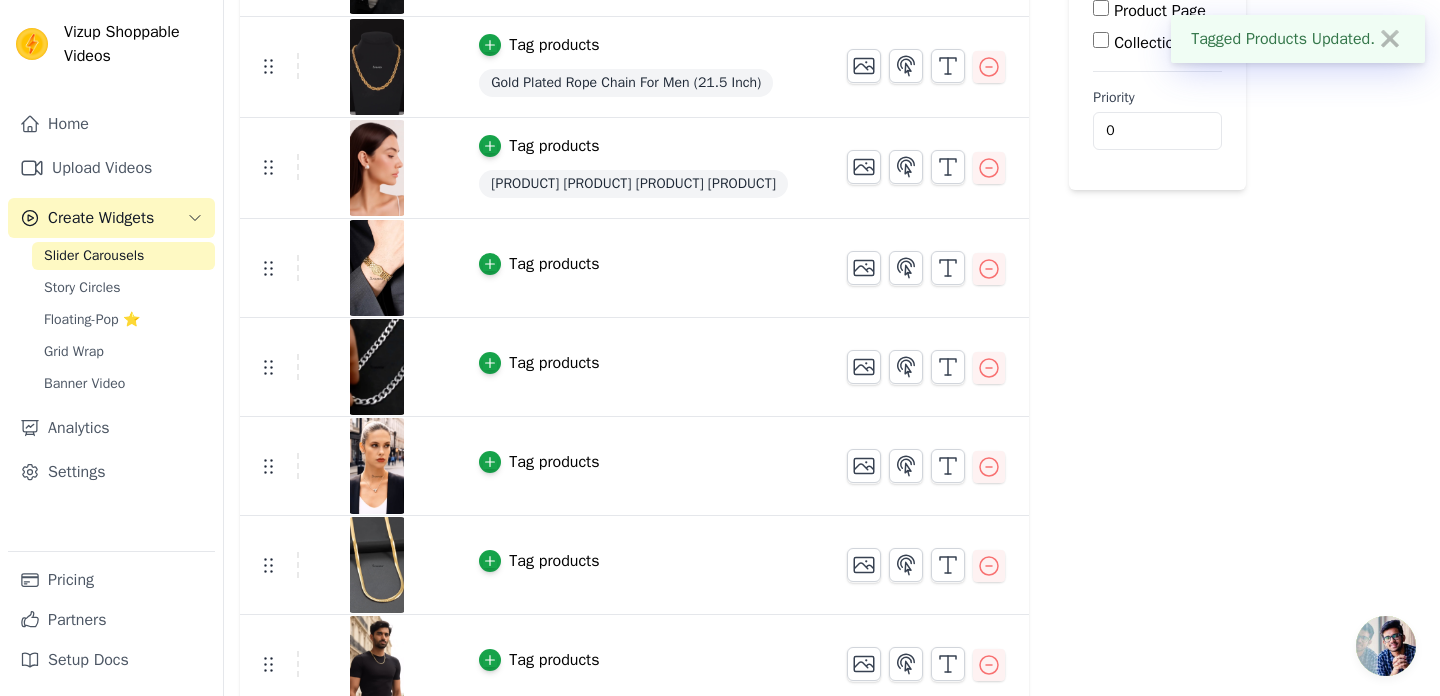scroll, scrollTop: 342, scrollLeft: 0, axis: vertical 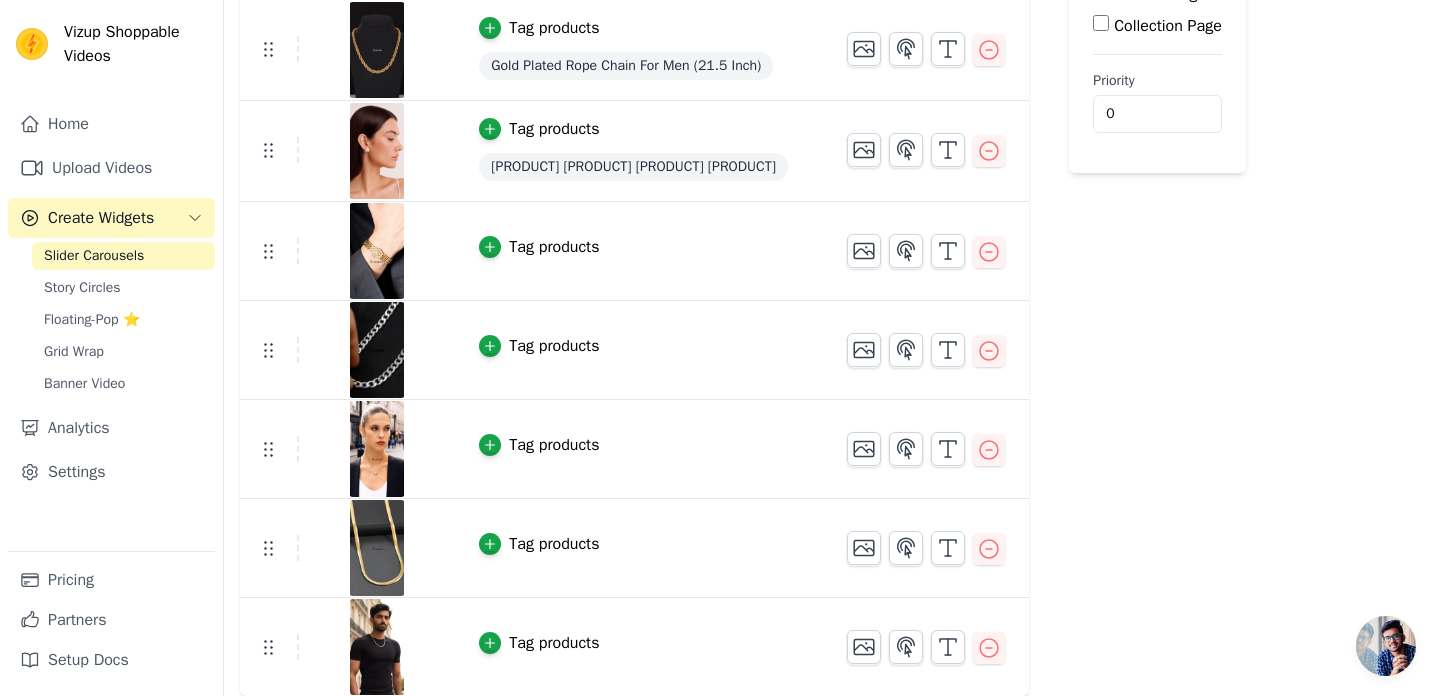 click on "Tag products" at bounding box center (554, 247) 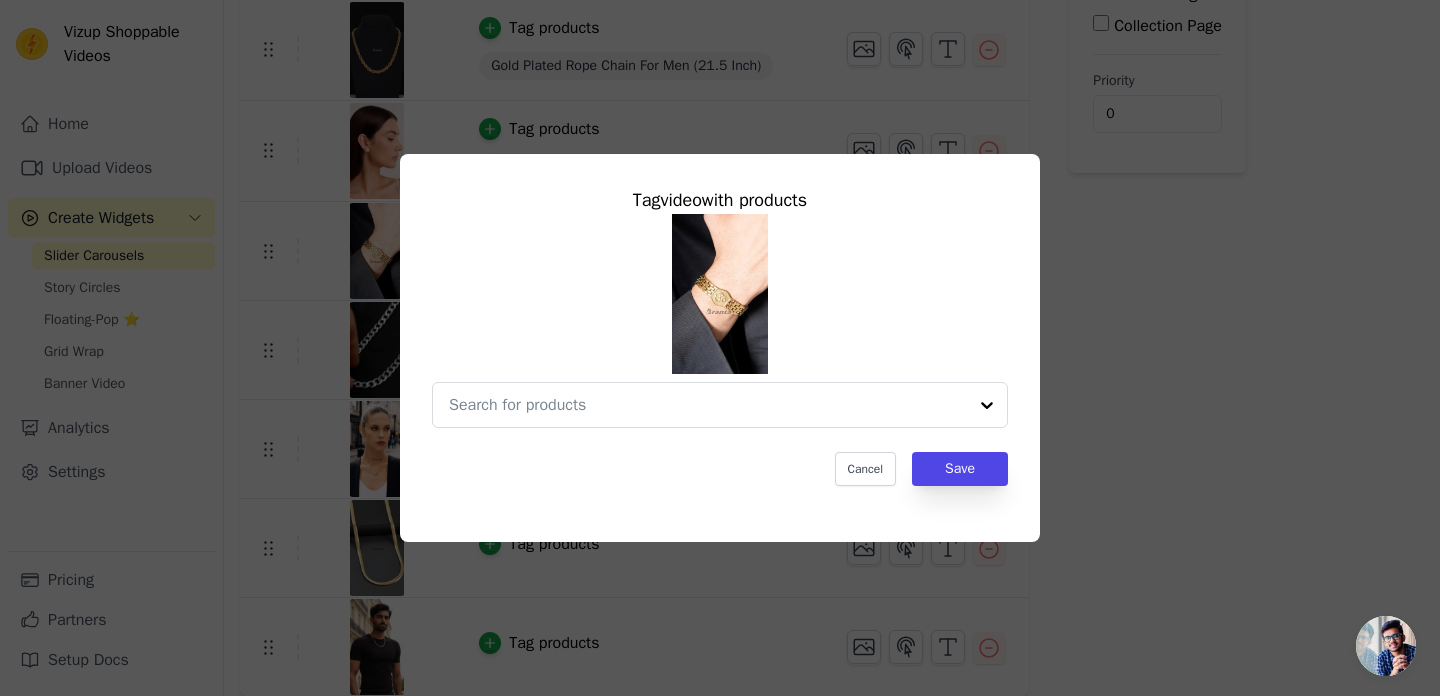scroll, scrollTop: 0, scrollLeft: 0, axis: both 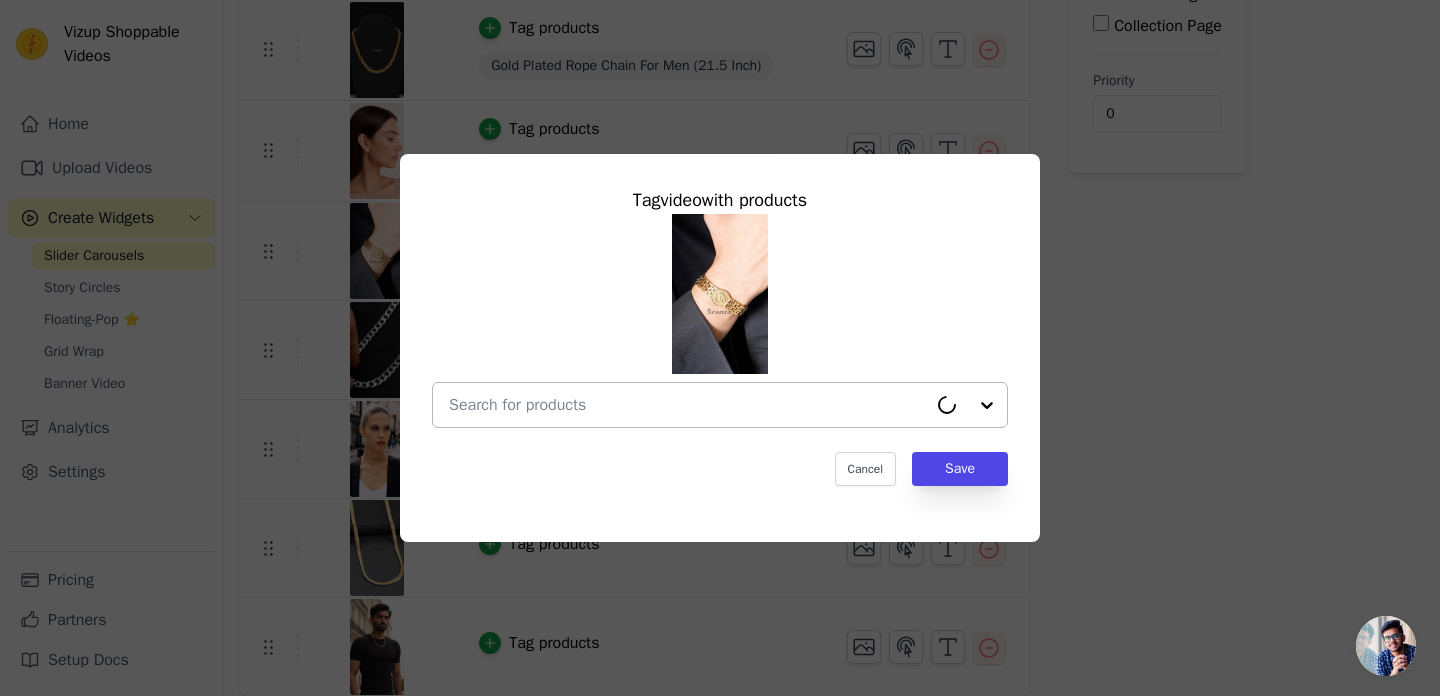 click at bounding box center [688, 405] 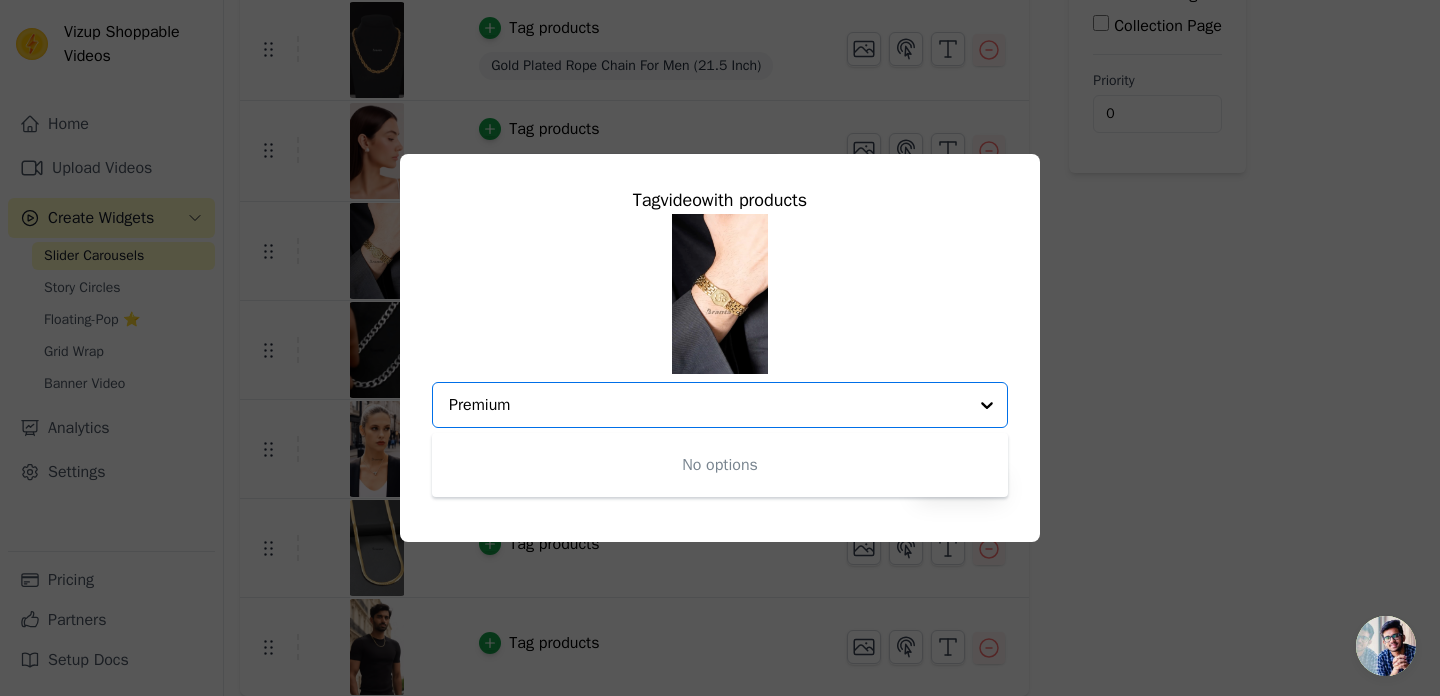 type on "Premium" 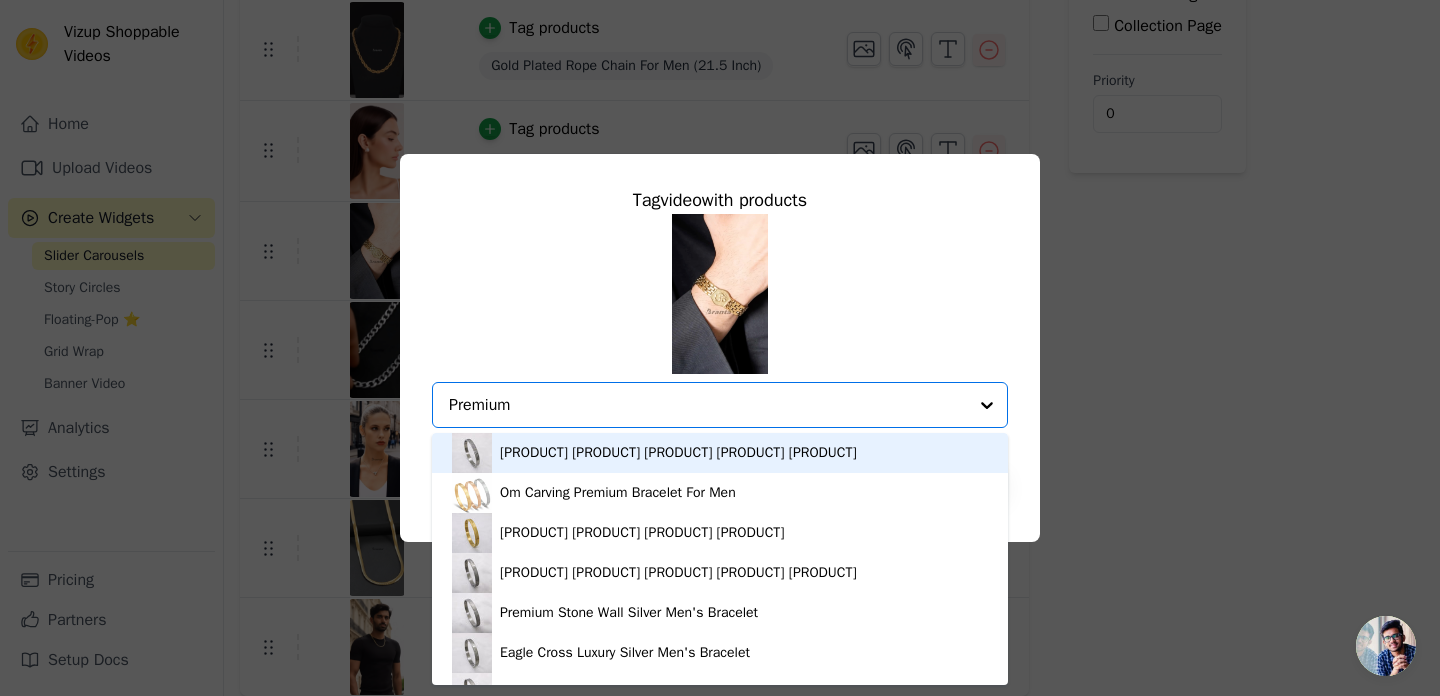 click on "Premium" at bounding box center (708, 405) 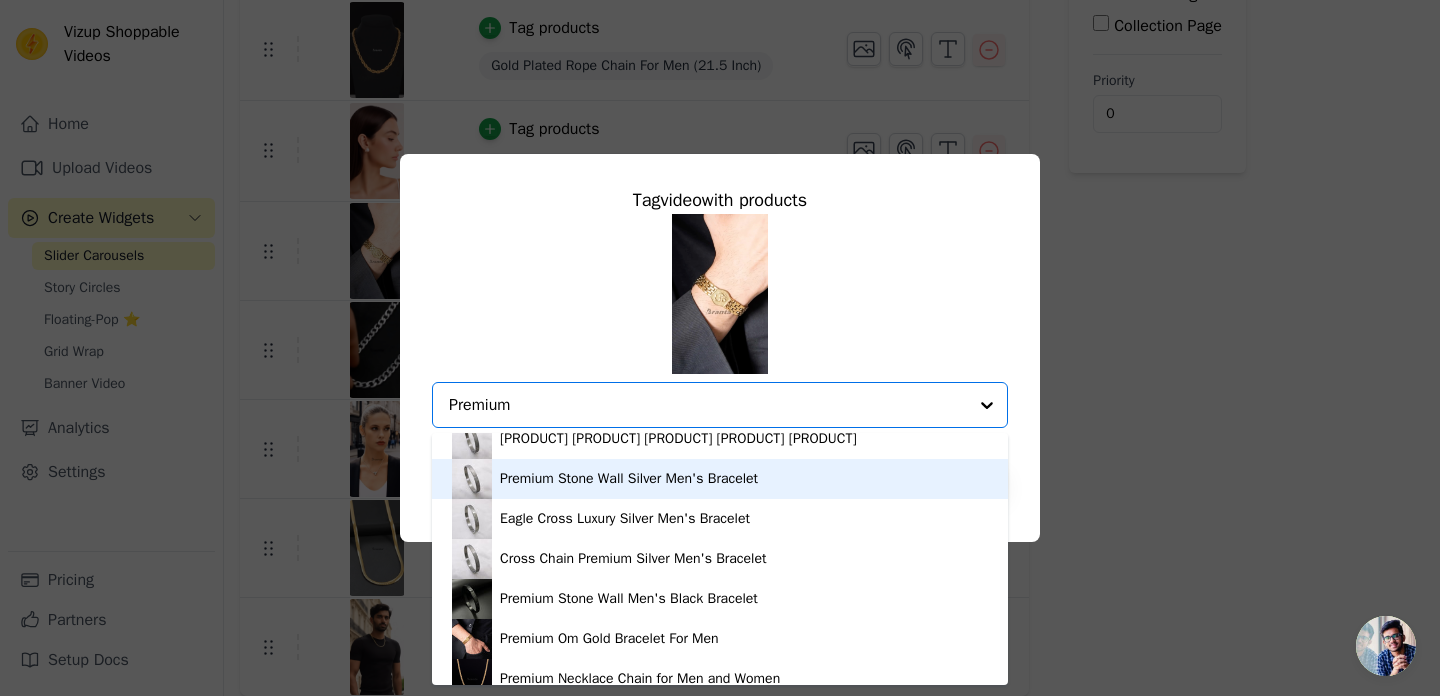 scroll, scrollTop: 184, scrollLeft: 0, axis: vertical 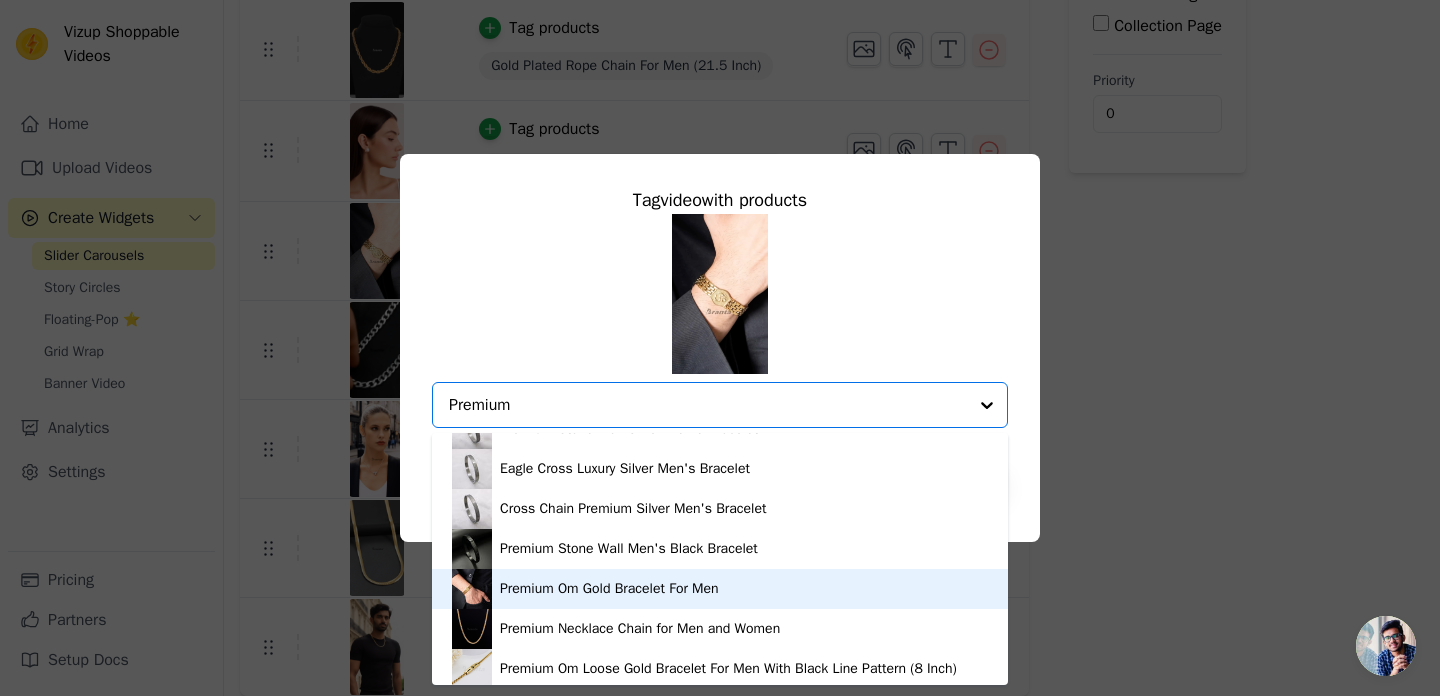 click on "Premium Om Gold Bracelet For Men" at bounding box center (609, 589) 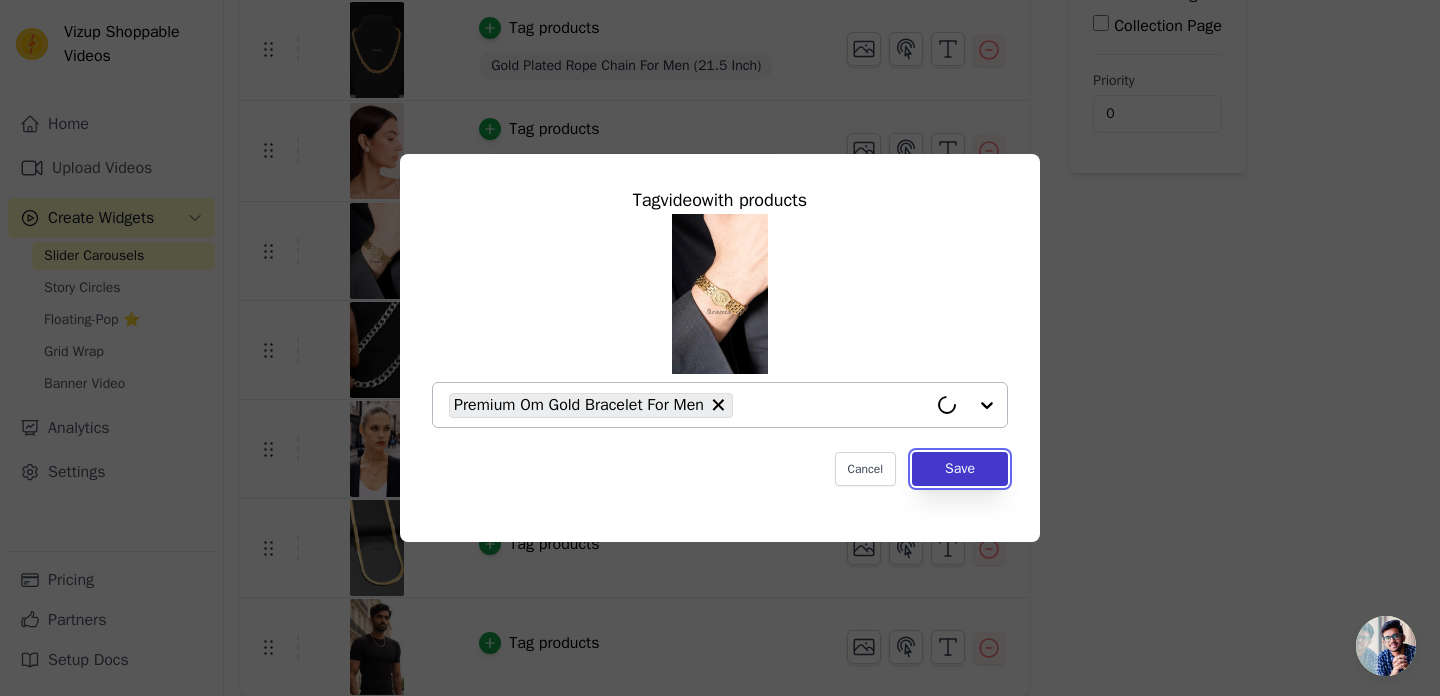 click on "Save" at bounding box center [960, 469] 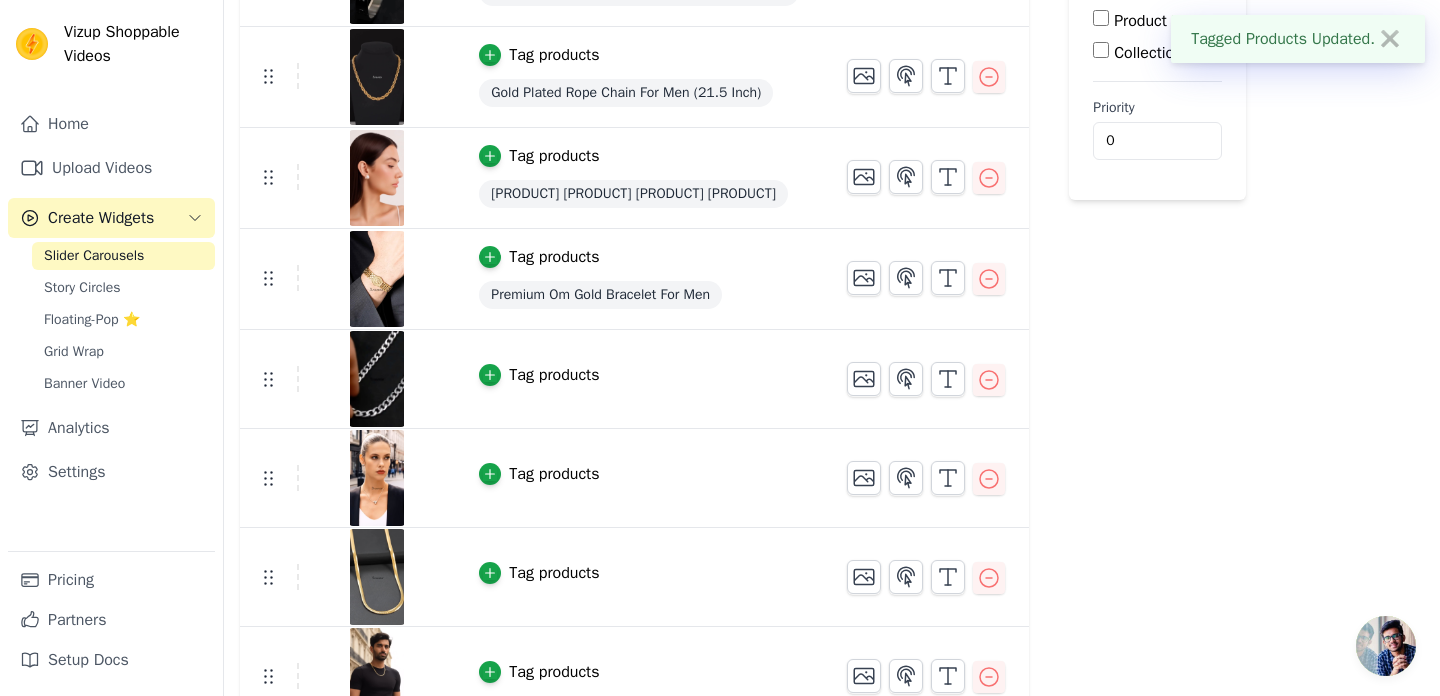 scroll, scrollTop: 344, scrollLeft: 0, axis: vertical 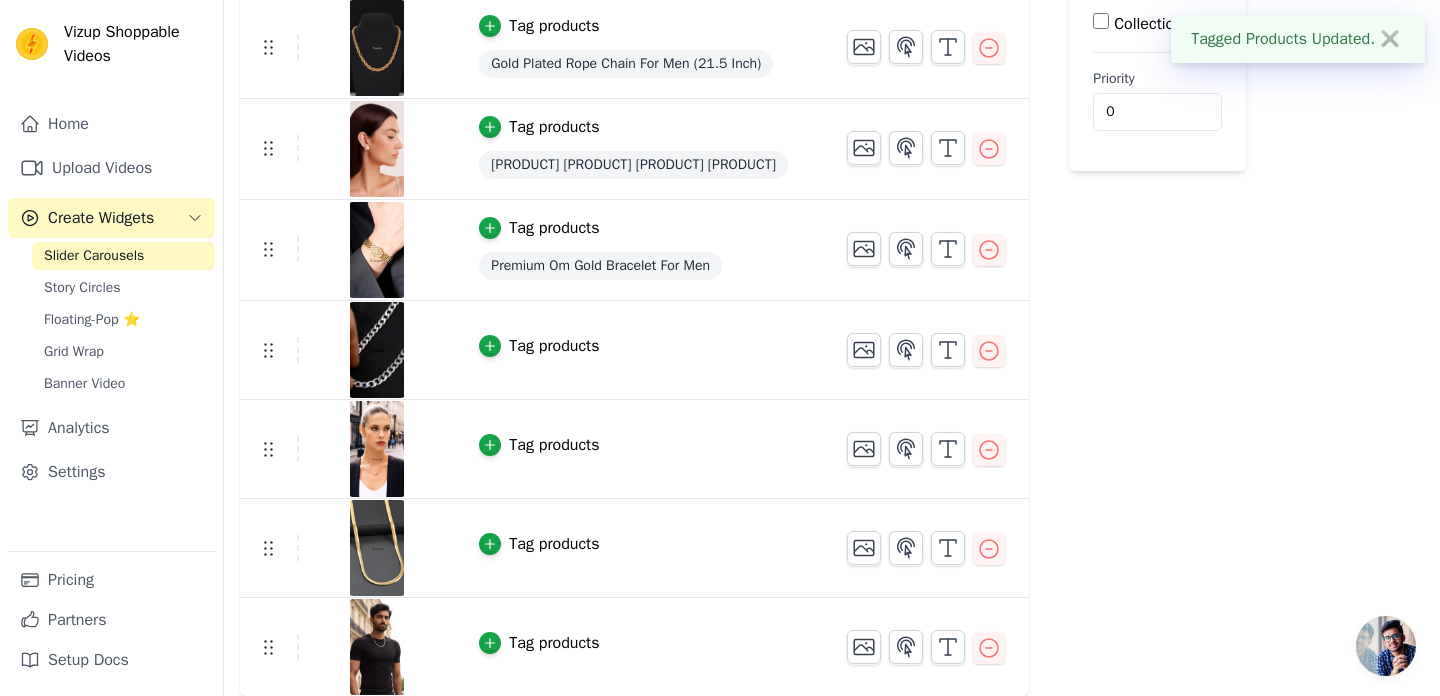 click on "Tag products" at bounding box center (554, 346) 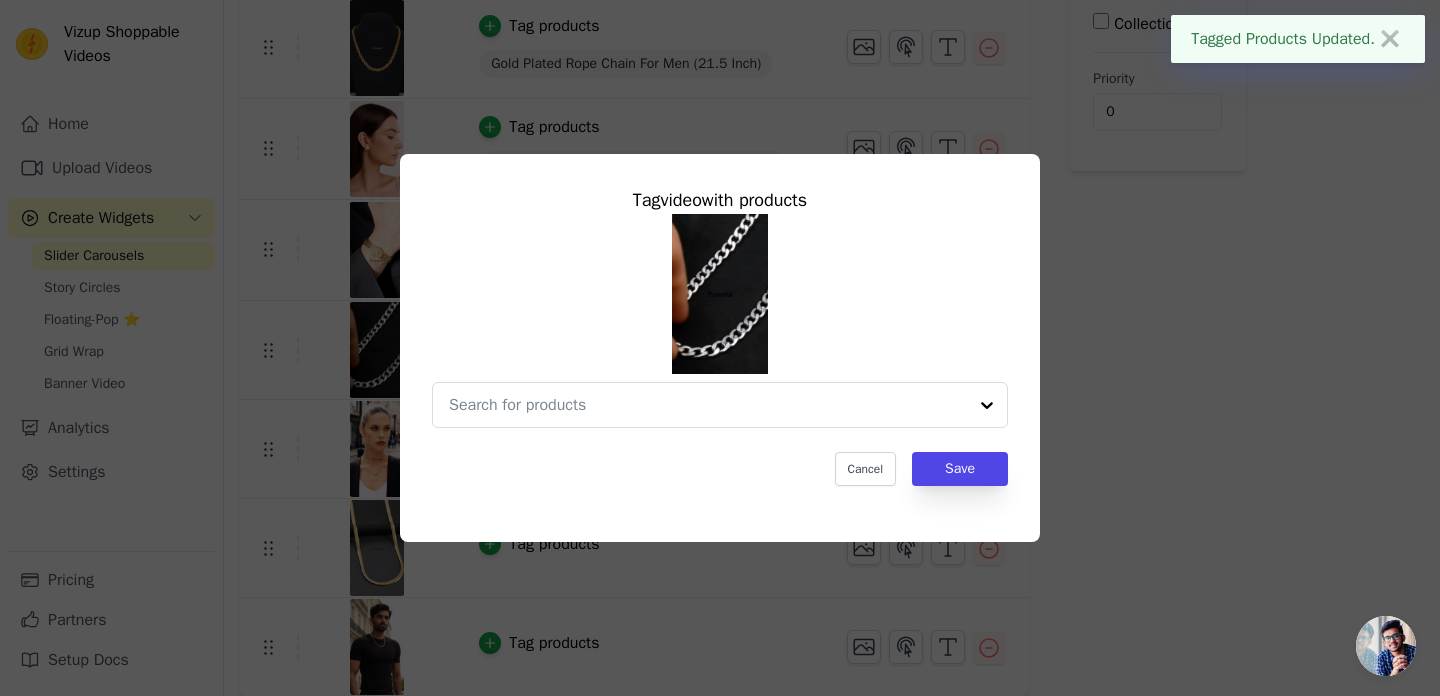 scroll, scrollTop: 0, scrollLeft: 0, axis: both 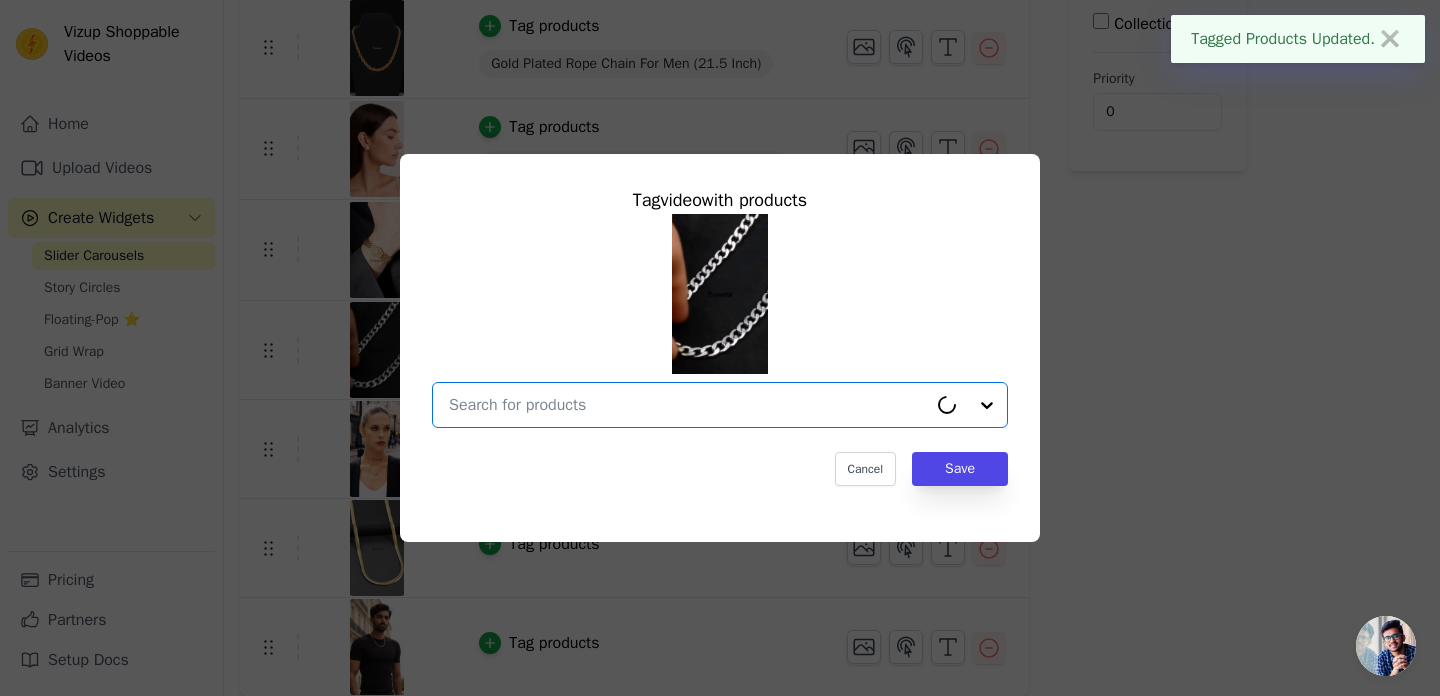 click at bounding box center [688, 405] 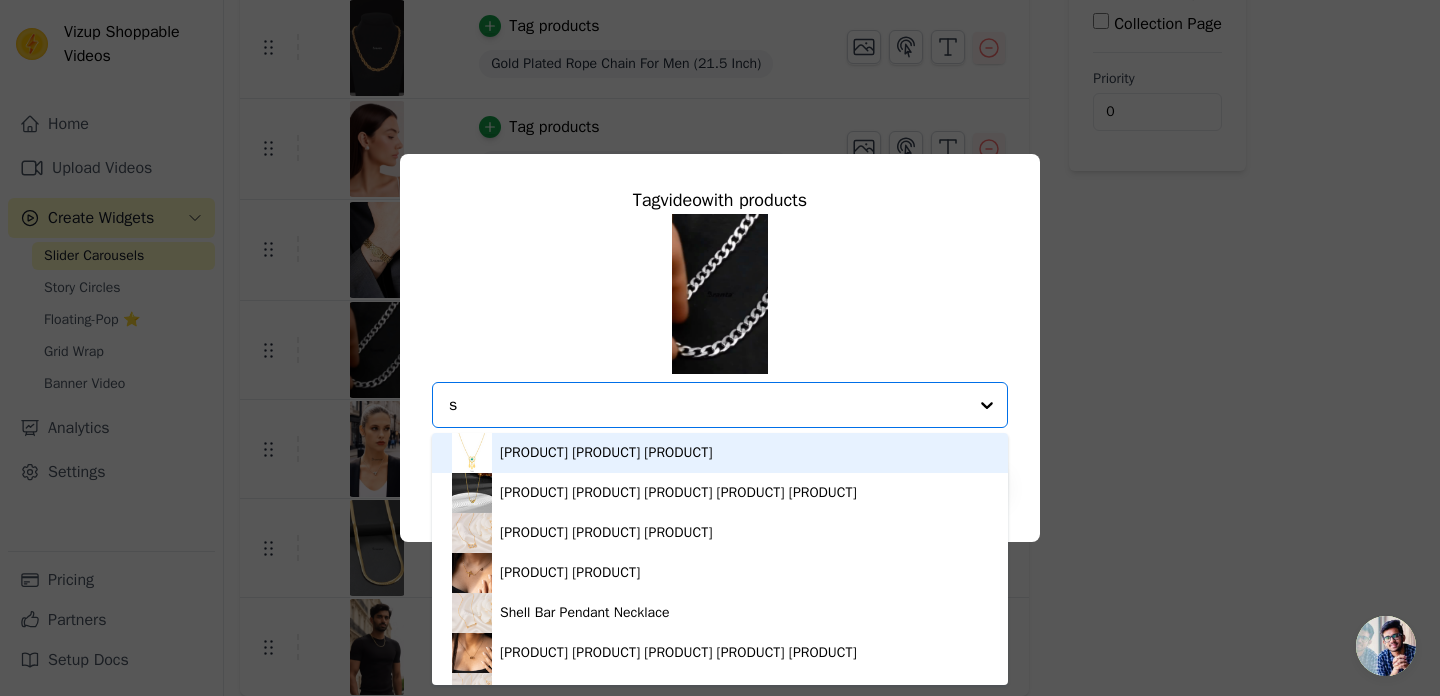 scroll, scrollTop: 0, scrollLeft: 0, axis: both 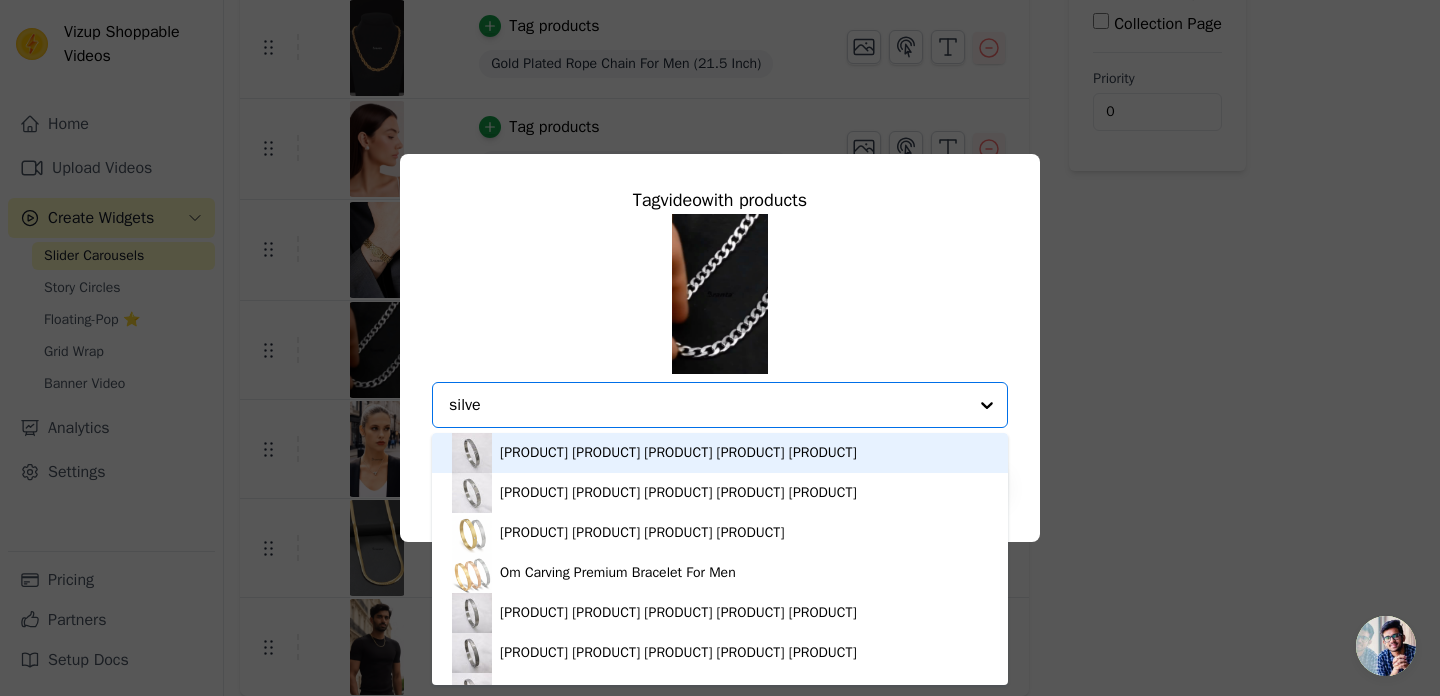 type on "silver" 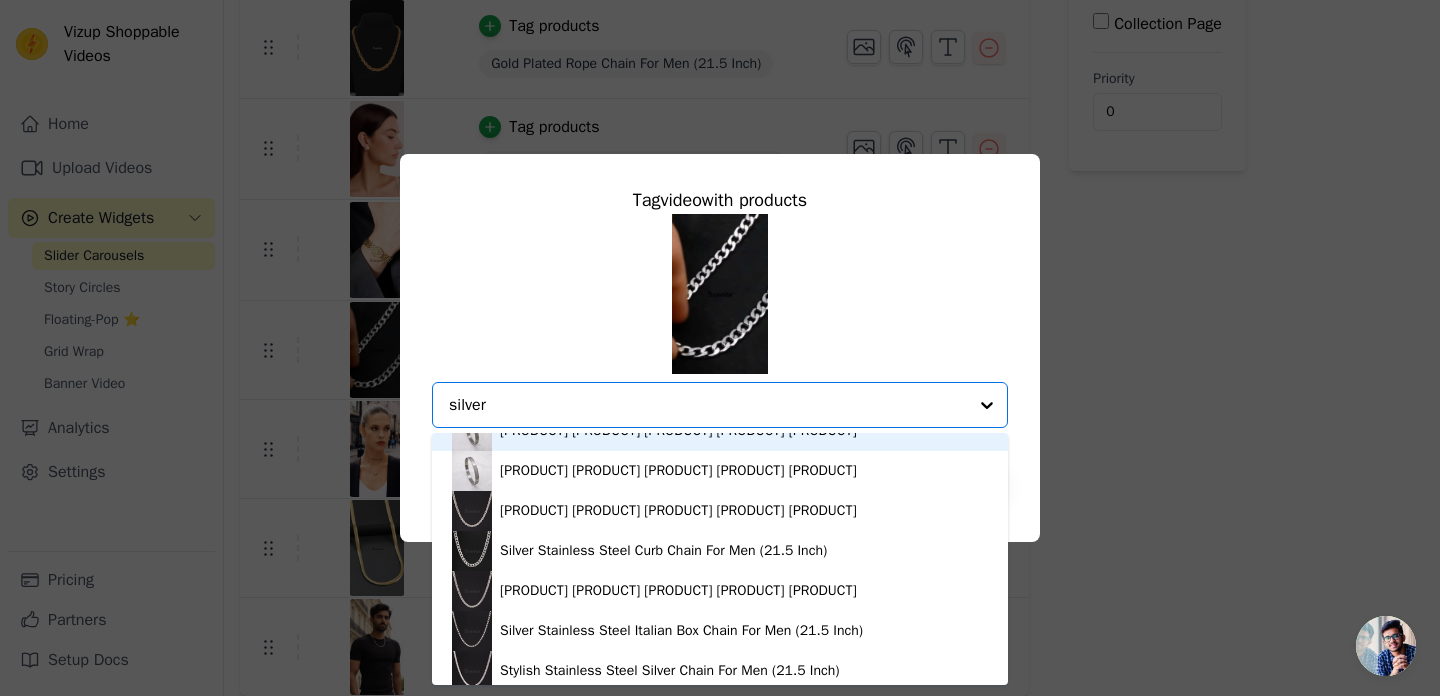 scroll, scrollTop: 389, scrollLeft: 0, axis: vertical 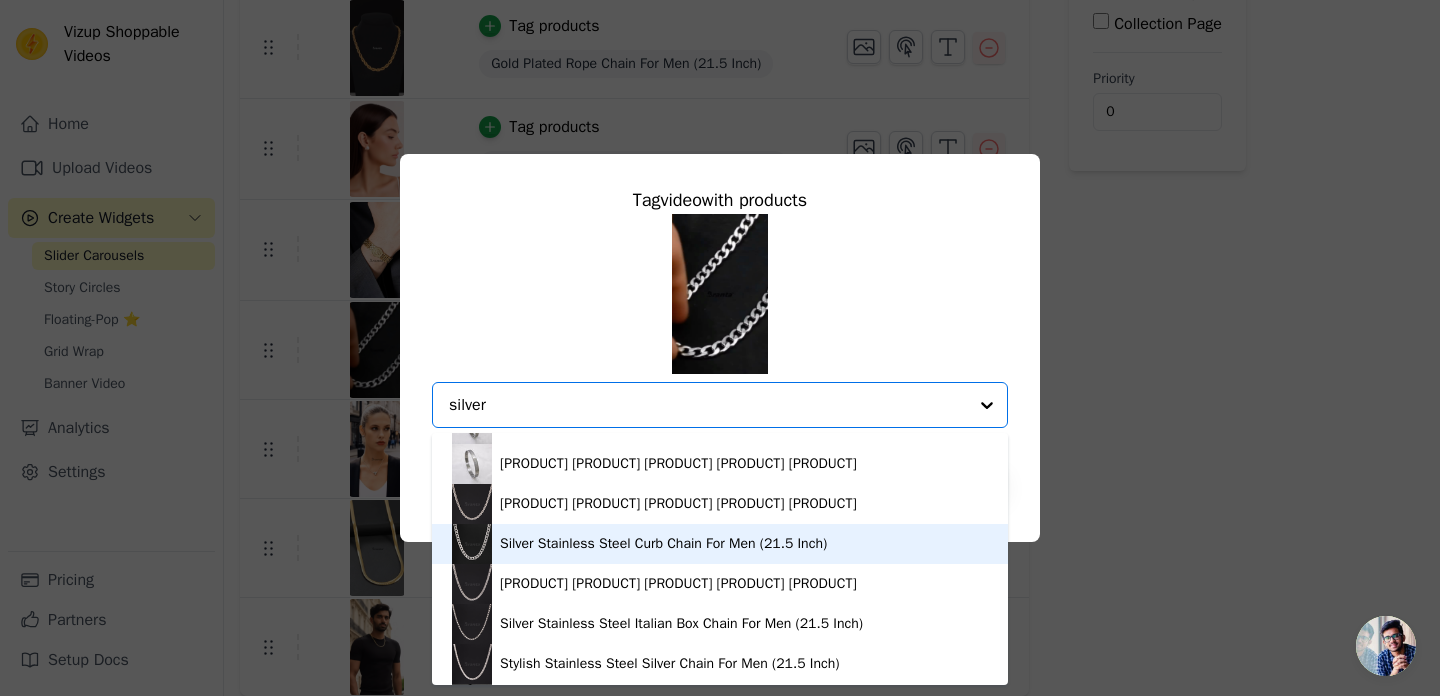 click on "Silver Stainless Steel Curb Chain For Men (21.5 Inch)" at bounding box center [663, 544] 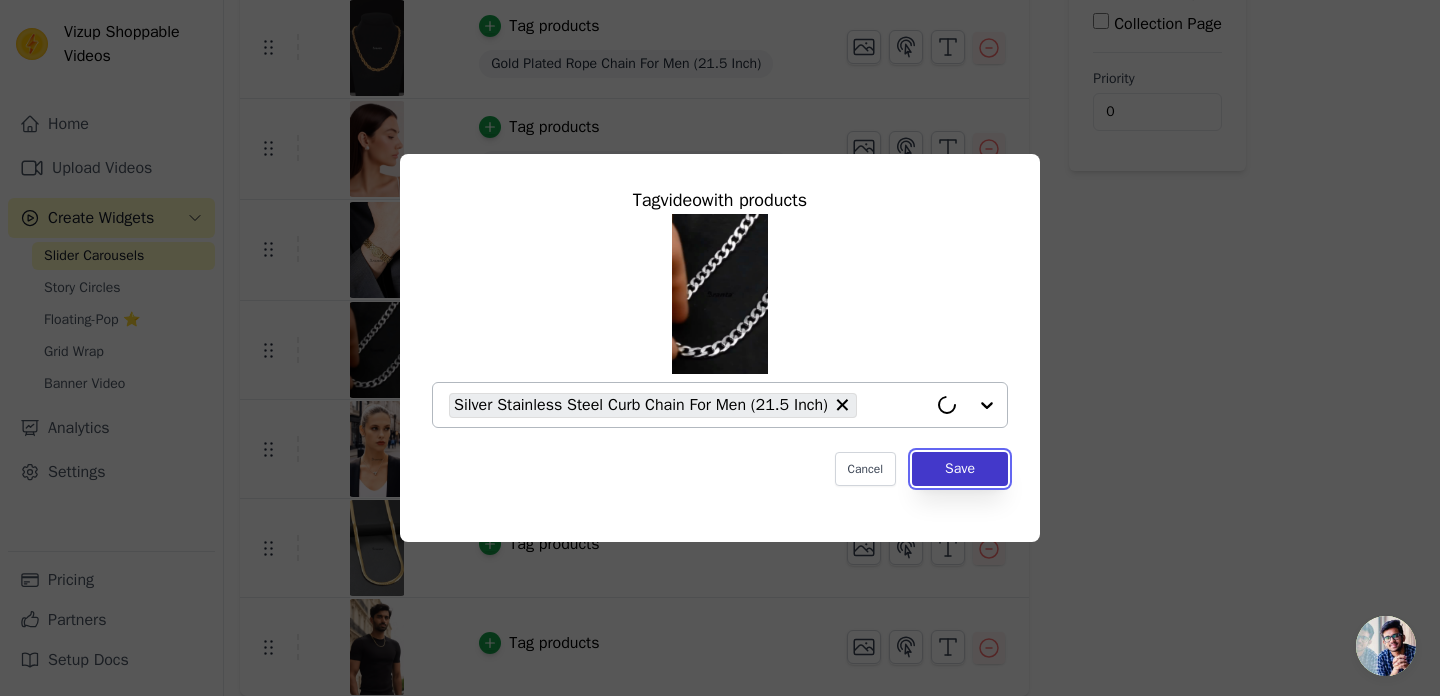 click on "Save" at bounding box center (960, 469) 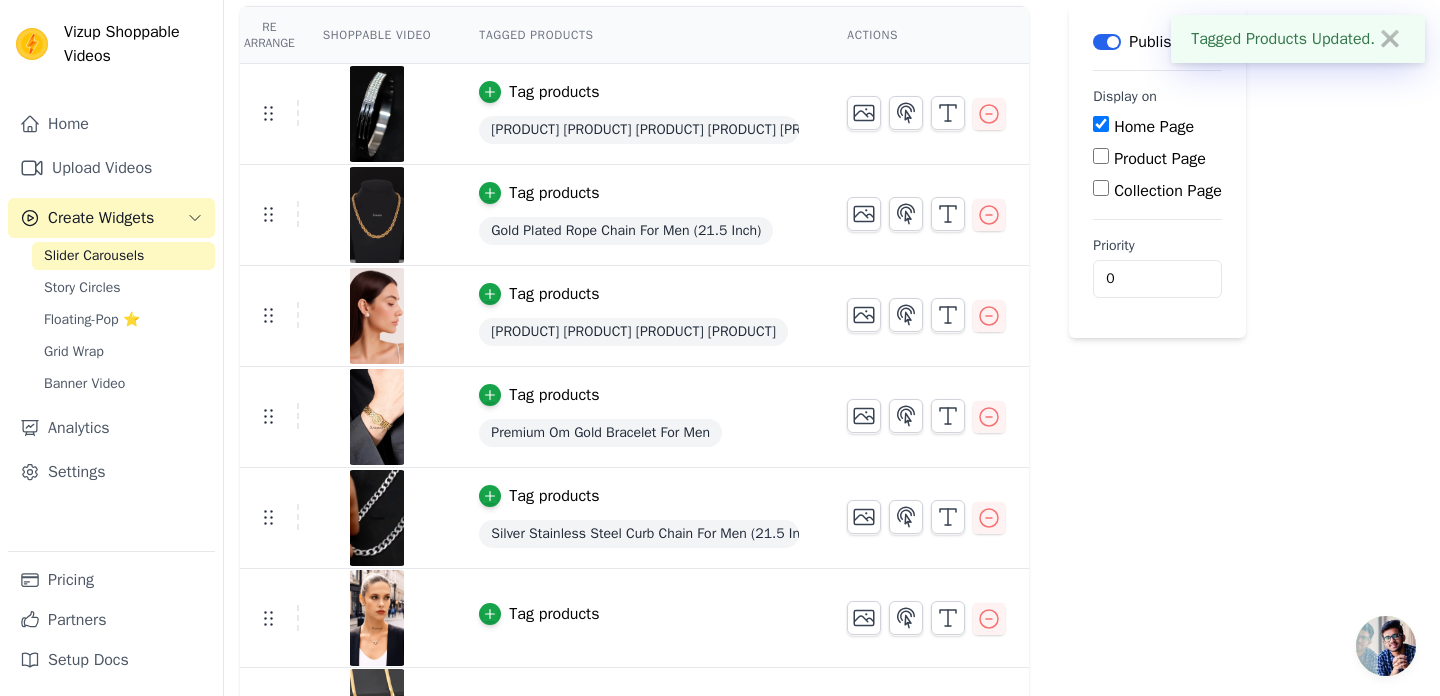 scroll, scrollTop: 346, scrollLeft: 0, axis: vertical 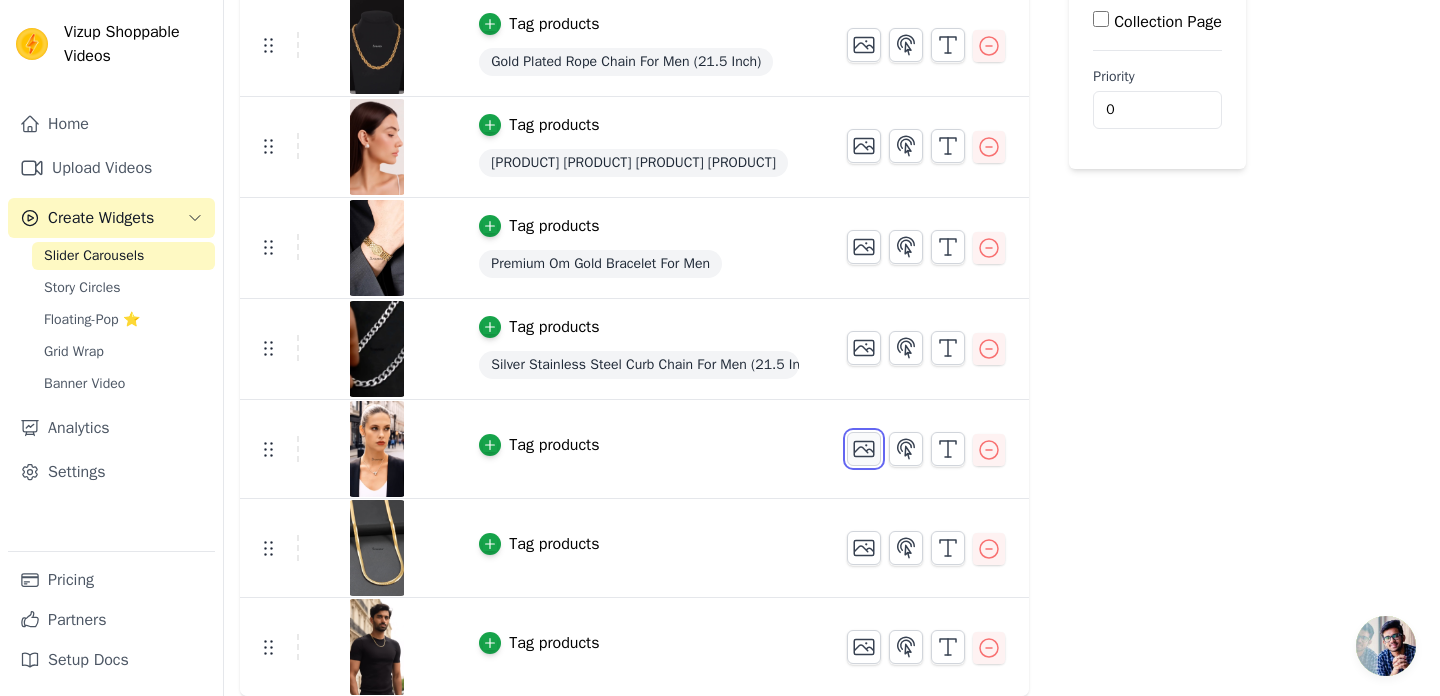 click 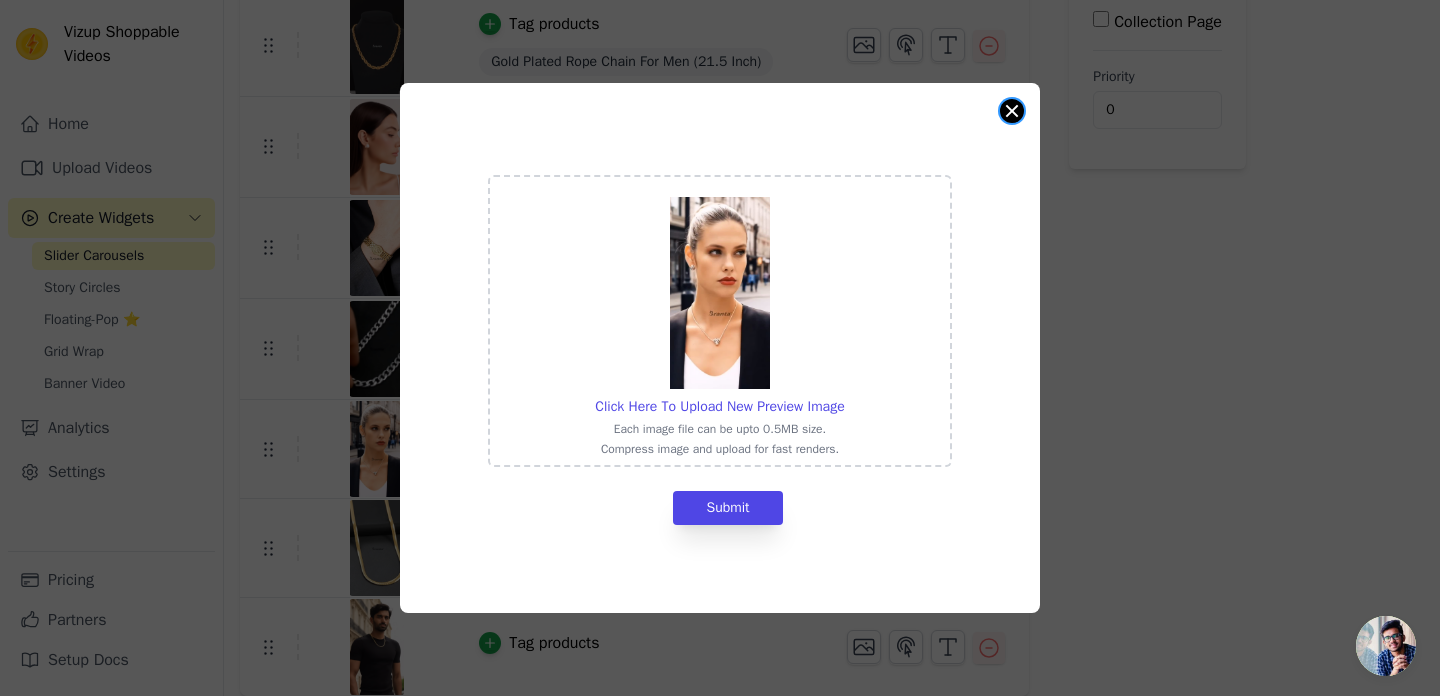 click at bounding box center [1012, 111] 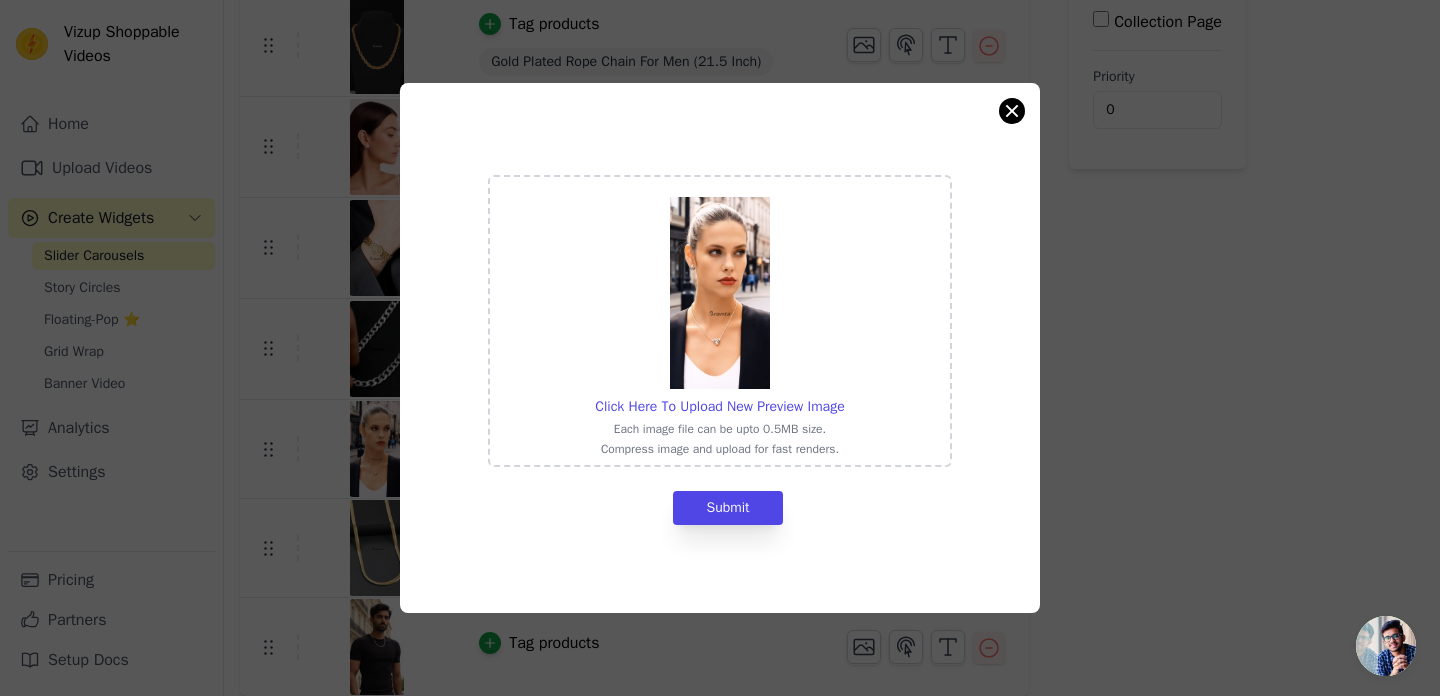 scroll, scrollTop: 346, scrollLeft: 0, axis: vertical 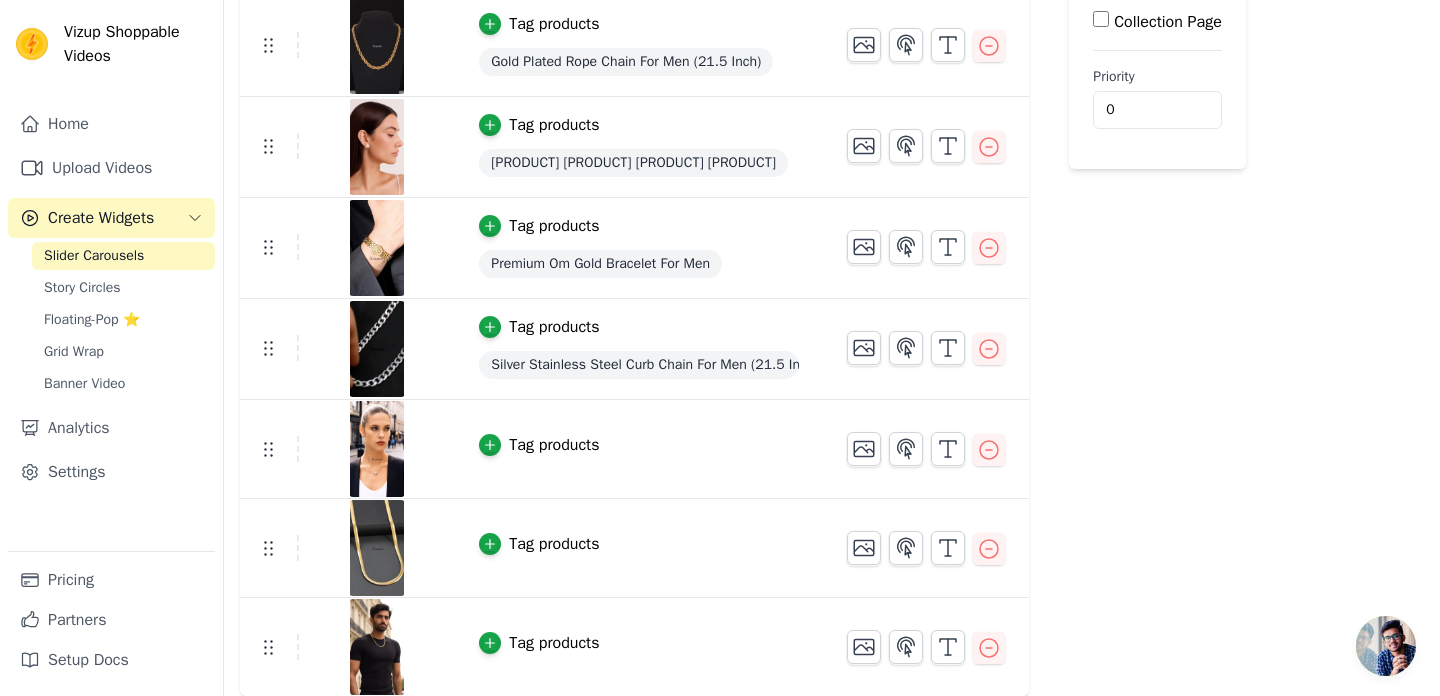 click on "Tag products" at bounding box center [554, 445] 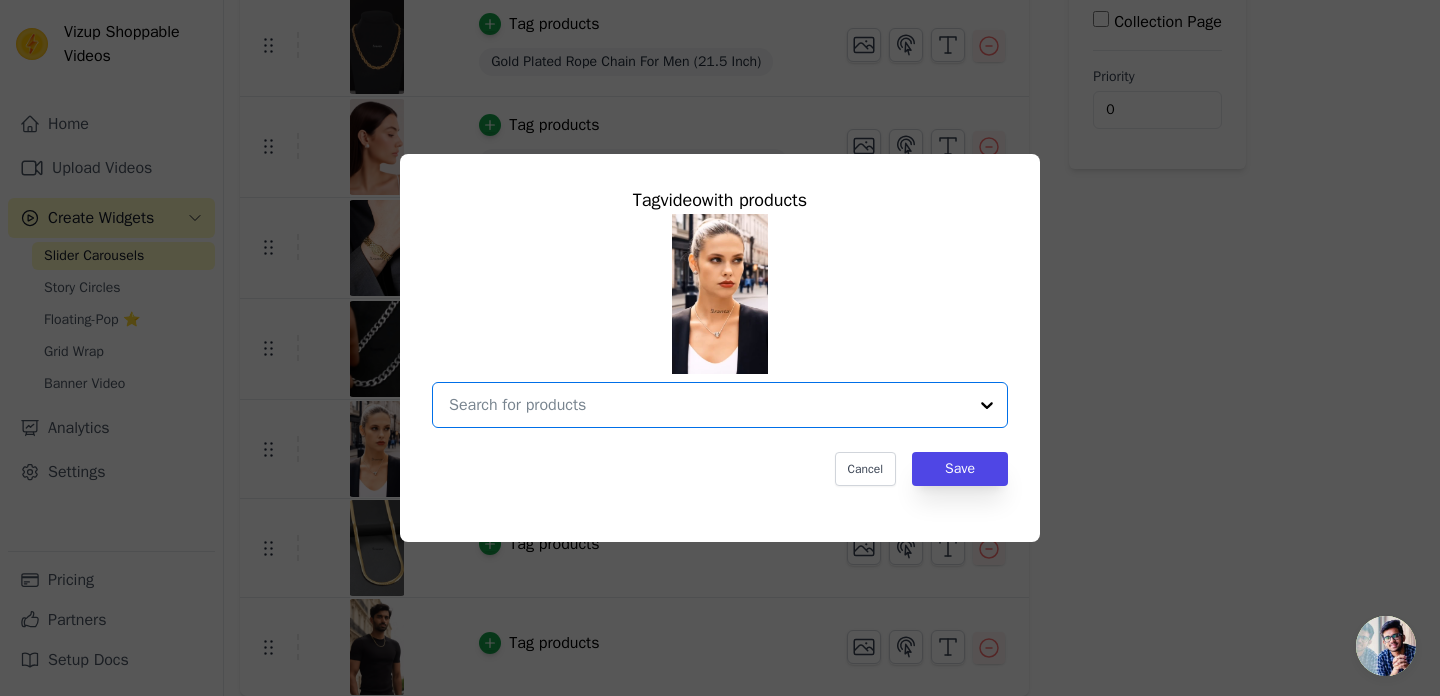 click at bounding box center (708, 405) 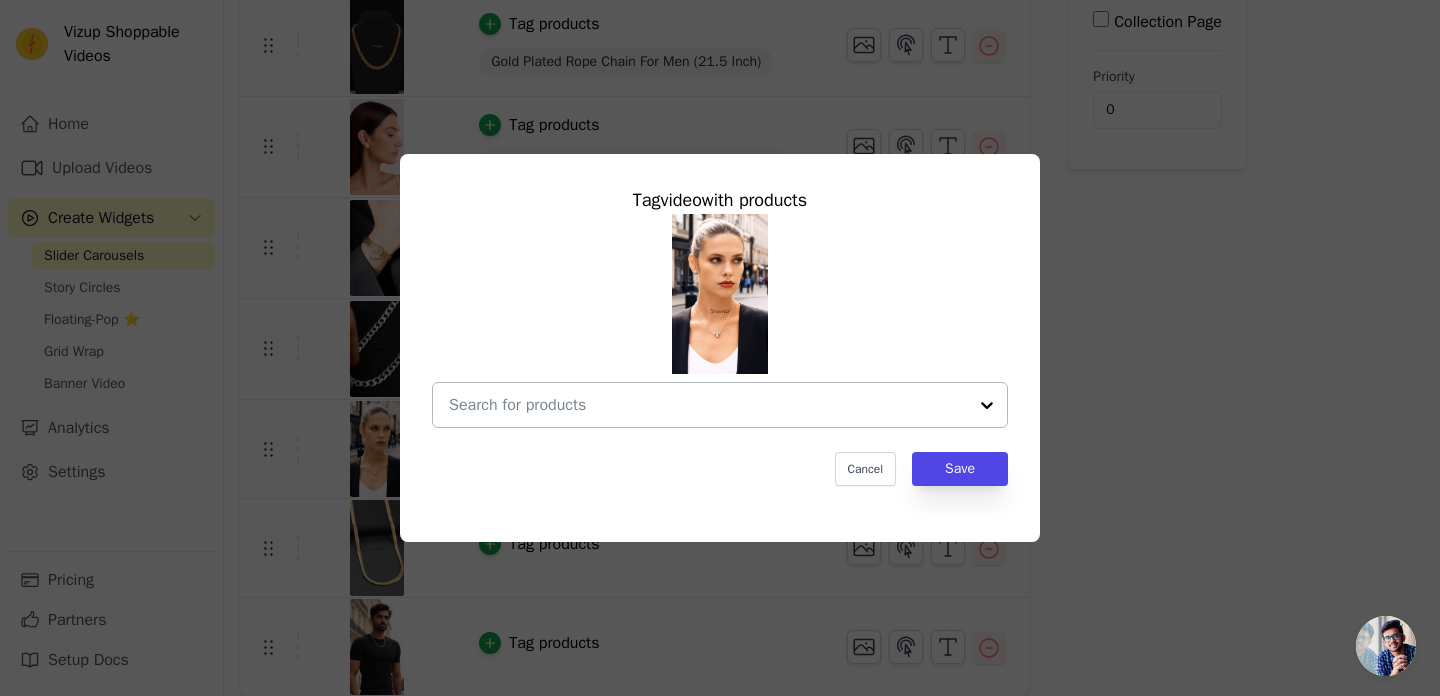 click at bounding box center (708, 405) 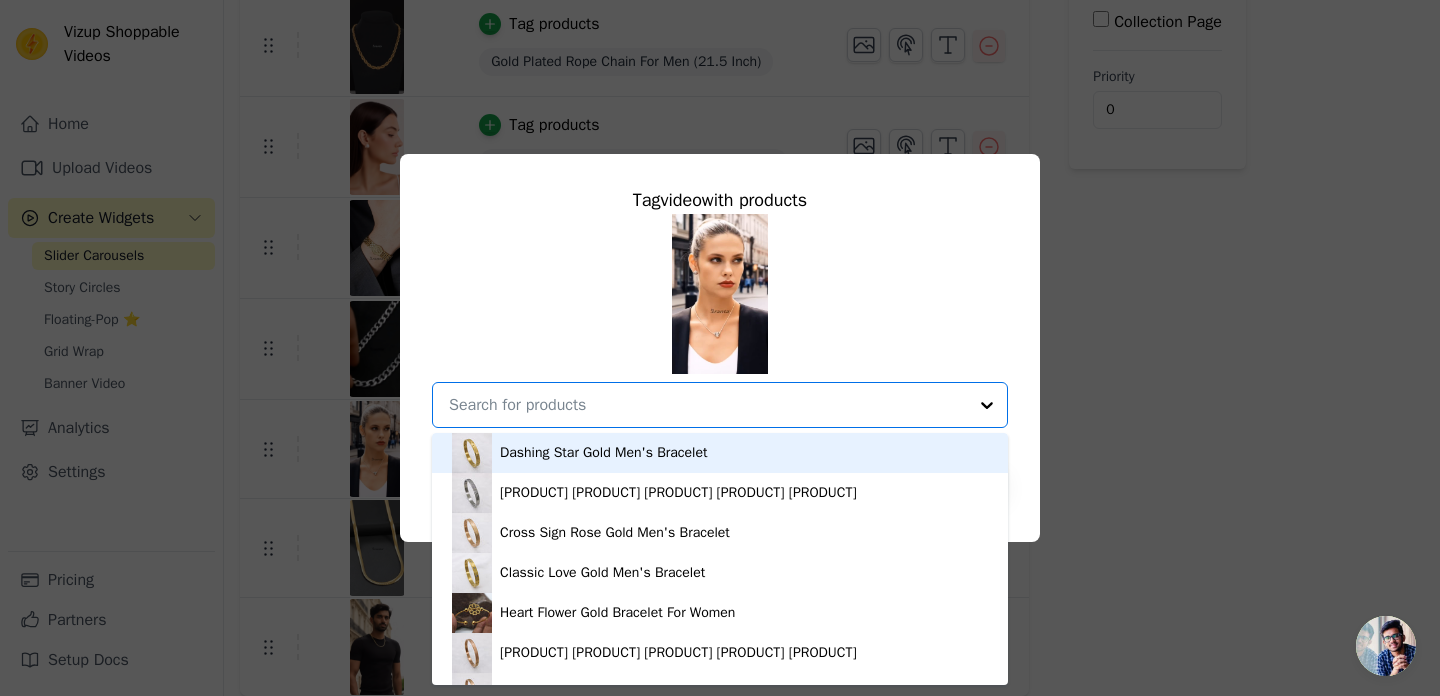 paste on "Leopard Face Earring and Necklace Set For Women" 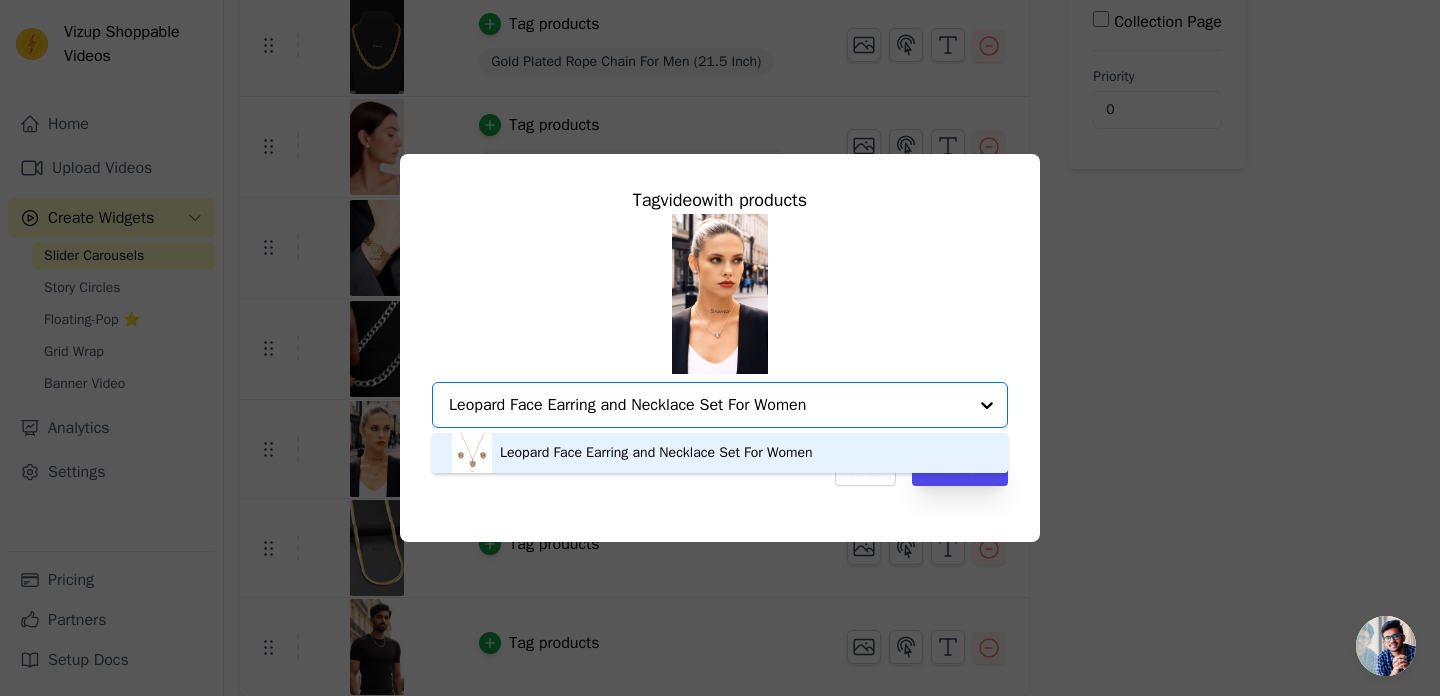 click on "Leopard Face Earring and Necklace Set For Women" at bounding box center (656, 453) 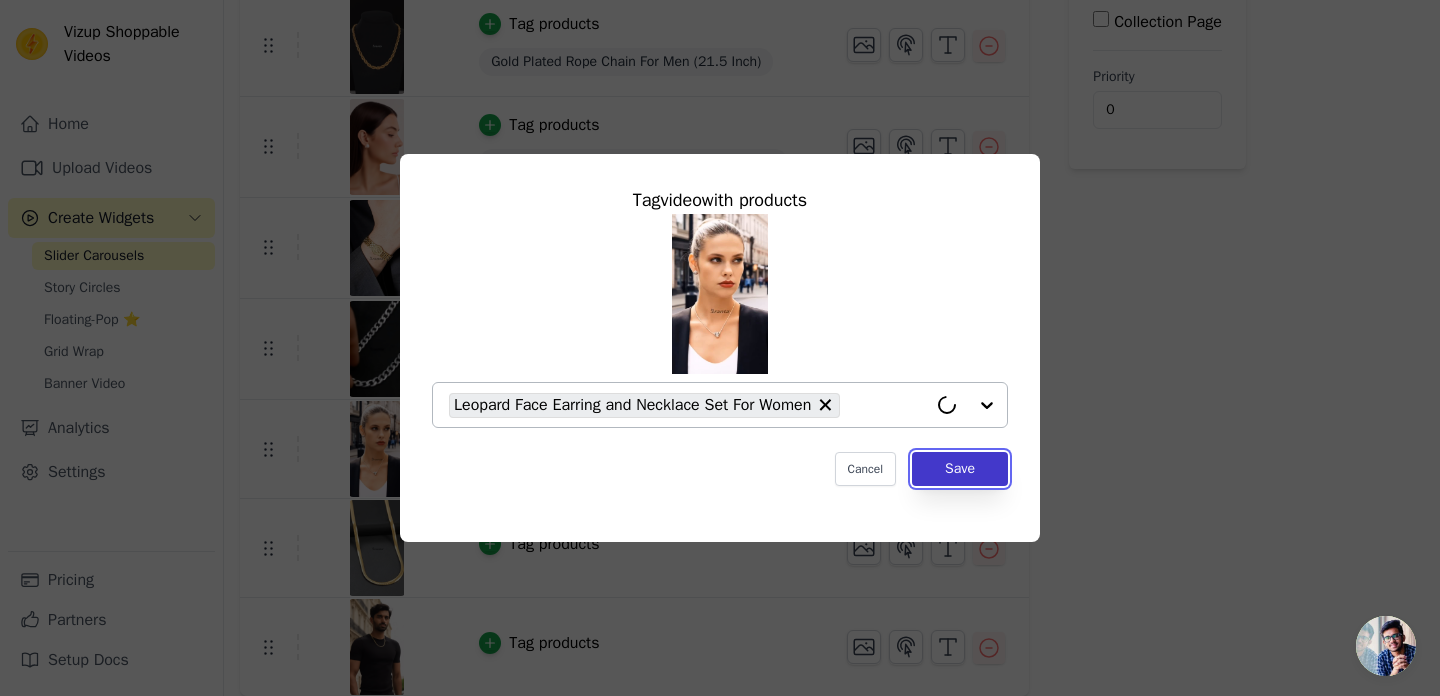 click on "Save" at bounding box center (960, 469) 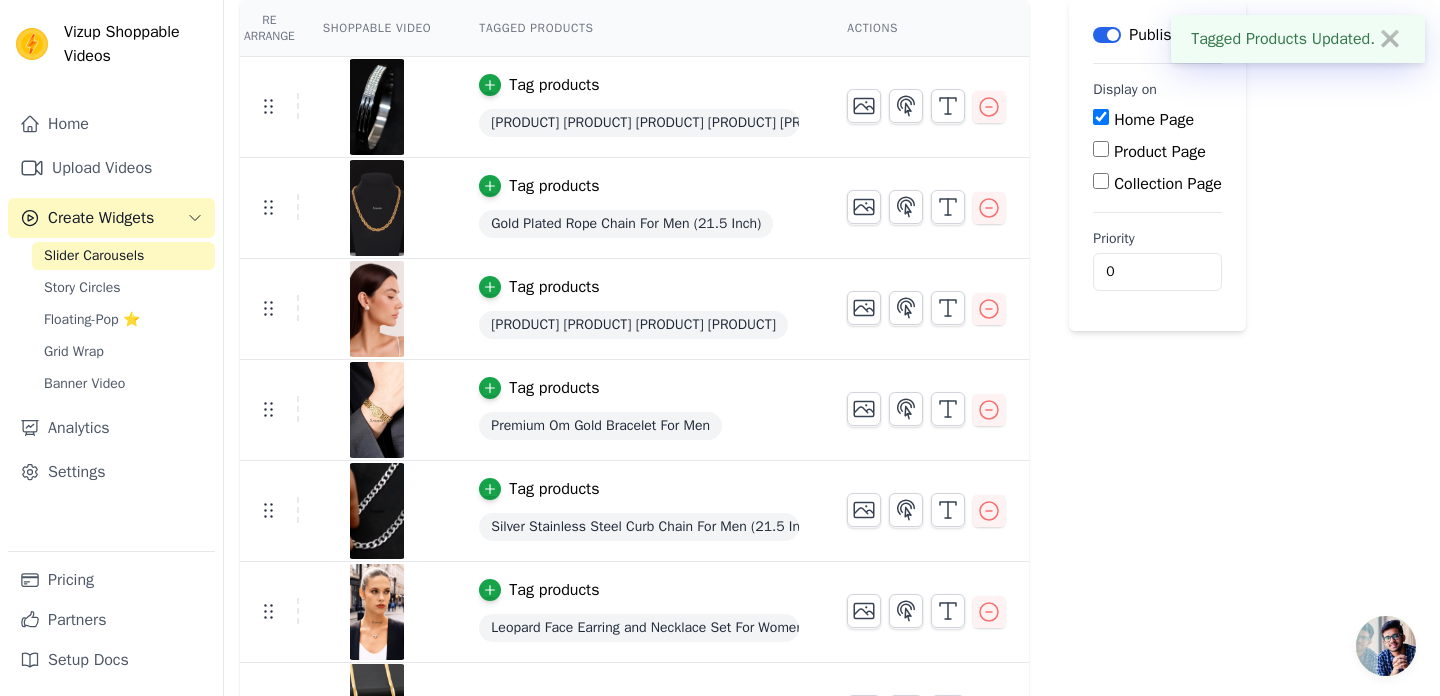 scroll, scrollTop: 348, scrollLeft: 0, axis: vertical 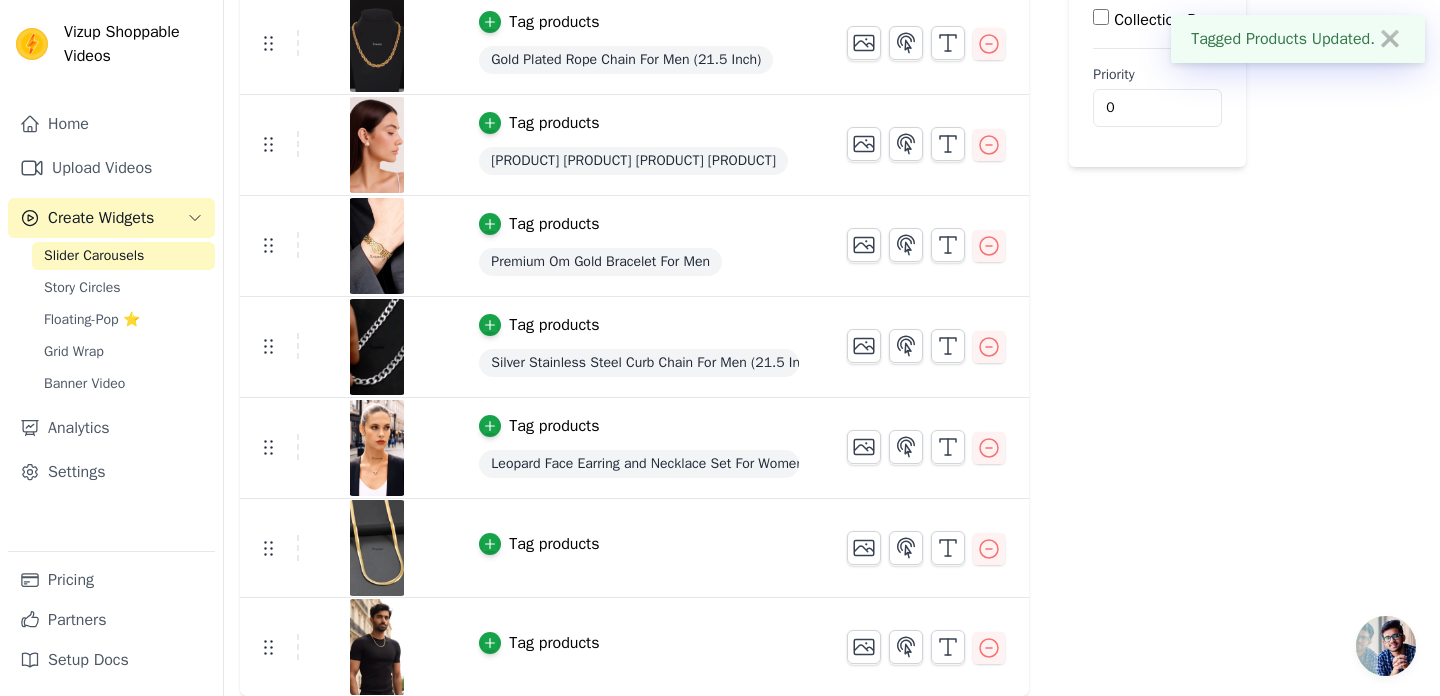 click on "Tag products" at bounding box center (554, 544) 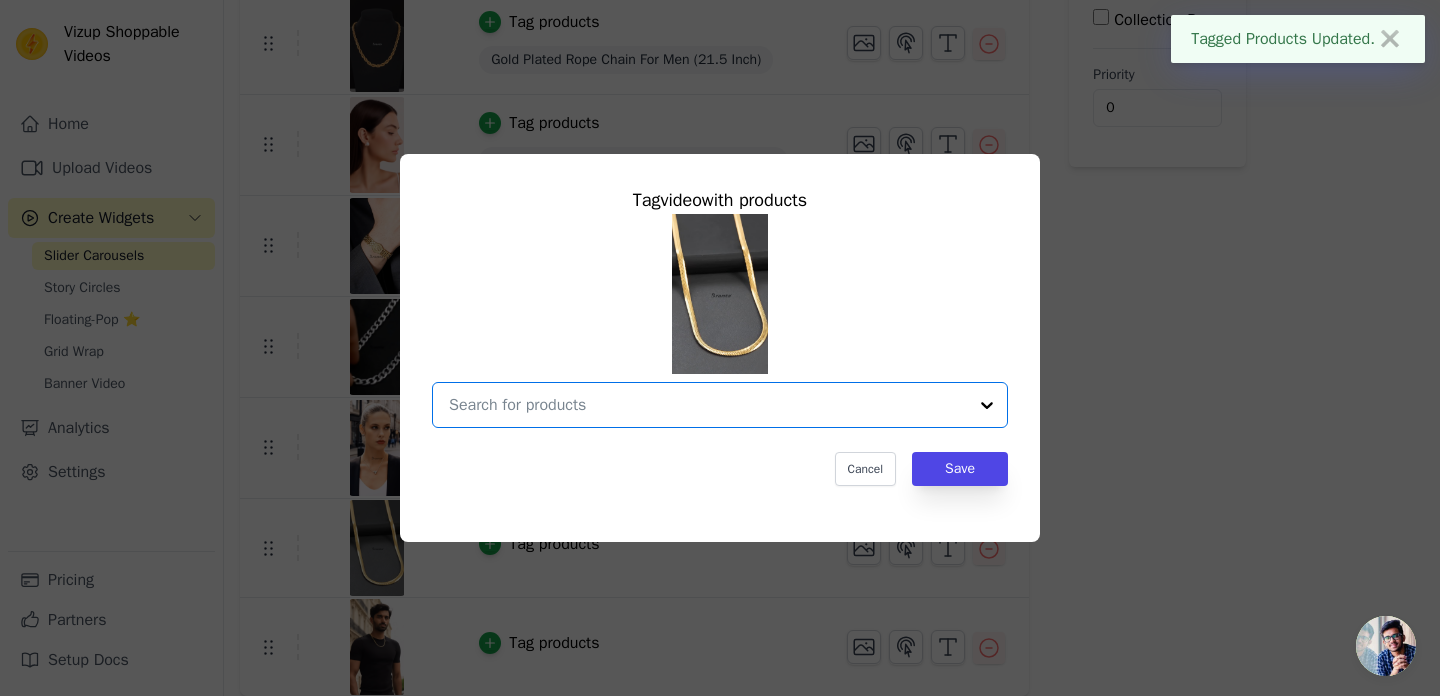 click at bounding box center [708, 405] 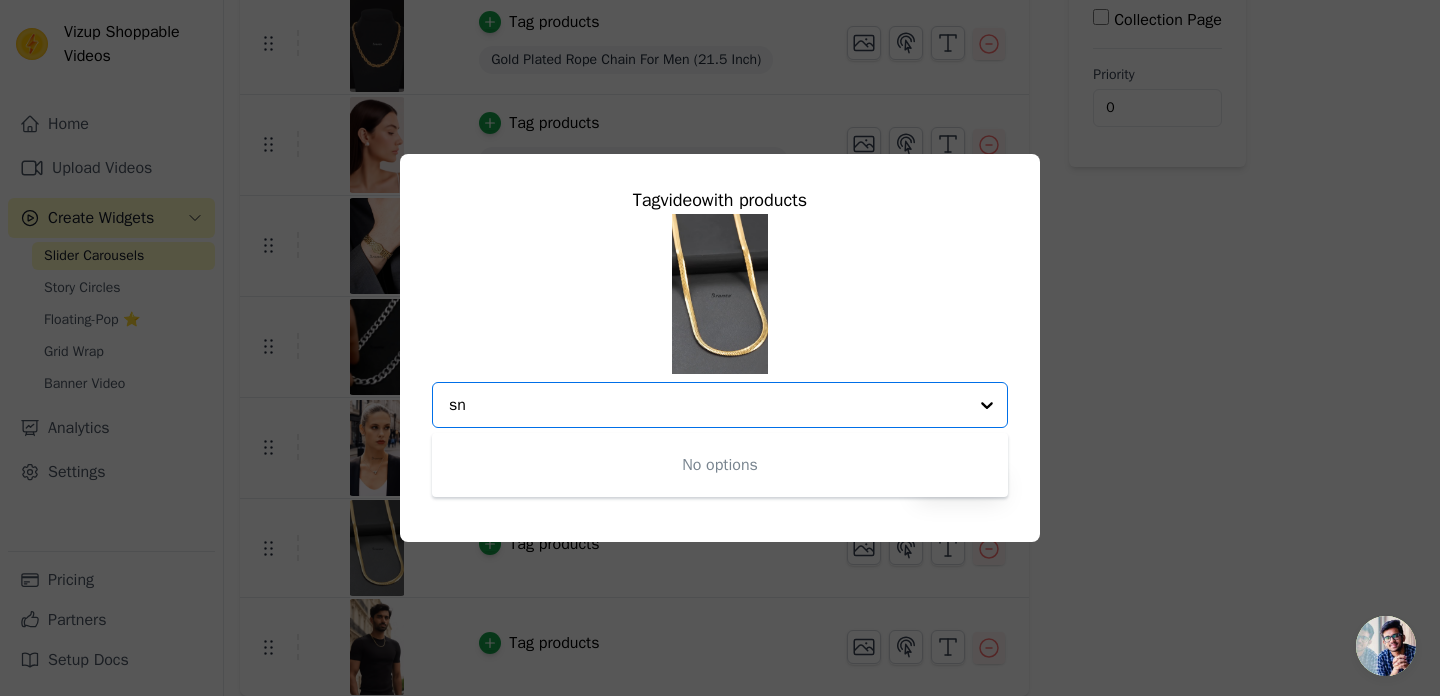 type on "s" 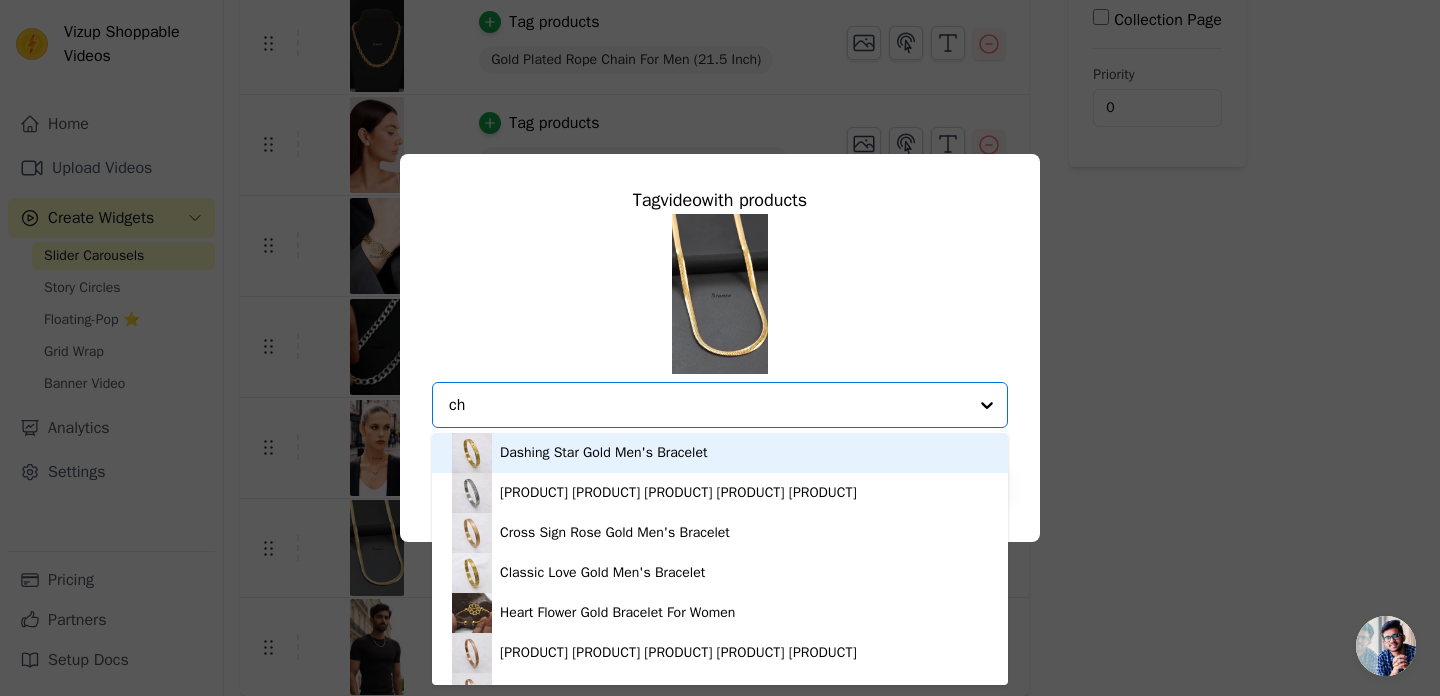 type on "c" 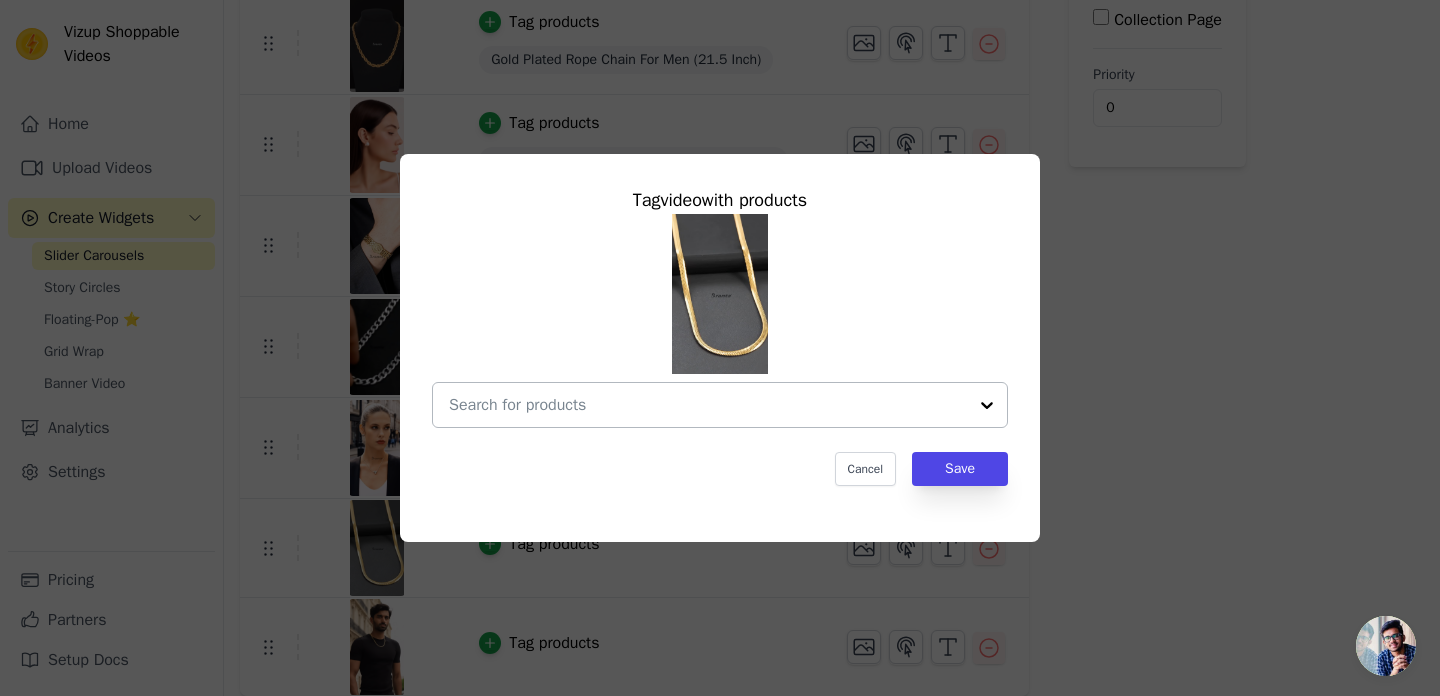 click at bounding box center [708, 405] 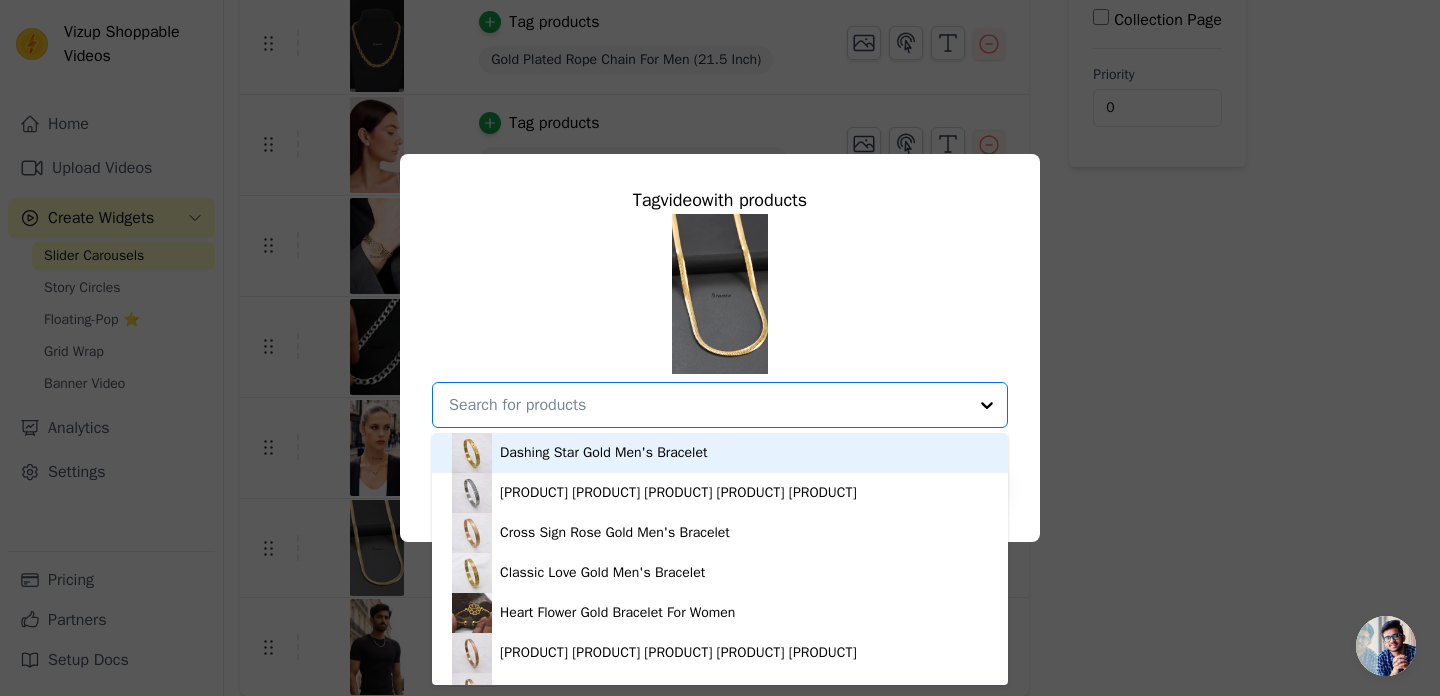 paste on "Gold Plated Snake Chain For Men (21.5 Inch)" 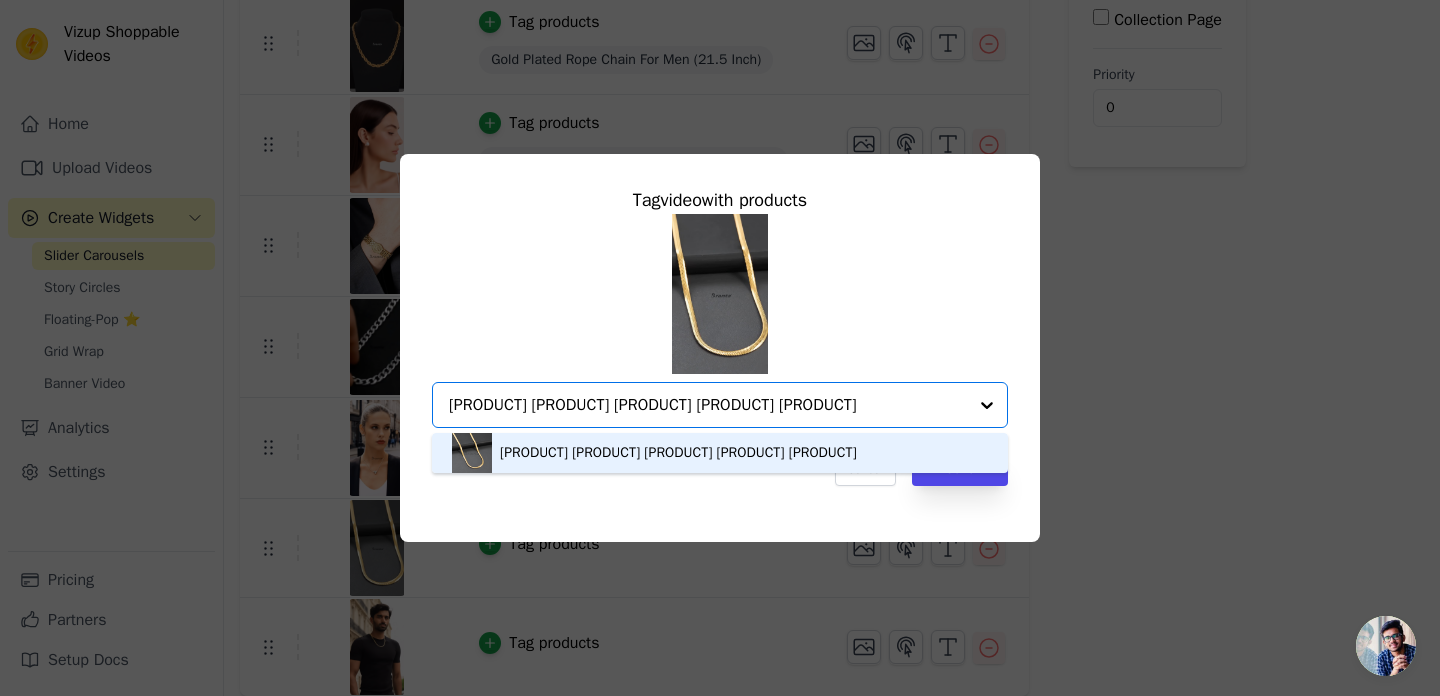 click on "Gold Plated Snake Chain For Men (21.5 Inch)" at bounding box center (678, 453) 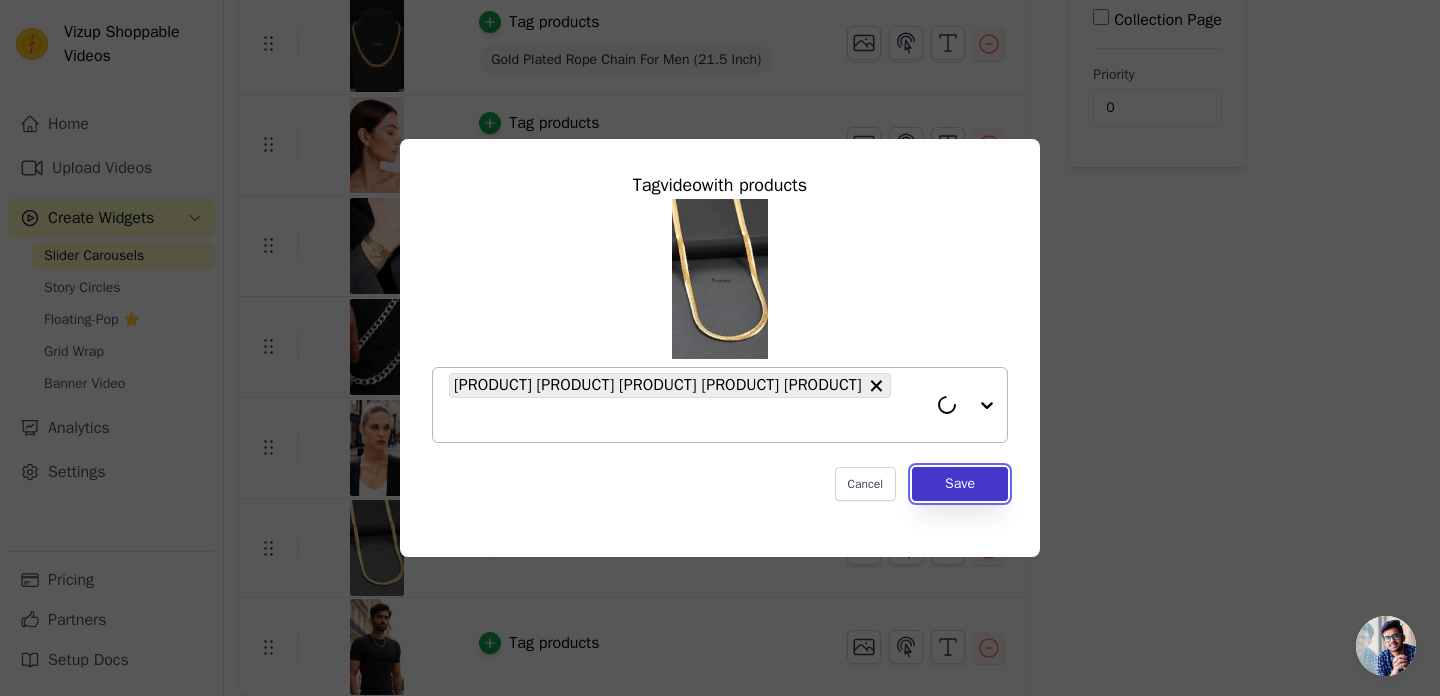 click on "Save" at bounding box center [960, 484] 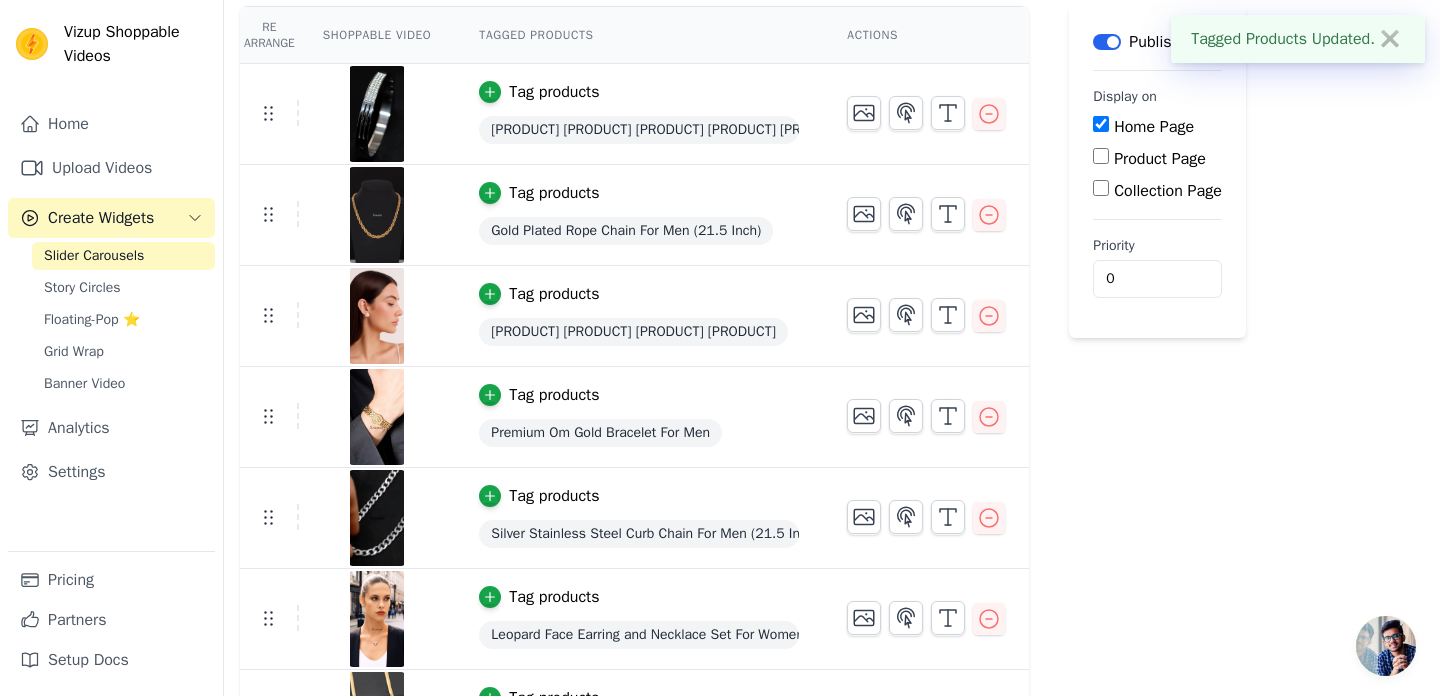 scroll, scrollTop: 350, scrollLeft: 0, axis: vertical 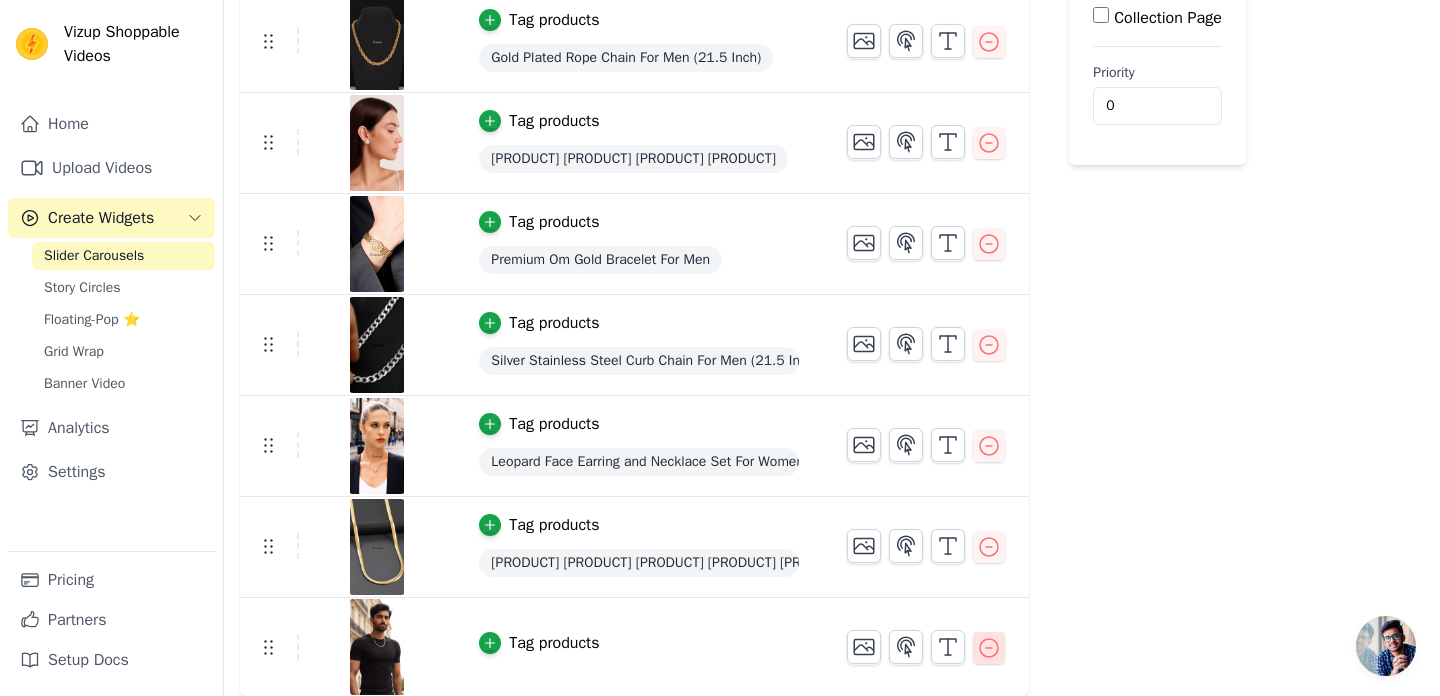 click 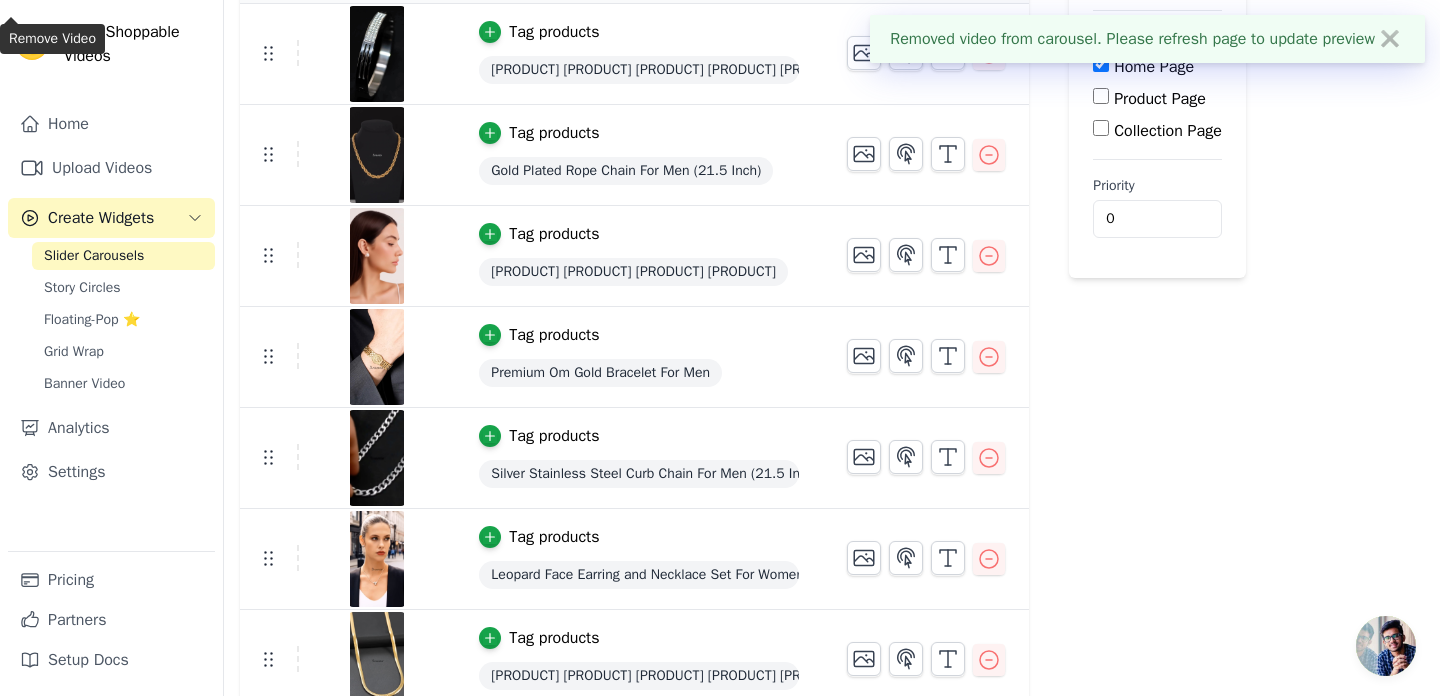 scroll, scrollTop: 0, scrollLeft: 0, axis: both 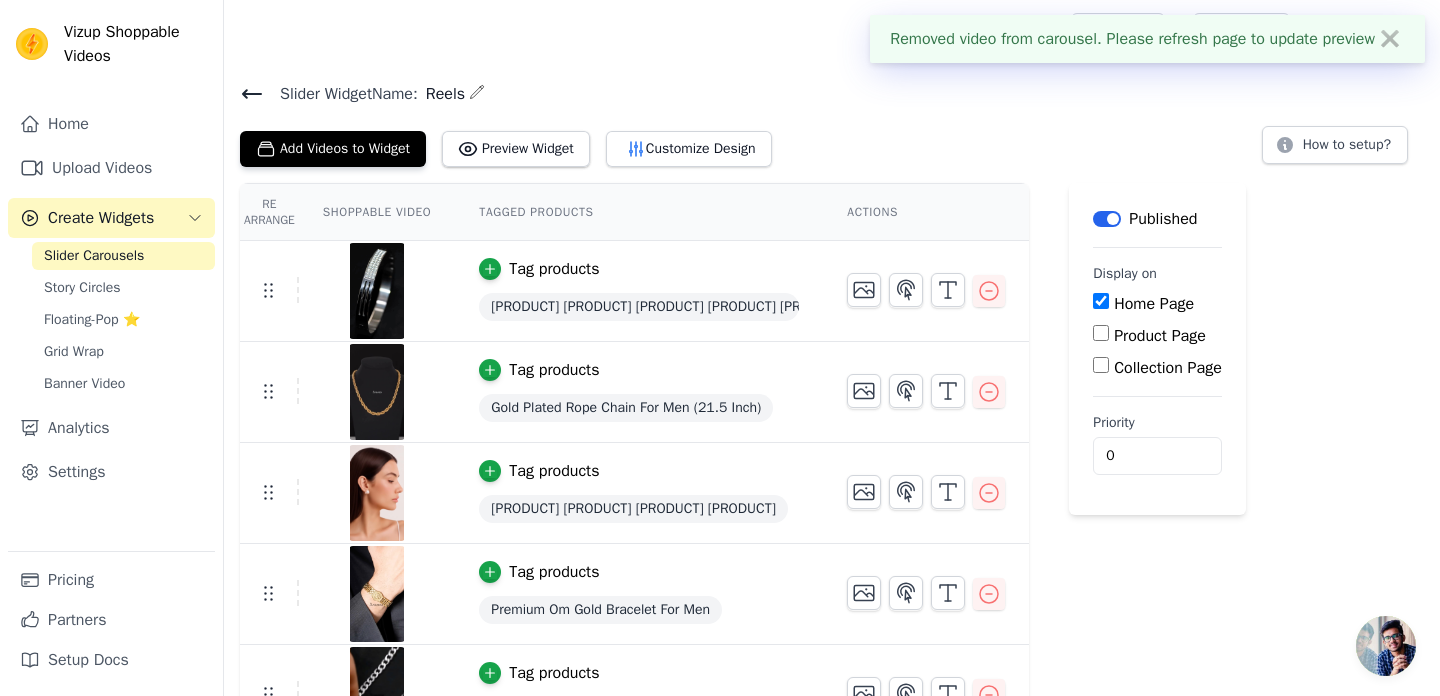 click on "✖" at bounding box center (1390, 39) 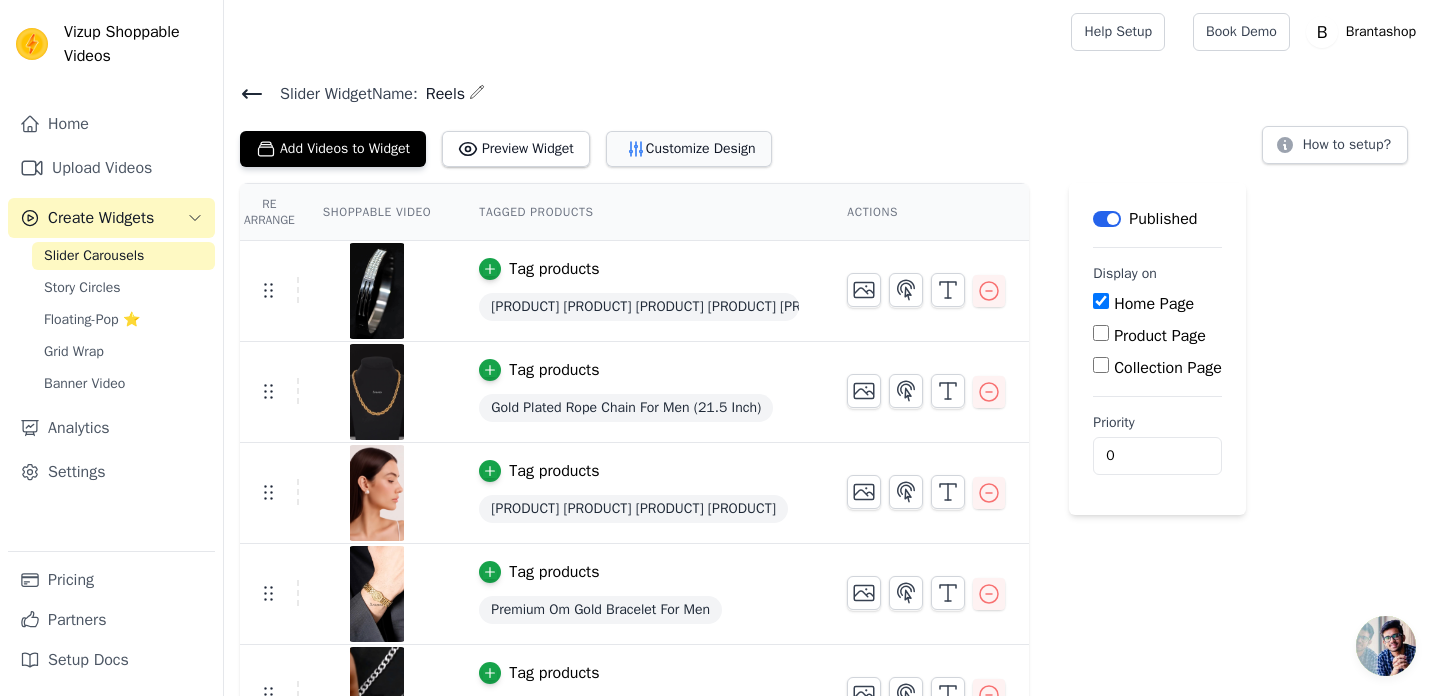 click on "Customize Design" at bounding box center (689, 149) 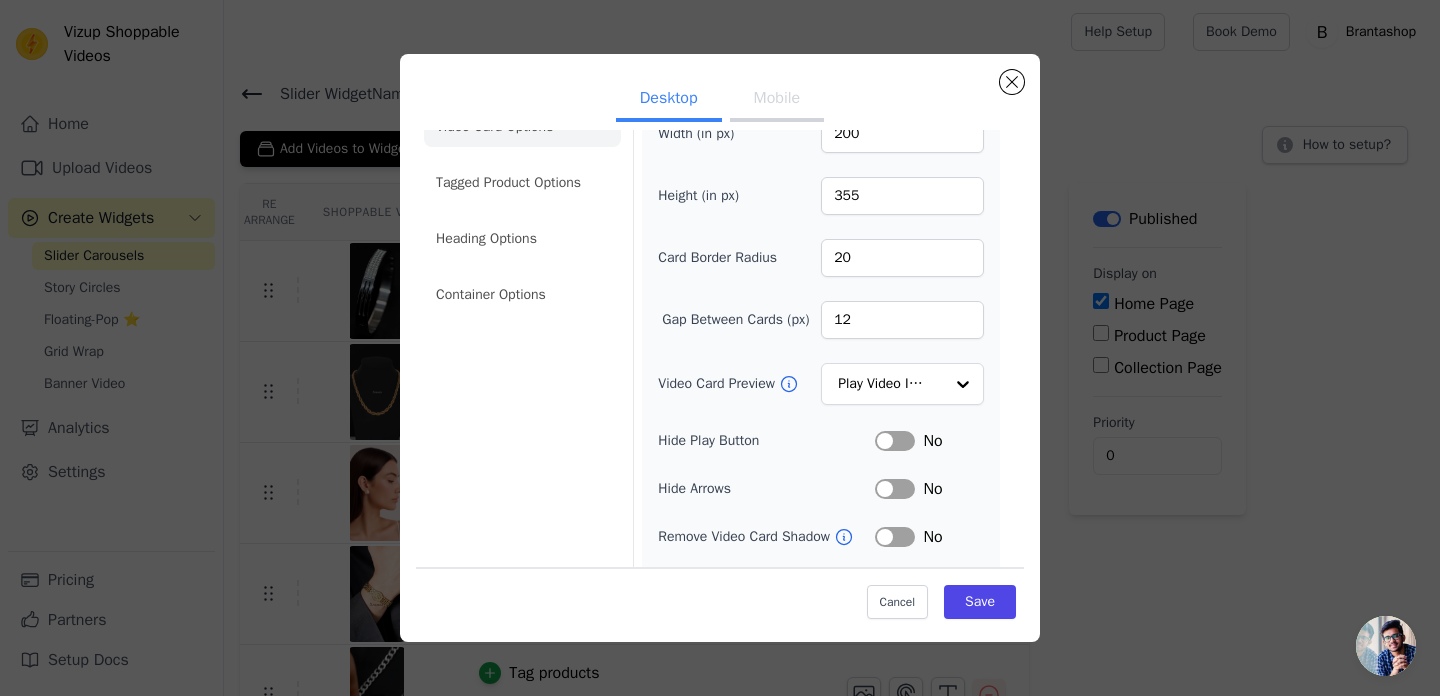 scroll, scrollTop: 54, scrollLeft: 0, axis: vertical 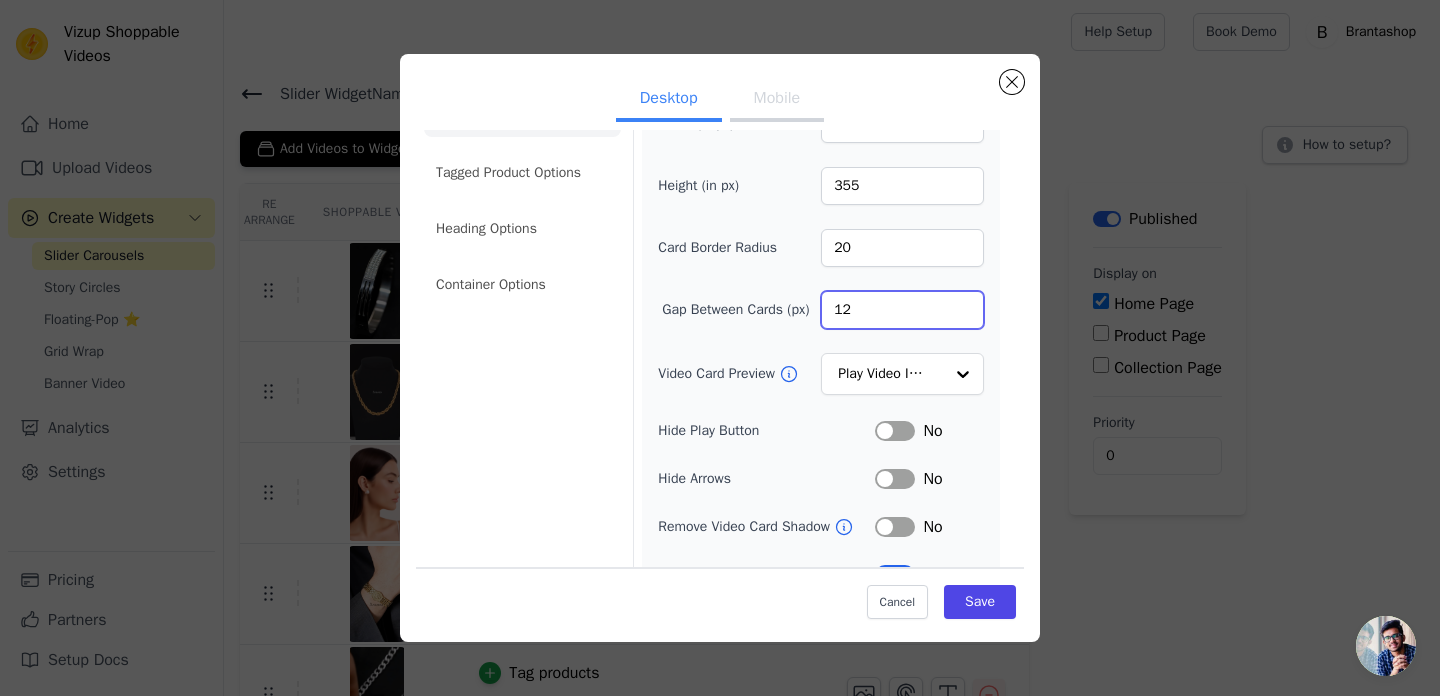 click on "12" at bounding box center (902, 310) 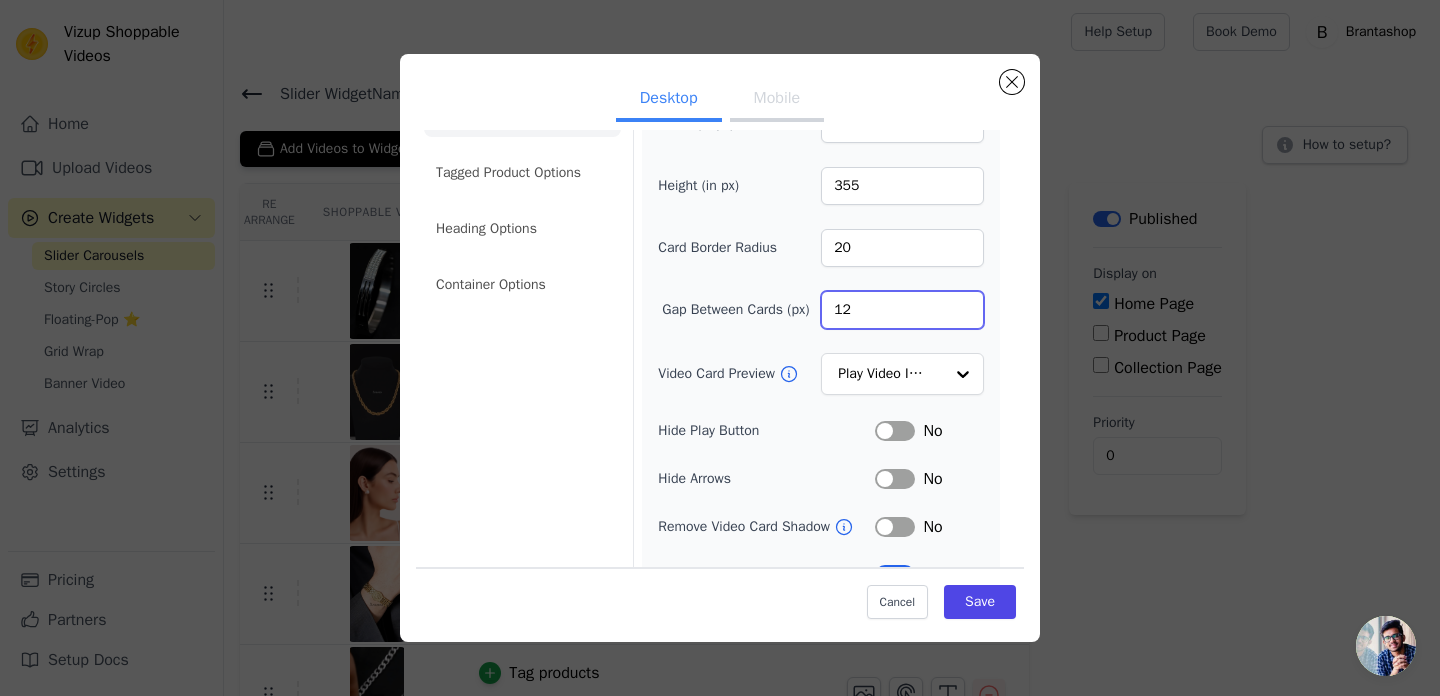 click on "12" at bounding box center [902, 310] 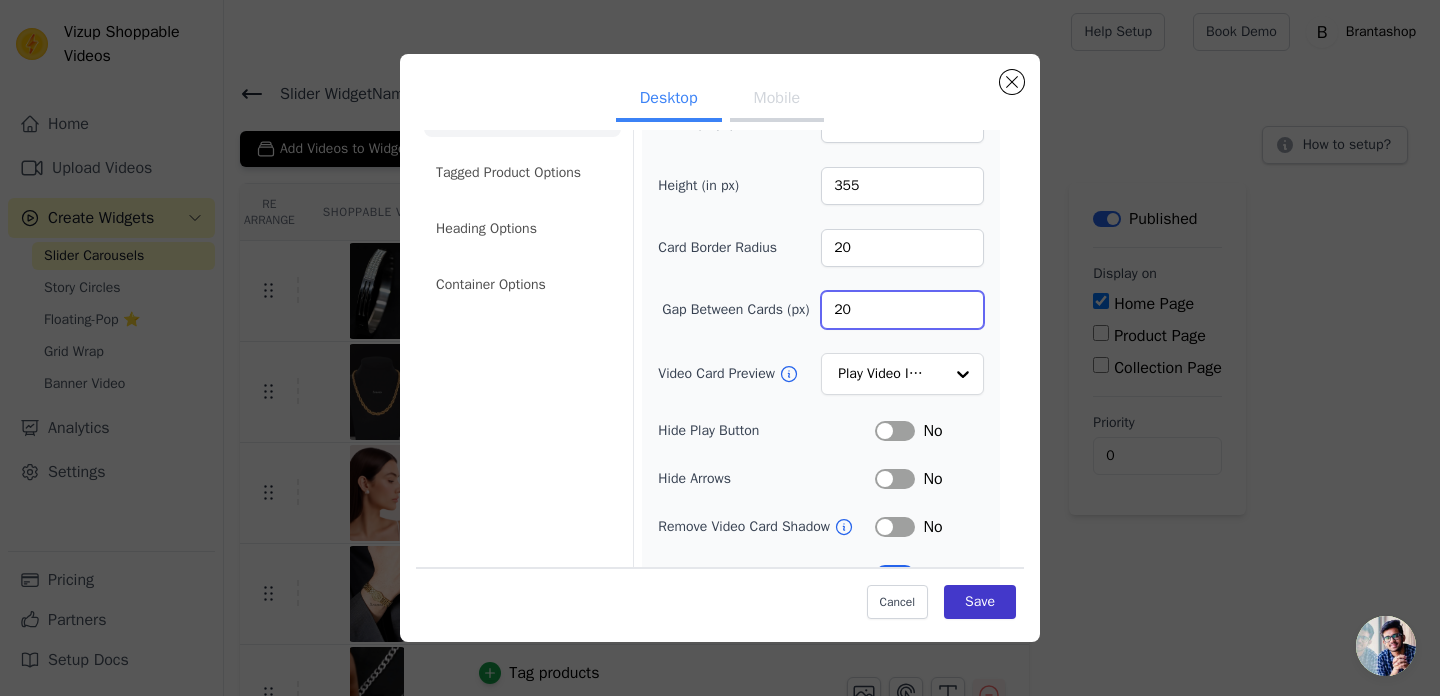 type on "20" 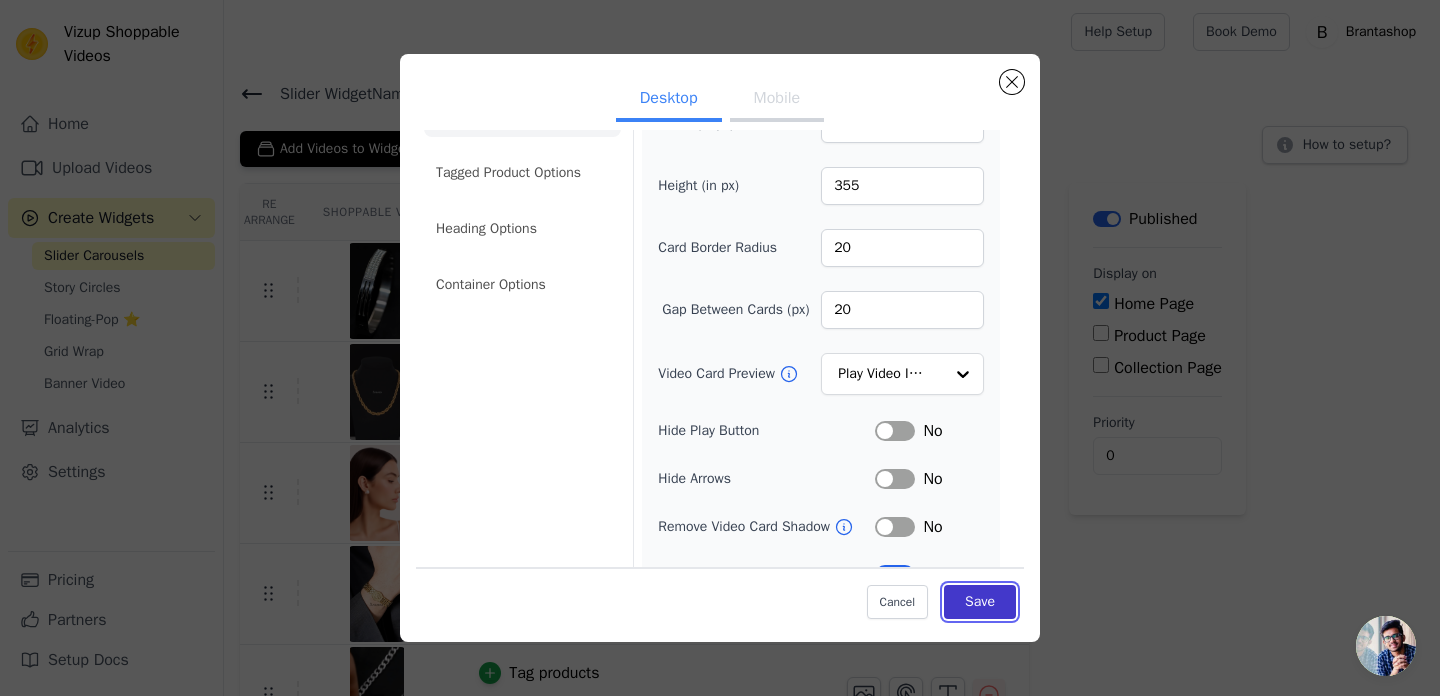 click on "Save" at bounding box center (980, 601) 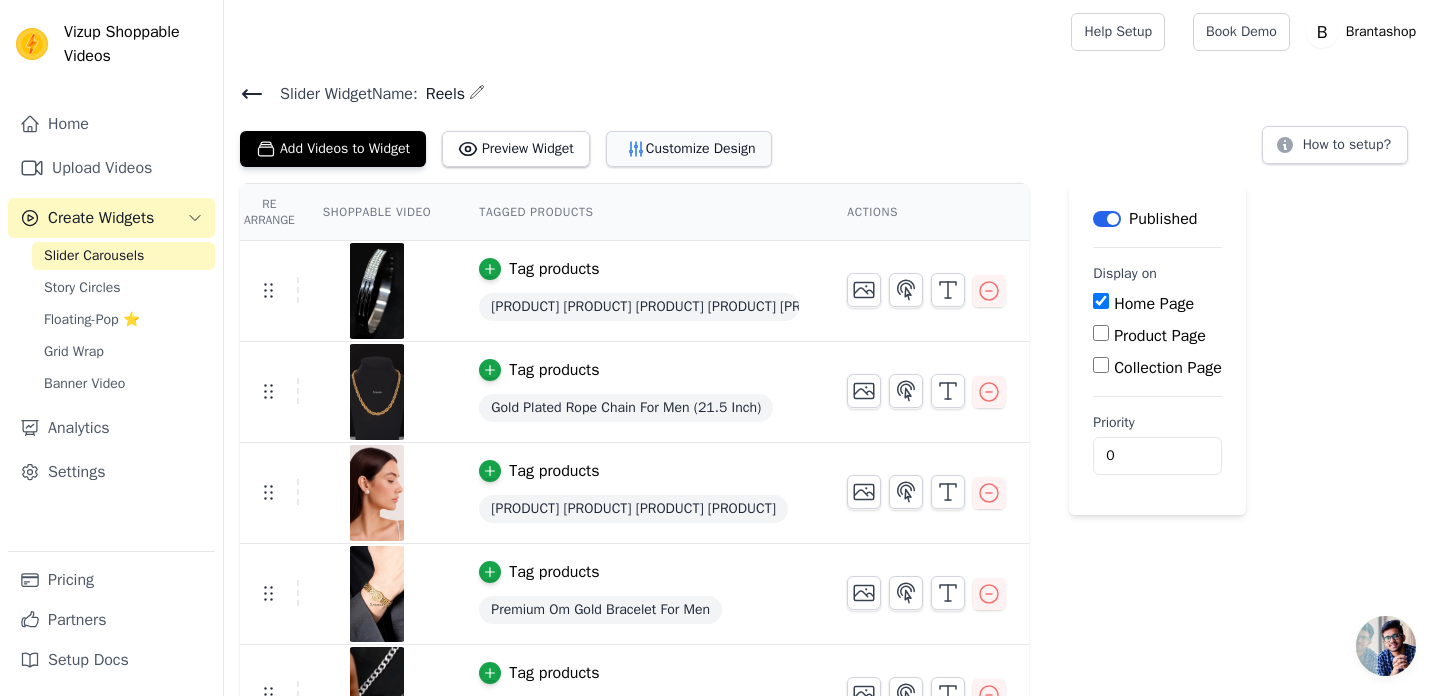 click on "Customize Design" at bounding box center (689, 149) 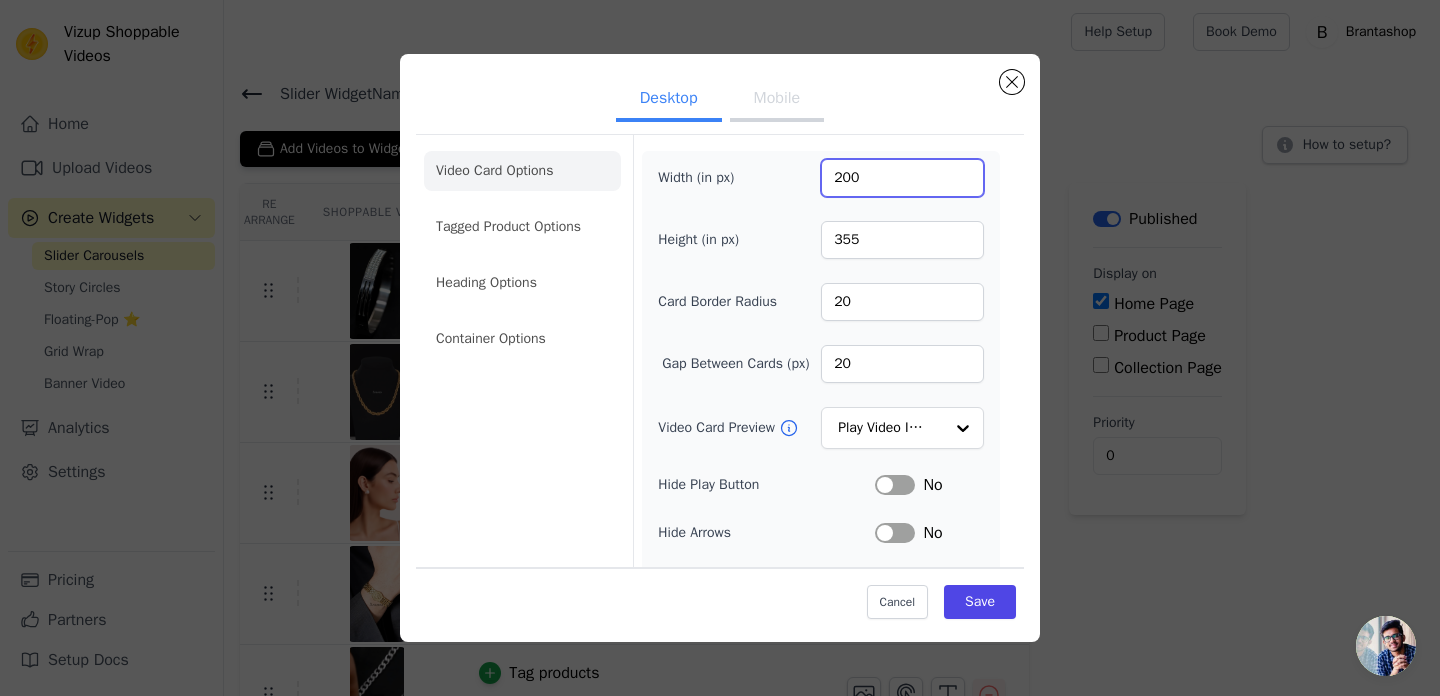 click on "200" at bounding box center (902, 178) 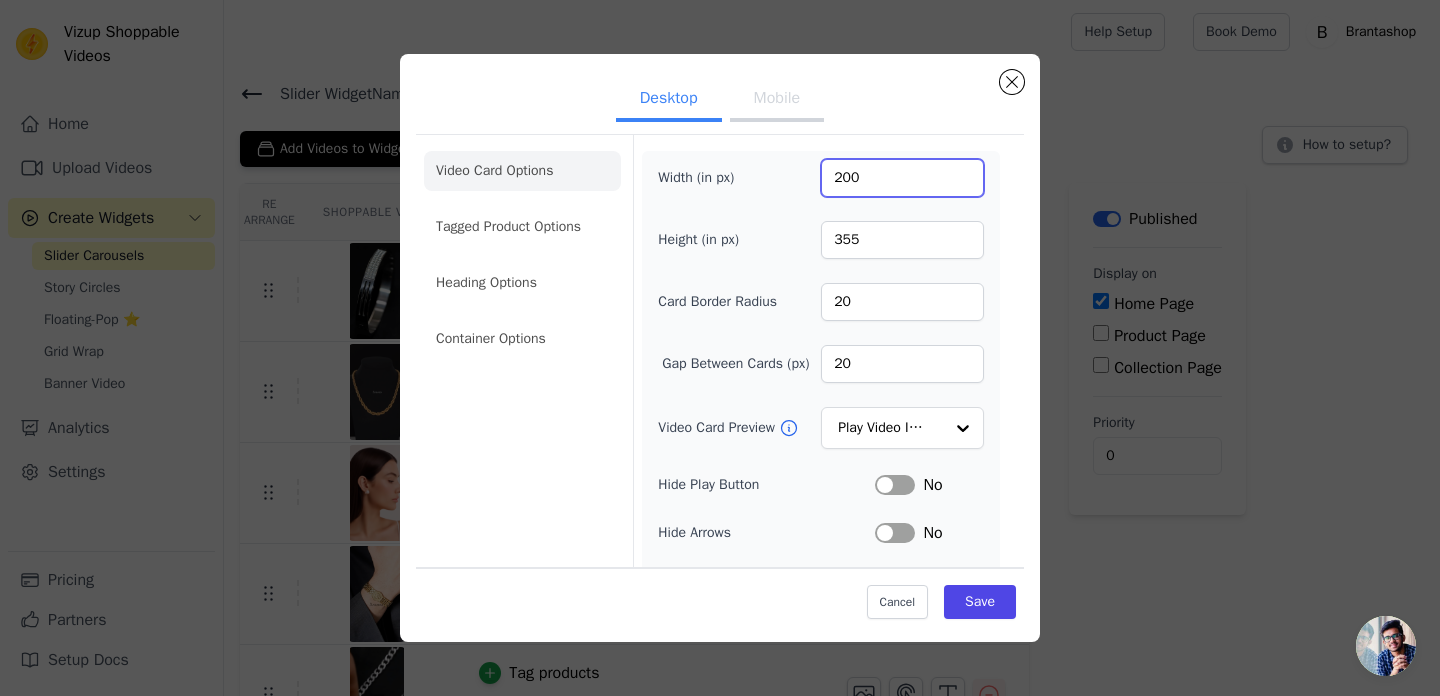 click on "200" at bounding box center [902, 178] 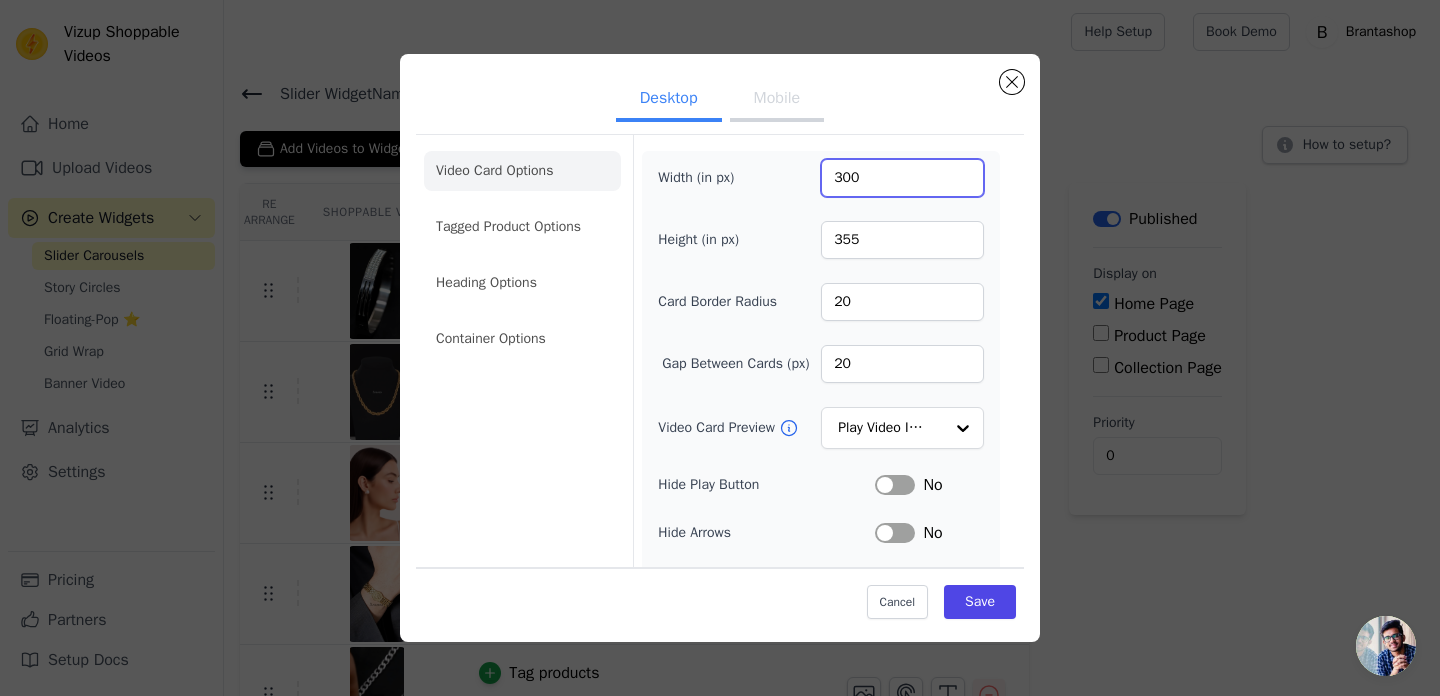 type on "300" 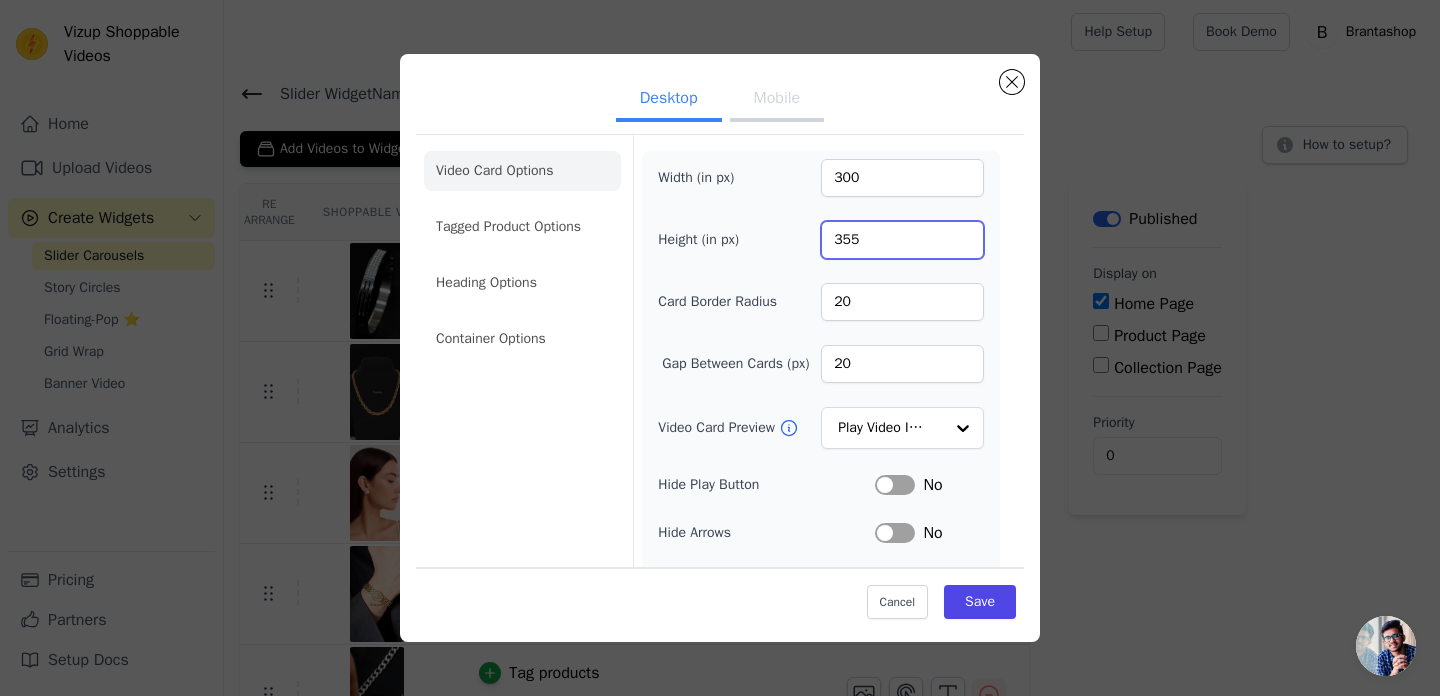 drag, startPoint x: 841, startPoint y: 233, endPoint x: 829, endPoint y: 233, distance: 12 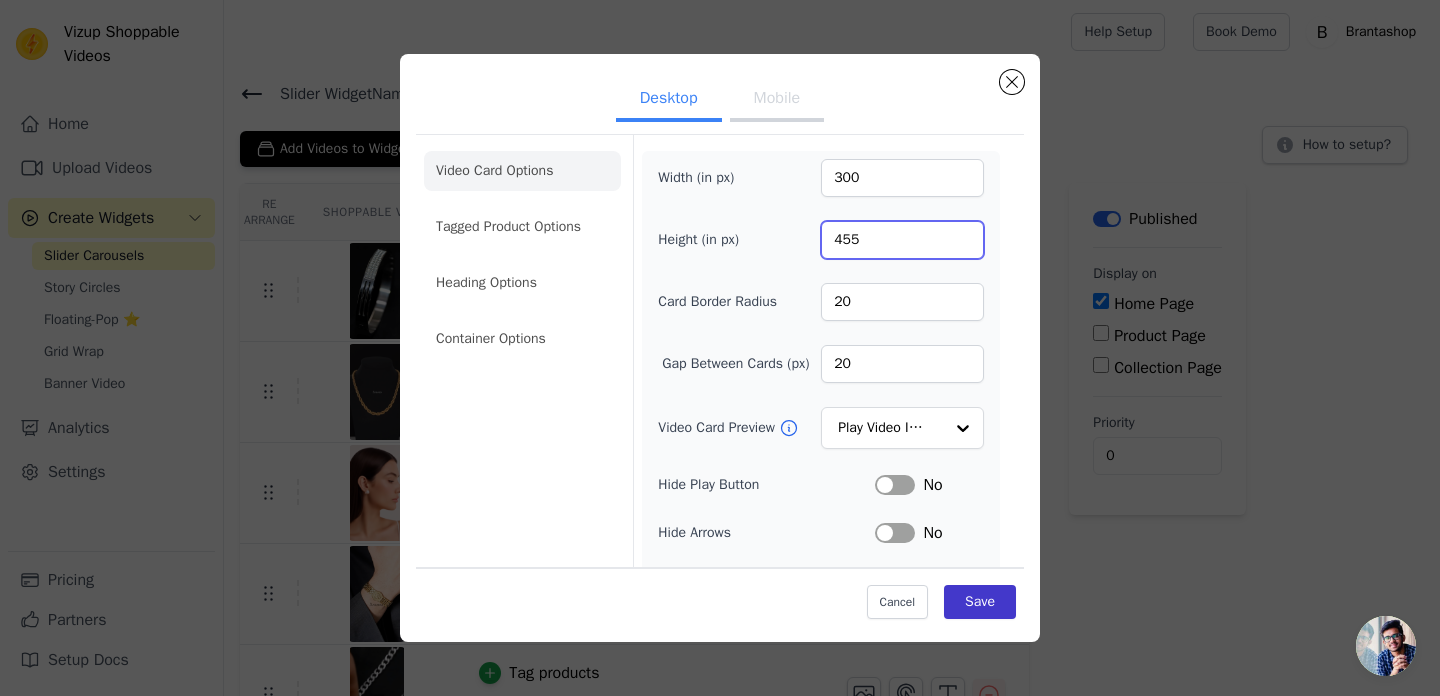 type on "455" 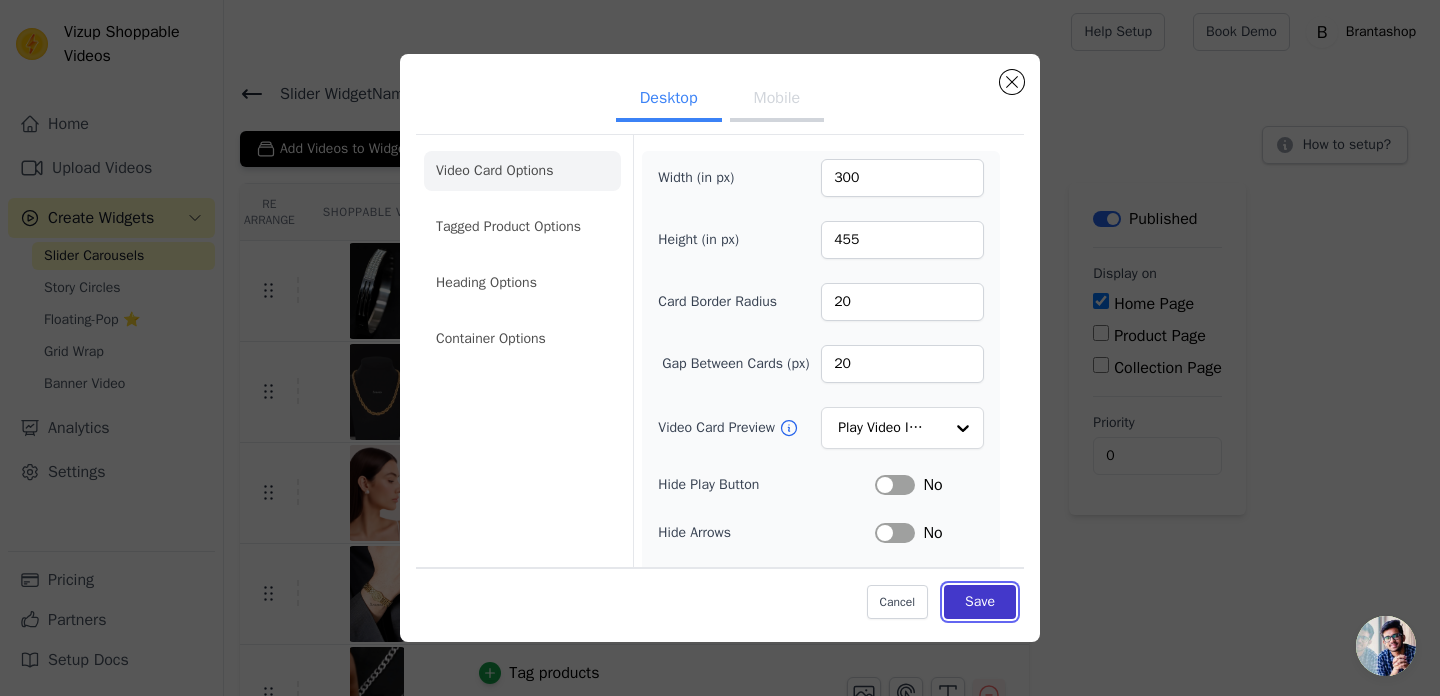 click on "Save" at bounding box center (980, 601) 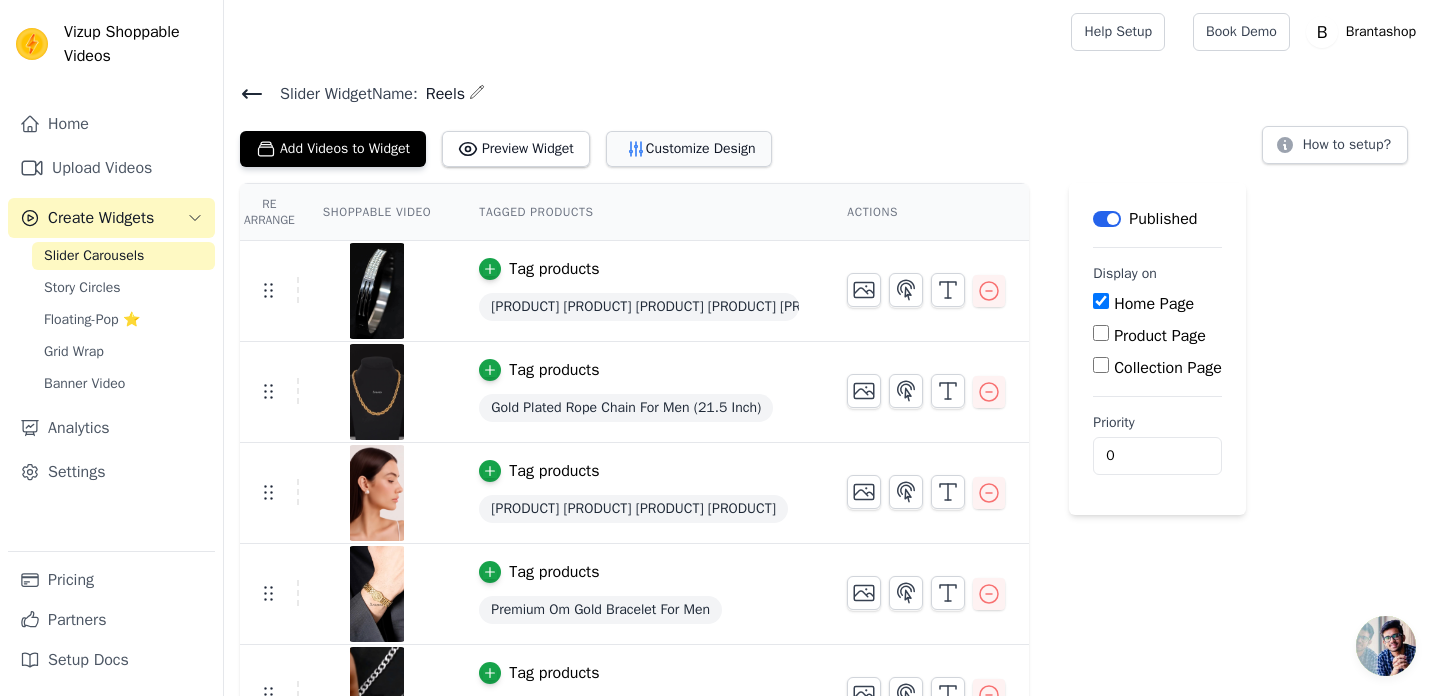 click on "Customize Design" at bounding box center (689, 149) 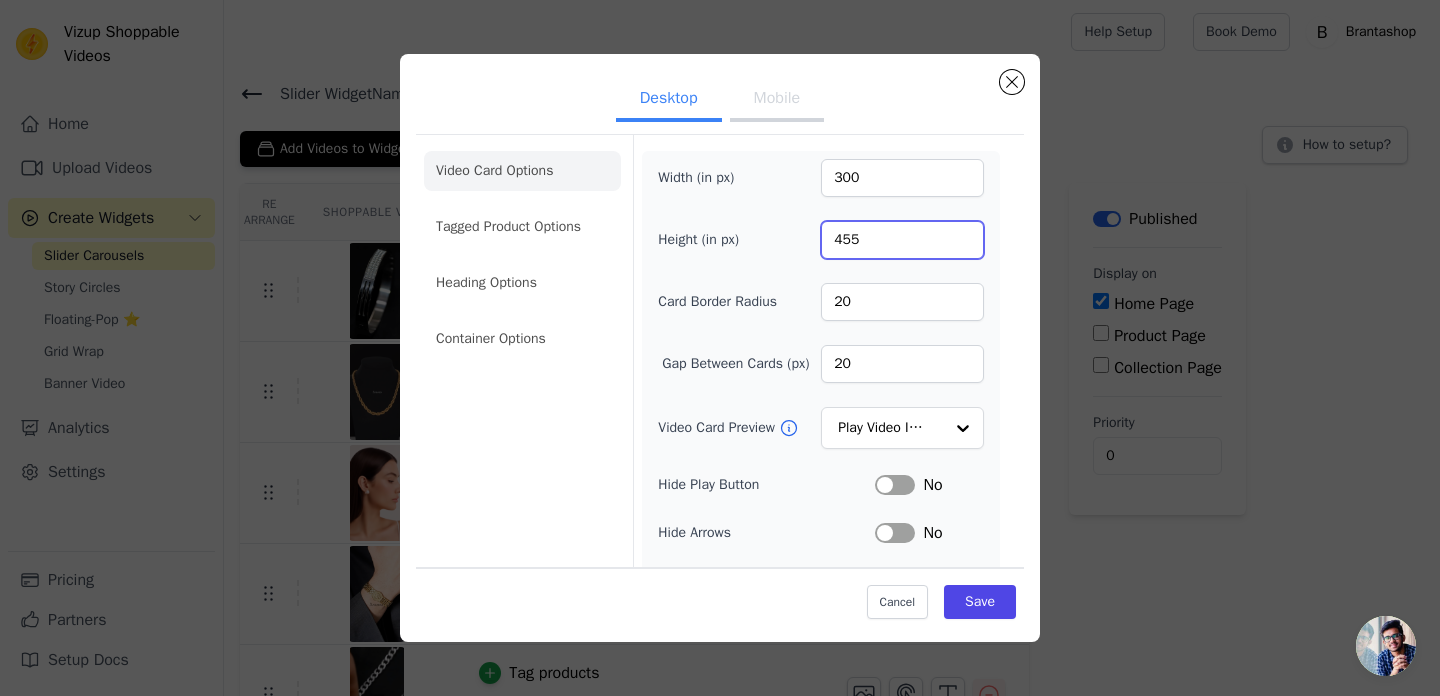 drag, startPoint x: 872, startPoint y: 240, endPoint x: 793, endPoint y: 244, distance: 79.101204 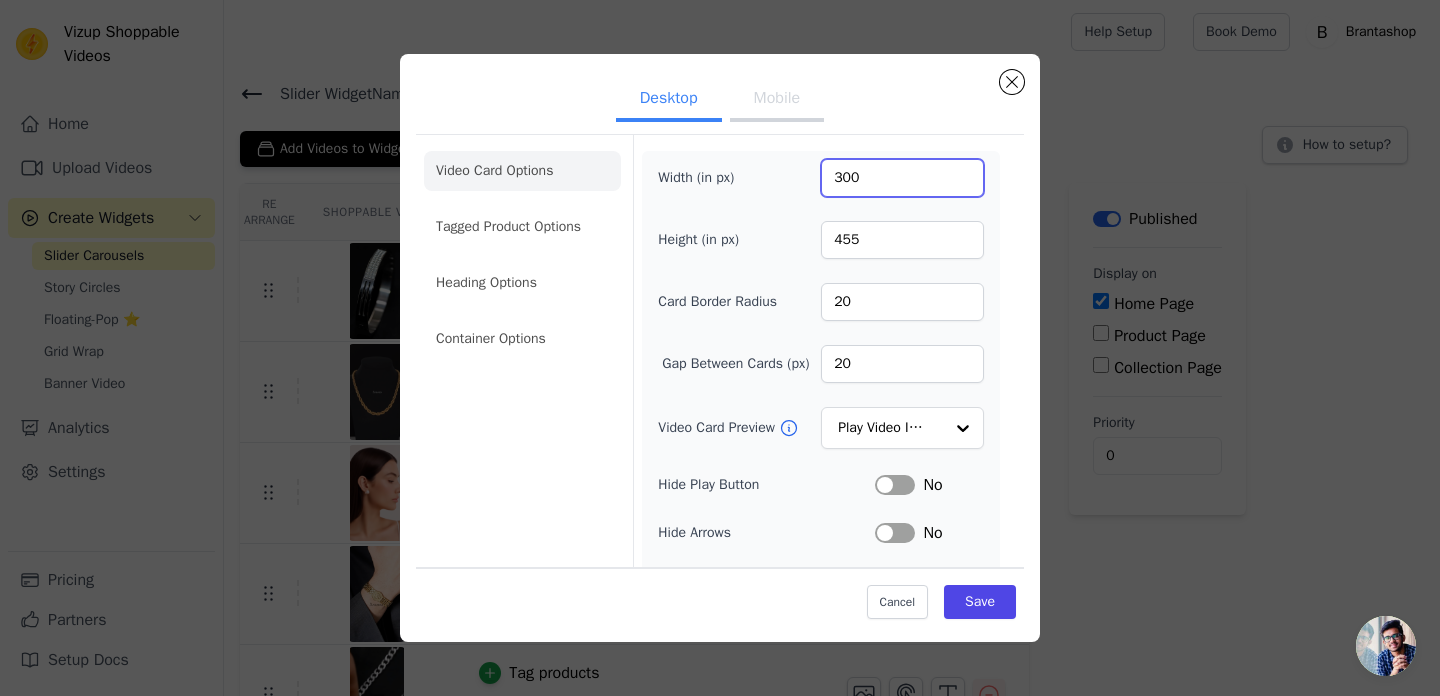 drag, startPoint x: 868, startPoint y: 180, endPoint x: 822, endPoint y: 180, distance: 46 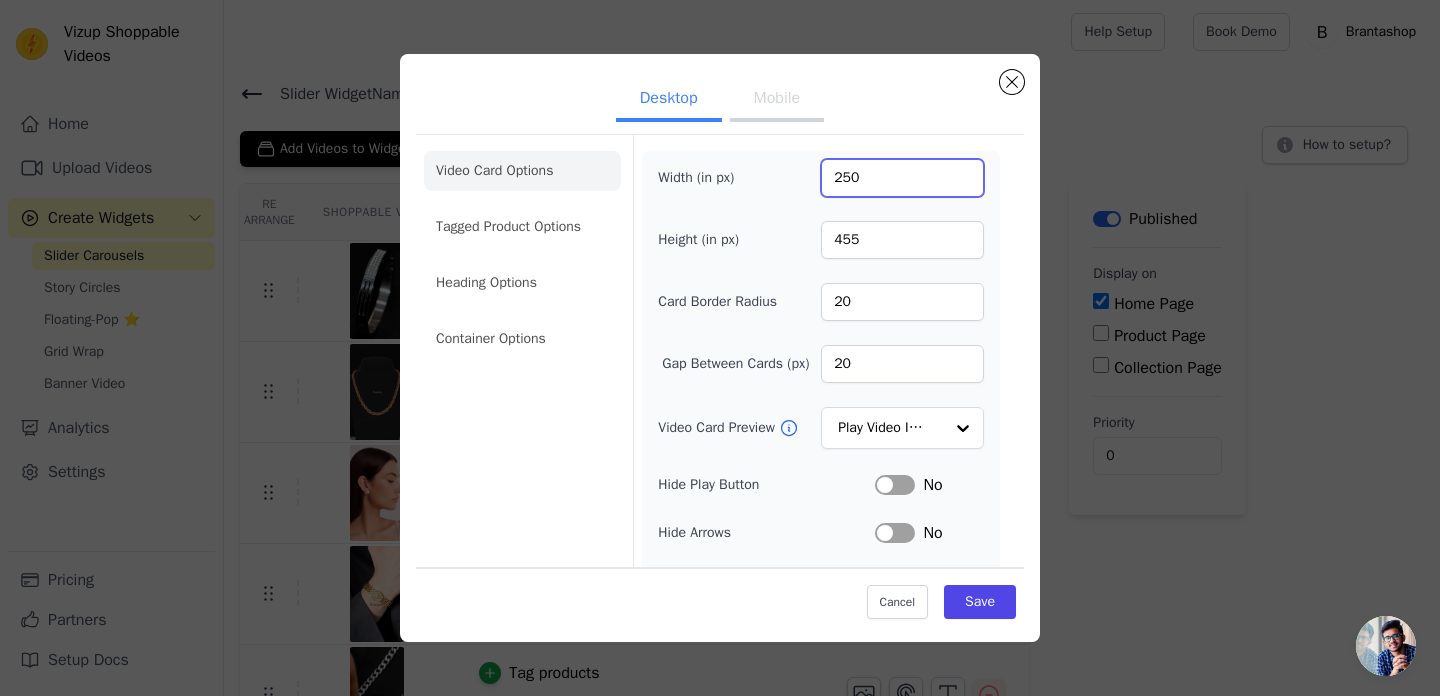type on "250" 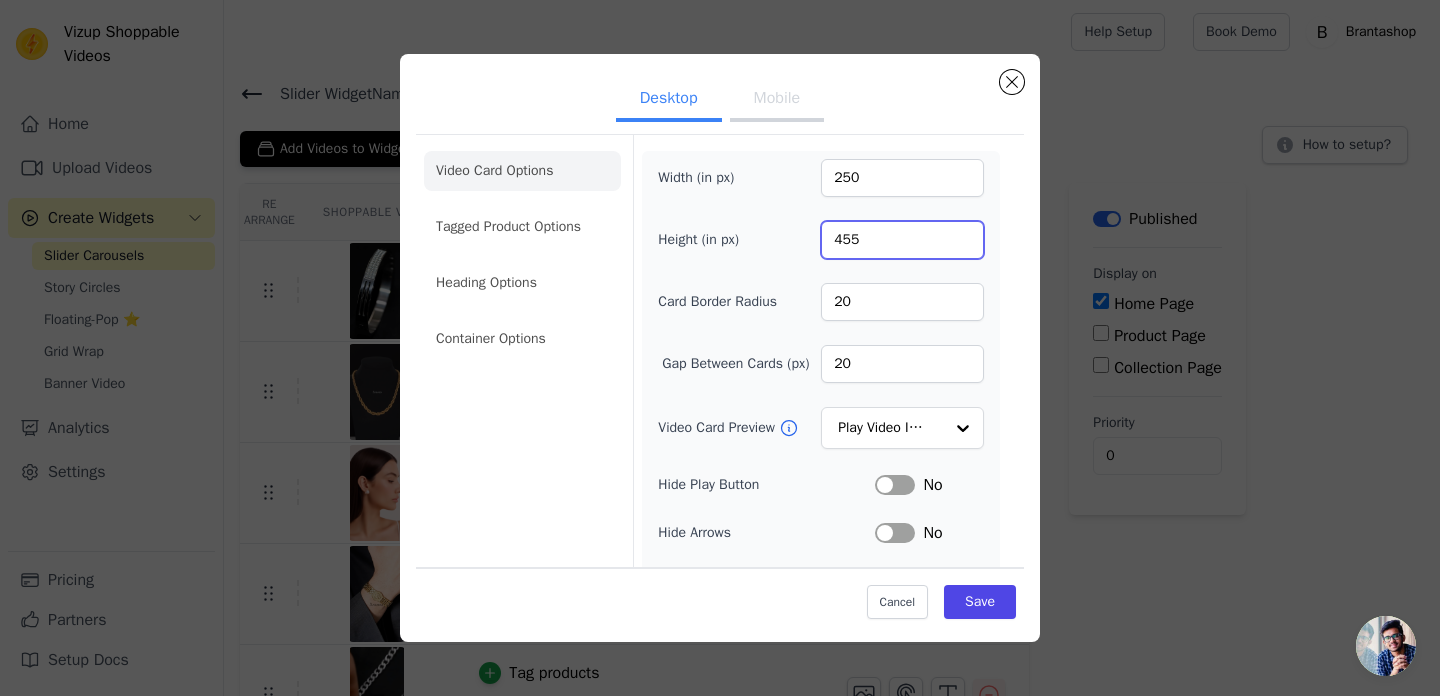 drag, startPoint x: 908, startPoint y: 233, endPoint x: 793, endPoint y: 243, distance: 115.43397 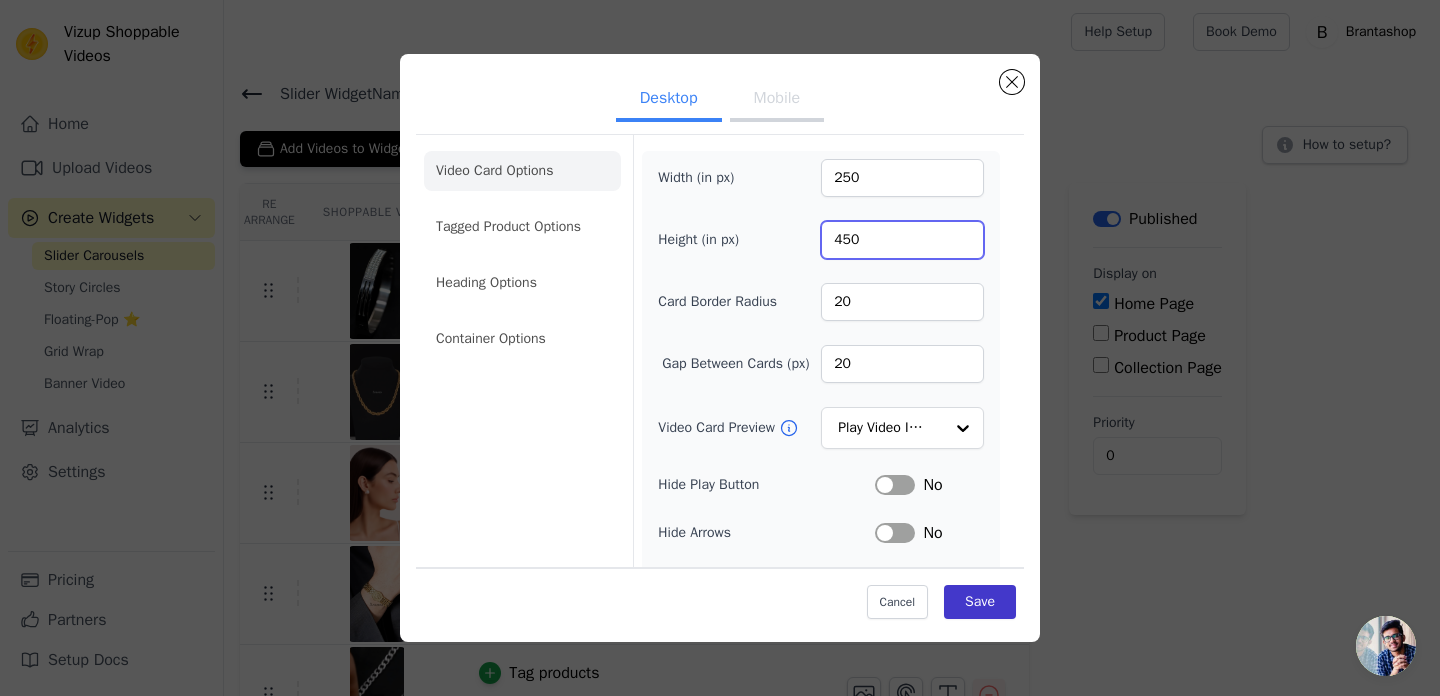 type on "450" 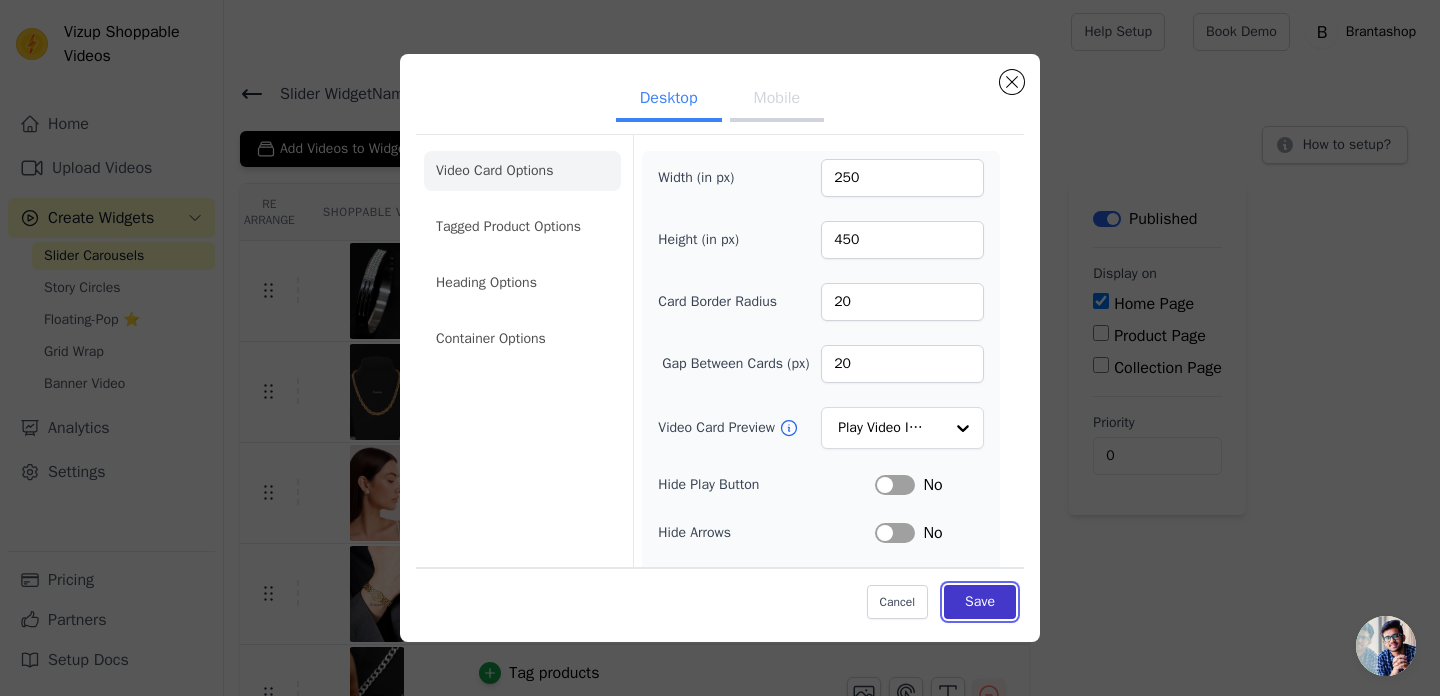 click on "Save" at bounding box center (980, 601) 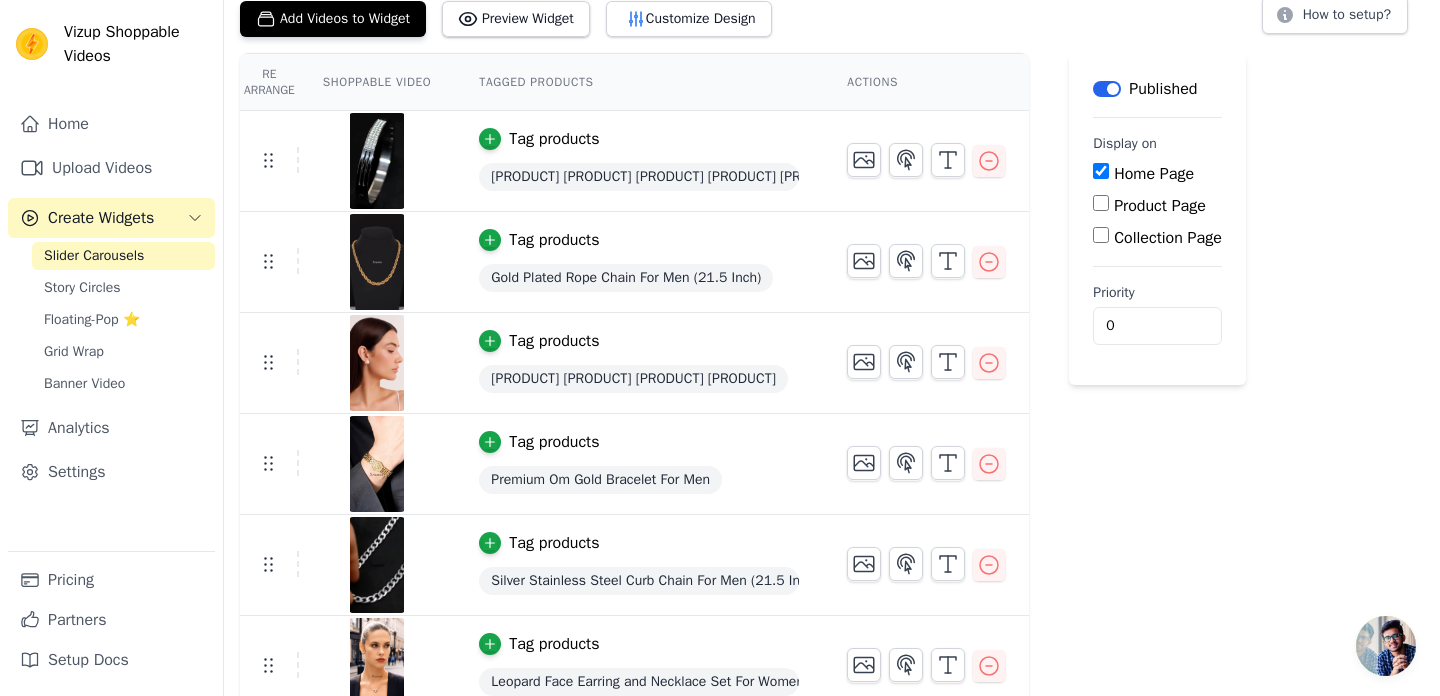 scroll, scrollTop: 0, scrollLeft: 0, axis: both 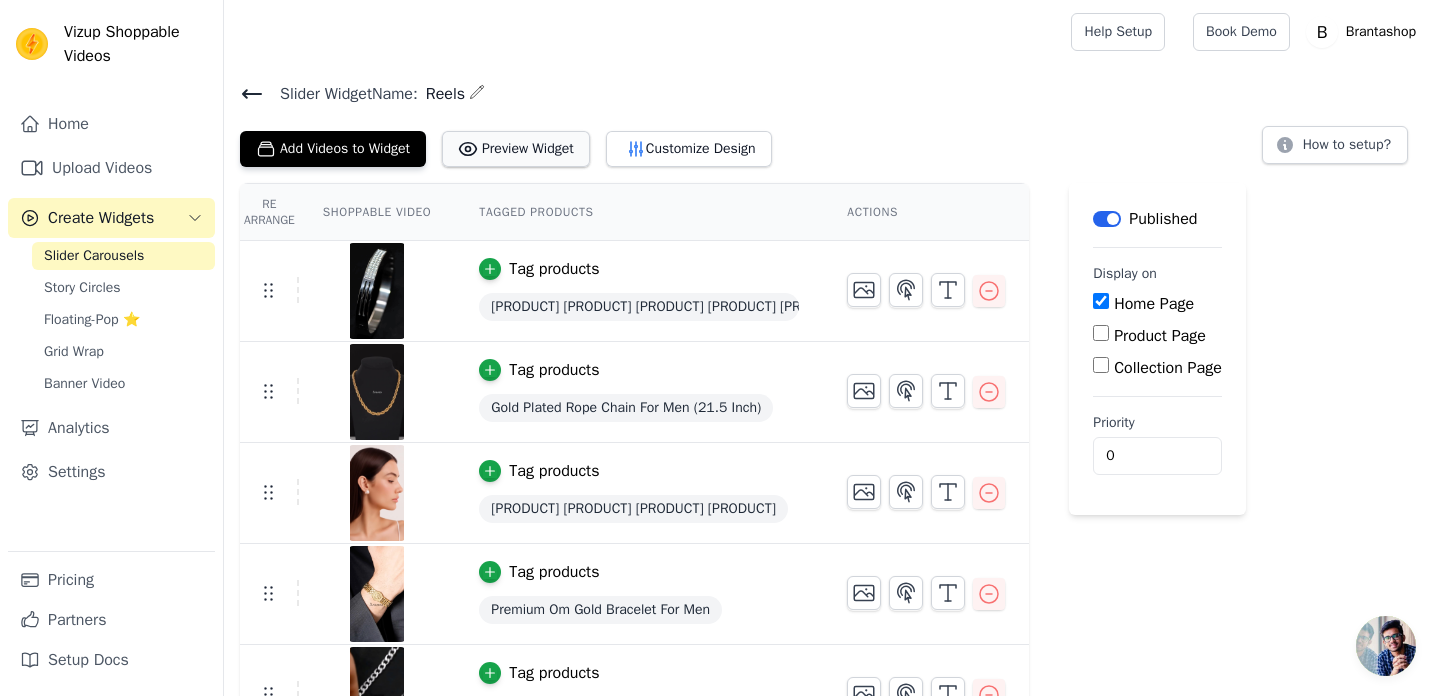 click on "Preview Widget" at bounding box center [516, 149] 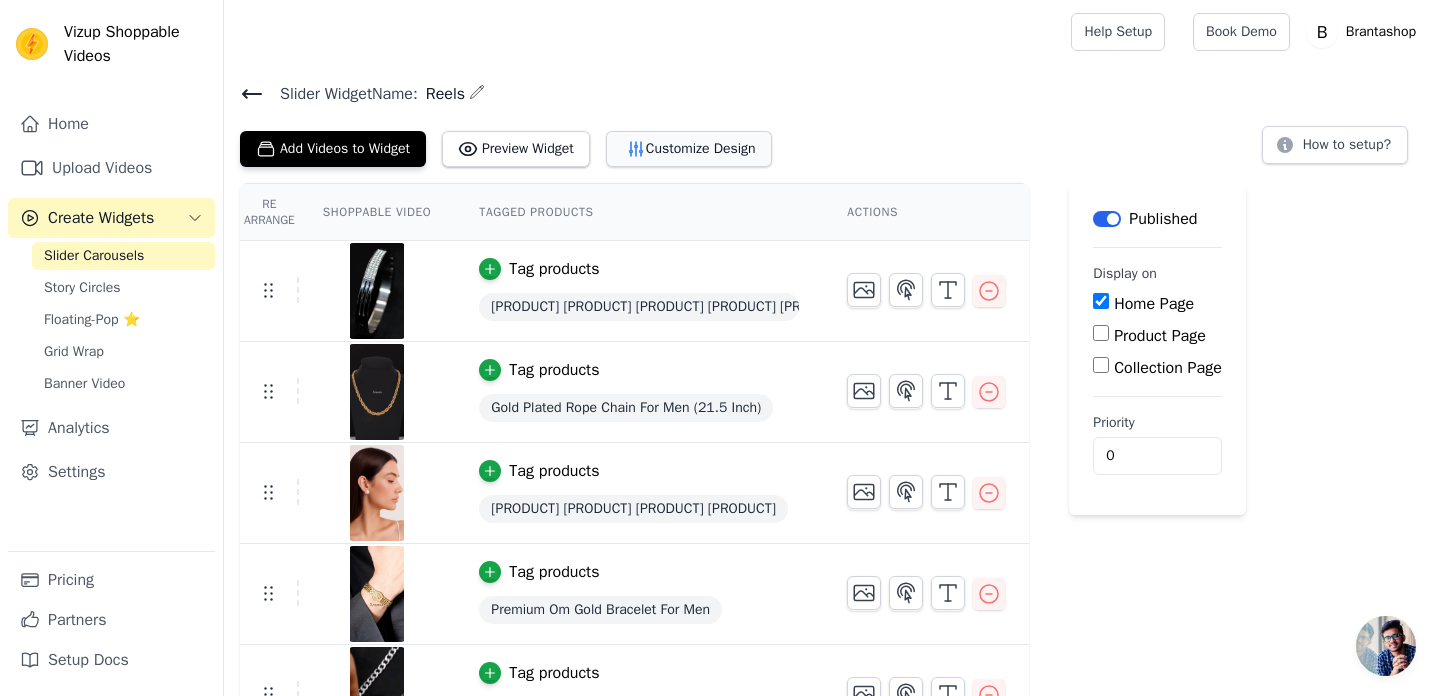 click on "Customize Design" at bounding box center [689, 149] 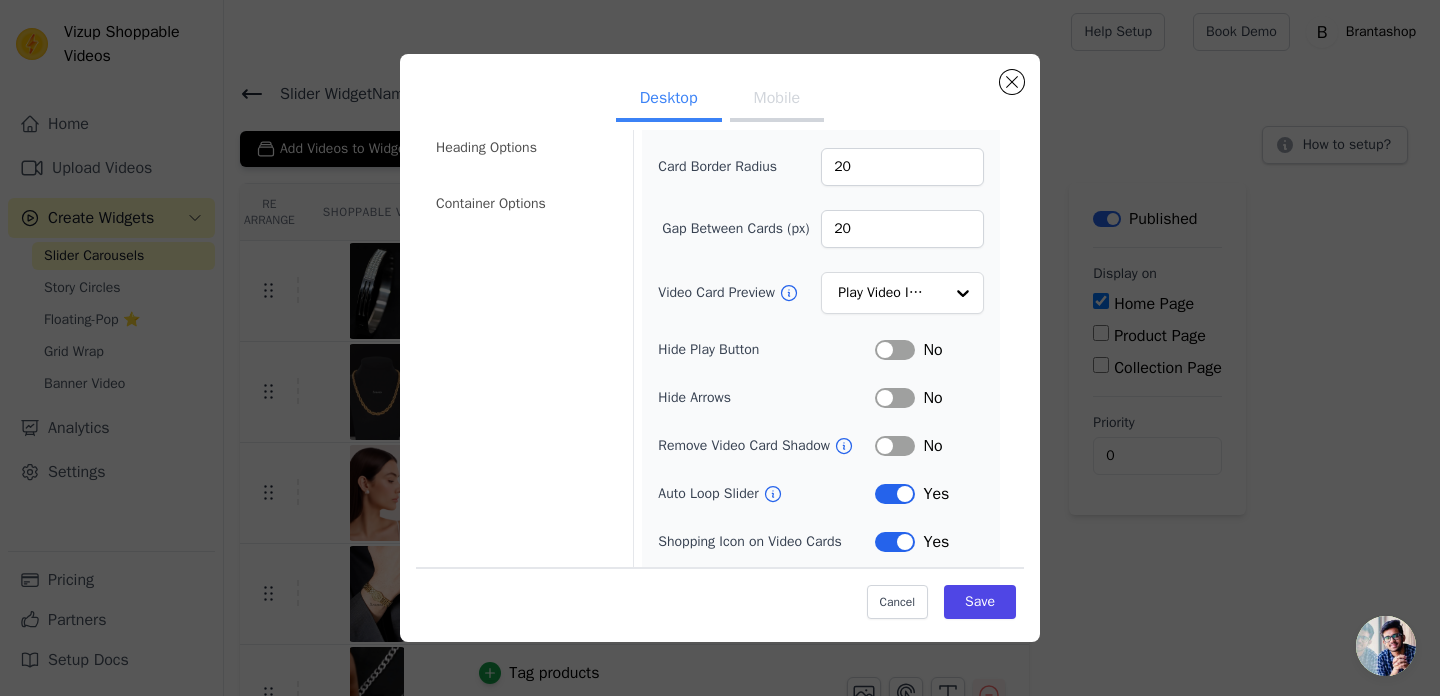 scroll, scrollTop: 149, scrollLeft: 0, axis: vertical 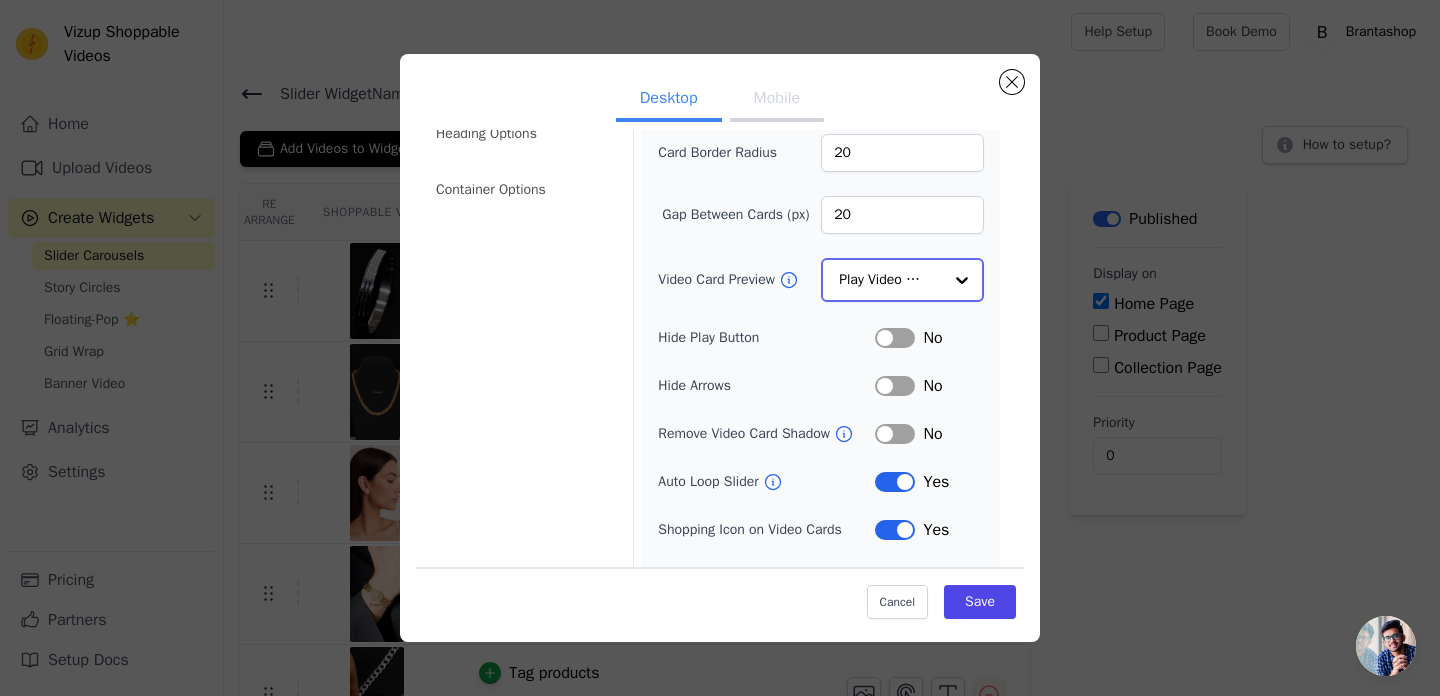 click on "Video Card Preview" 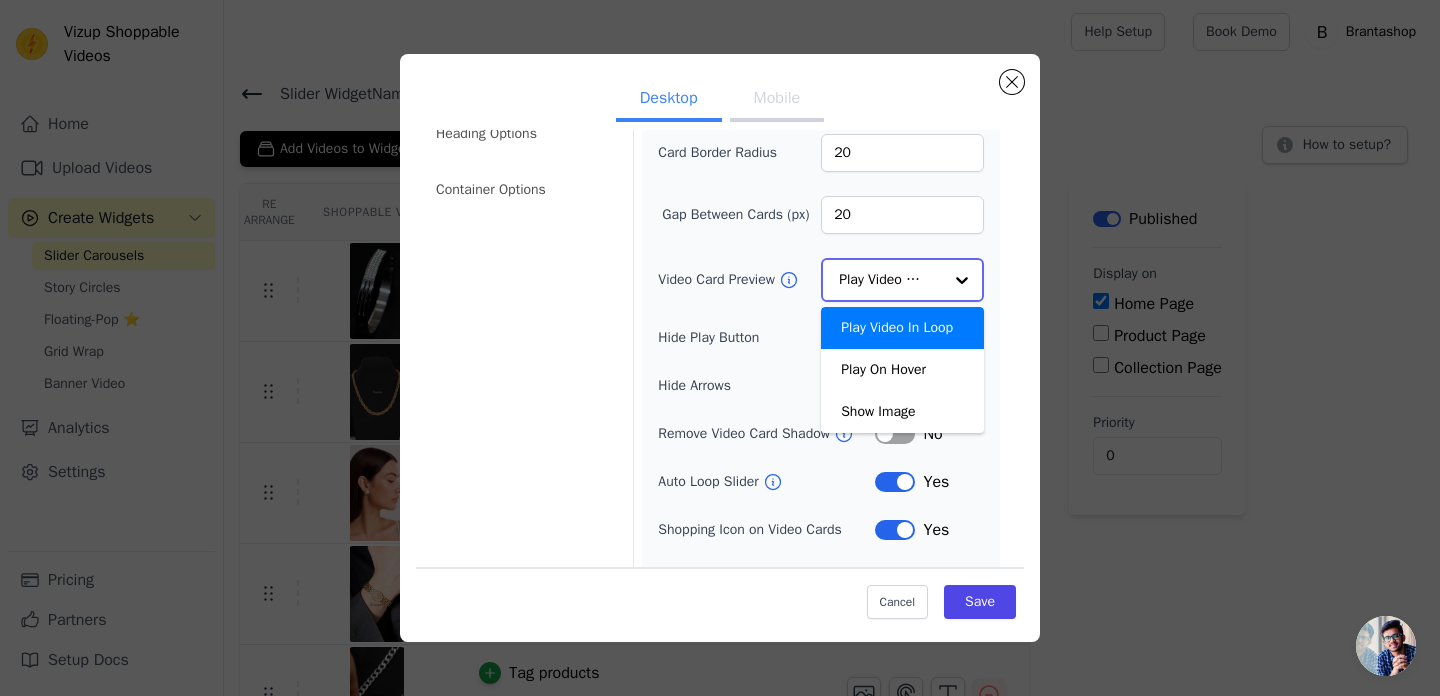 click on "Video Card Preview" 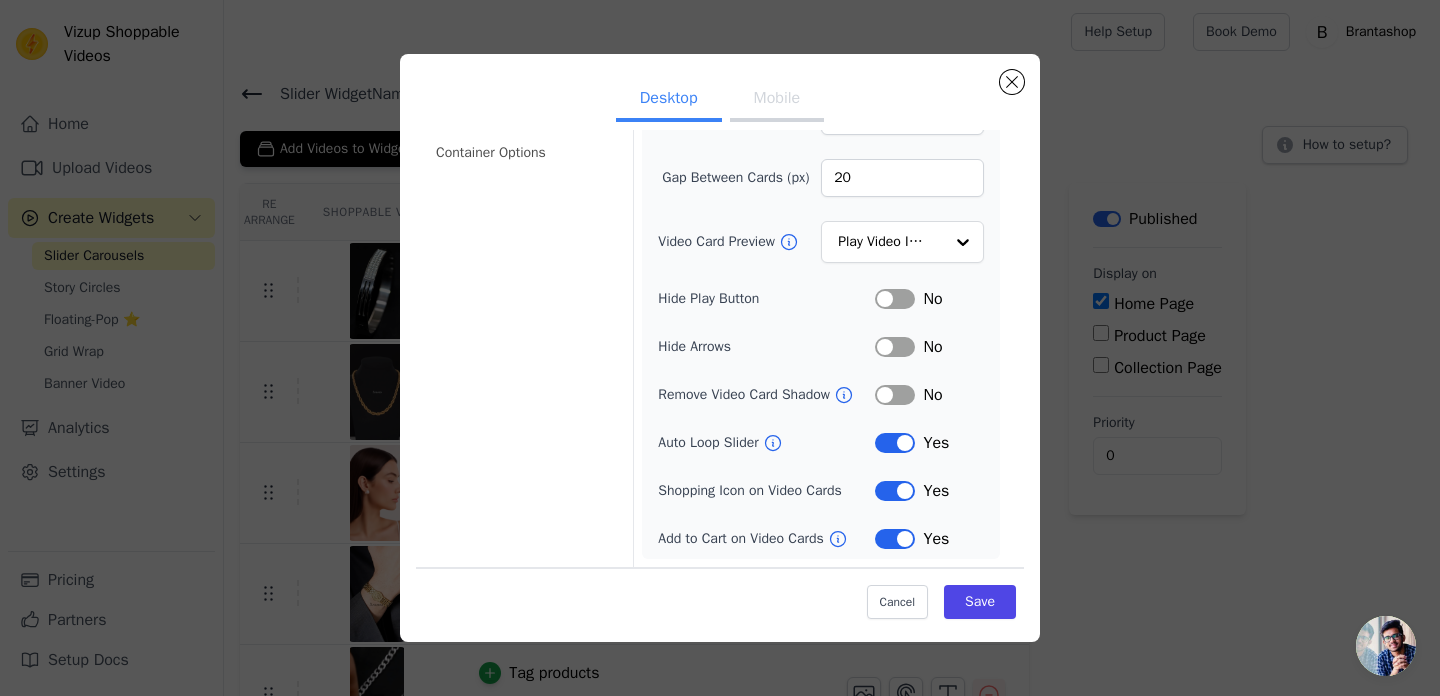 scroll, scrollTop: 188, scrollLeft: 0, axis: vertical 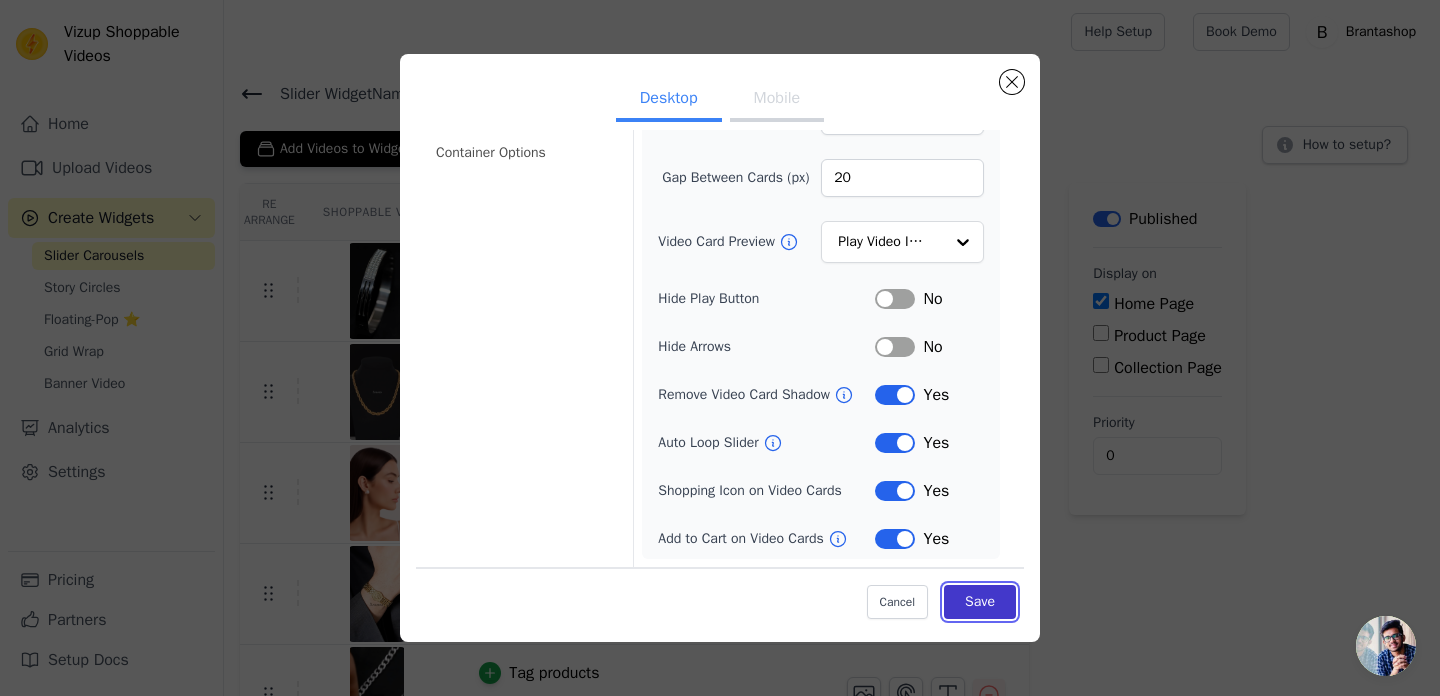 click on "Save" at bounding box center [980, 601] 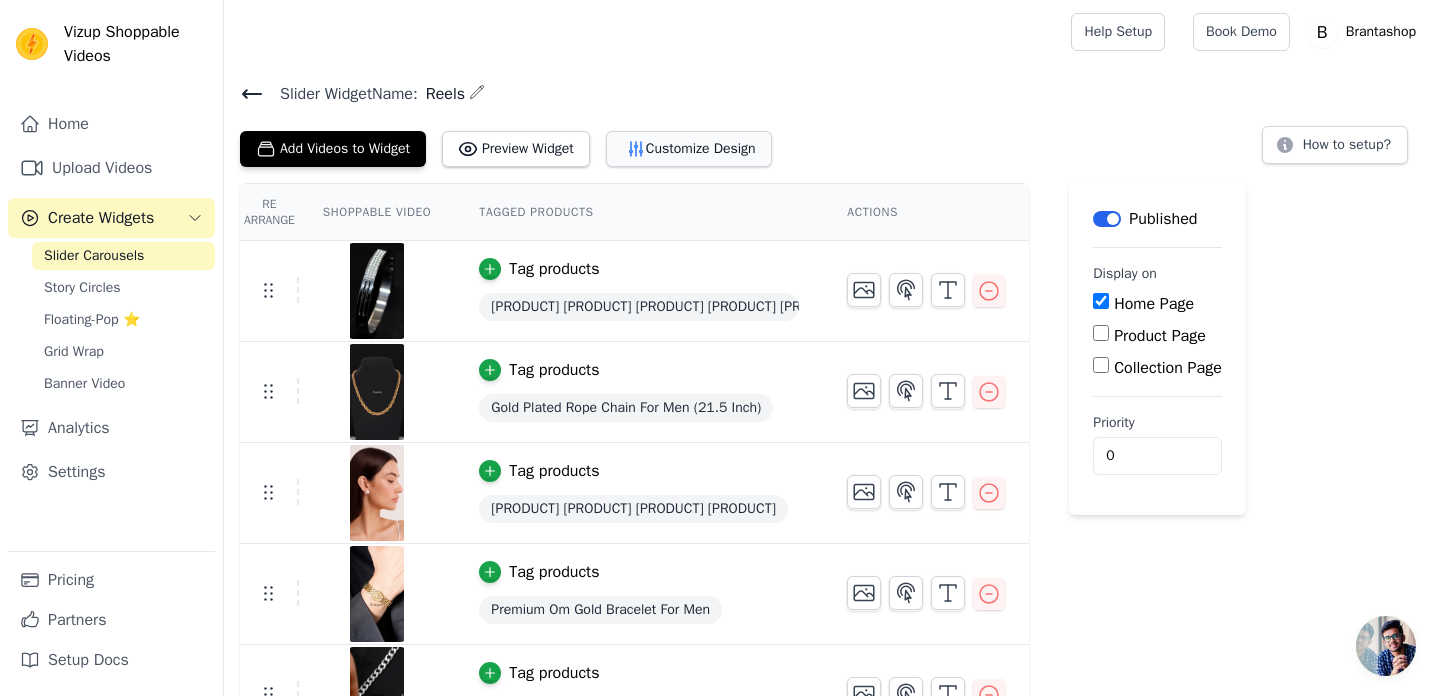 click on "Customize Design" at bounding box center (689, 149) 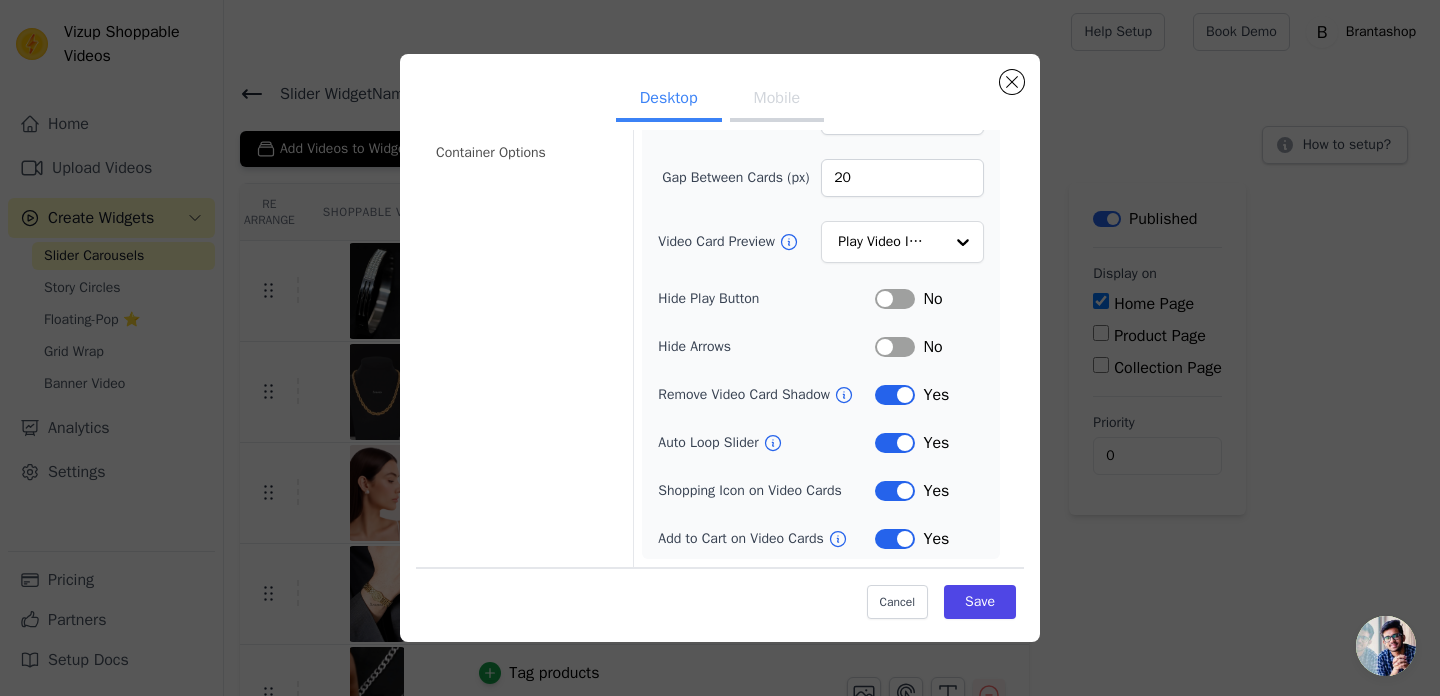scroll, scrollTop: 0, scrollLeft: 0, axis: both 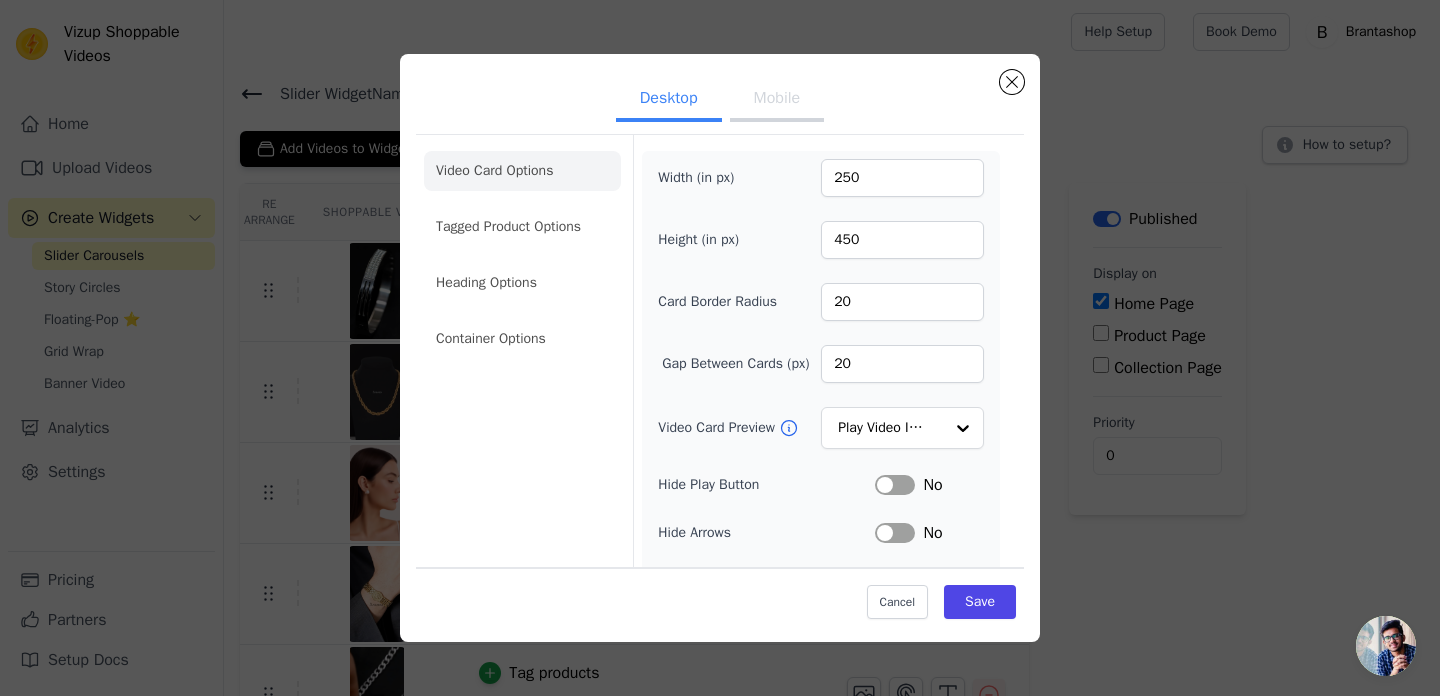 click on "Mobile" at bounding box center (777, 100) 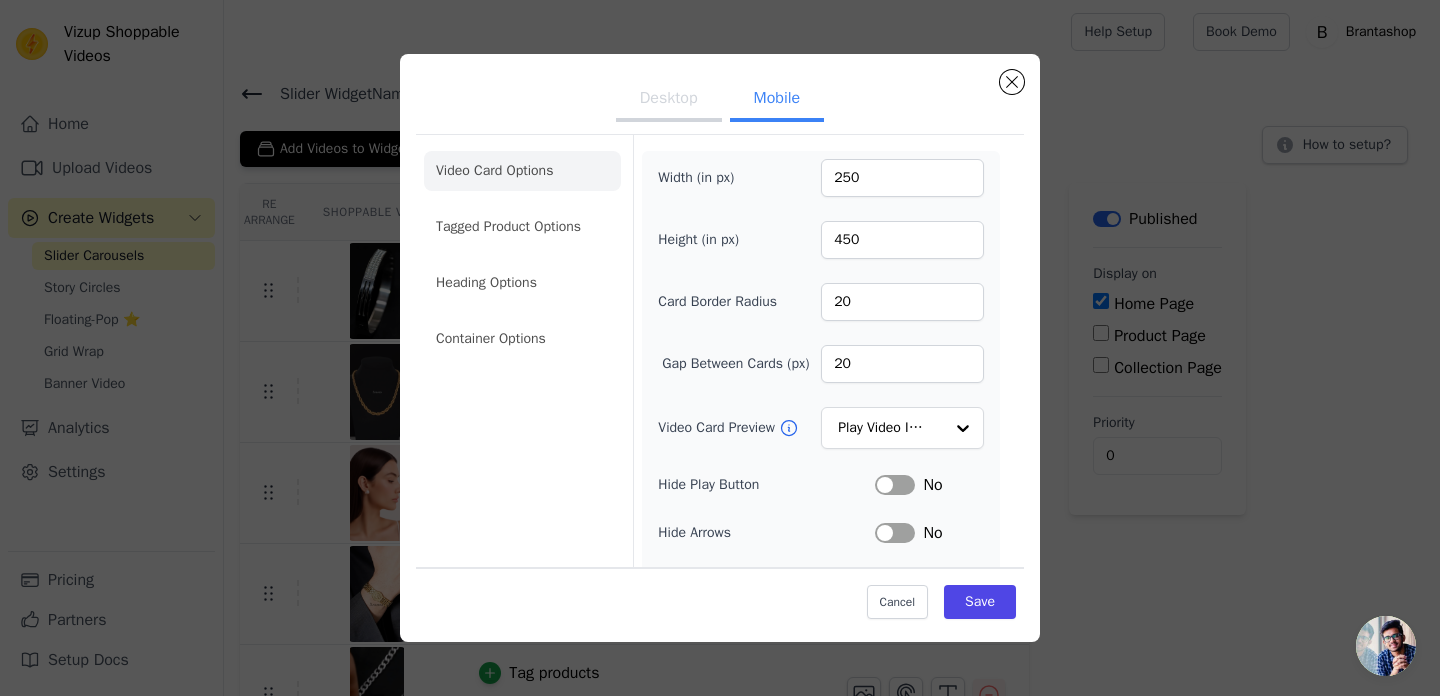 click on "Mobile" at bounding box center [777, 100] 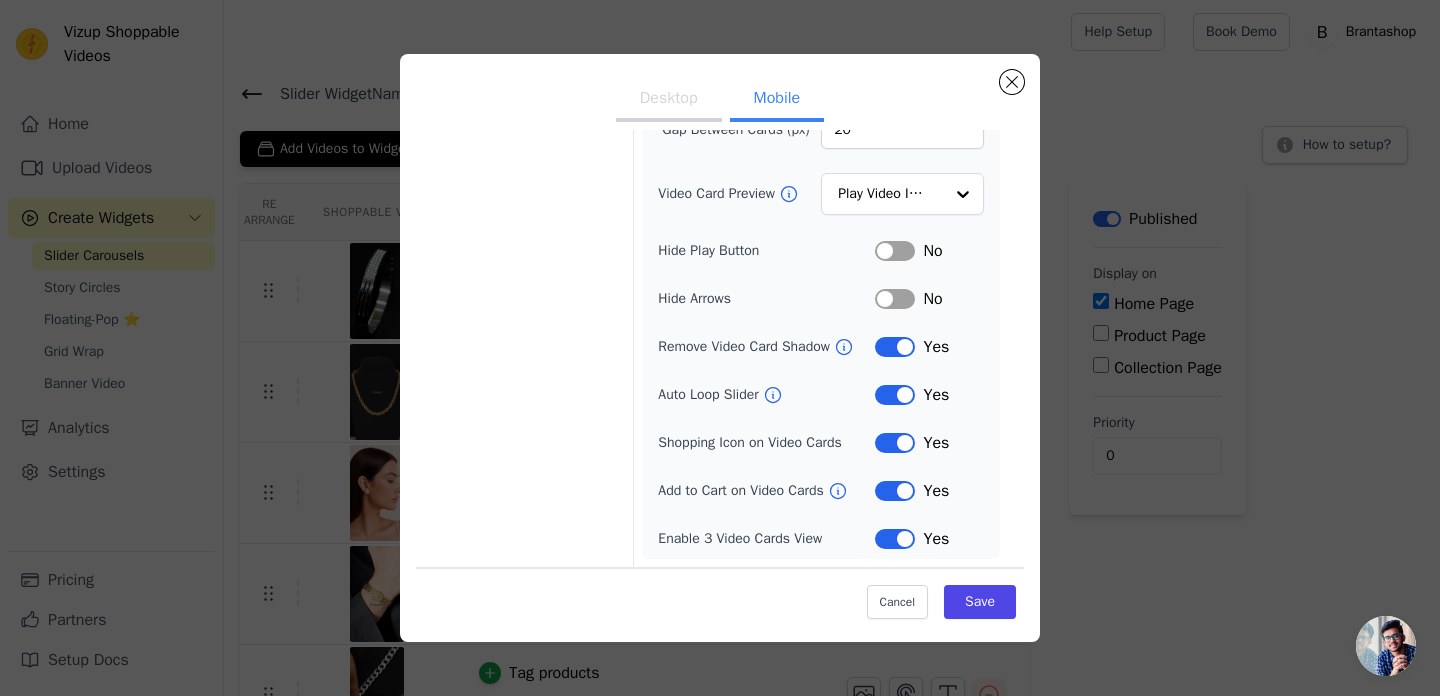 scroll, scrollTop: 0, scrollLeft: 0, axis: both 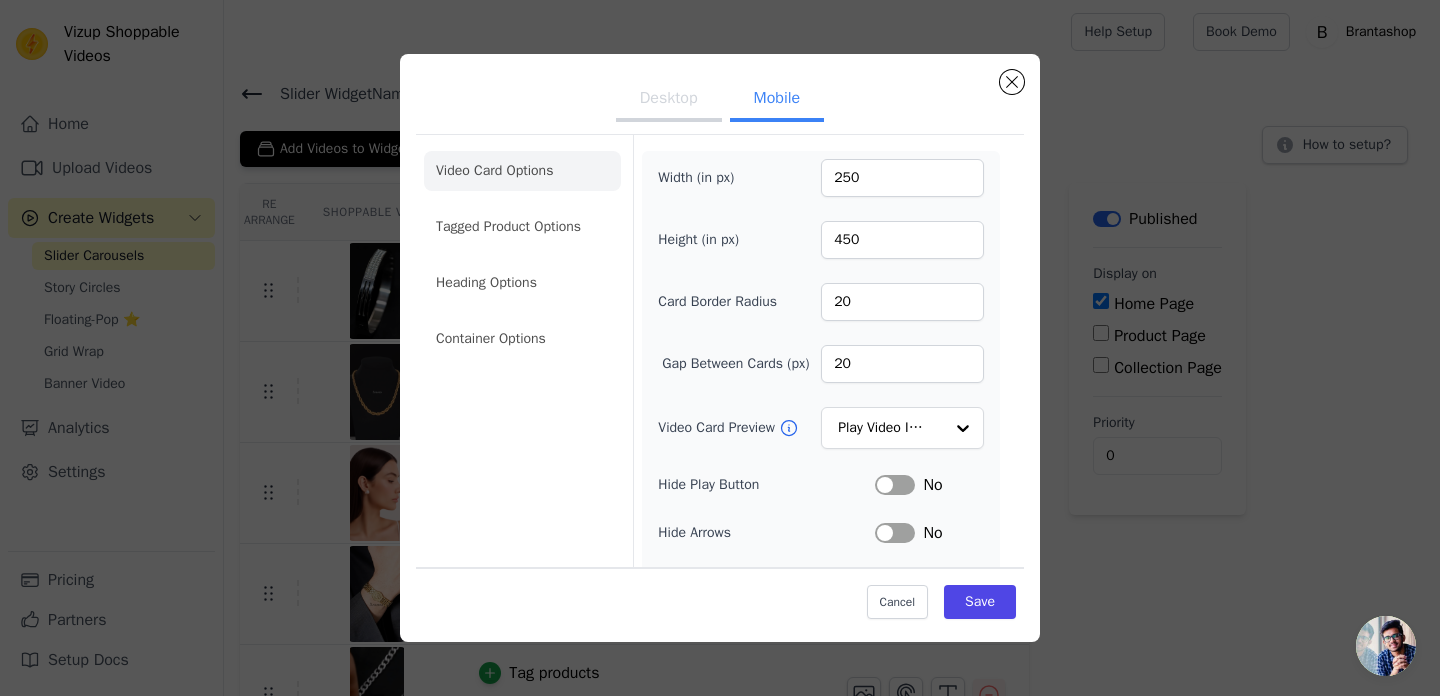 click on "Desktop" at bounding box center [669, 100] 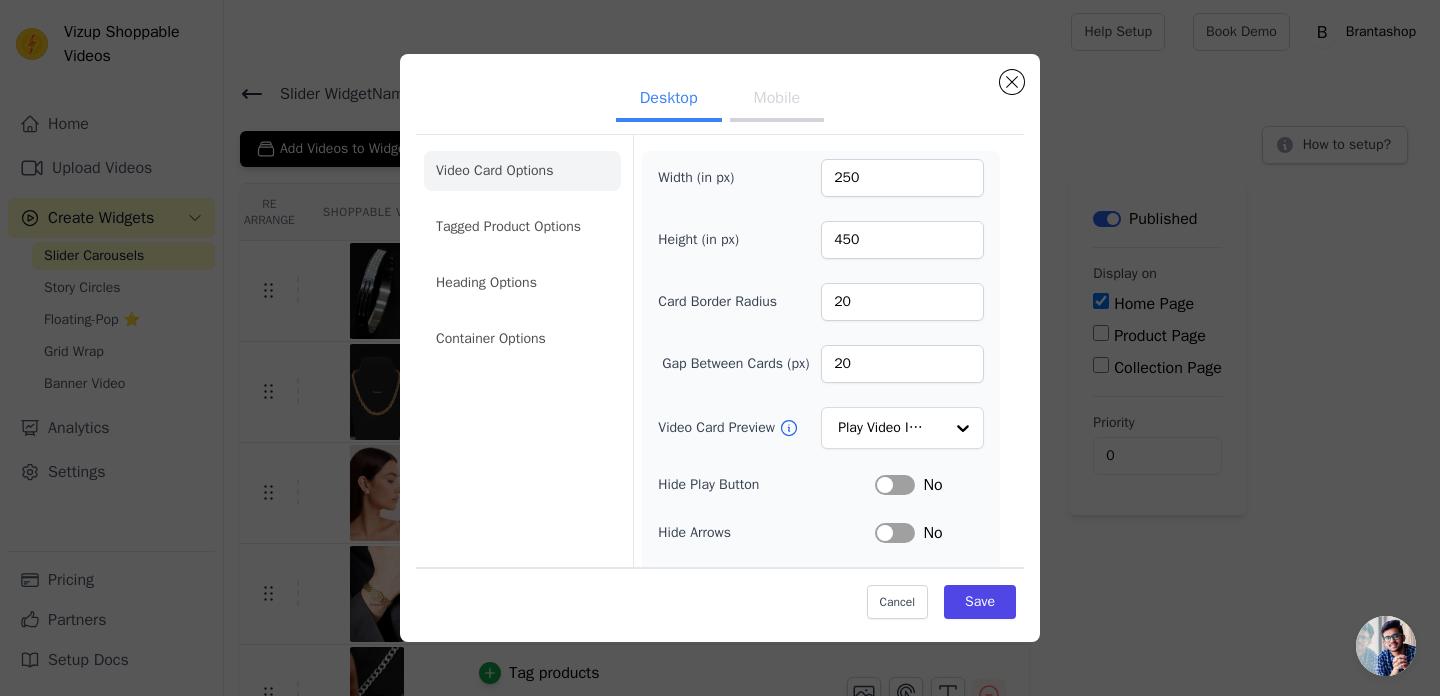 click on "Mobile" at bounding box center (777, 100) 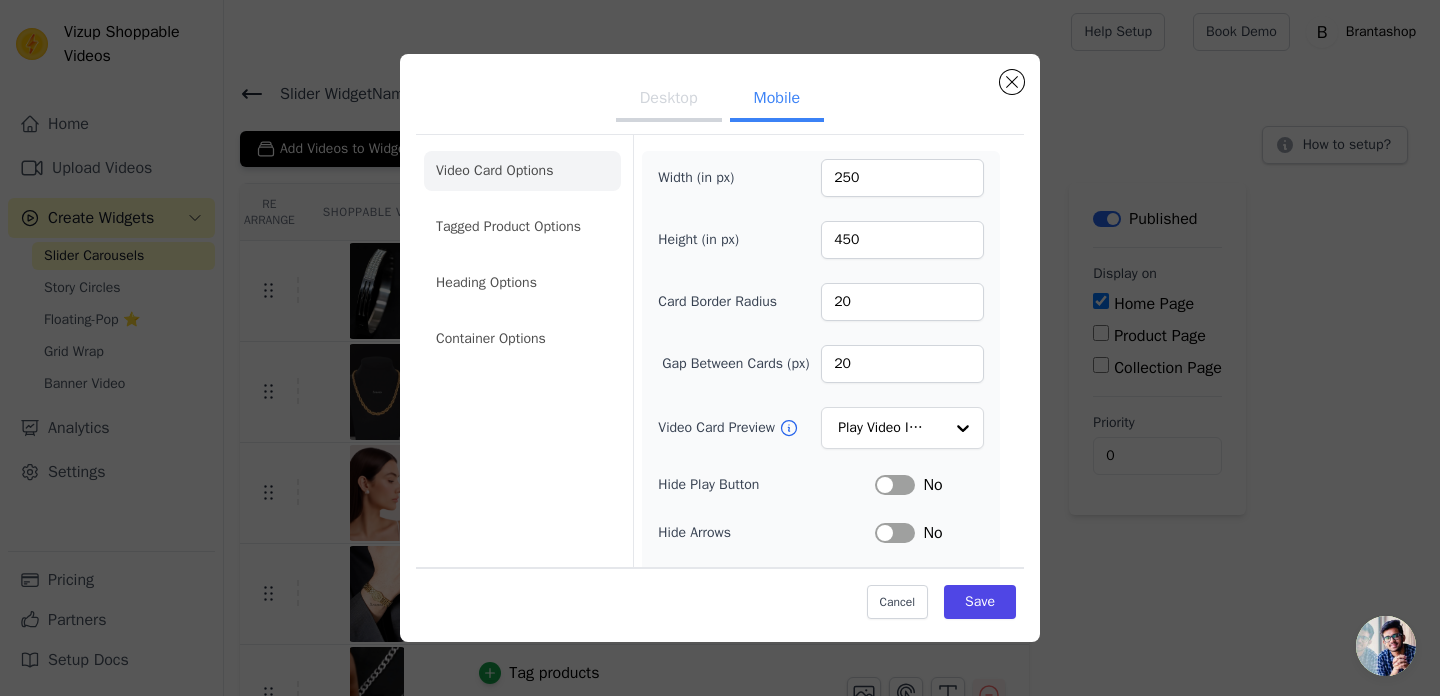 click on "Desktop" at bounding box center (669, 100) 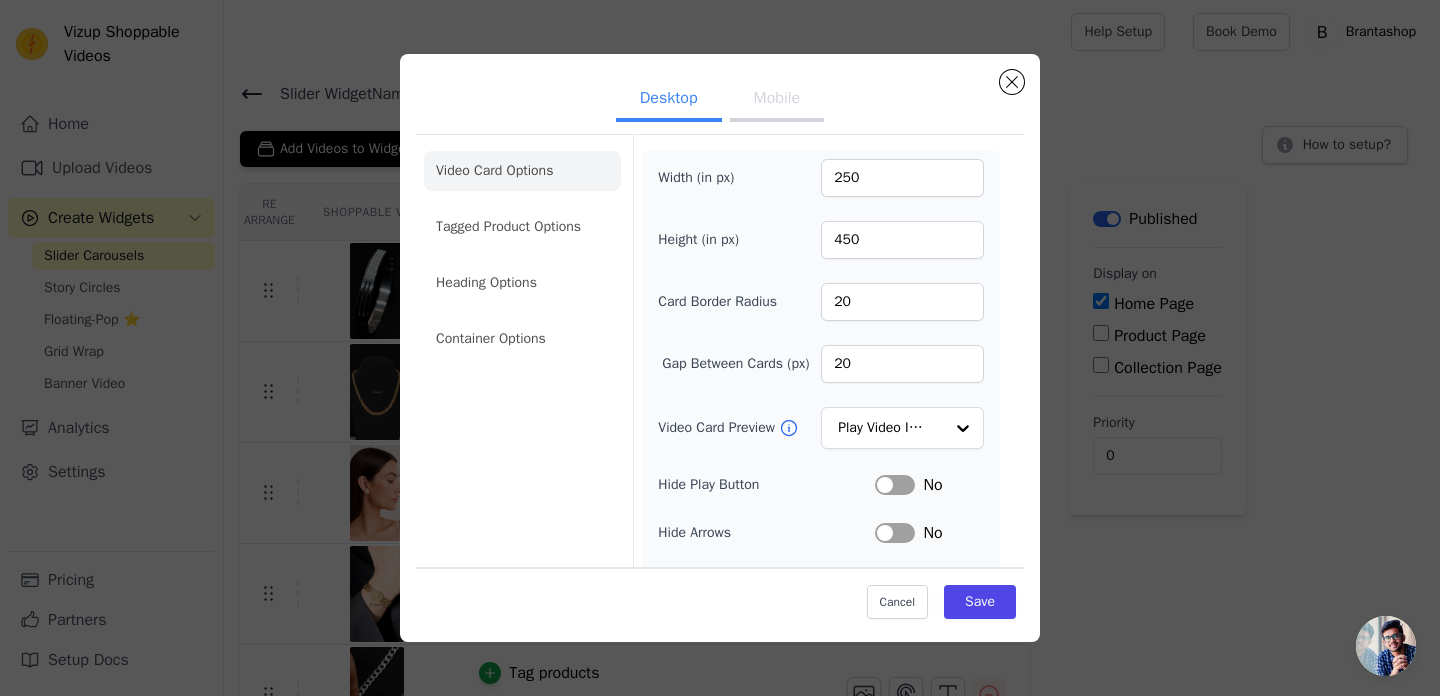 click on "Mobile" at bounding box center (777, 100) 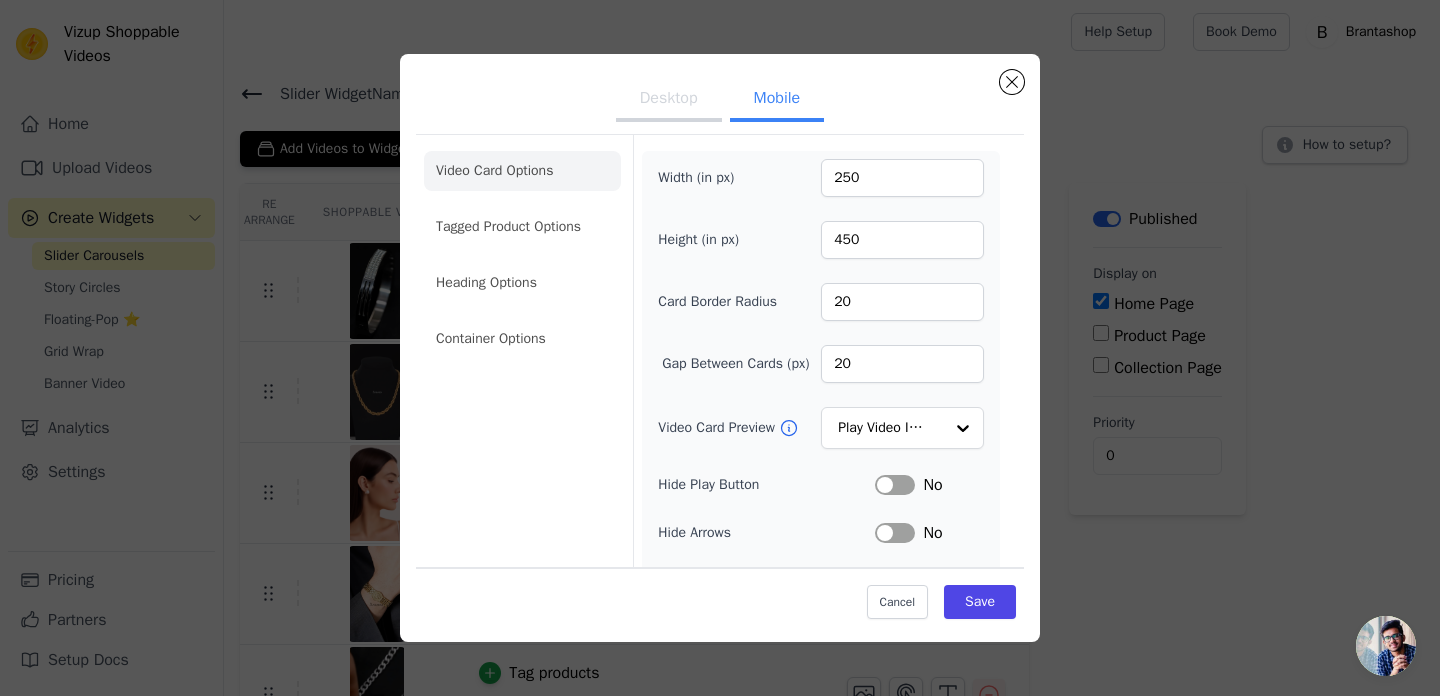 click on "Desktop" at bounding box center (669, 100) 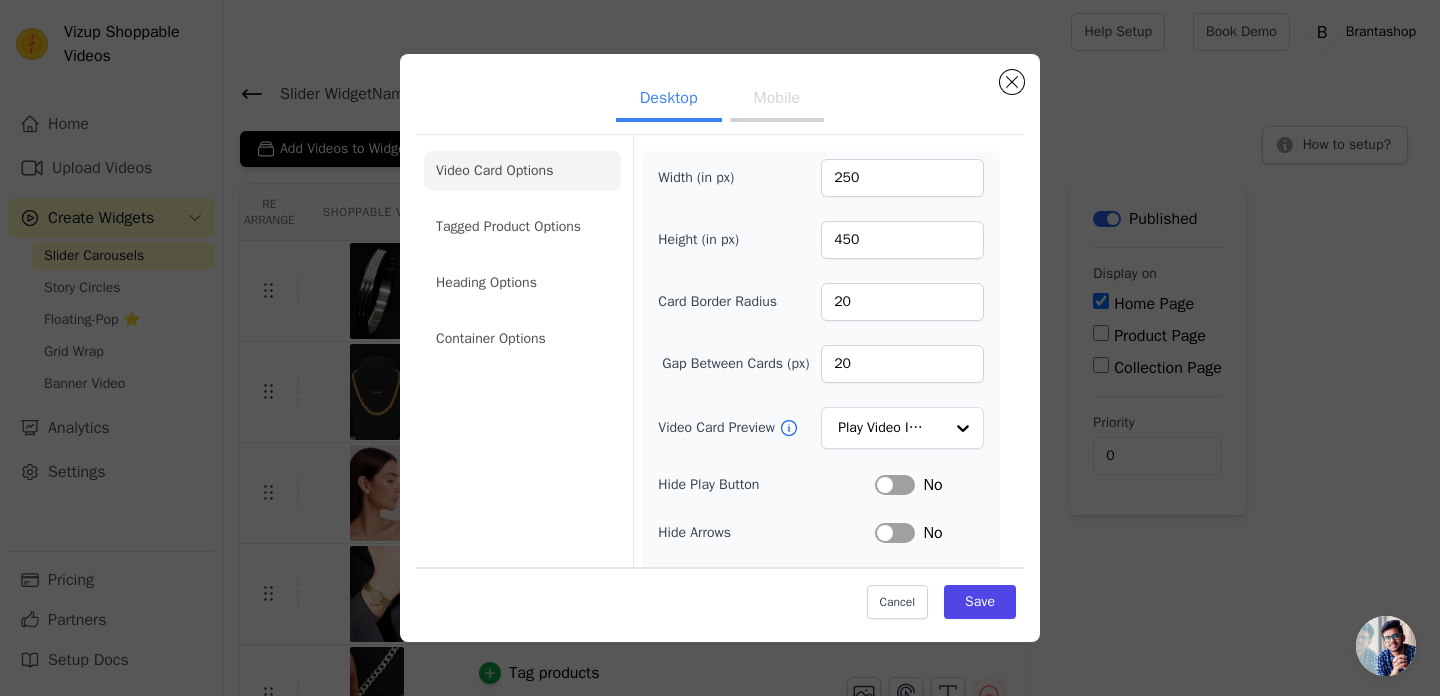 click on "Mobile" at bounding box center [777, 100] 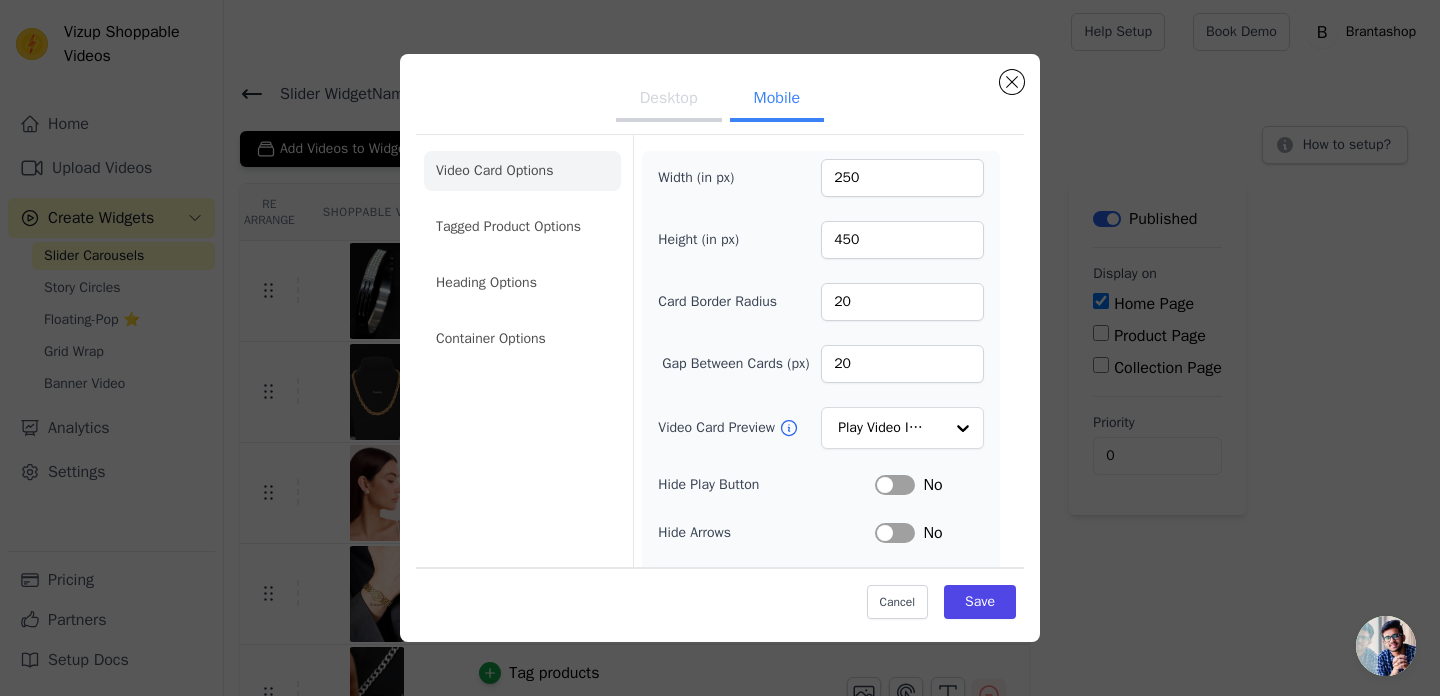 click on "Desktop" at bounding box center [669, 100] 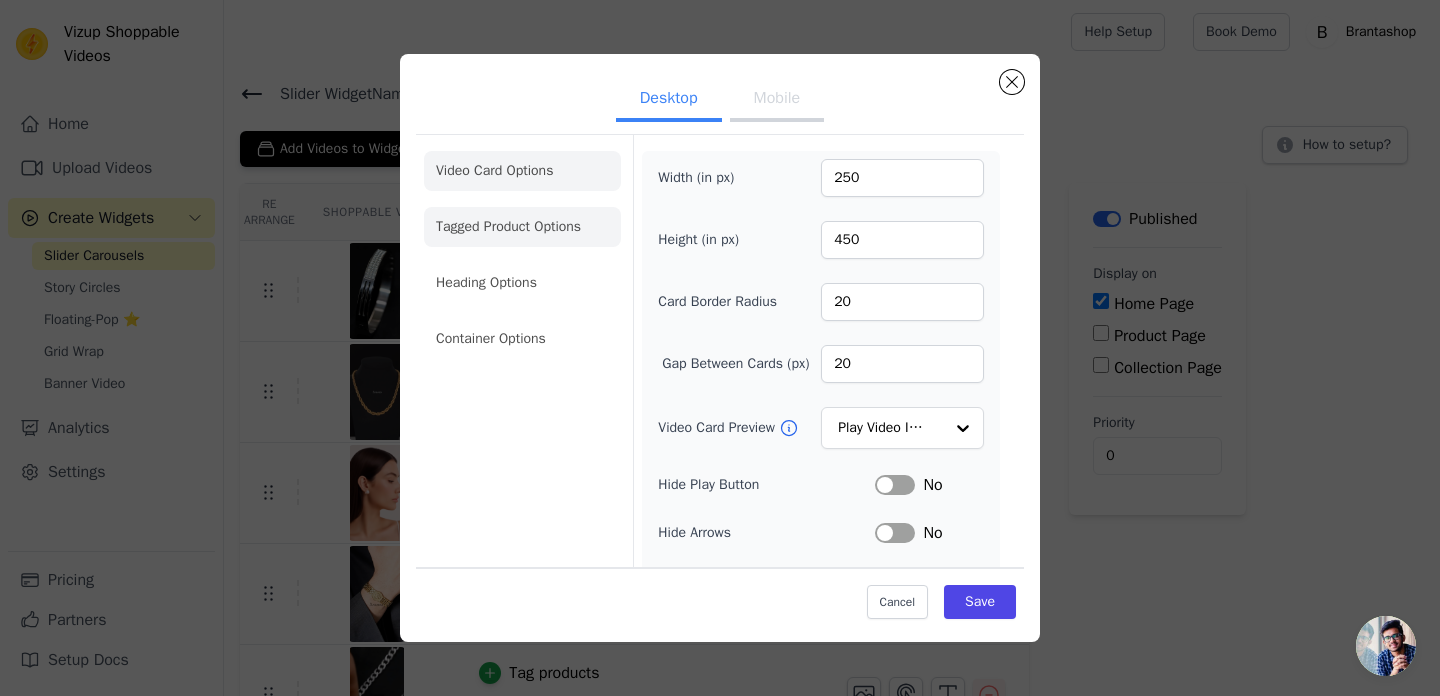 click on "Tagged Product Options" 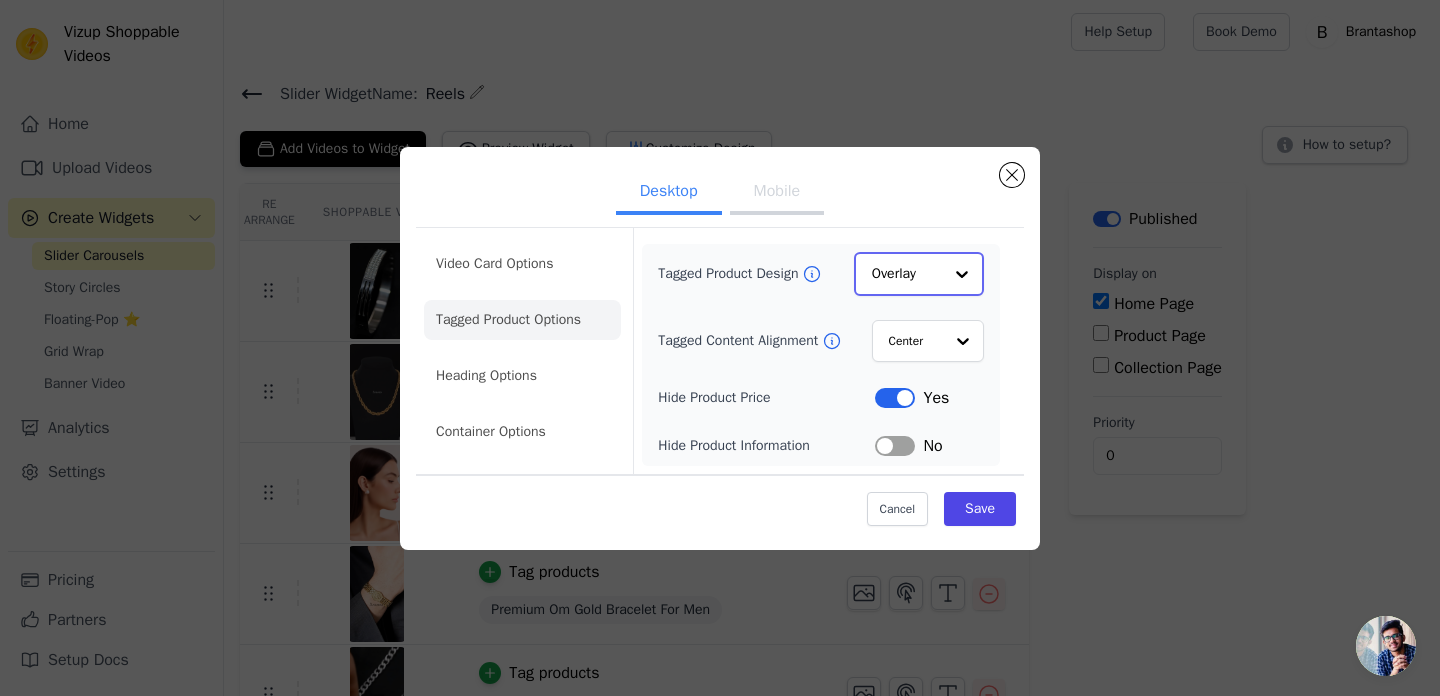 click at bounding box center (962, 274) 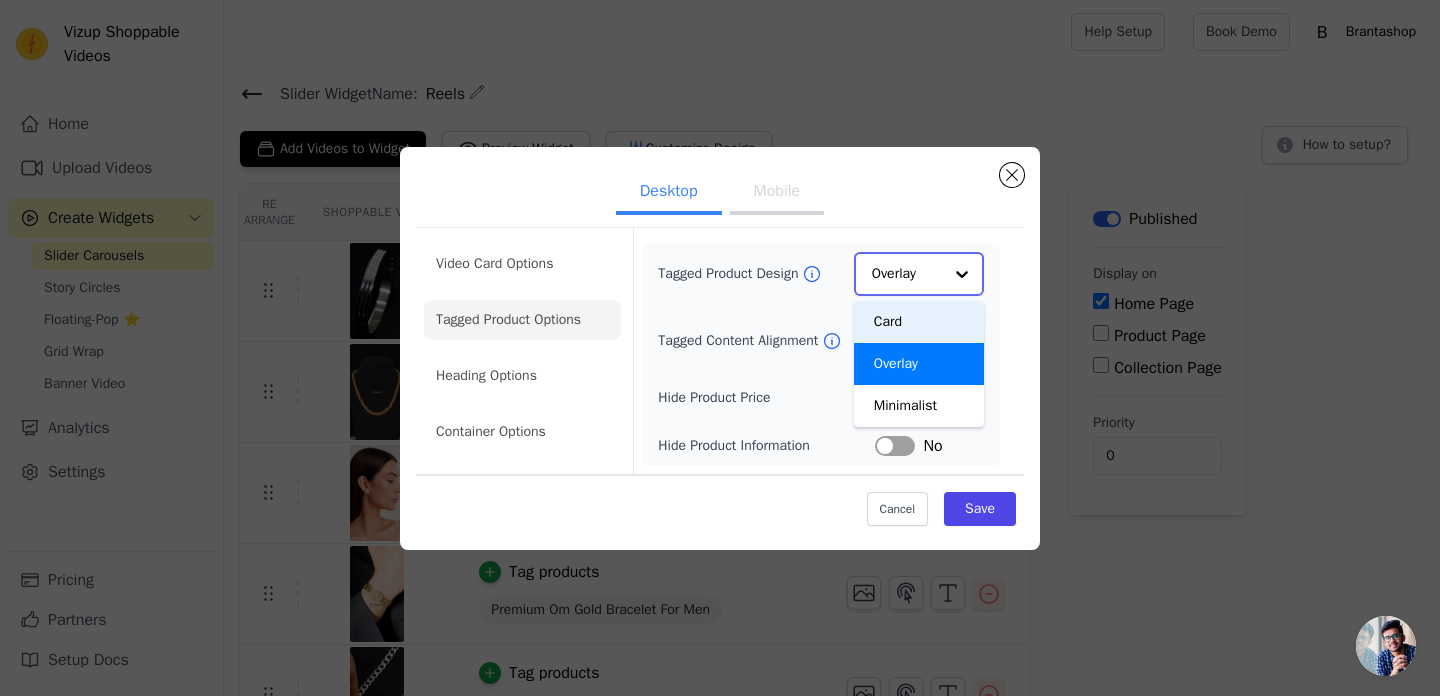 click on "Card" at bounding box center [919, 322] 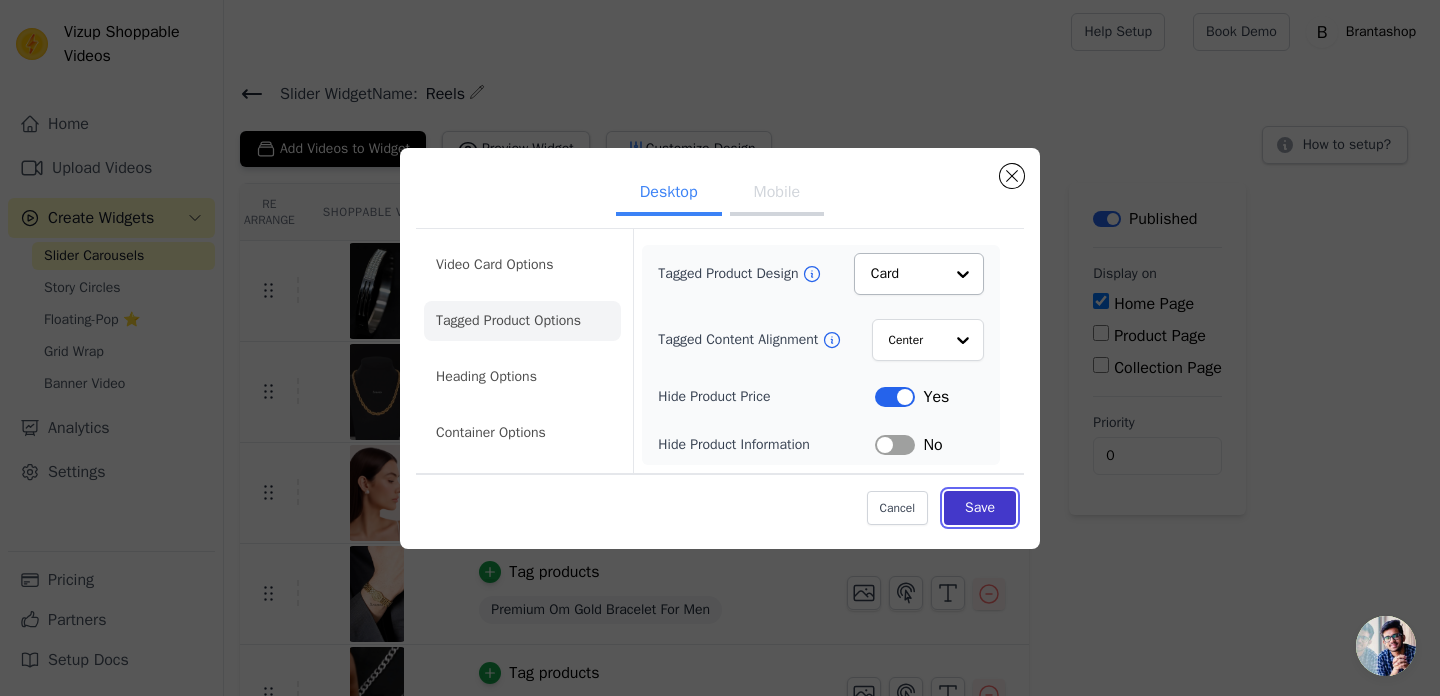 click on "Save" at bounding box center (980, 508) 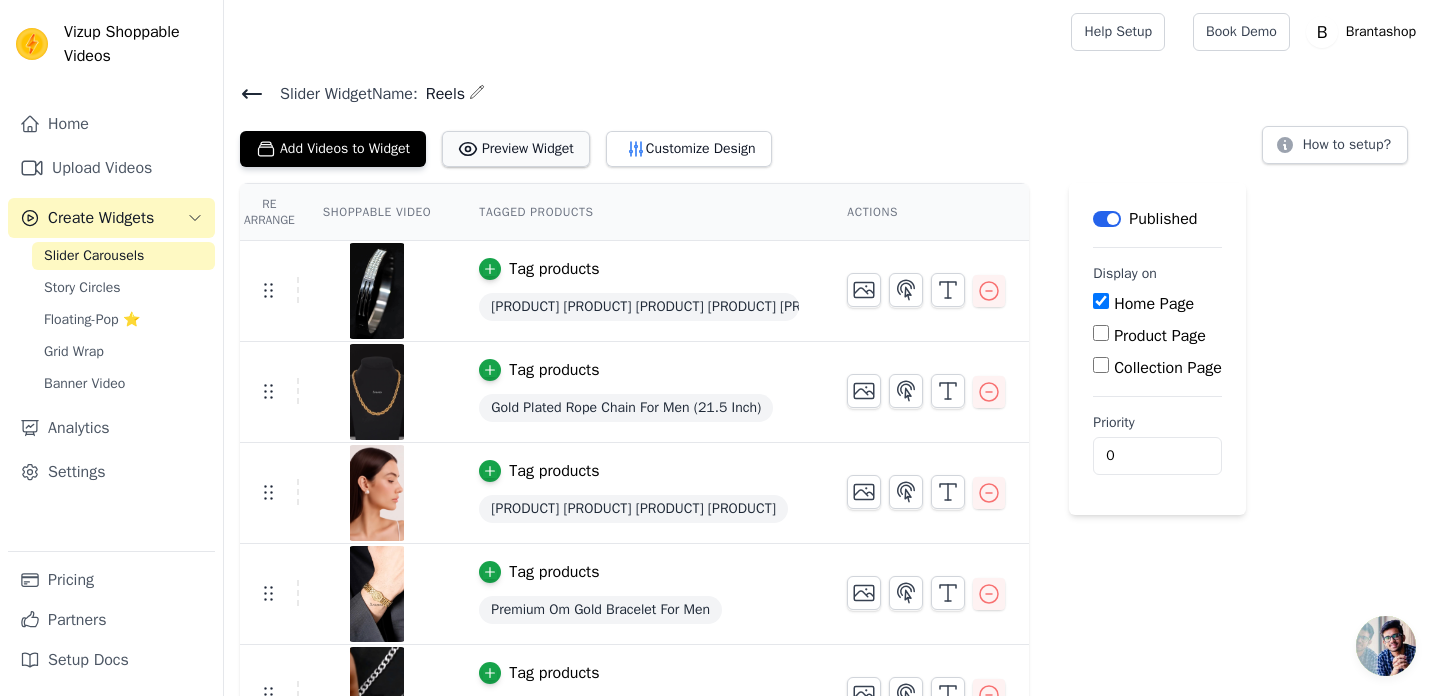click on "Preview Widget" at bounding box center (516, 149) 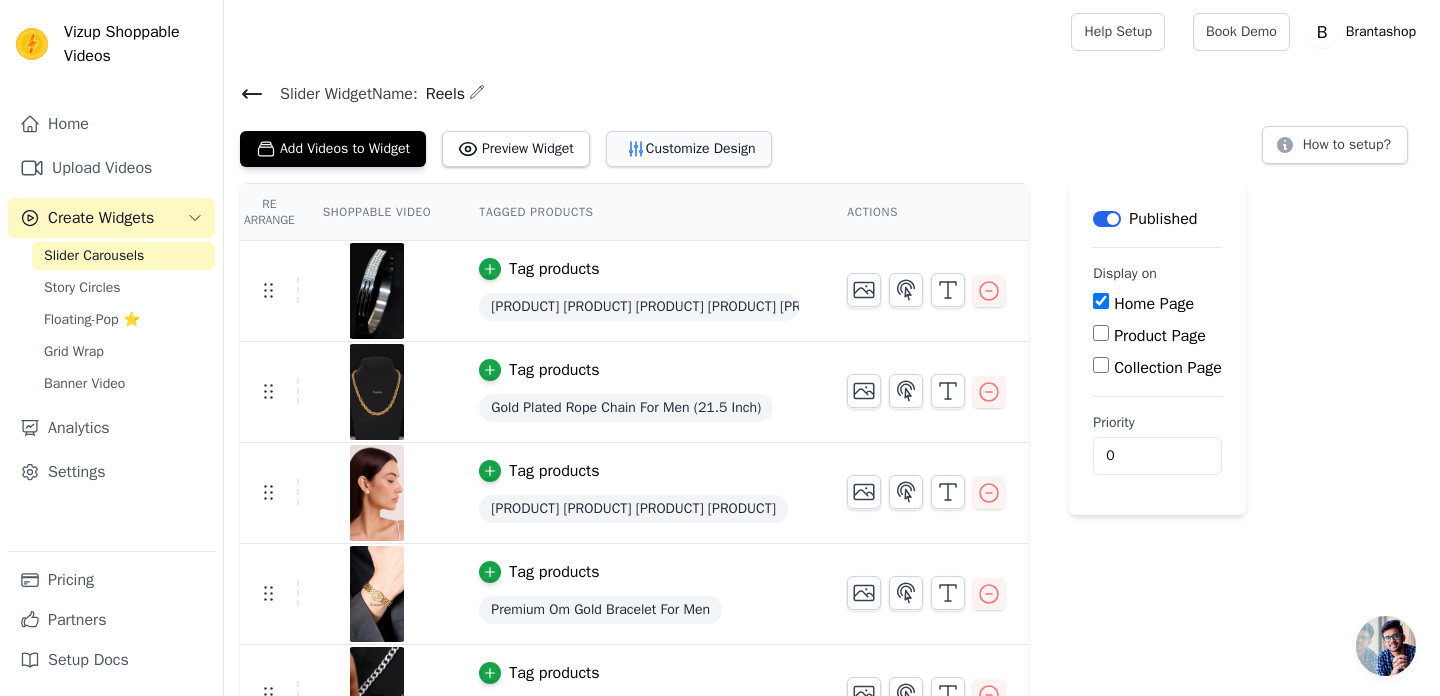 click on "Customize Design" at bounding box center (689, 149) 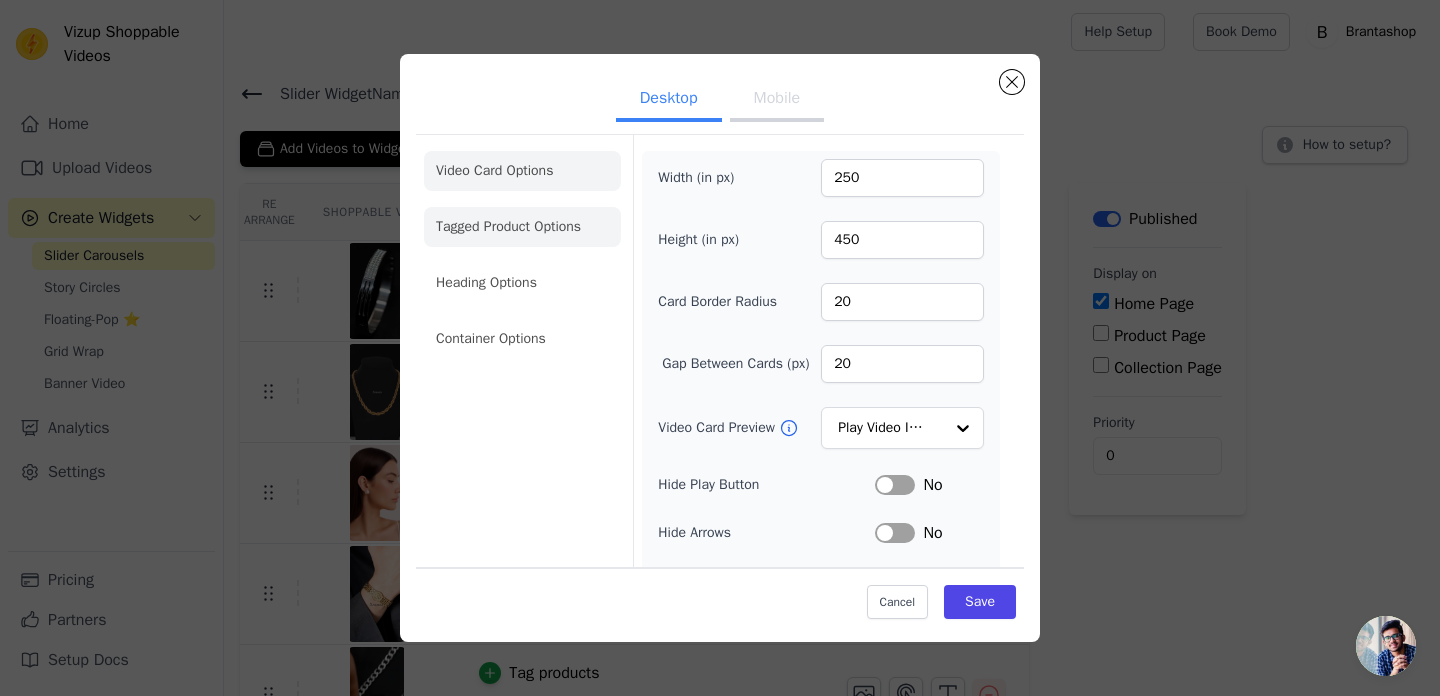click on "Tagged Product Options" 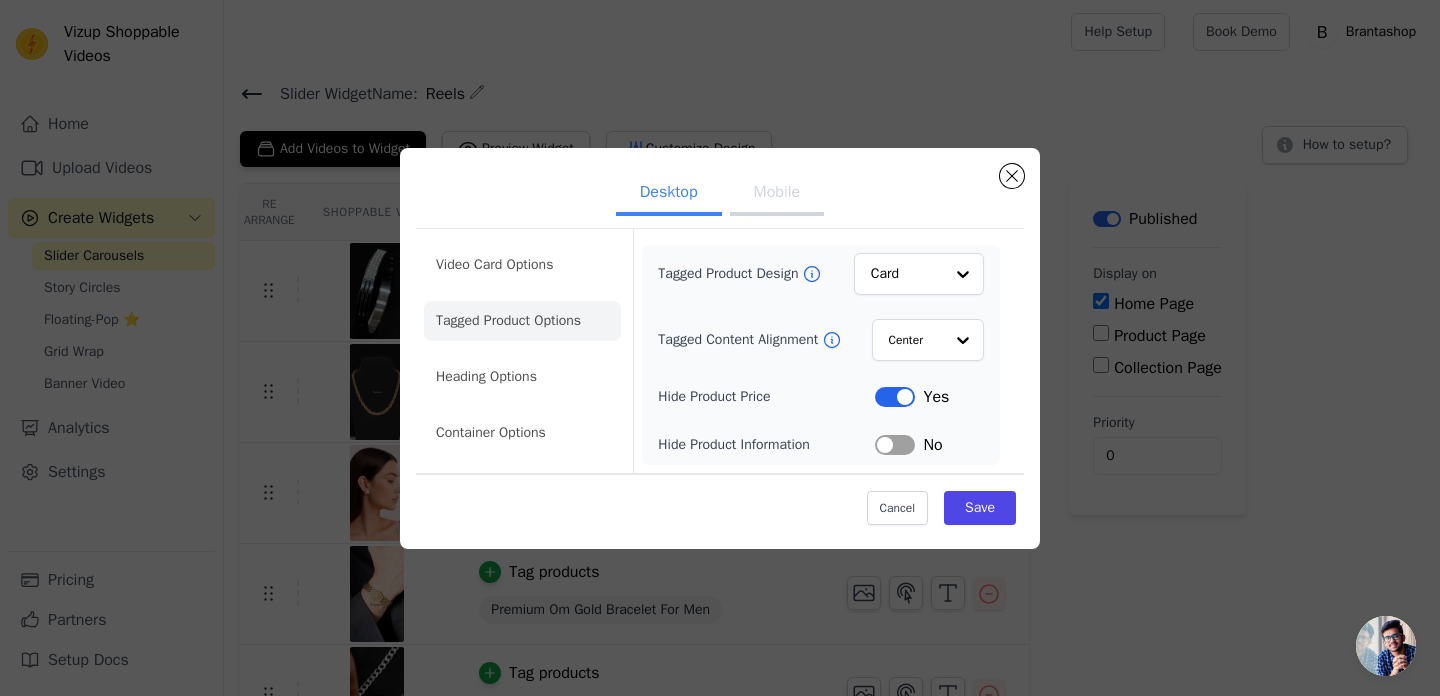 click on "Tagged Product Design           Card               Tagged Content Alignment           Center               Hide Product Price   Label     Yes   Hide Product Information   Label     No" at bounding box center [821, 355] 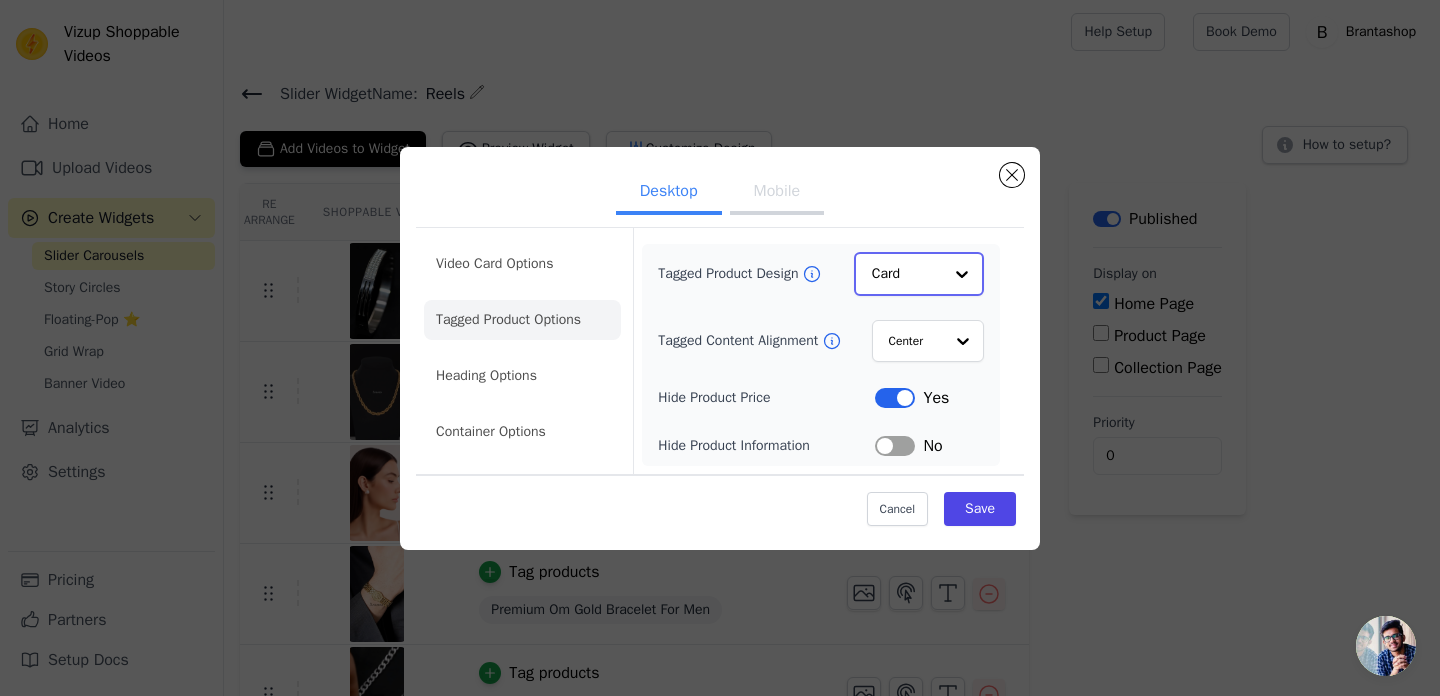 click on "Tagged Product Design" 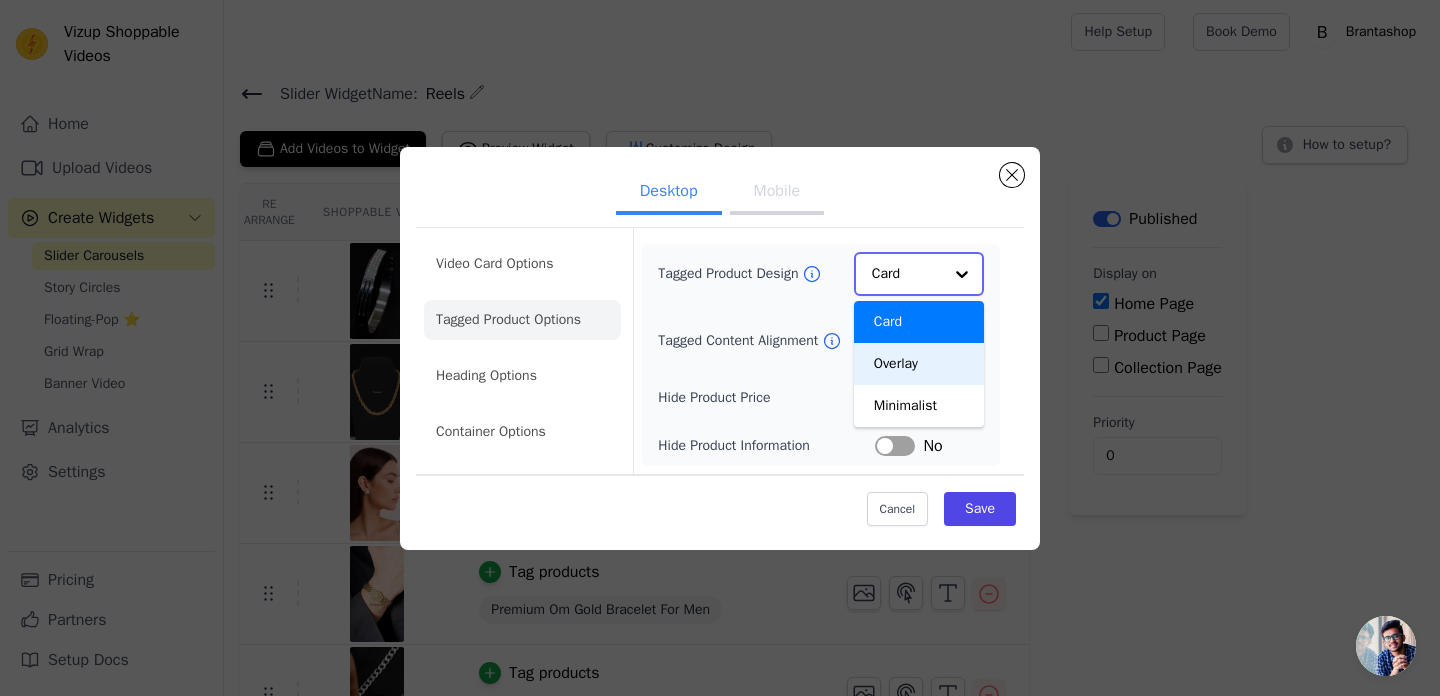 click on "Overlay" at bounding box center (919, 364) 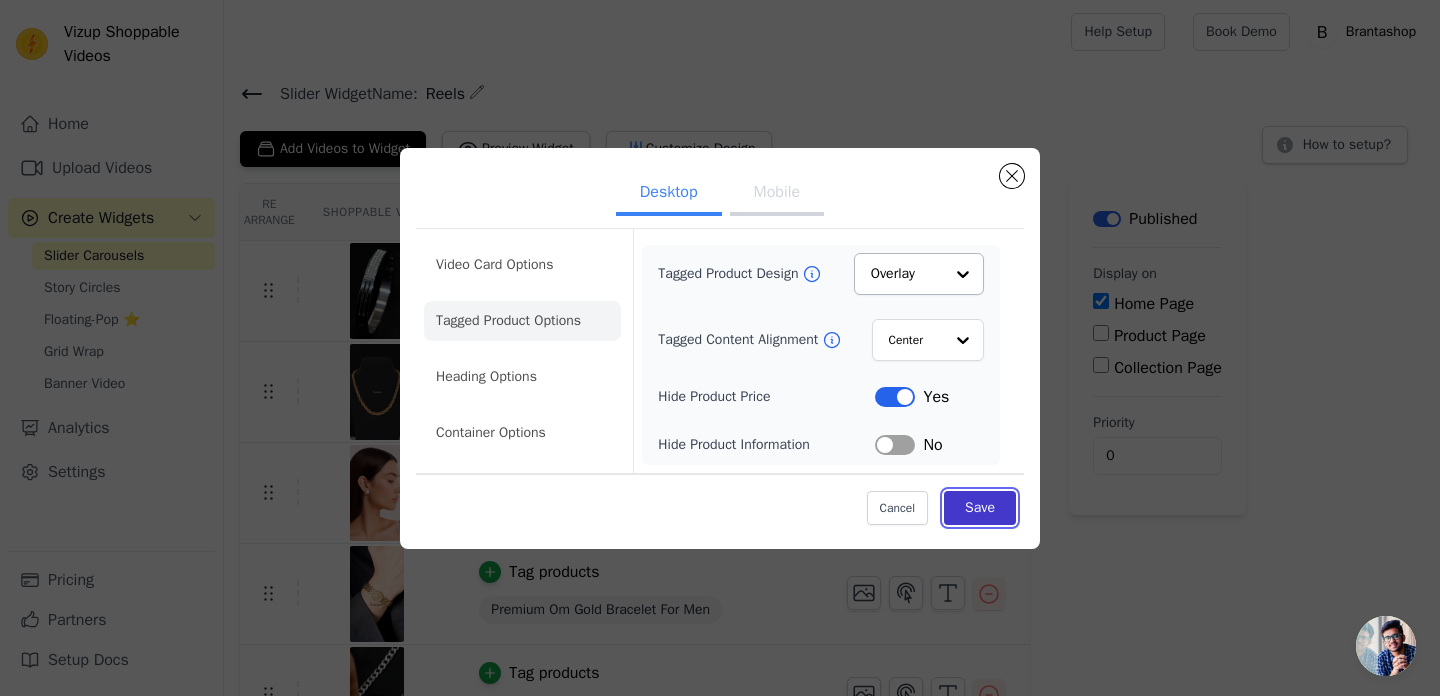 click on "Save" at bounding box center [980, 508] 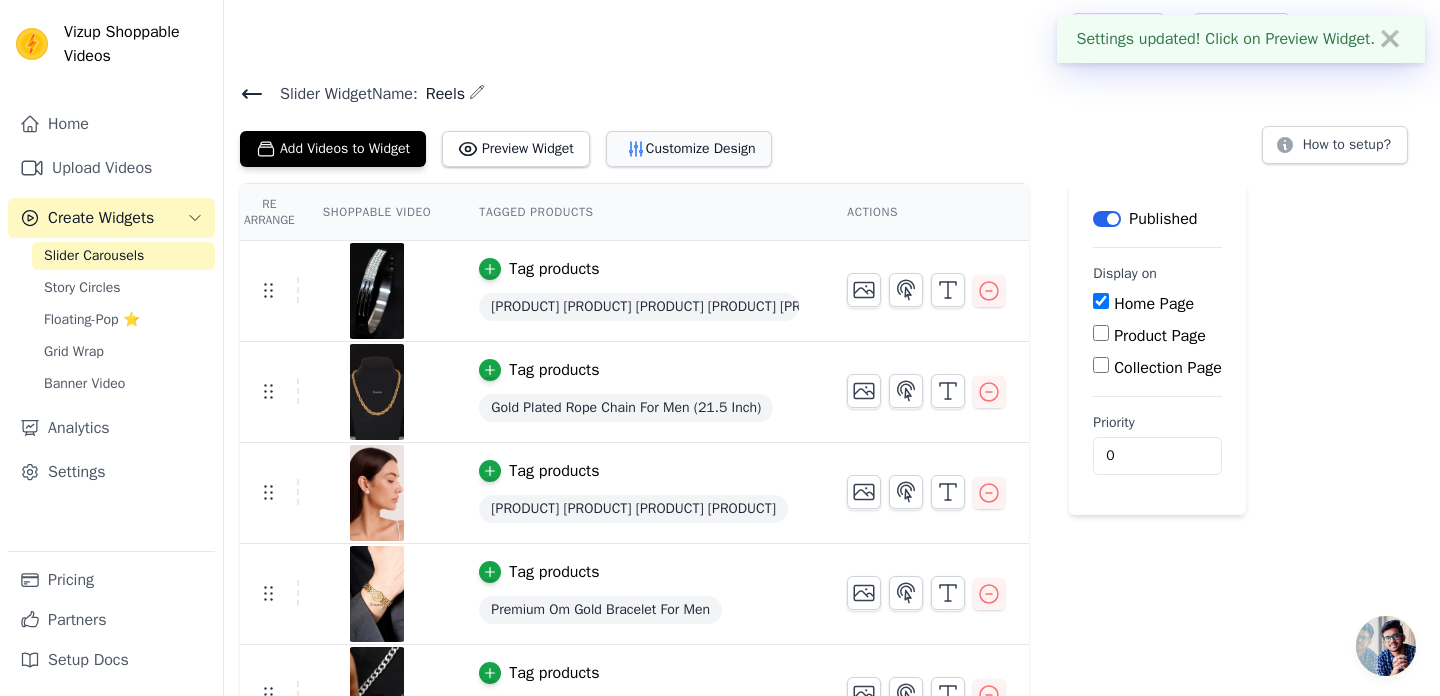 click on "Customize Design" at bounding box center [689, 149] 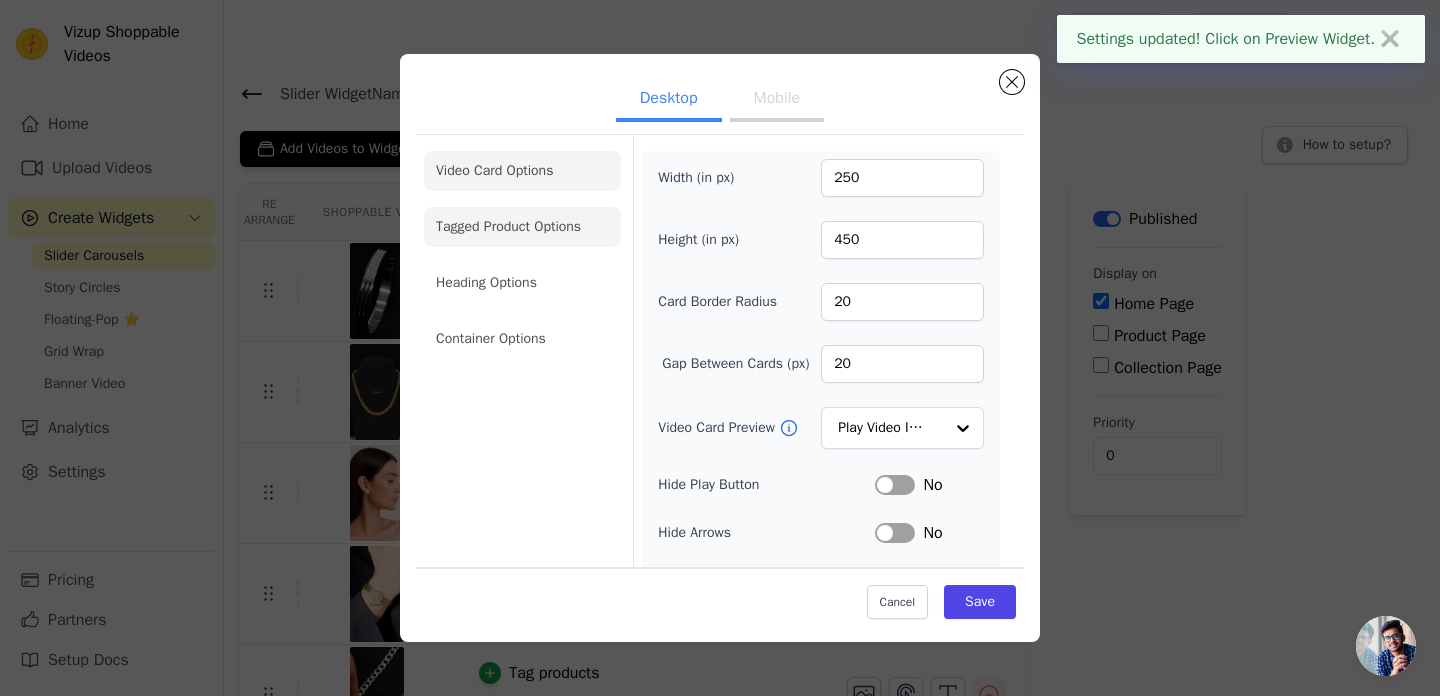 click on "Tagged Product Options" 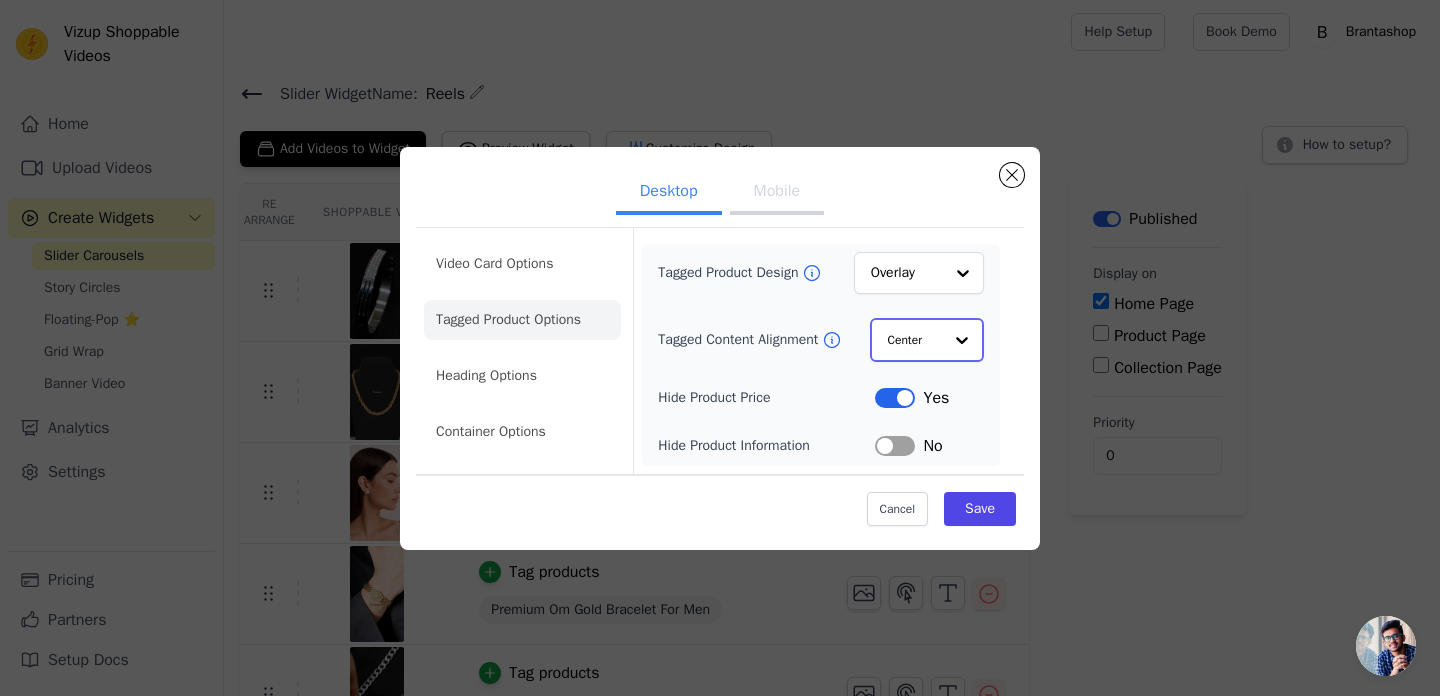 click on "Tagged Content Alignment" 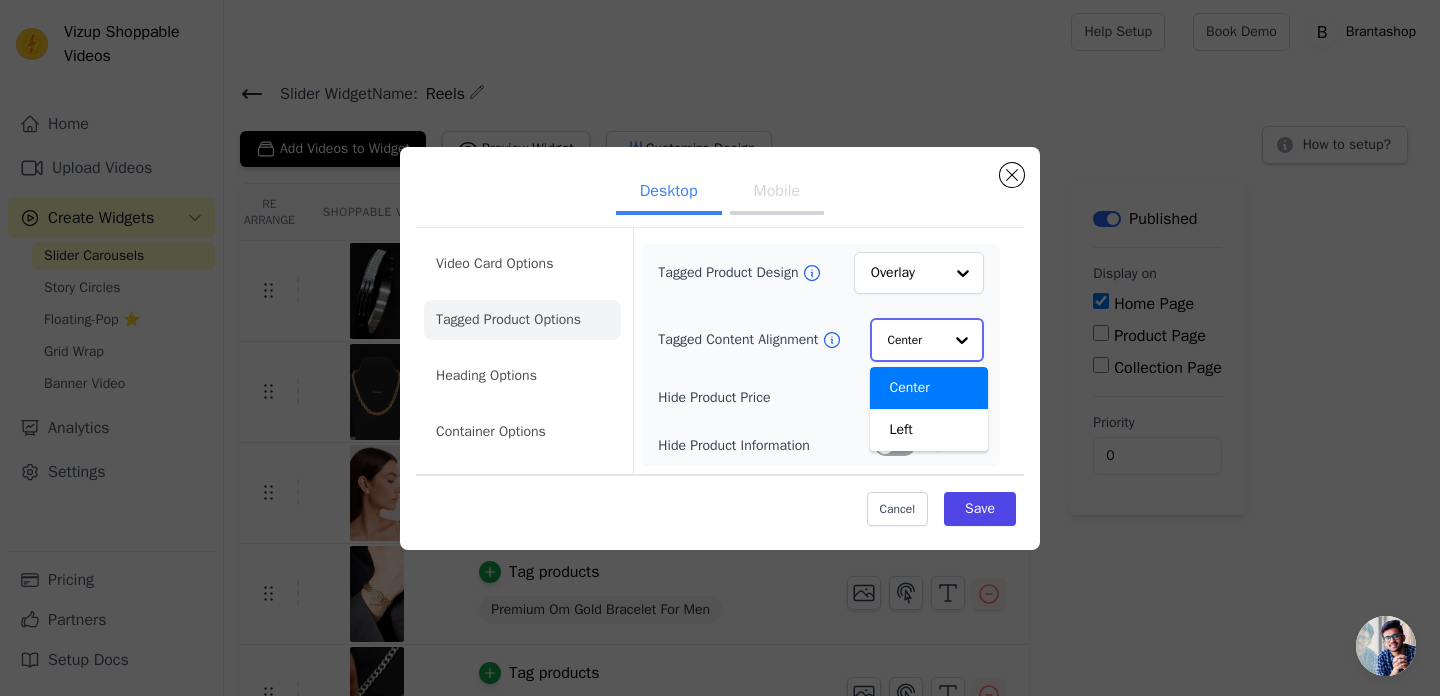 click on "Tagged Content Alignment" 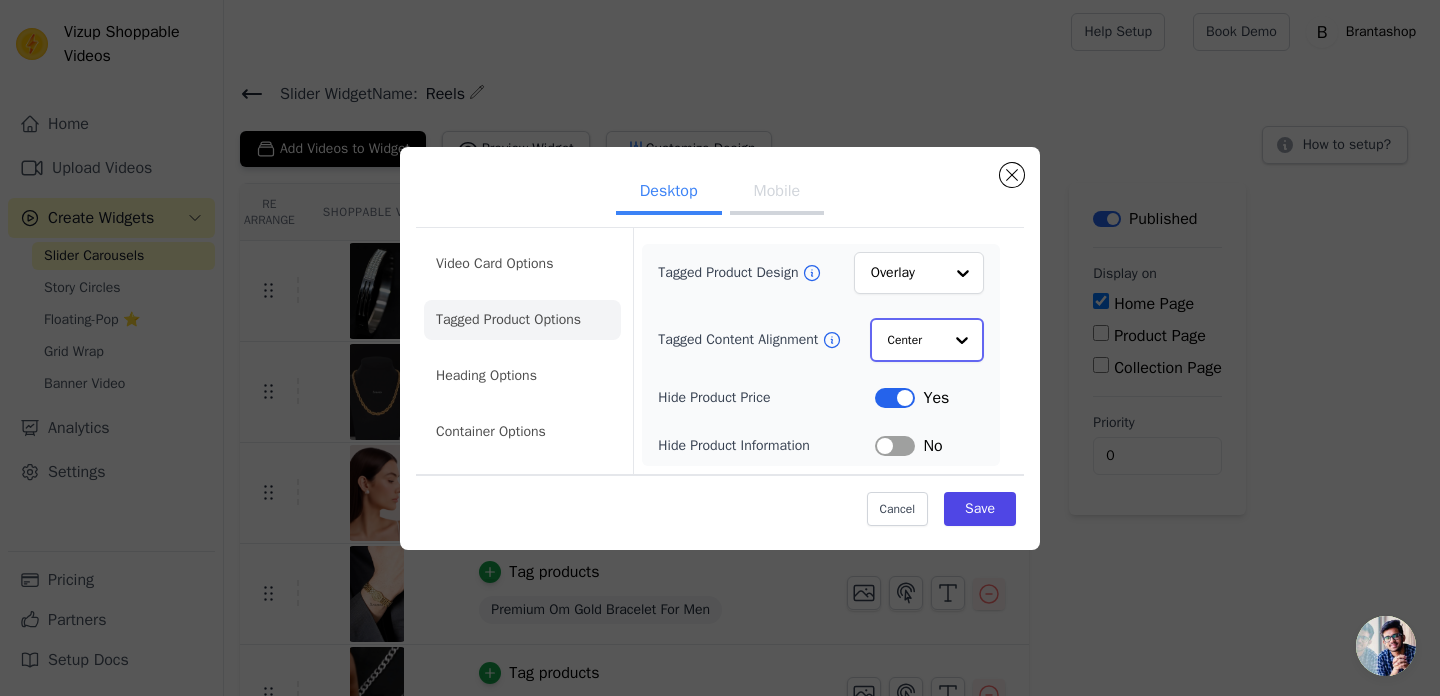 click on "Option Center, selected.   Select is focused, type to refine list, press down to open the menu.     Center" at bounding box center (927, 340) 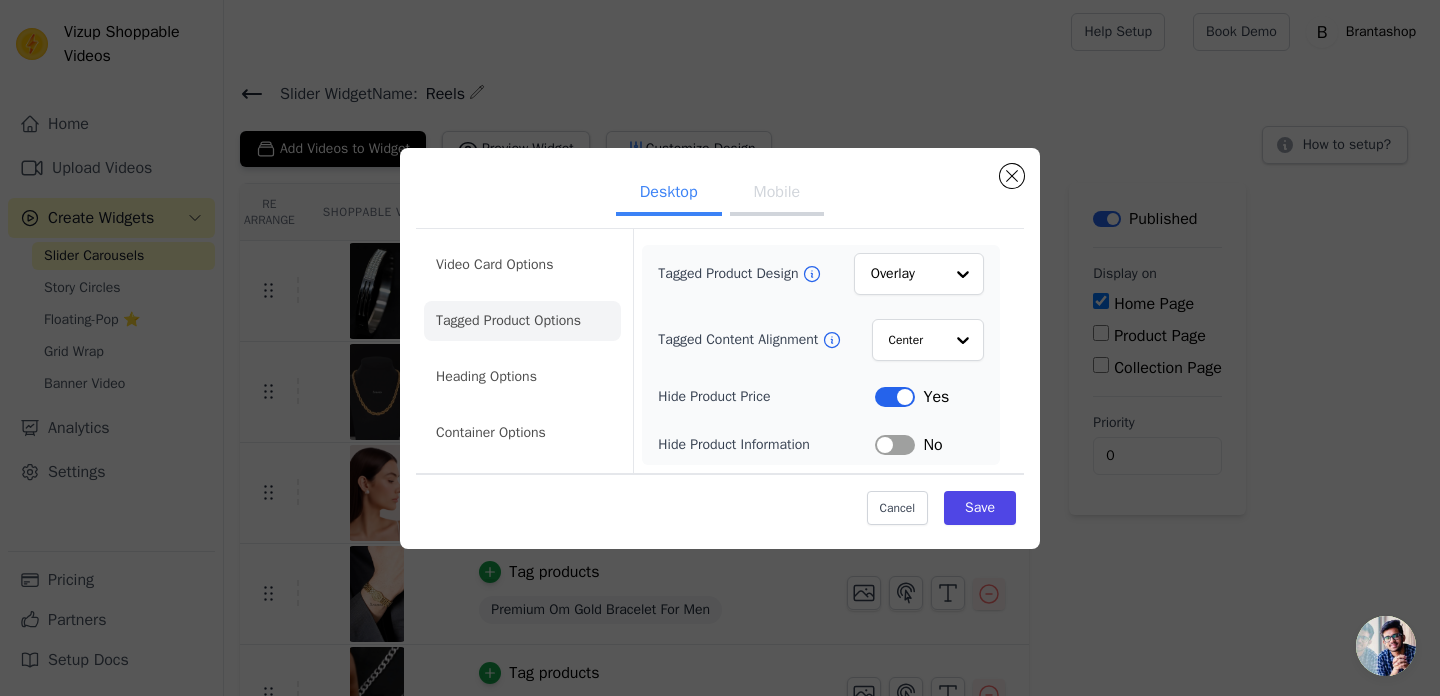 click on "Tagged Product Design           Overlay               Tagged Content Alignment           Center               Hide Product Price   Label     Yes   Hide Product Information   Label     No" at bounding box center [821, 355] 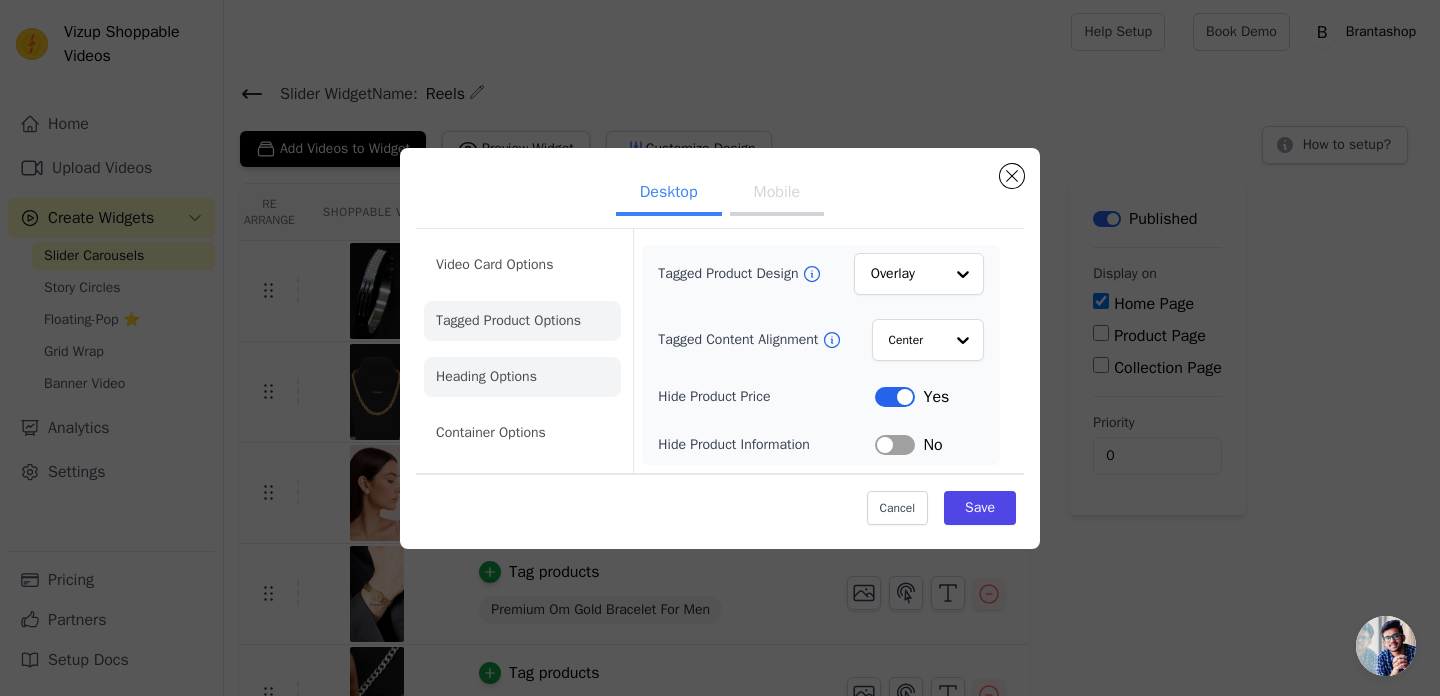 click on "Heading Options" 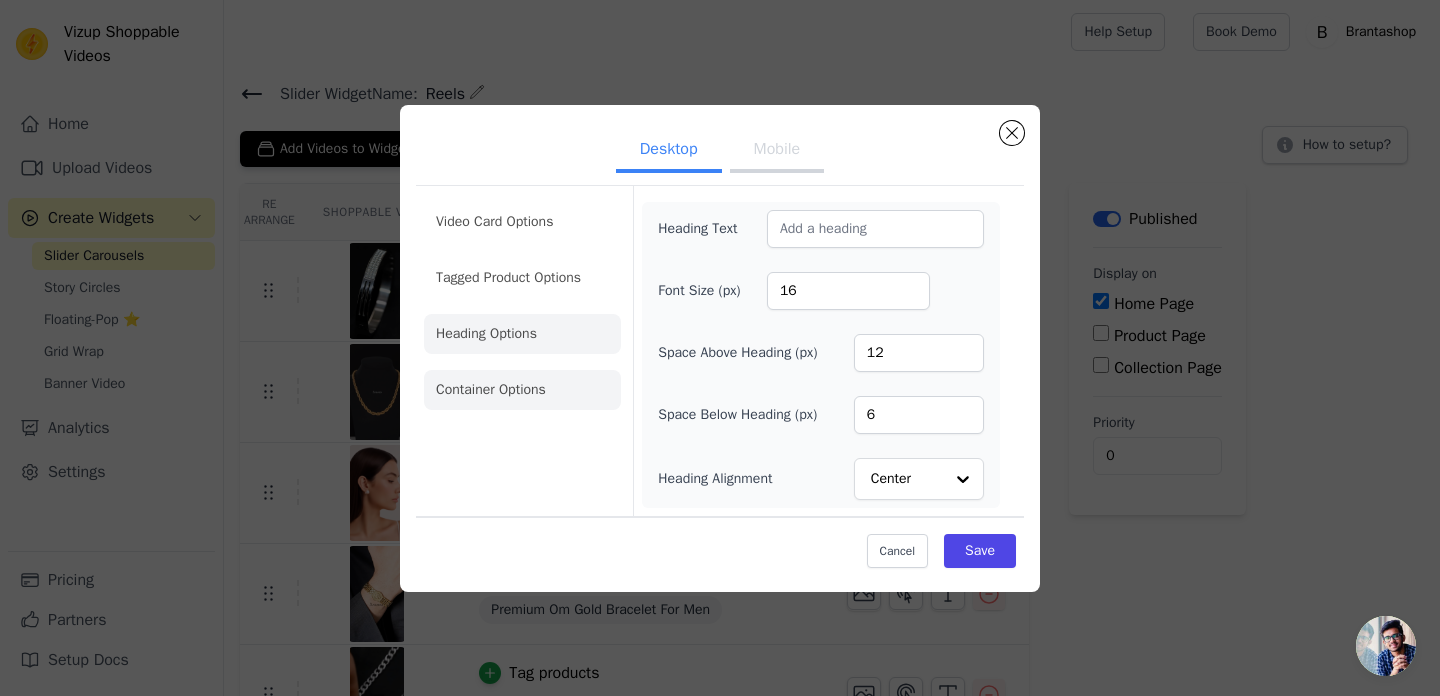 click on "Container Options" 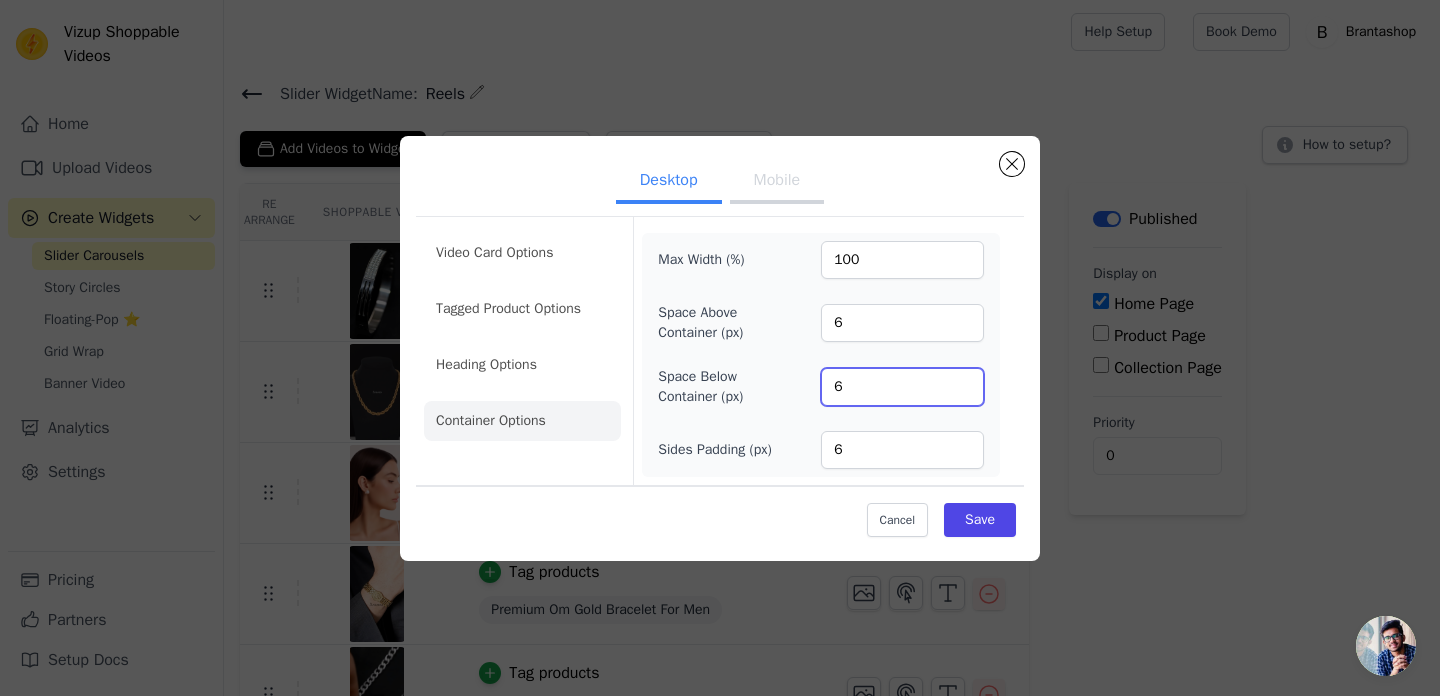 click on "6" at bounding box center [902, 387] 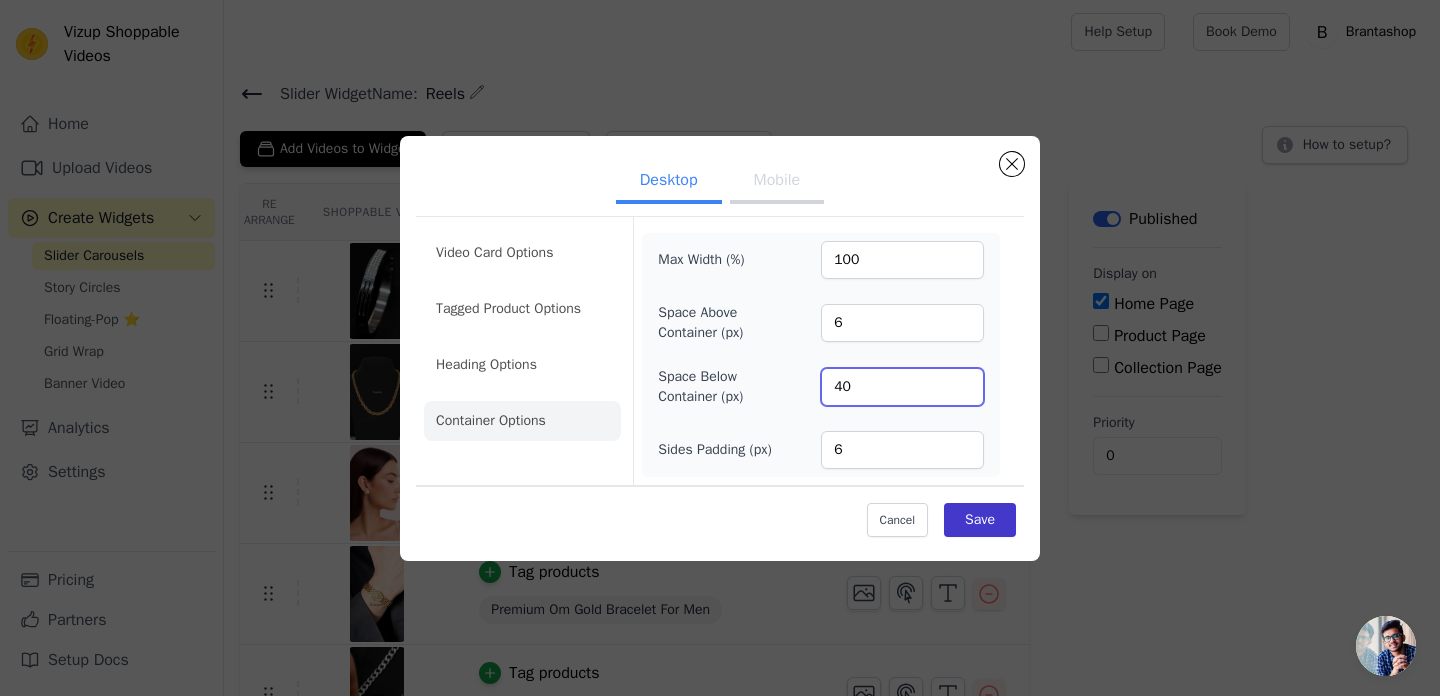 type on "40" 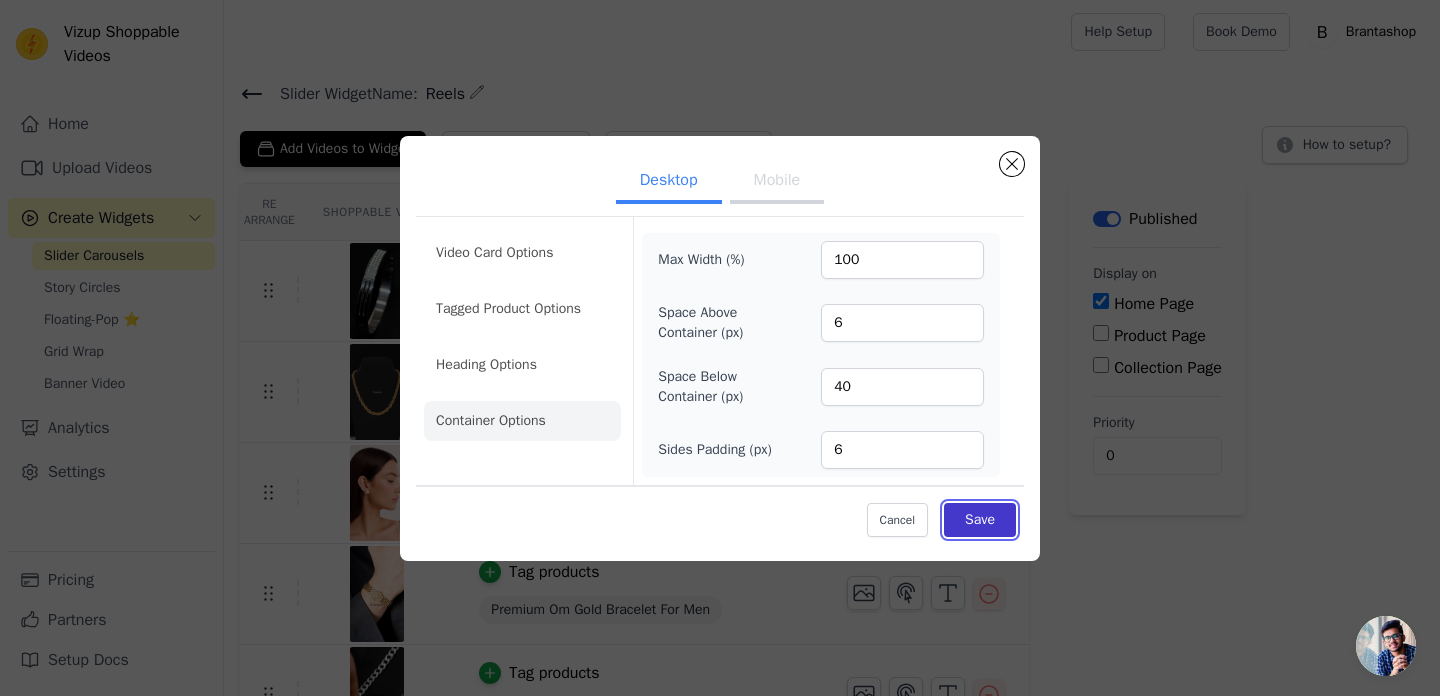 click on "Save" at bounding box center [980, 520] 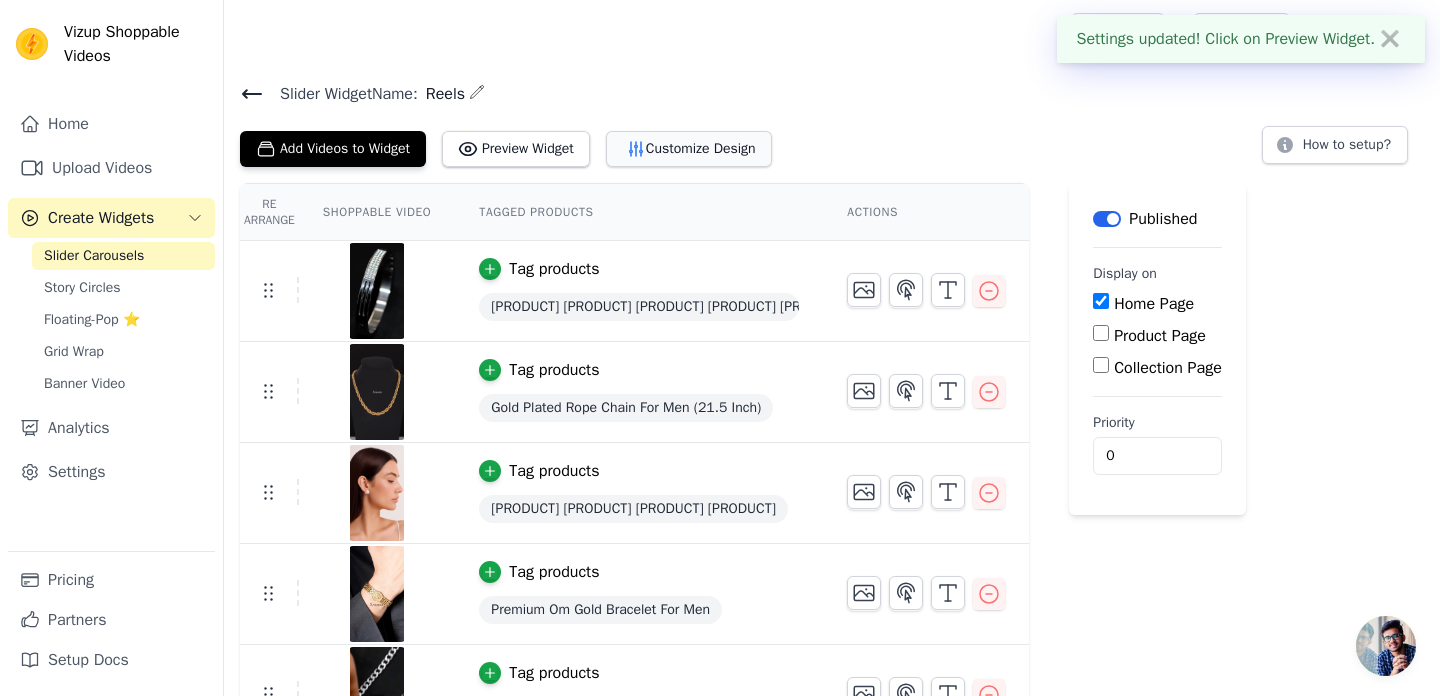 click on "Customize Design" at bounding box center [689, 149] 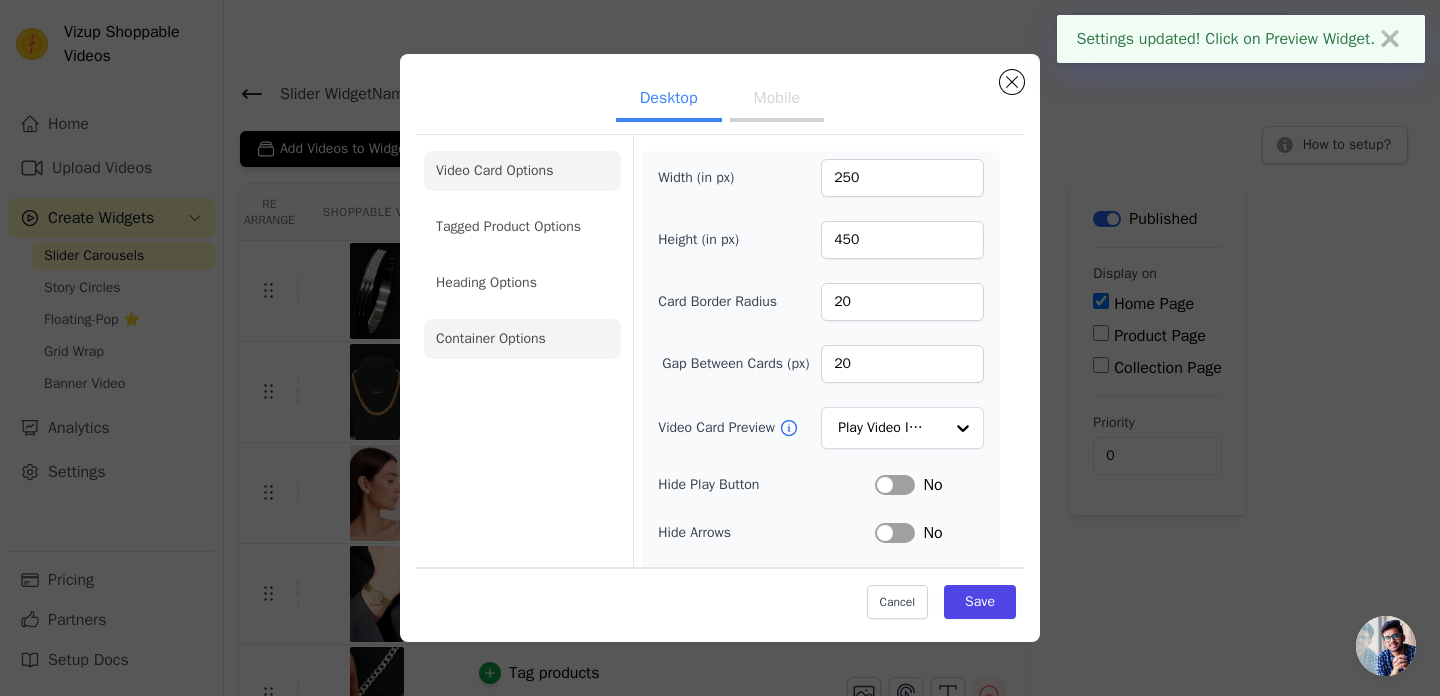 click on "Container Options" 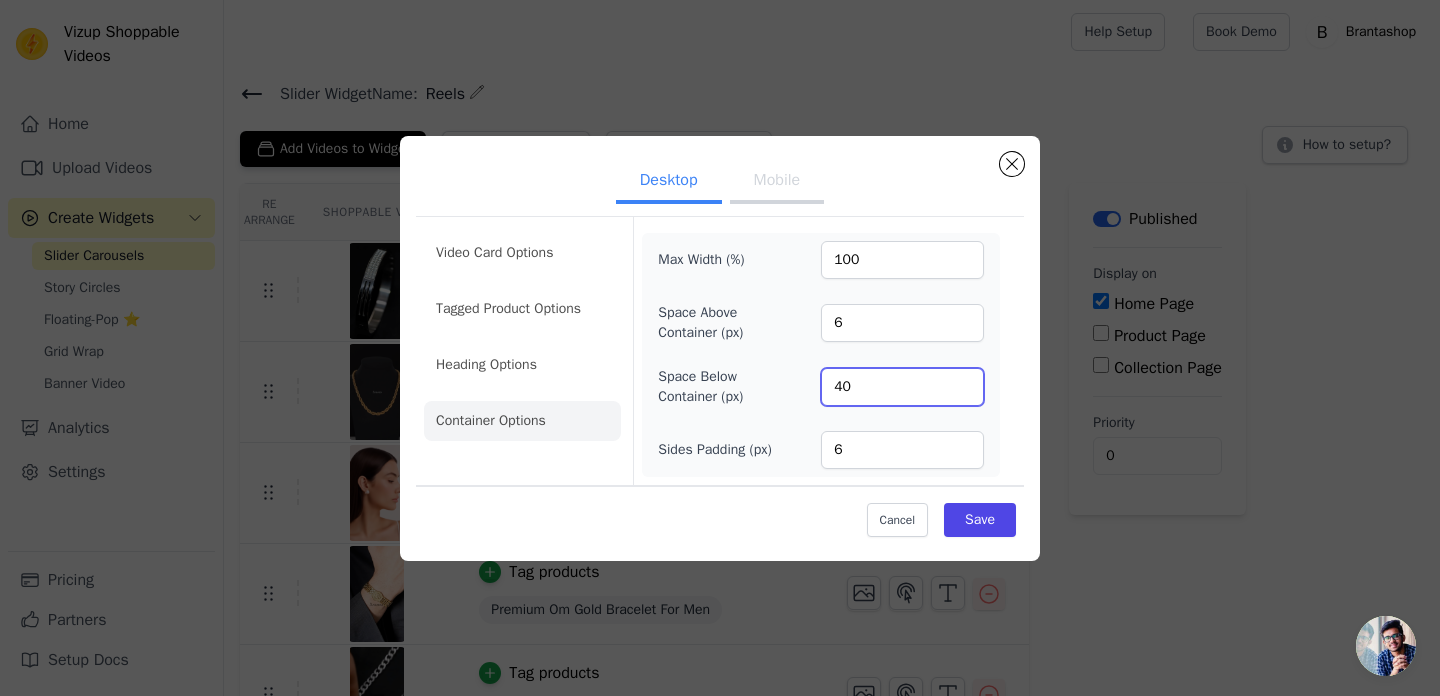 click on "40" at bounding box center [902, 387] 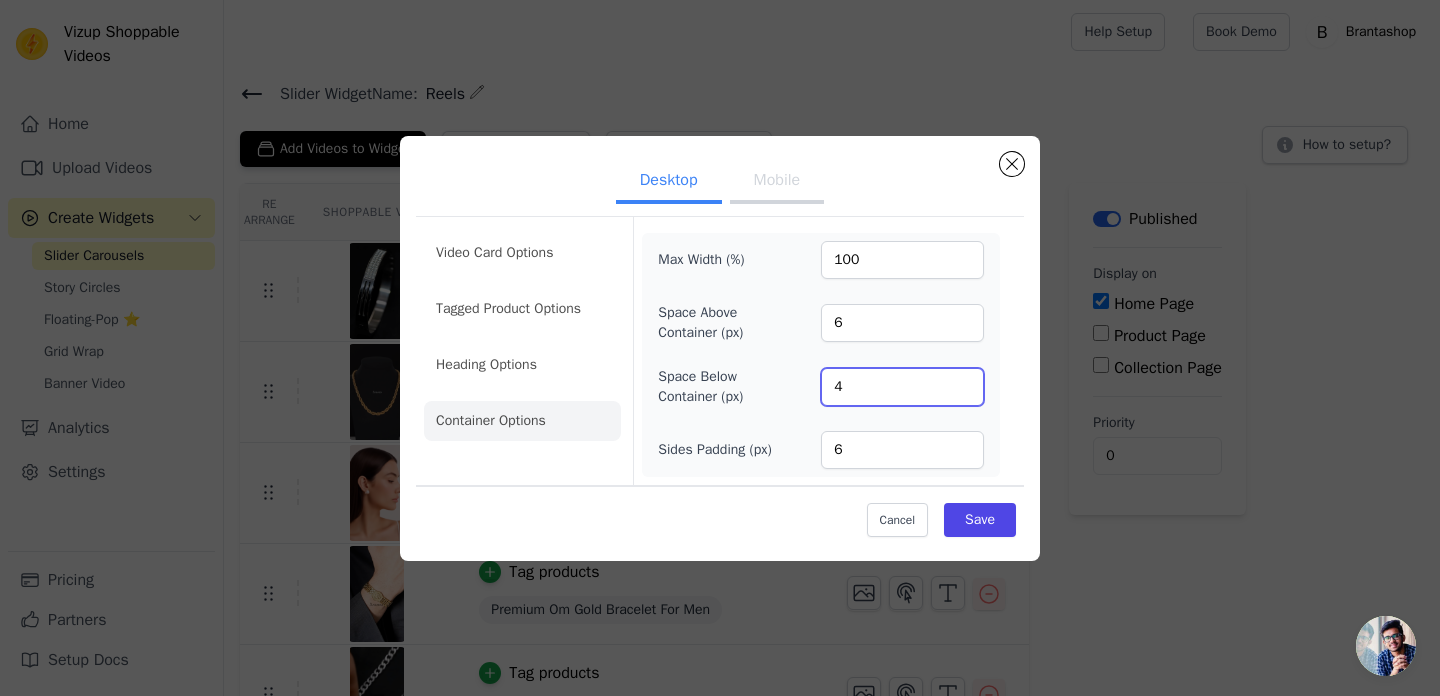 type on "40" 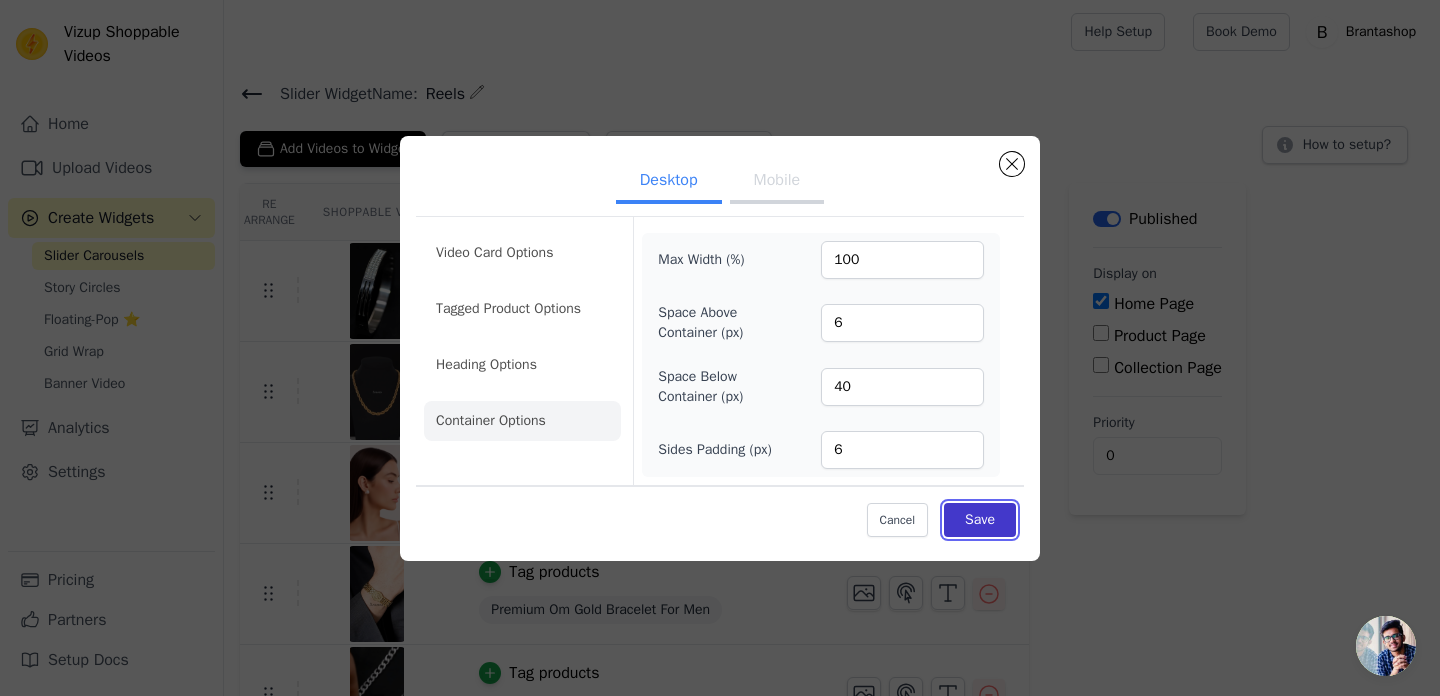 click on "Save" at bounding box center [980, 520] 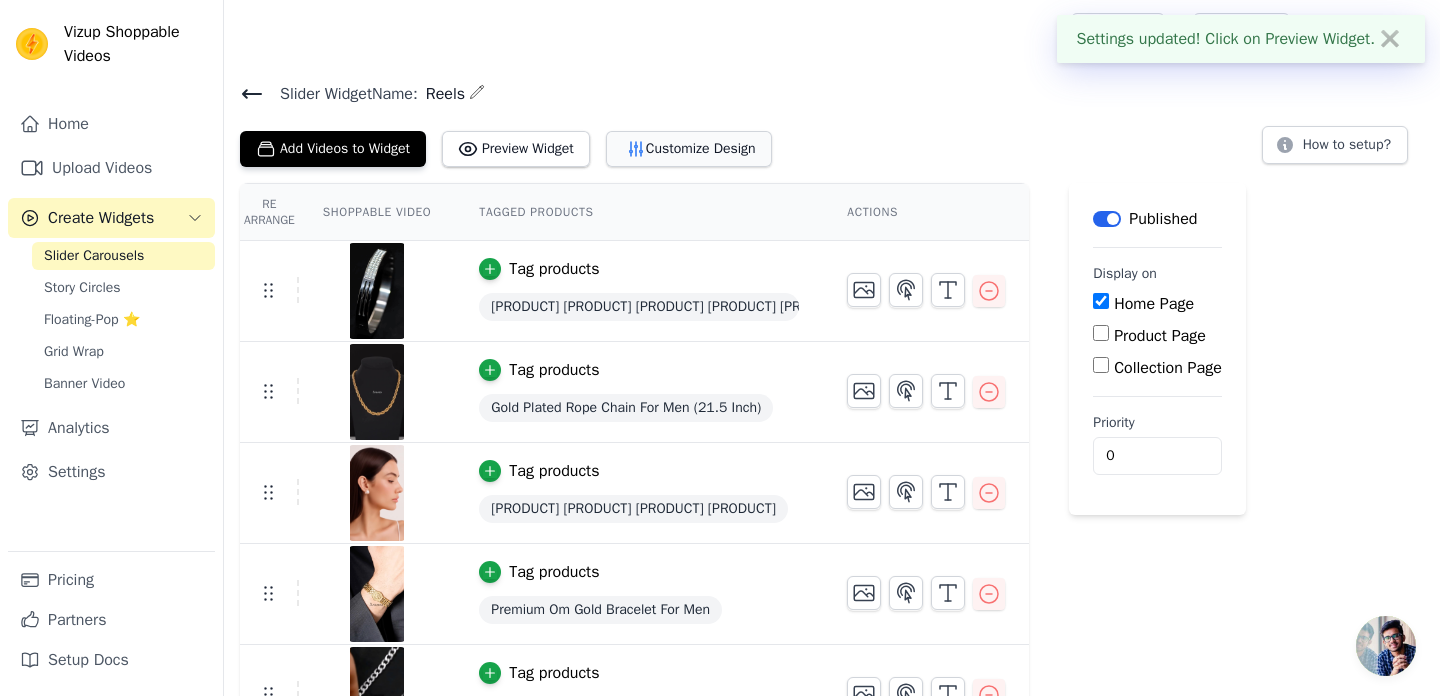 click on "Customize Design" at bounding box center [689, 149] 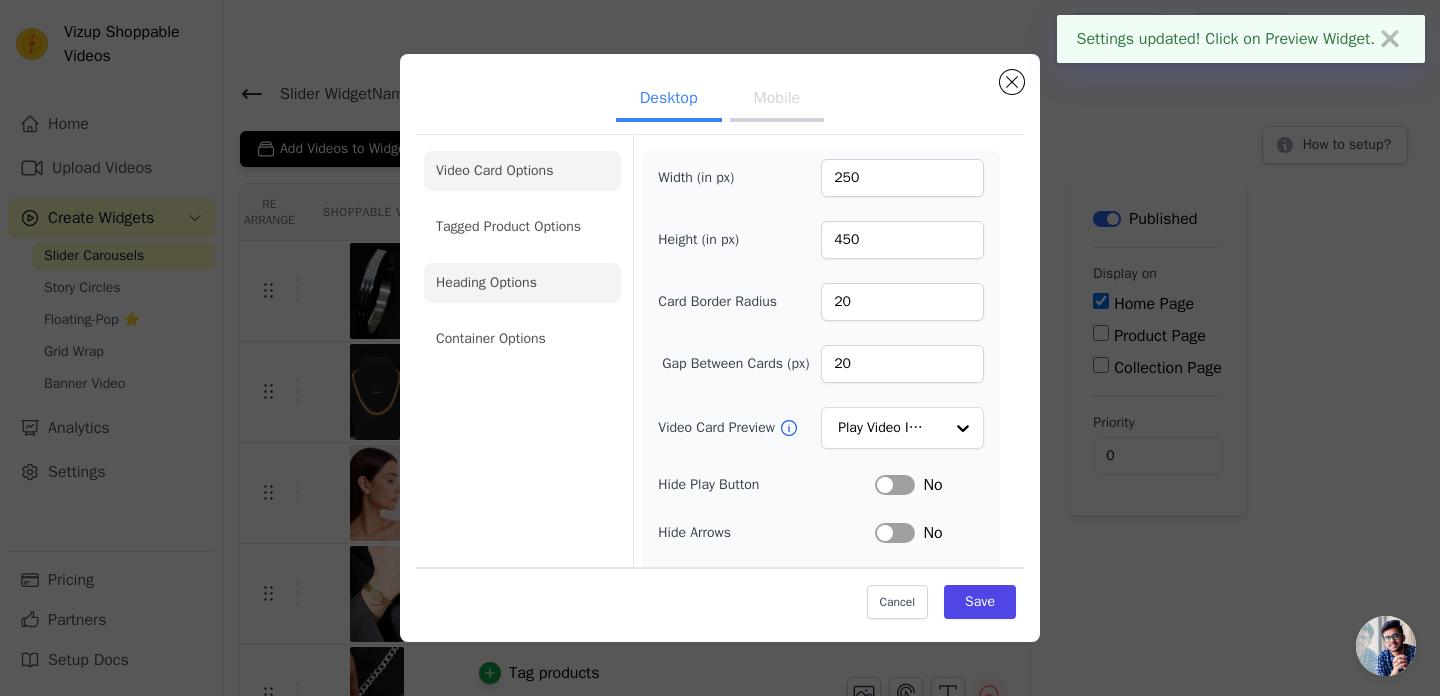 click on "Heading Options" 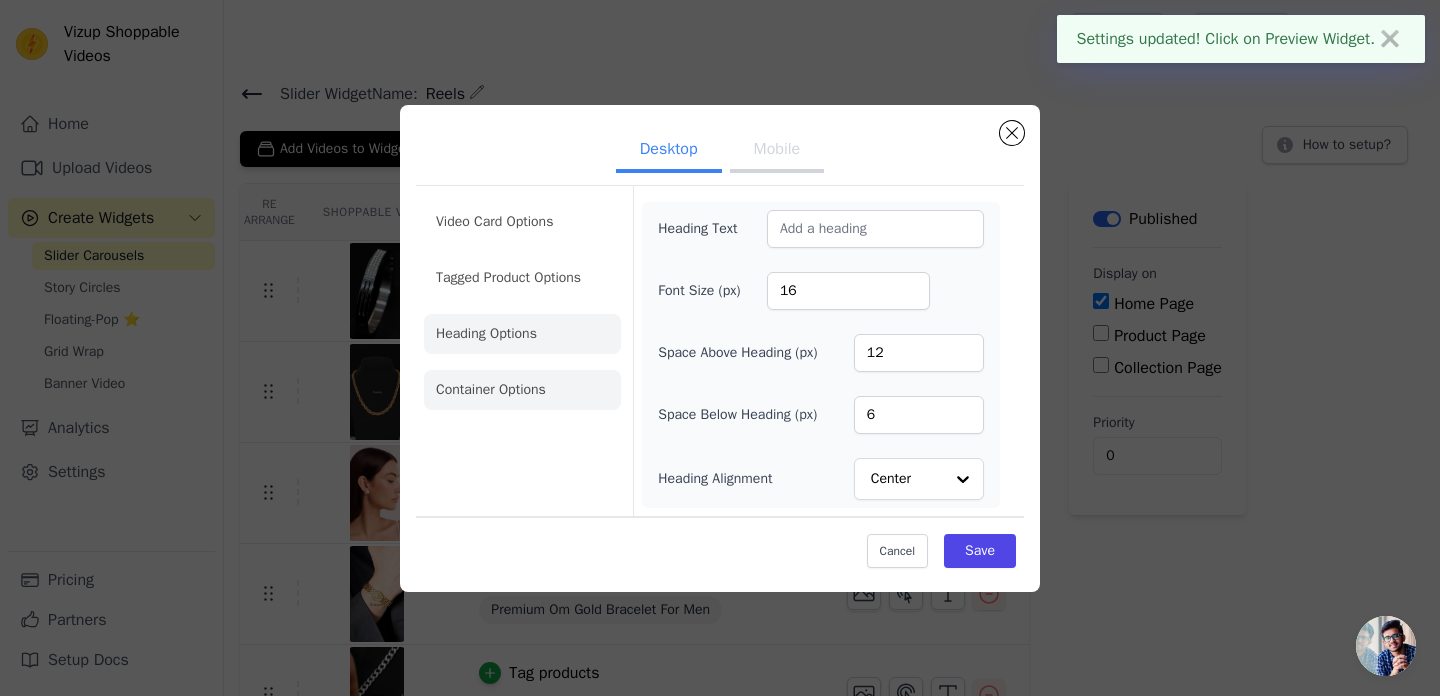 click on "Container Options" 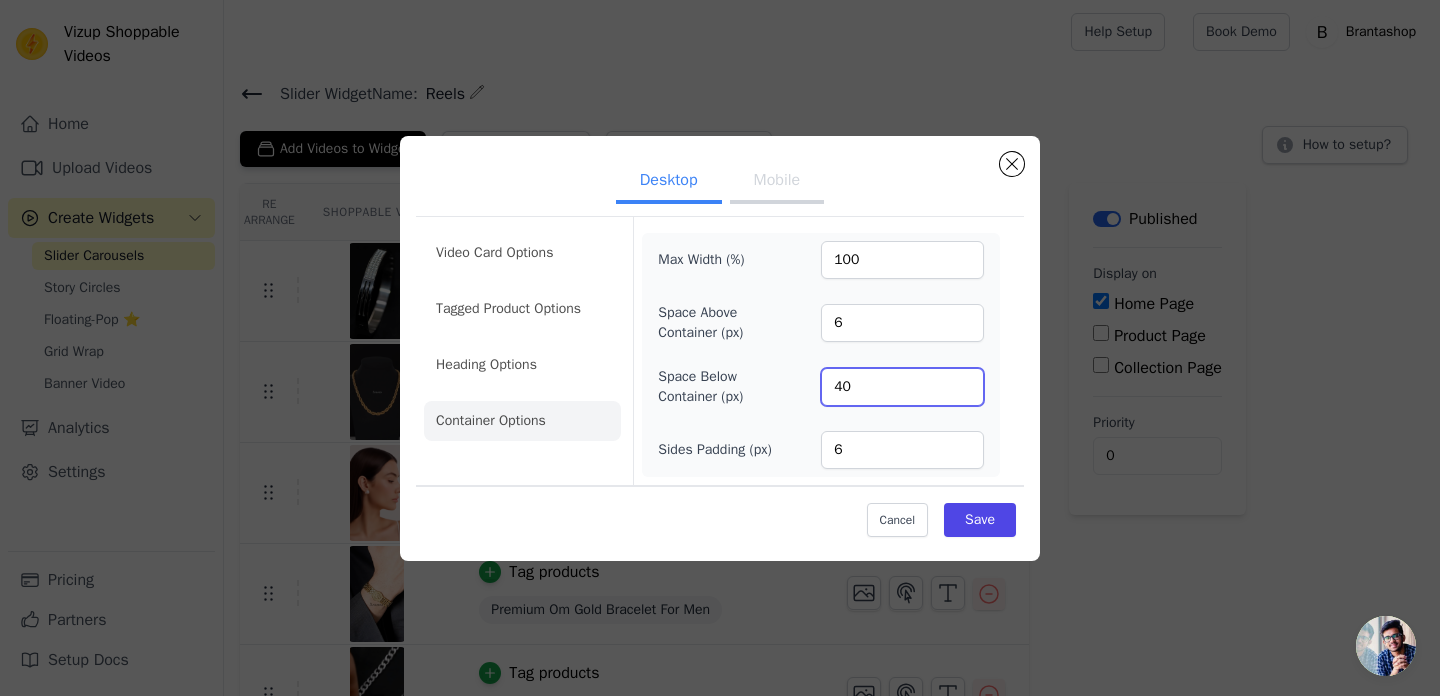 drag, startPoint x: 865, startPoint y: 379, endPoint x: 759, endPoint y: 391, distance: 106.677086 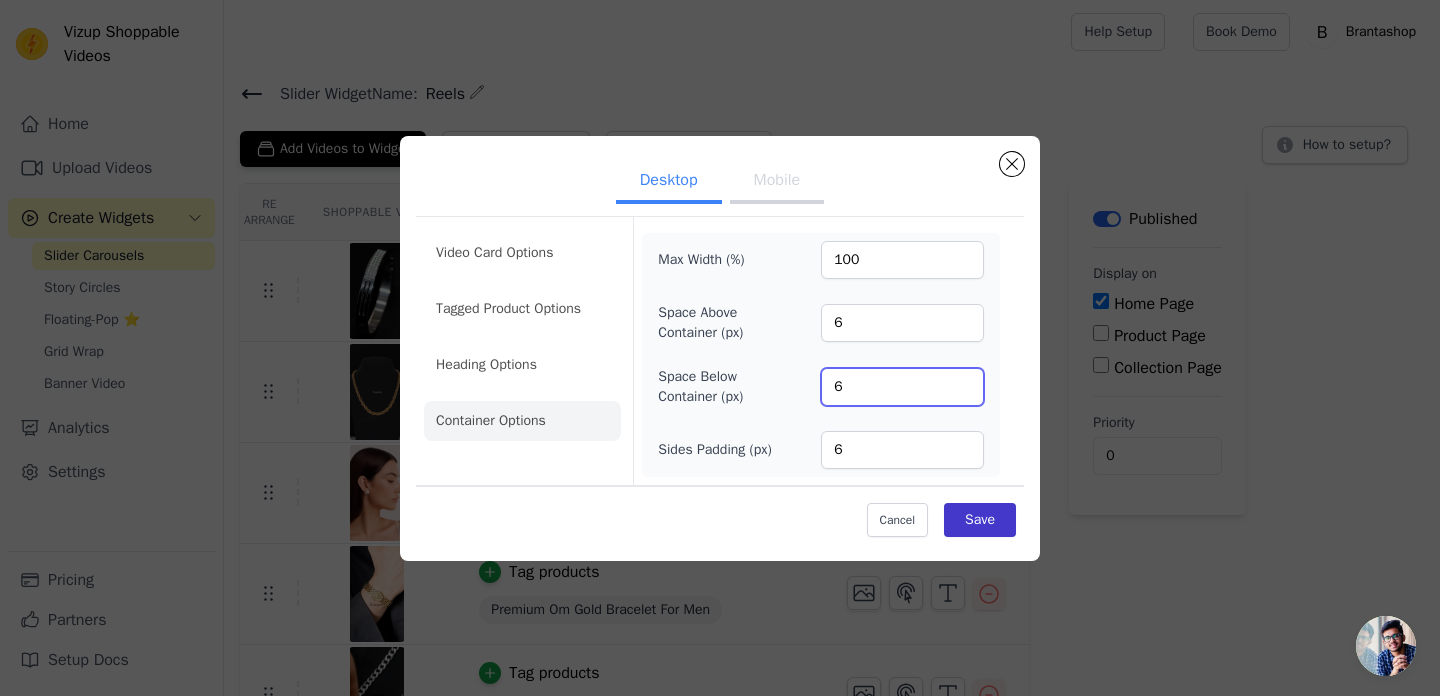 type on "6" 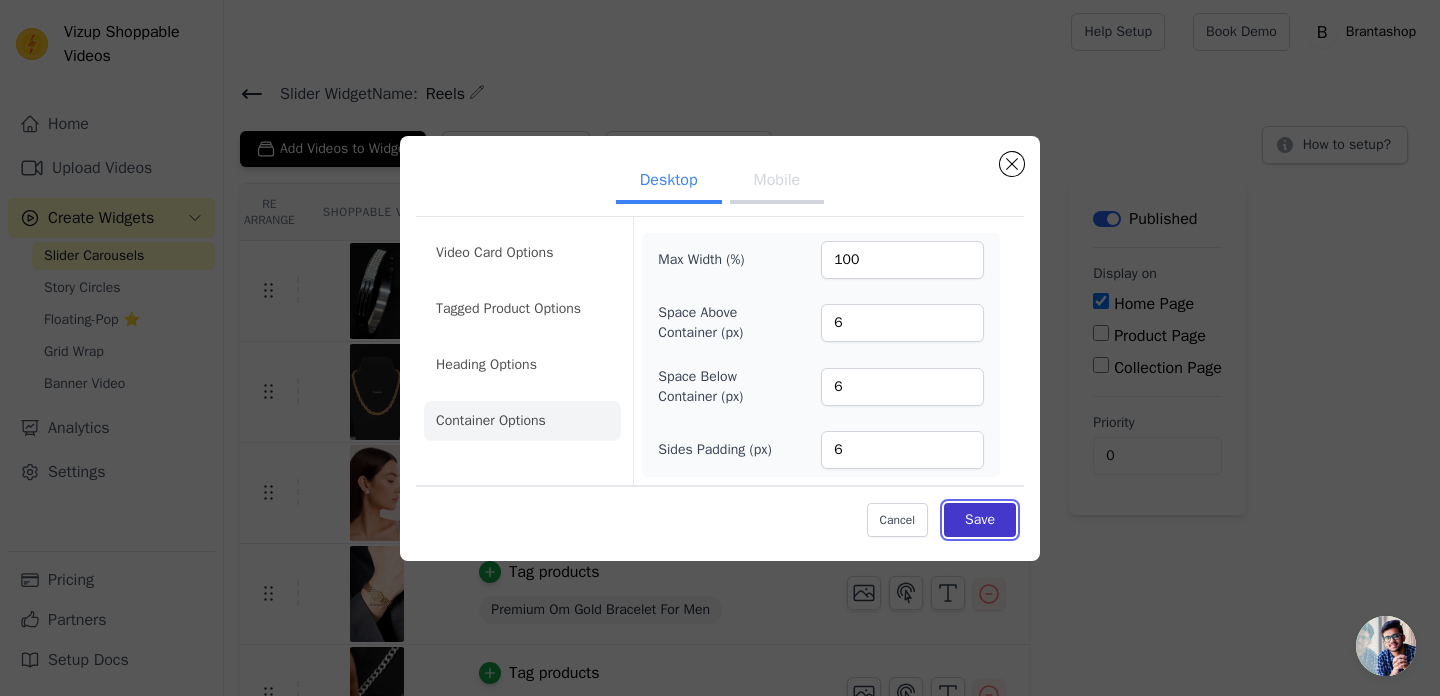 click on "Save" at bounding box center [980, 520] 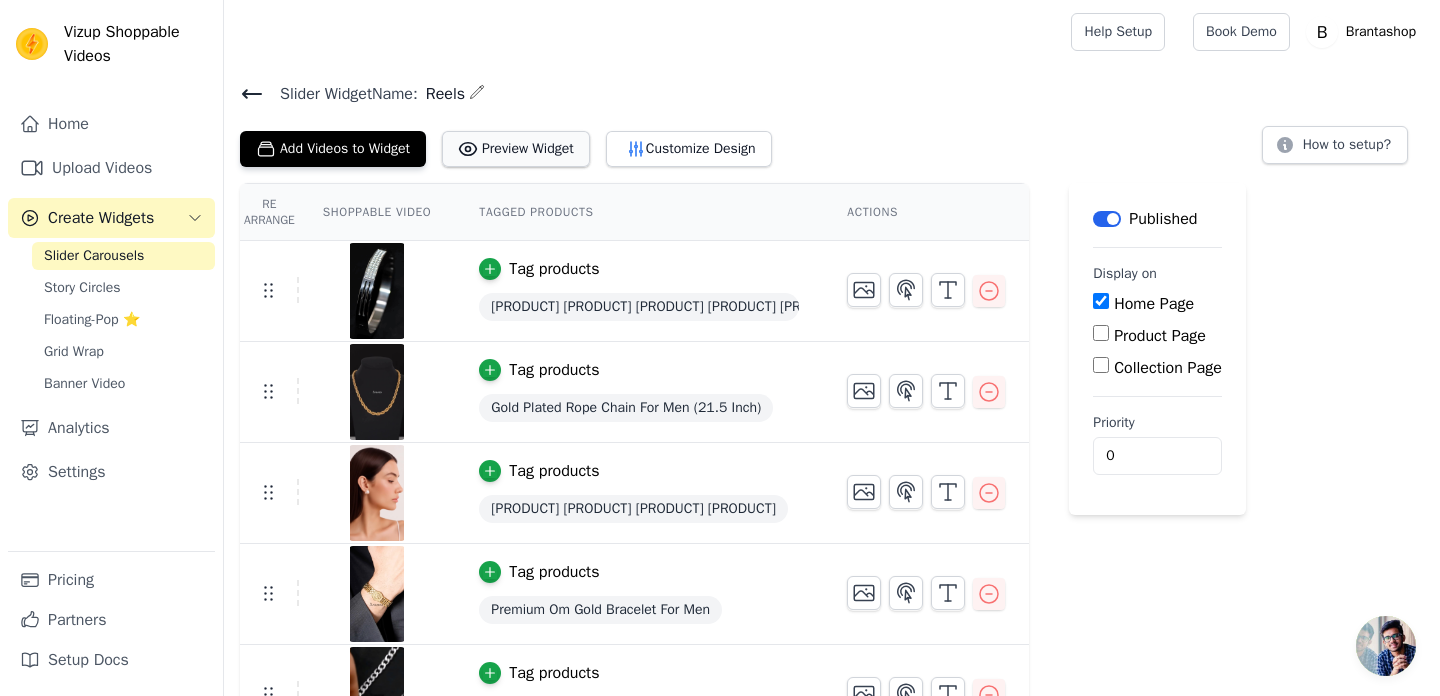 click on "Preview Widget" at bounding box center (516, 149) 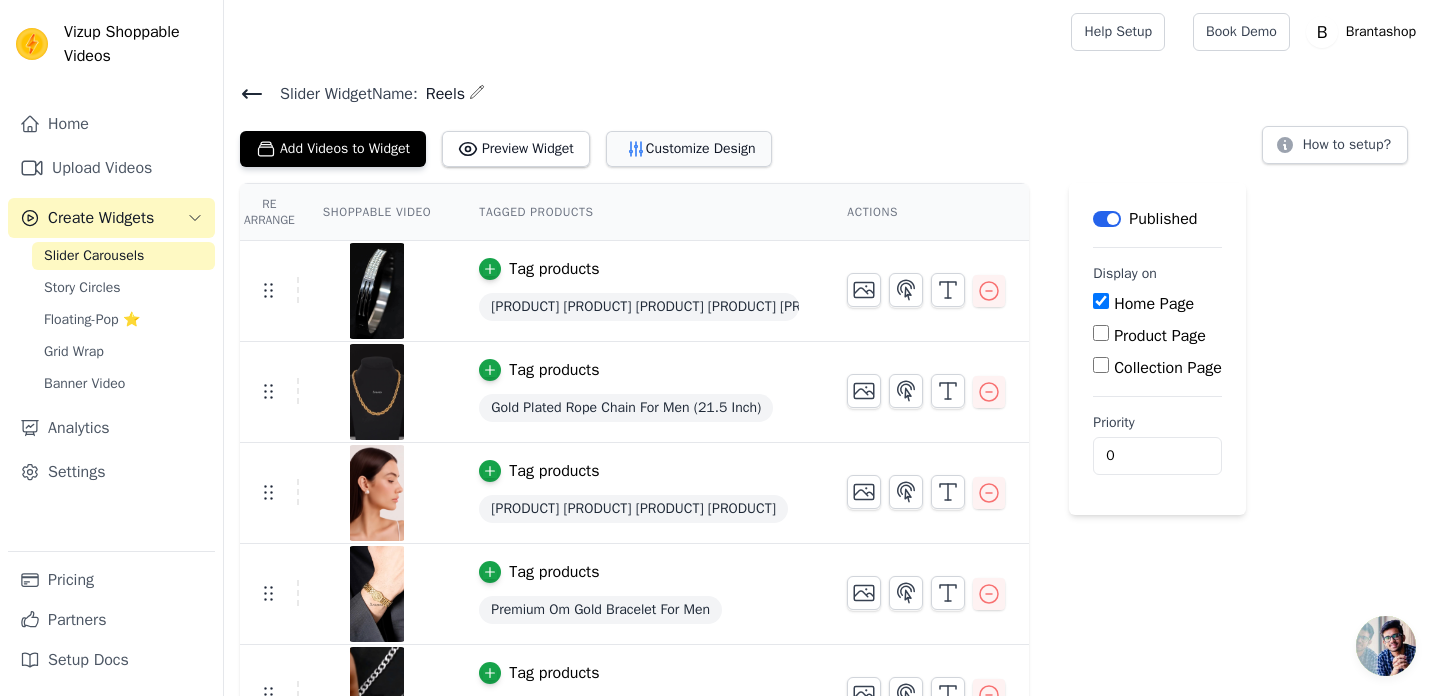 click on "Customize Design" at bounding box center [689, 149] 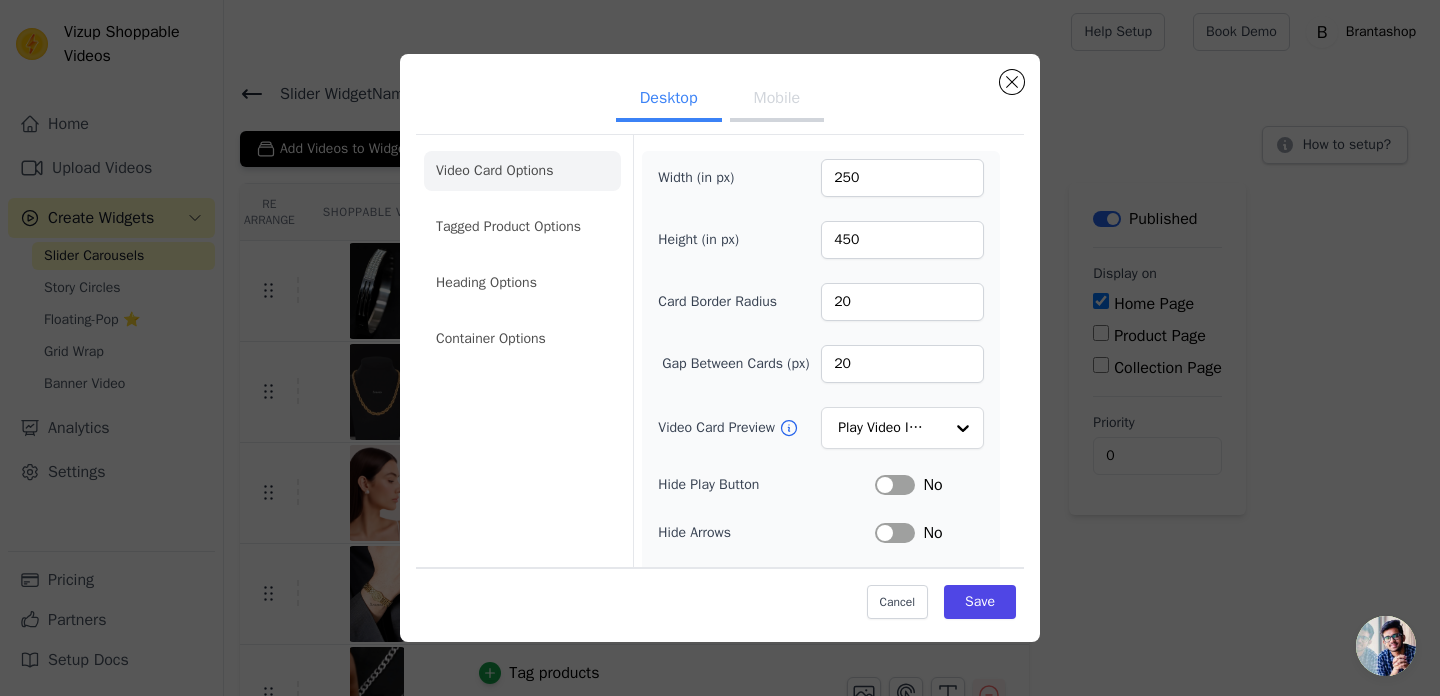 click on "Mobile" at bounding box center (777, 100) 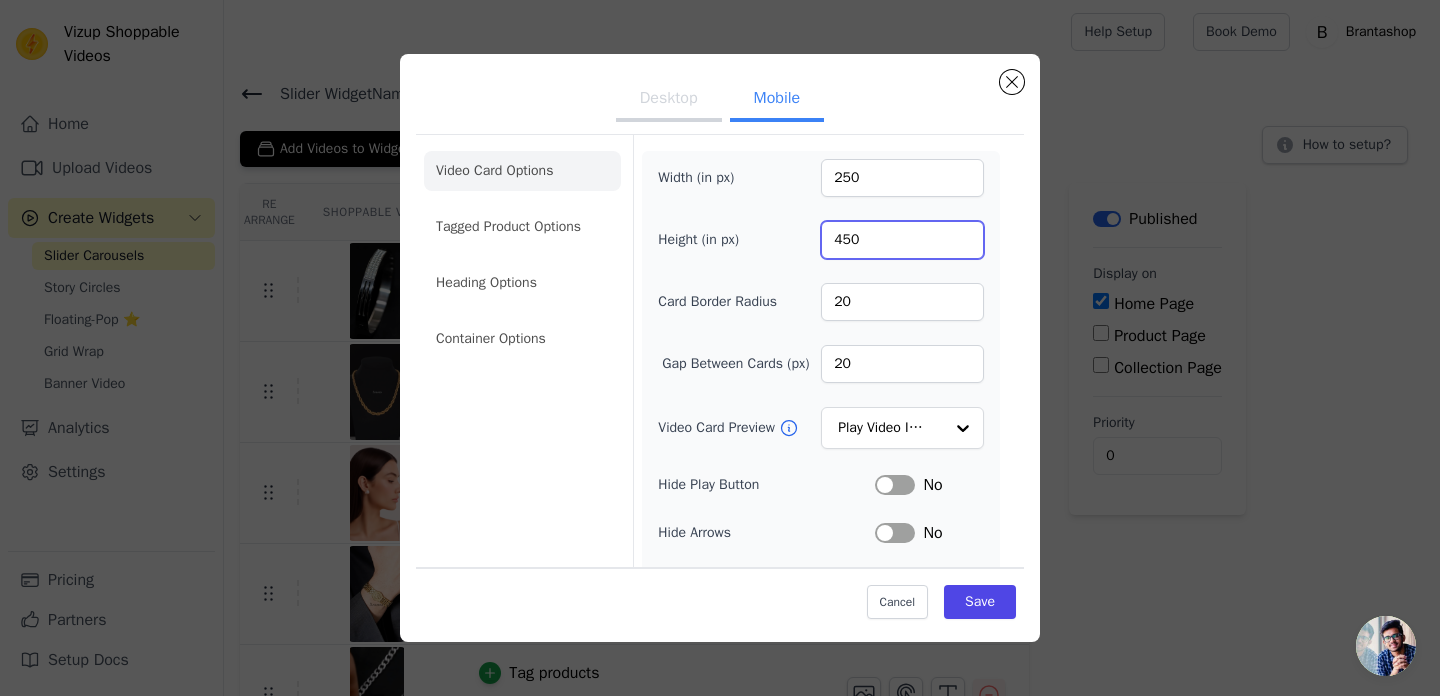 drag, startPoint x: 876, startPoint y: 236, endPoint x: 794, endPoint y: 238, distance: 82.02438 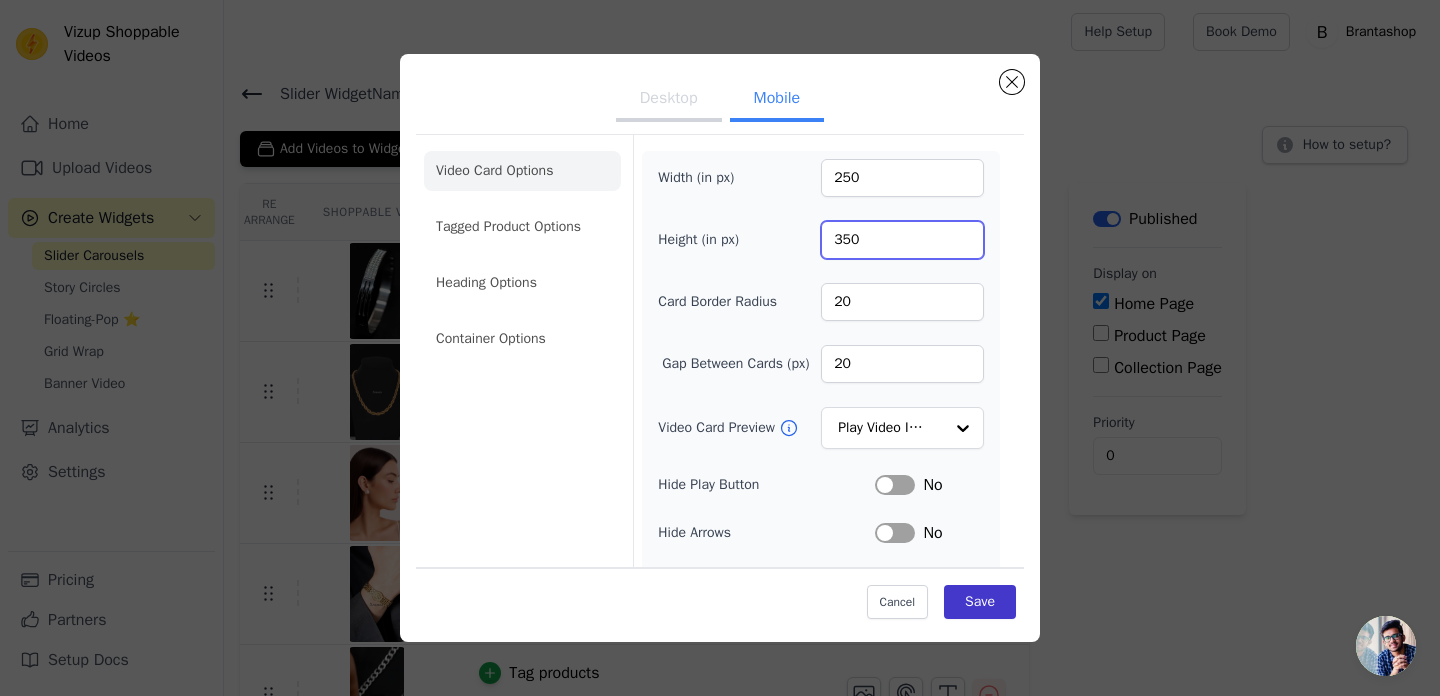 type on "350" 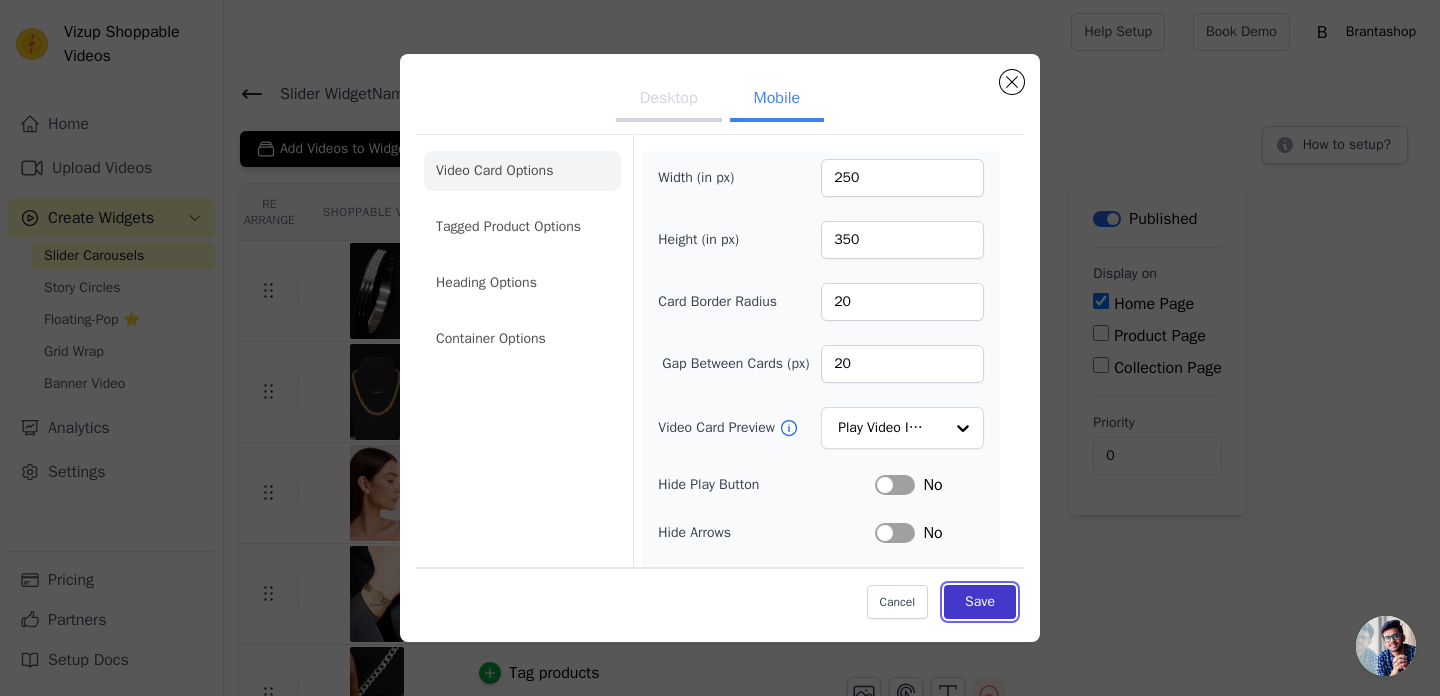 click on "Save" at bounding box center [980, 601] 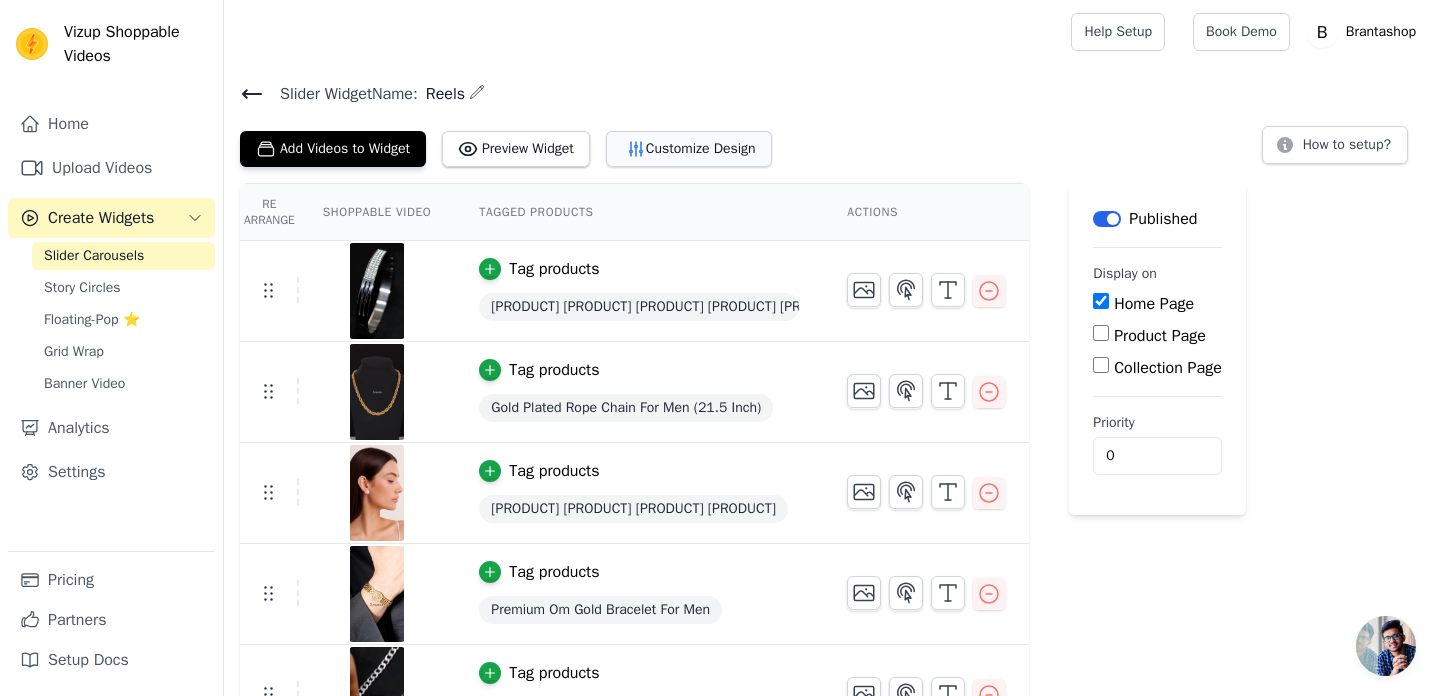click on "Customize Design" at bounding box center [689, 149] 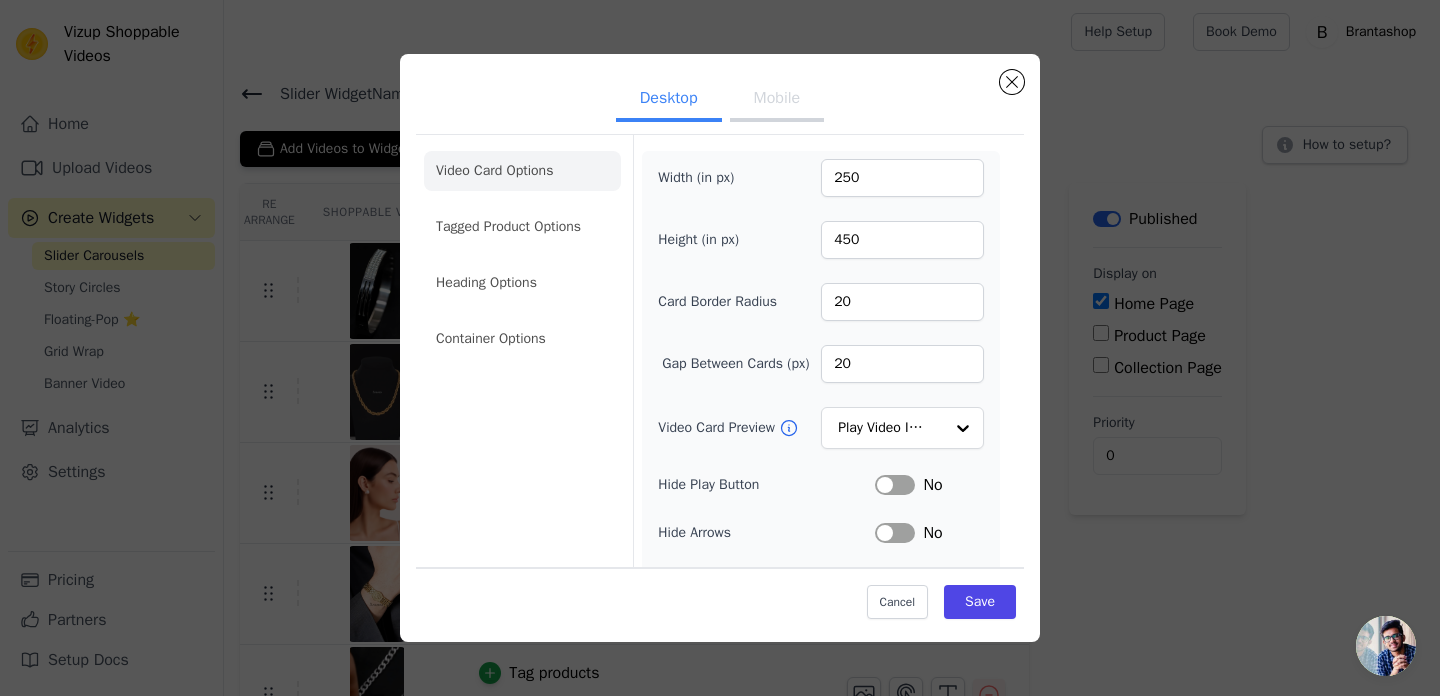 click on "Mobile" at bounding box center (777, 100) 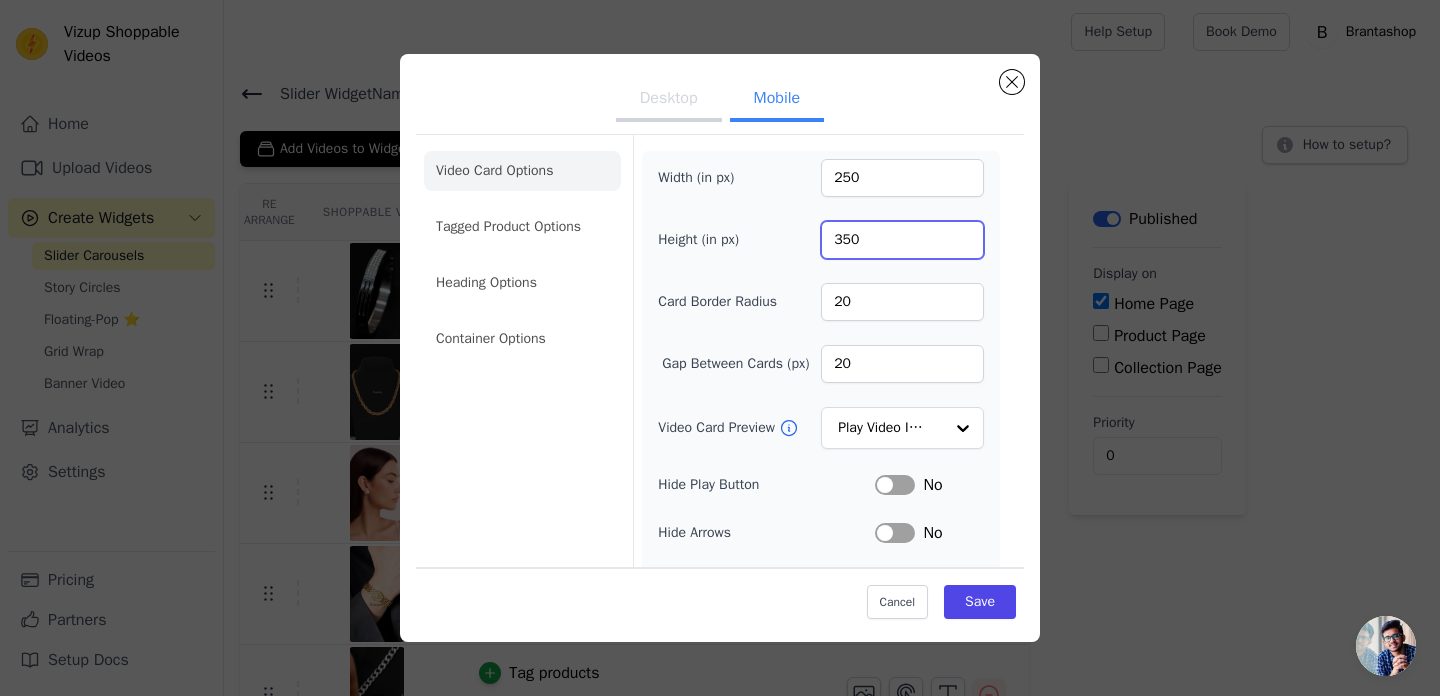drag, startPoint x: 877, startPoint y: 237, endPoint x: 795, endPoint y: 237, distance: 82 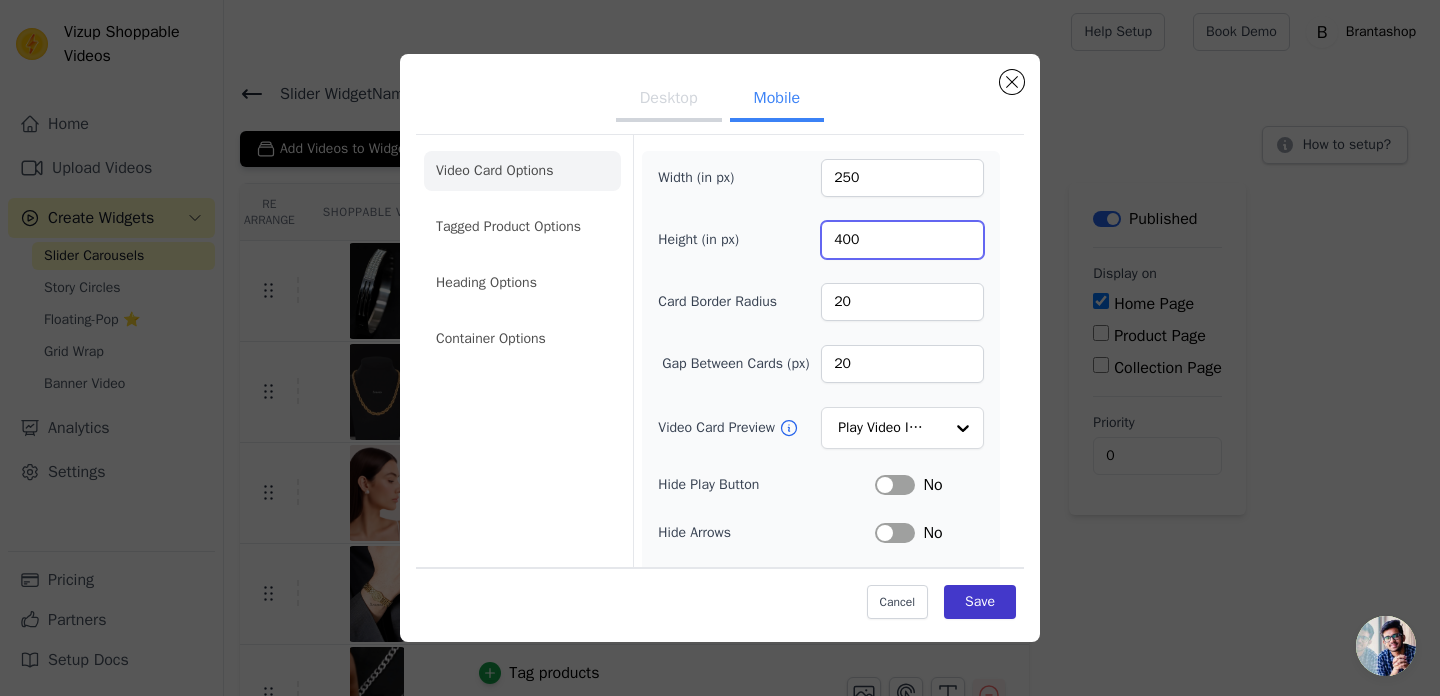 type on "400" 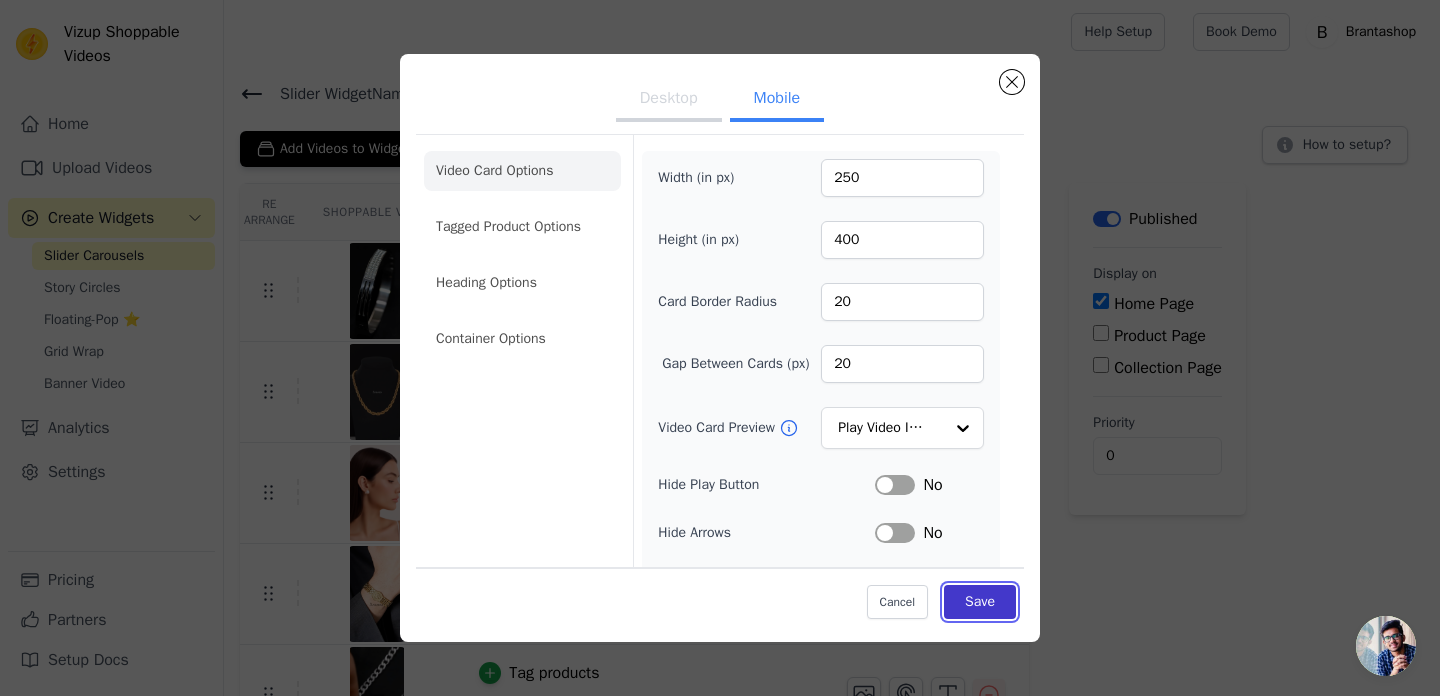 click on "Save" at bounding box center (980, 601) 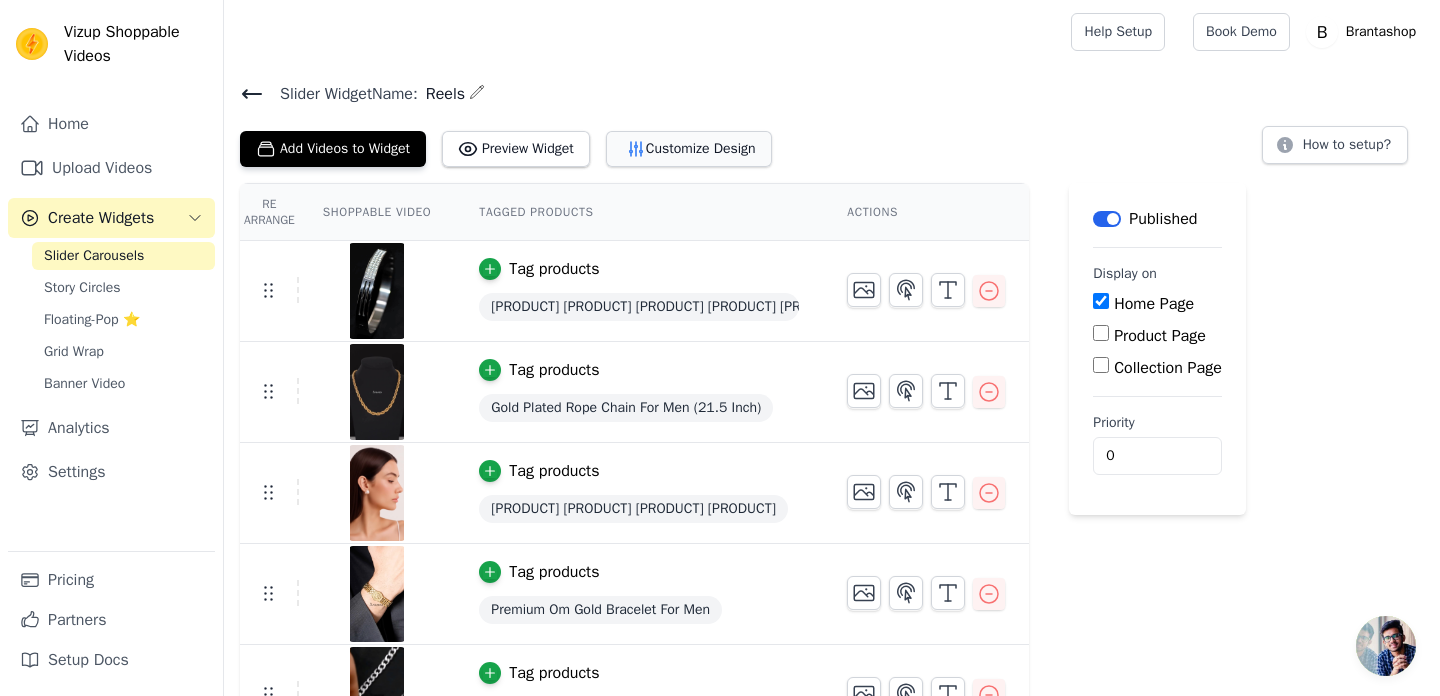 click on "Customize Design" at bounding box center (689, 149) 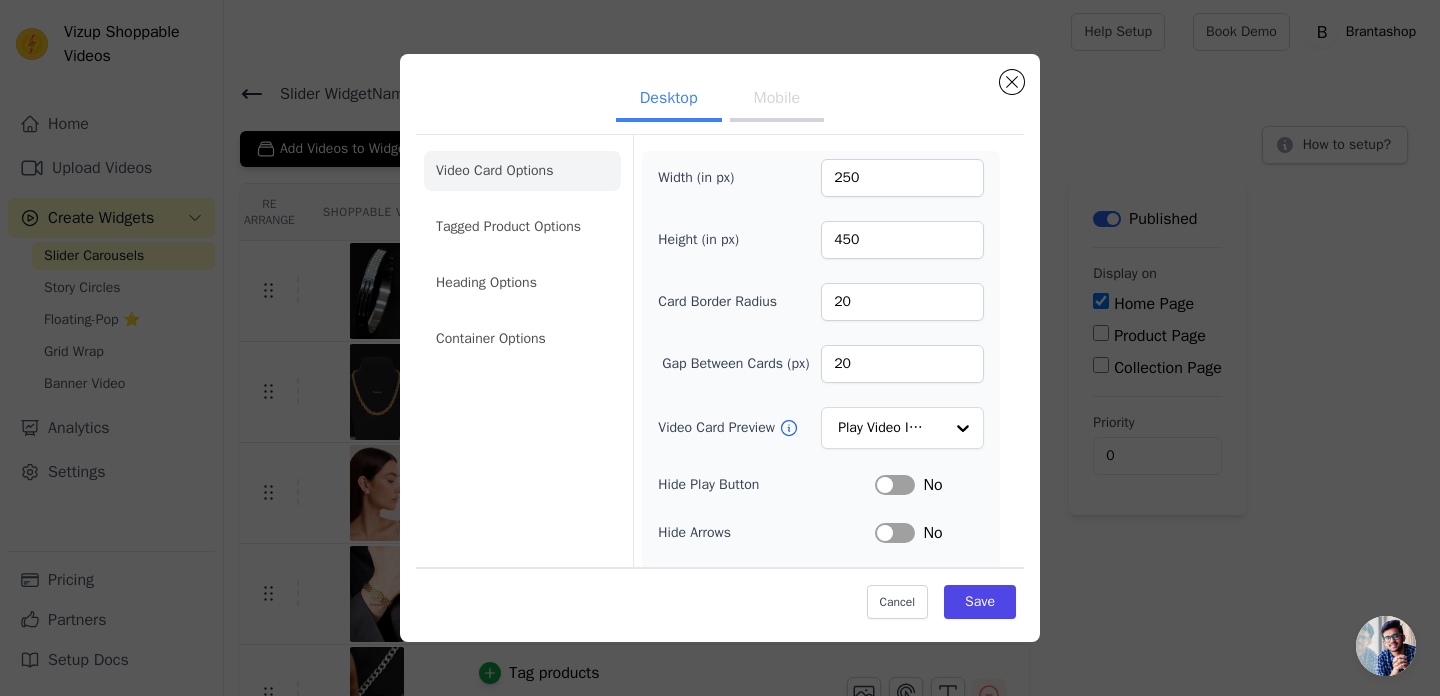 click on "Mobile" at bounding box center [777, 100] 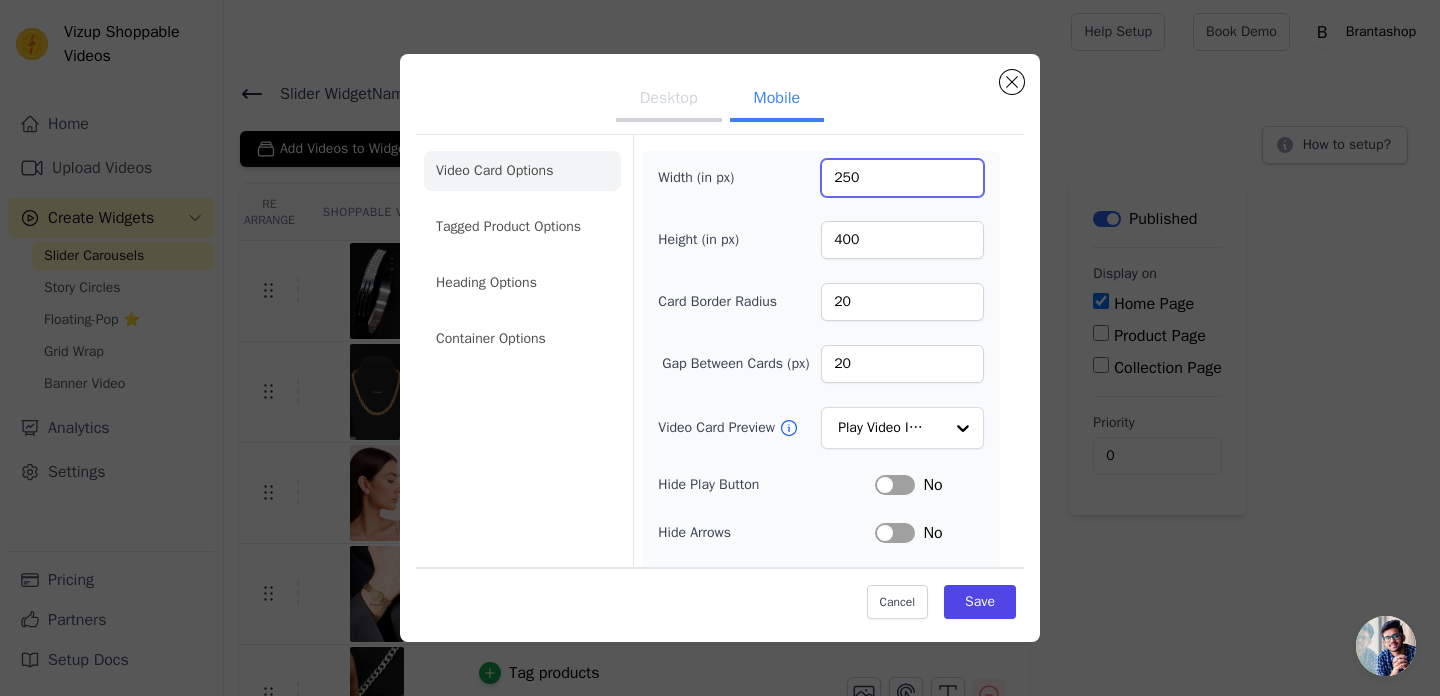 click on "250" at bounding box center (902, 178) 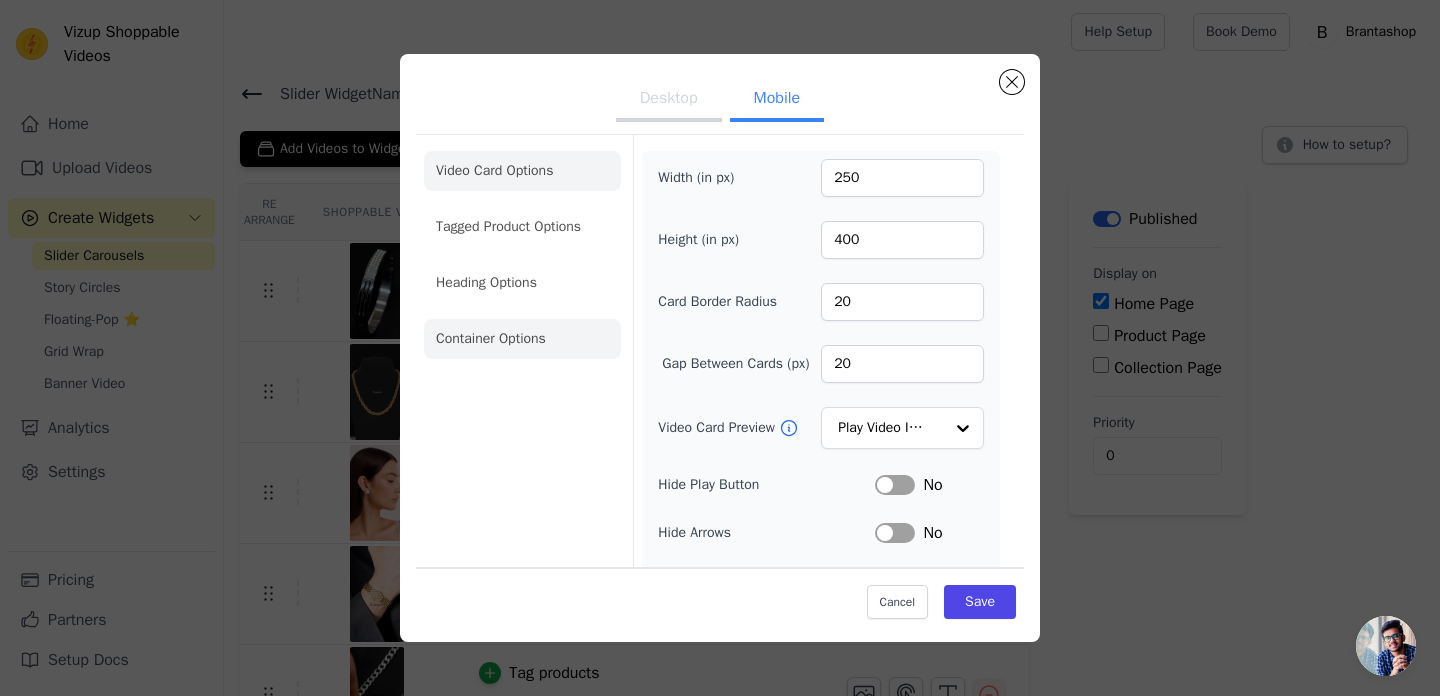 click on "Container Options" 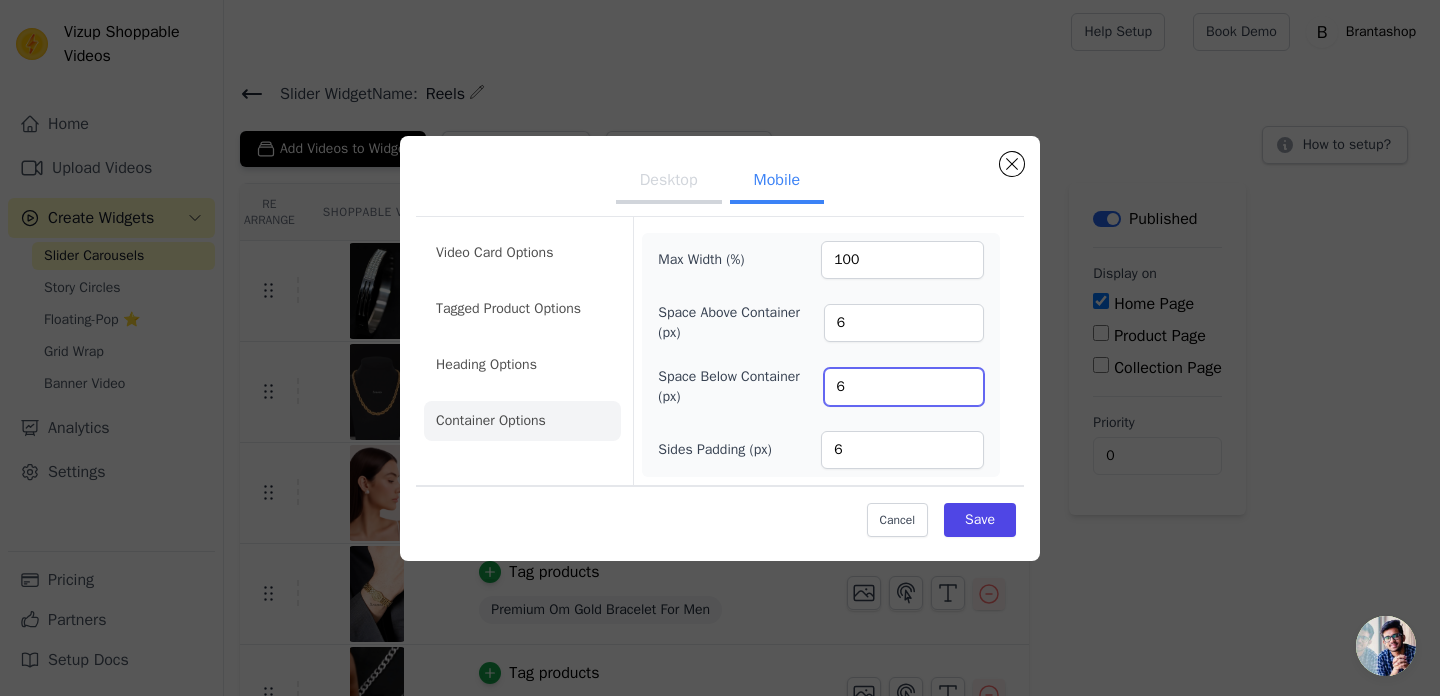 click on "6" at bounding box center [904, 387] 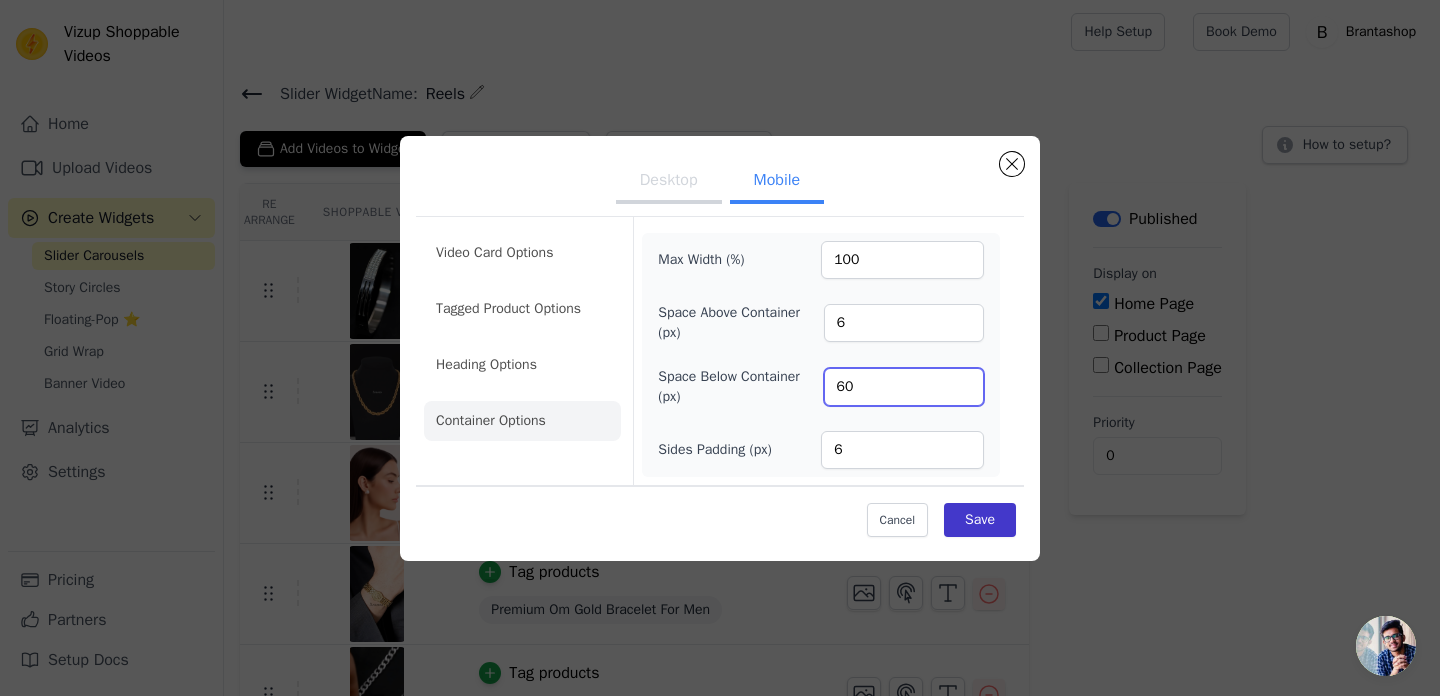 type on "60" 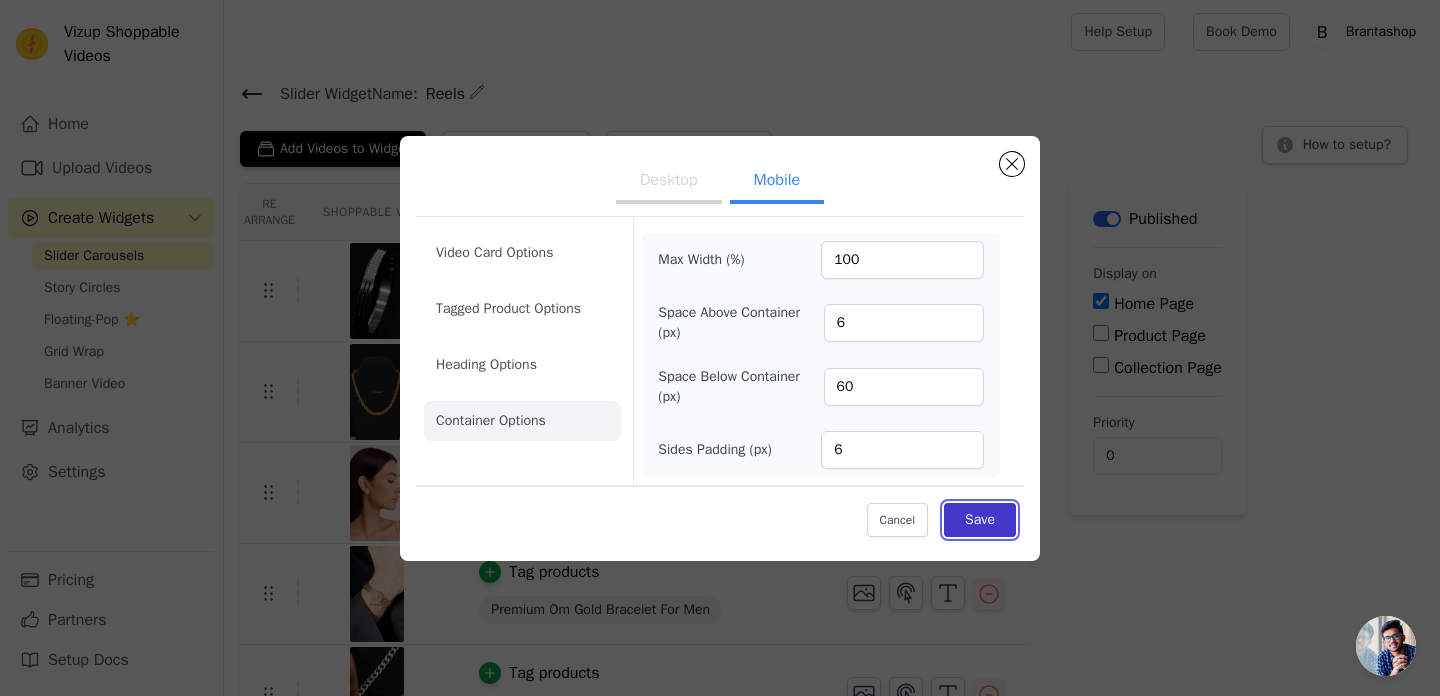 click on "Save" at bounding box center [980, 520] 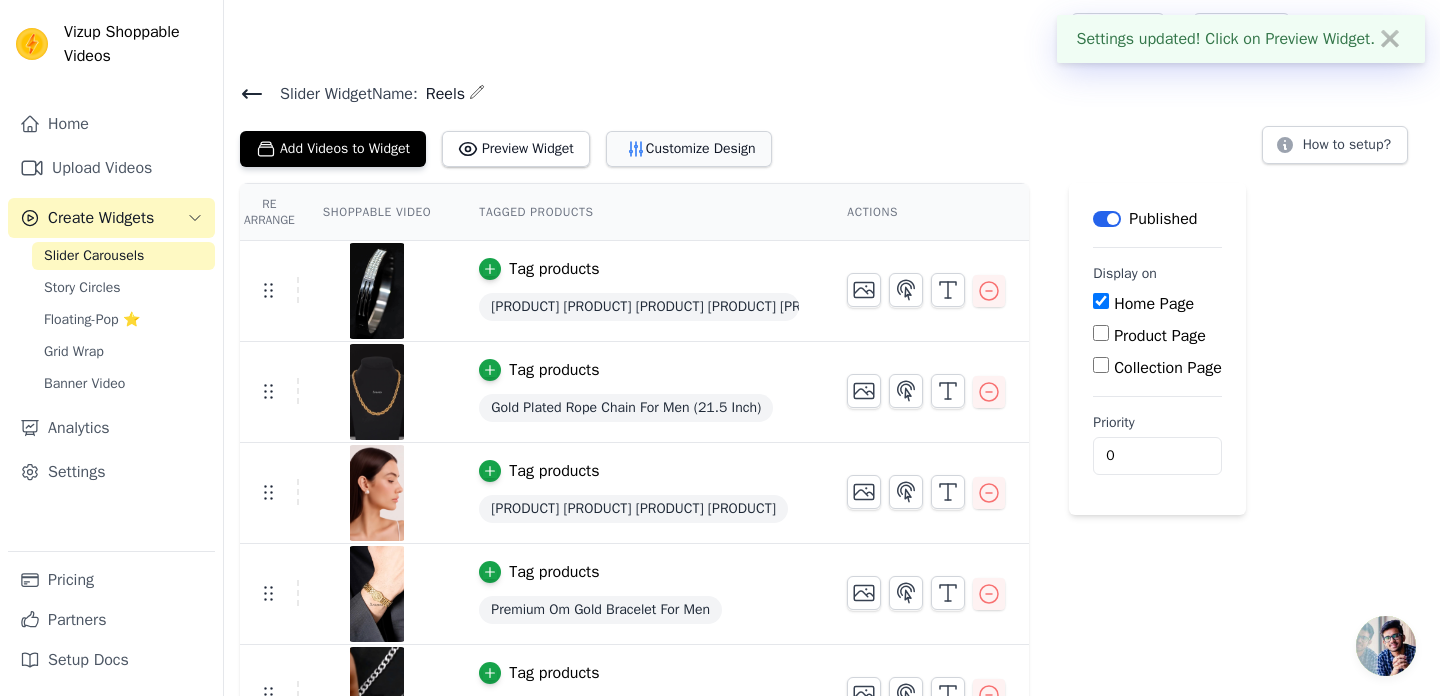 click on "Customize Design" at bounding box center [689, 149] 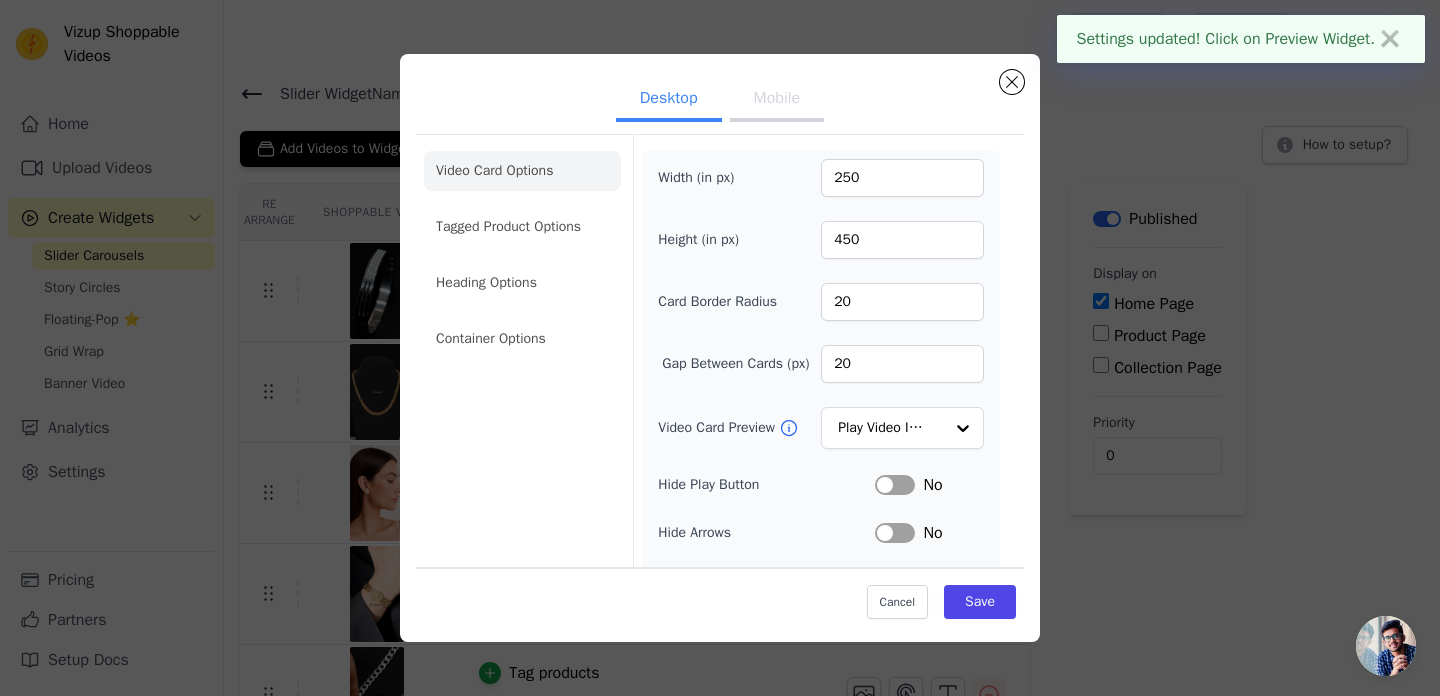 click on "Mobile" at bounding box center (777, 100) 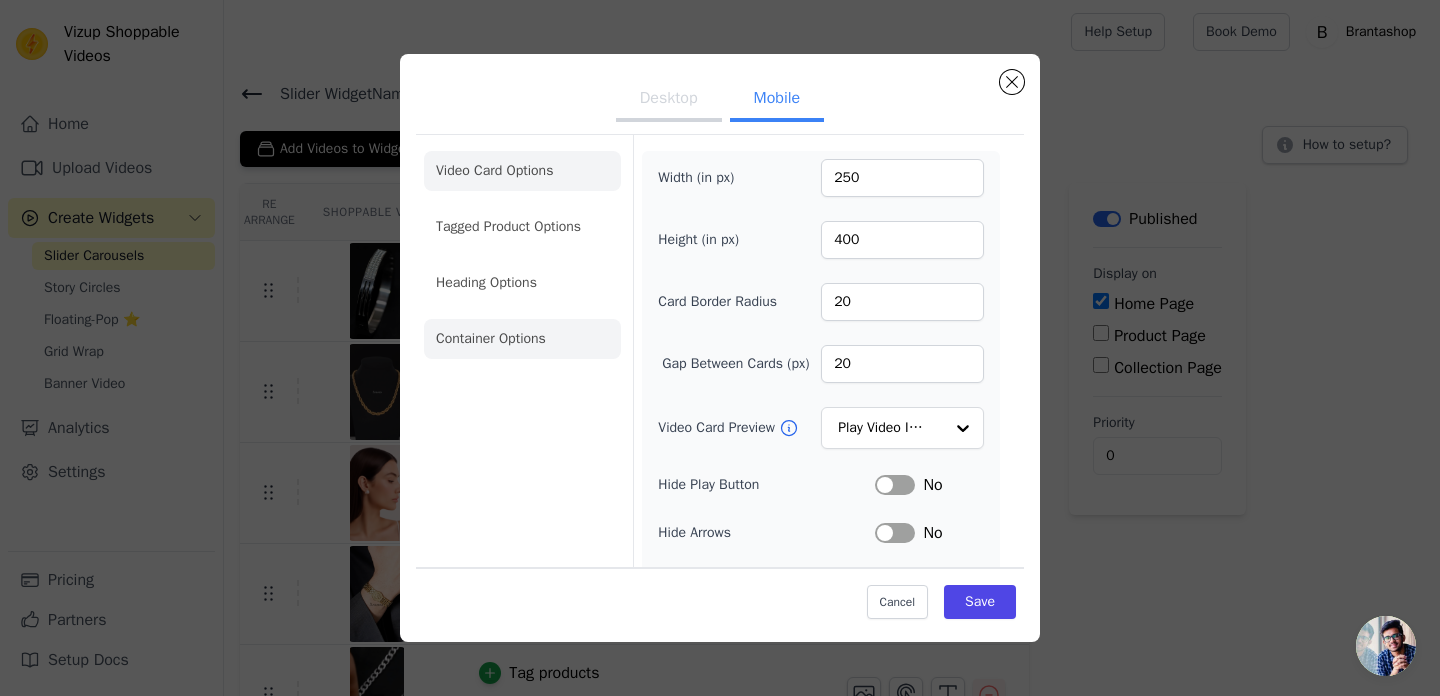 click on "Container Options" 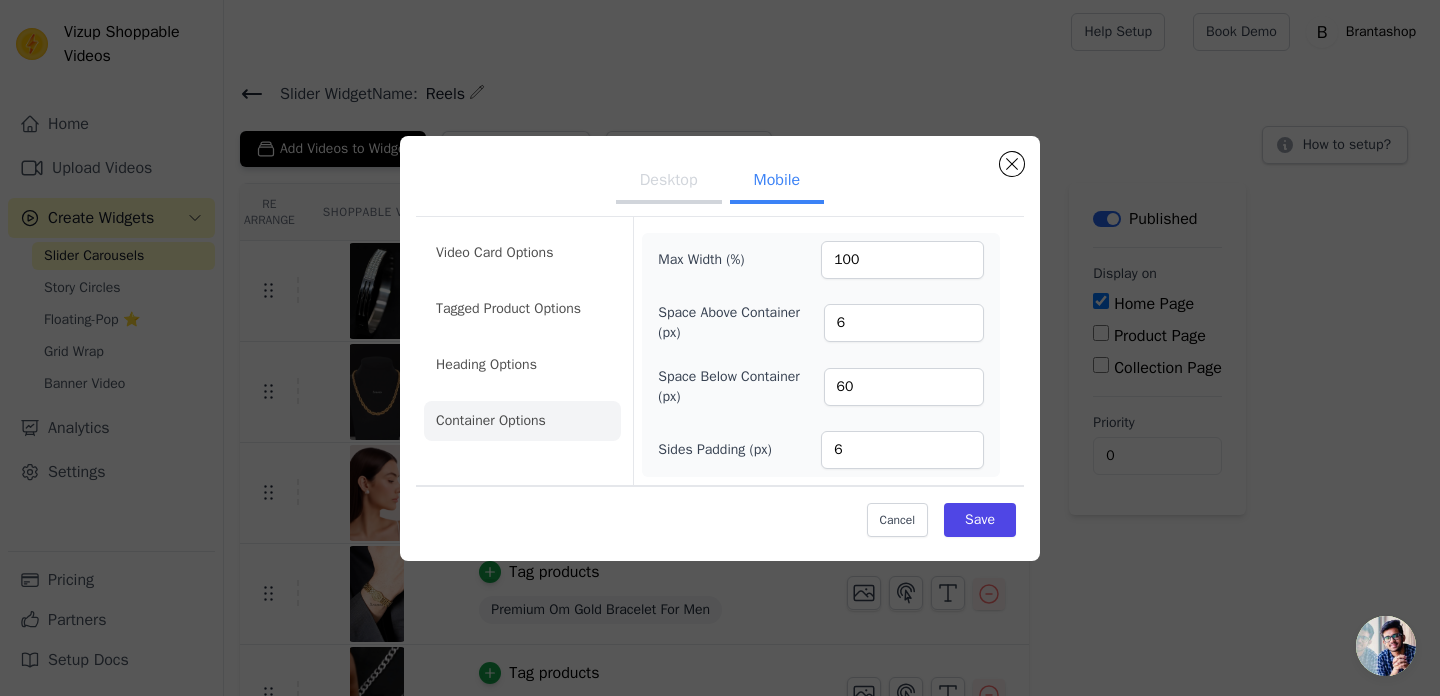 click on "Desktop" at bounding box center [669, 182] 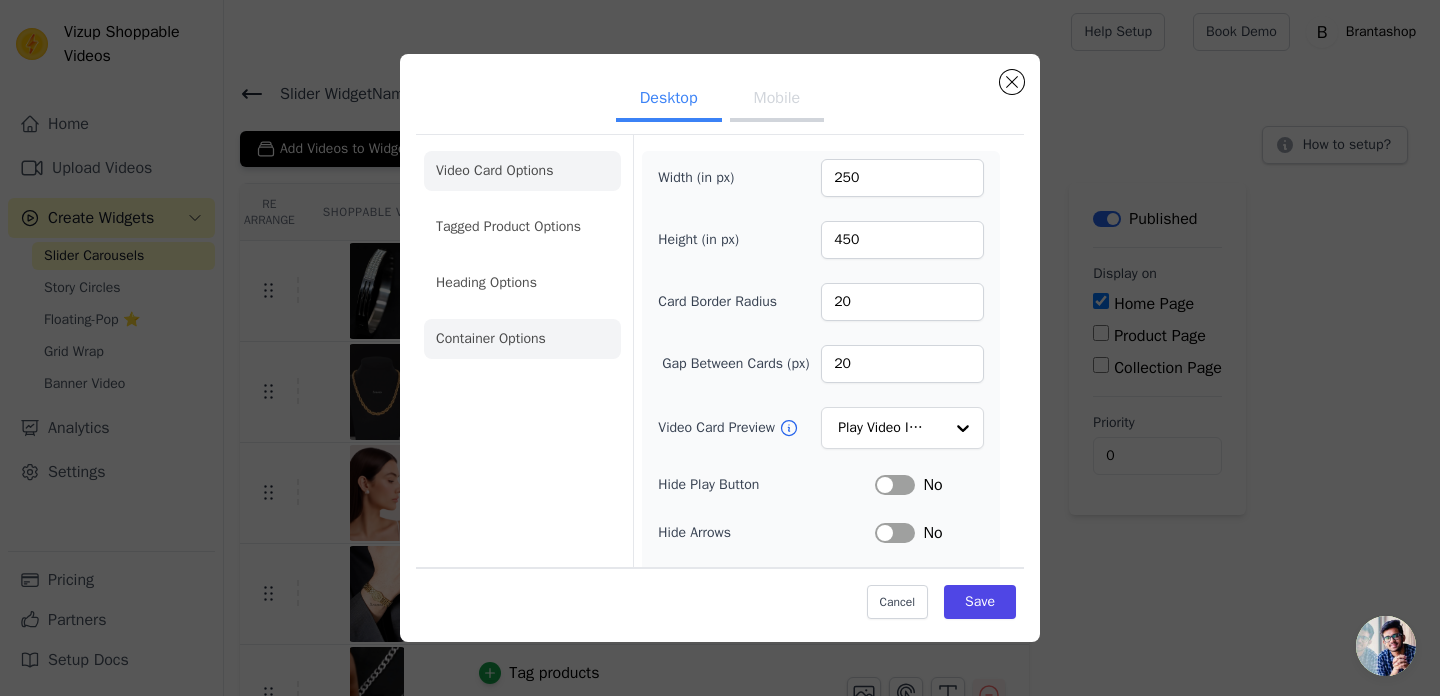 click on "Container Options" 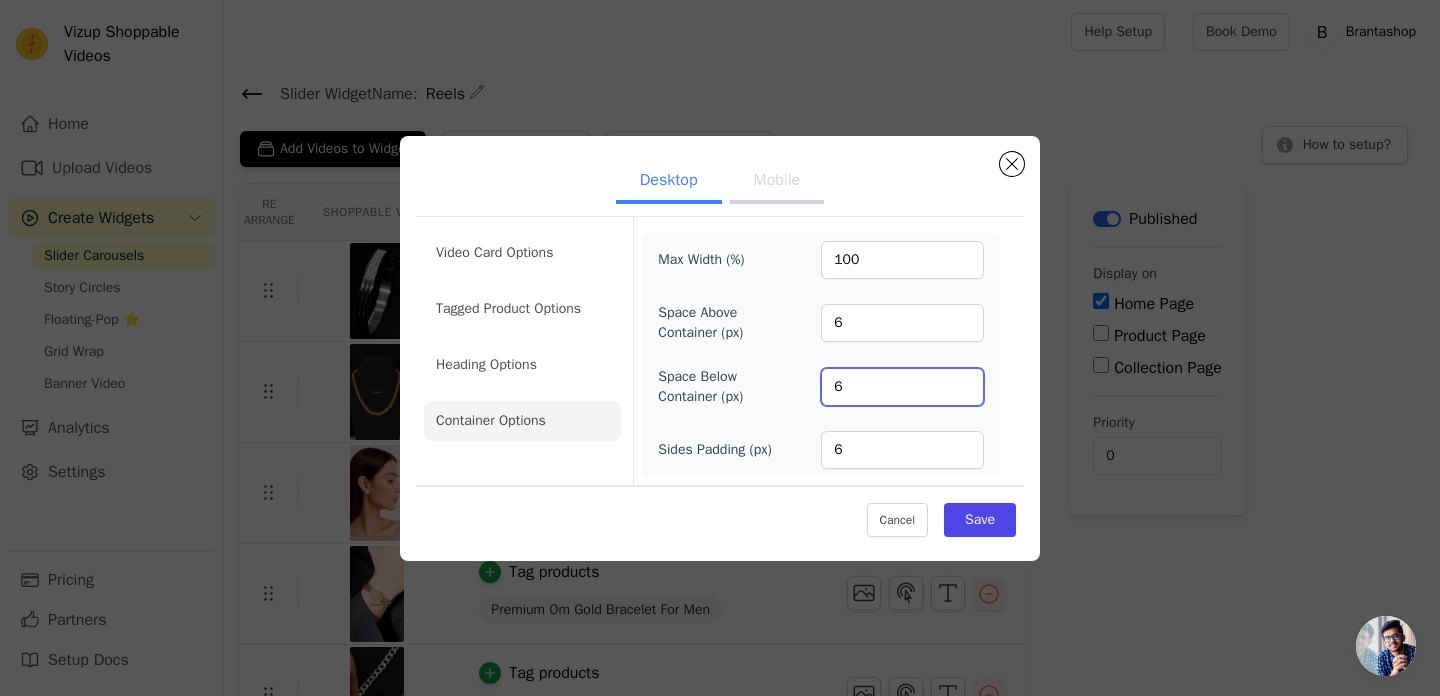 click on "6" at bounding box center (902, 387) 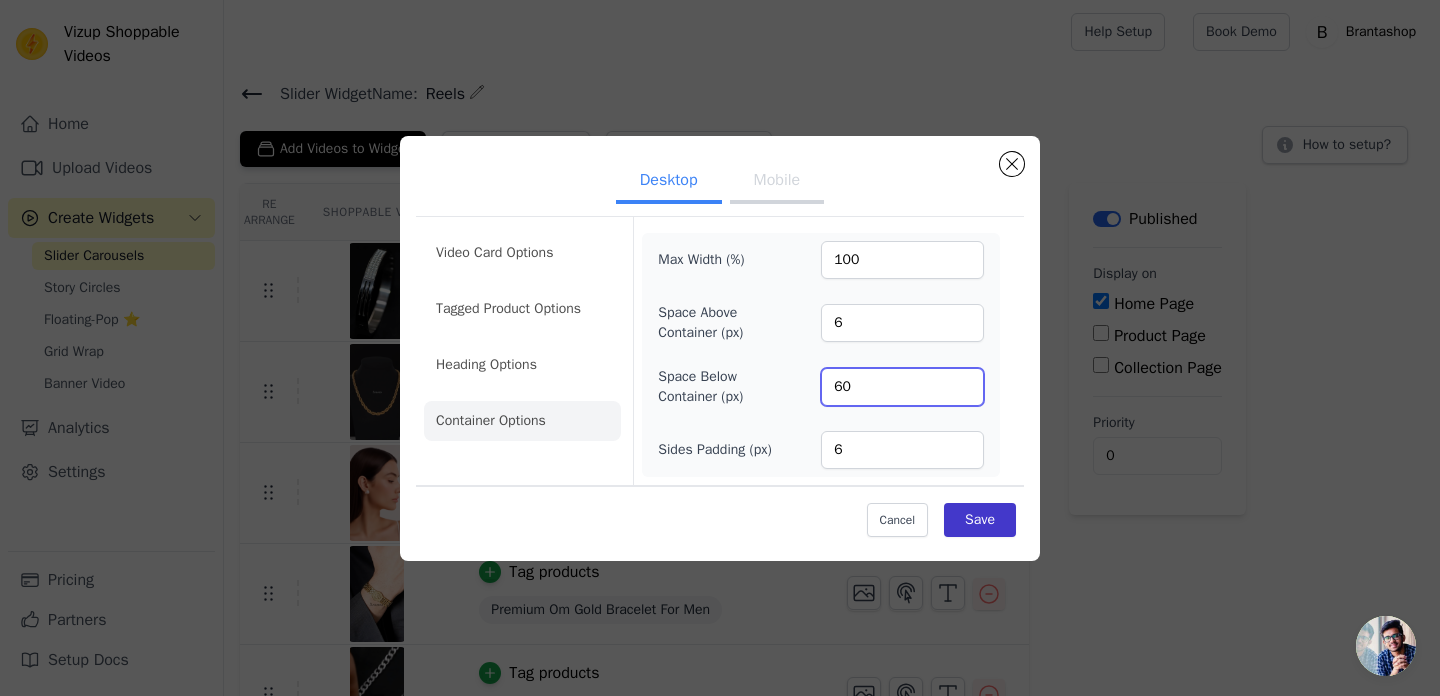 type on "60" 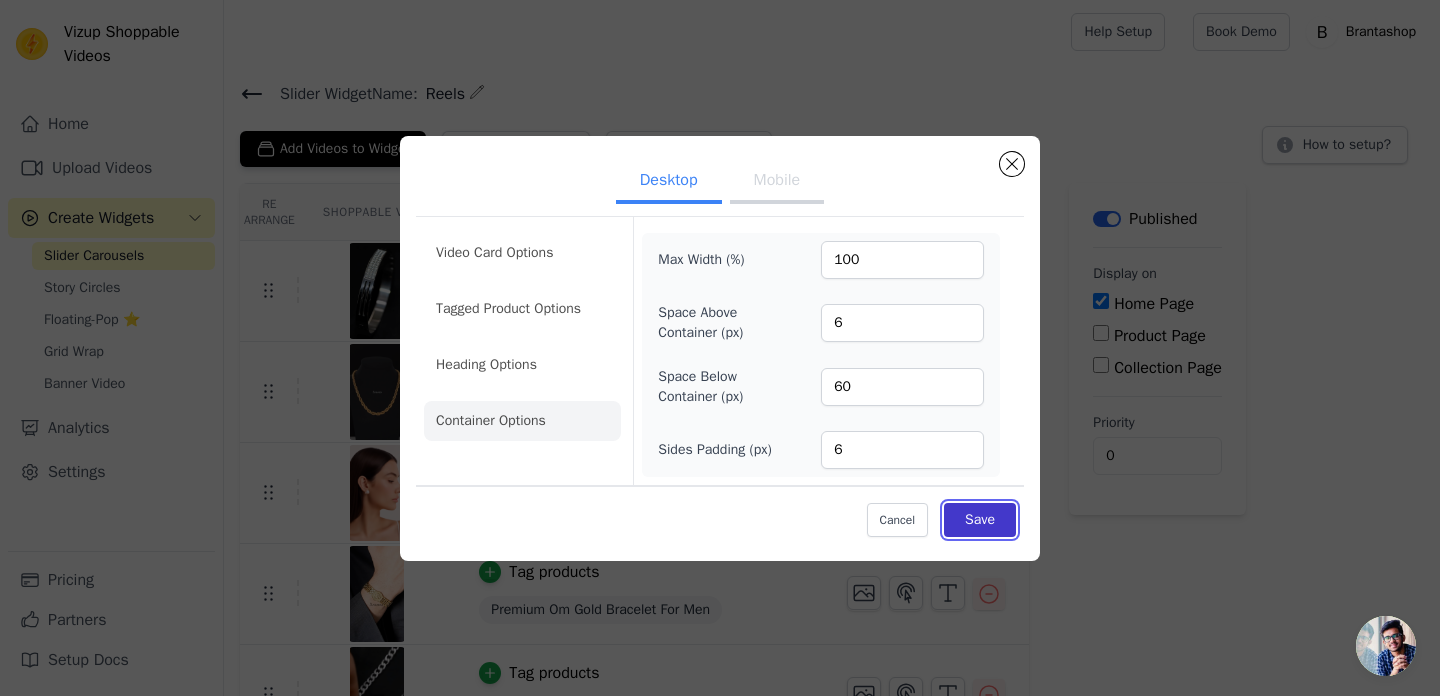 click on "Save" at bounding box center [980, 520] 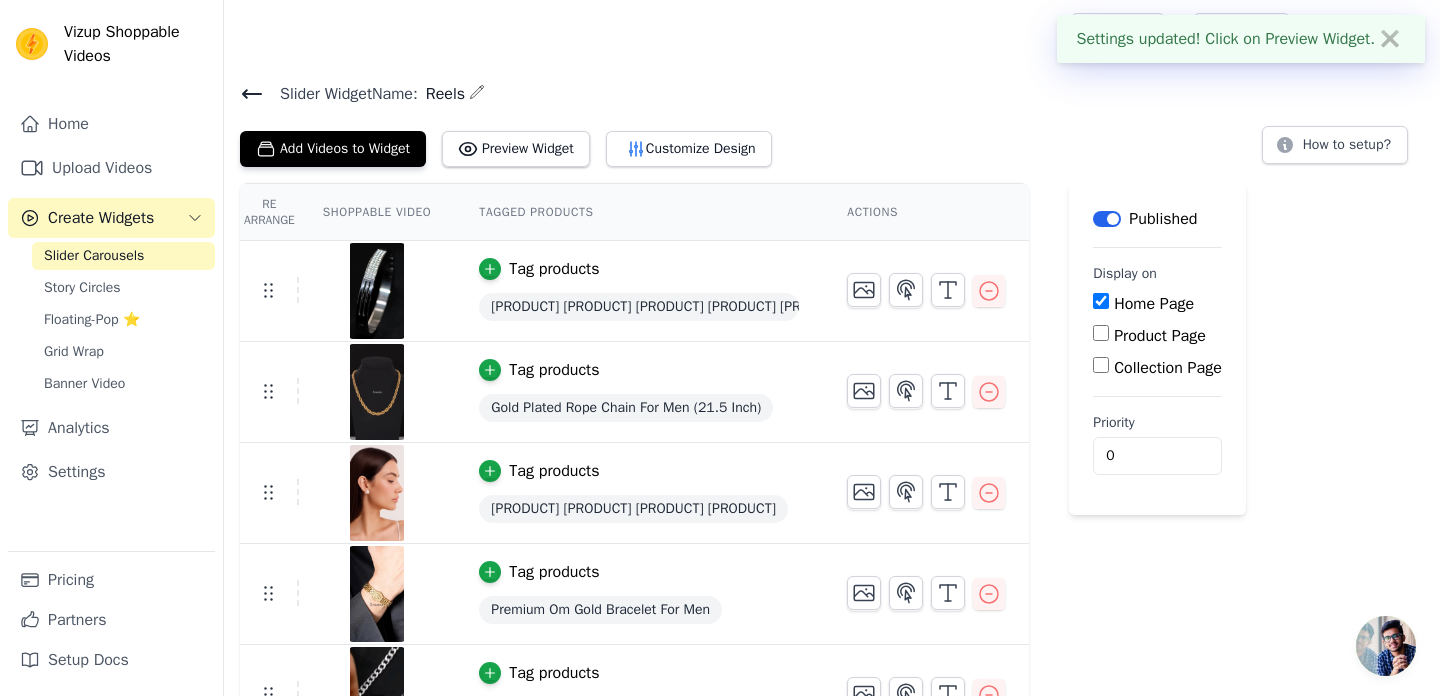 click on "Slider Widget  Name:   Reels
Add Videos to Widget
Preview Widget       Desktop Mobile   Video Card Options Tagged Product Options Heading Options Container Options   Max Width (%)   100   Space Above Container (px)   6   Space Below Container (px)   60   Sides Padding (px)   6   Cancel     Save     Customize Design
How to setup?         Re Arrange   Shoppable Video   Tagged Products   Actions             Tag products   Premium Diamond Silver Men's Bracelet                             Tag products   Gold Plated Rope Chain For Men (21.5 Inch)                             Tag products   Triangle Pearl Diamond Earrings                             Tag products   Premium Om Gold Bracelet For Men                             Tag products   Silver Stainless Steel Curb Chain For Men (21.5 Inch)                             Tag products   Leopard Face Earring and Necklace Set For Women                             Tag products   Gold Plated Snake Chain For Men (21.5 Inch)" at bounding box center (832, 514) 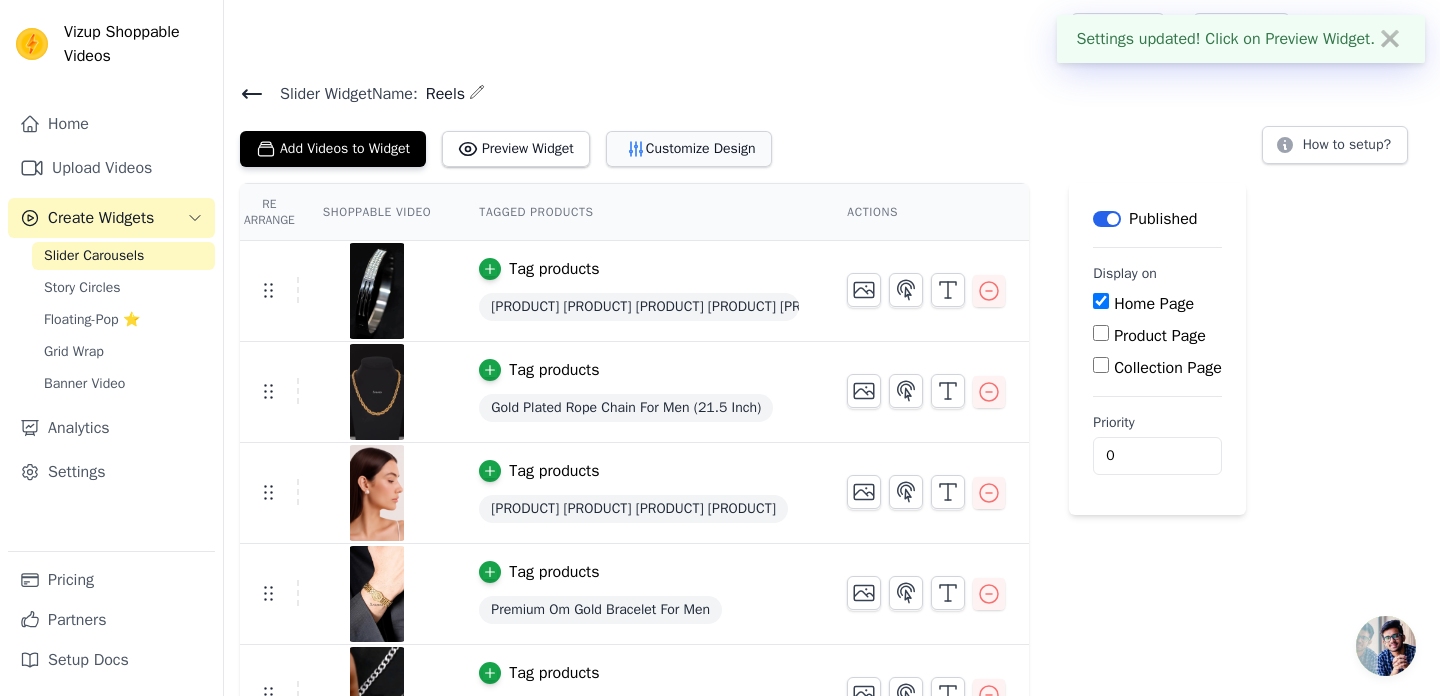 click on "Customize Design" at bounding box center [689, 149] 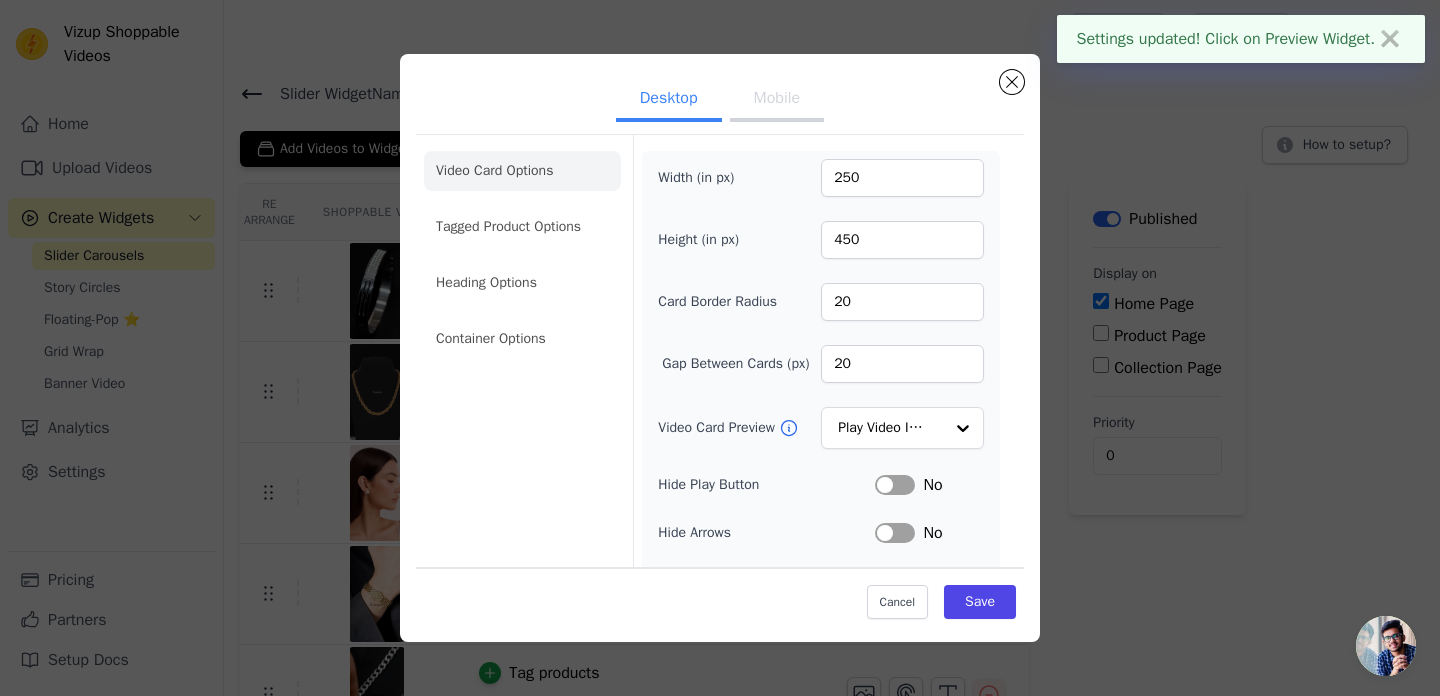 click on "Mobile" at bounding box center (777, 100) 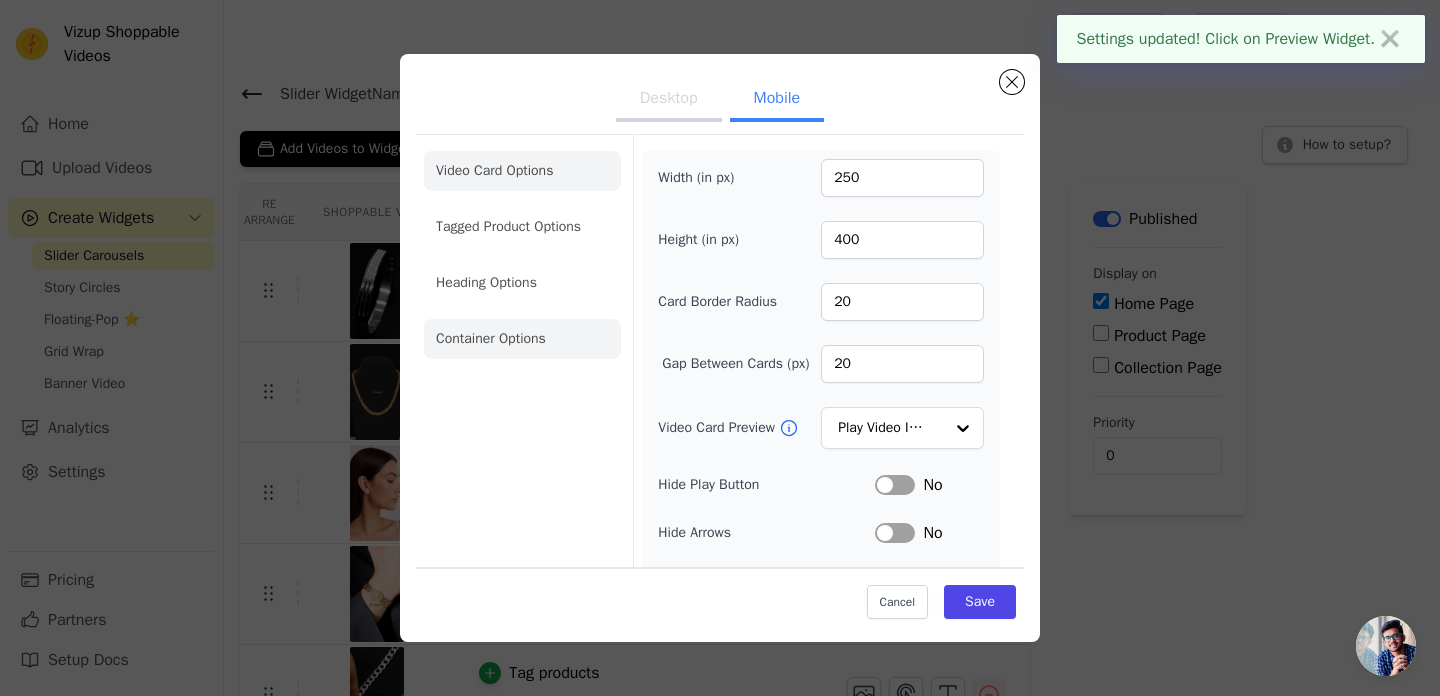 click on "Container Options" 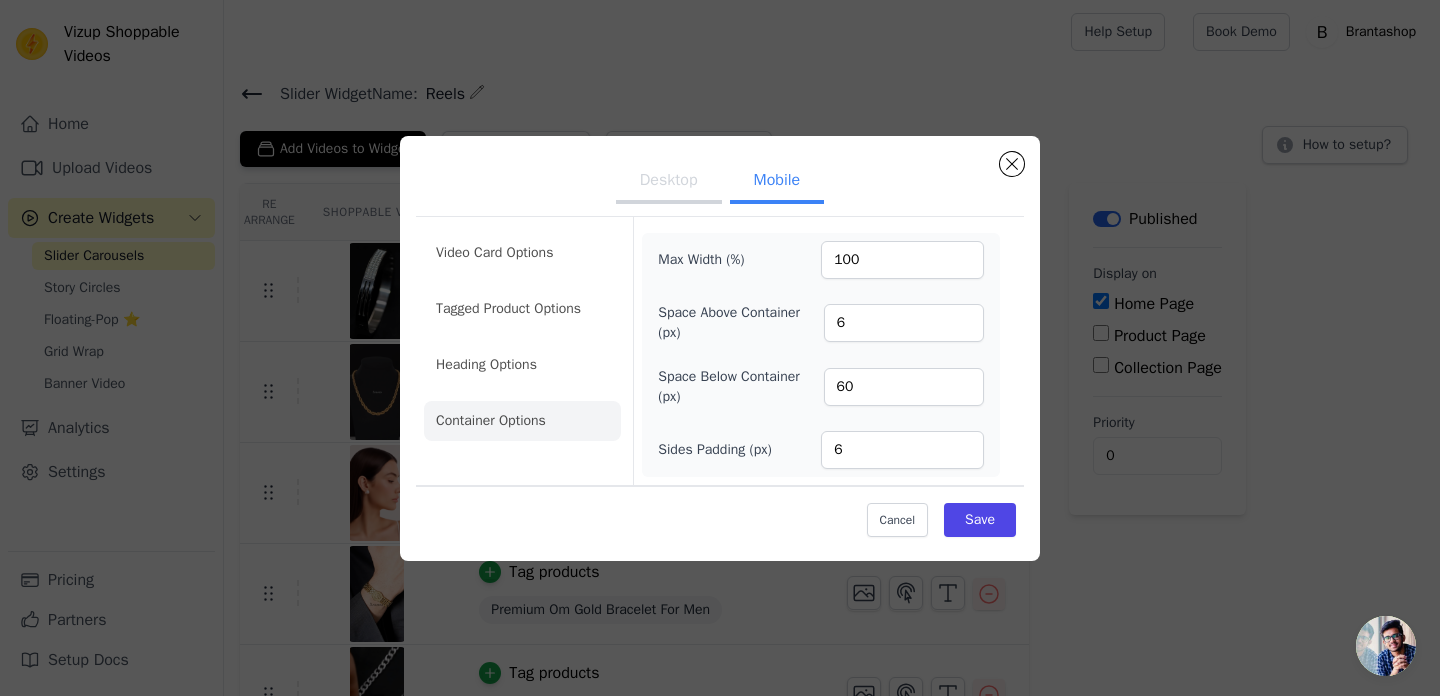 click on "Desktop" at bounding box center [669, 182] 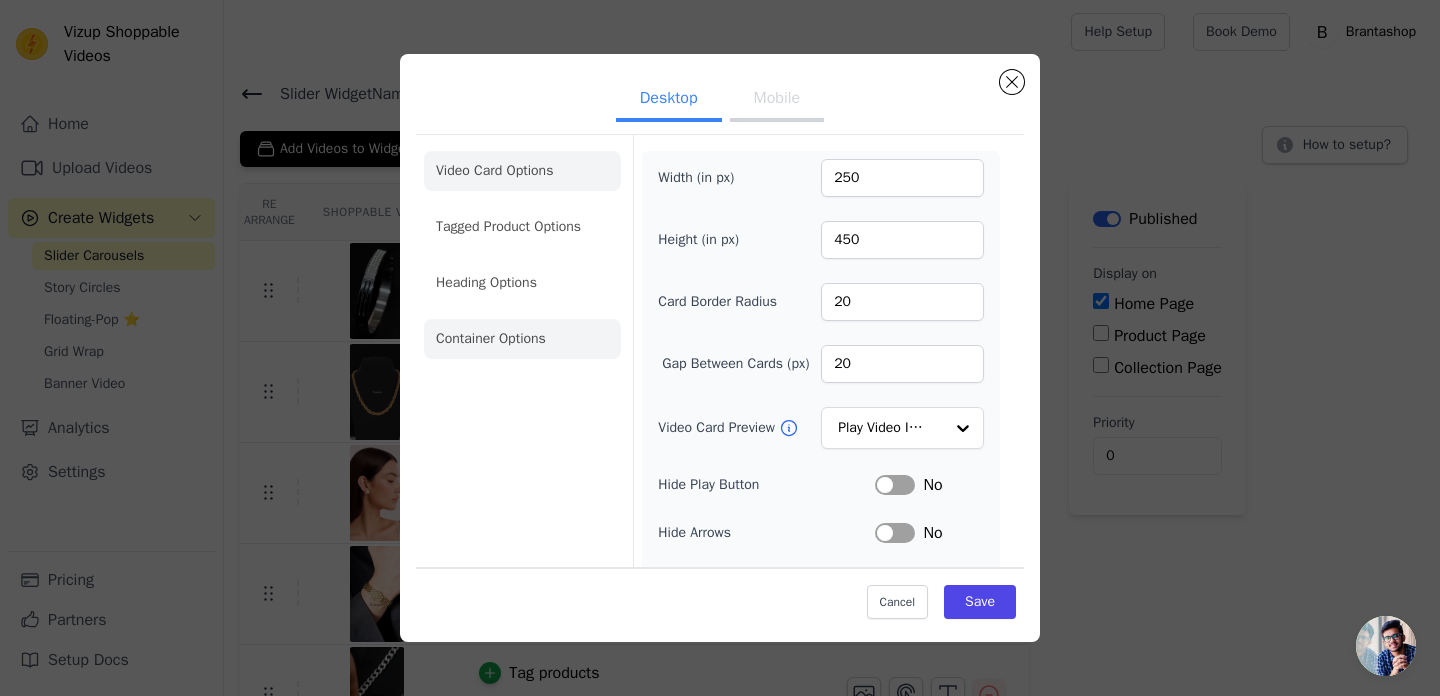 click on "Container Options" 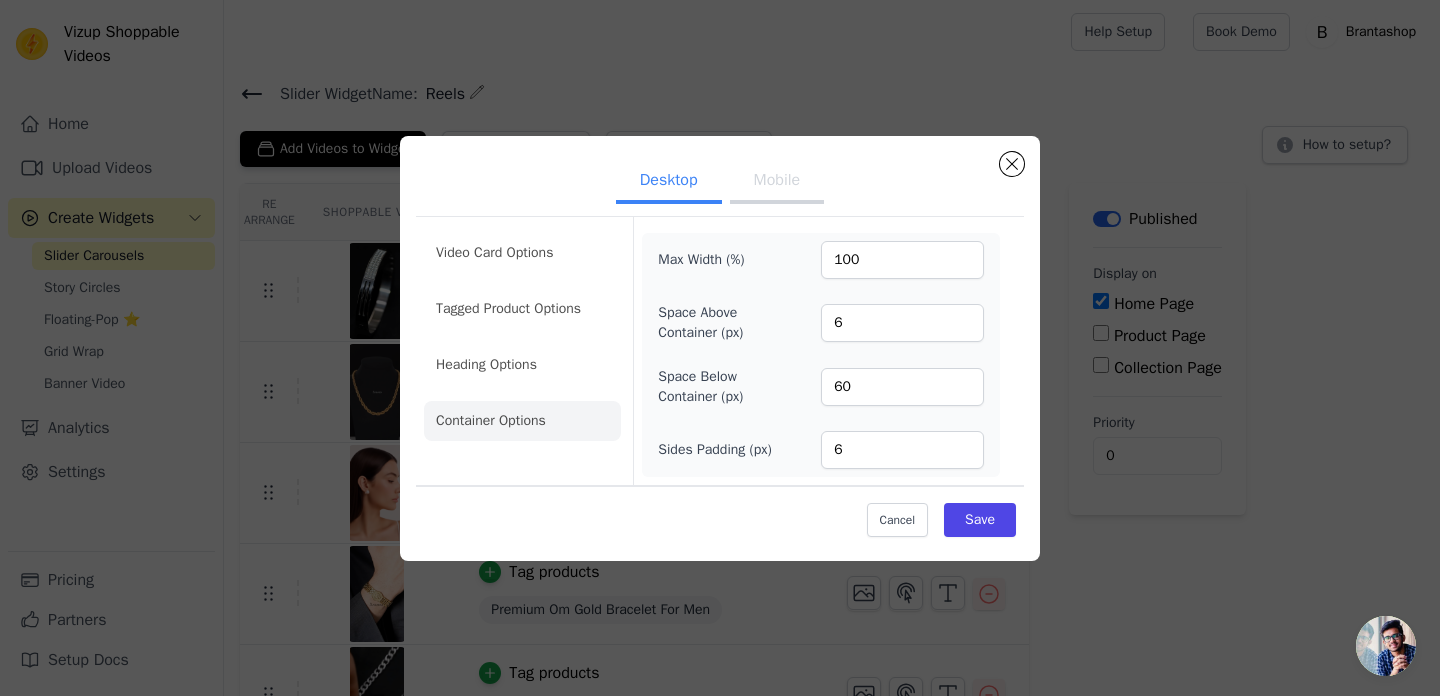 click on "Desktop Mobile" at bounding box center (720, 182) 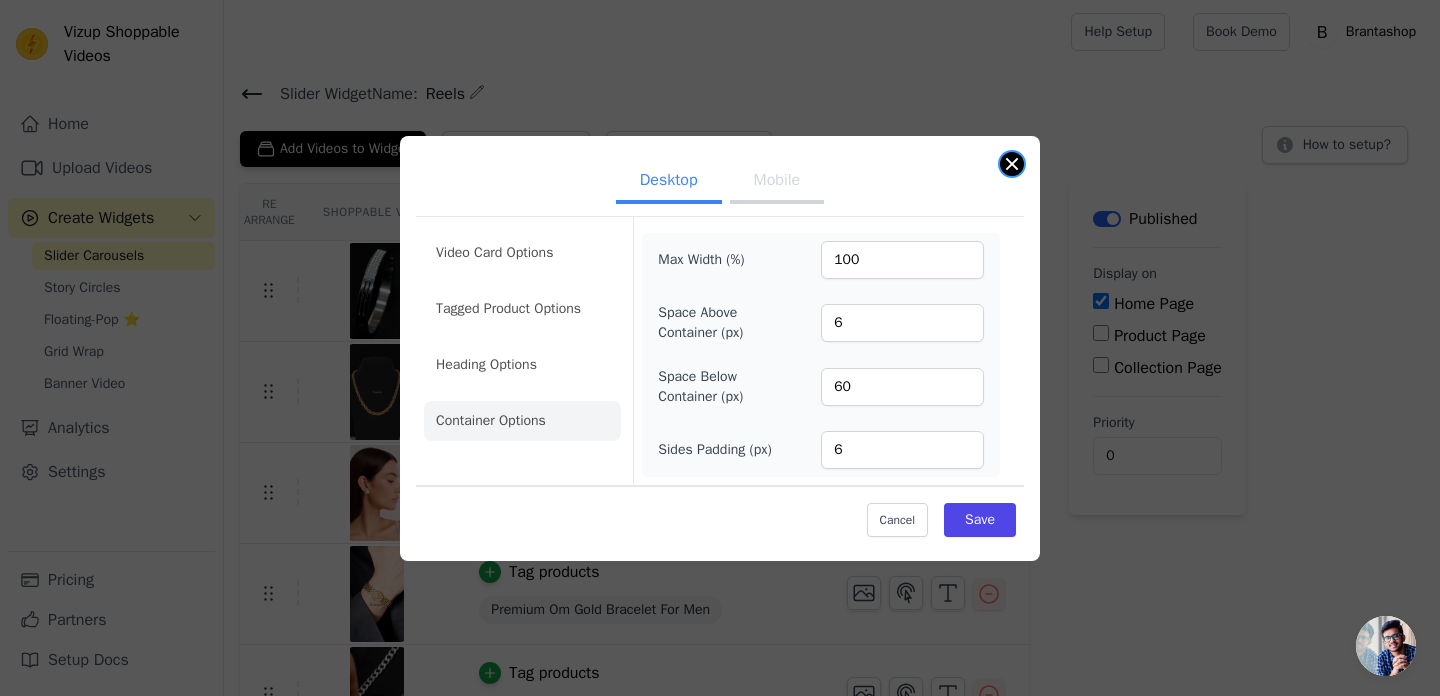 click at bounding box center (1012, 164) 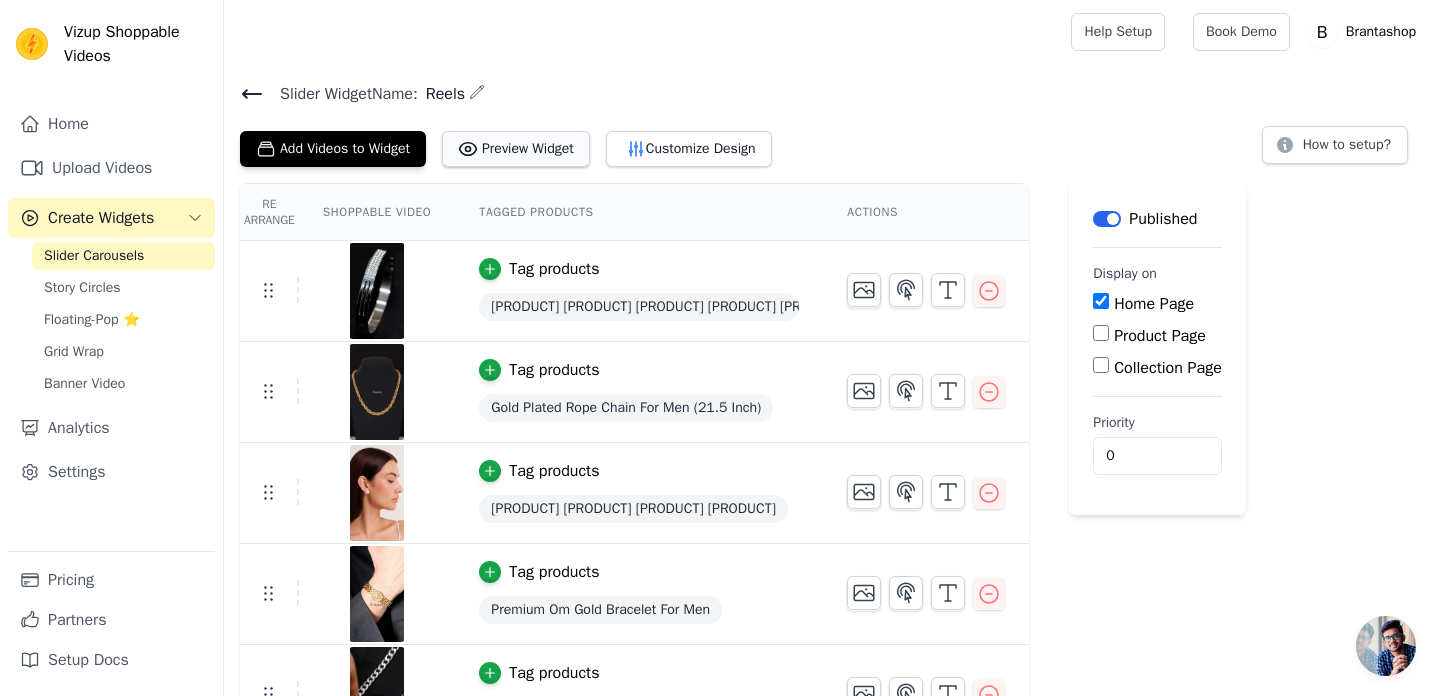click on "Preview Widget" at bounding box center (516, 149) 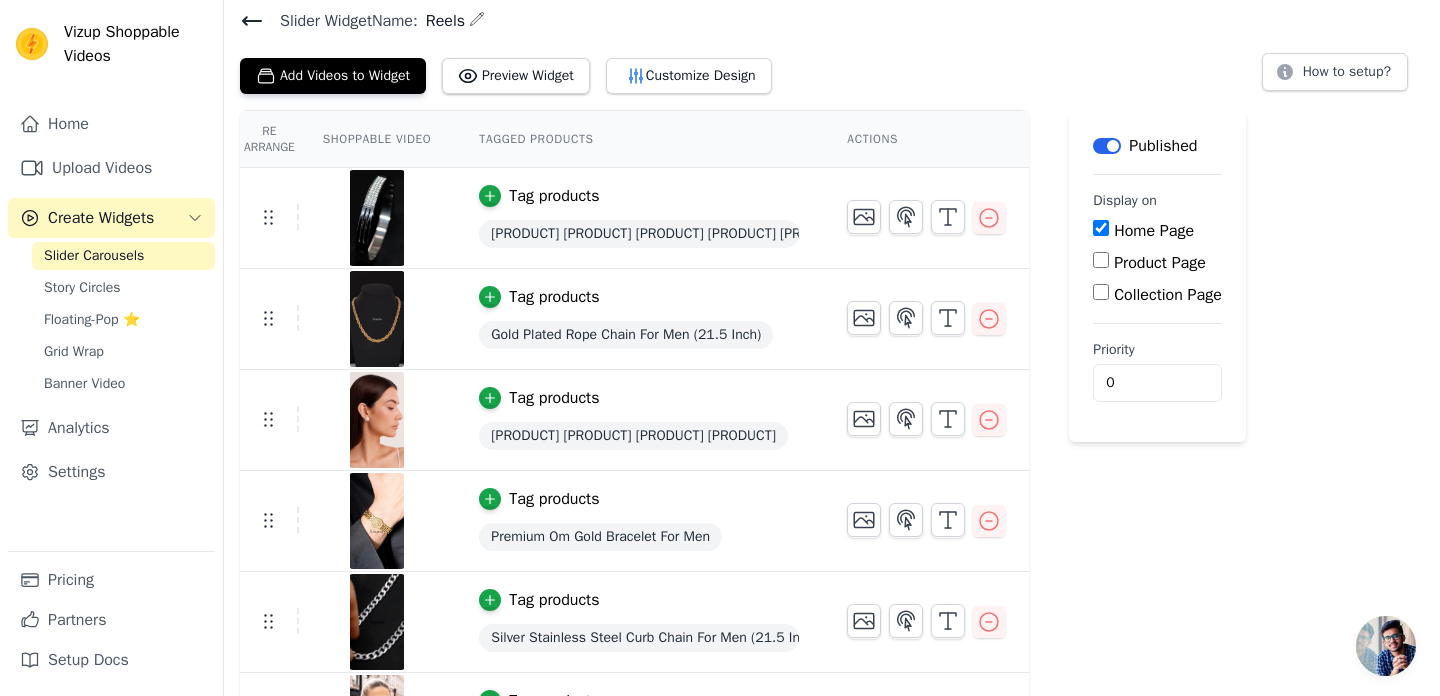 scroll, scrollTop: 0, scrollLeft: 0, axis: both 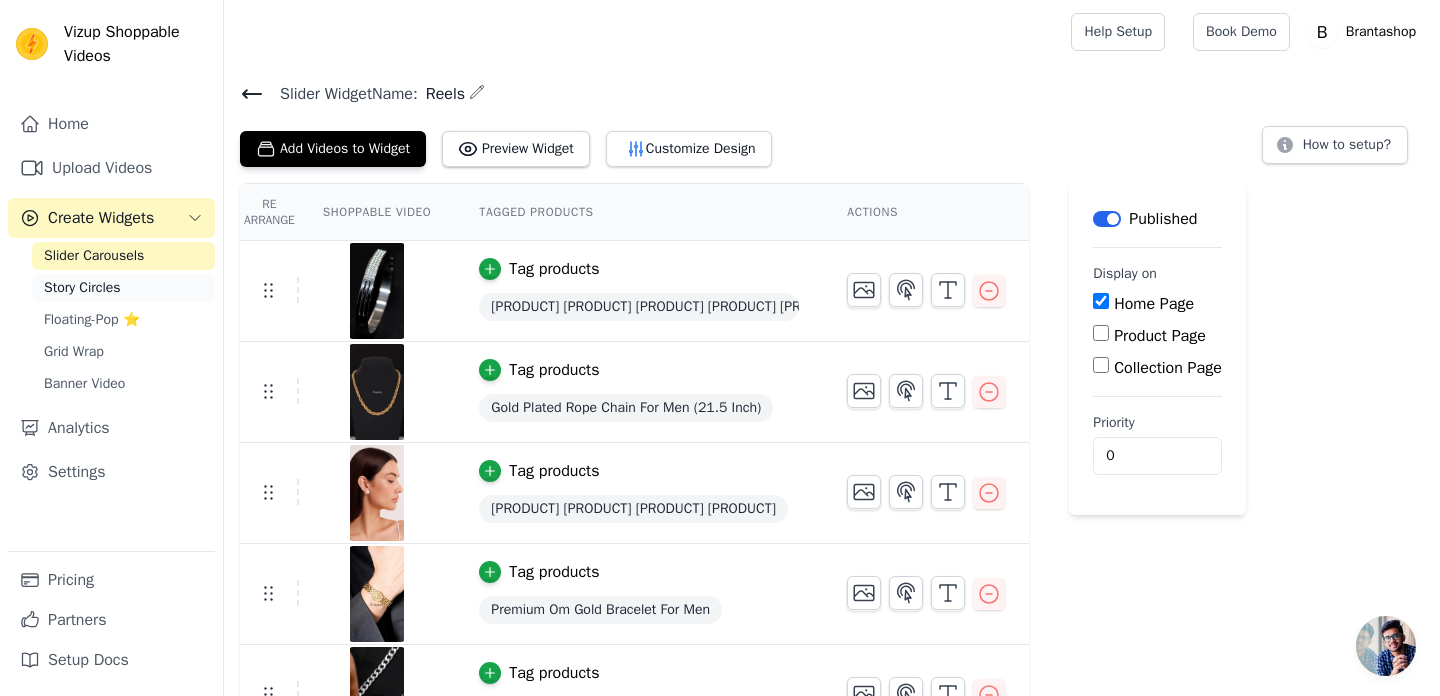 click on "Story Circles" at bounding box center [82, 288] 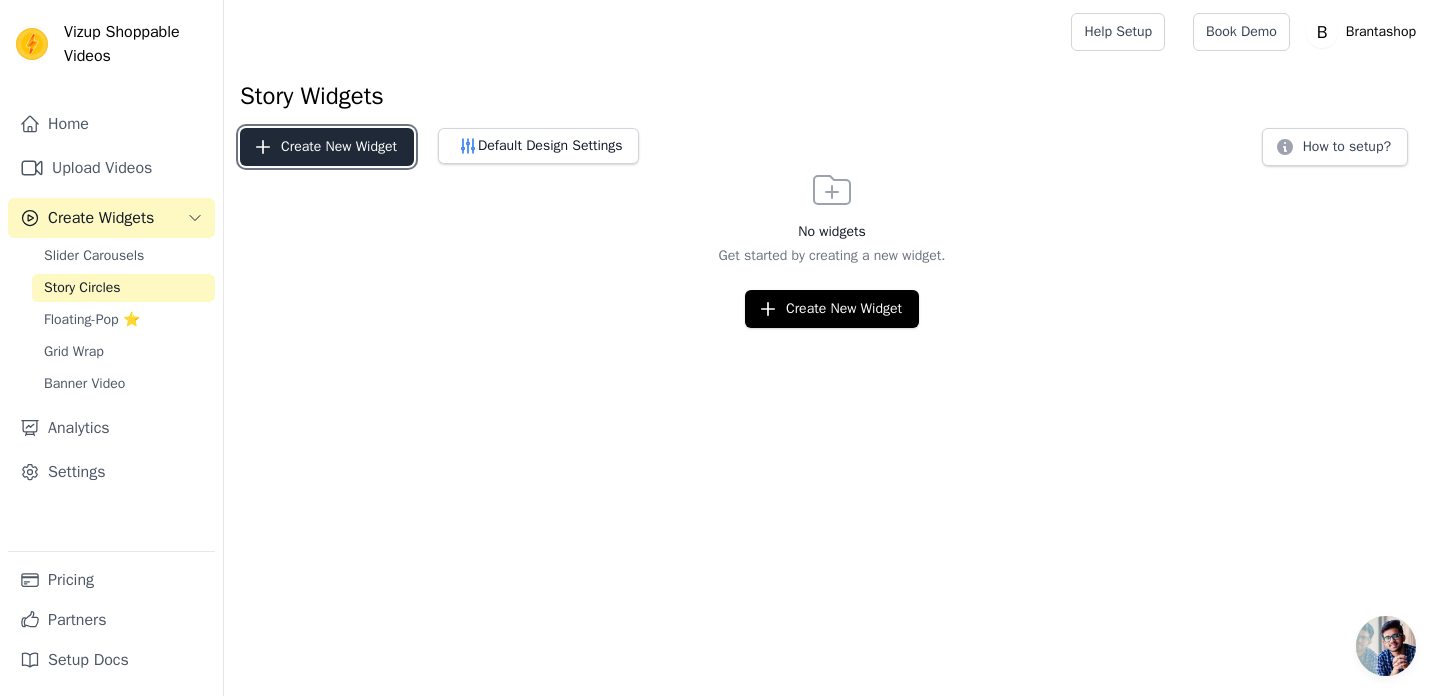 click on "Create New Widget" at bounding box center [327, 147] 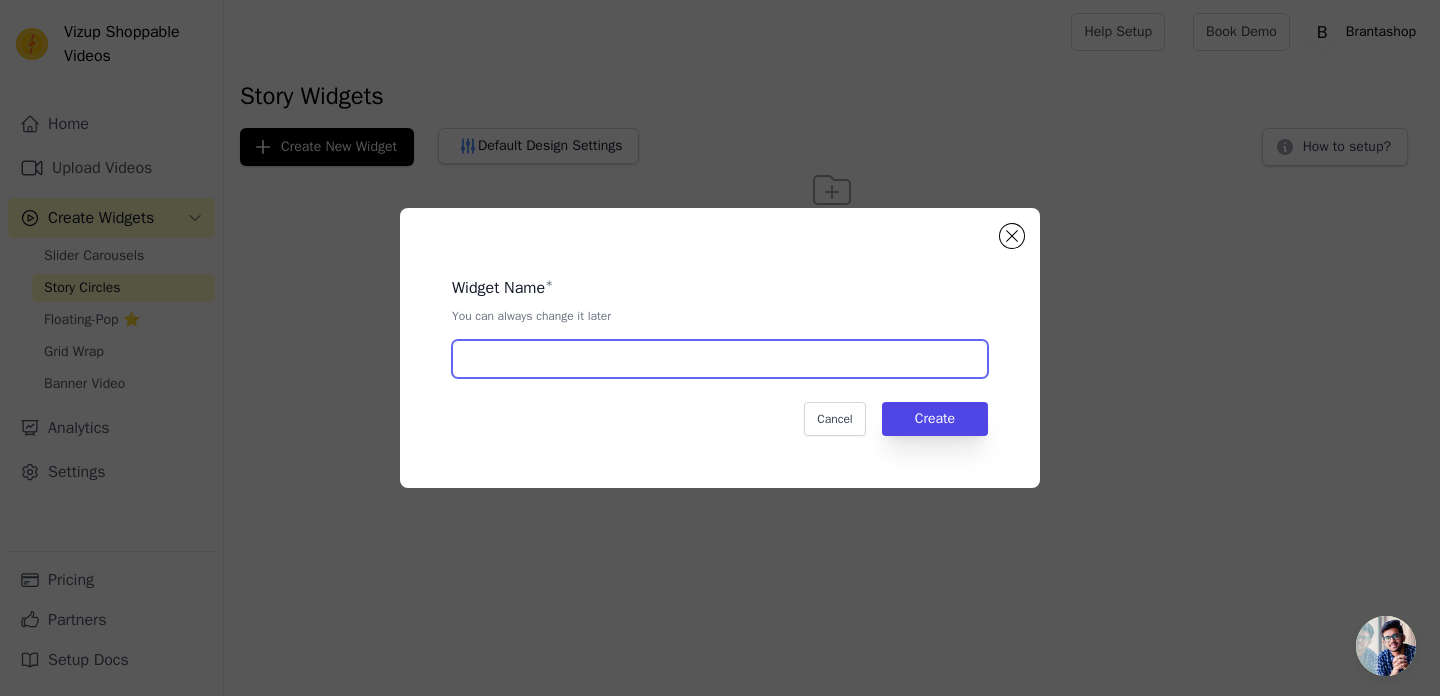 click at bounding box center [720, 359] 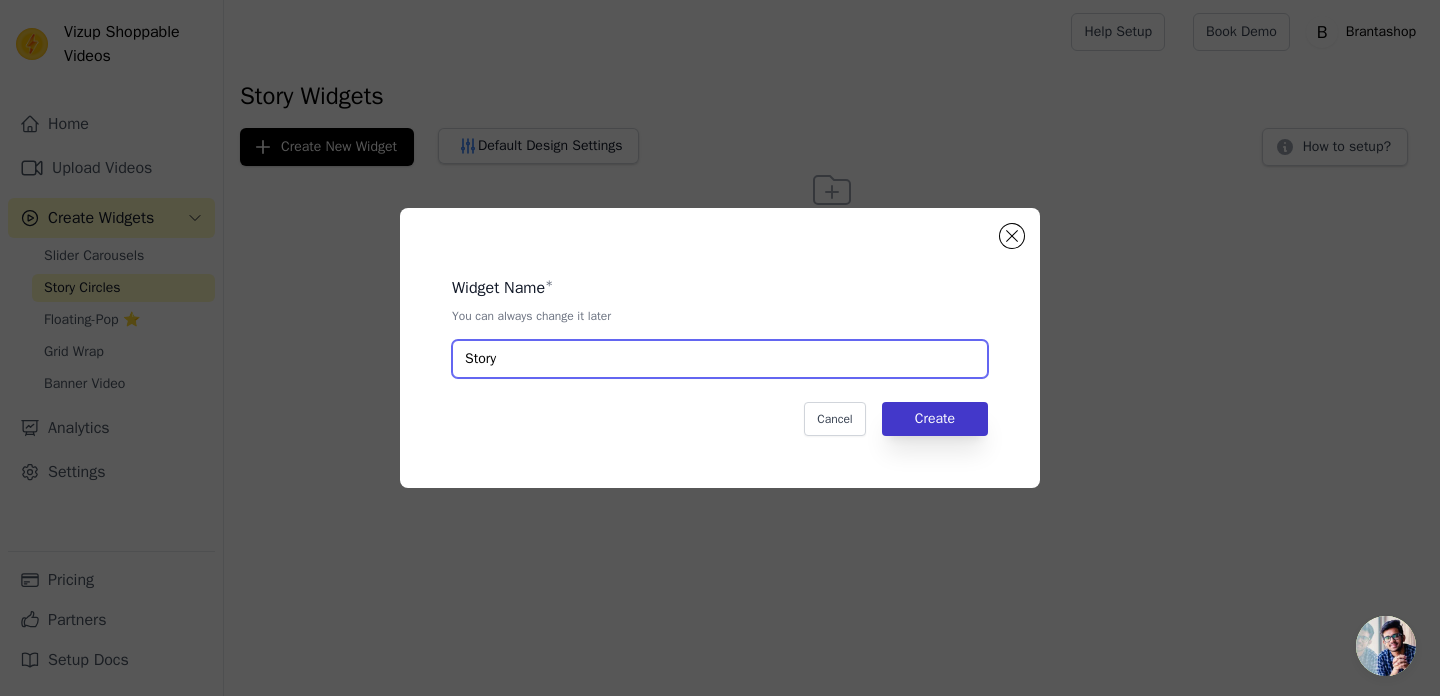 type on "Story" 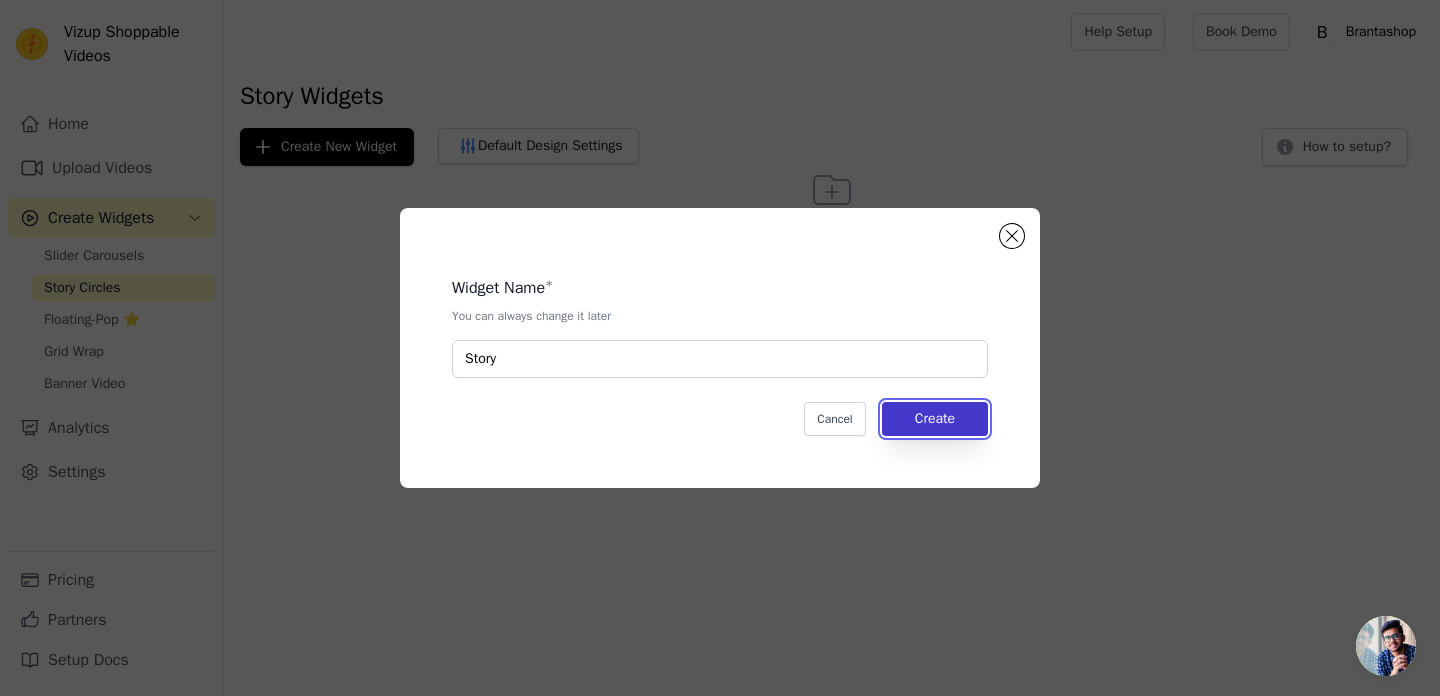 click on "Create" at bounding box center (935, 419) 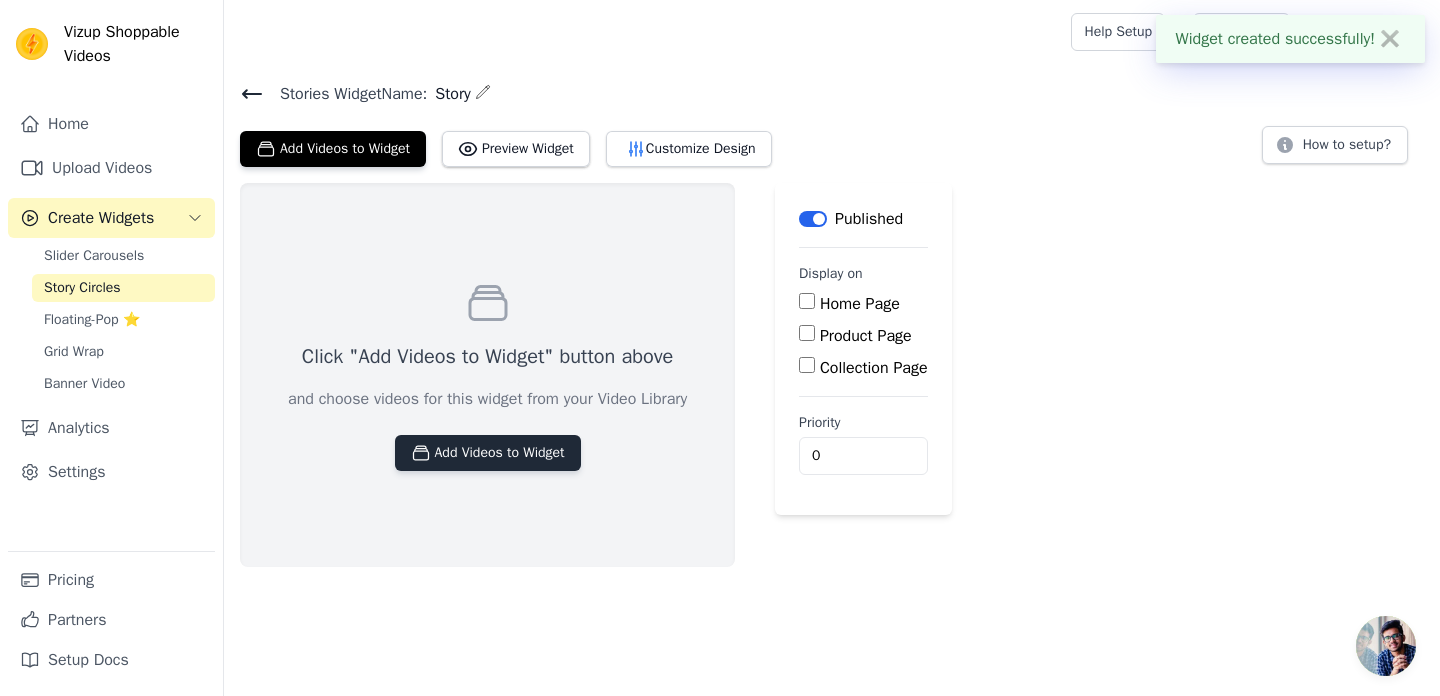 click on "Add Videos to Widget" at bounding box center [488, 453] 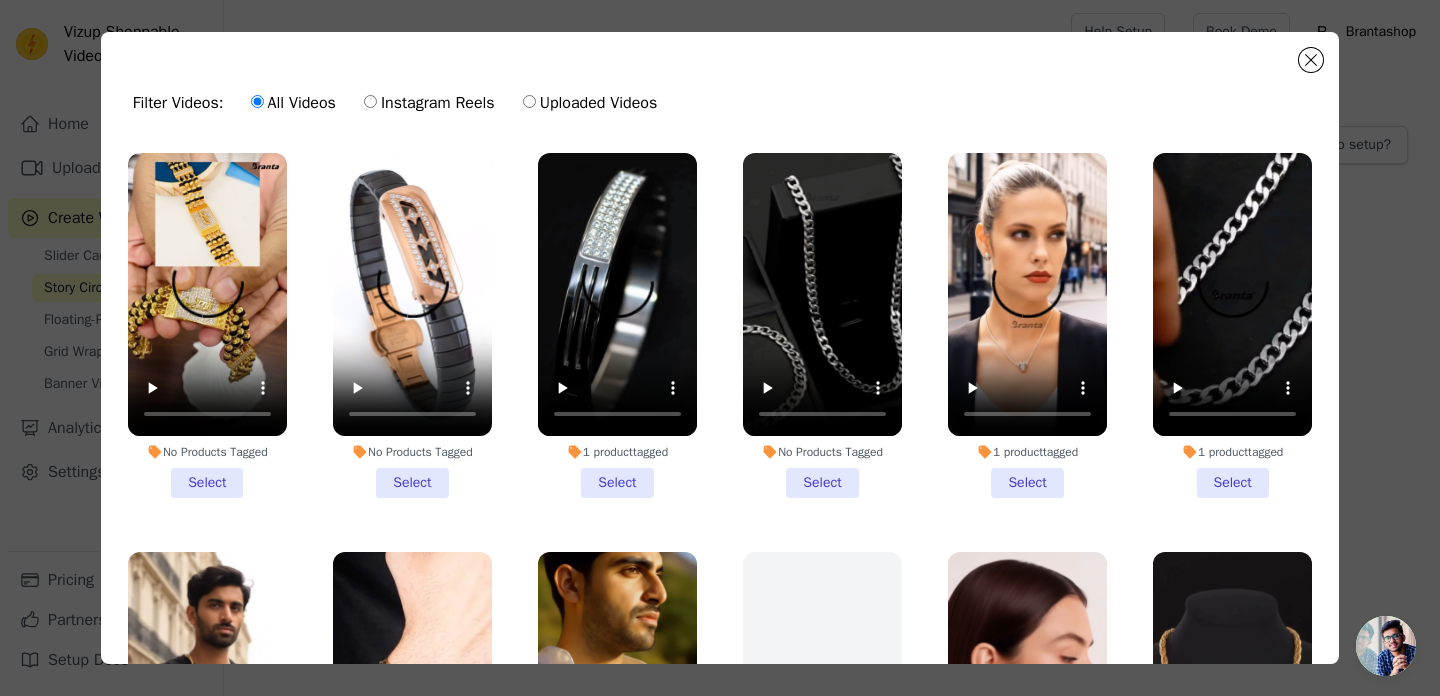 click on "No Products Tagged     Select" at bounding box center [412, 325] 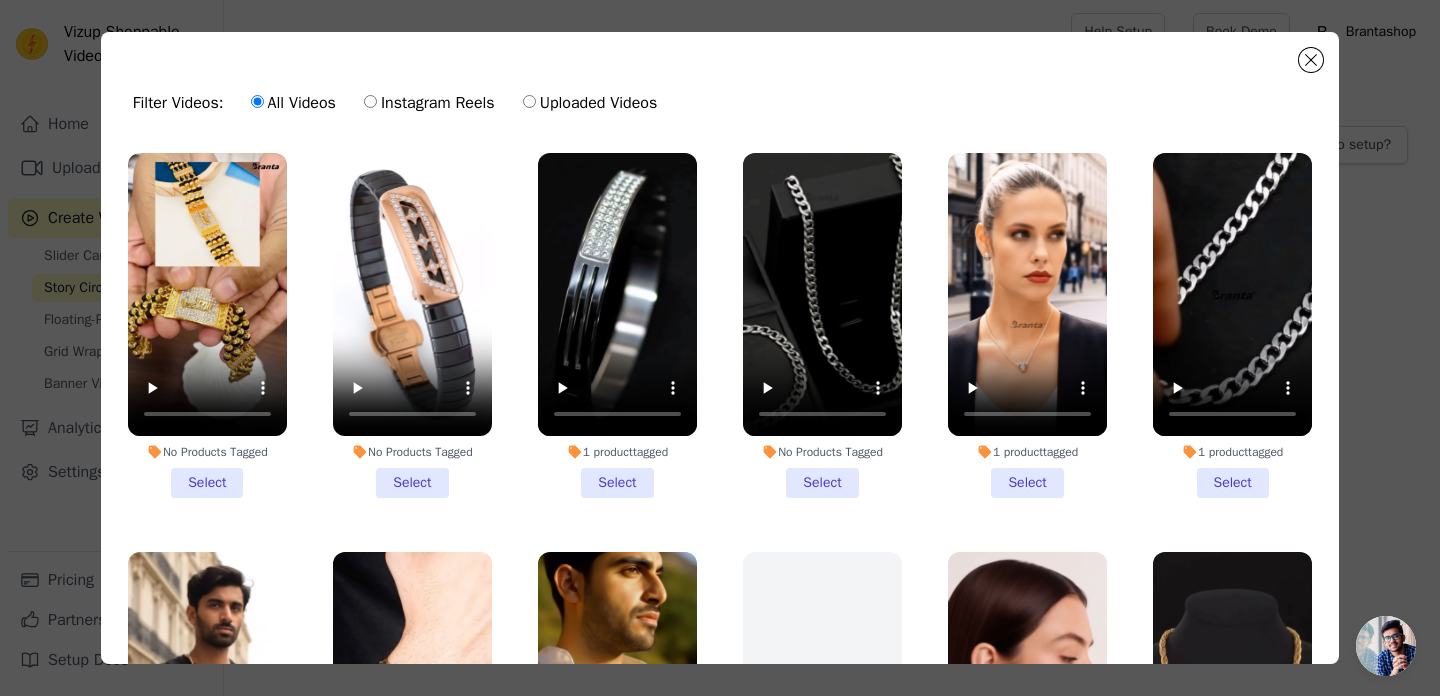 click on "No Products Tagged     Select" at bounding box center (0, 0) 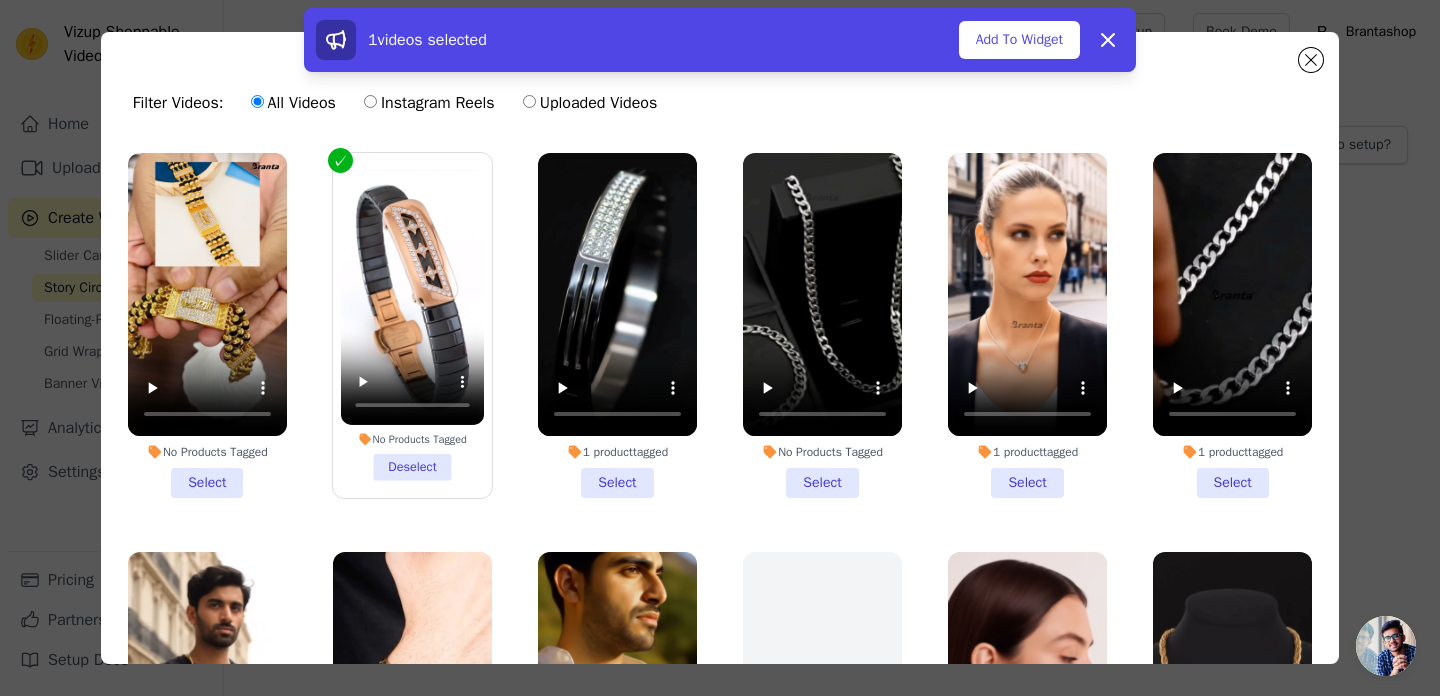 click on "1   product  tagged     Select" at bounding box center [617, 325] 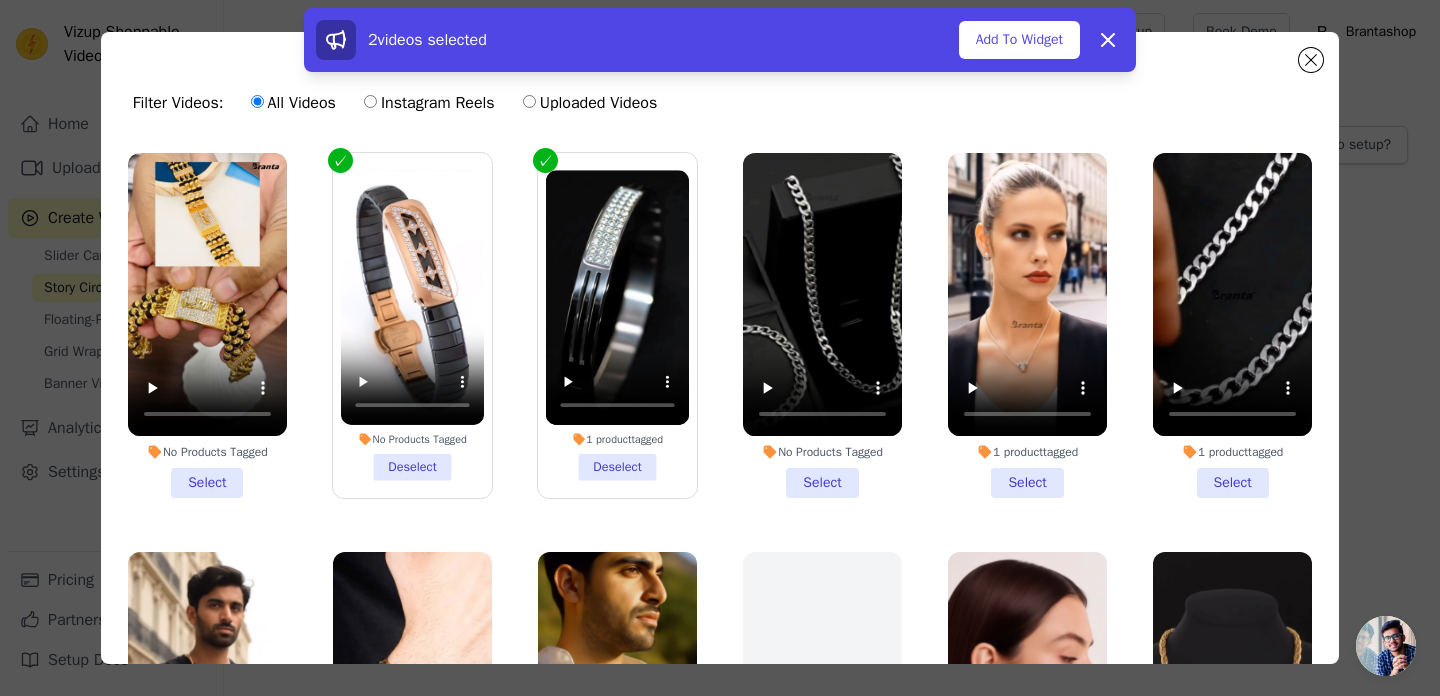 click on "No Products Tagged     Select" at bounding box center (822, 325) 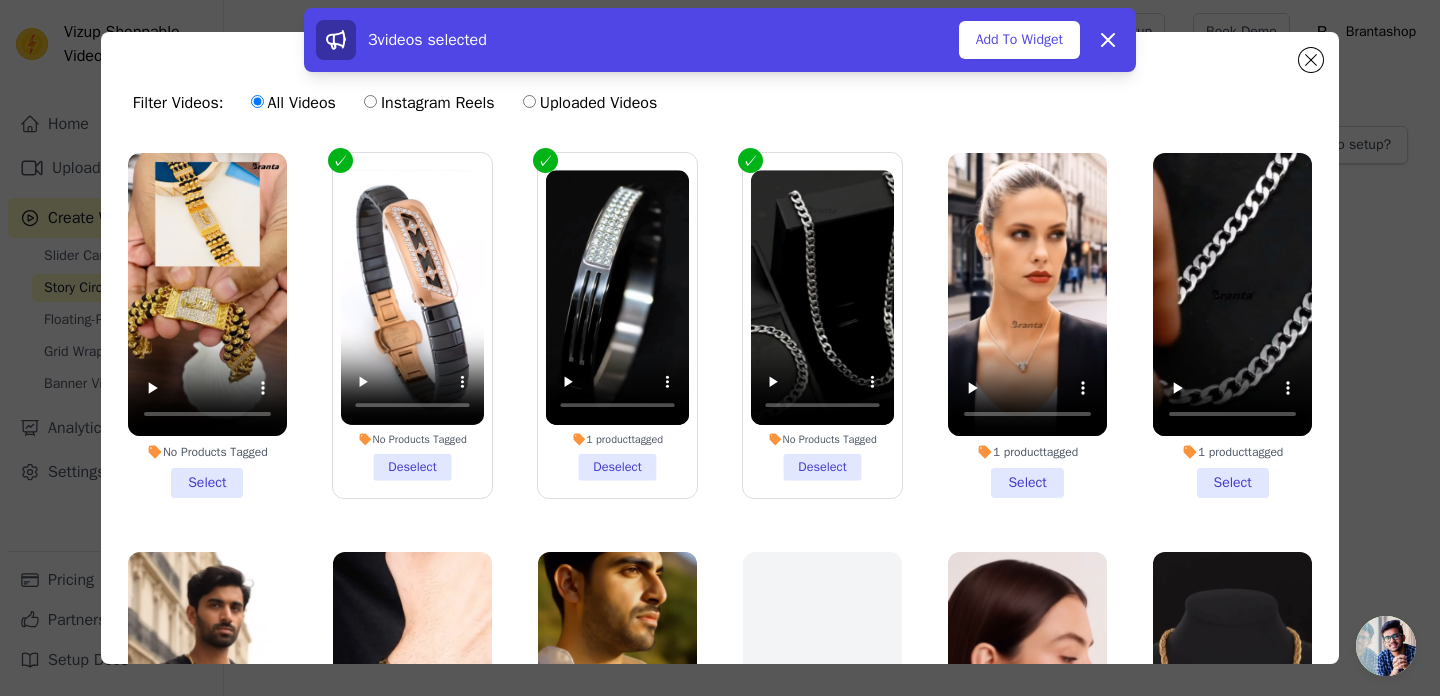 click on "1   product  tagged     Select" at bounding box center [1027, 325] 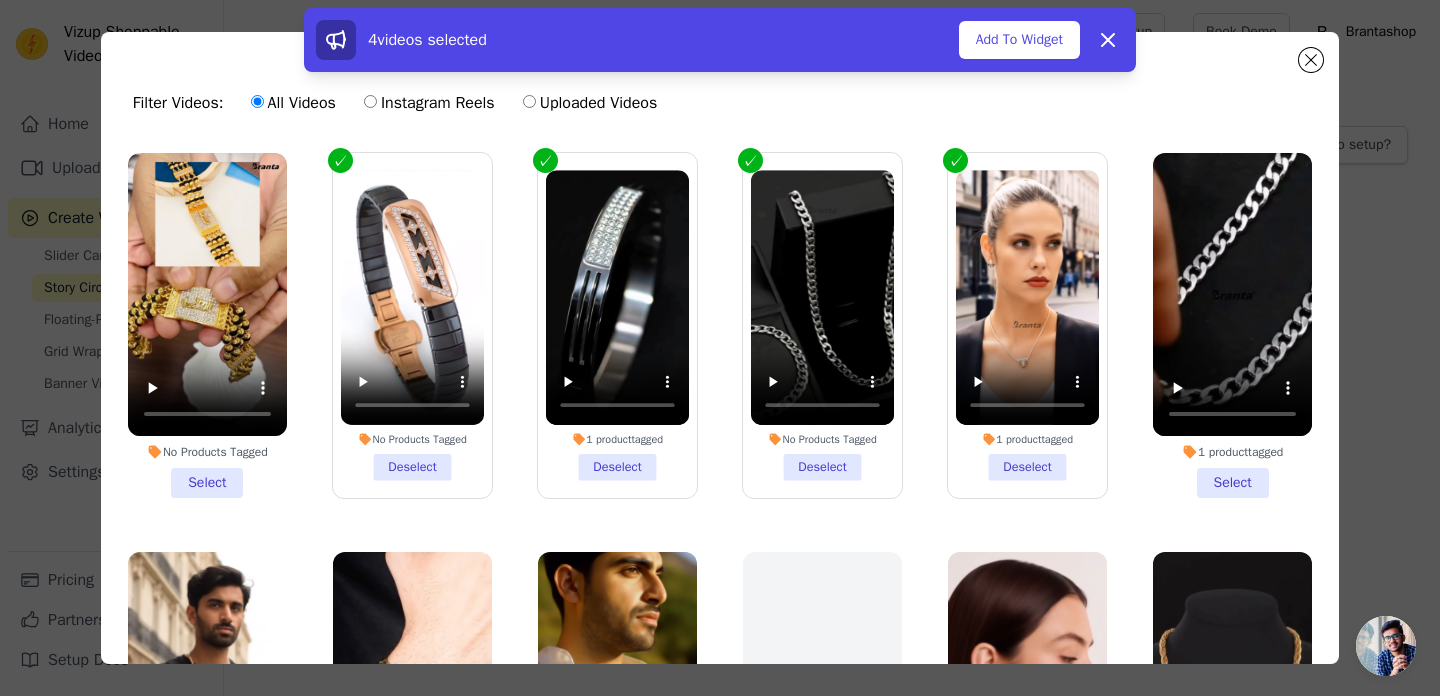 click on "1   product  tagged     Select" at bounding box center (1232, 325) 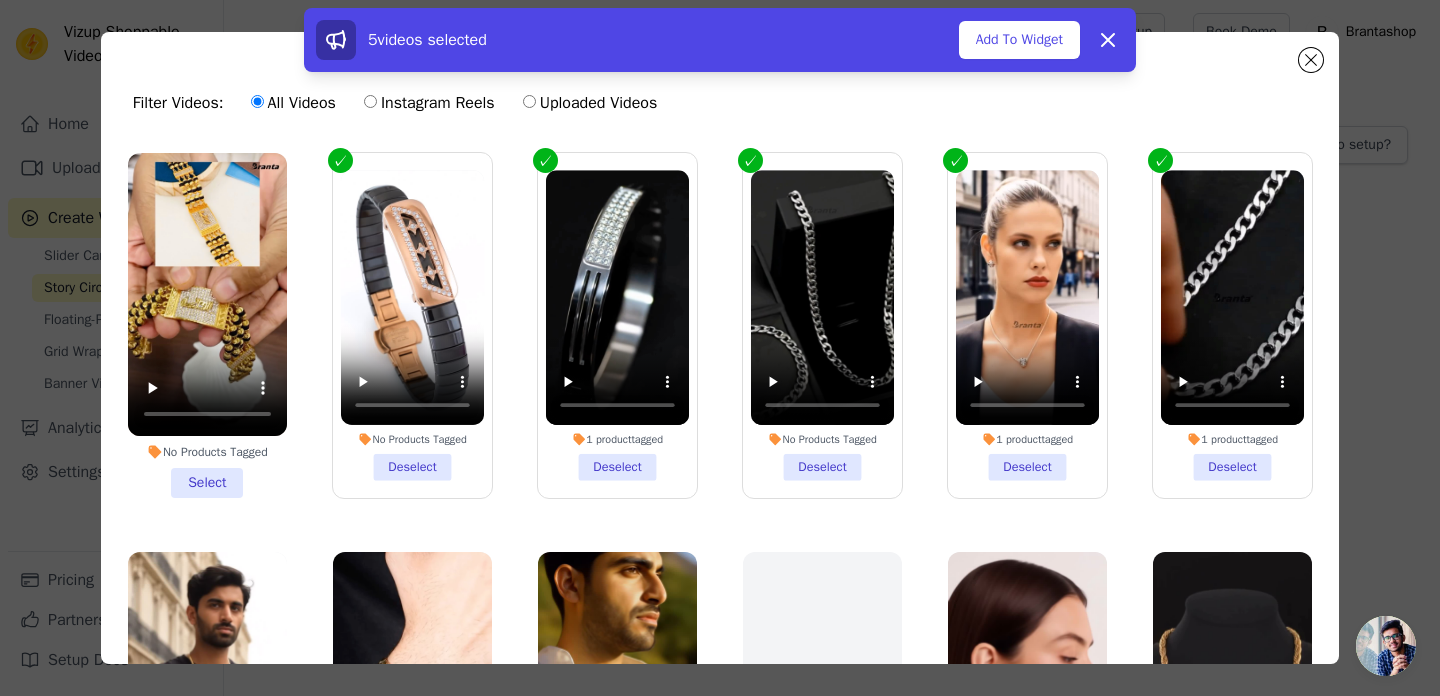 click on "No Products Tagged     Select" at bounding box center (207, 325) 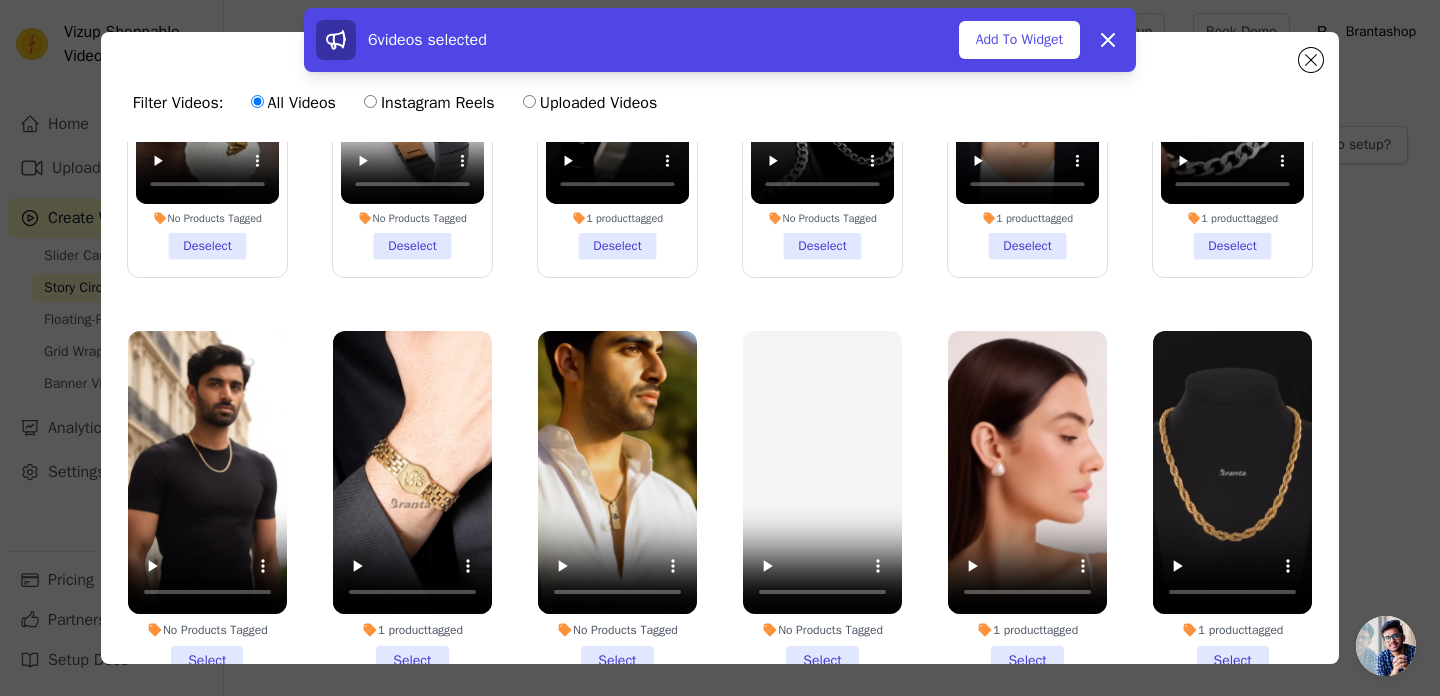 scroll, scrollTop: 230, scrollLeft: 0, axis: vertical 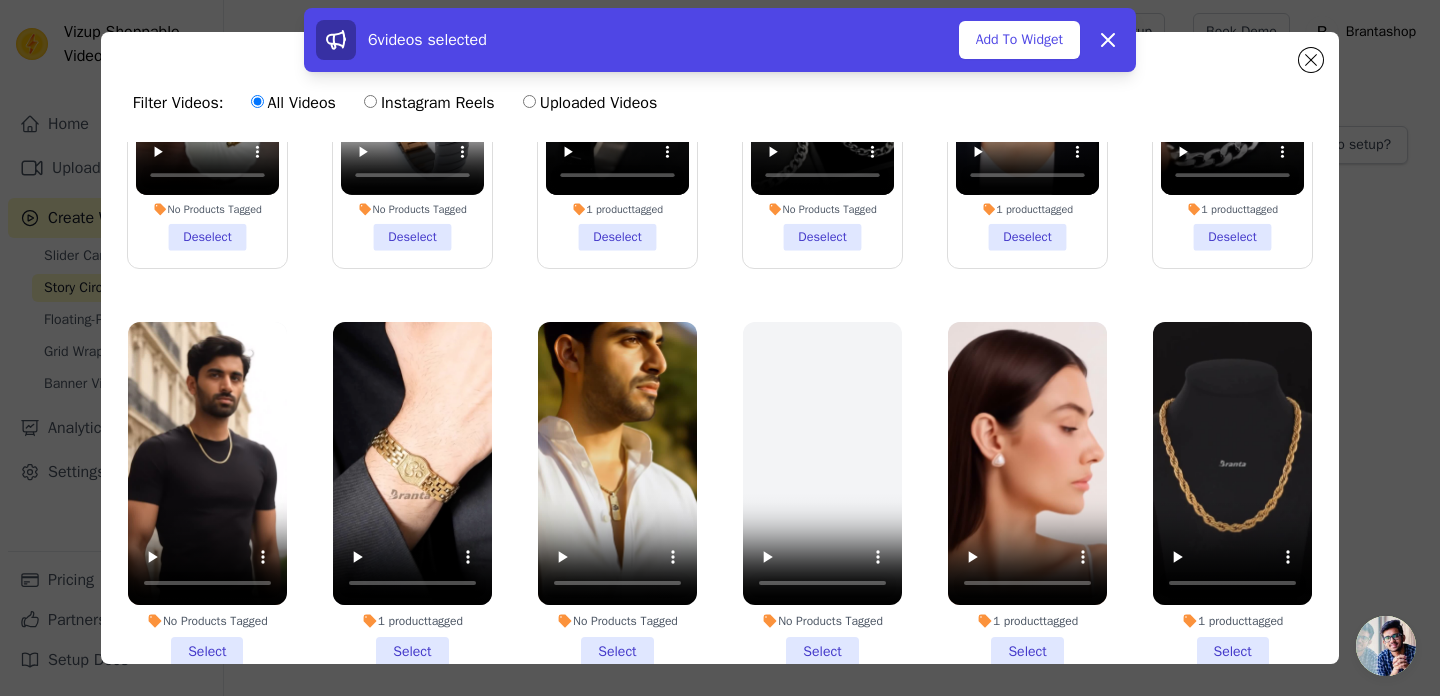 click on "1   product  tagged     Select" at bounding box center [412, 494] 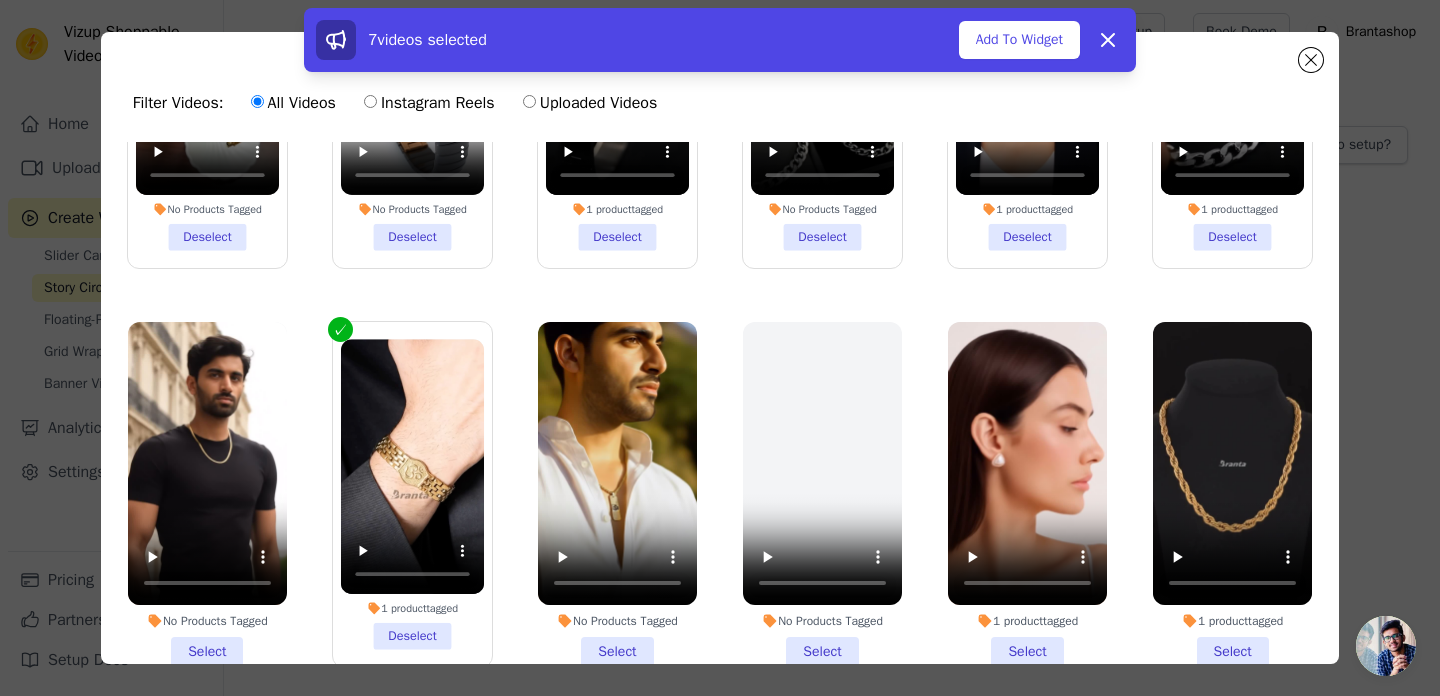 click on "No Products Tagged     Select" at bounding box center [617, 494] 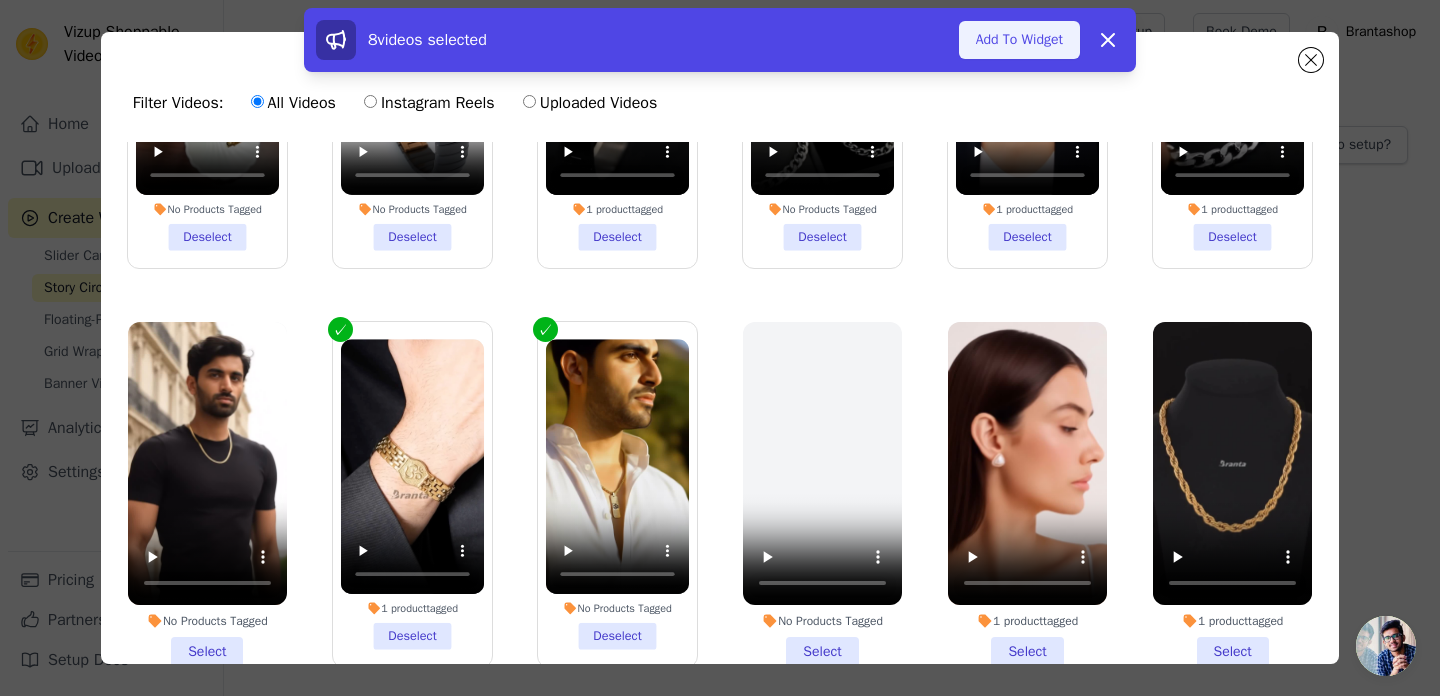 click on "Add To Widget" at bounding box center [1019, 40] 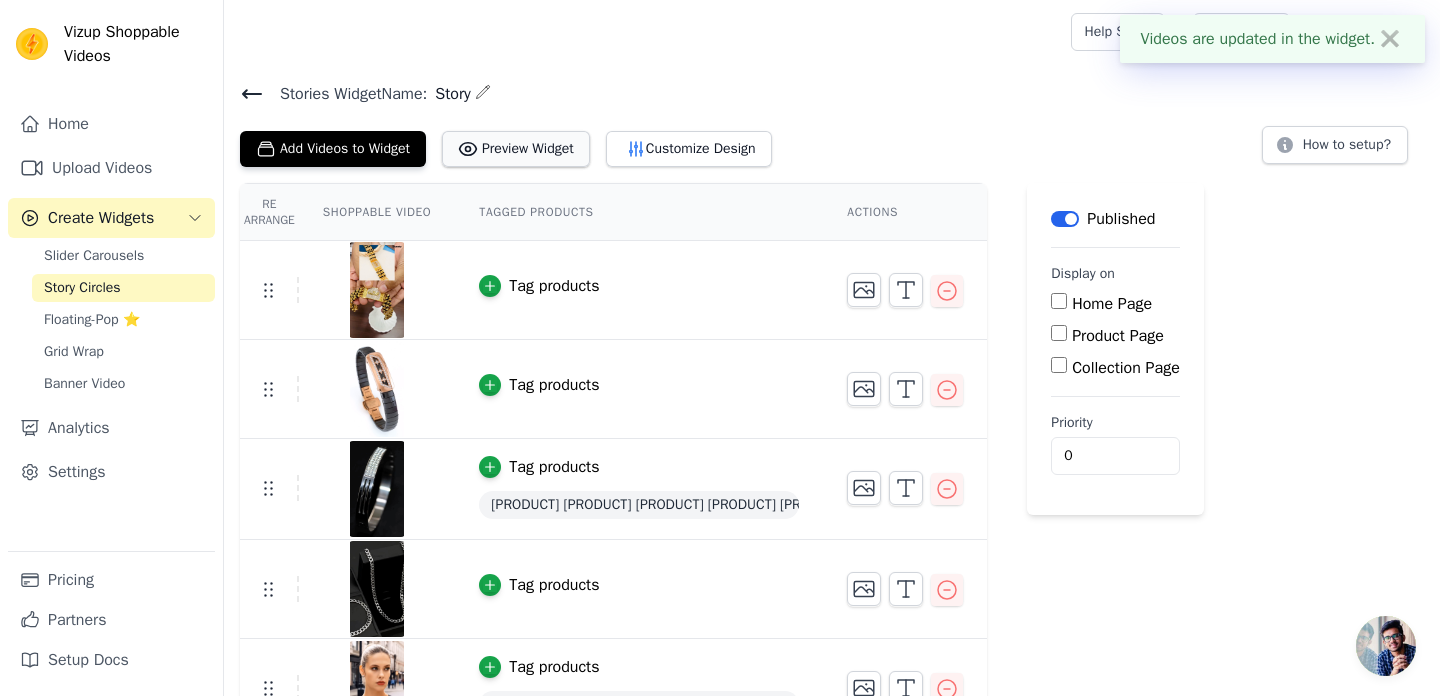 click on "Preview Widget" at bounding box center (516, 149) 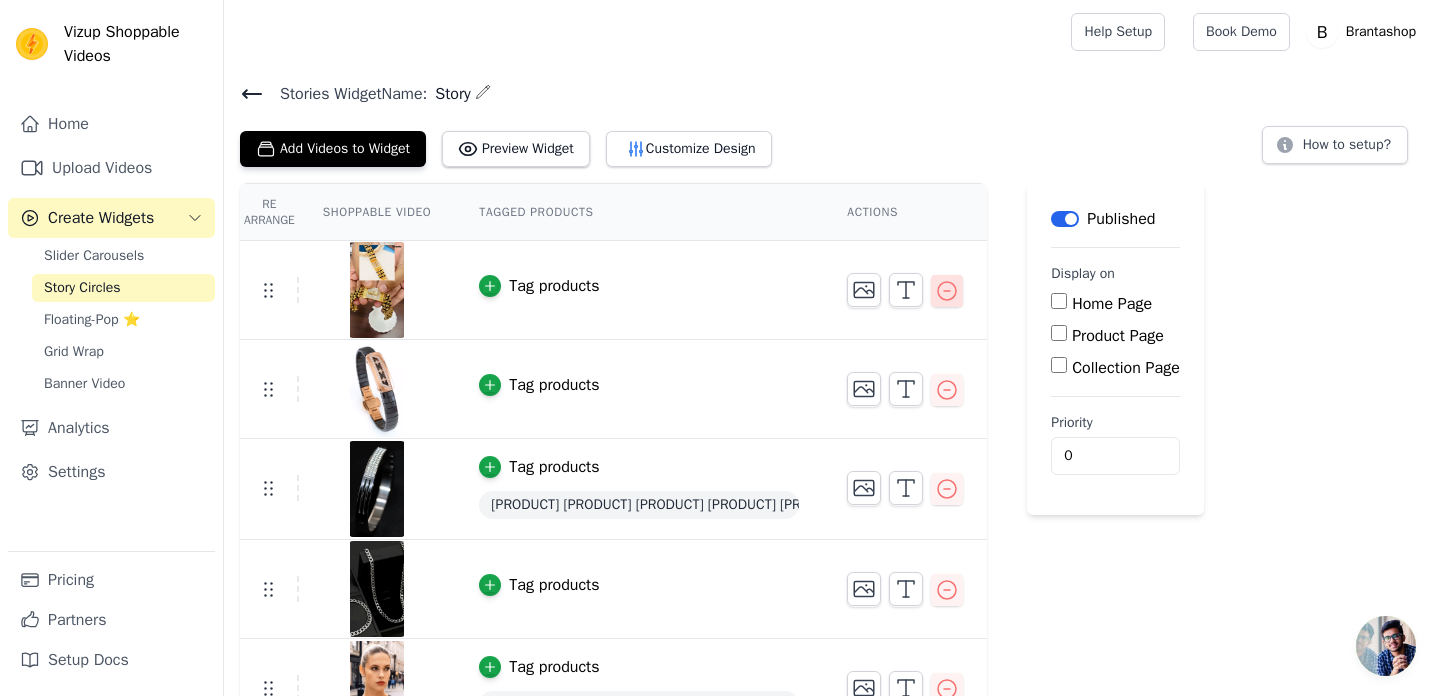 click 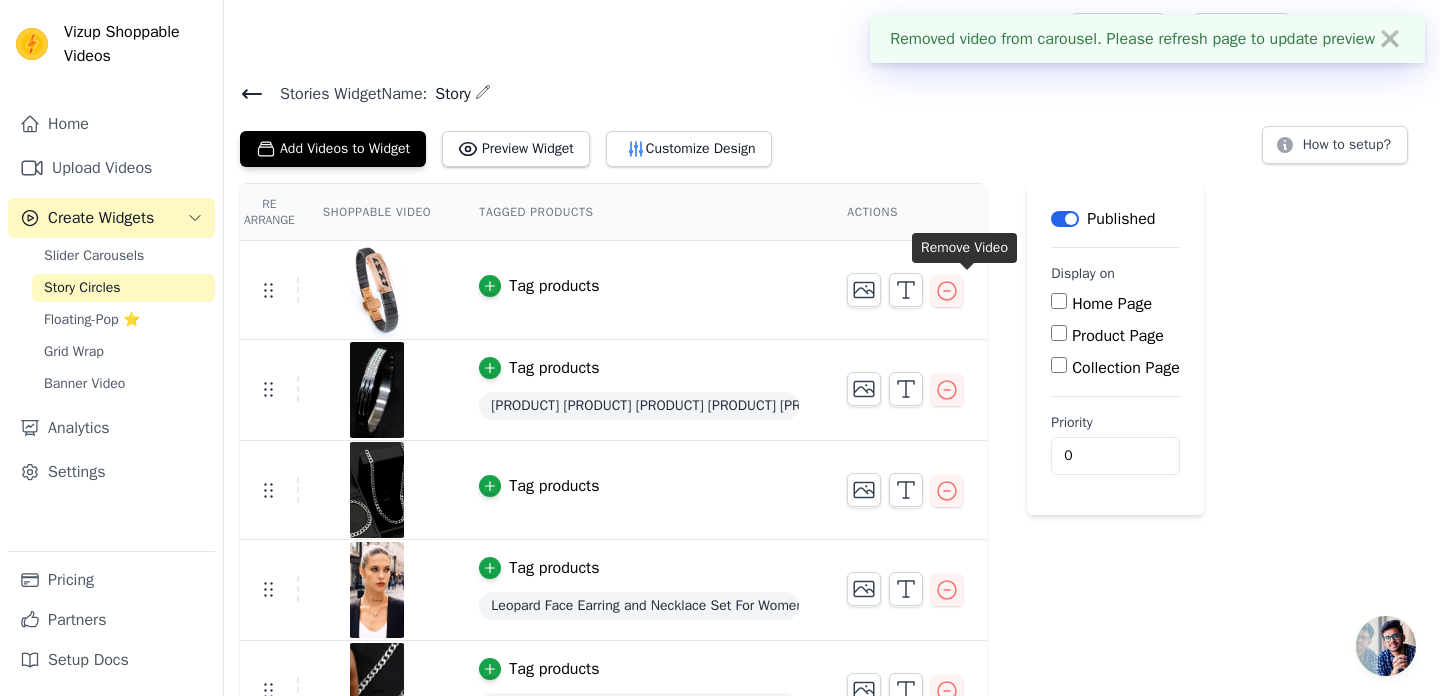 click on "Re Arrange   Shoppable Video   Tagged Products   Actions             Tag products                         Tag products   Premium Diamond Silver Men's Bracelet                         Tag products                         Tag products   Leopard Face Earring and Necklace Set For Women                         Tag products   Silver Stainless Steel Curb Chain For Men (21.5 Inch)                         Tag products   Premium Om Gold Bracelet For Men                         Tag products                   Save Videos In This New Order   Save   Dismiss     Label     Published     Display on     Home Page     Product Page       Collection Page       Priority   0" at bounding box center [832, 562] 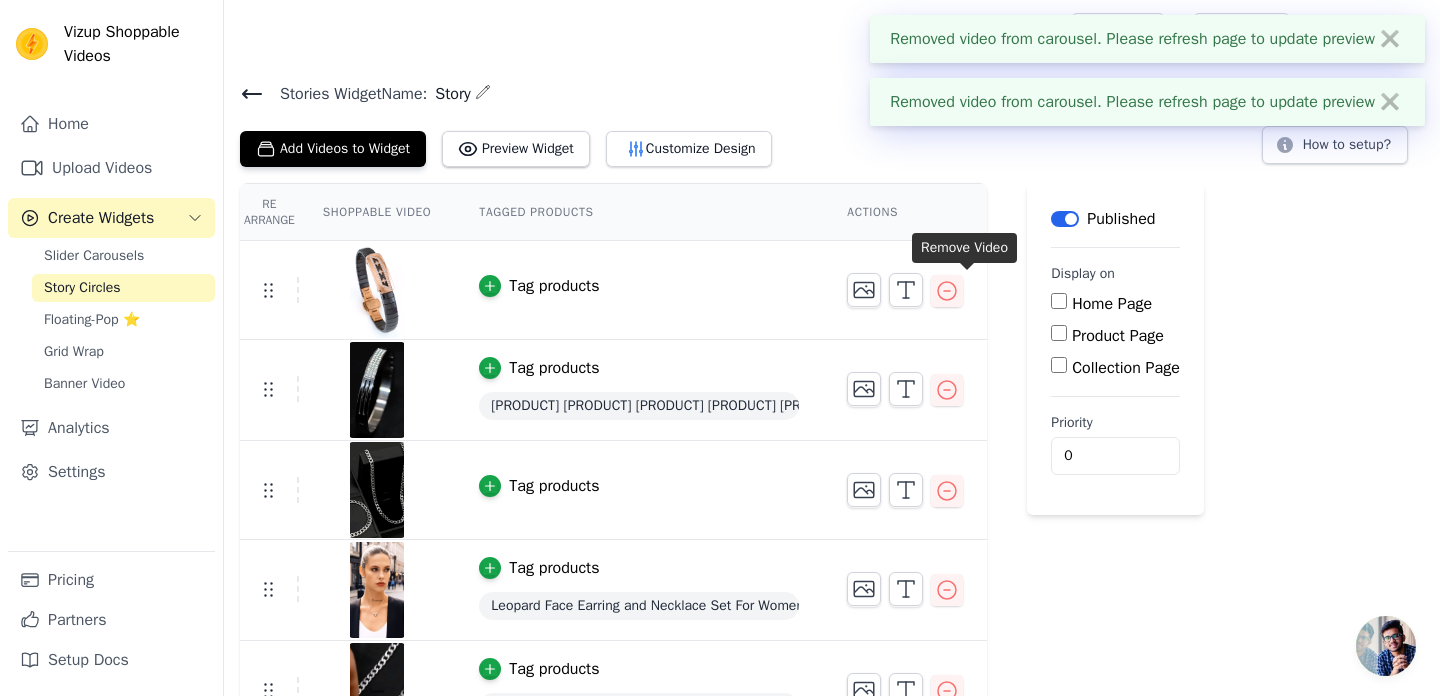 click 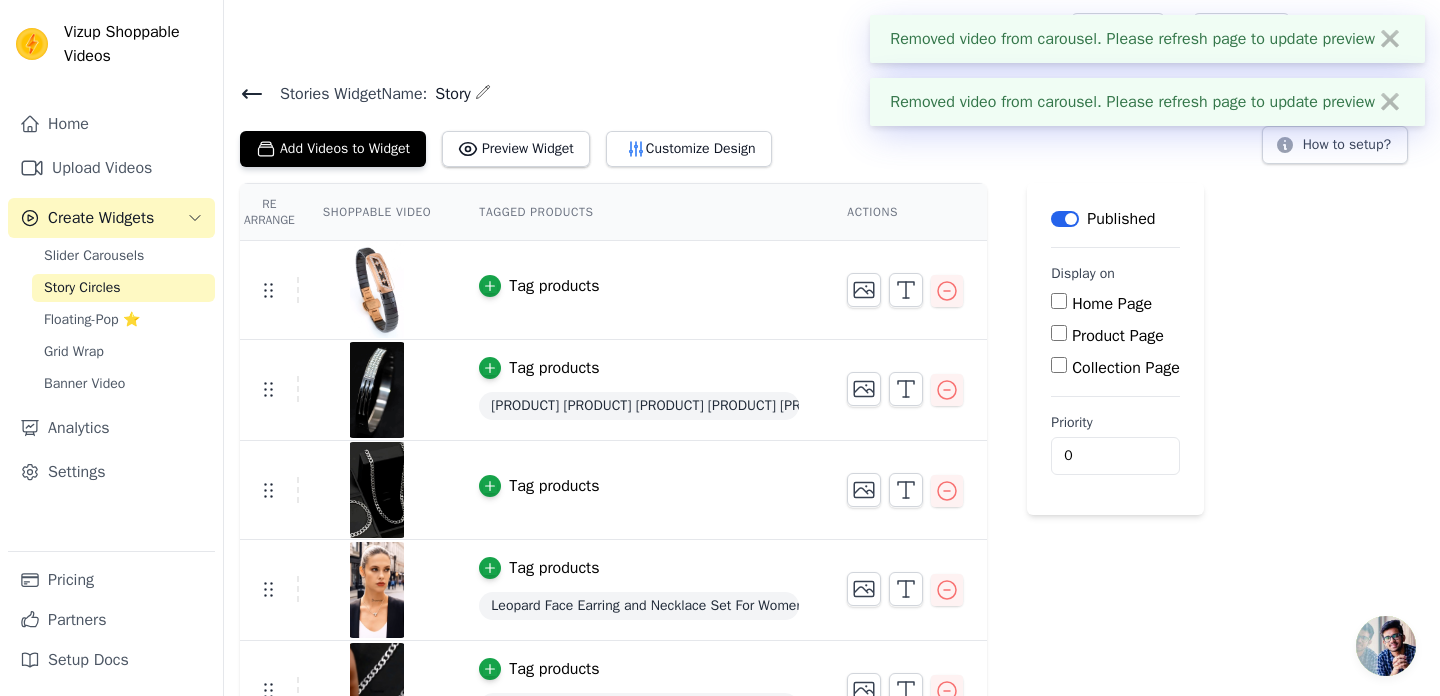 click 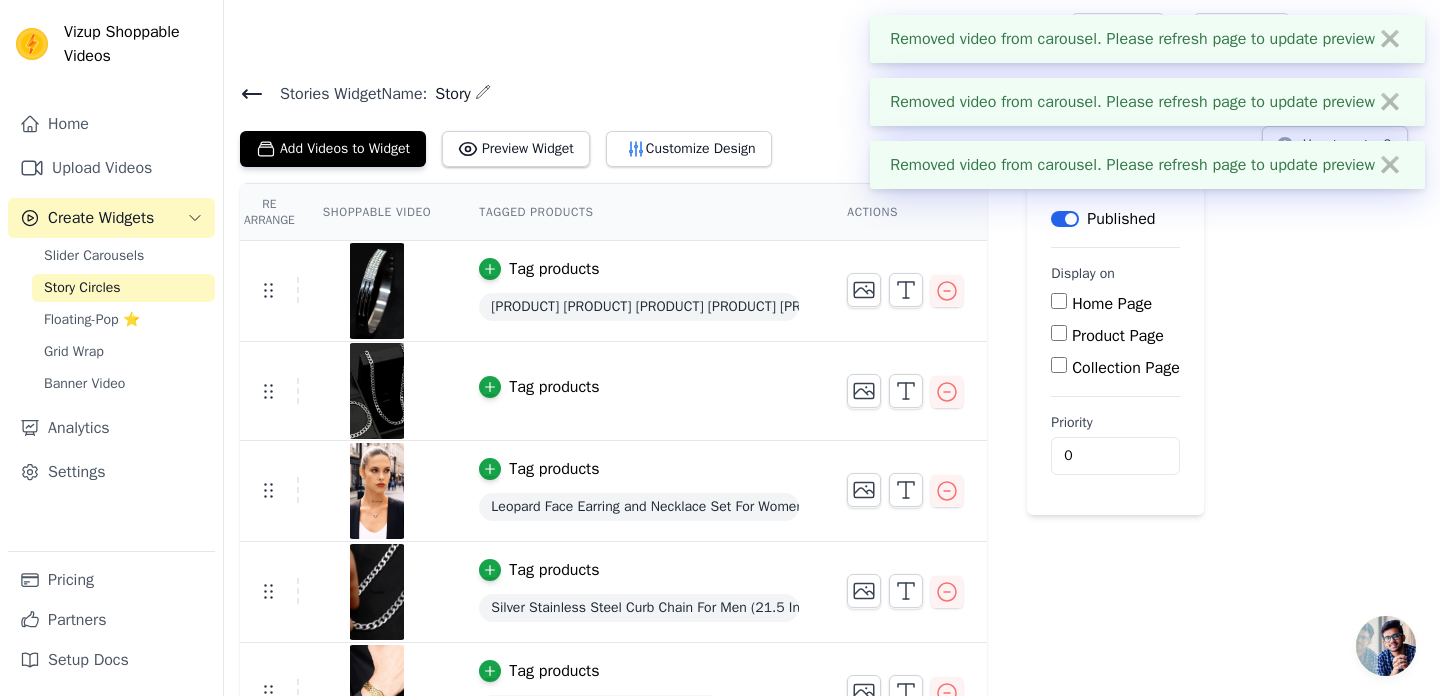 click 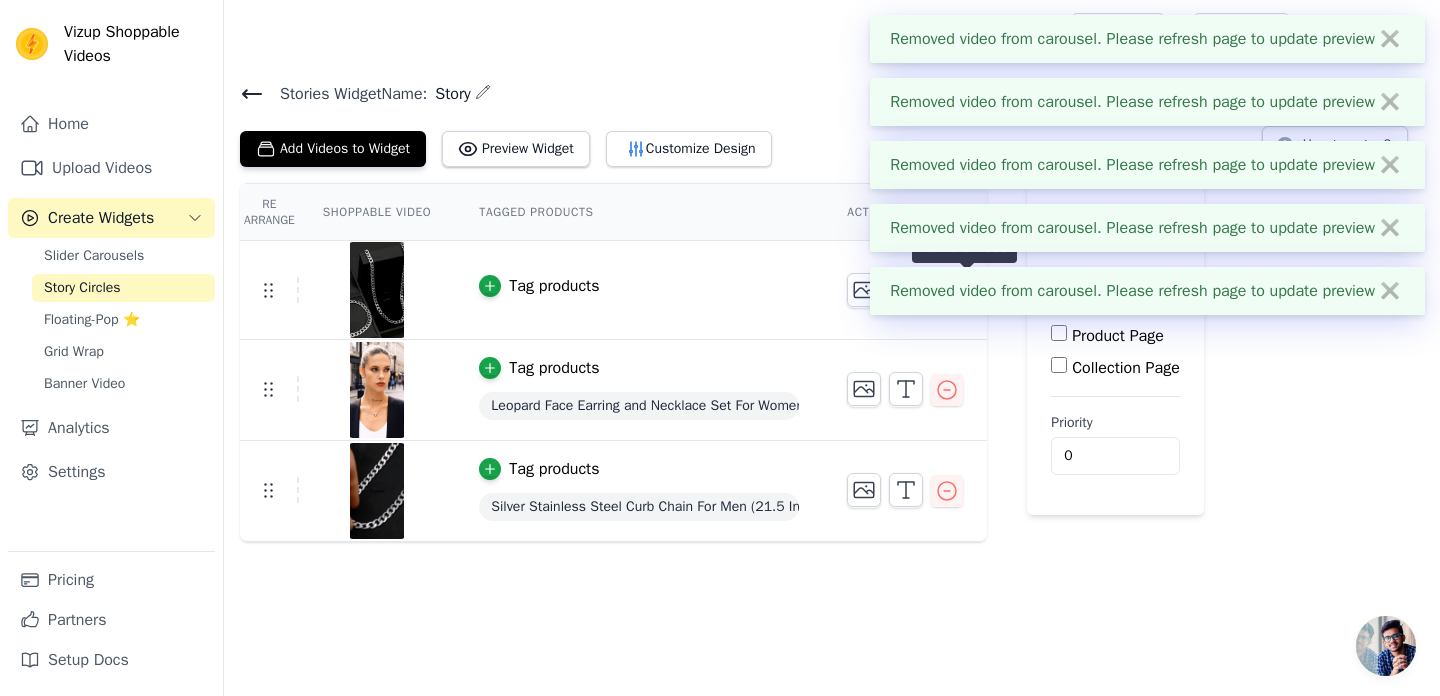click on "Removed video from carousel. Please refresh page to update preview ✖" at bounding box center (1147, 291) 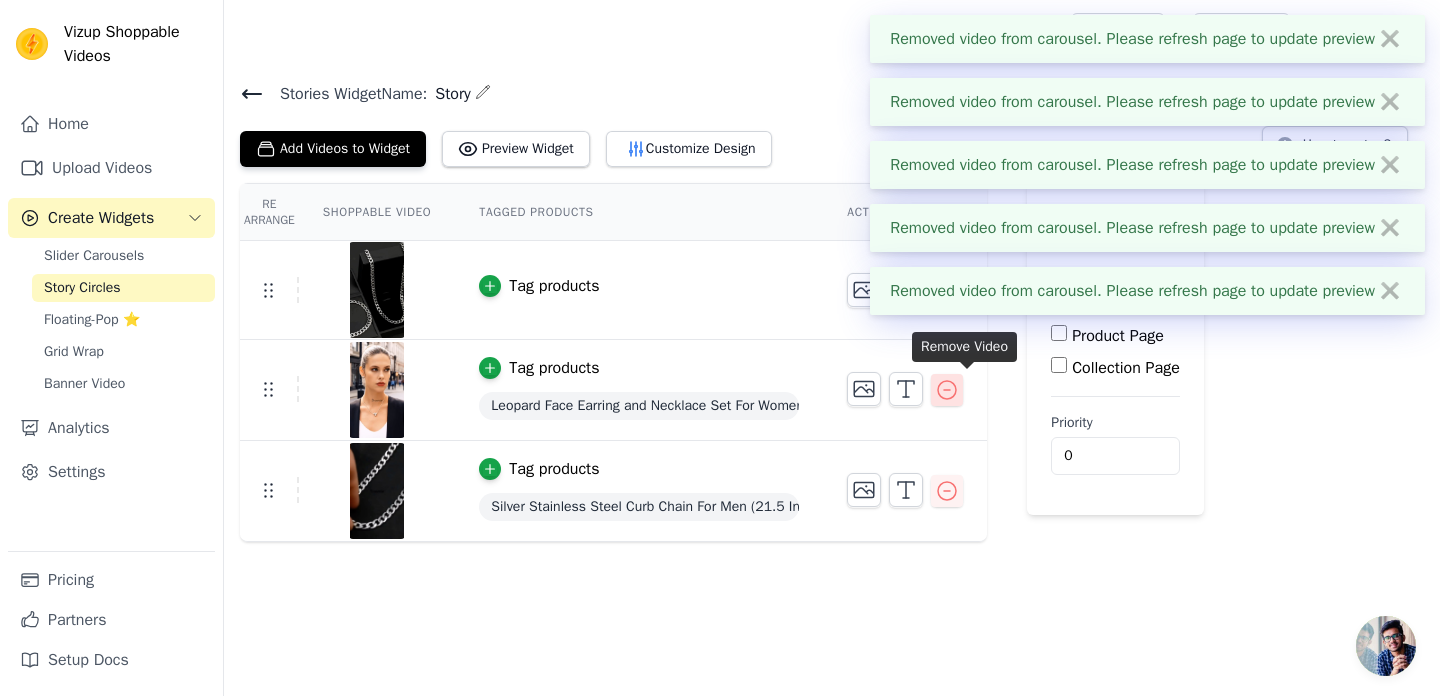 click 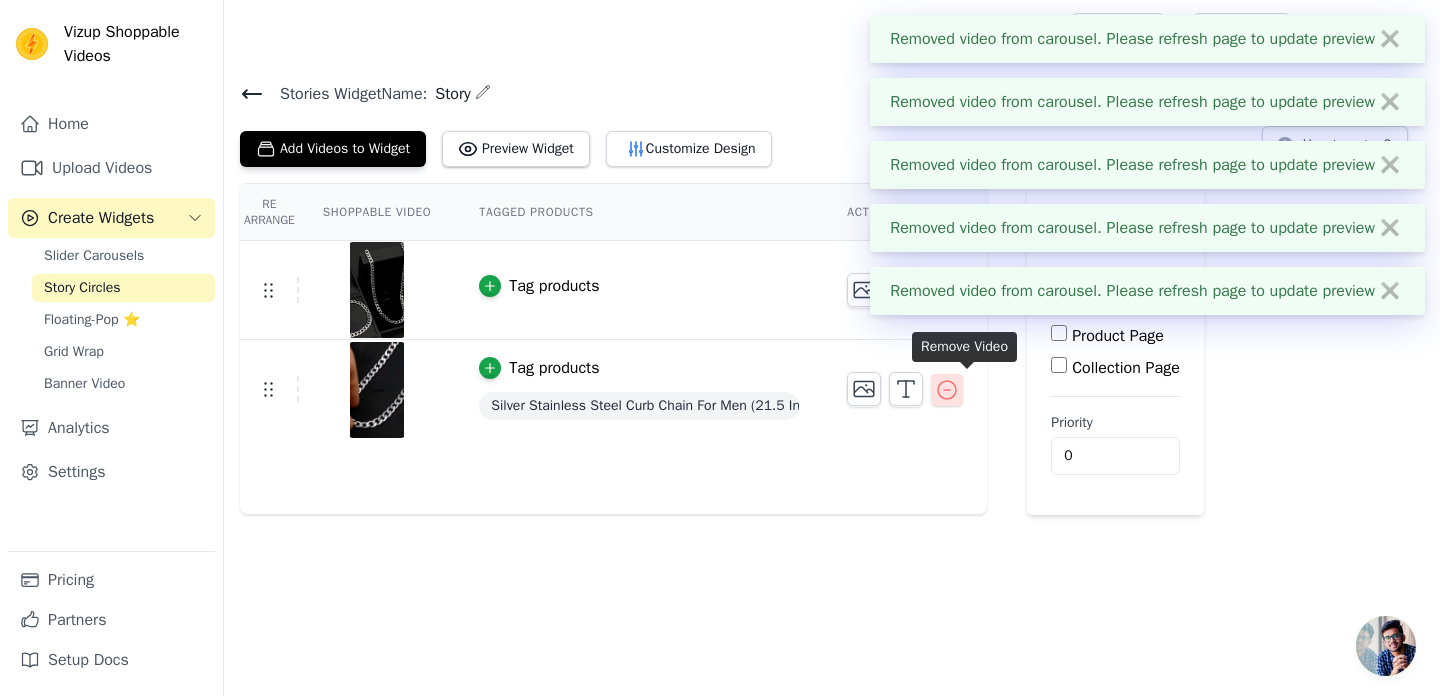 click 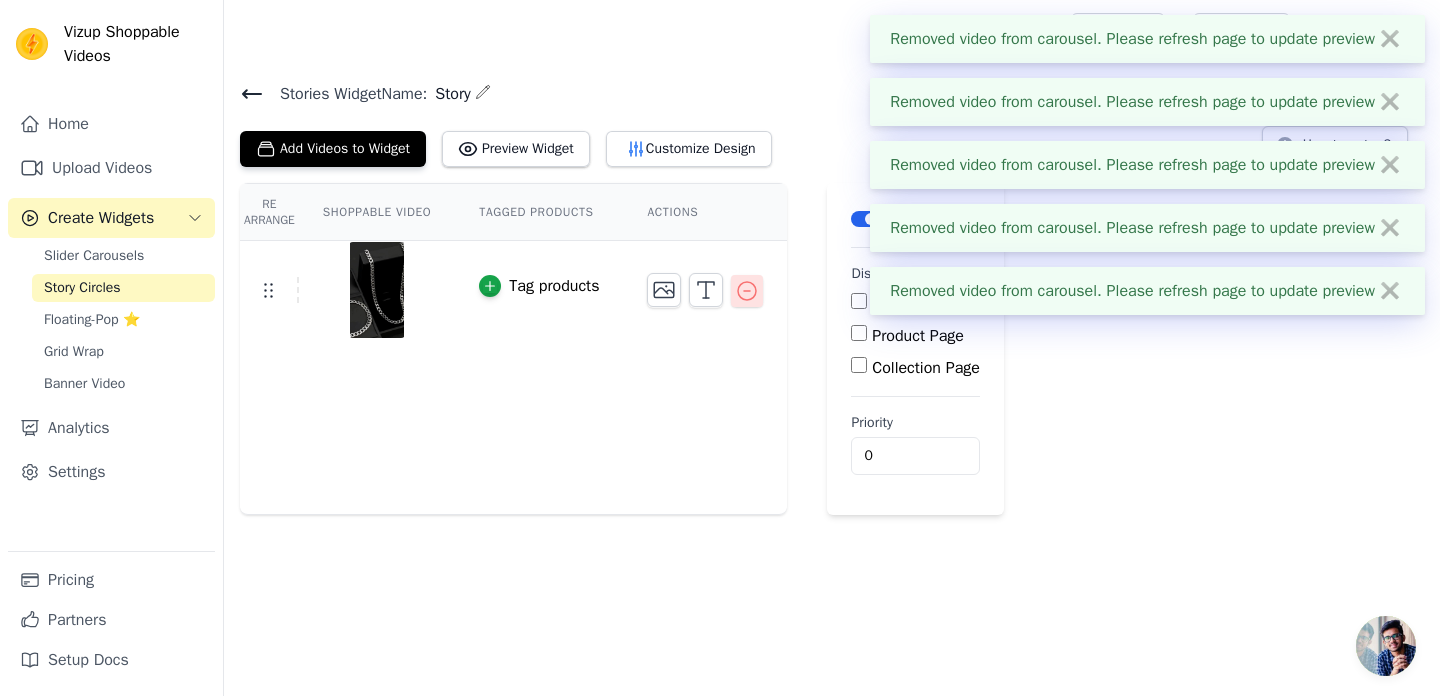 click 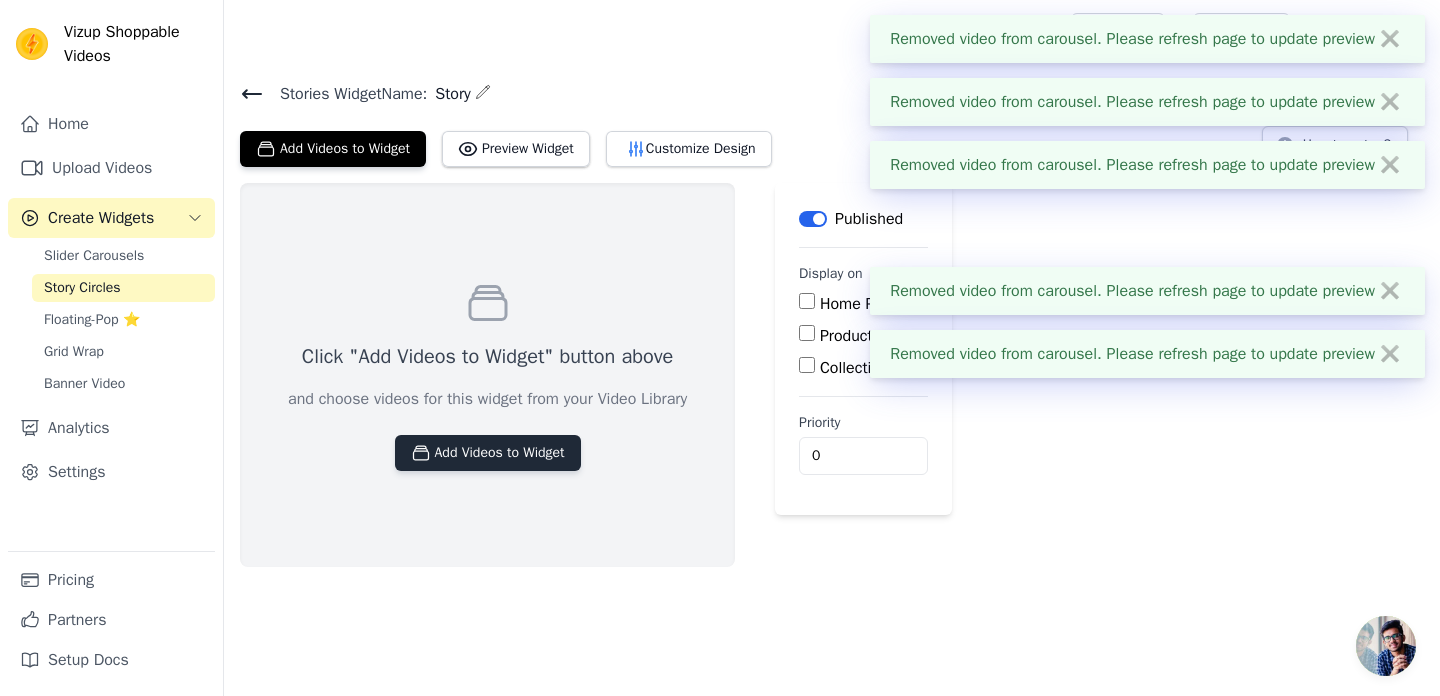 click on "Add Videos to Widget" at bounding box center (488, 453) 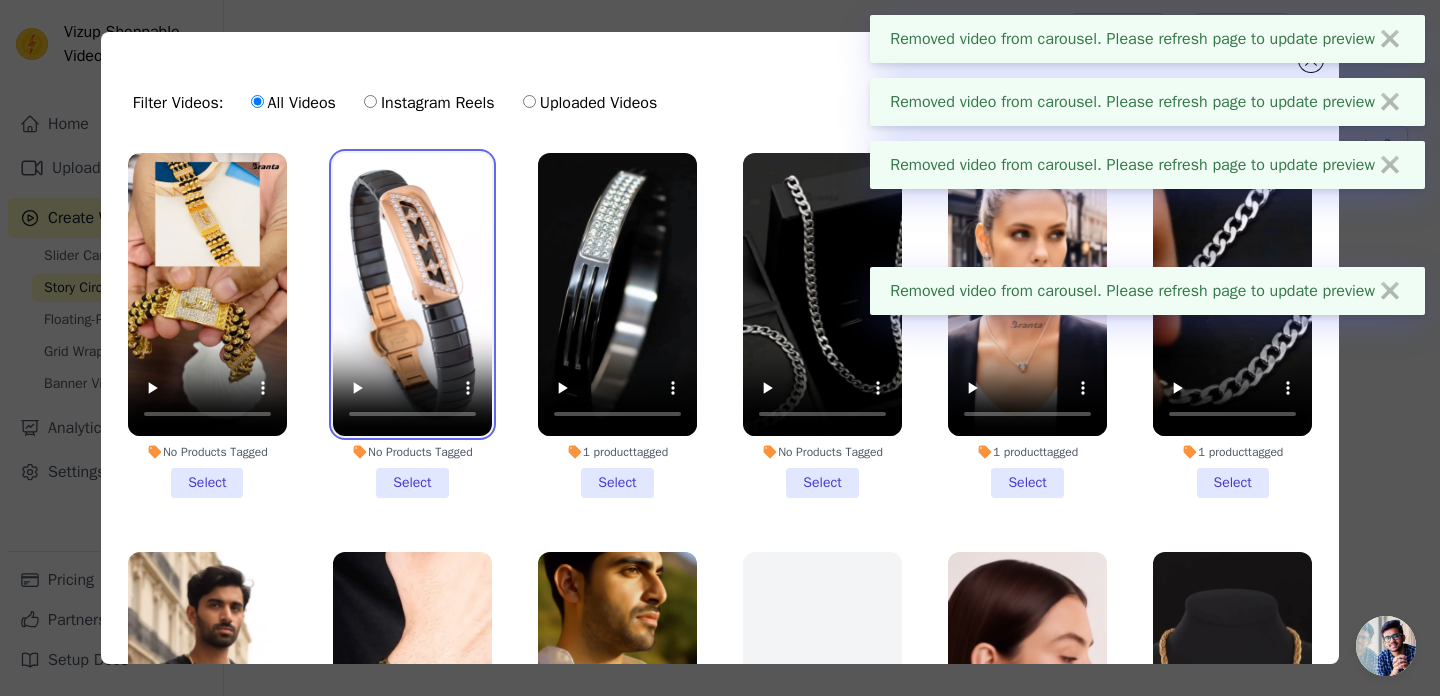 click at bounding box center (412, 294) 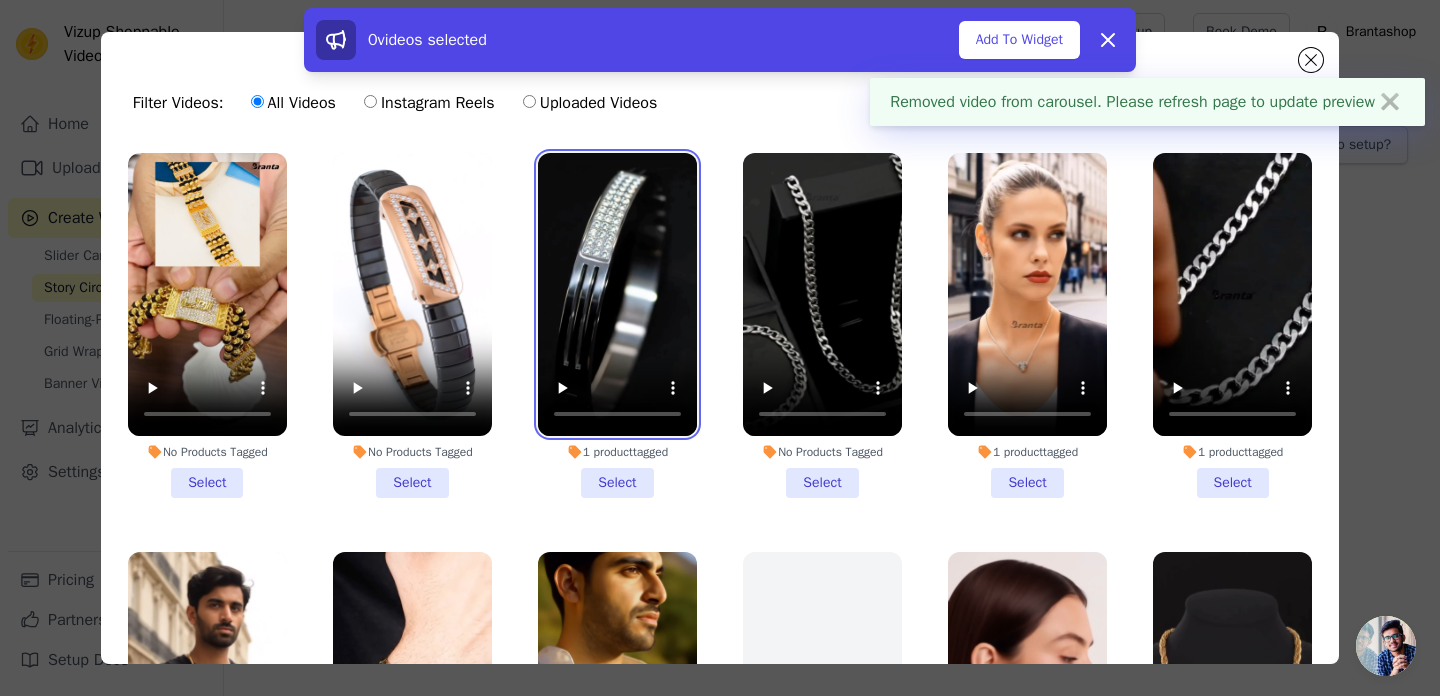 click at bounding box center (617, 294) 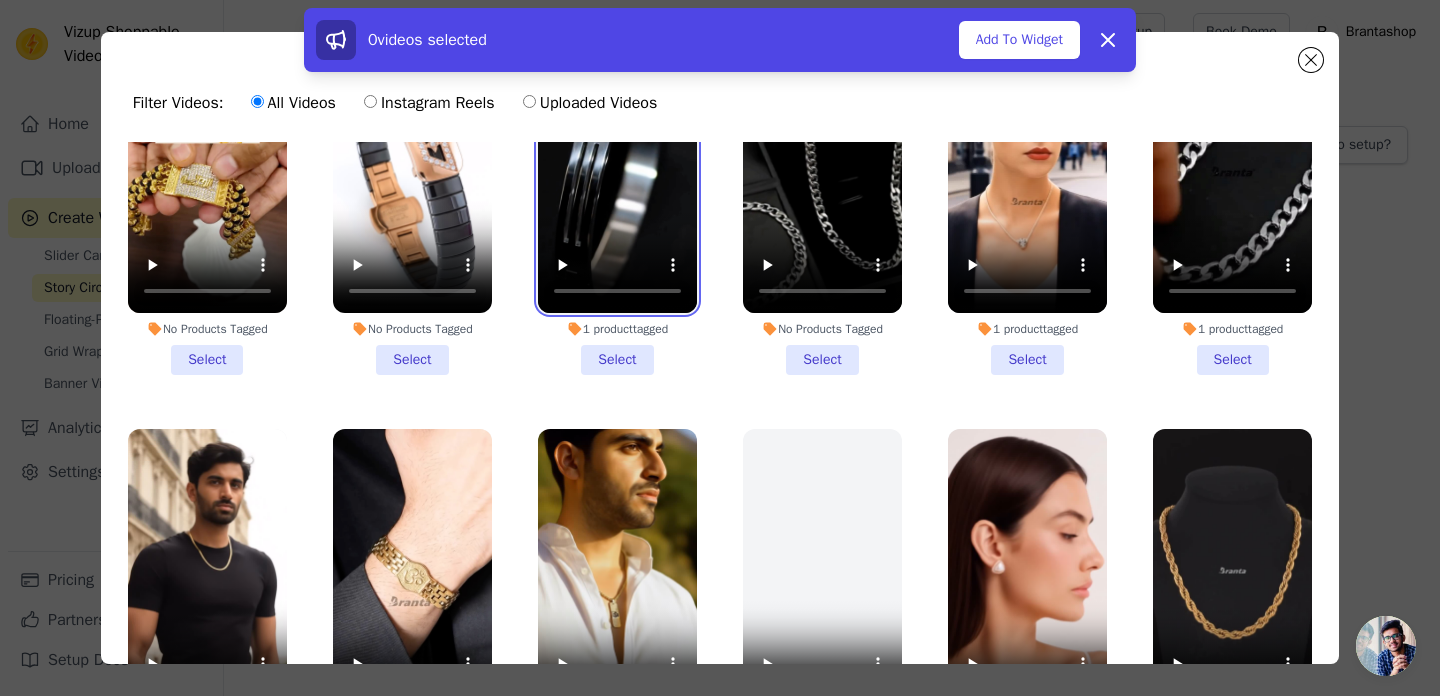 scroll, scrollTop: 0, scrollLeft: 0, axis: both 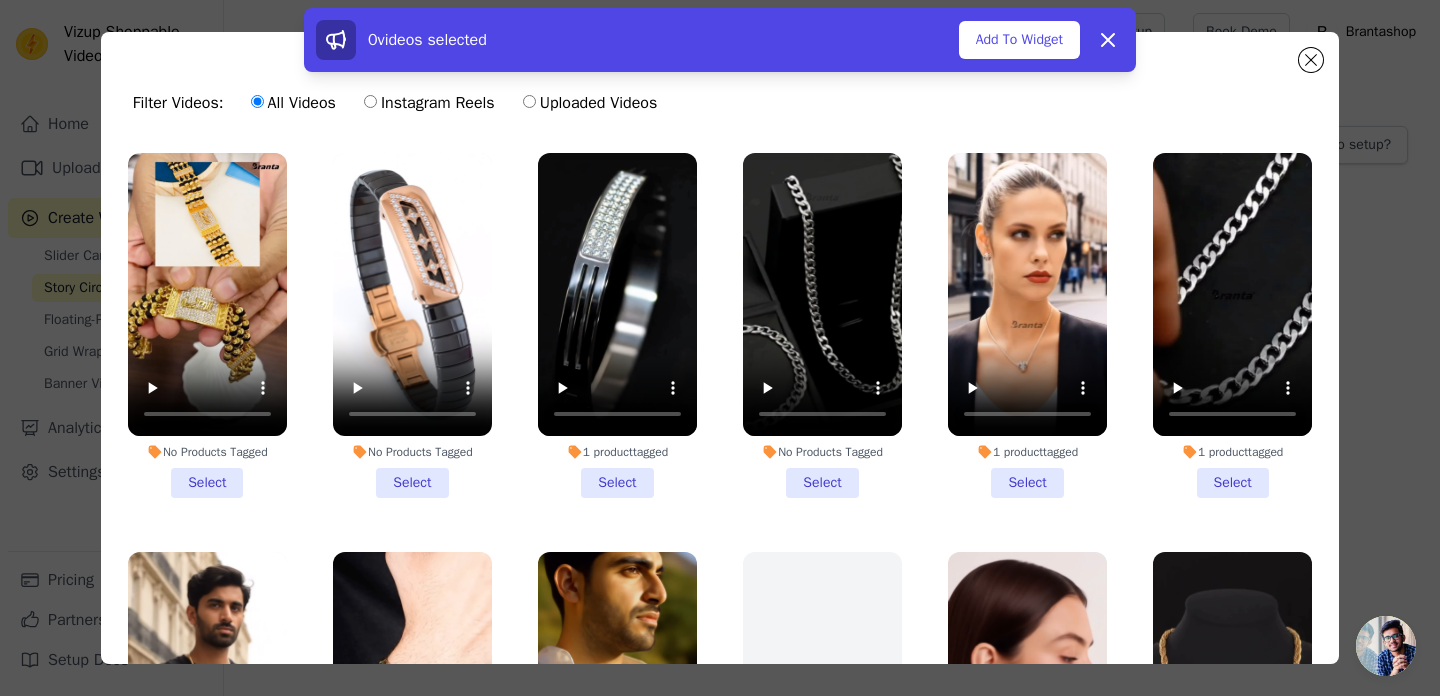 click on "1   product  tagged     Select" at bounding box center [617, 325] 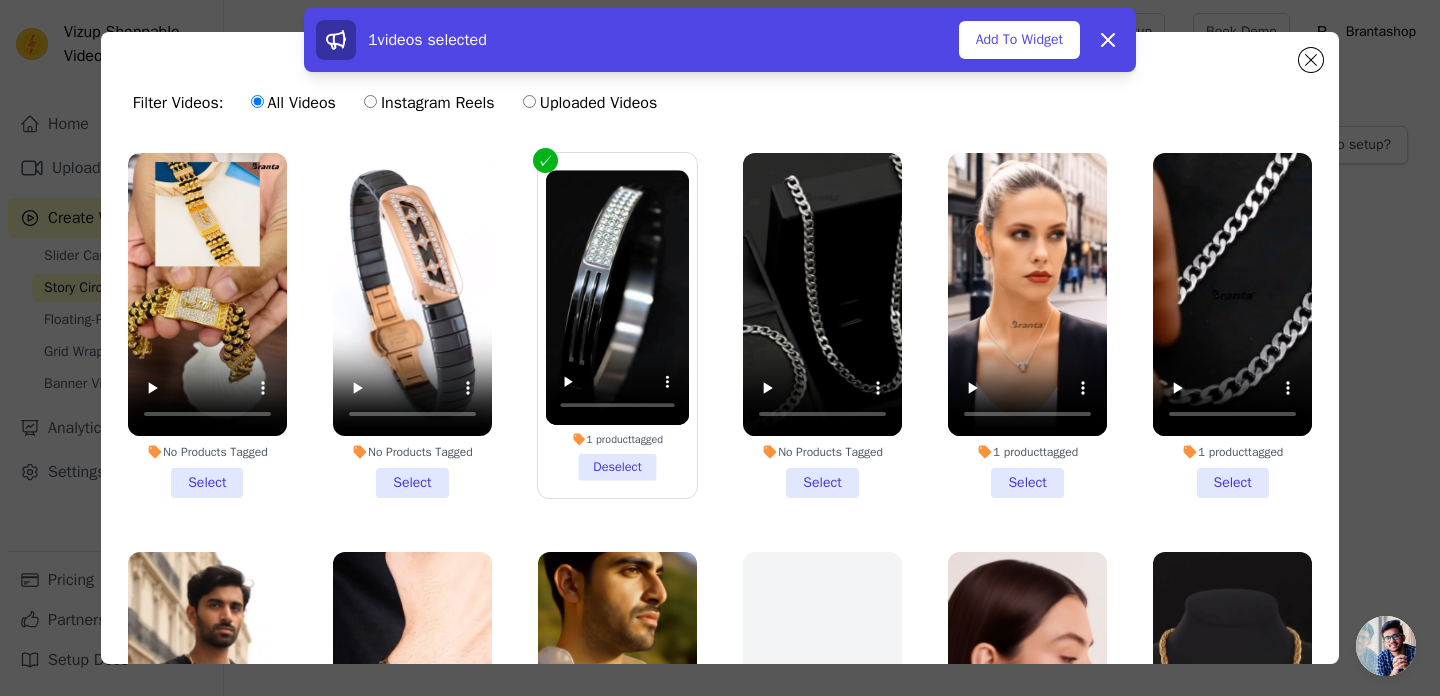 click on "1   product  tagged     Select" at bounding box center (1027, 325) 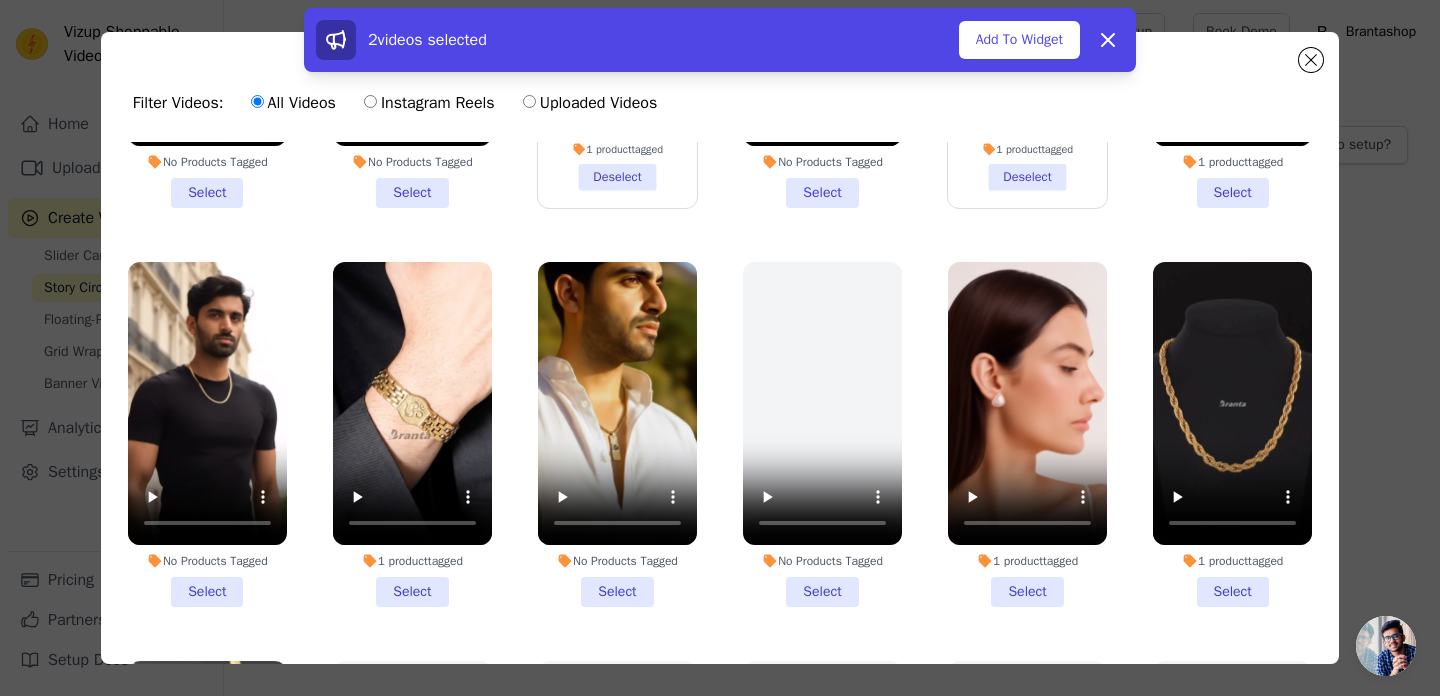 scroll, scrollTop: 319, scrollLeft: 0, axis: vertical 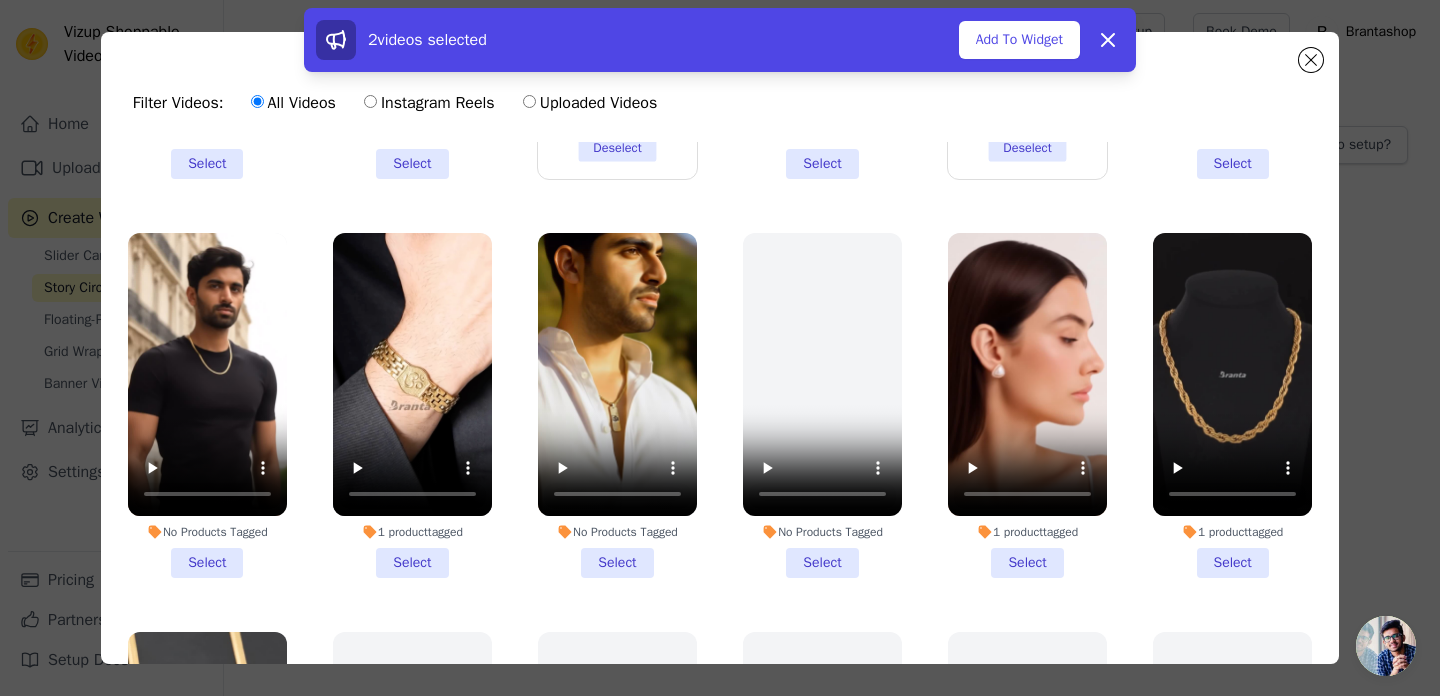 click on "1   product  tagged     Select" at bounding box center [1027, 405] 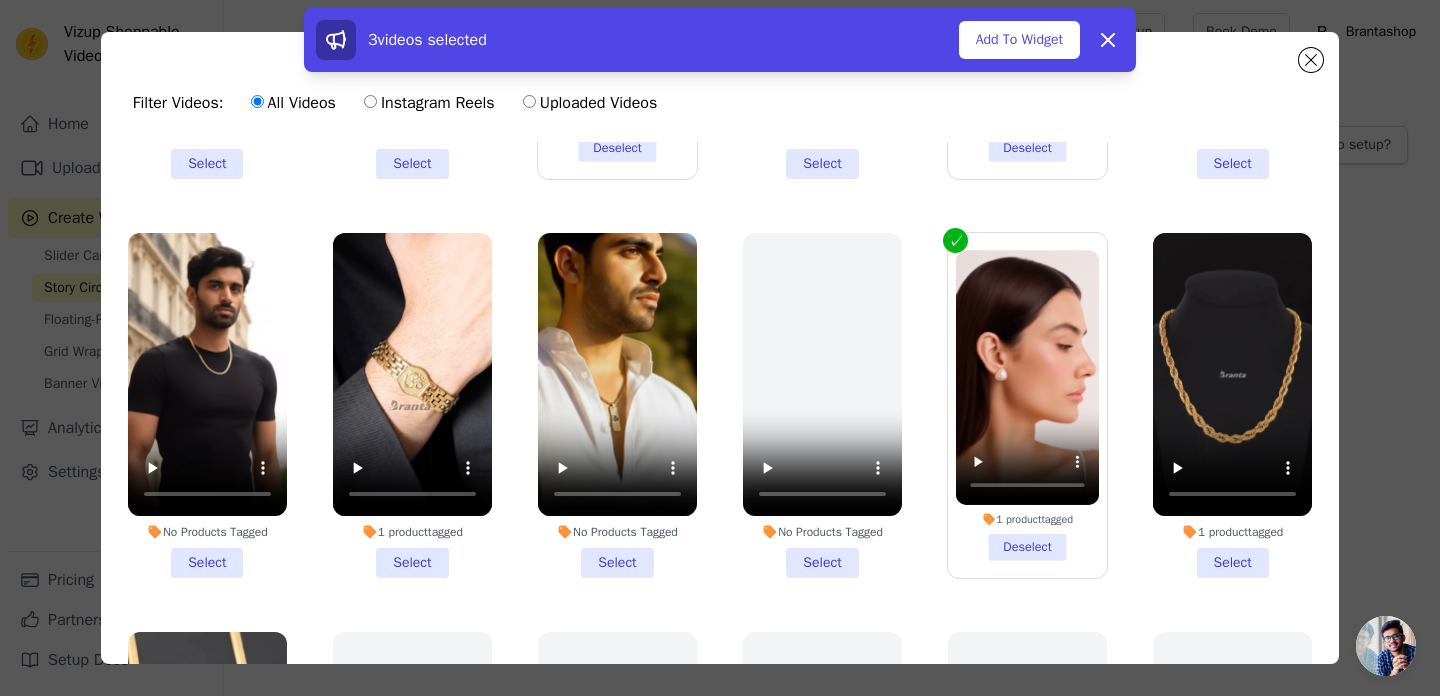 click on "1   product  tagged     Select" at bounding box center (1232, 405) 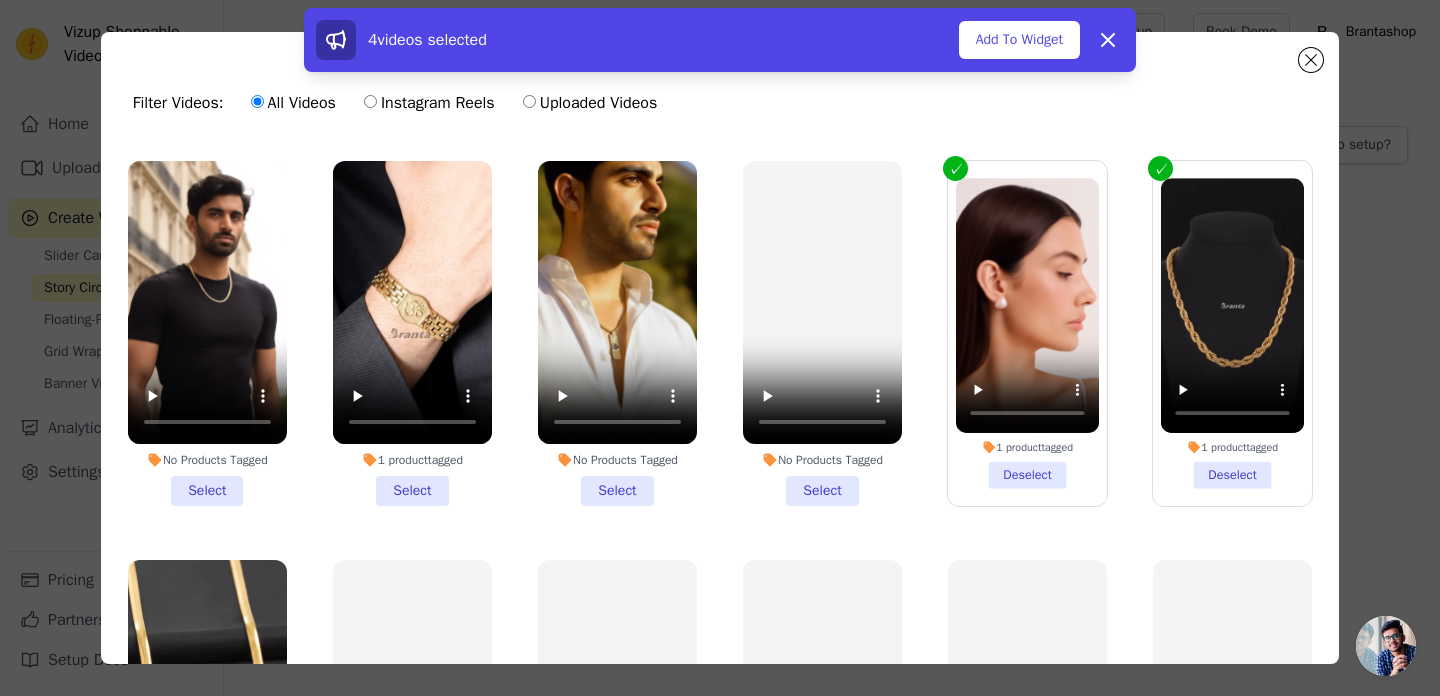 scroll, scrollTop: 400, scrollLeft: 0, axis: vertical 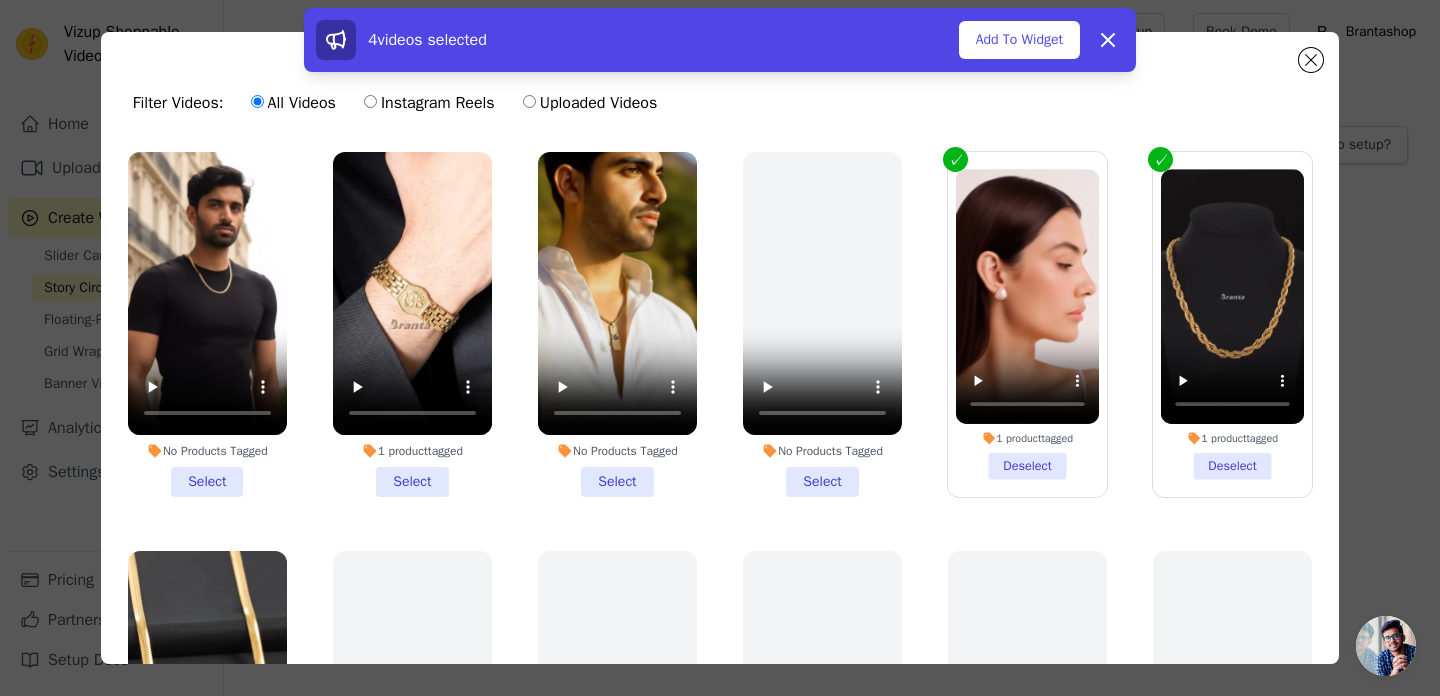 click on "1   product  tagged     Select" at bounding box center [412, 324] 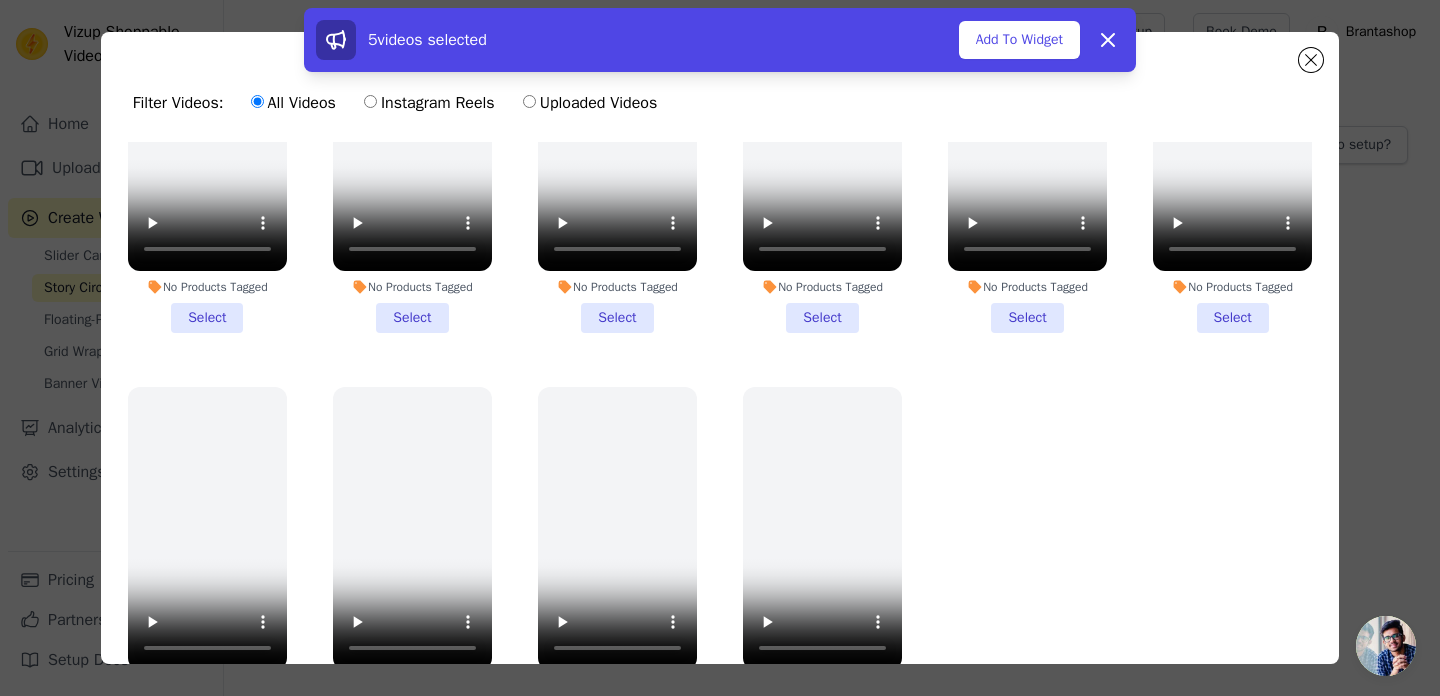 scroll, scrollTop: 0, scrollLeft: 0, axis: both 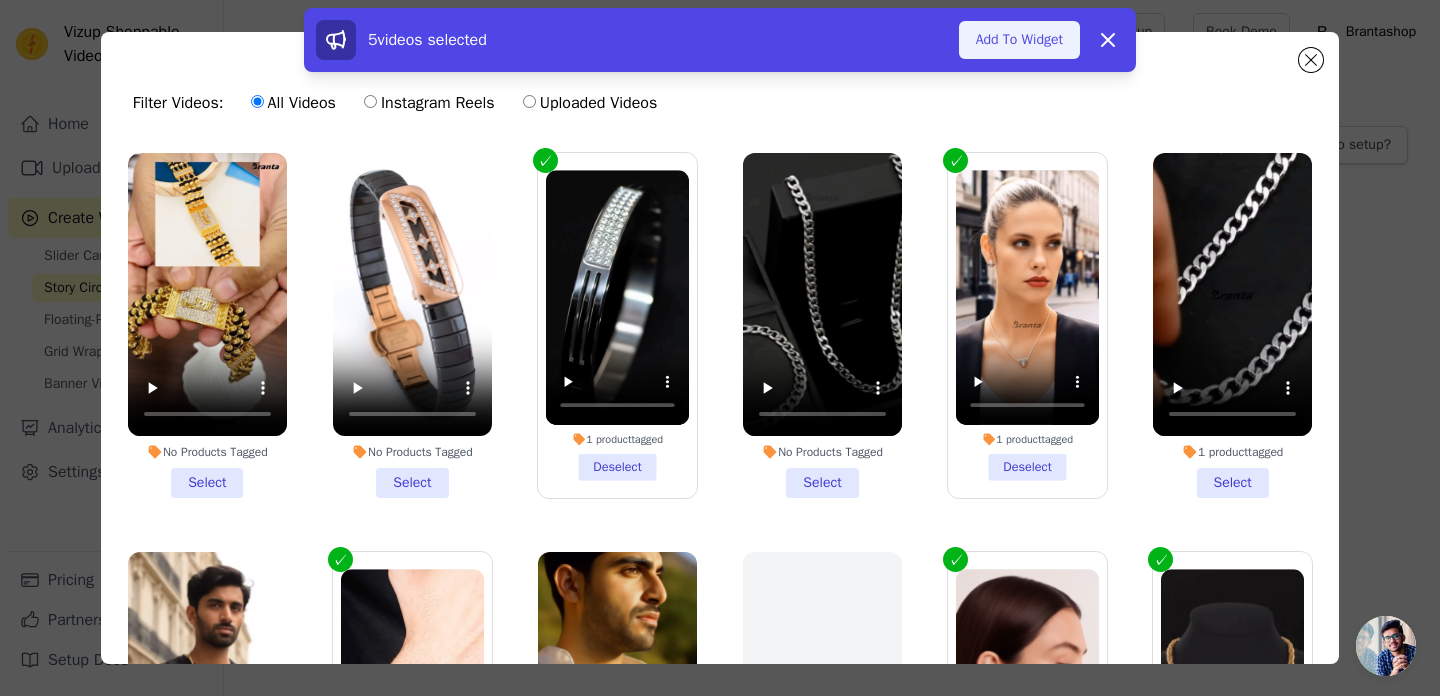 click on "Add To Widget" at bounding box center (1019, 40) 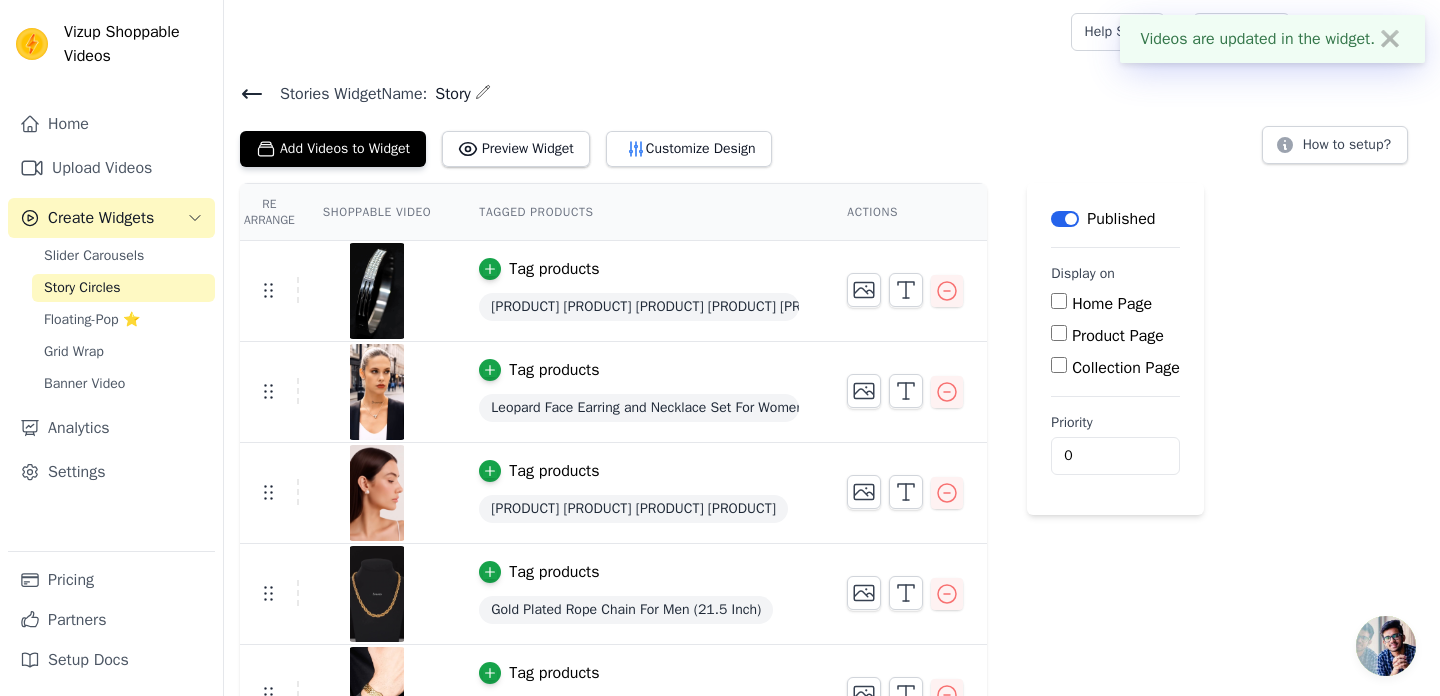 scroll, scrollTop: 49, scrollLeft: 0, axis: vertical 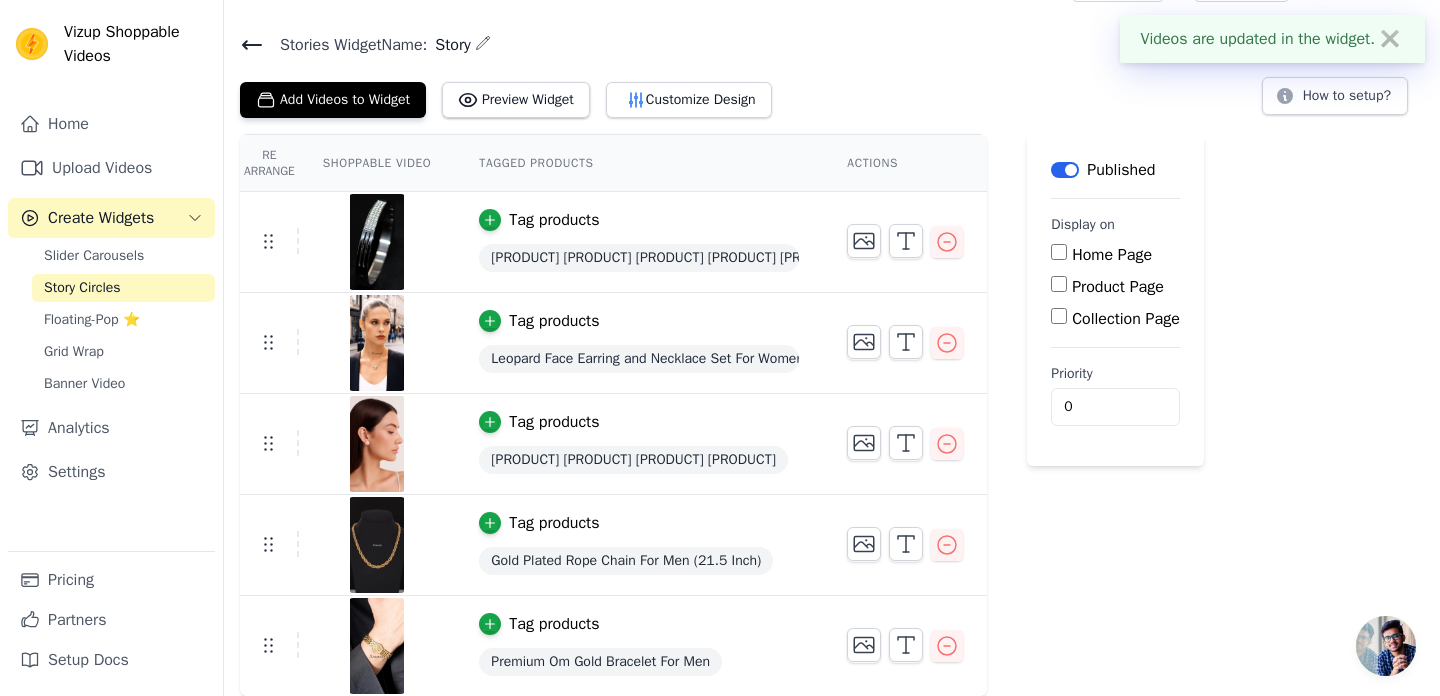 click on "Premium Diamond Silver Men's Bracelet" at bounding box center [639, 258] 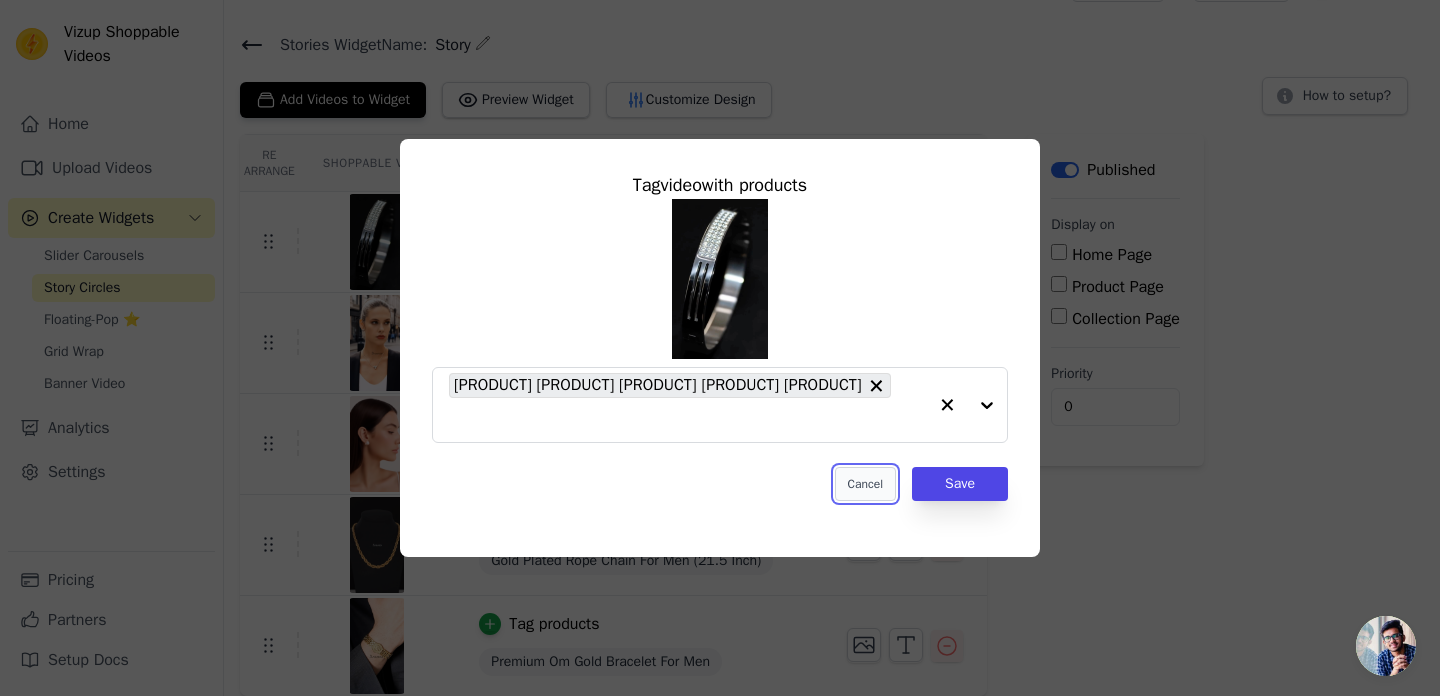 click on "Cancel" at bounding box center [865, 484] 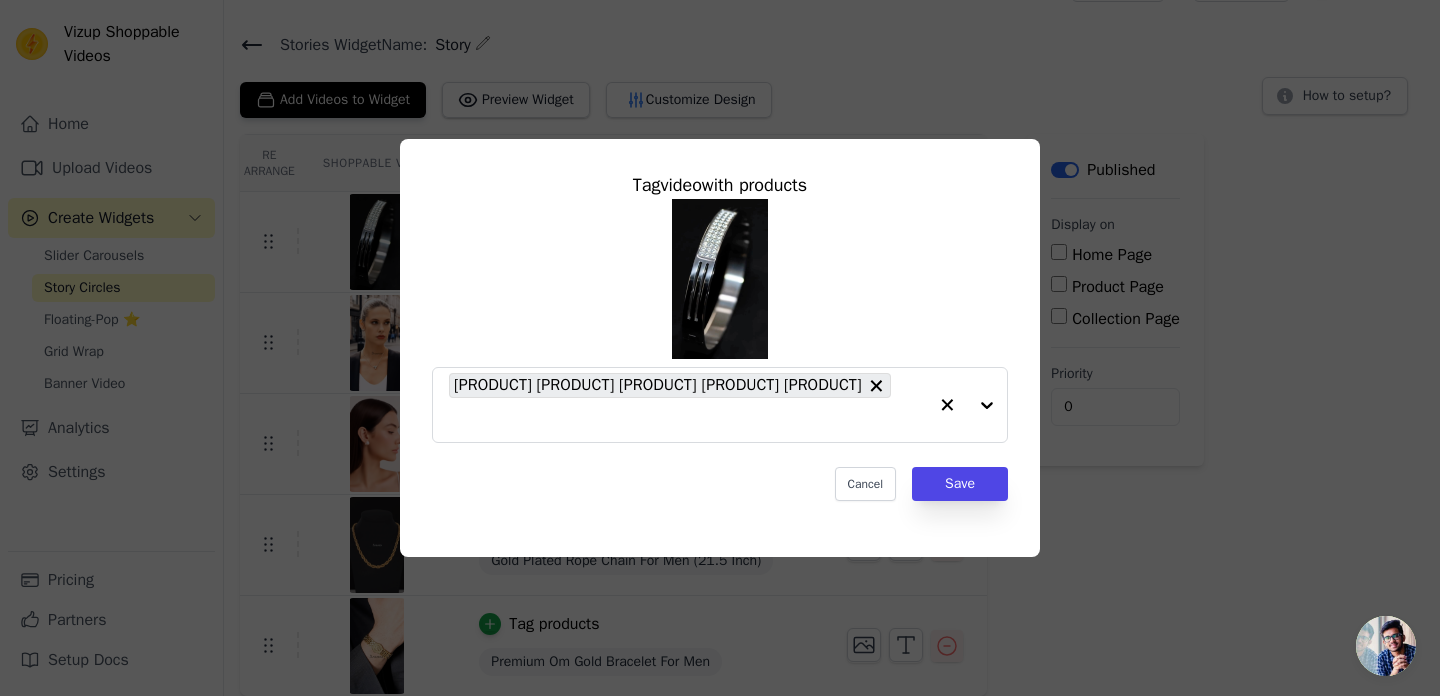 scroll, scrollTop: 49, scrollLeft: 0, axis: vertical 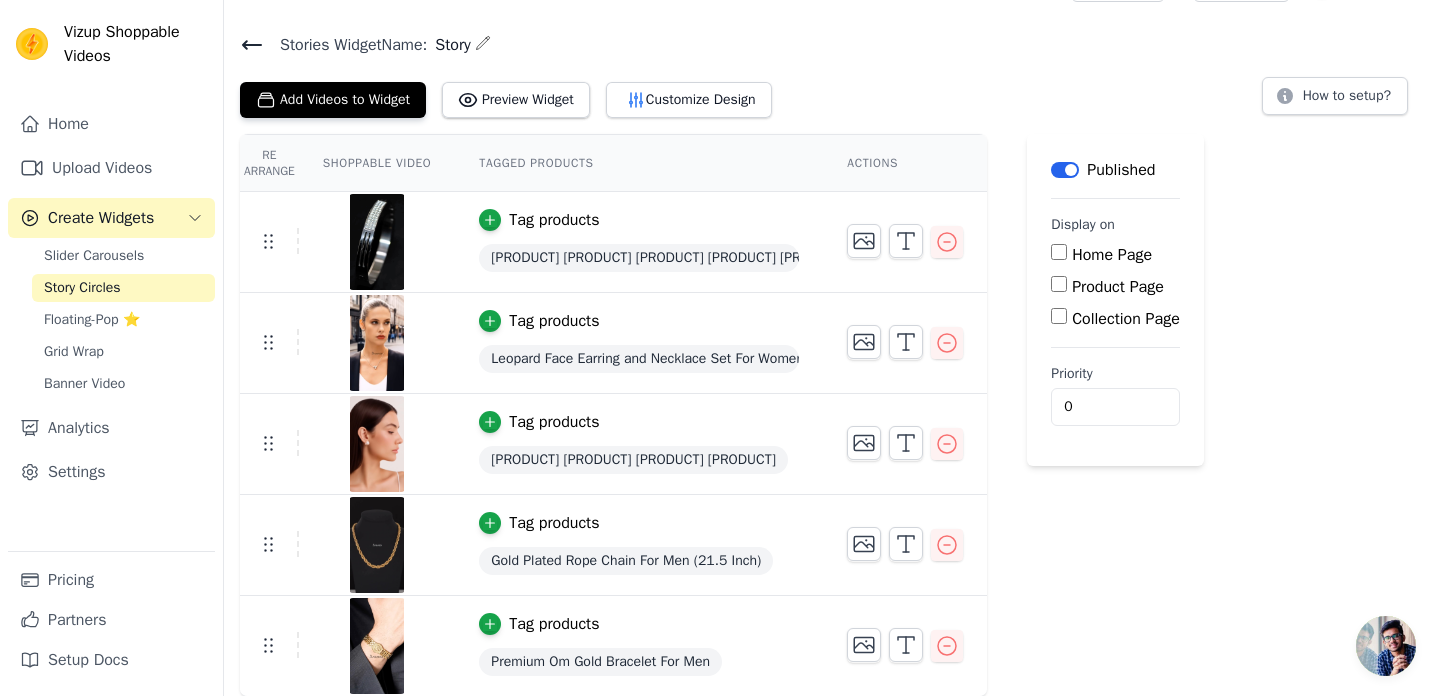 click on "Leopard Face Earring and Necklace Set For Women" at bounding box center [639, 359] 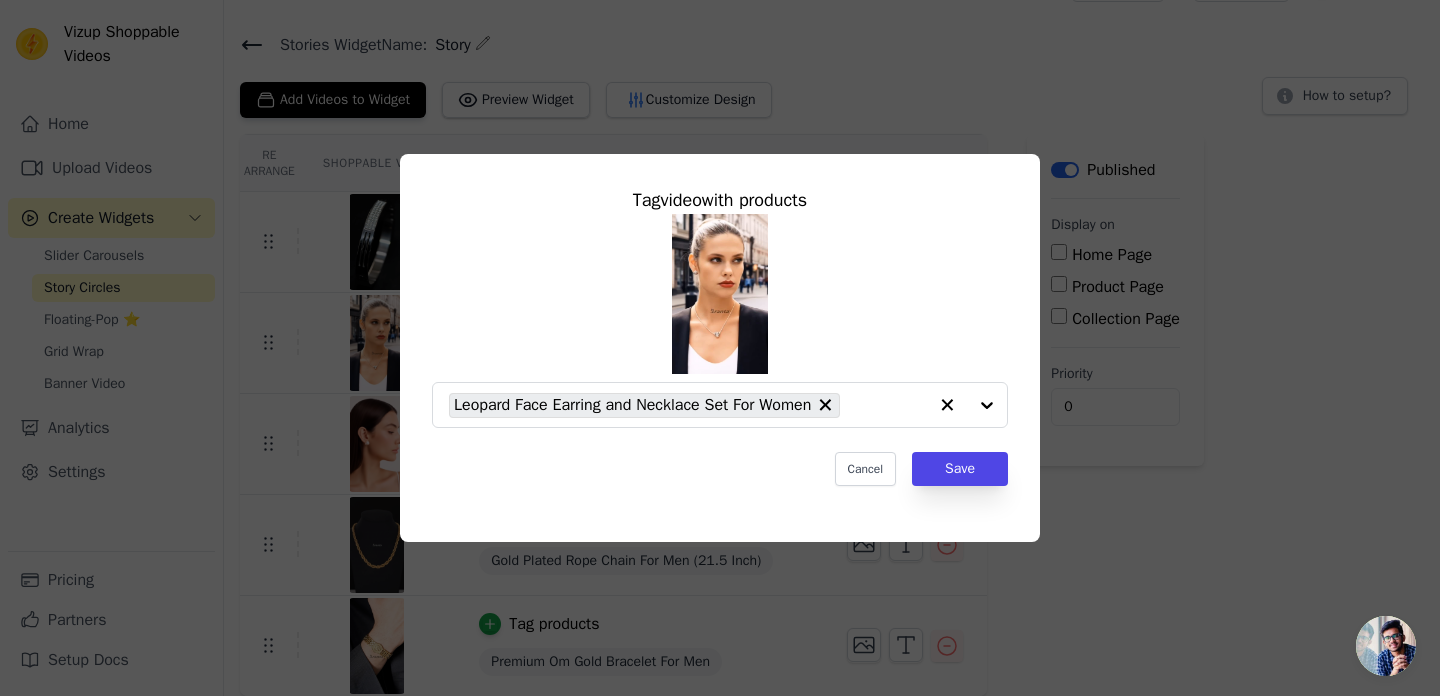 scroll, scrollTop: 0, scrollLeft: 0, axis: both 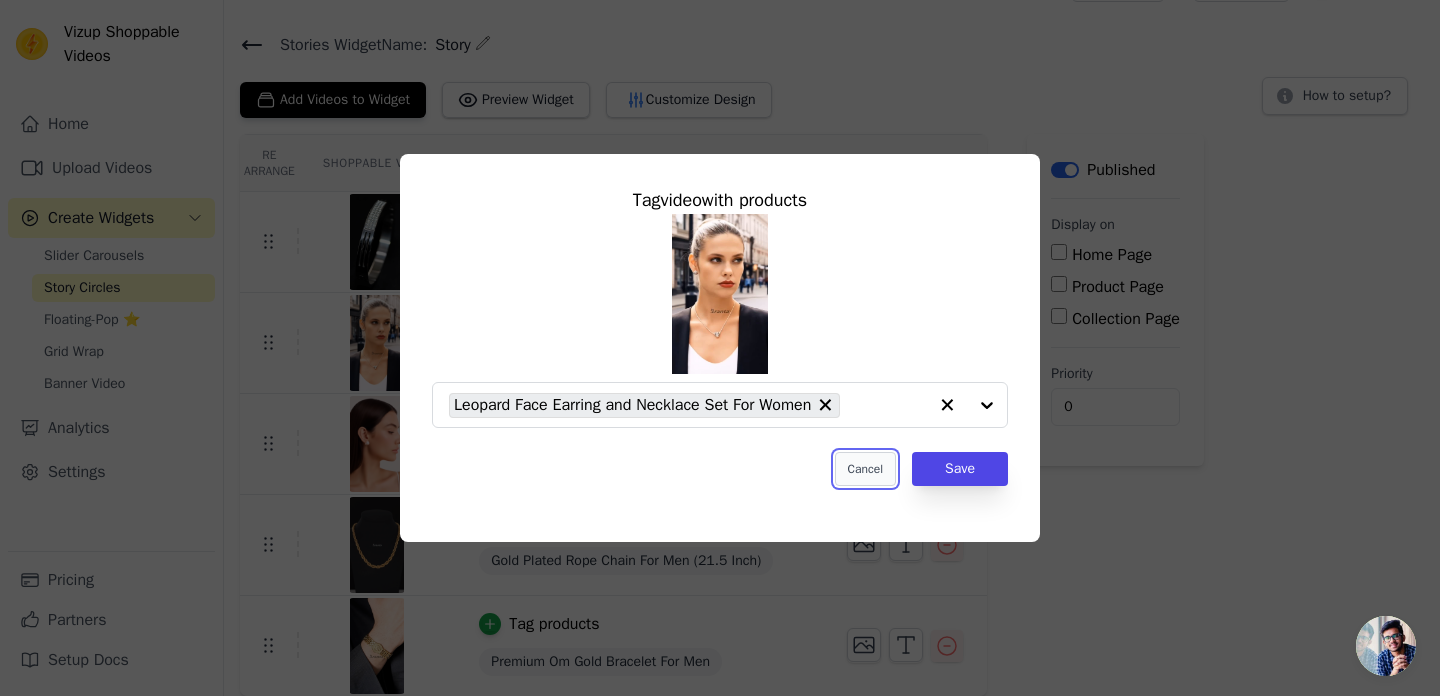 click on "Cancel" at bounding box center [865, 469] 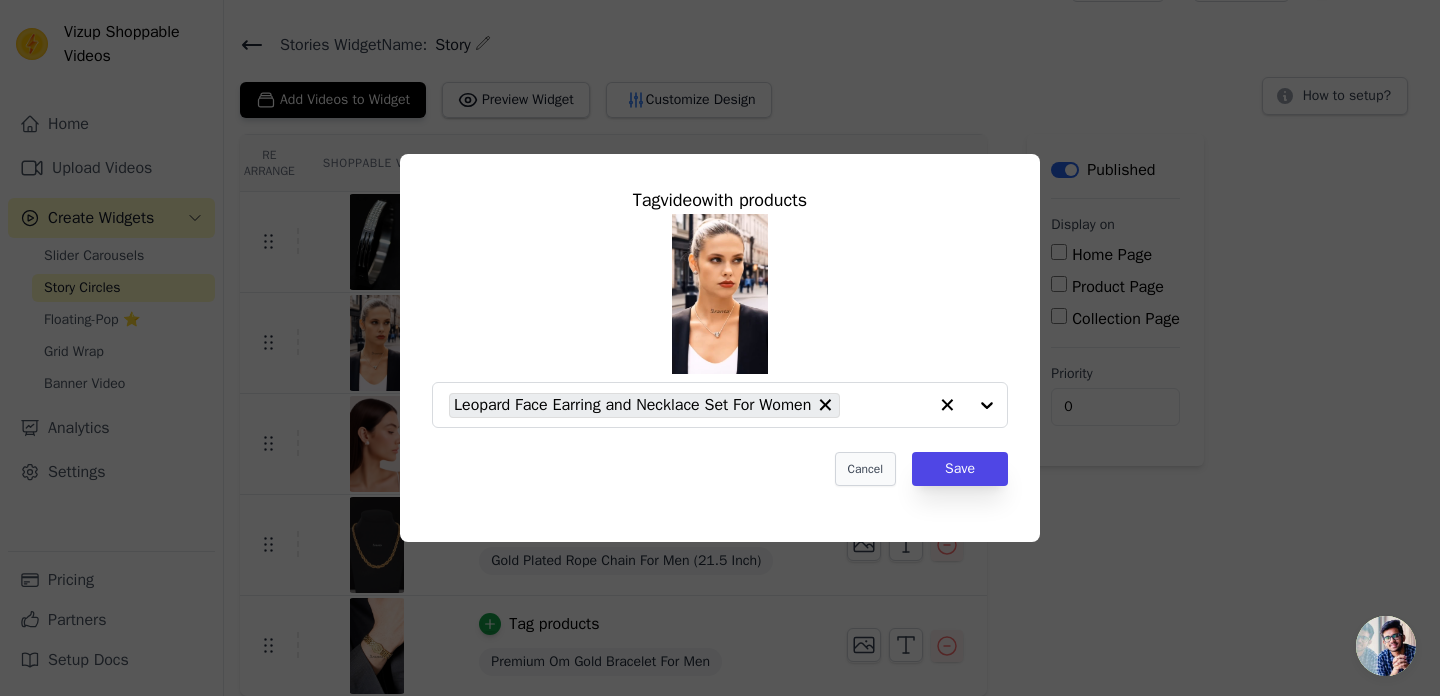scroll, scrollTop: 49, scrollLeft: 0, axis: vertical 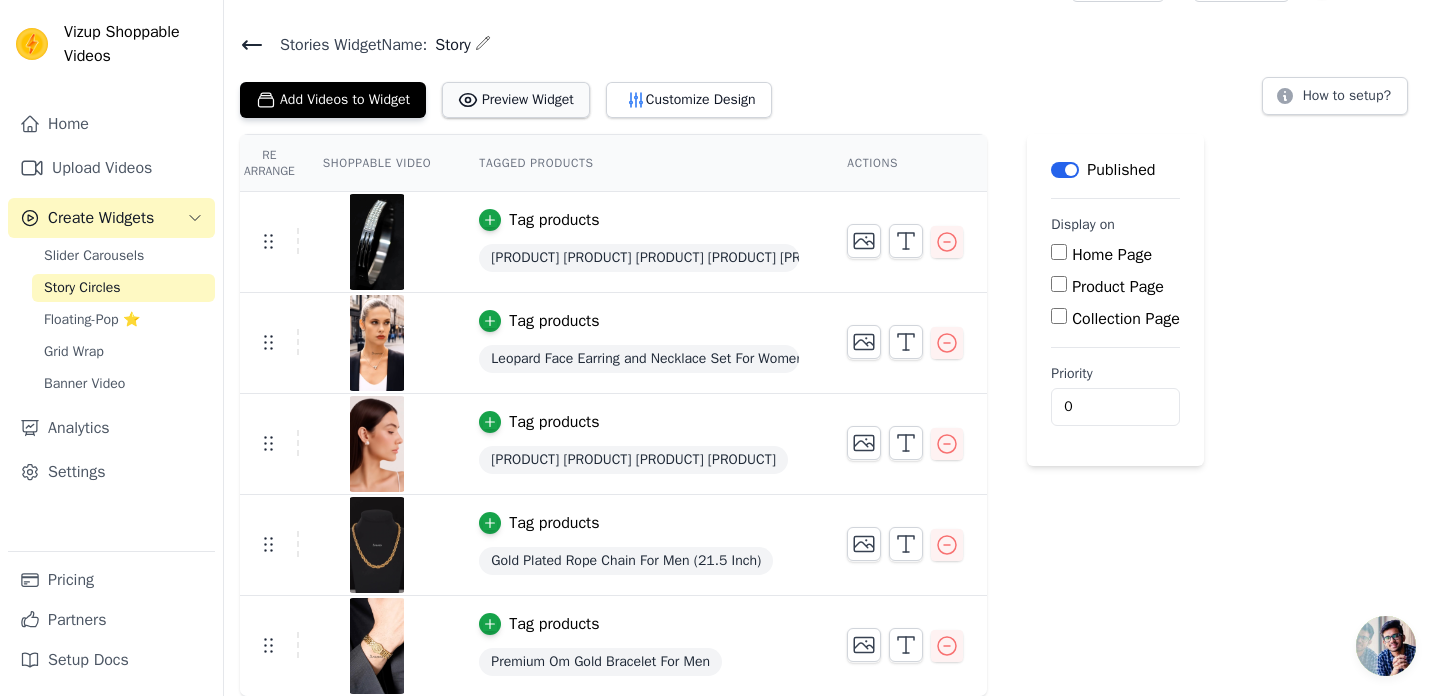 click on "Preview Widget" at bounding box center [516, 100] 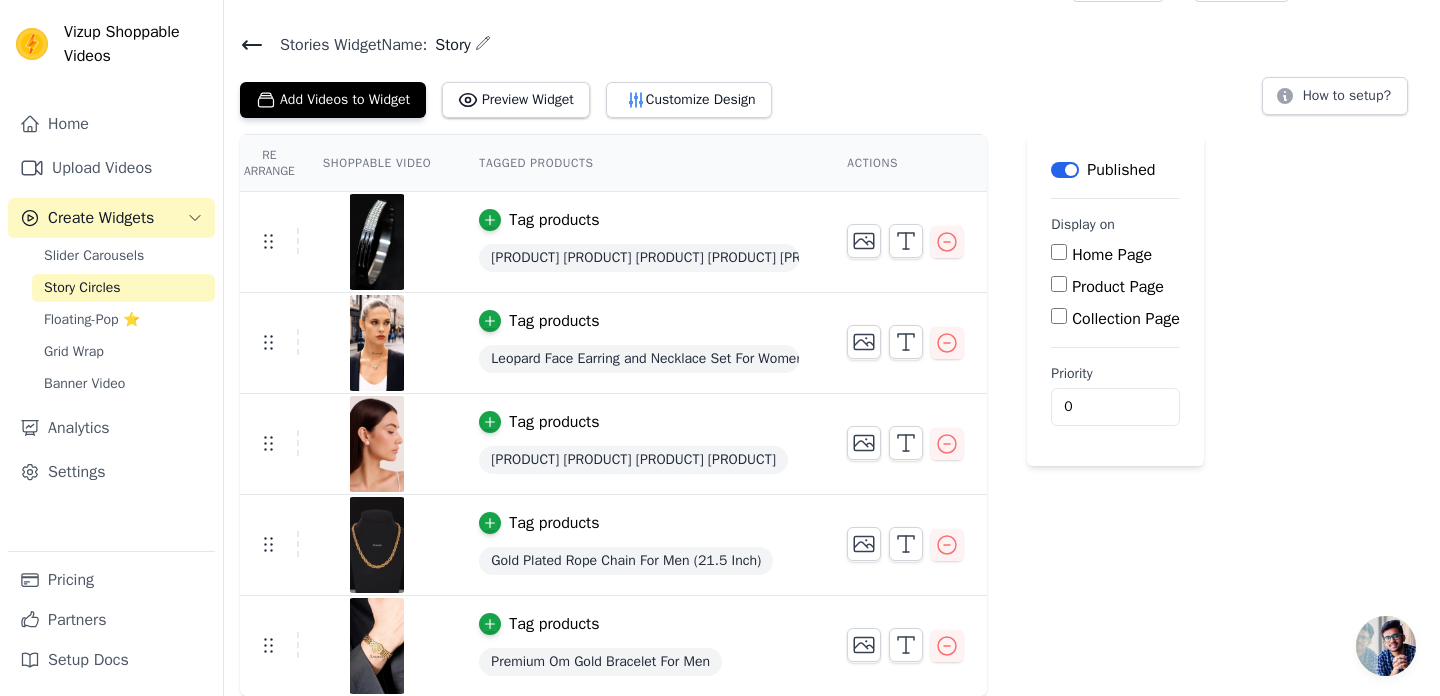 click on "Story Circles" at bounding box center [123, 288] 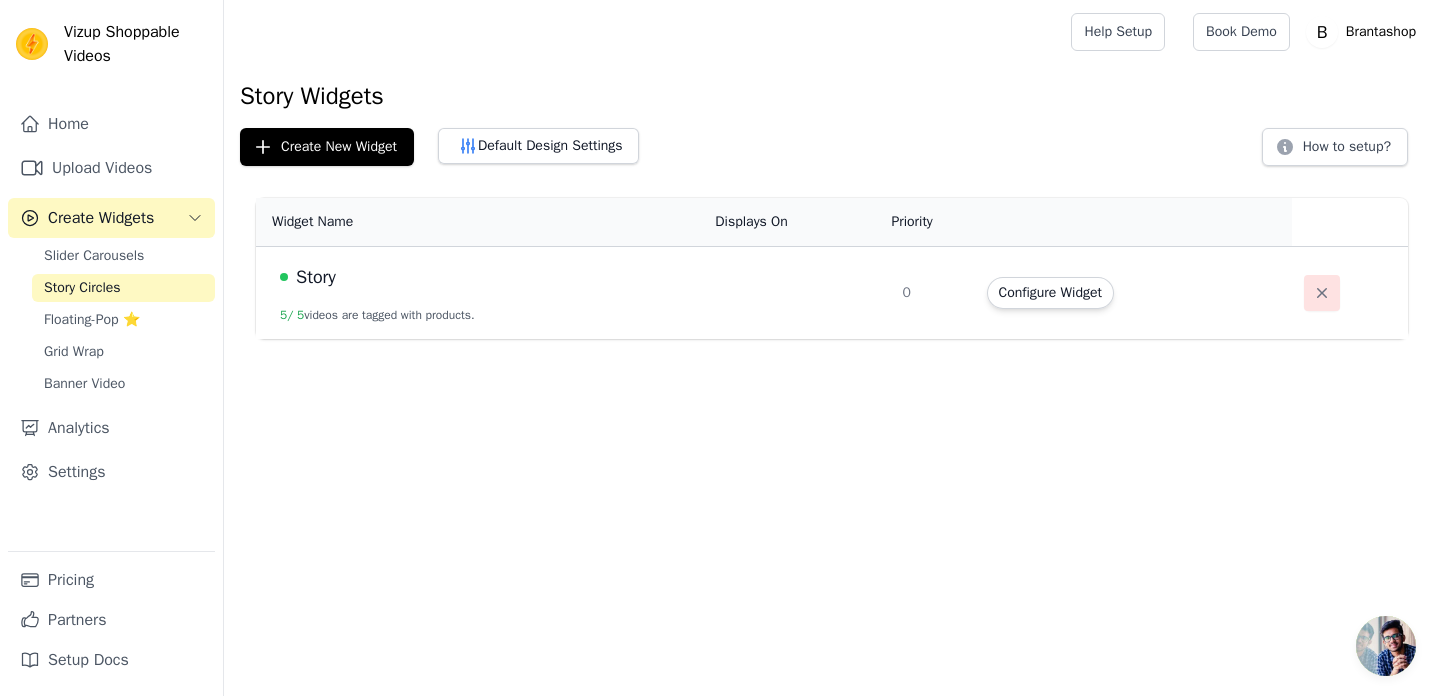 click 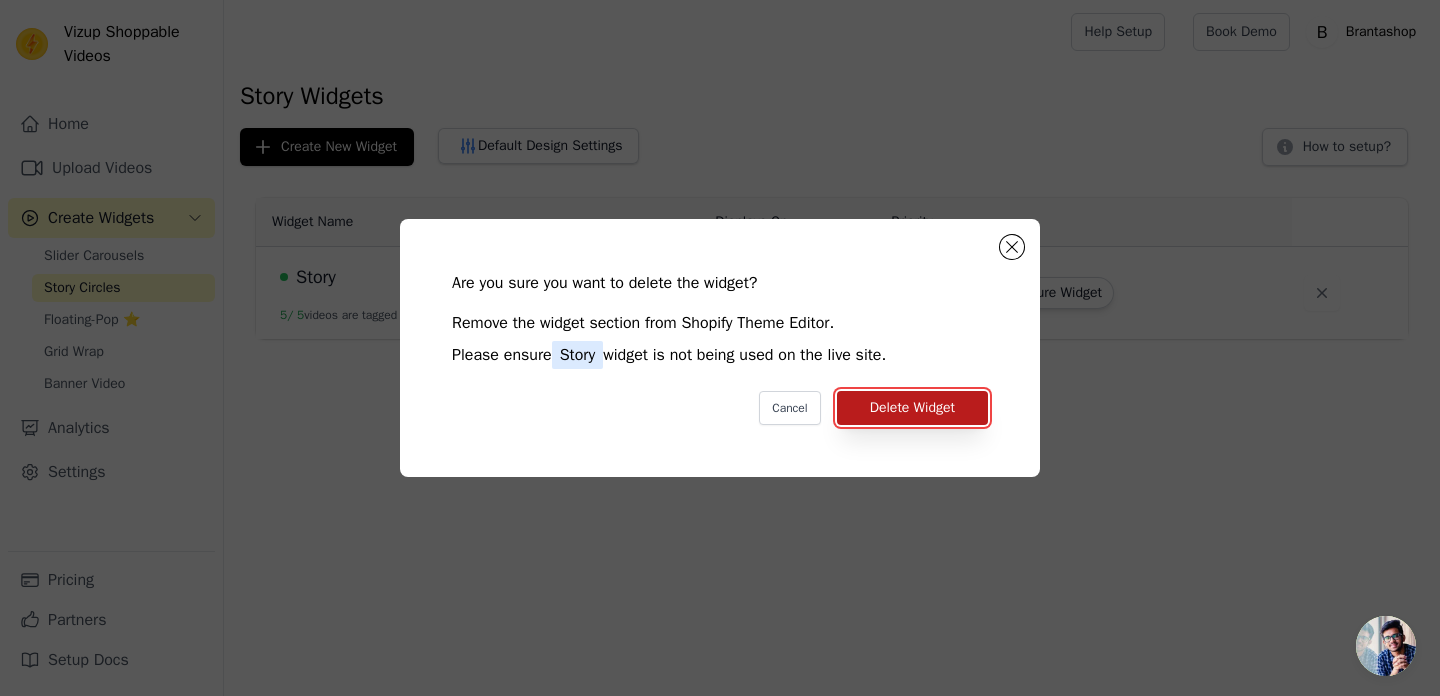 click on "Delete Widget" at bounding box center (912, 408) 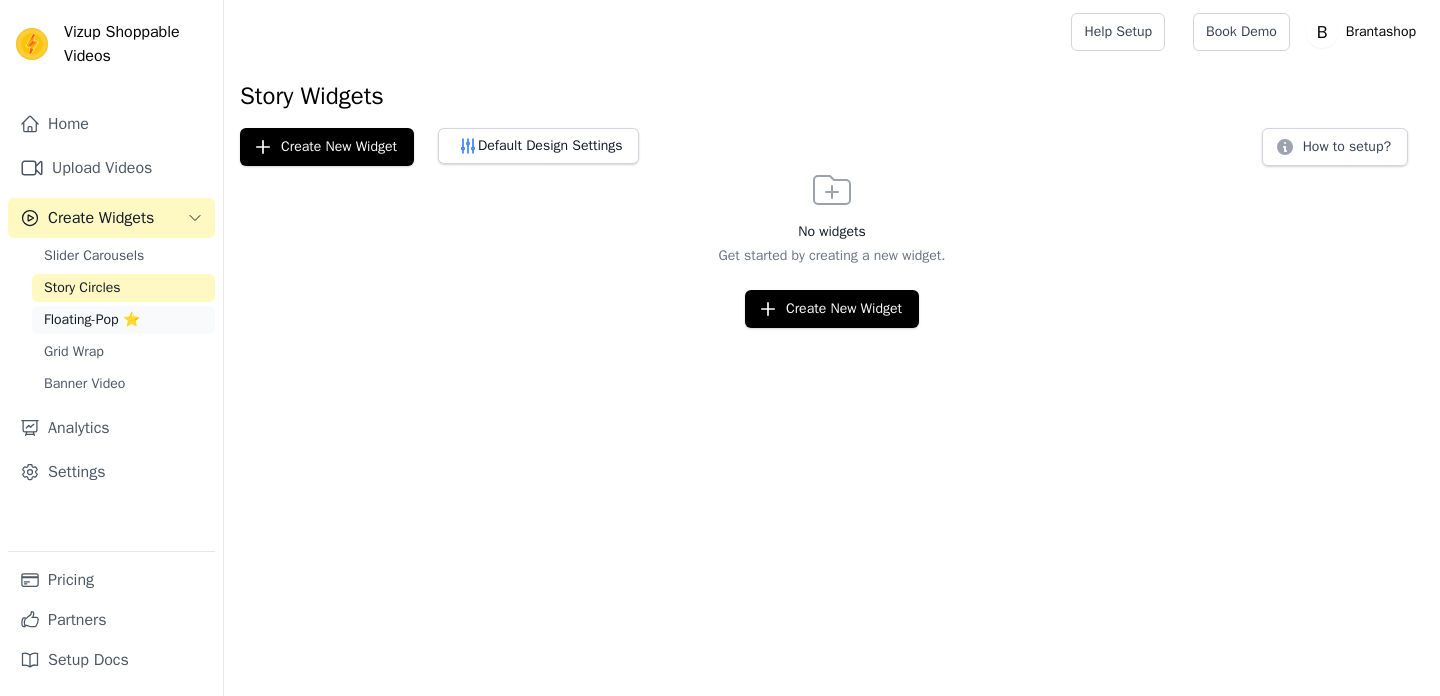 scroll, scrollTop: 0, scrollLeft: 0, axis: both 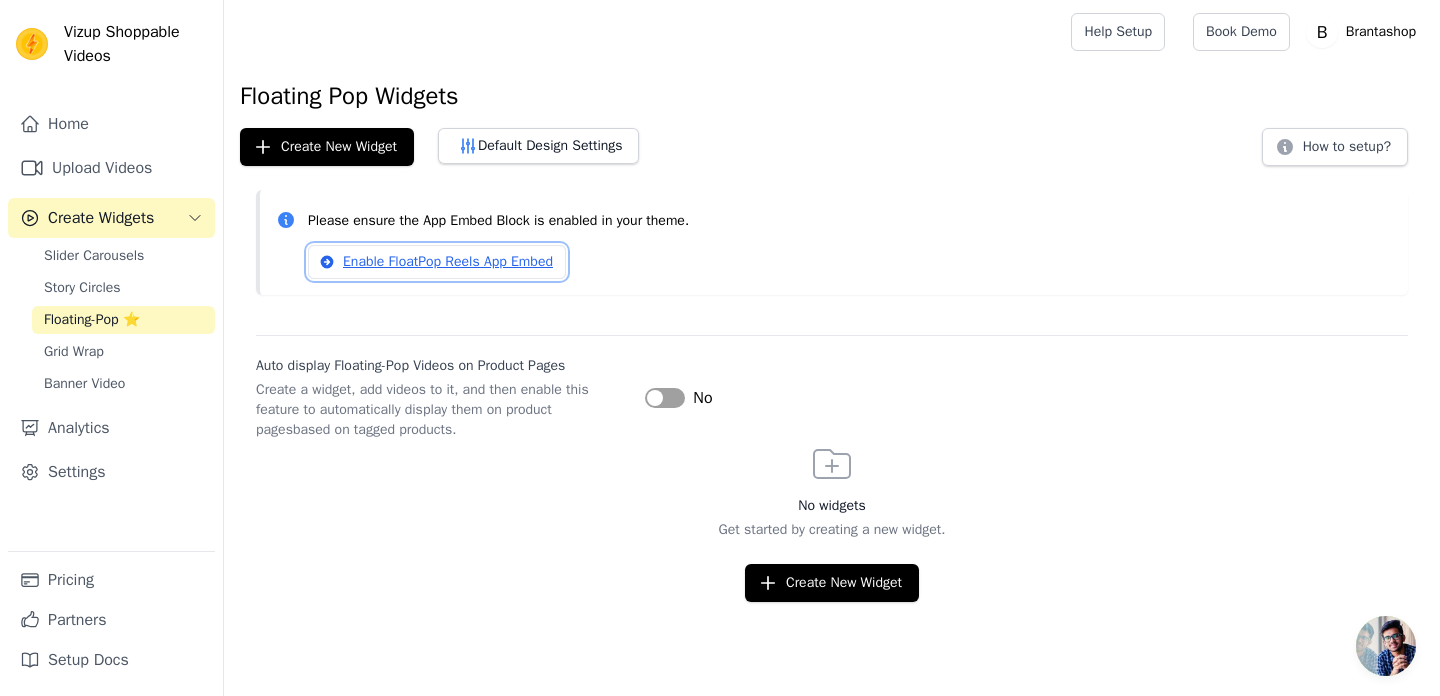 click on "Enable FloatPop Reels App Embed" at bounding box center [437, 262] 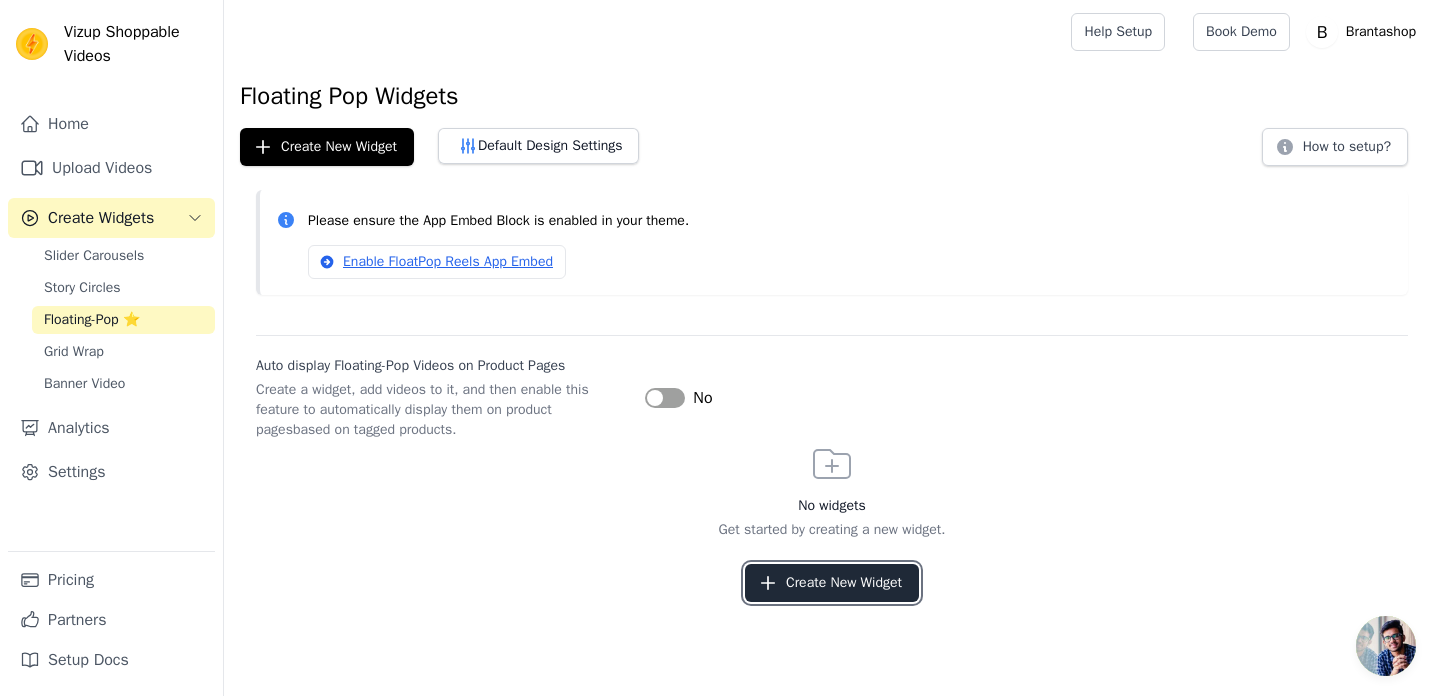 click on "Create New Widget" at bounding box center [832, 583] 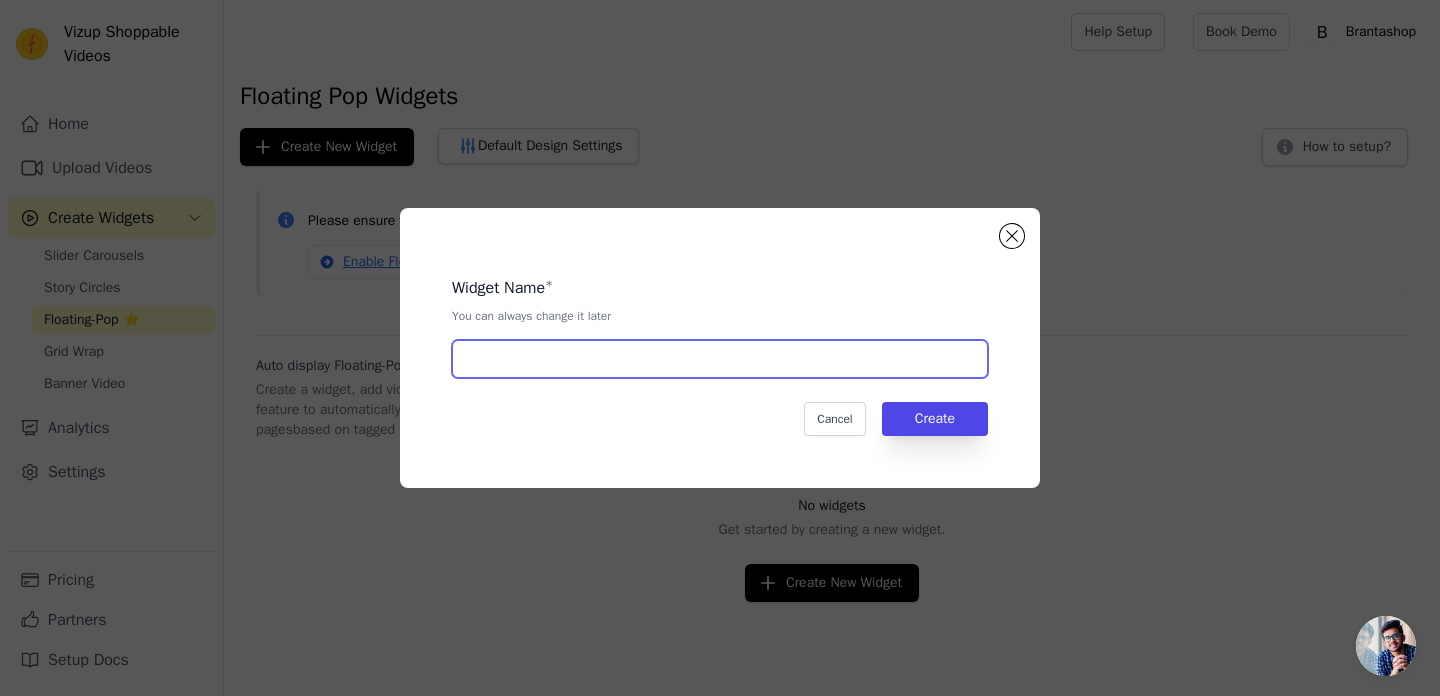 click at bounding box center [720, 359] 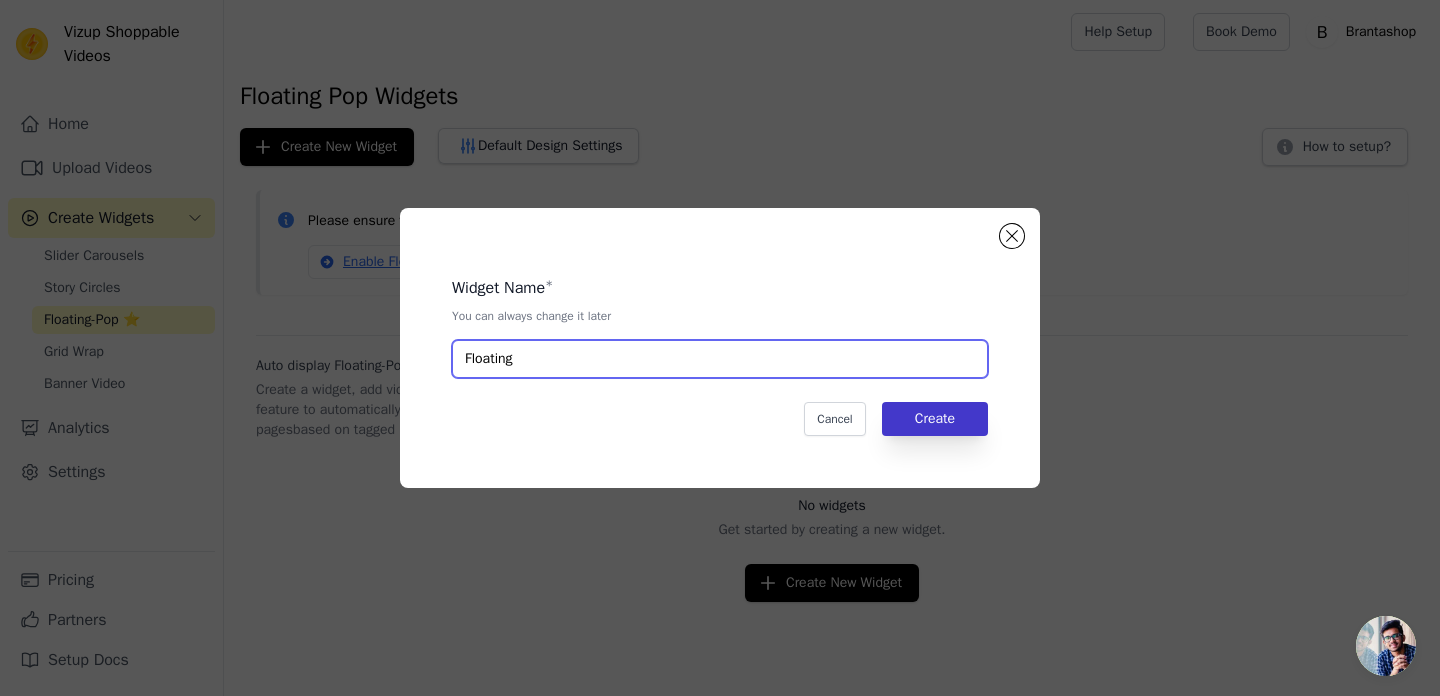 type on "Floating" 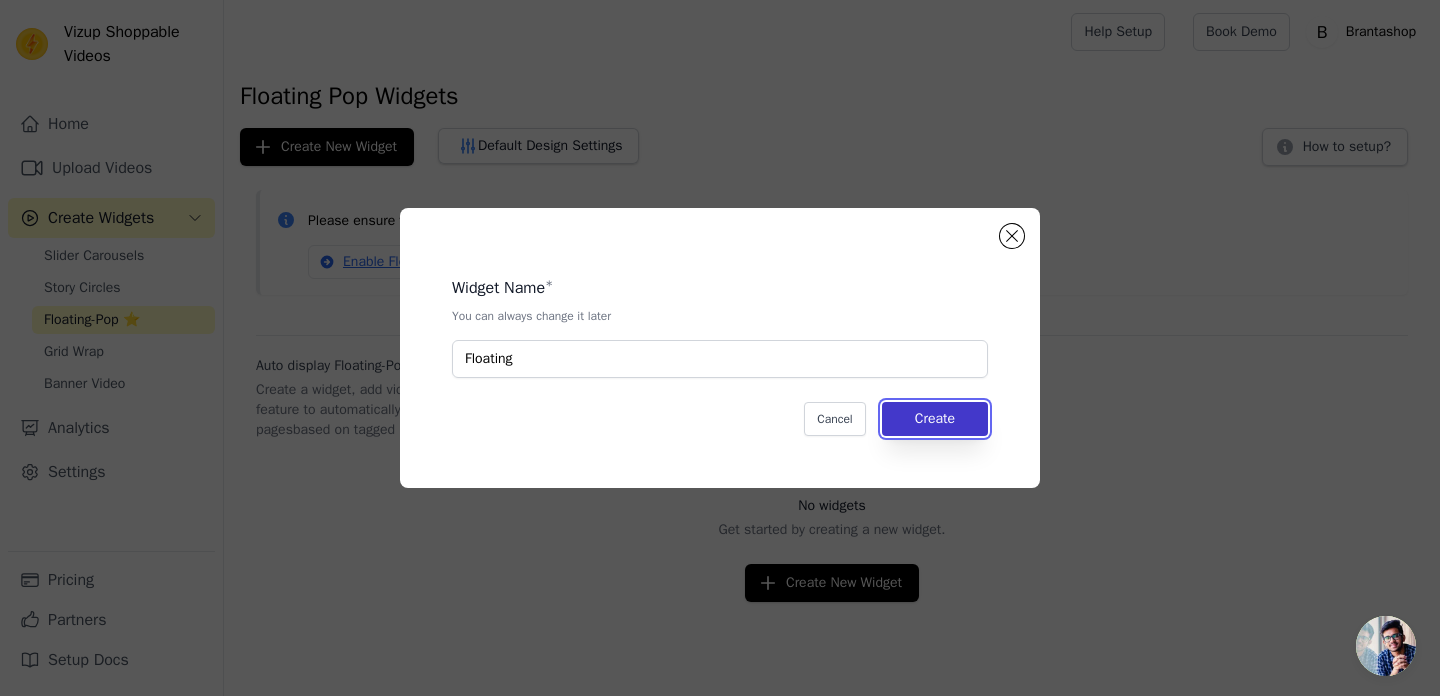 click on "Create" at bounding box center (935, 419) 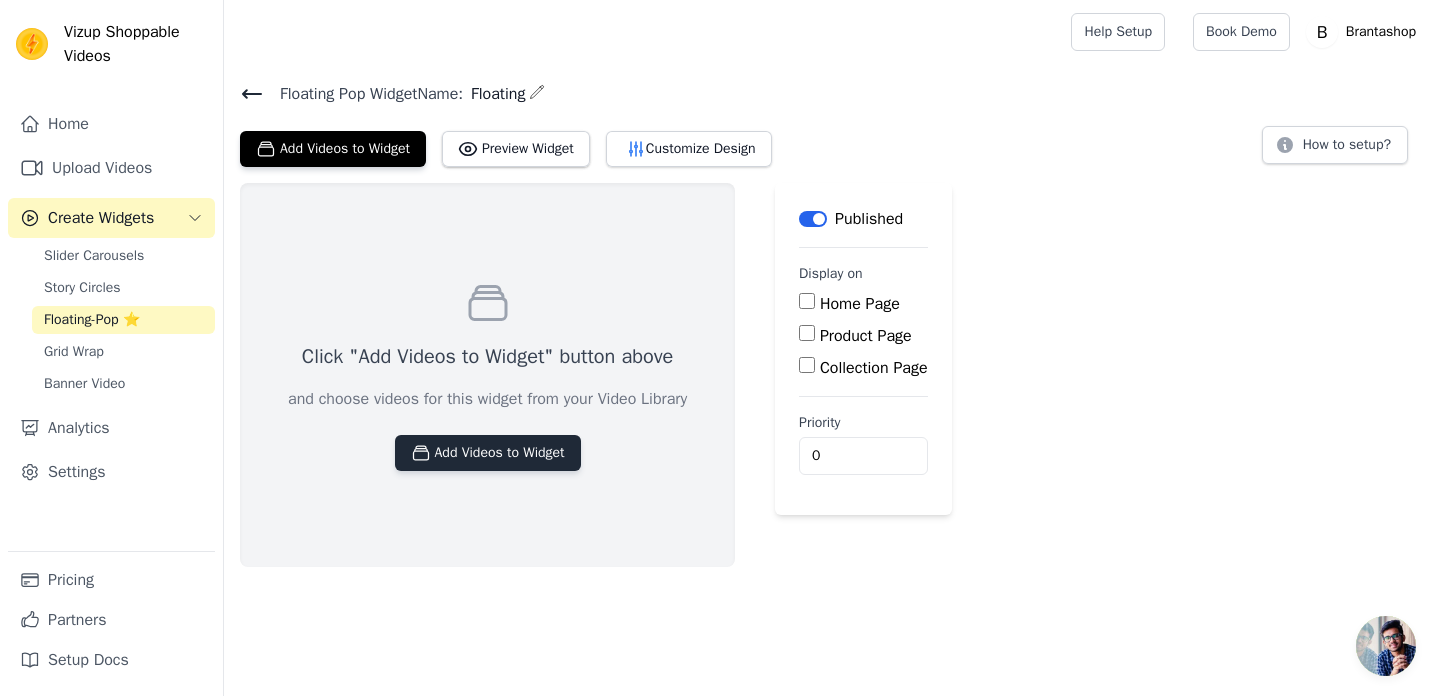 click on "Add Videos to Widget" at bounding box center [488, 453] 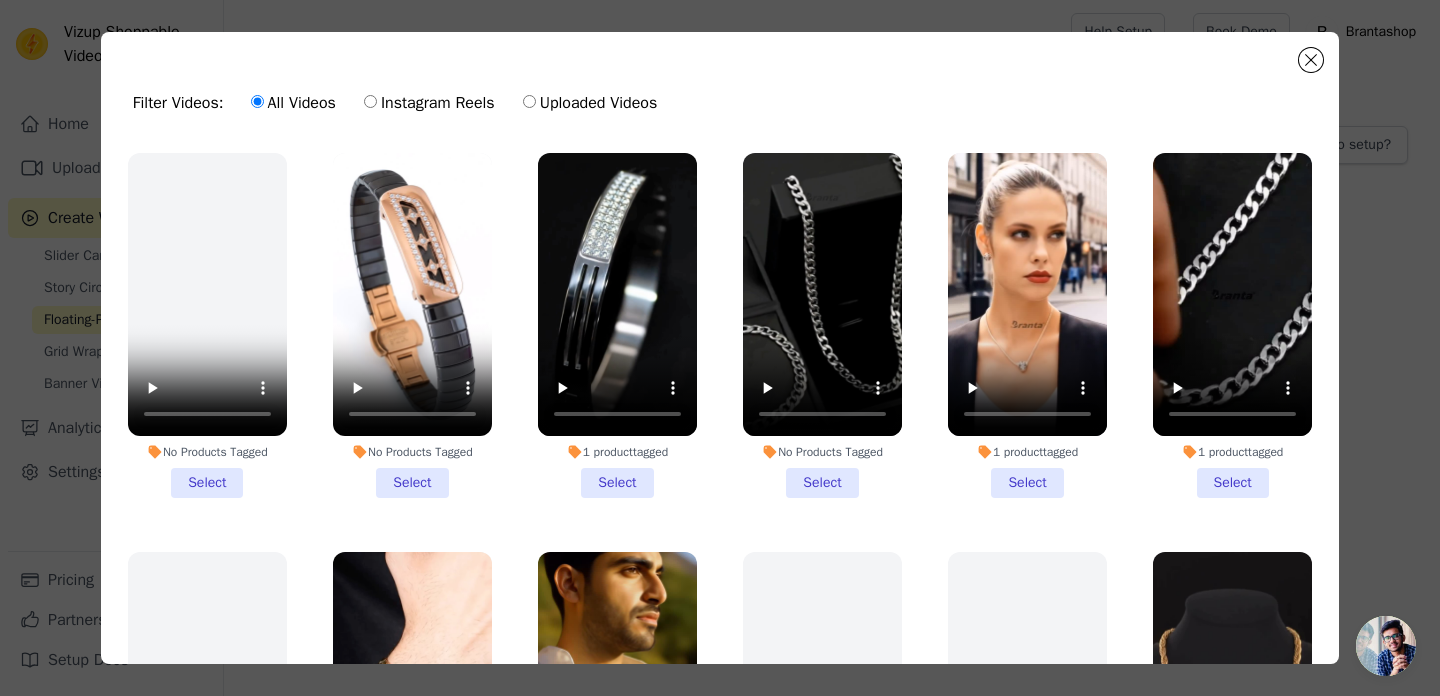 click on "No Products Tagged     Select" at bounding box center (412, 325) 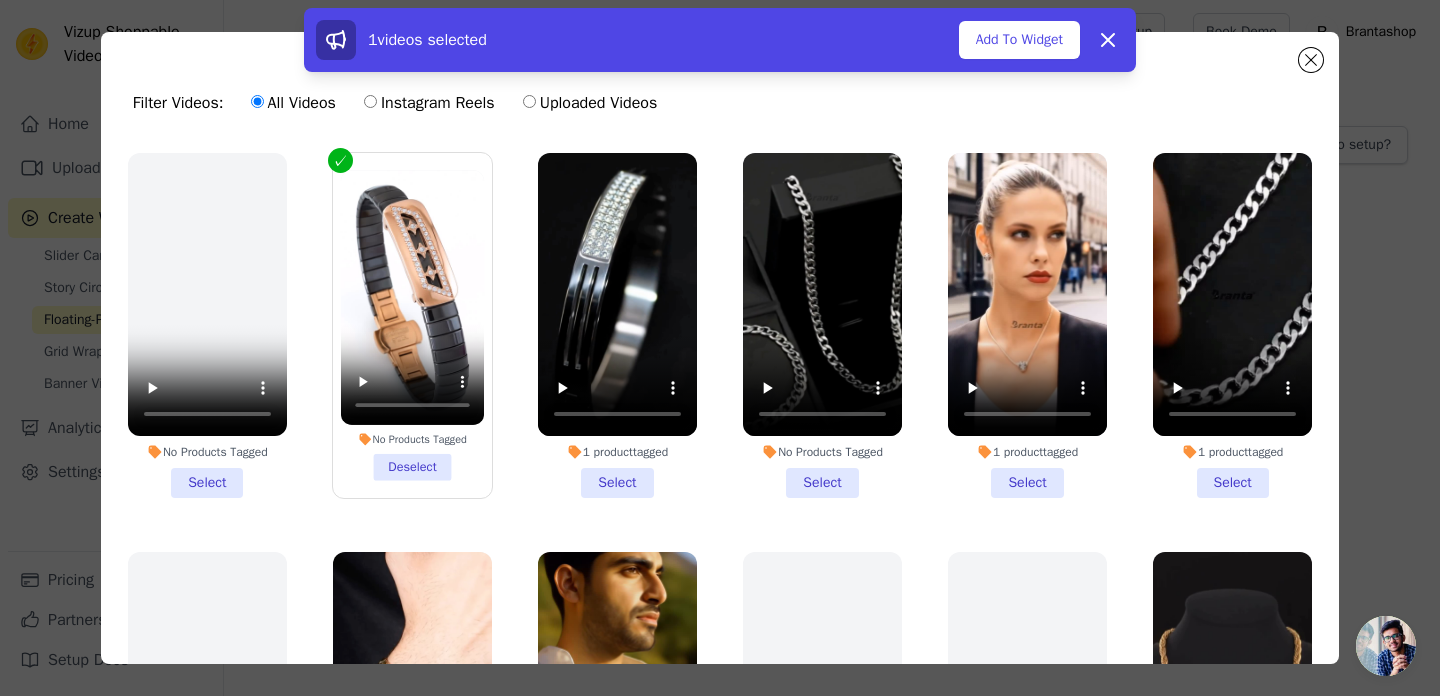 click on "1   product  tagged     Select" at bounding box center [617, 325] 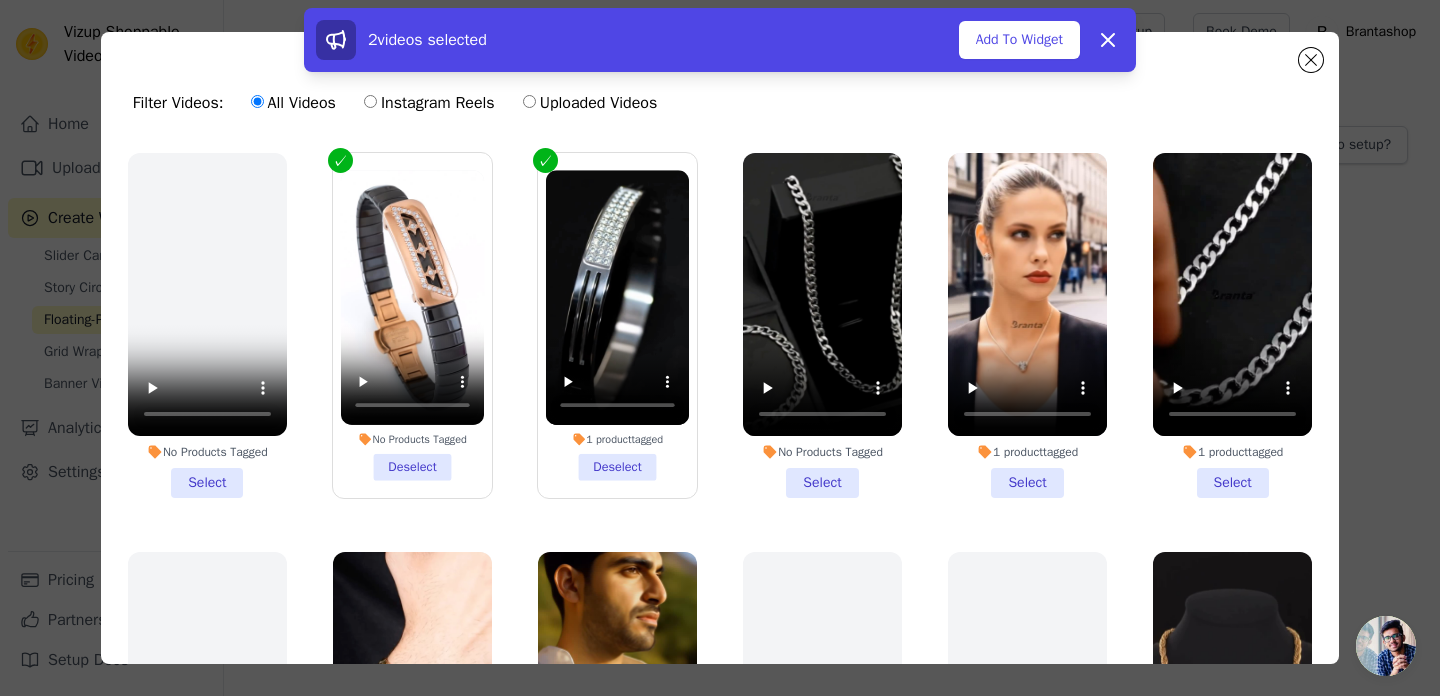 click on "No Products Tagged     Select" at bounding box center [822, 325] 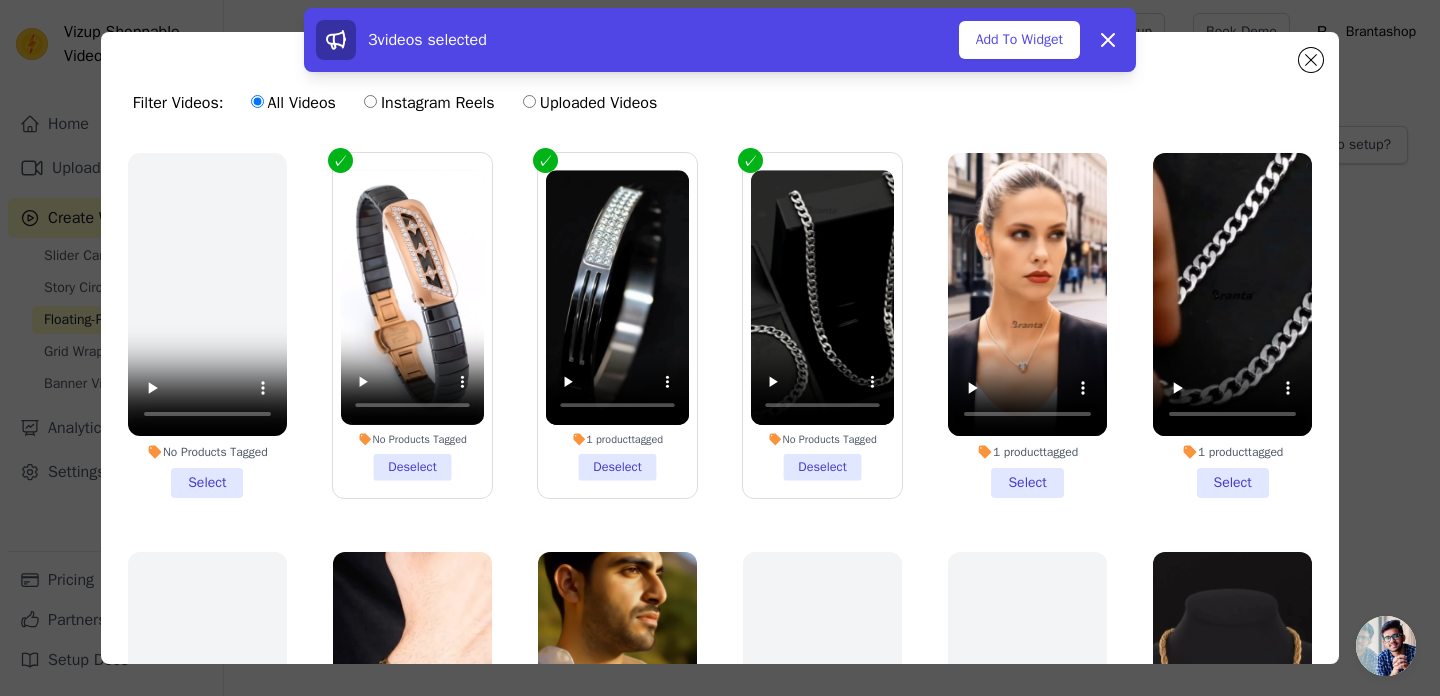 click on "1   product  tagged     Select" at bounding box center [1027, 325] 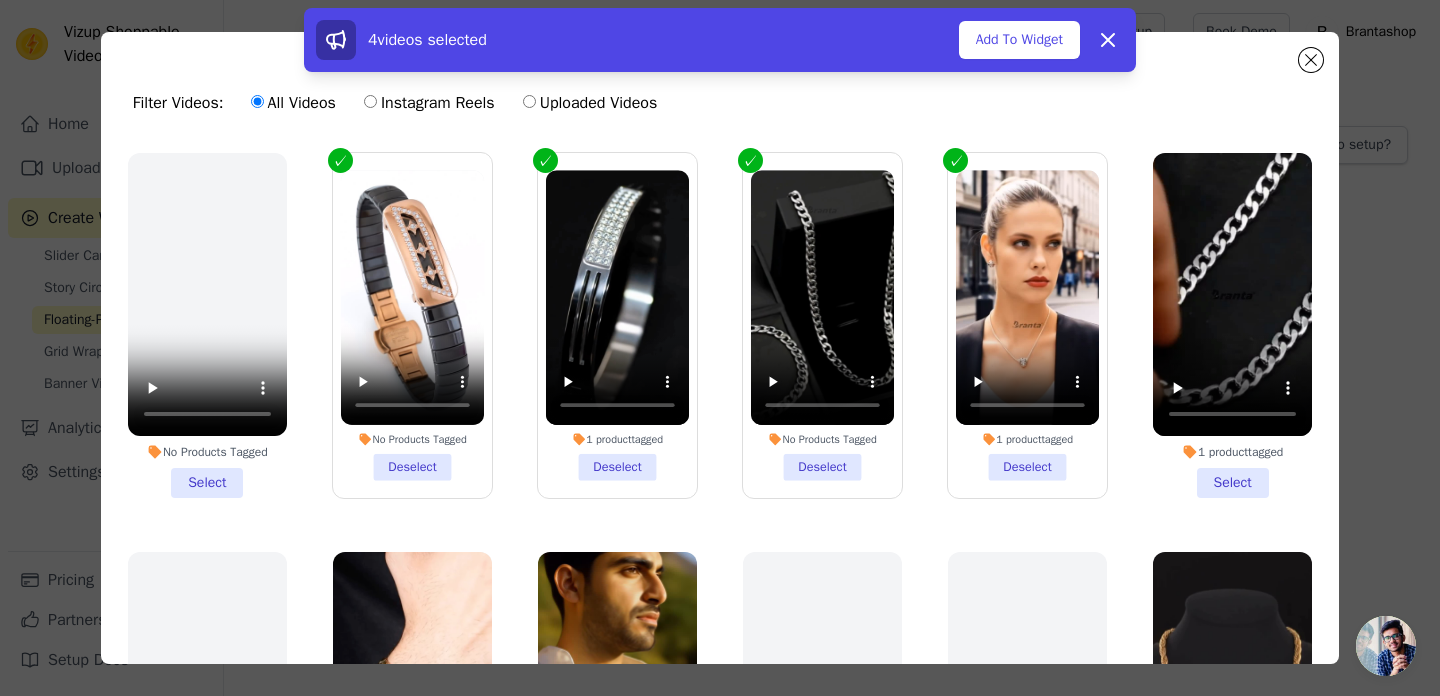 click on "1   product  tagged     Select" at bounding box center (1232, 325) 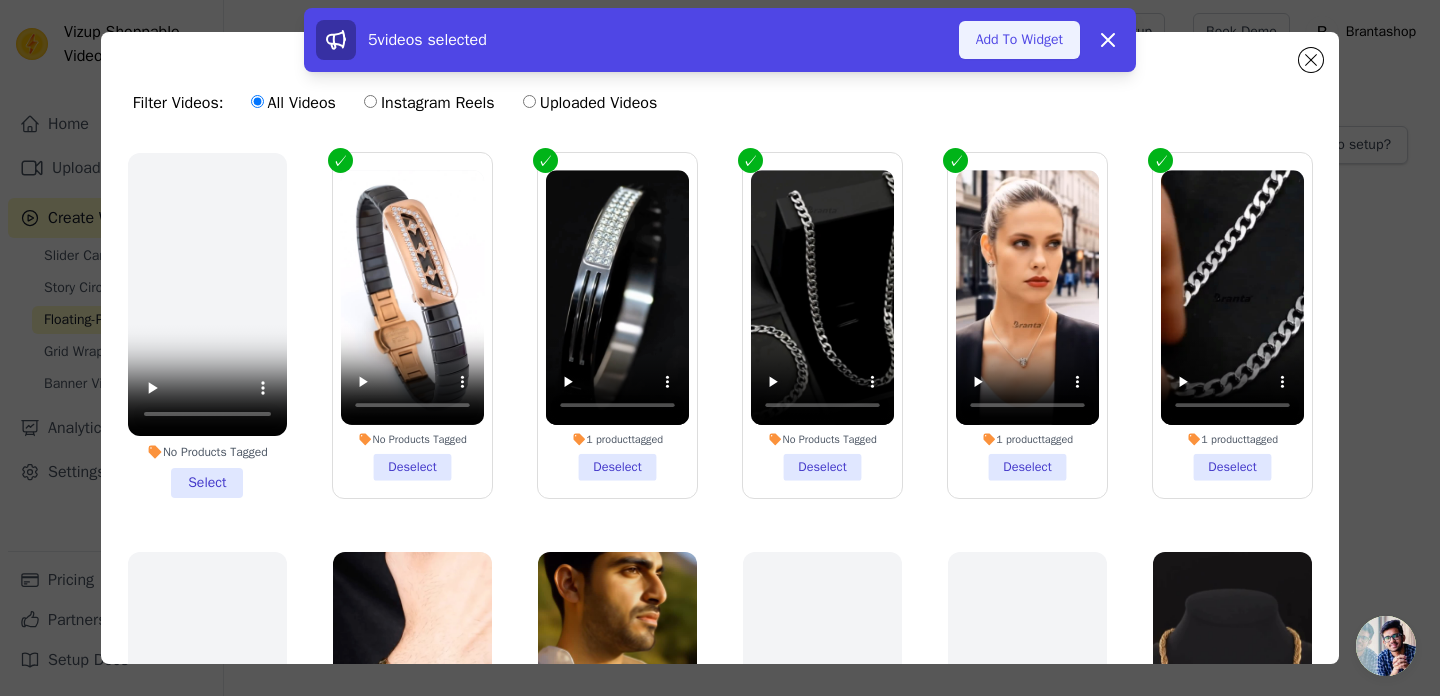 click on "Add To Widget" at bounding box center (1019, 40) 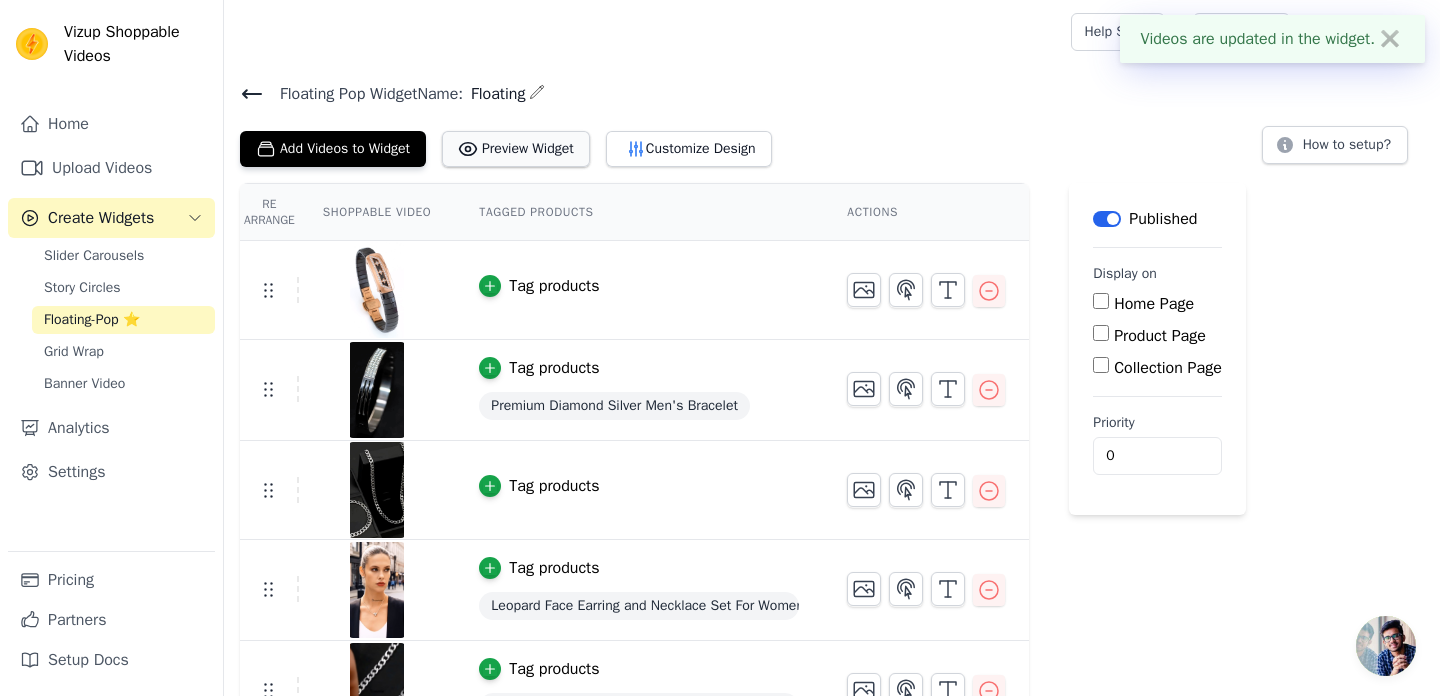 click on "Preview Widget" at bounding box center (516, 149) 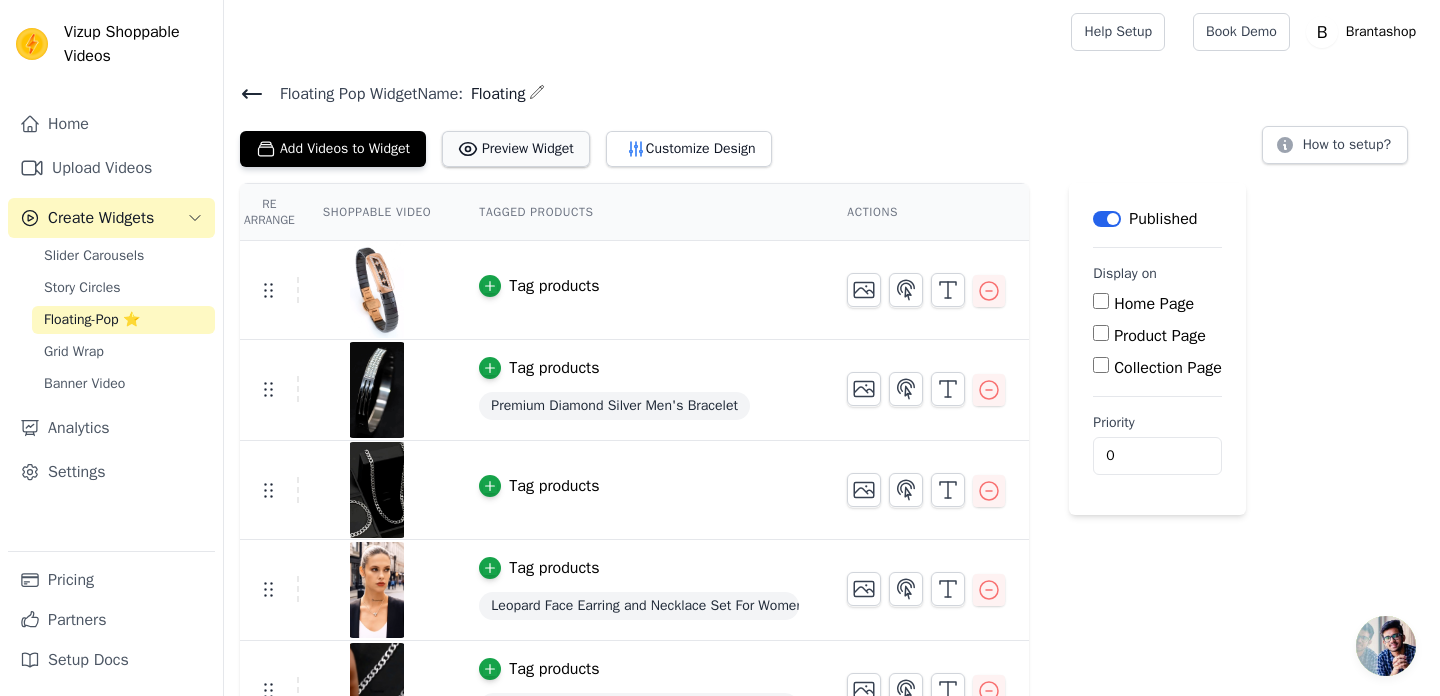 click on "Preview Widget" at bounding box center [516, 149] 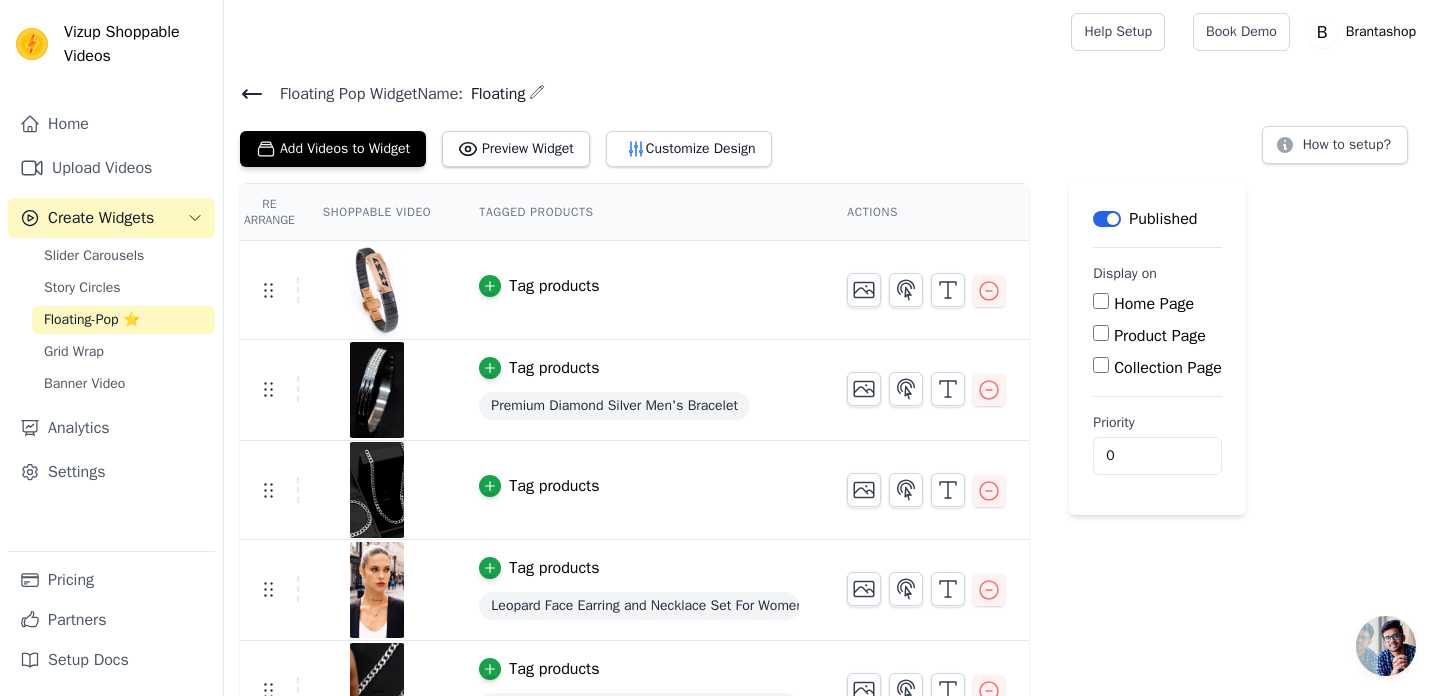 click on "Tag products" at bounding box center (554, 286) 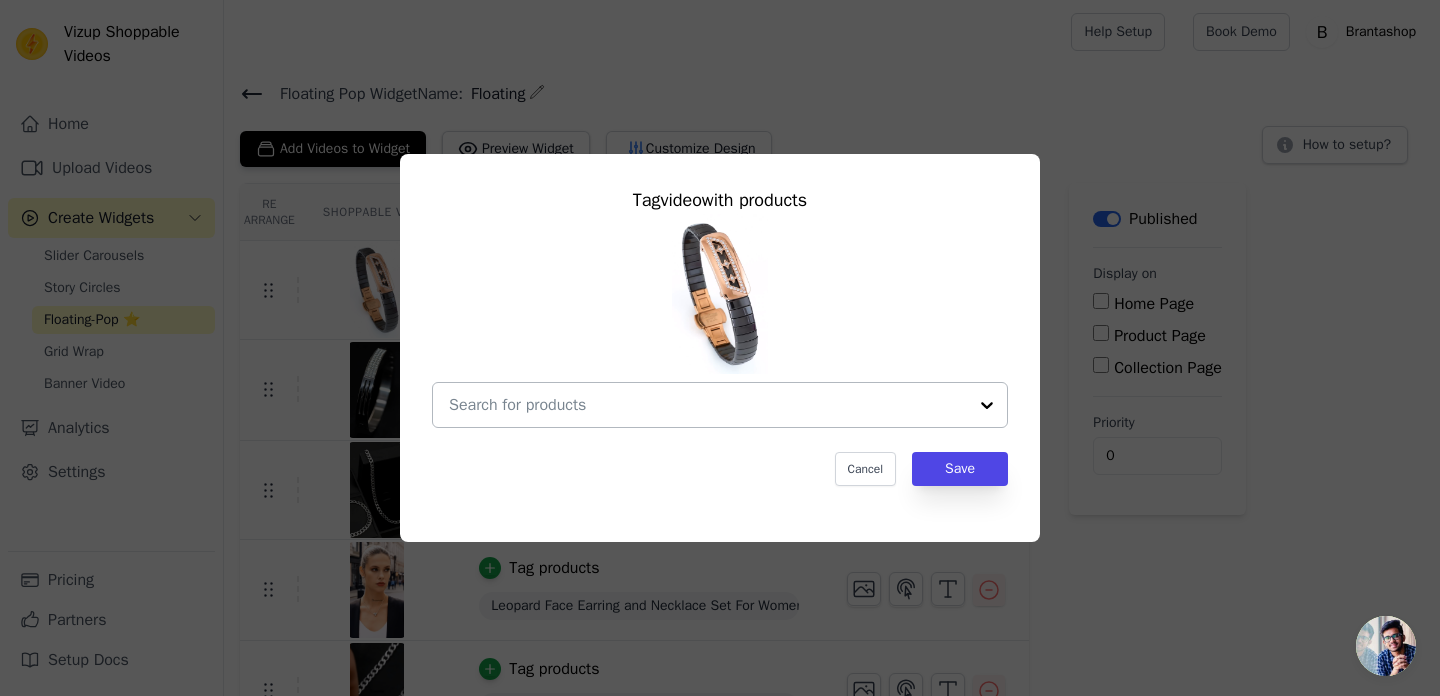 click at bounding box center (708, 405) 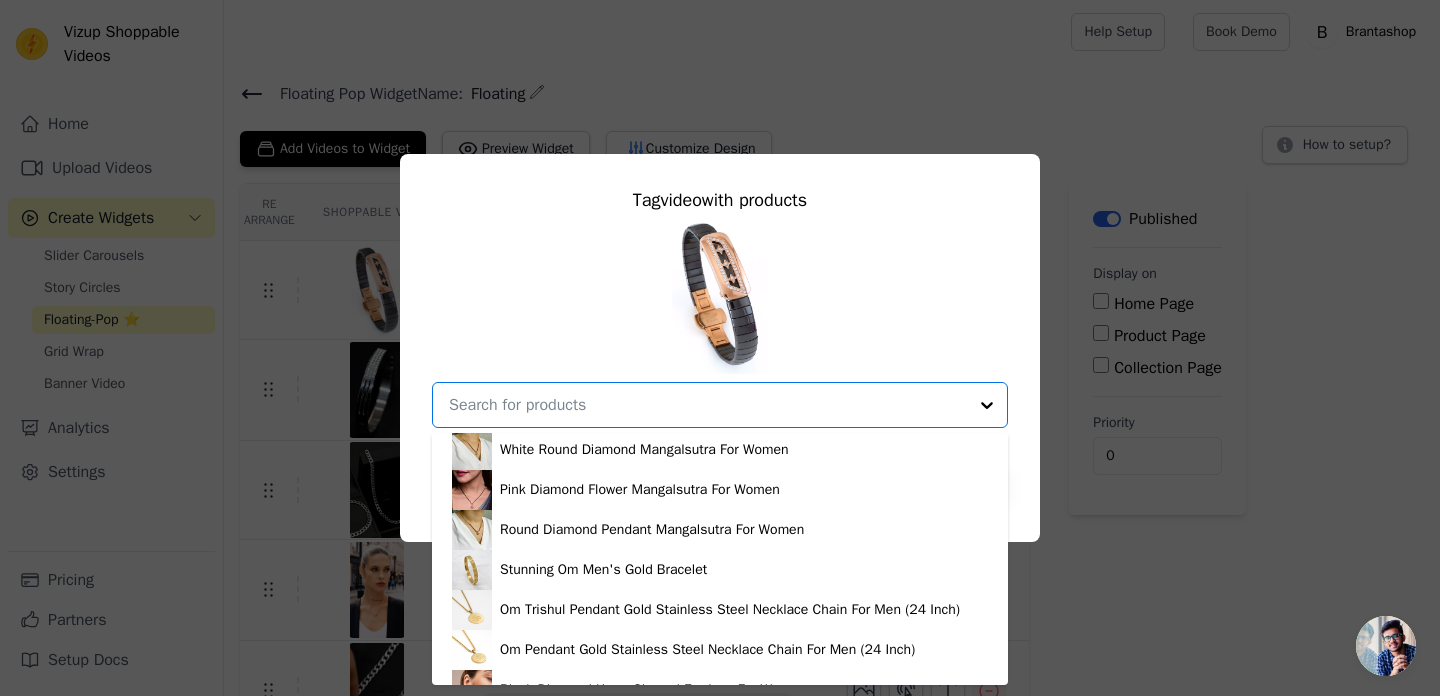 scroll, scrollTop: 2424, scrollLeft: 0, axis: vertical 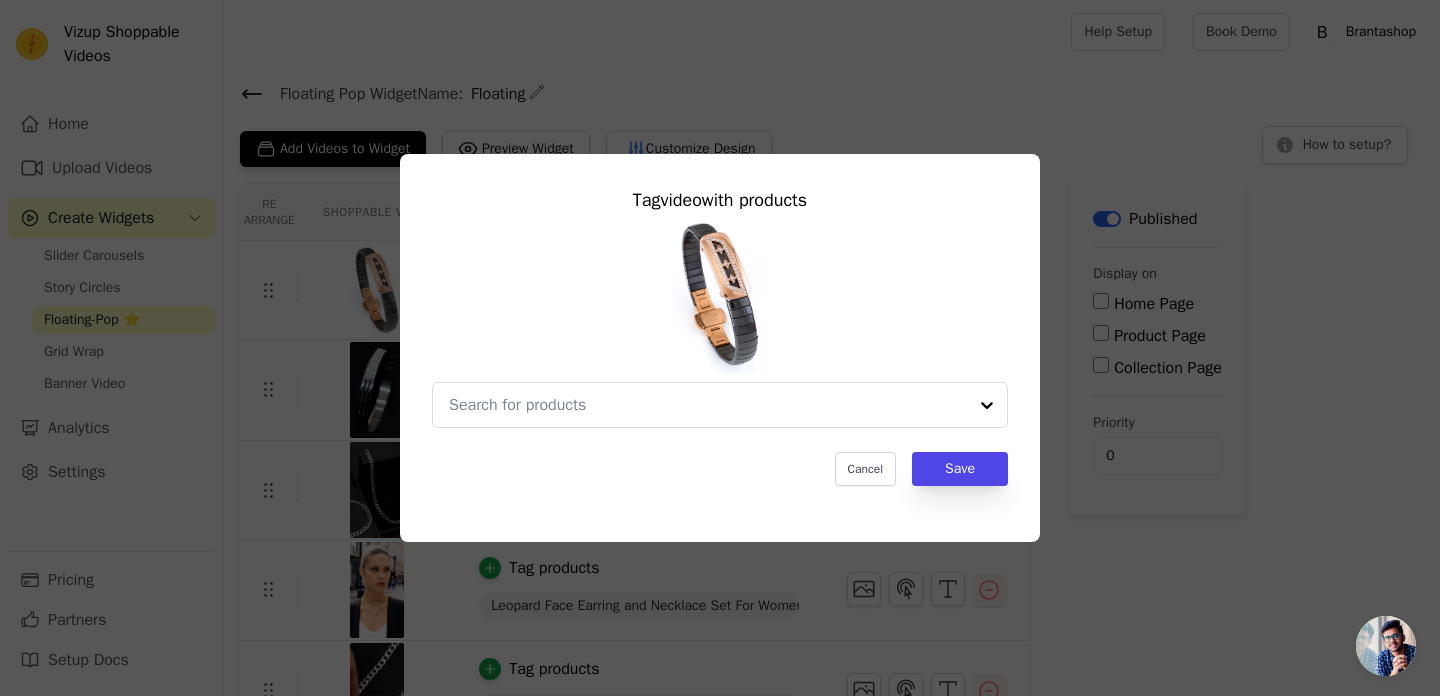 click at bounding box center (720, 321) 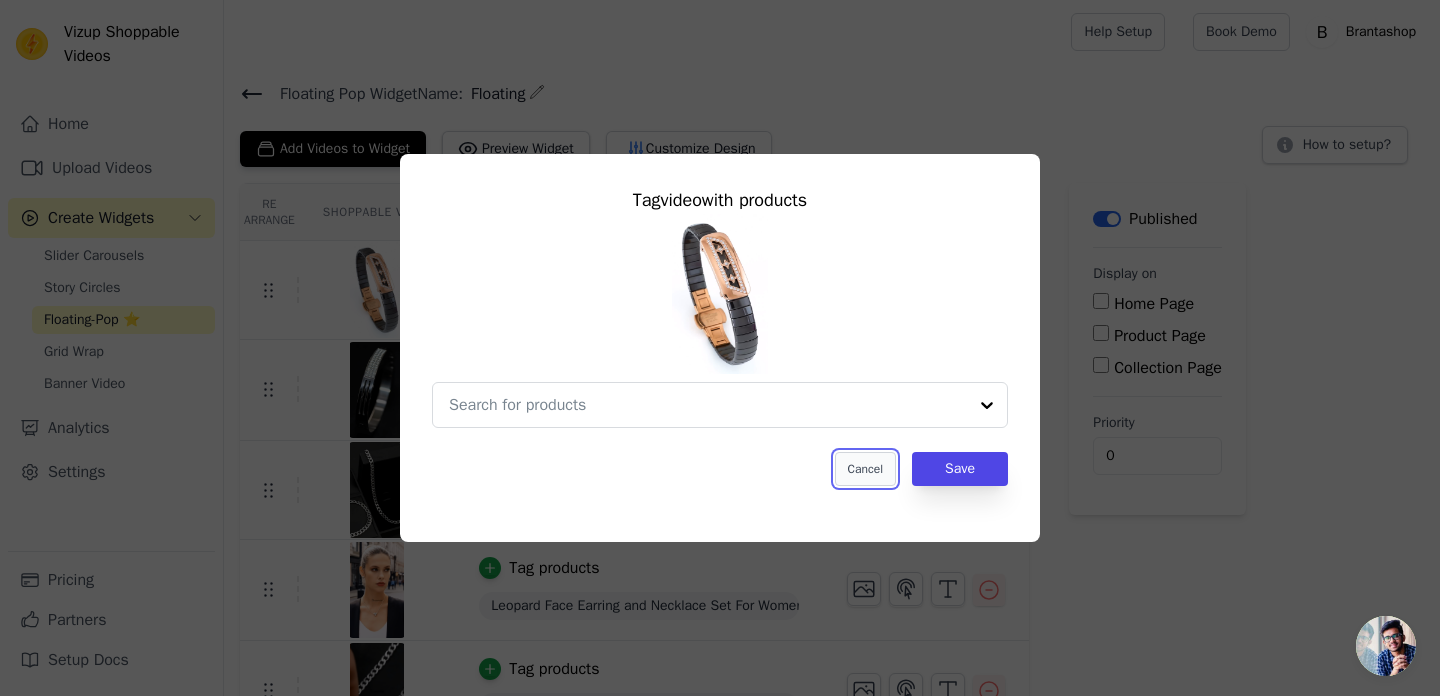click on "Cancel" at bounding box center [865, 469] 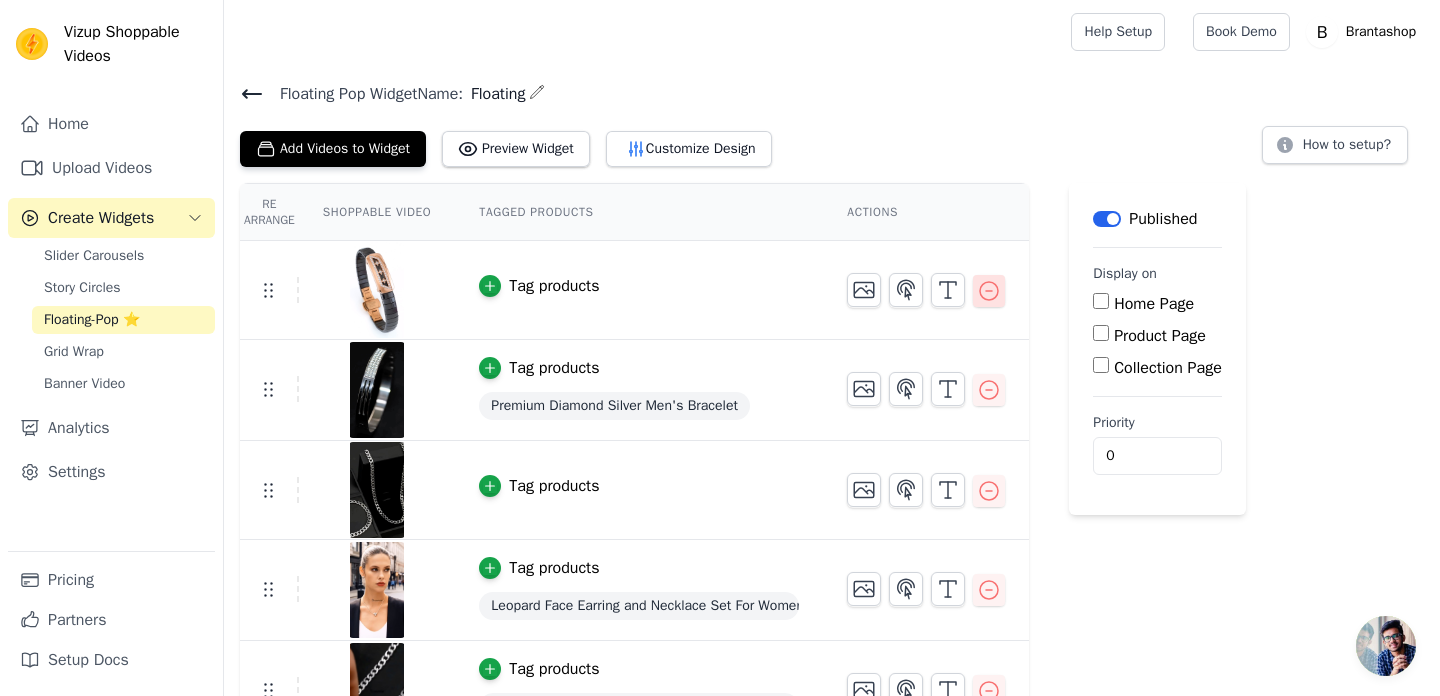 click 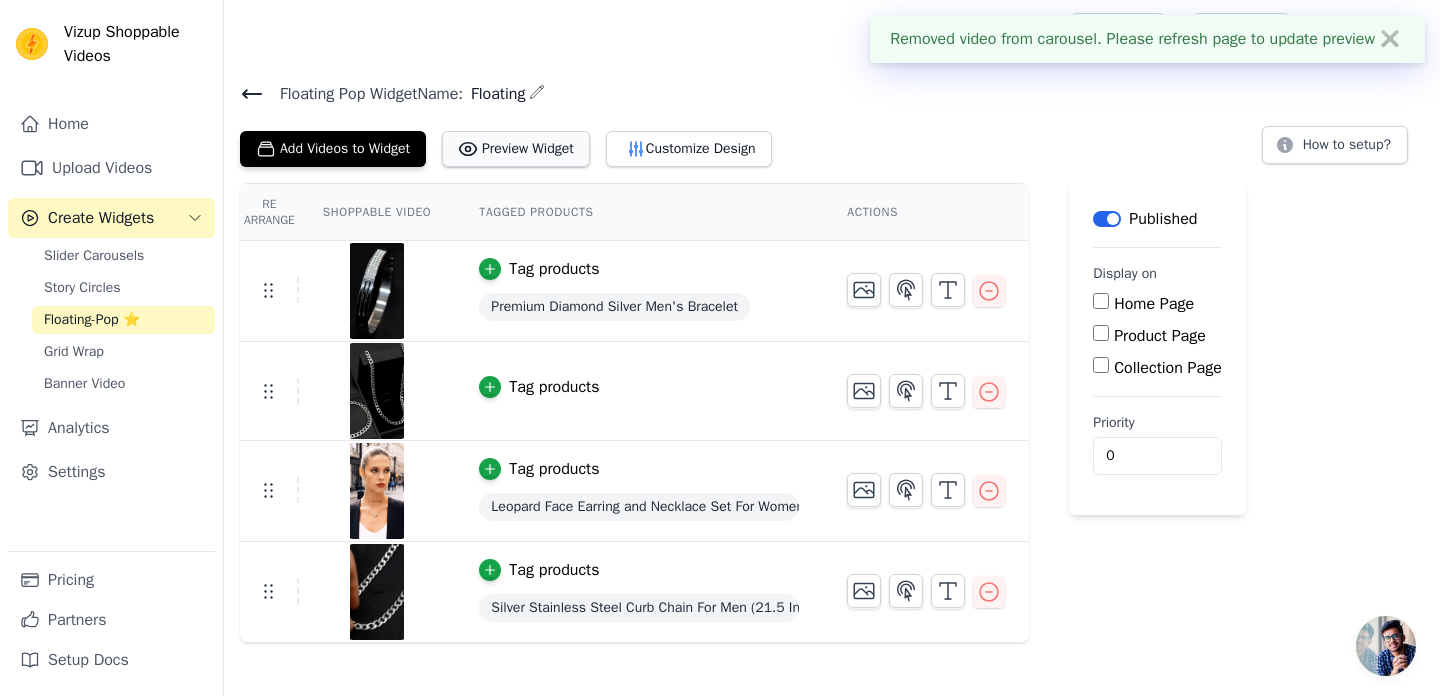 click on "Preview Widget" at bounding box center (516, 149) 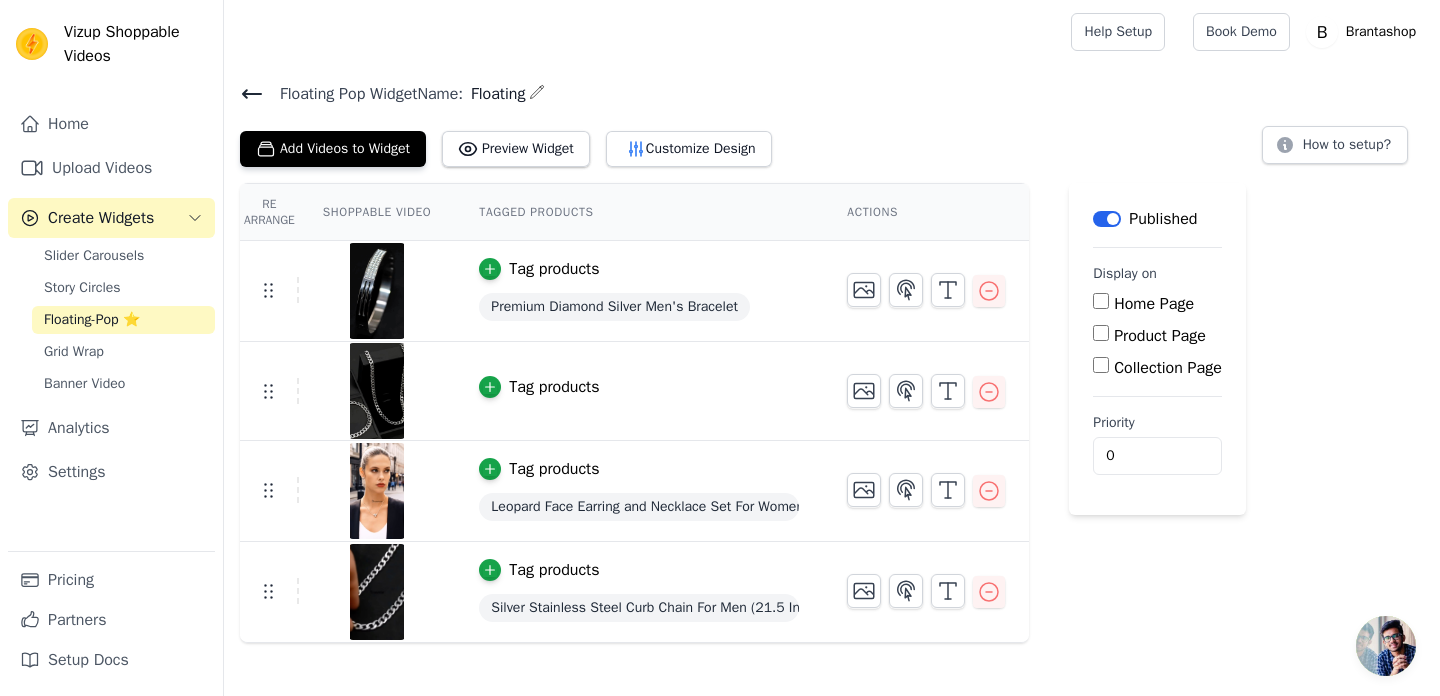 click on "Tag products" at bounding box center (554, 387) 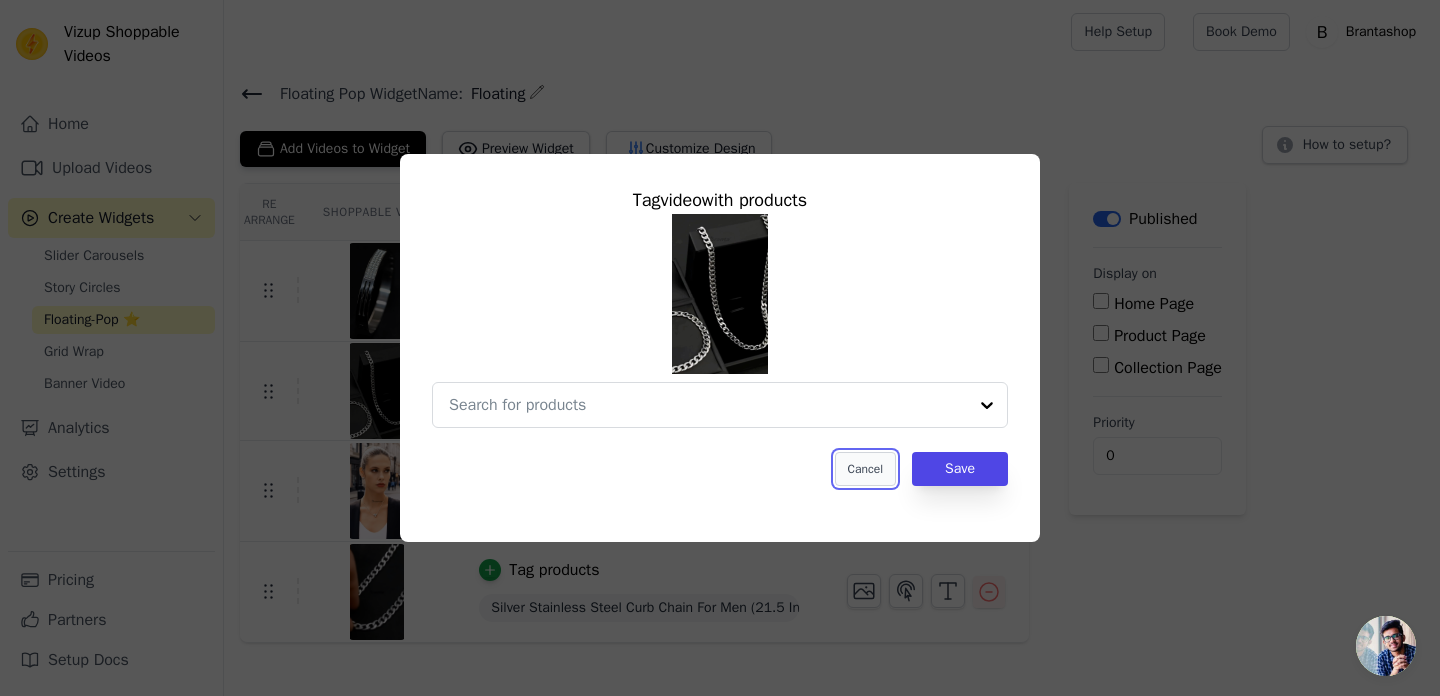 click on "Cancel" at bounding box center [865, 469] 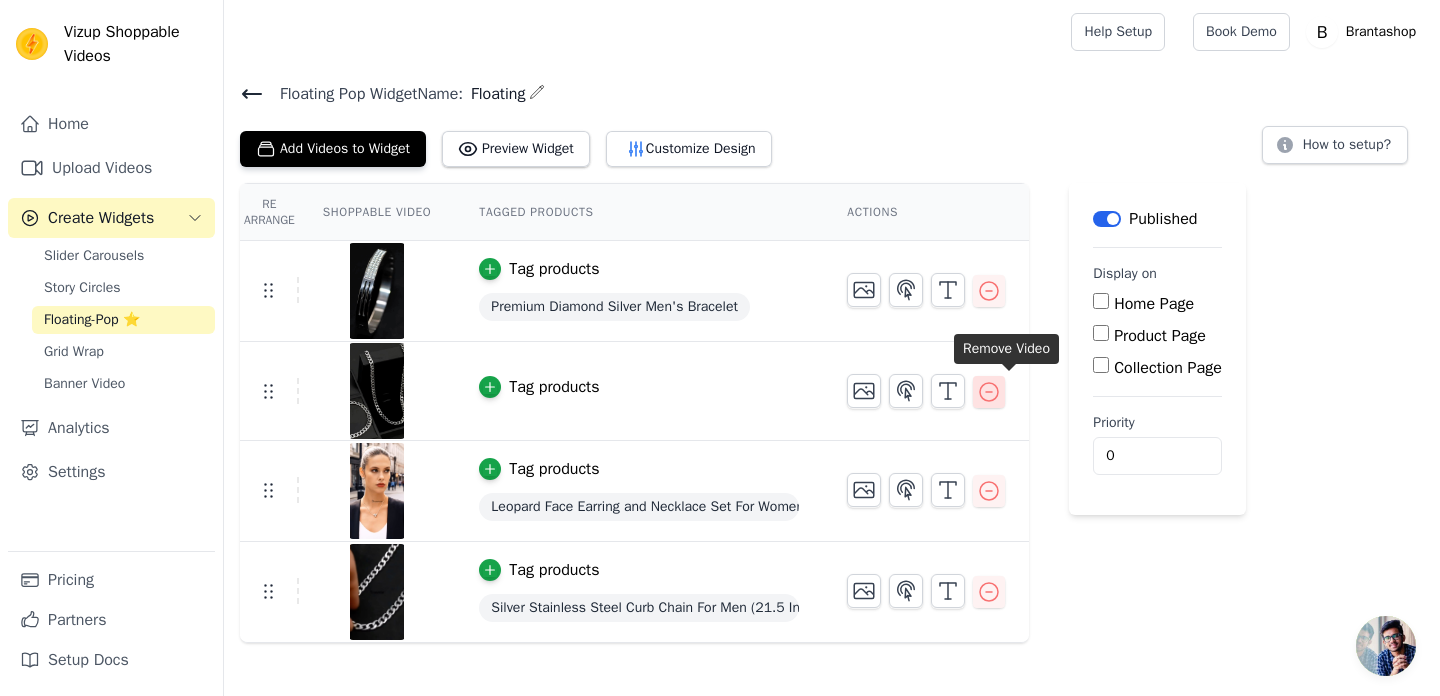 click 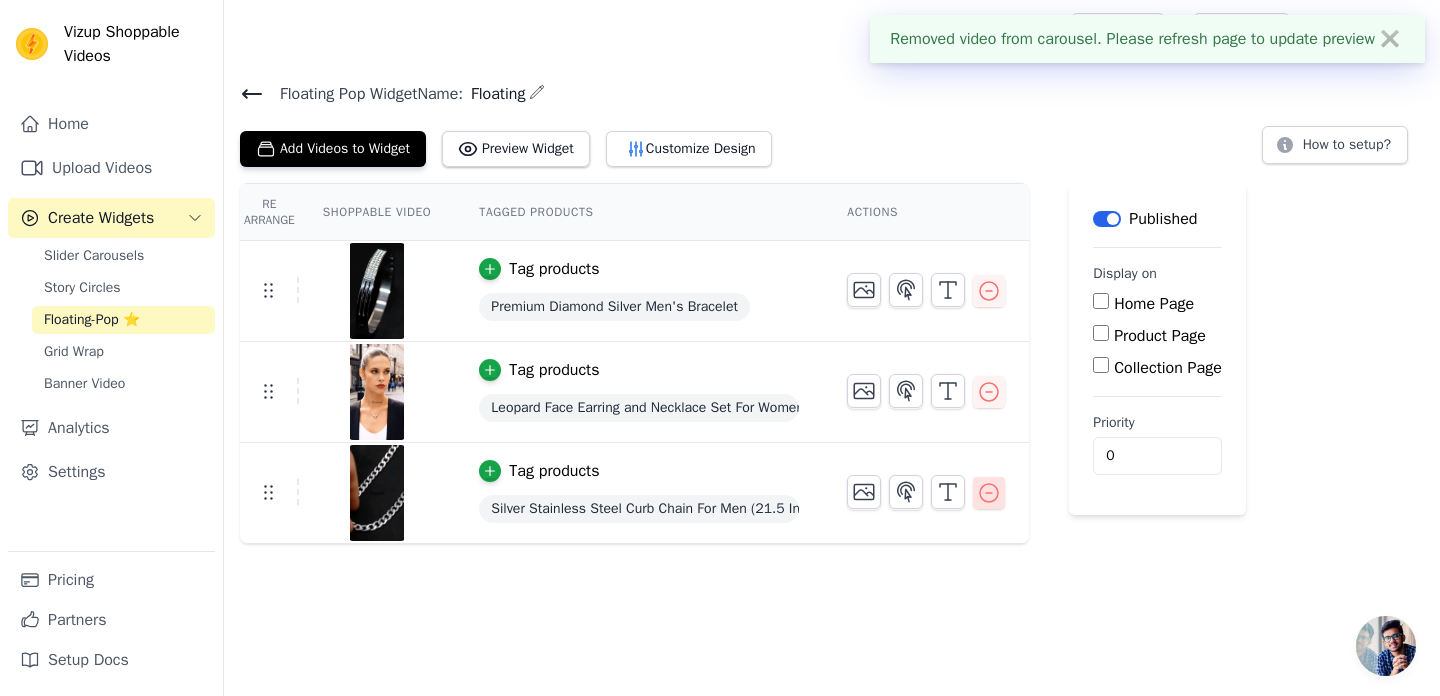 click 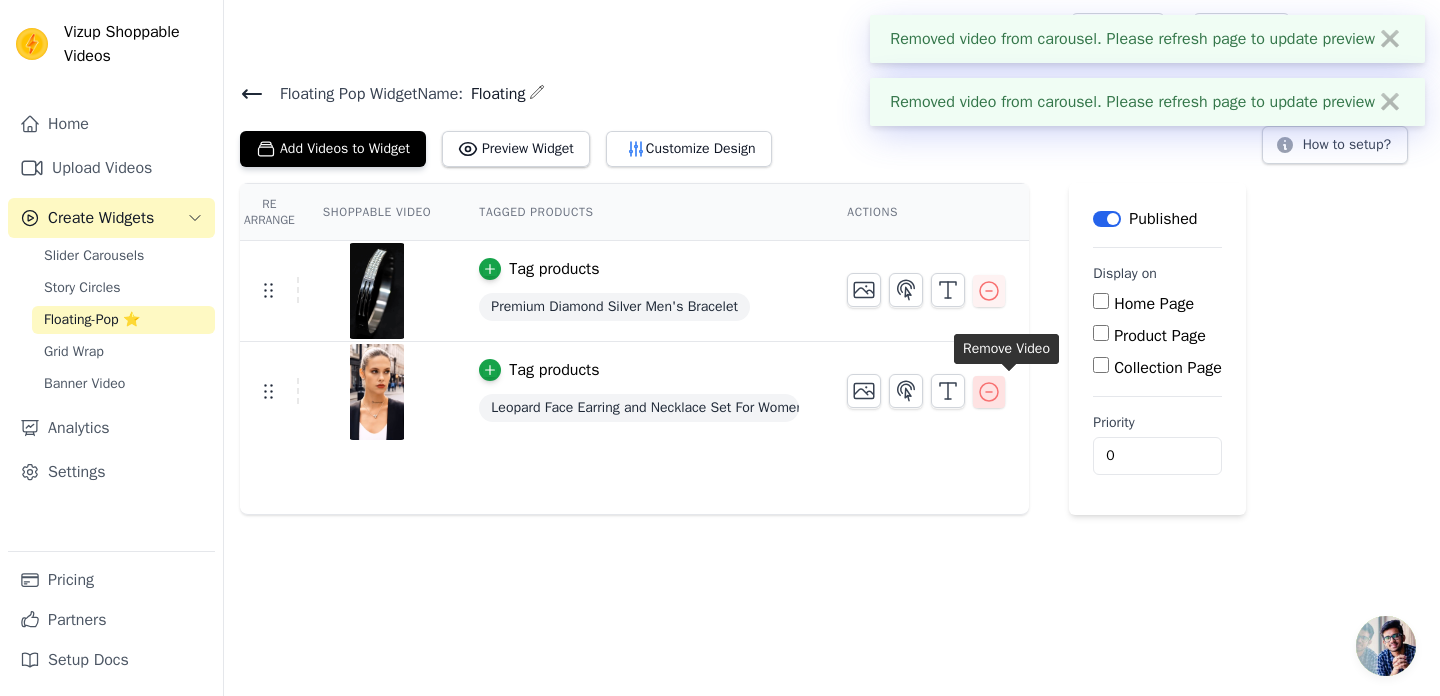 click 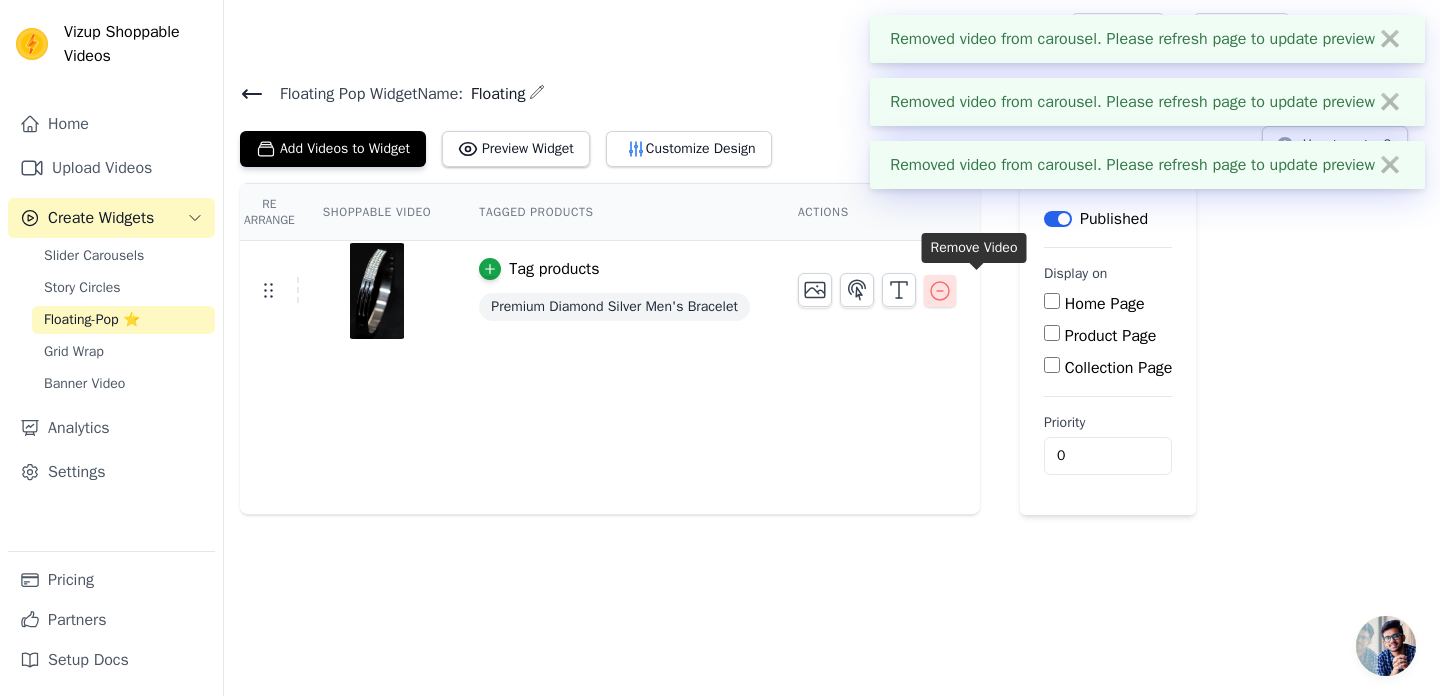 click 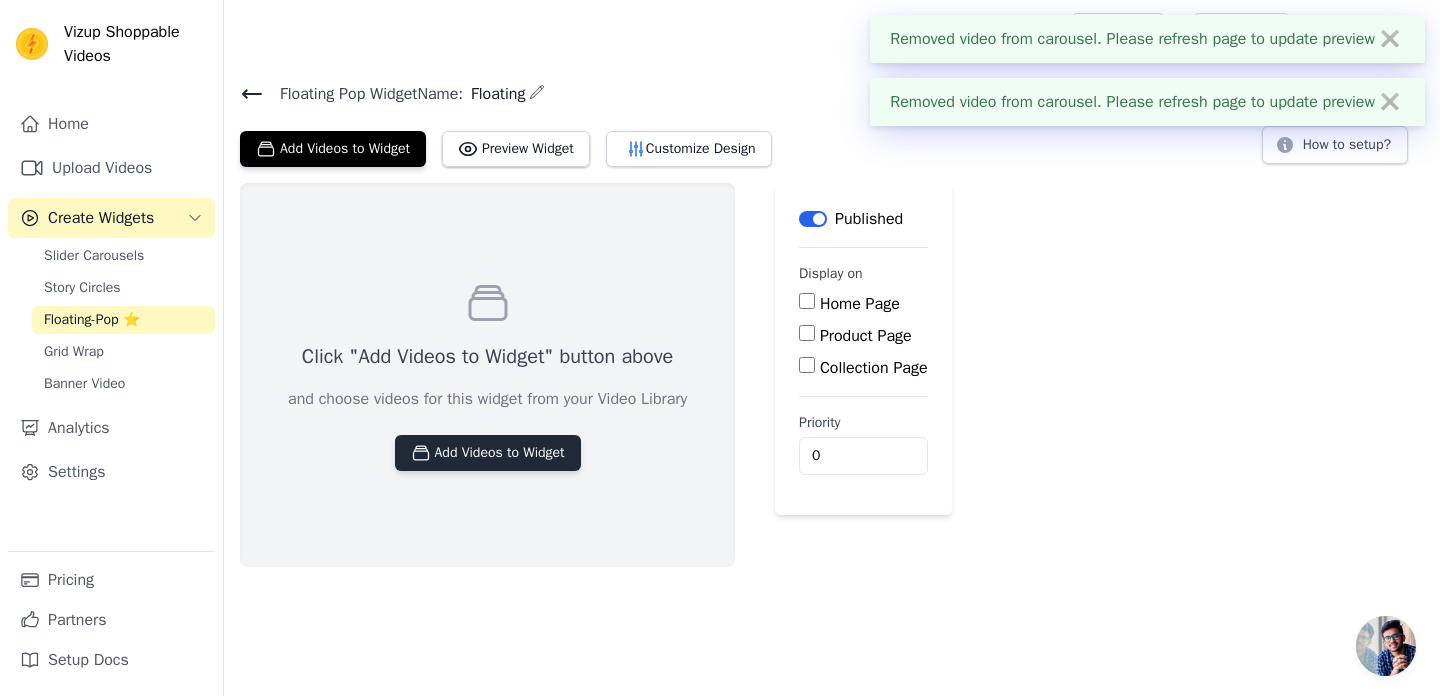 click on "Add Videos to Widget" at bounding box center (488, 453) 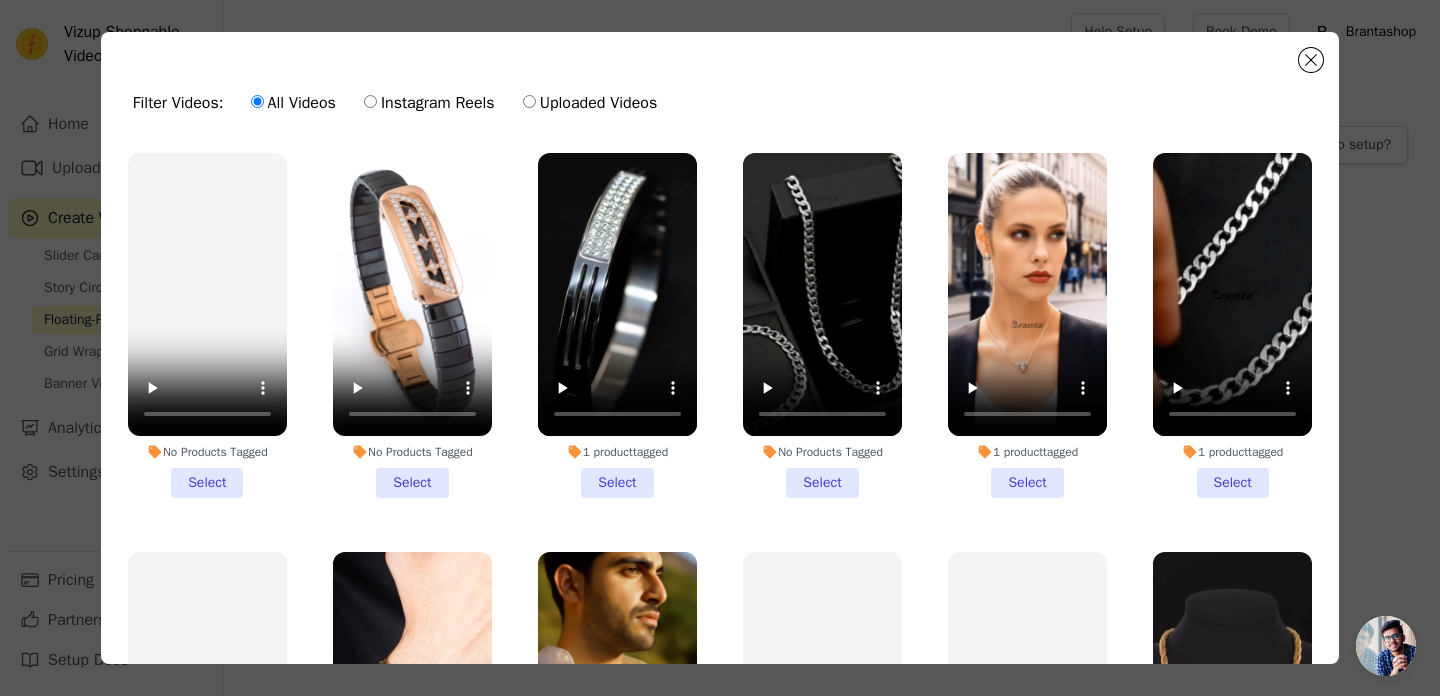 click on "Instagram Reels" at bounding box center (370, 101) 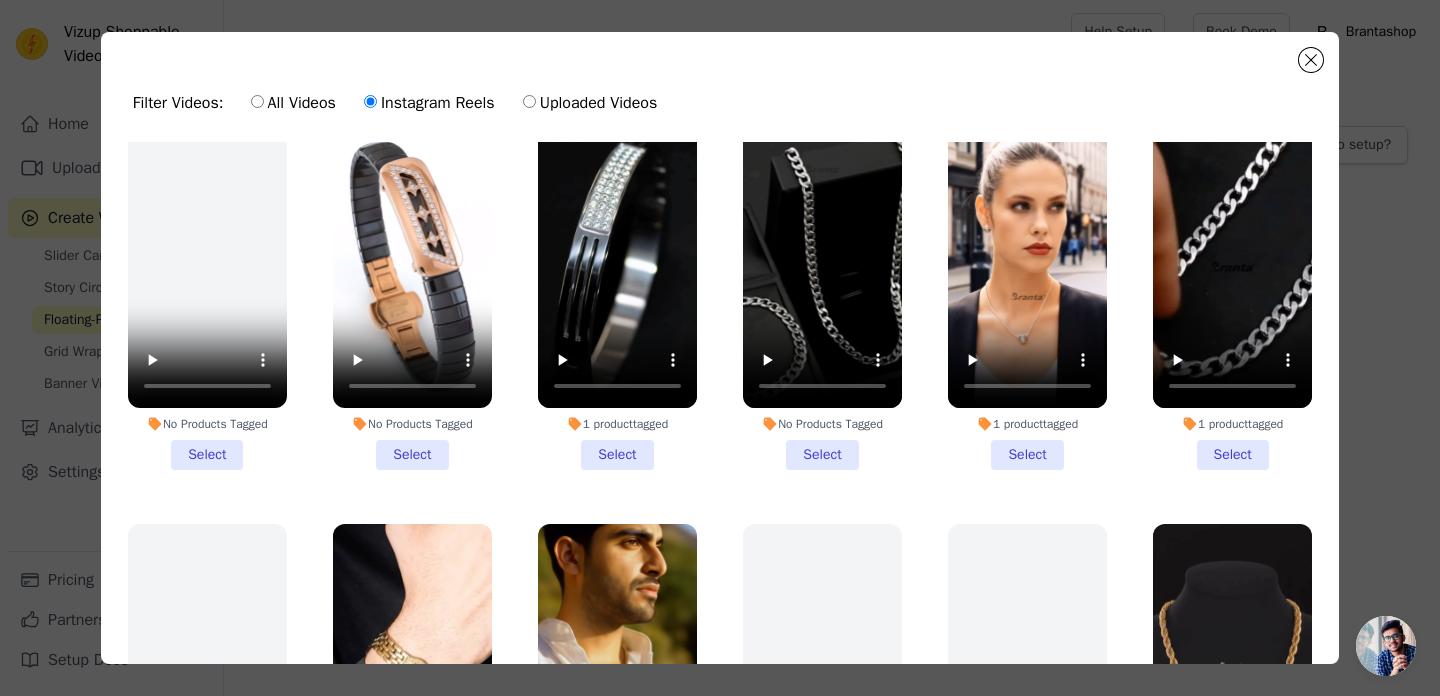 scroll, scrollTop: 0, scrollLeft: 0, axis: both 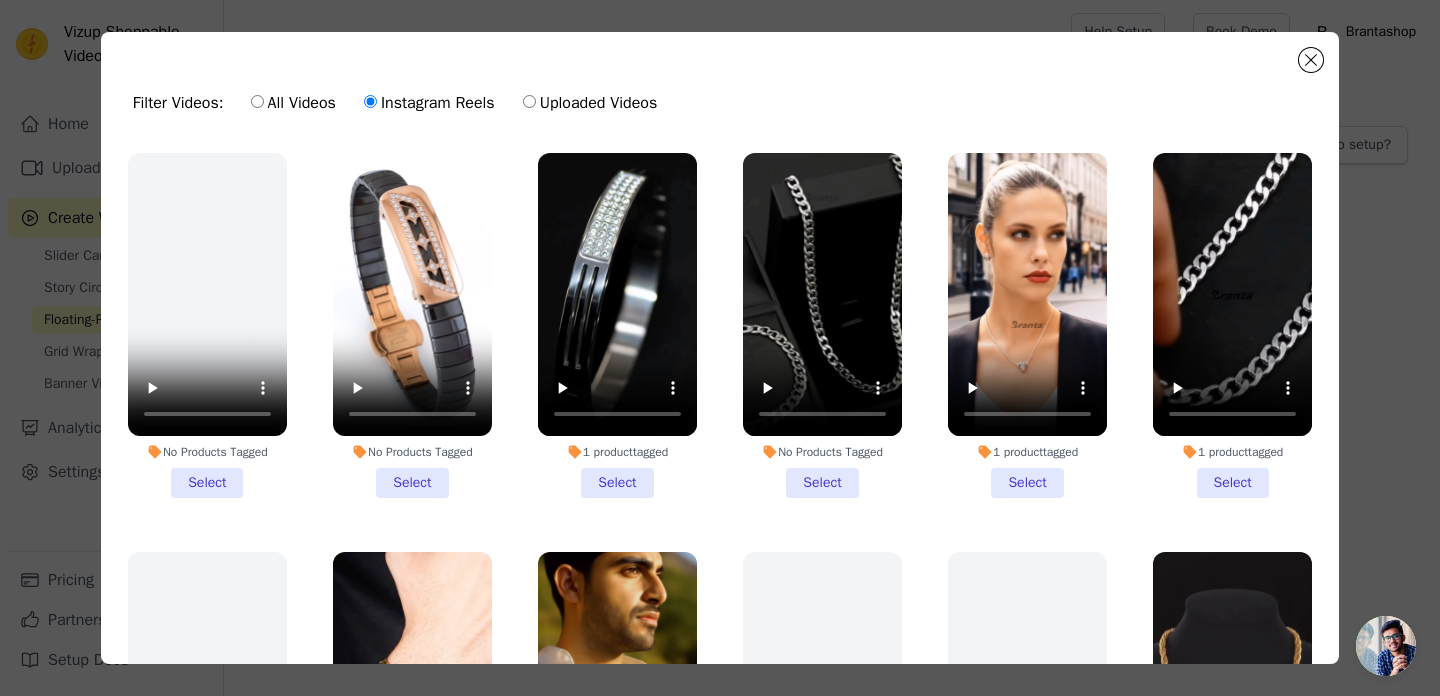click on "1   product  tagged     Select" at bounding box center (617, 325) 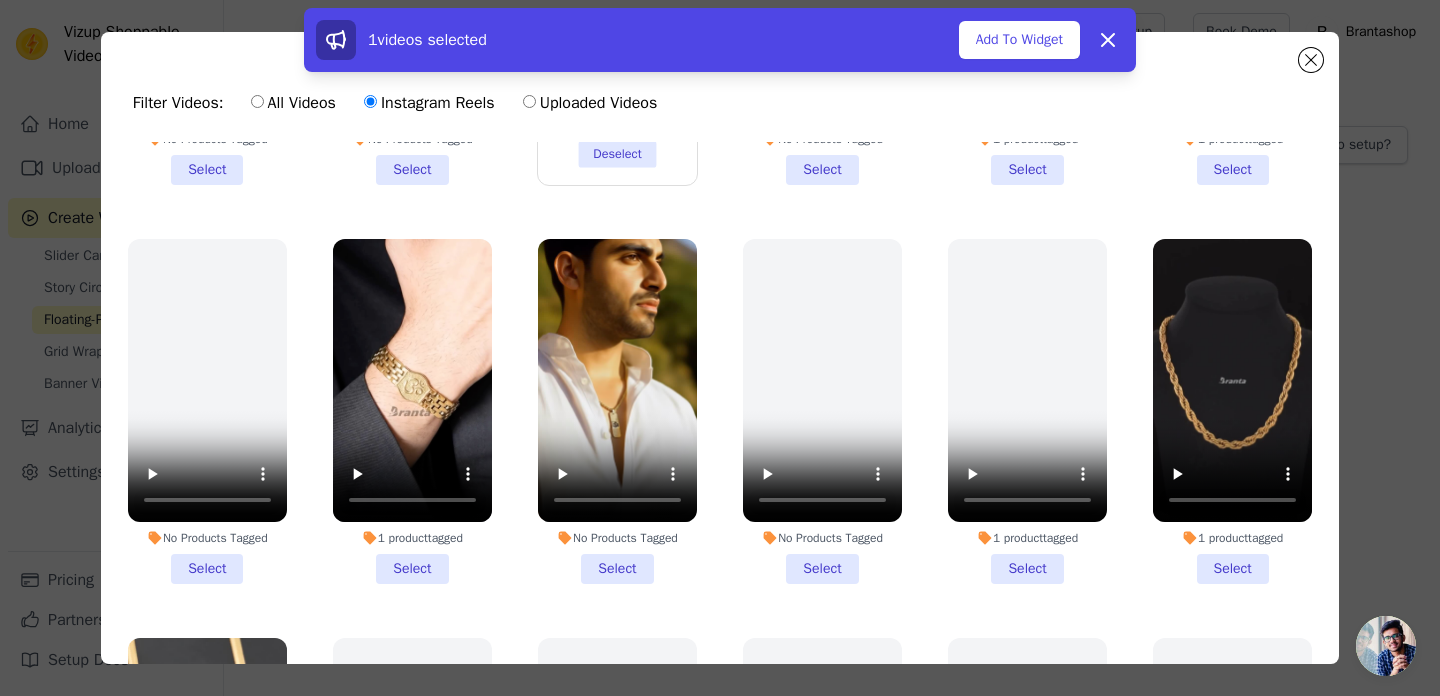 scroll, scrollTop: 321, scrollLeft: 0, axis: vertical 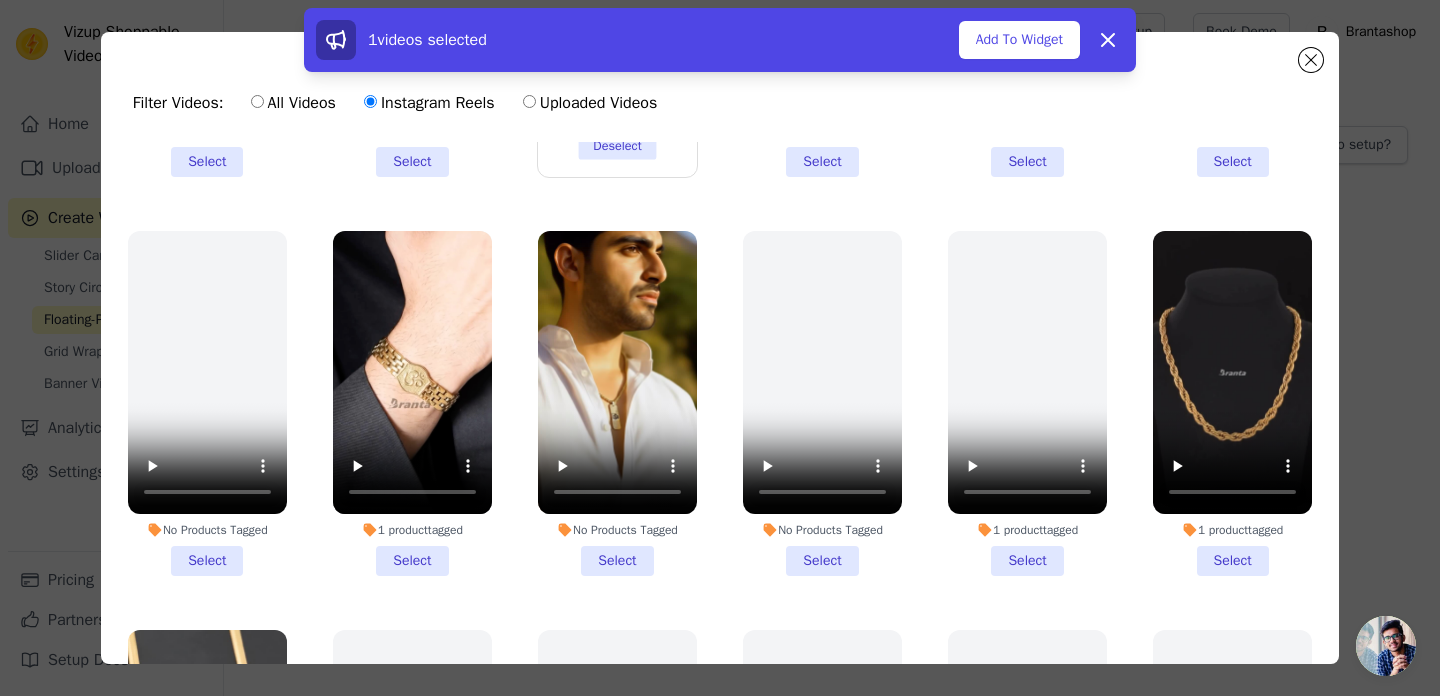 click on "1   product  tagged     Select" at bounding box center [412, 403] 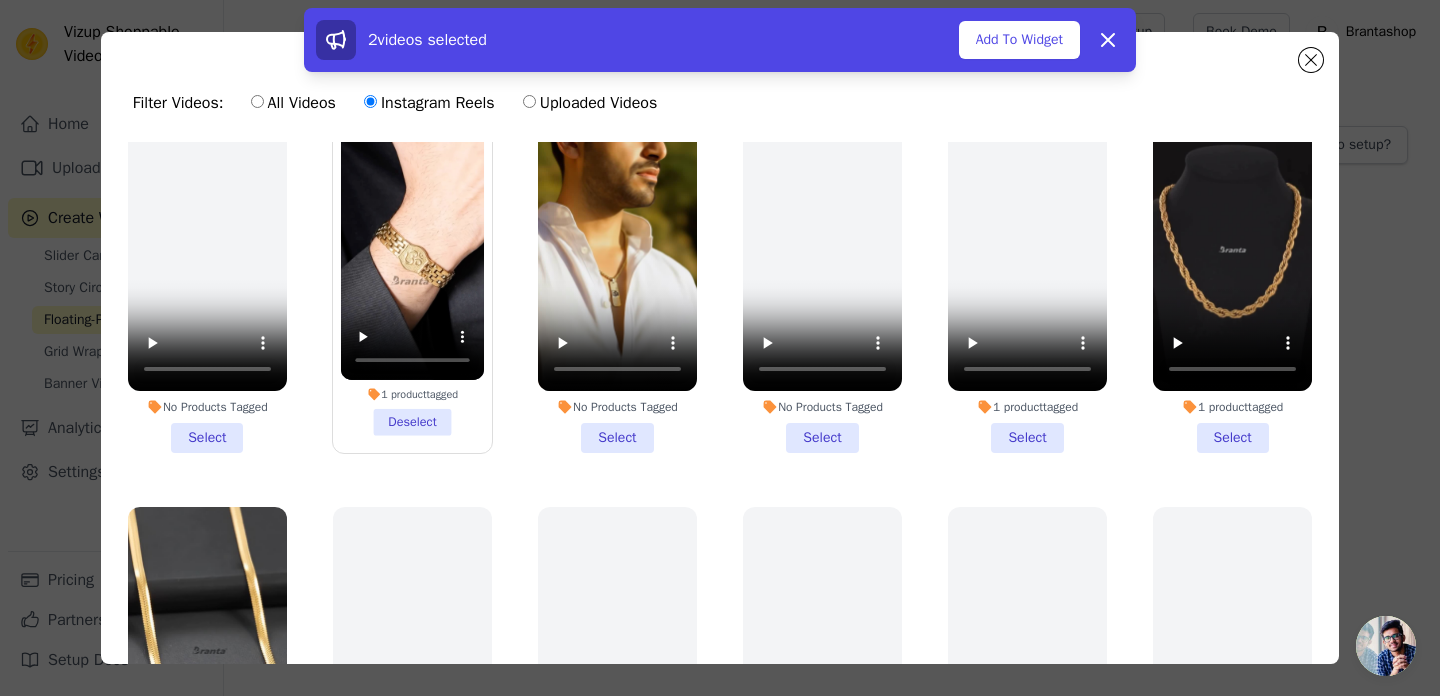 scroll, scrollTop: 449, scrollLeft: 0, axis: vertical 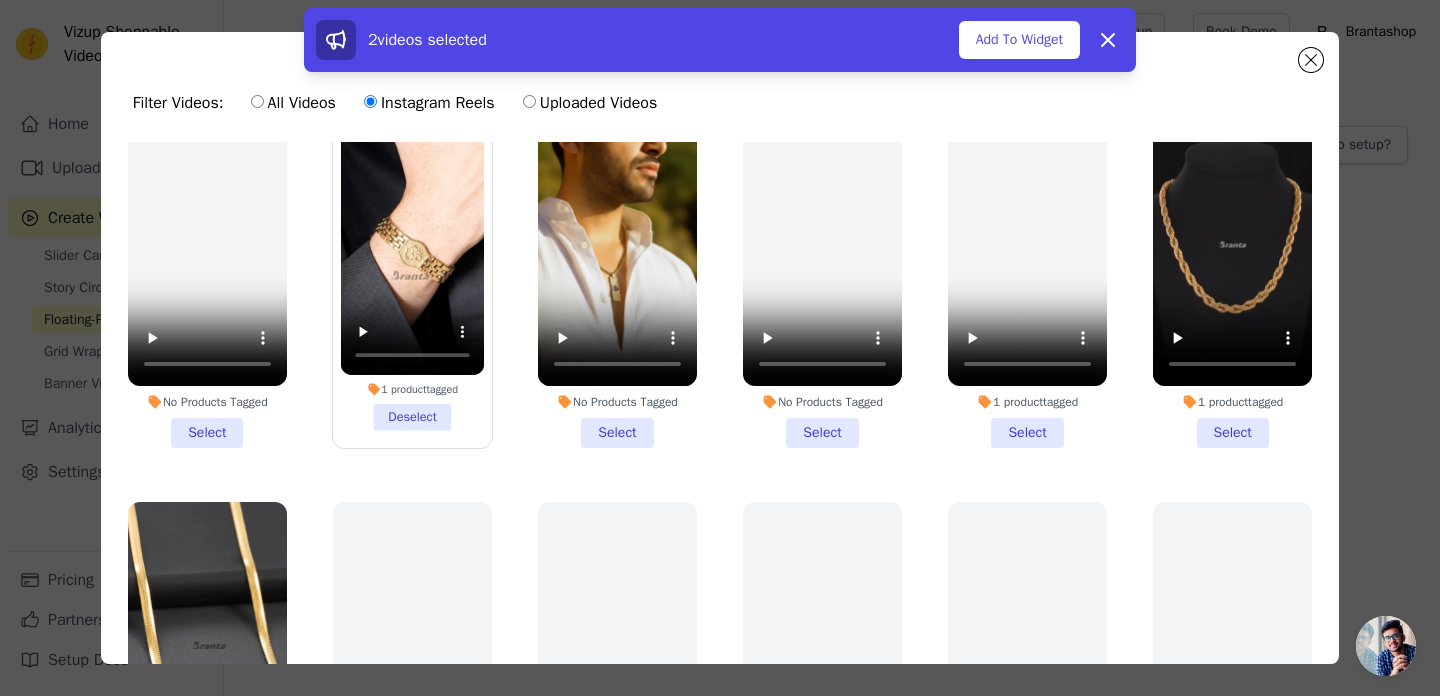 click on "No Products Tagged     Select" at bounding box center (617, 275) 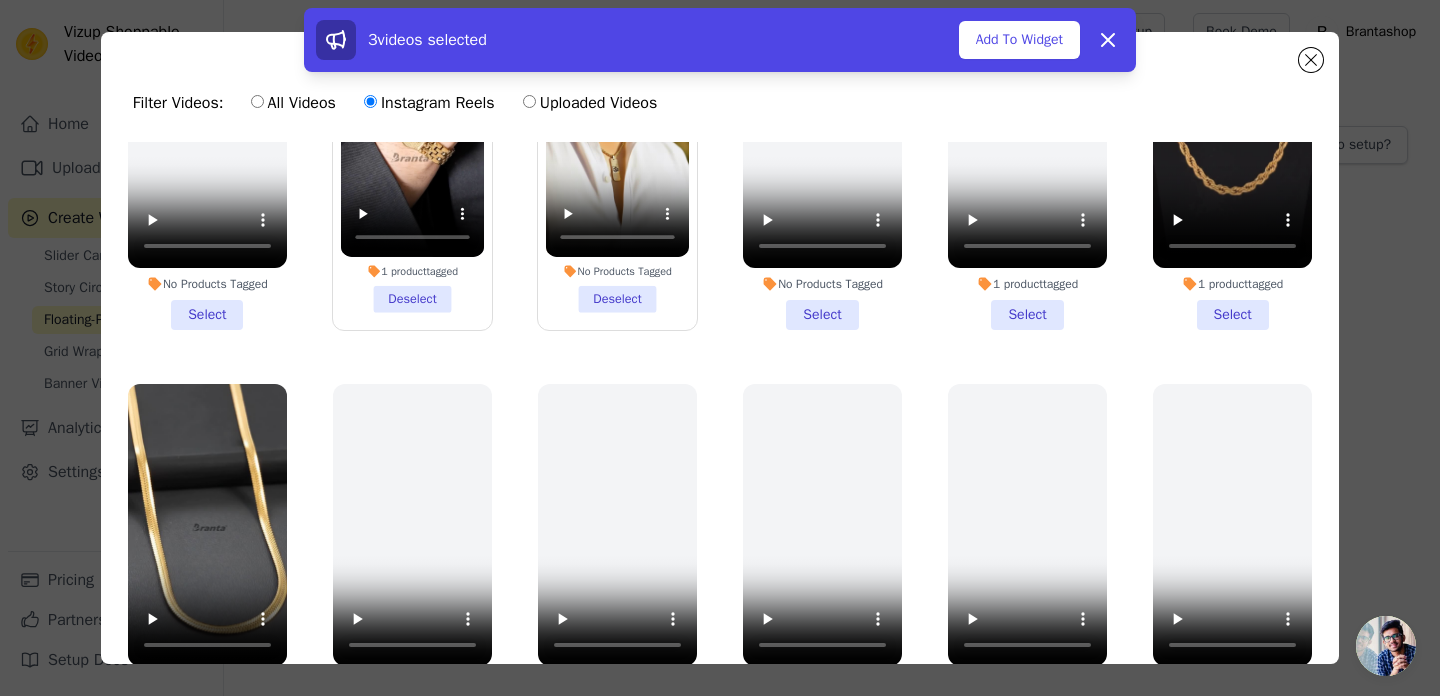 scroll, scrollTop: 625, scrollLeft: 0, axis: vertical 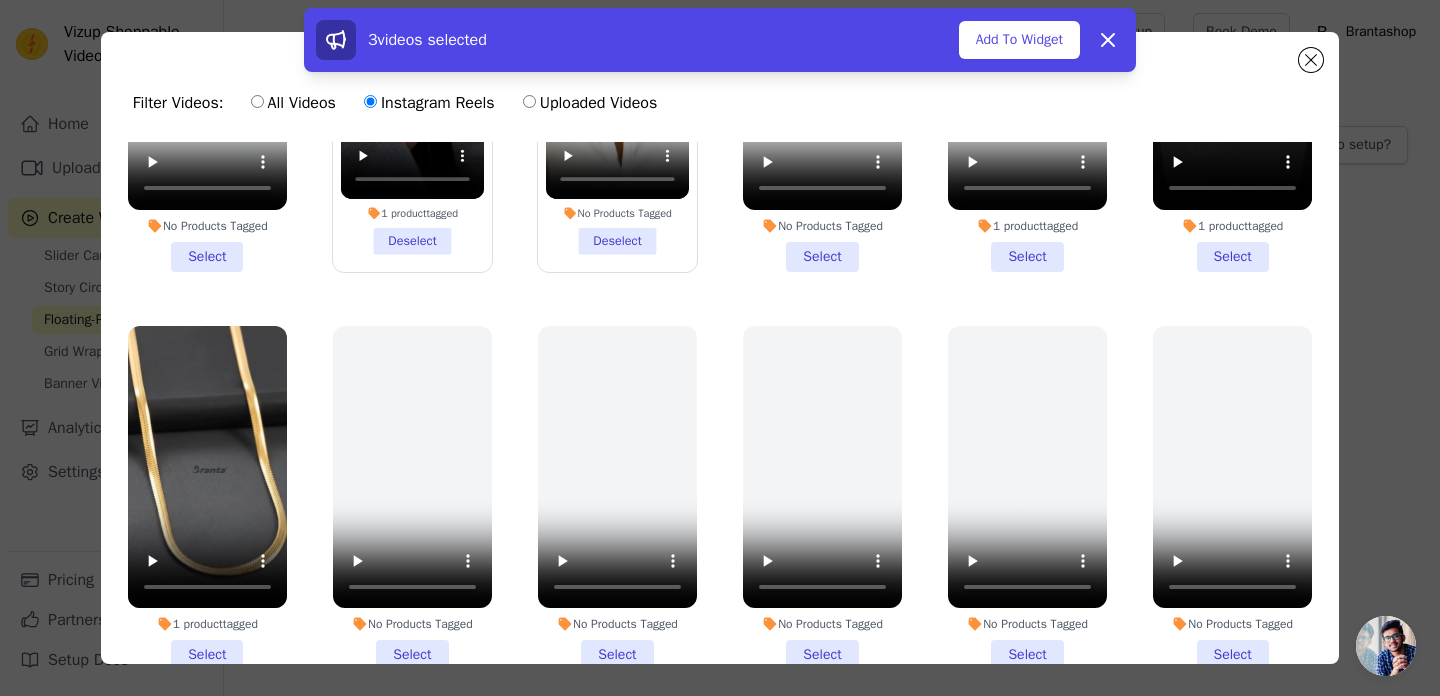 click on "1   product  tagged     Select" at bounding box center [1232, 99] 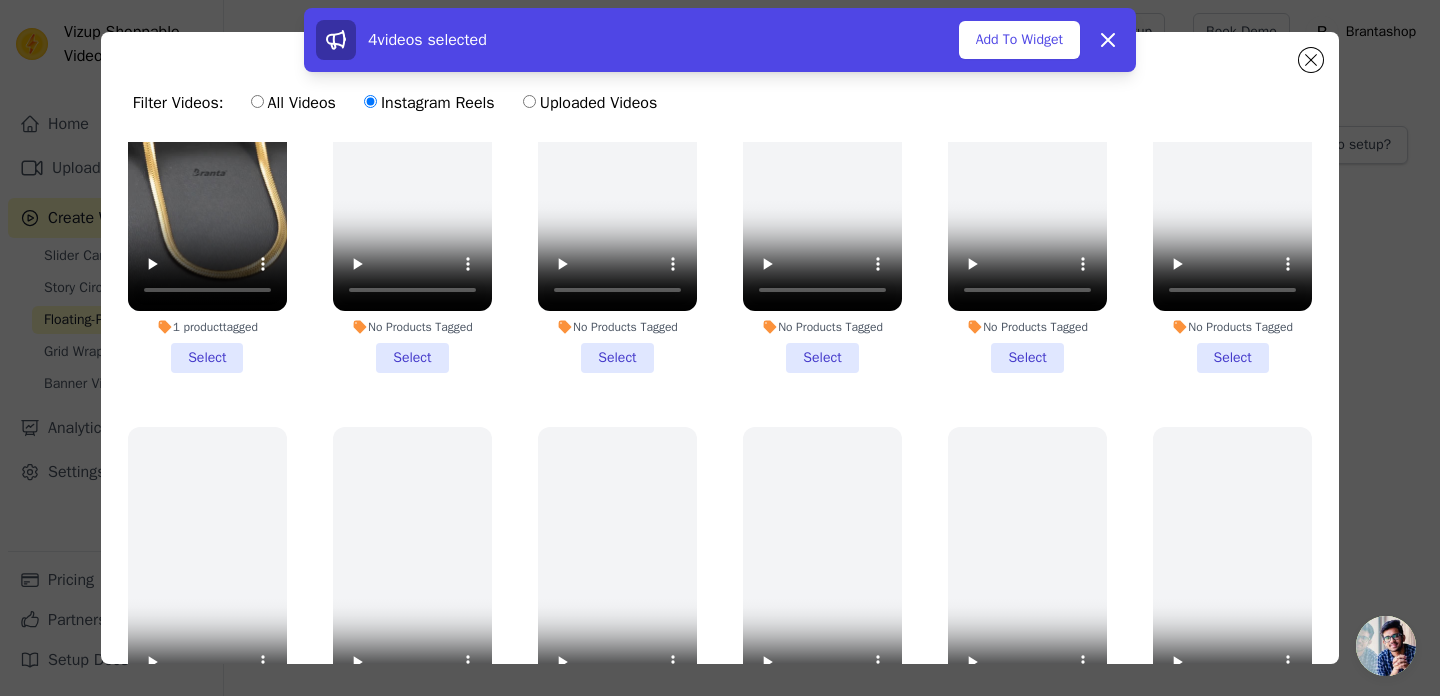 scroll, scrollTop: 926, scrollLeft: 0, axis: vertical 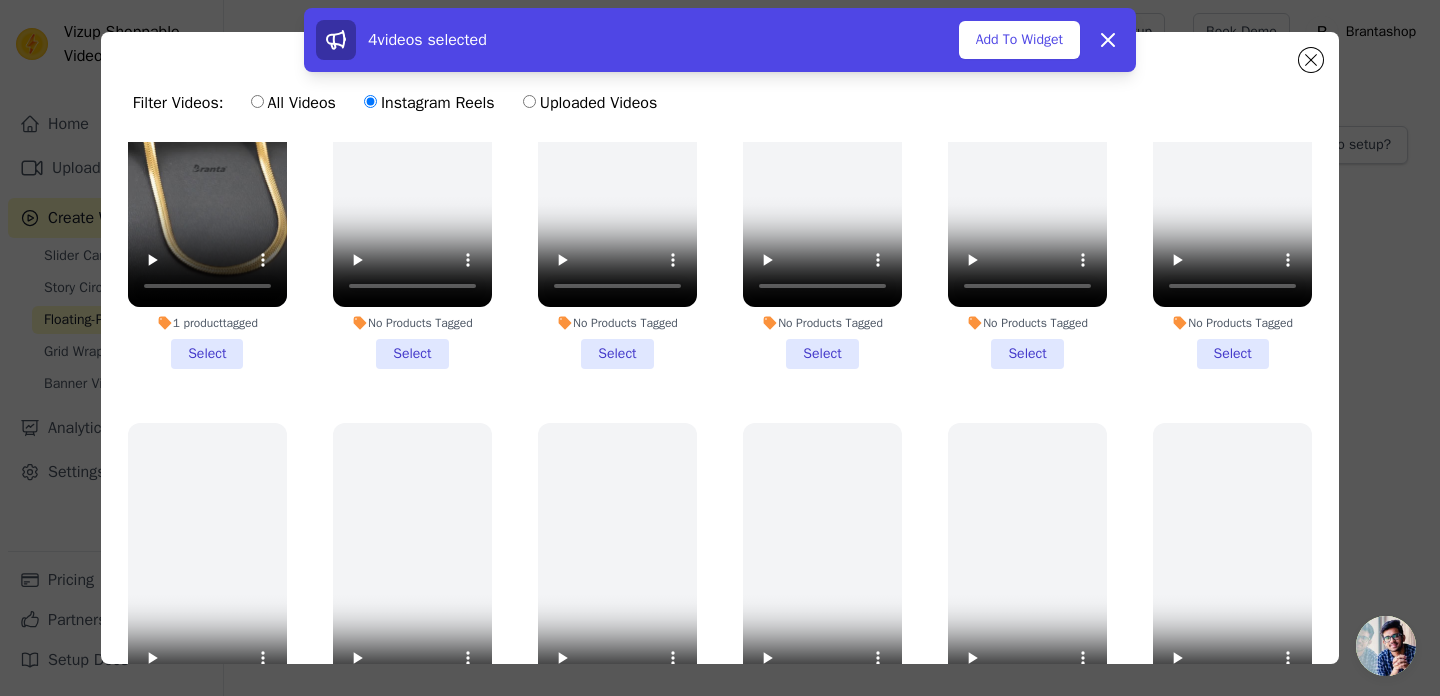 click on "1   product  tagged     Select" at bounding box center (207, 197) 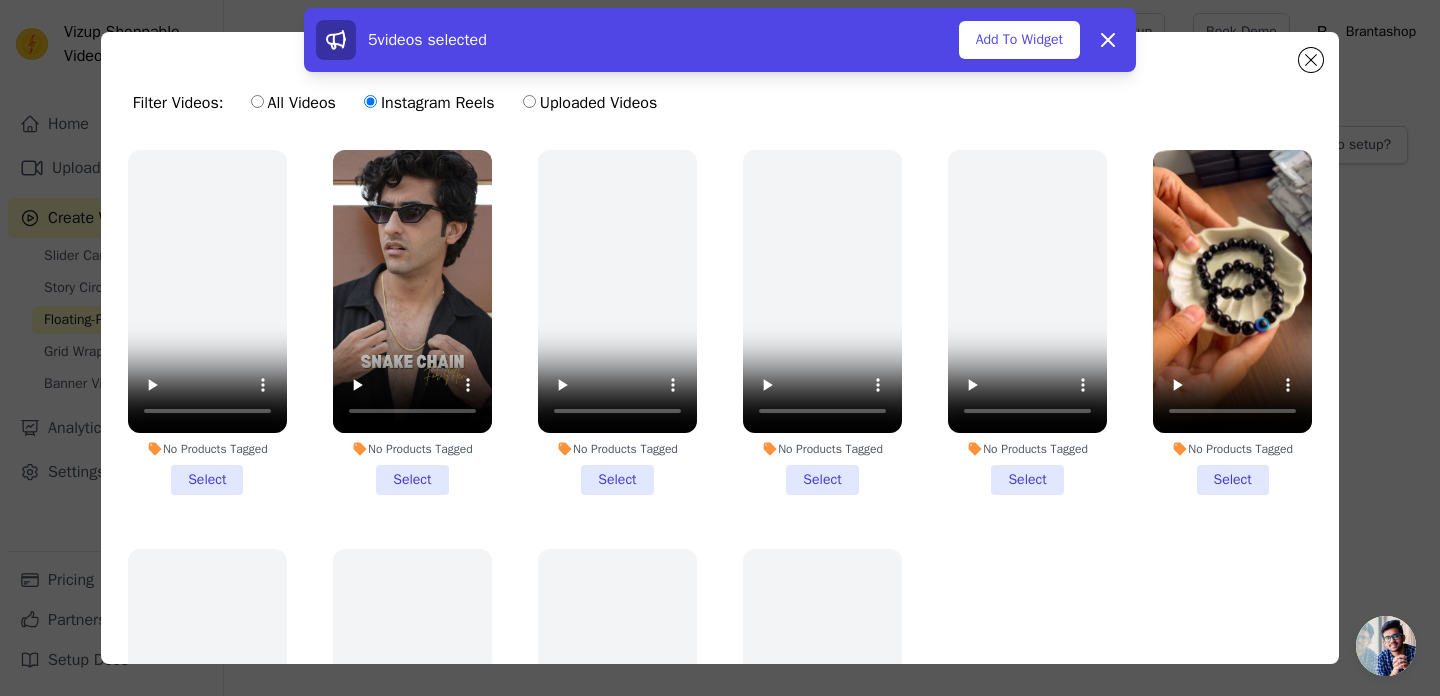 scroll, scrollTop: 1605, scrollLeft: 0, axis: vertical 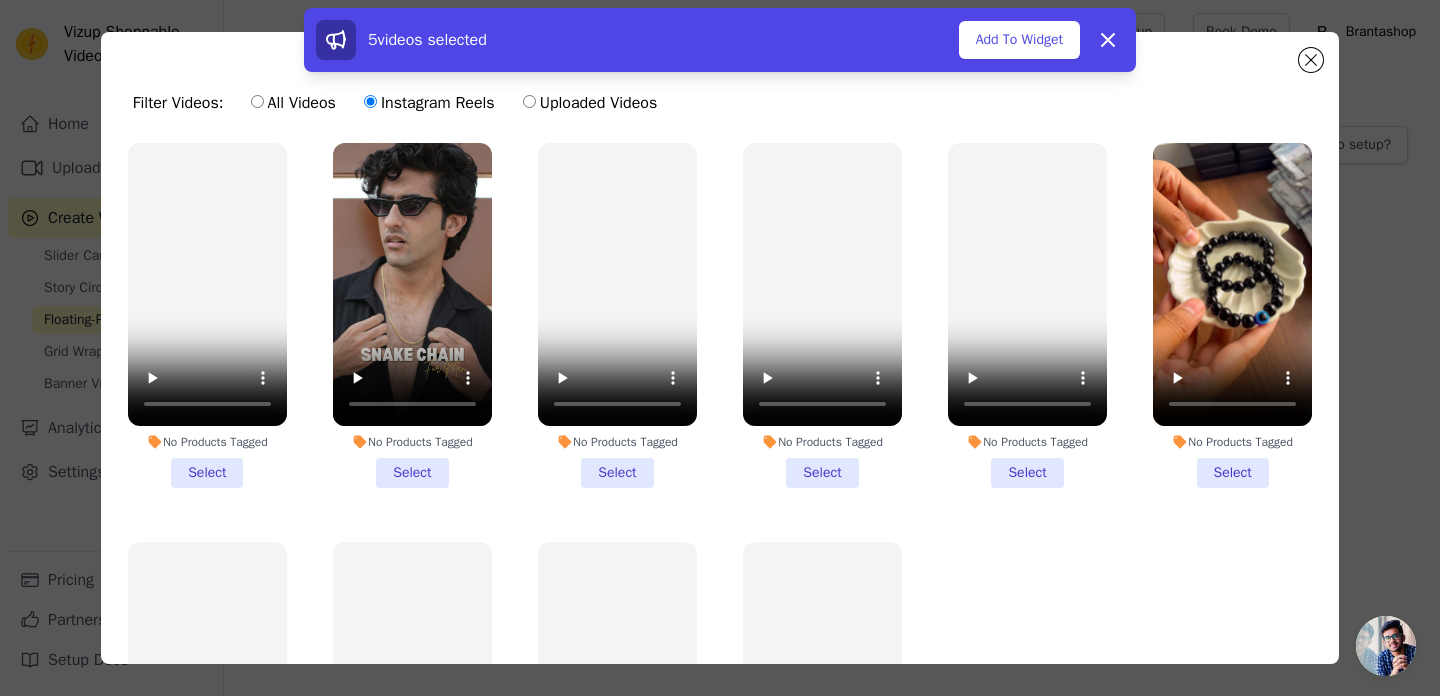 click on "No Products Tagged     Select" at bounding box center [412, 315] 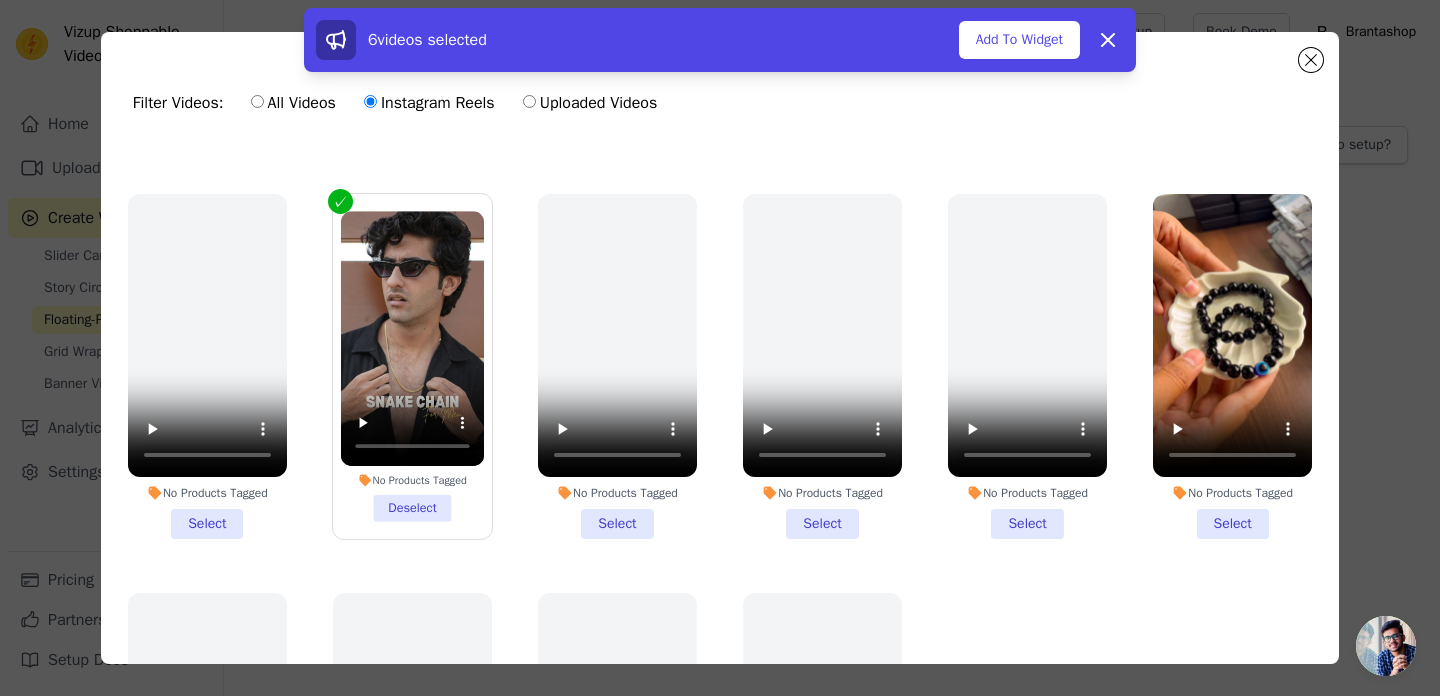 scroll, scrollTop: 1576, scrollLeft: 0, axis: vertical 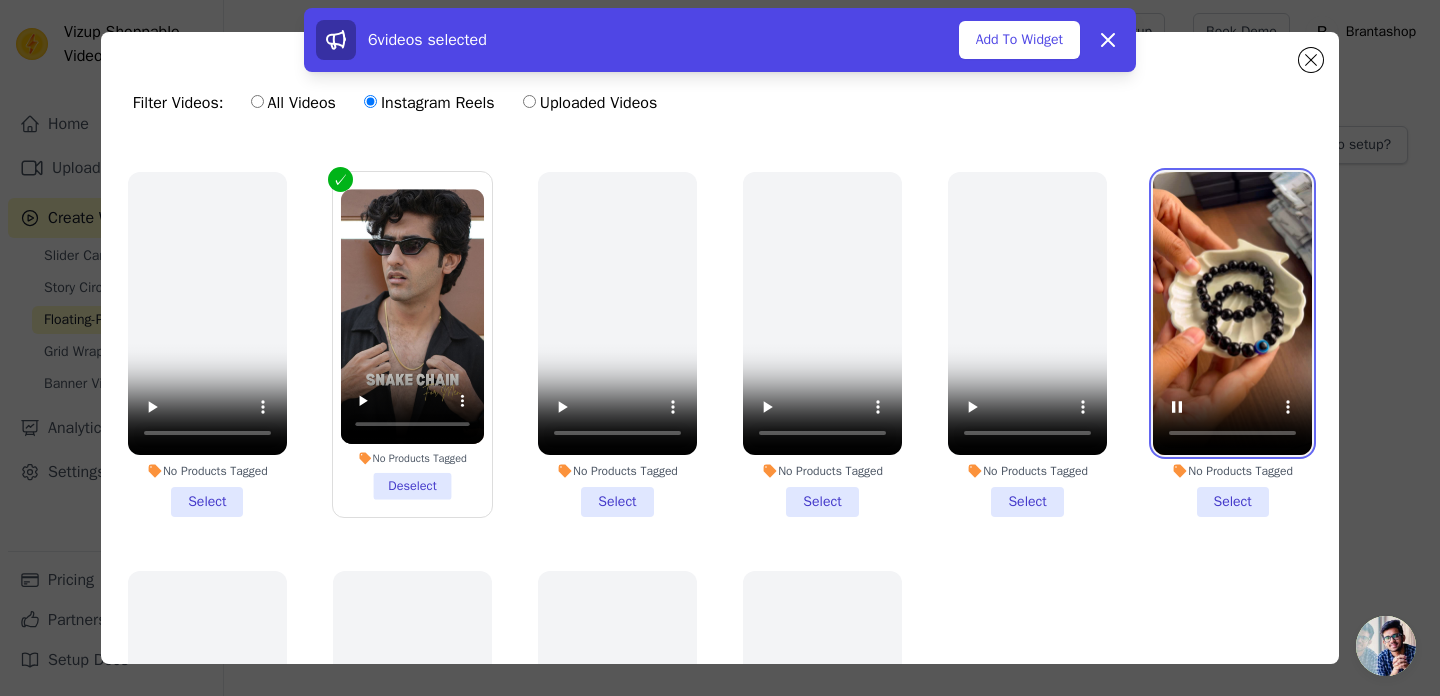 type 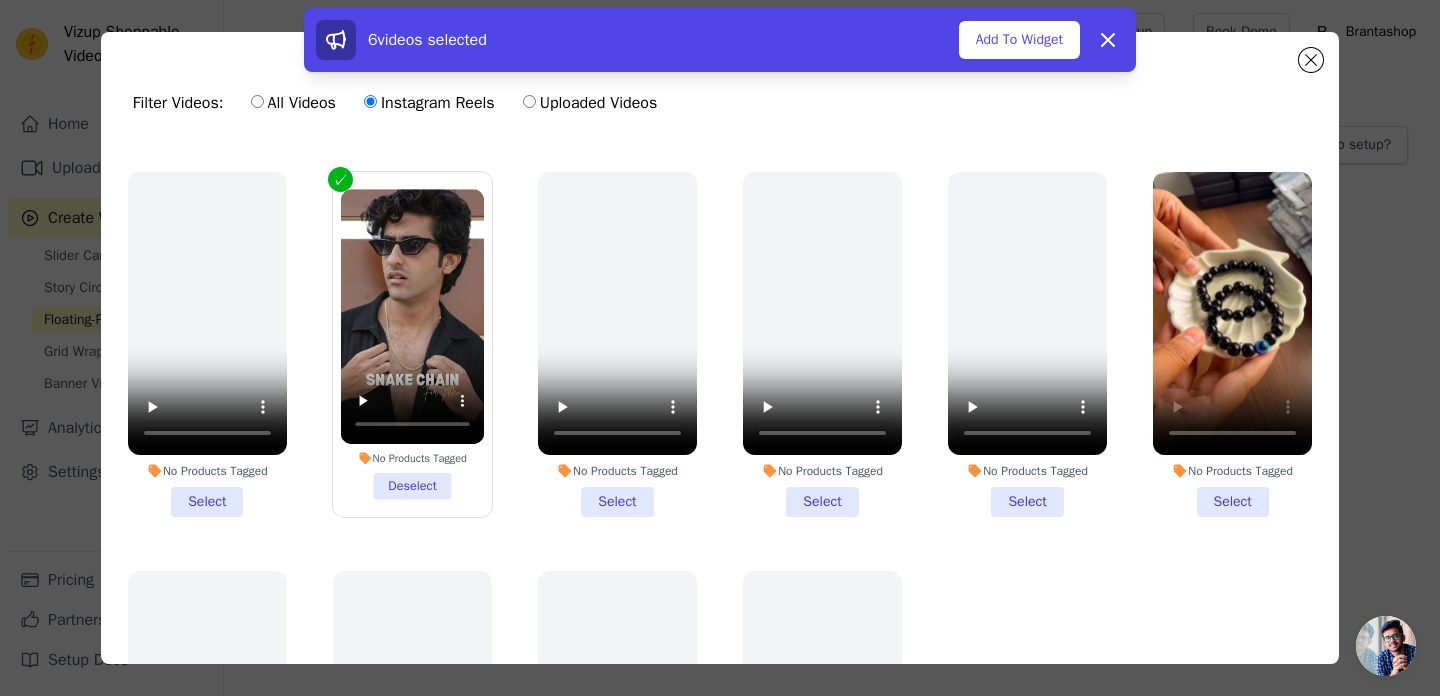 click on "No Products Tagged     Select" at bounding box center [1232, 344] 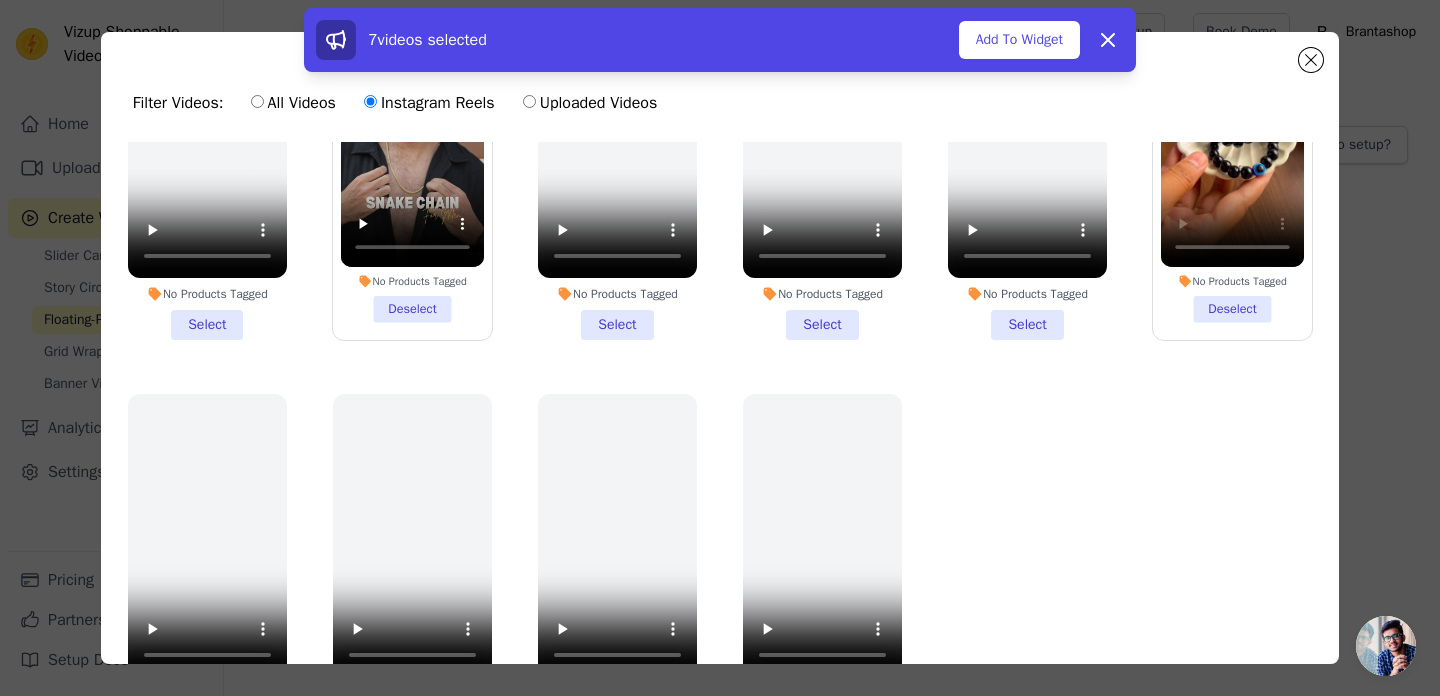scroll, scrollTop: 1760, scrollLeft: 0, axis: vertical 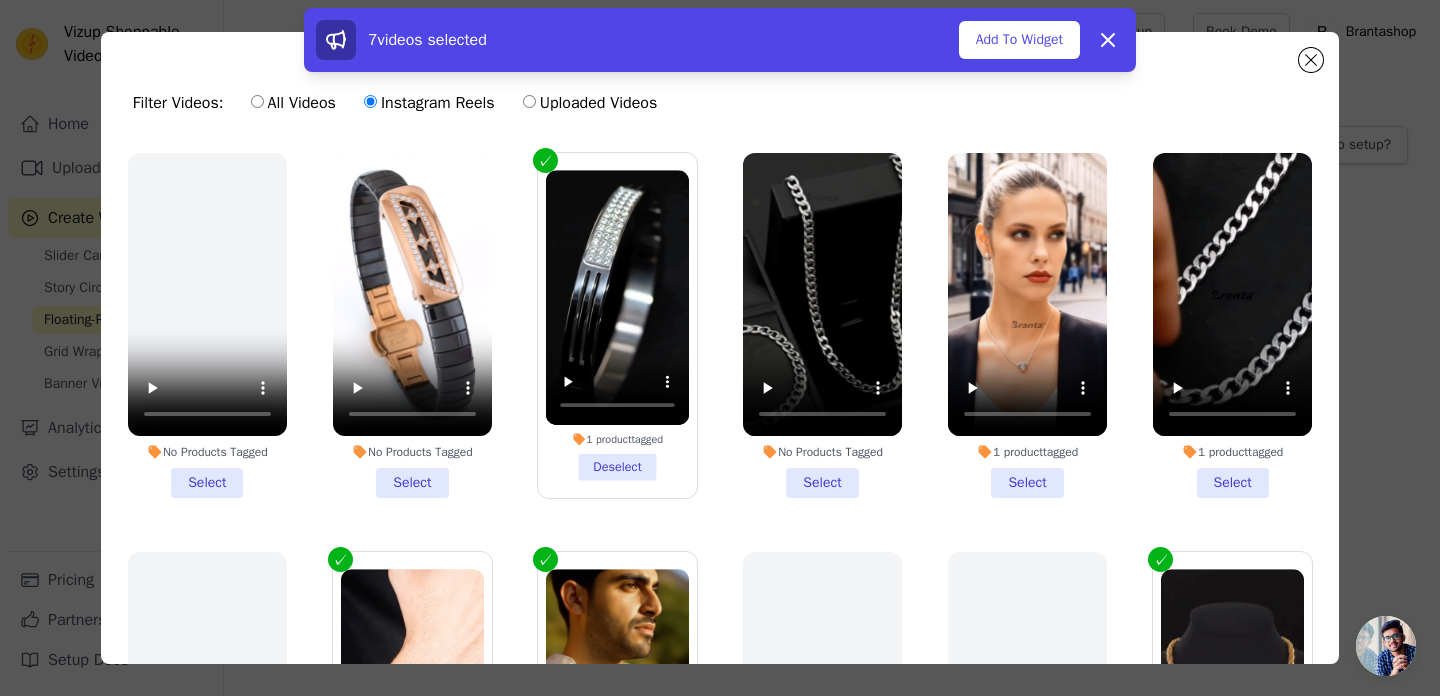 click on "All Videos" at bounding box center (293, 103) 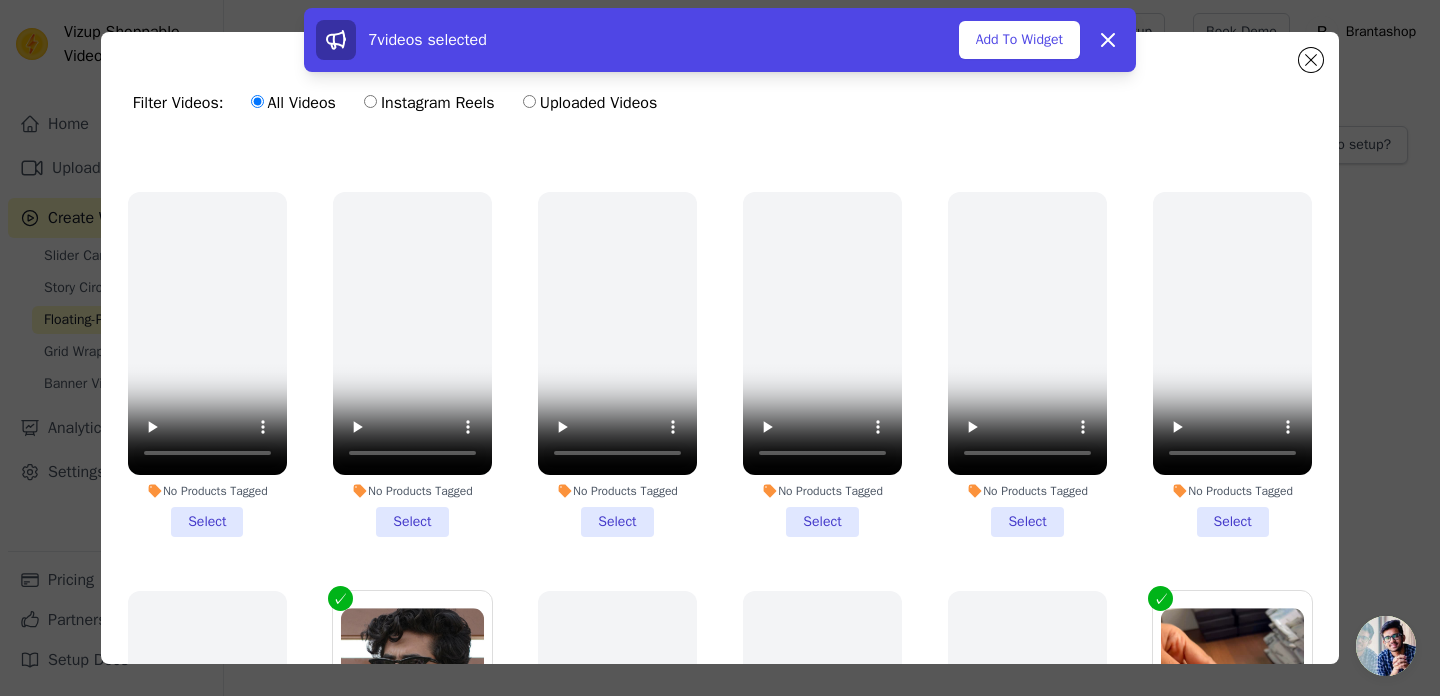 scroll, scrollTop: 1760, scrollLeft: 0, axis: vertical 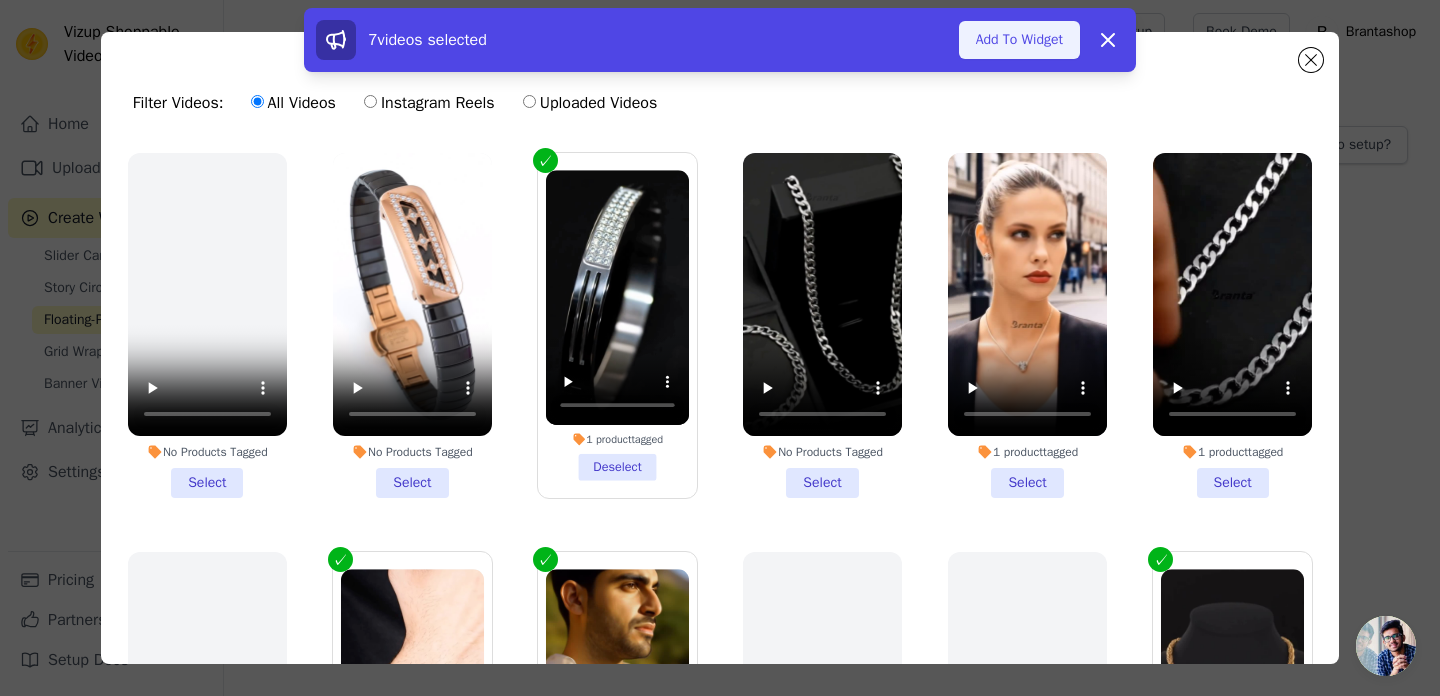 click on "Add To Widget" at bounding box center [1019, 40] 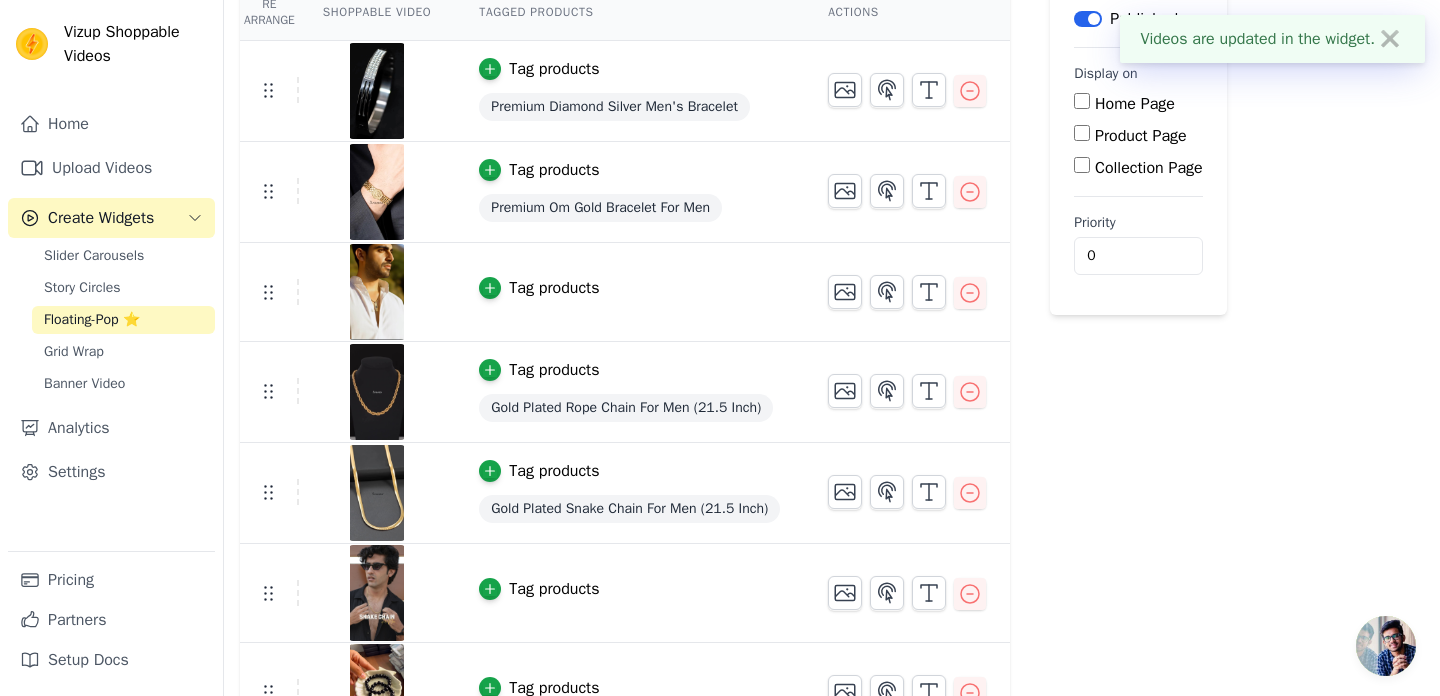 scroll, scrollTop: 203, scrollLeft: 0, axis: vertical 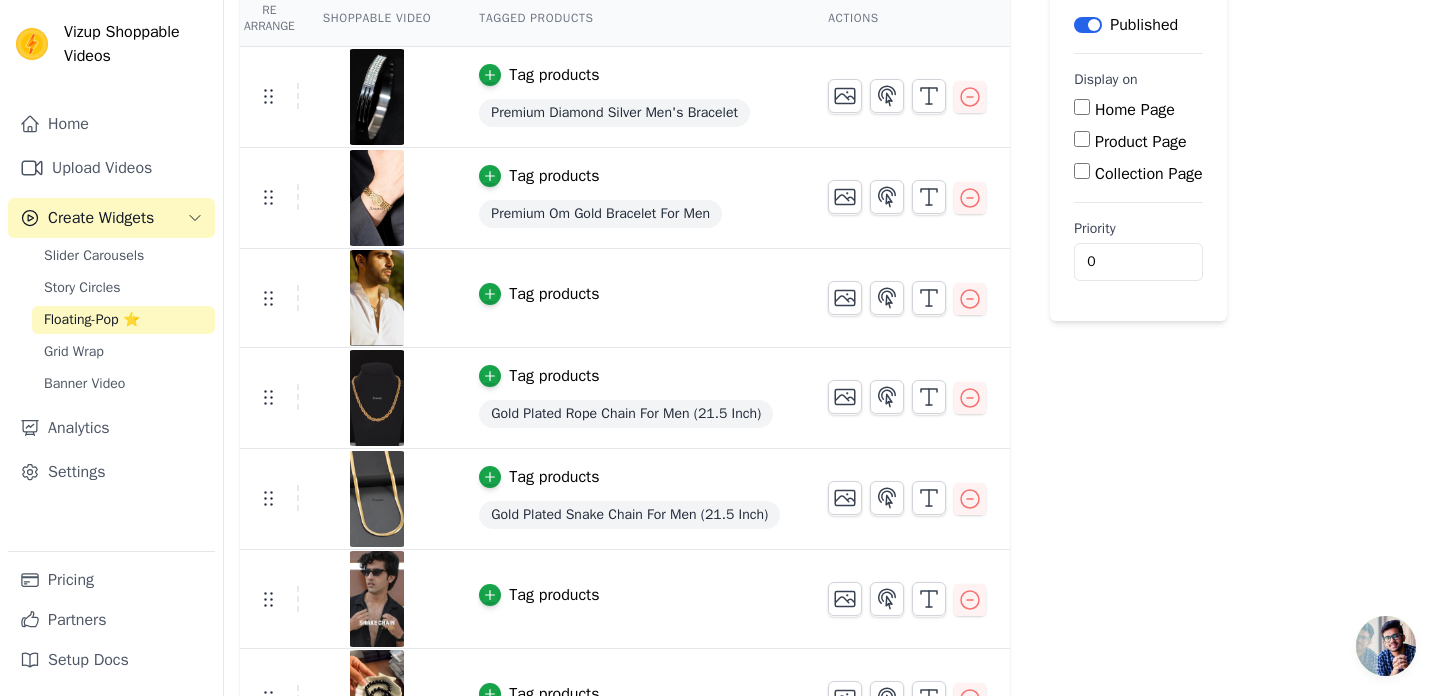 click on "Tag products" at bounding box center [554, 294] 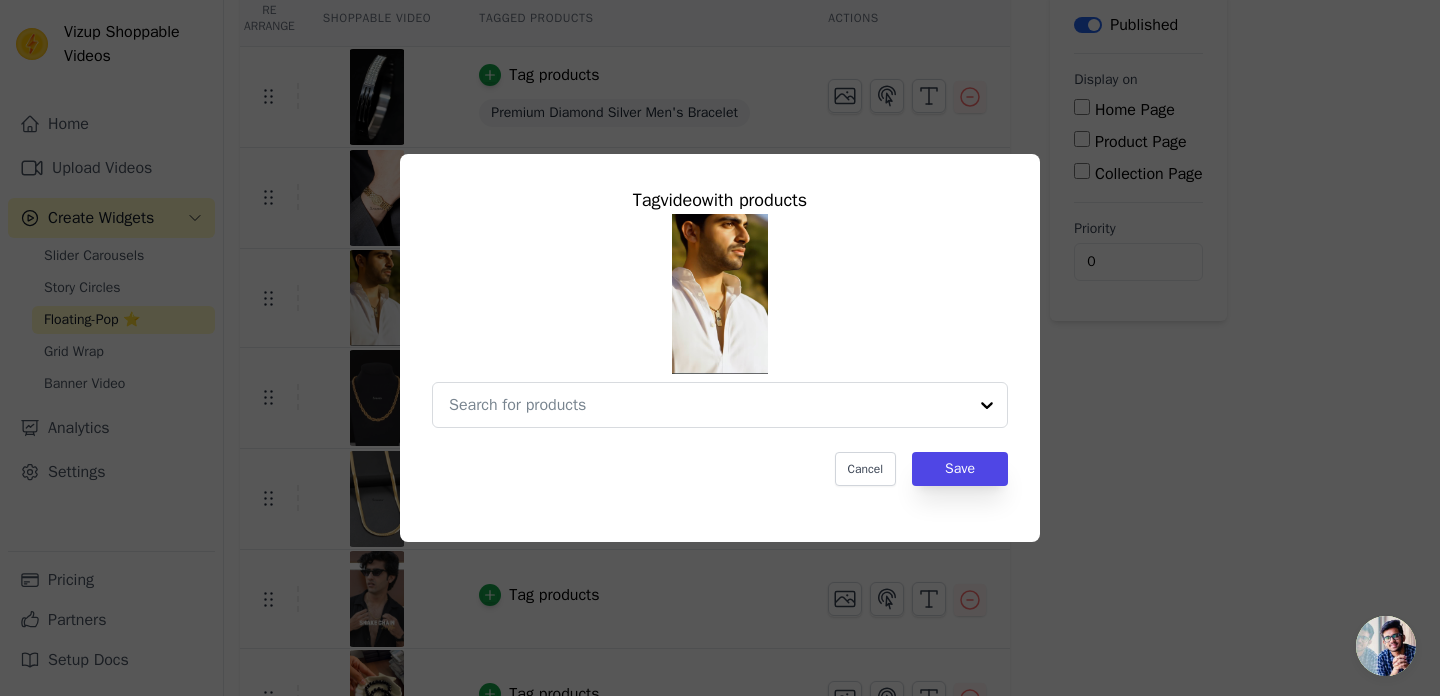 scroll, scrollTop: 0, scrollLeft: 0, axis: both 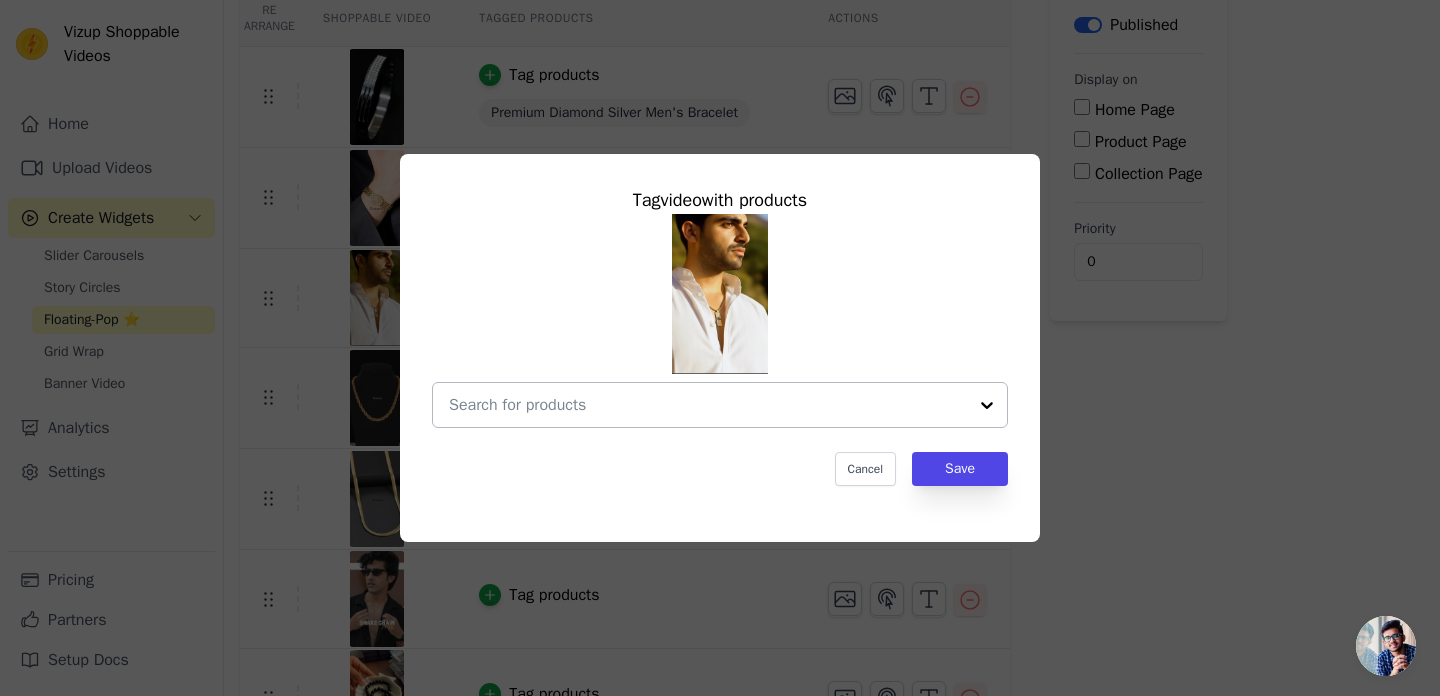 click at bounding box center [708, 405] 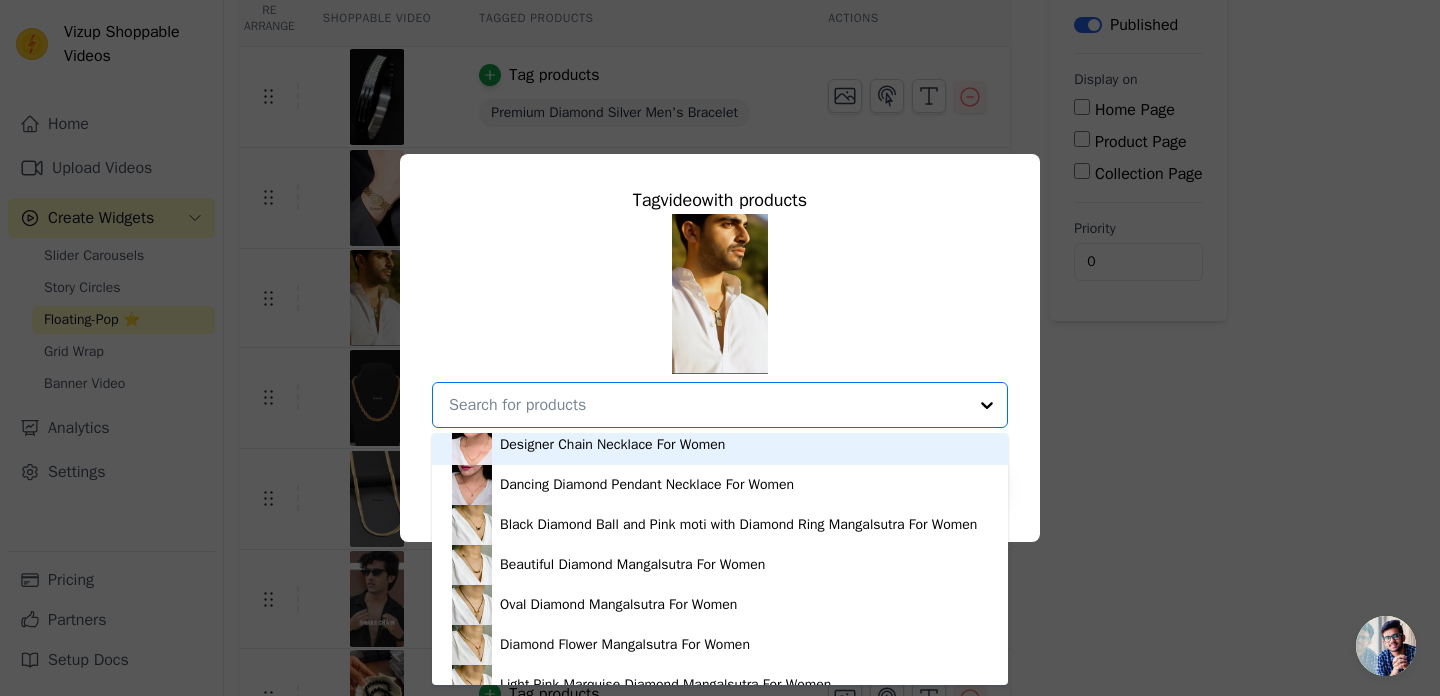 scroll, scrollTop: 2120, scrollLeft: 0, axis: vertical 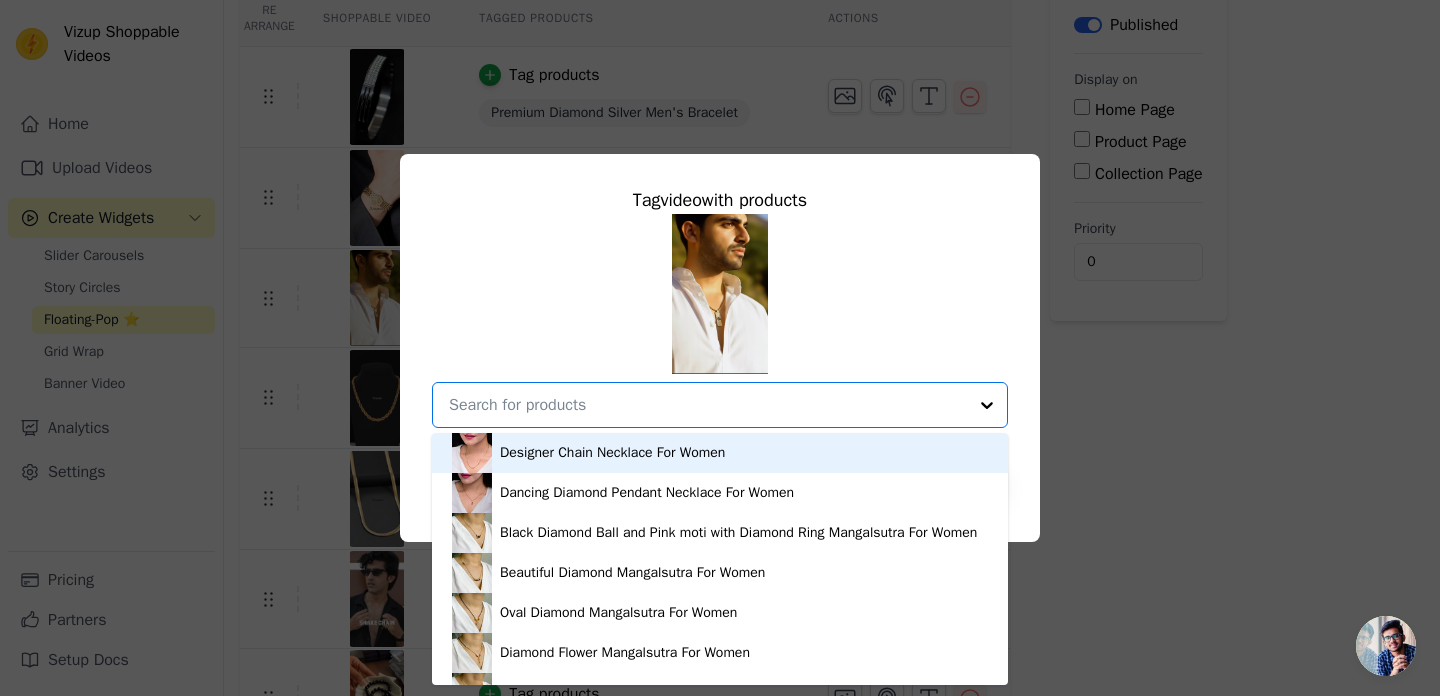 click at bounding box center (708, 405) 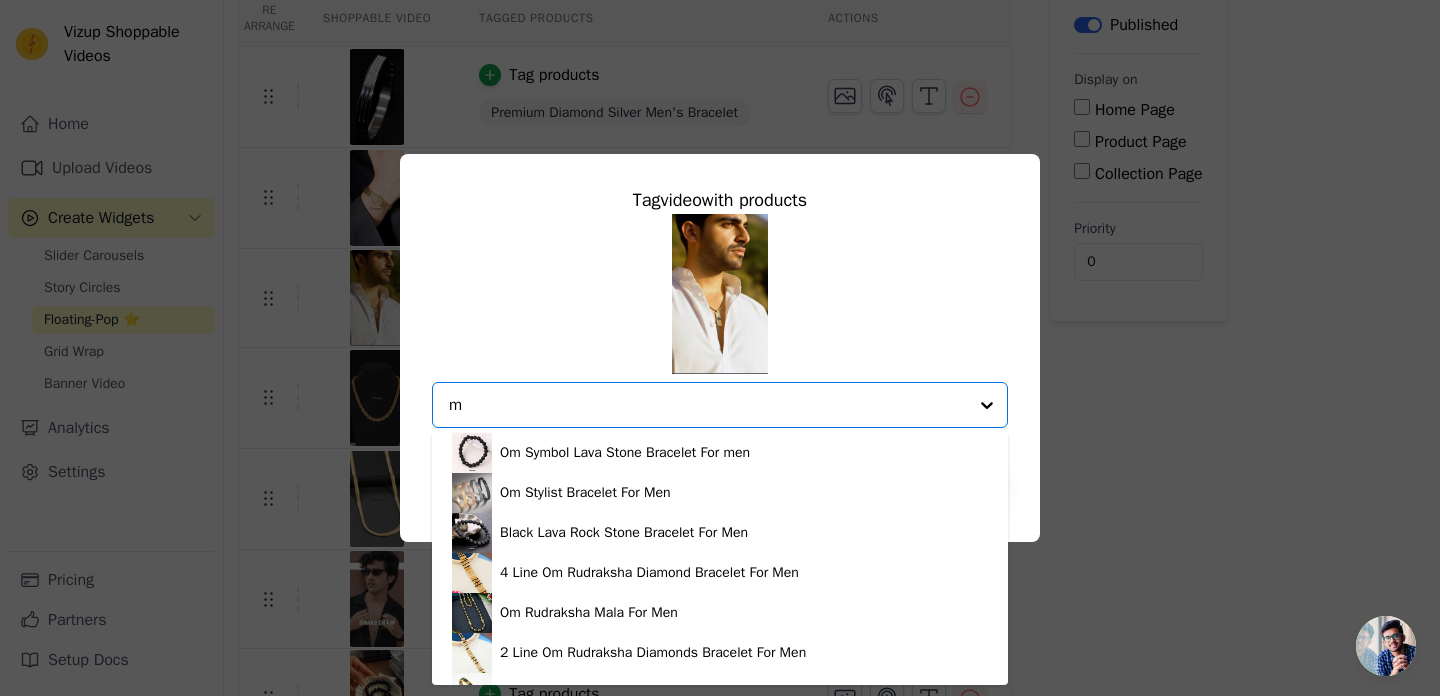 scroll, scrollTop: 0, scrollLeft: 0, axis: both 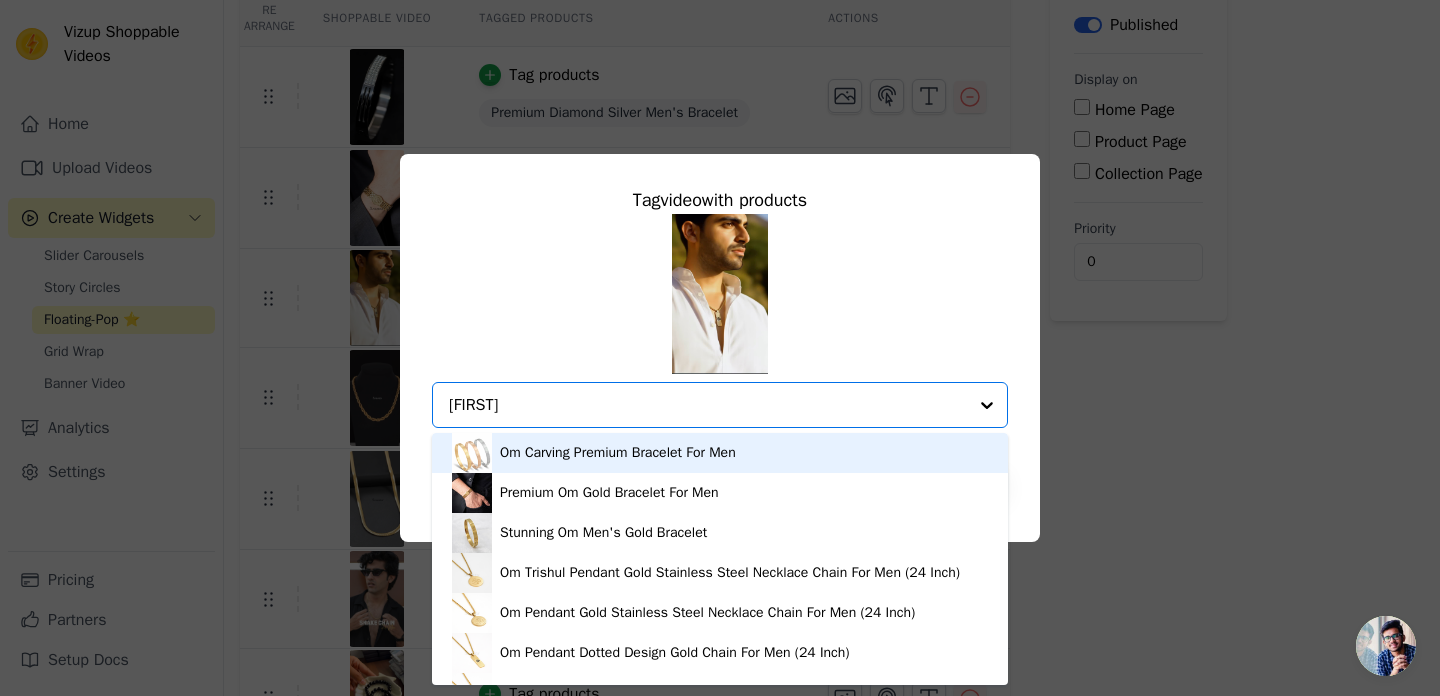 type on "[FIRST]" 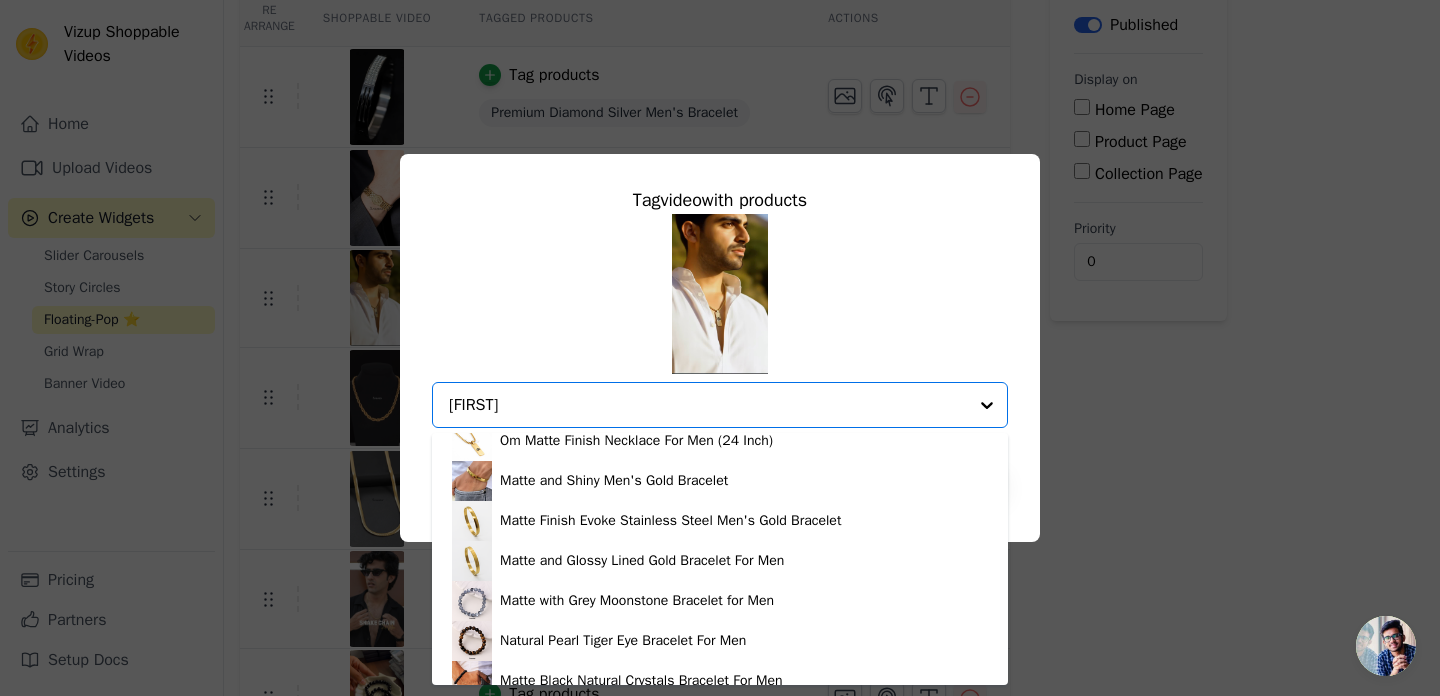 scroll, scrollTop: 101, scrollLeft: 0, axis: vertical 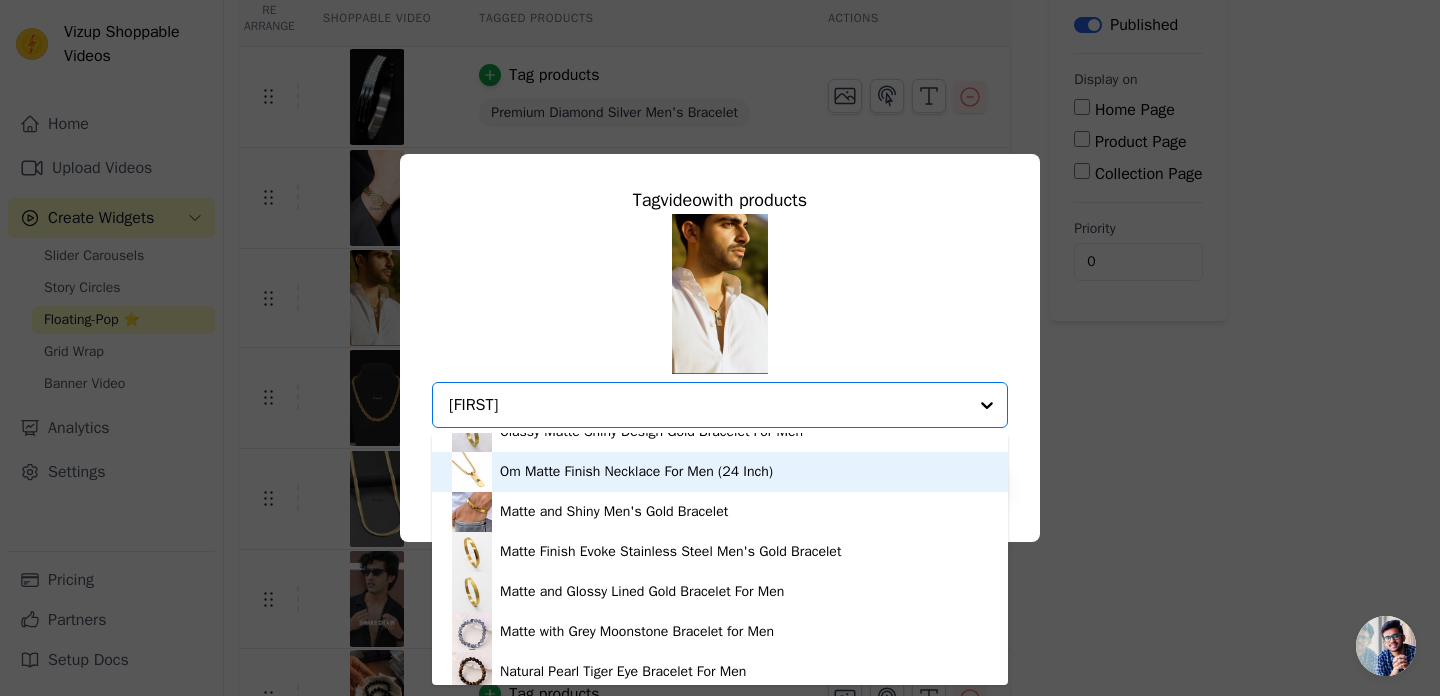 click on "Om Matte Finish Necklace For Men (24 Inch)" at bounding box center (636, 472) 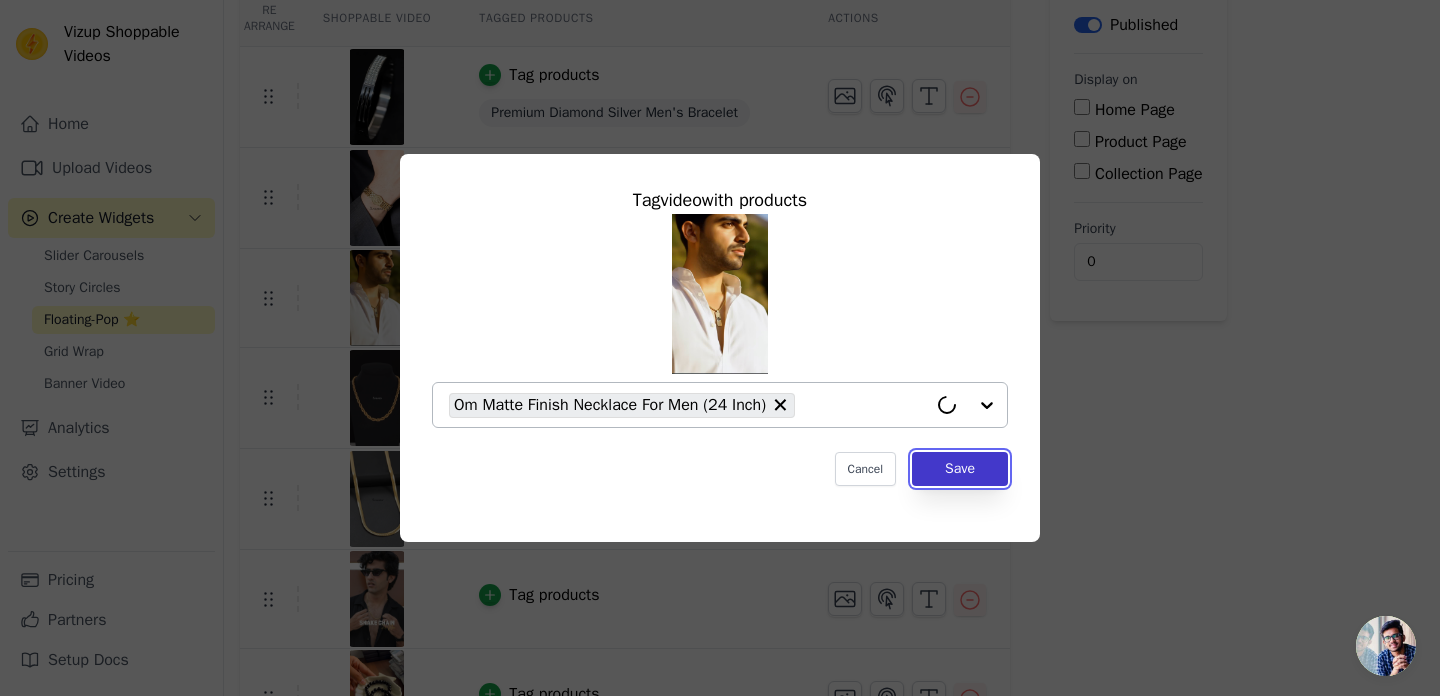 click on "Save" at bounding box center [960, 469] 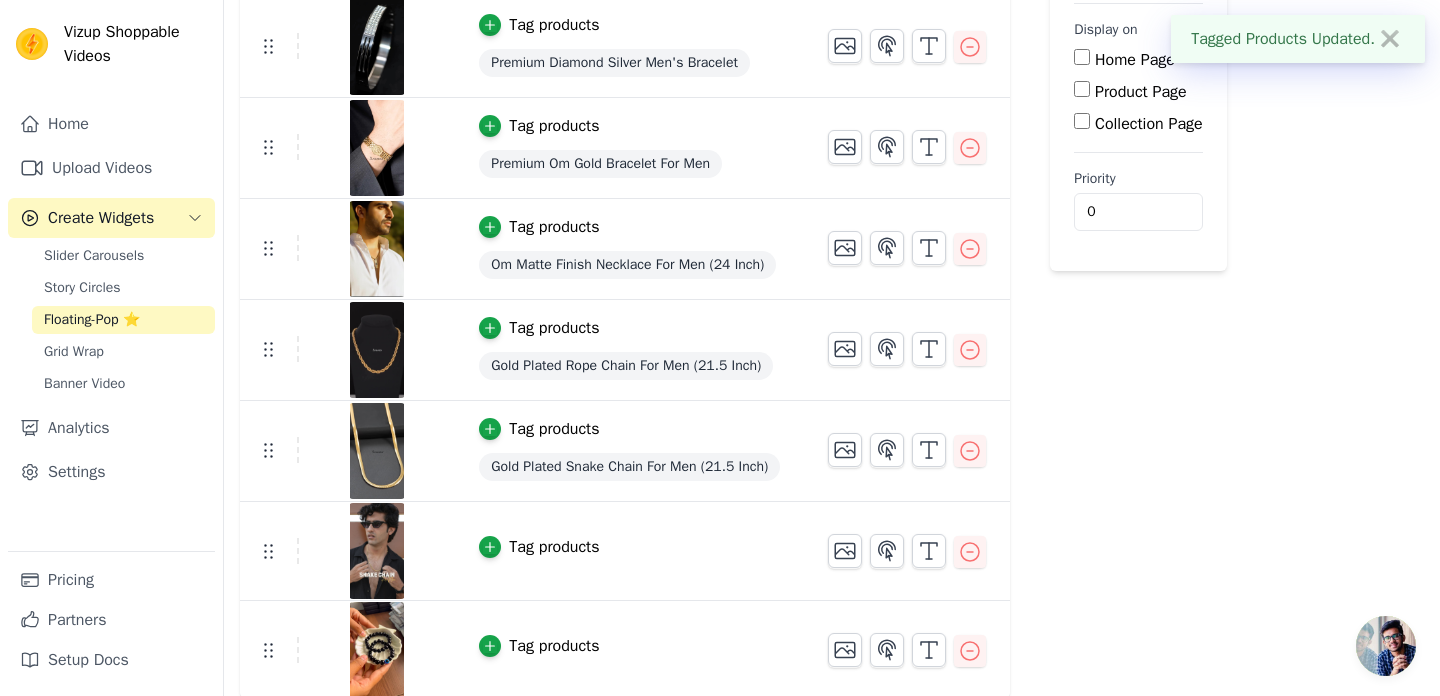 scroll, scrollTop: 247, scrollLeft: 0, axis: vertical 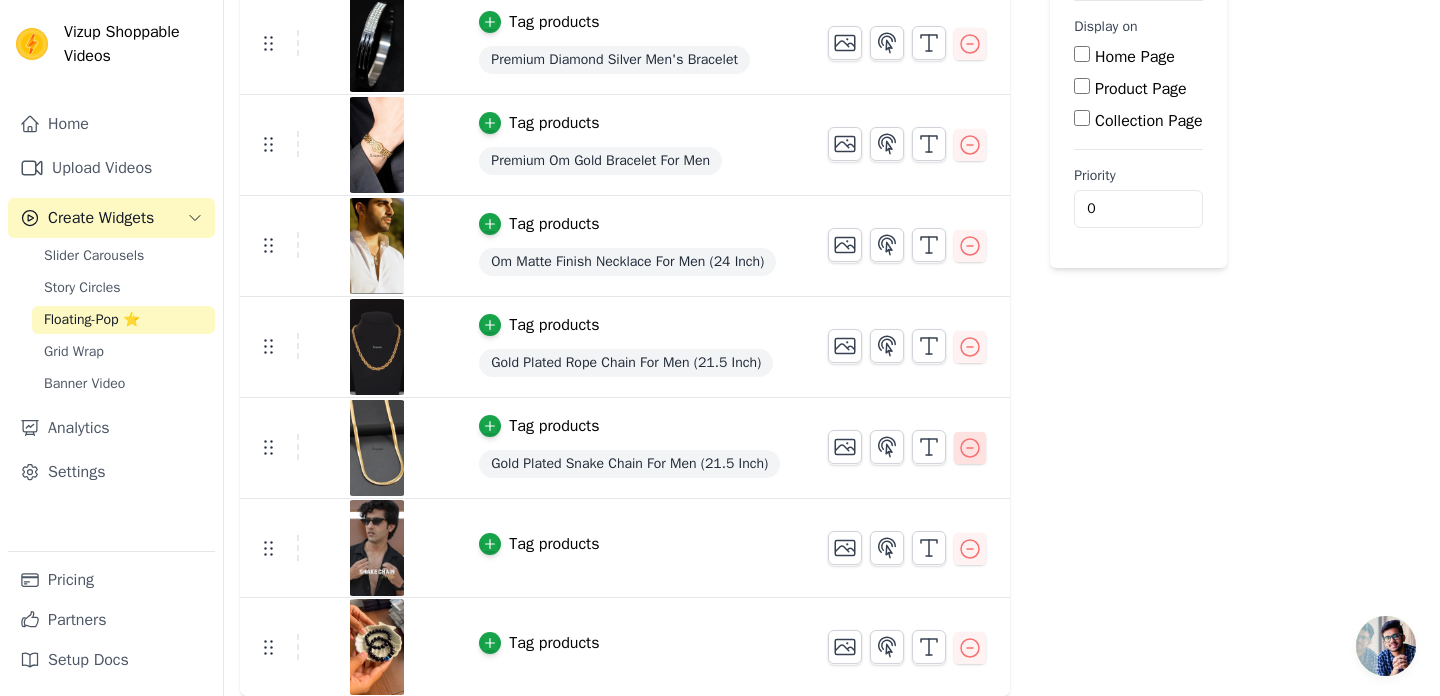 click 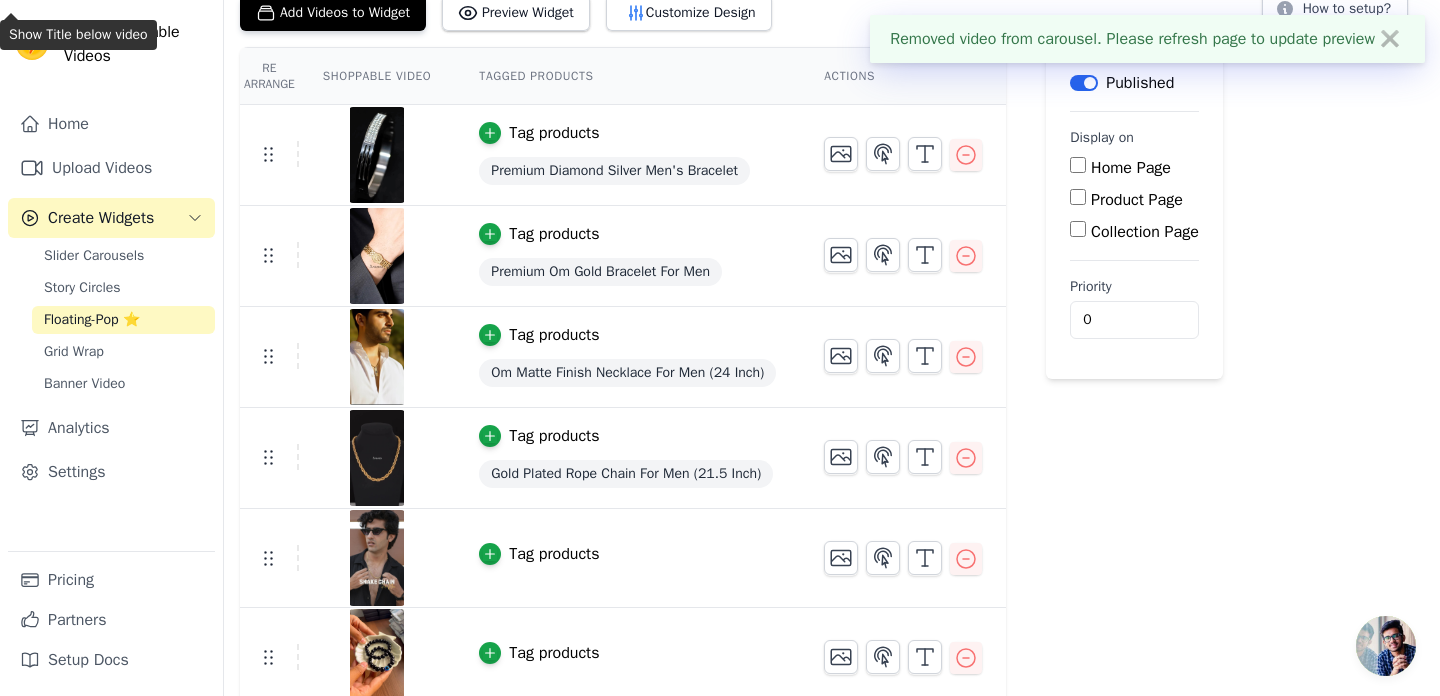 scroll, scrollTop: 146, scrollLeft: 0, axis: vertical 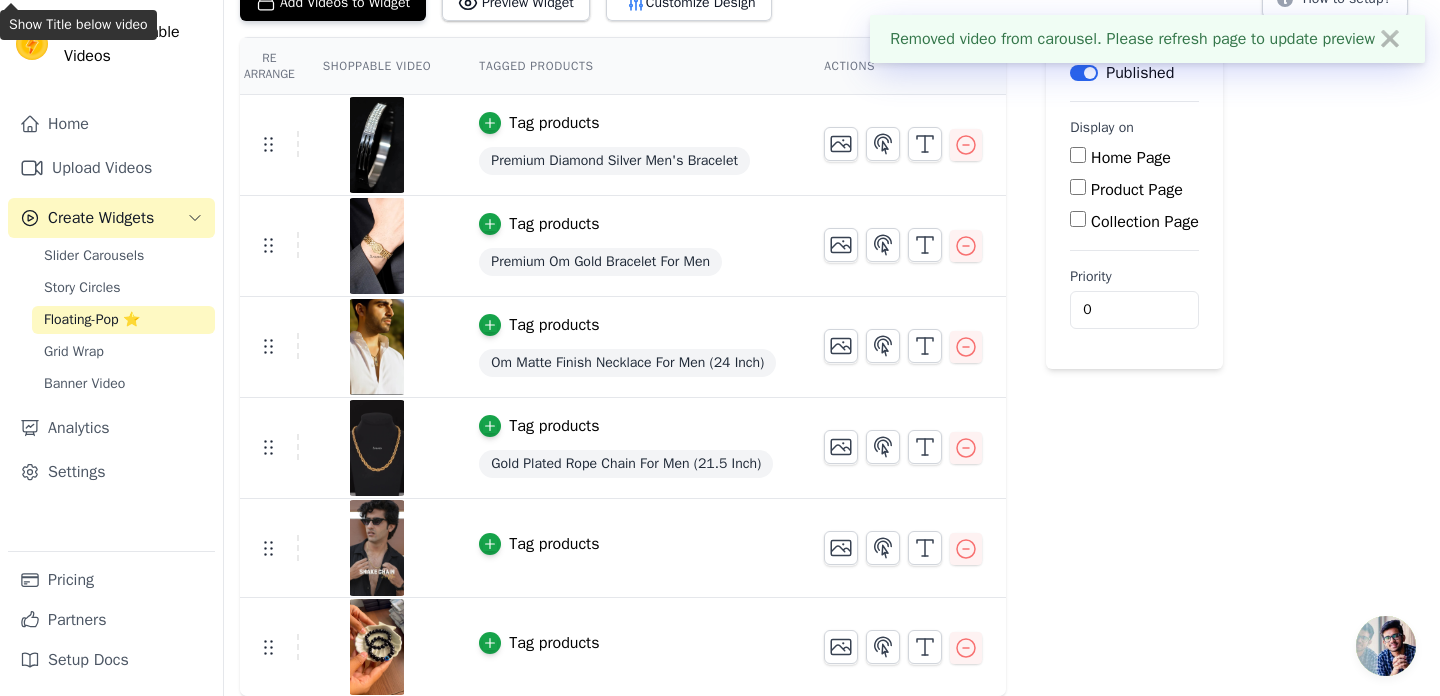 click on "Tag products" at bounding box center (554, 643) 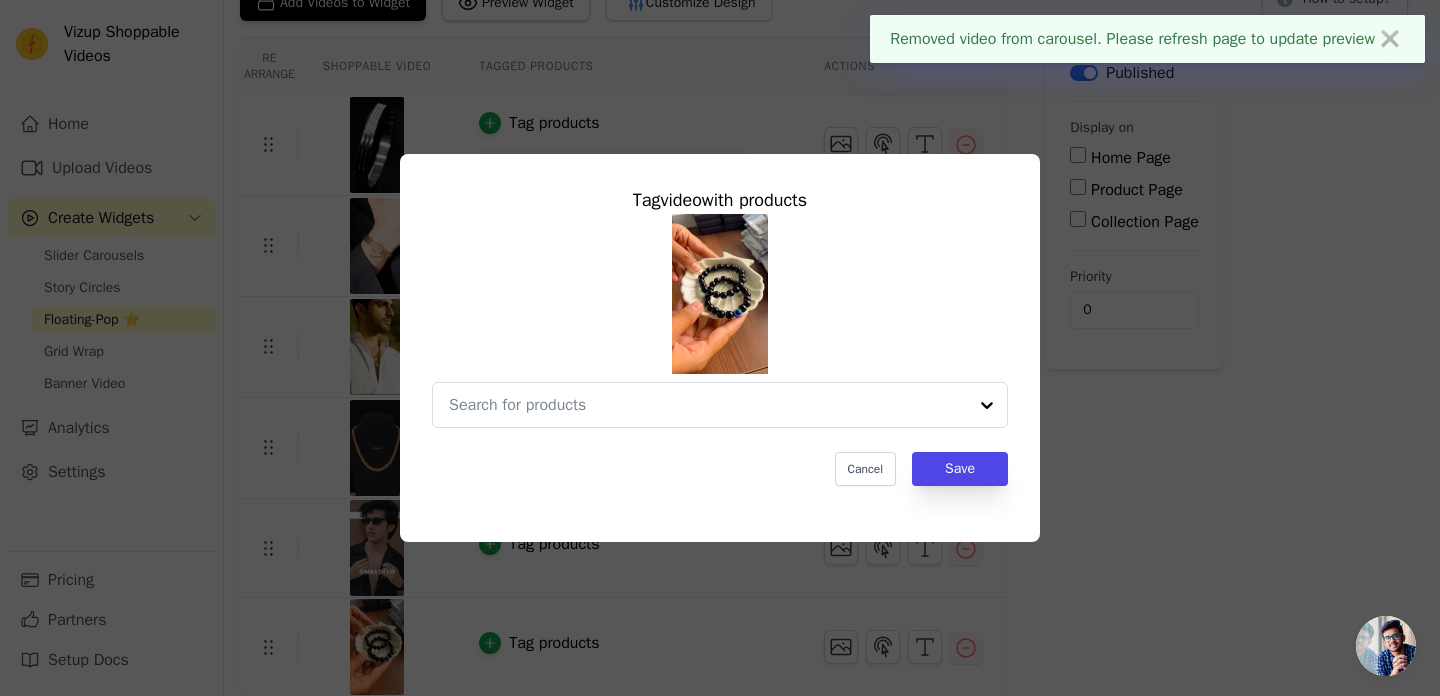 scroll, scrollTop: 0, scrollLeft: 0, axis: both 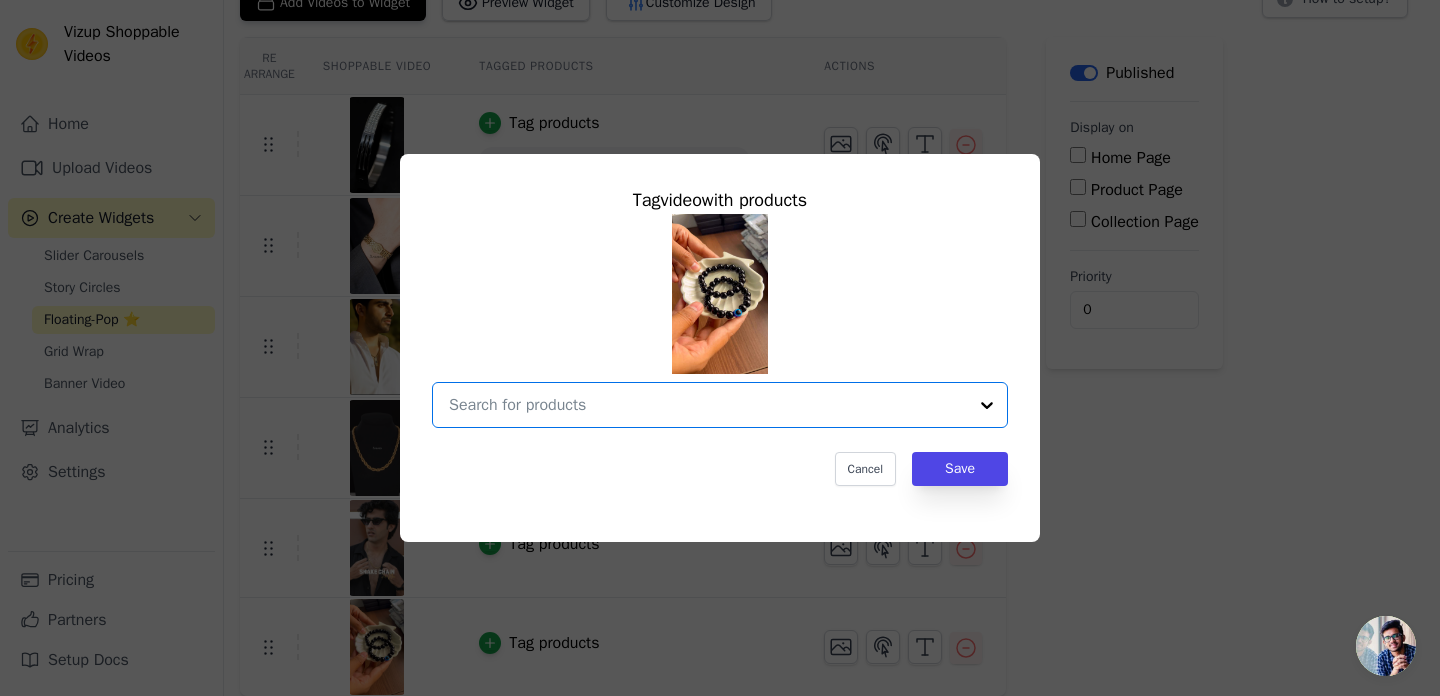 click at bounding box center (708, 405) 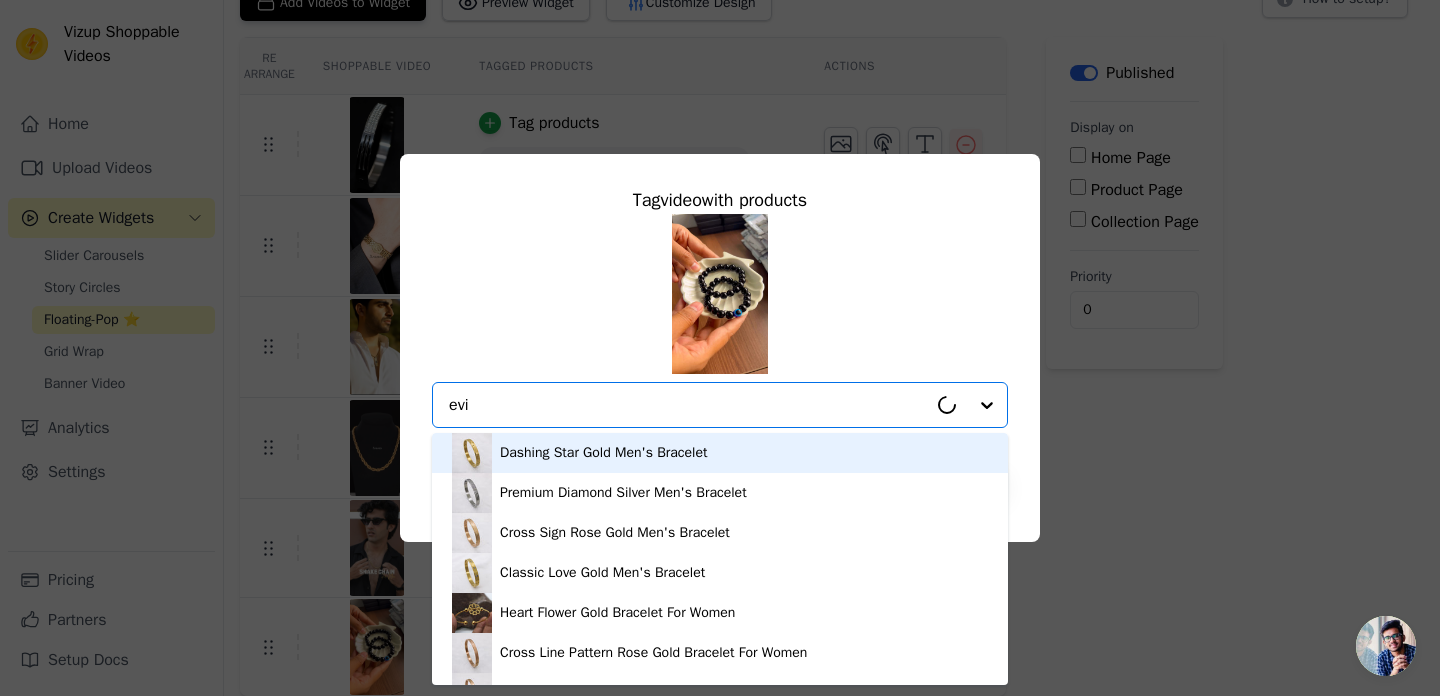 type on "evil" 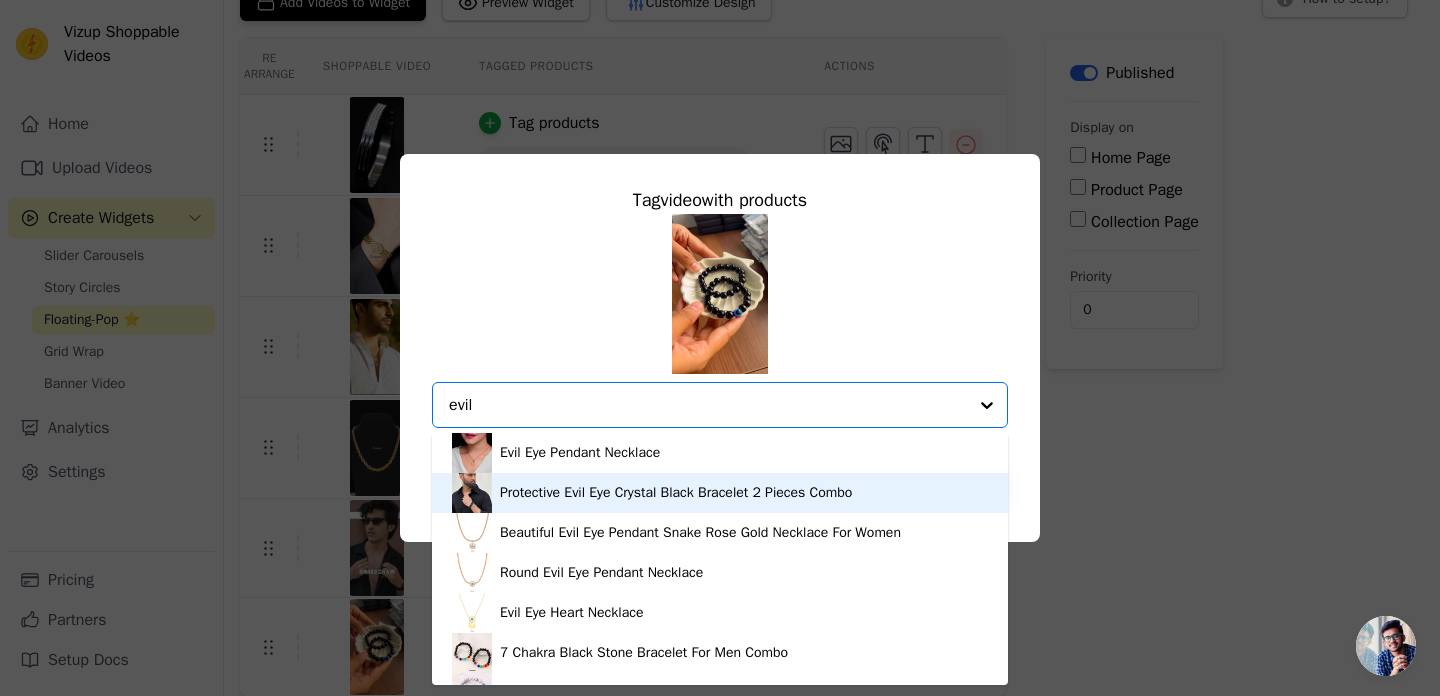 click on "Protective Evil Eye Crystal Black Bracelet 2 Pieces Combo" at bounding box center (676, 493) 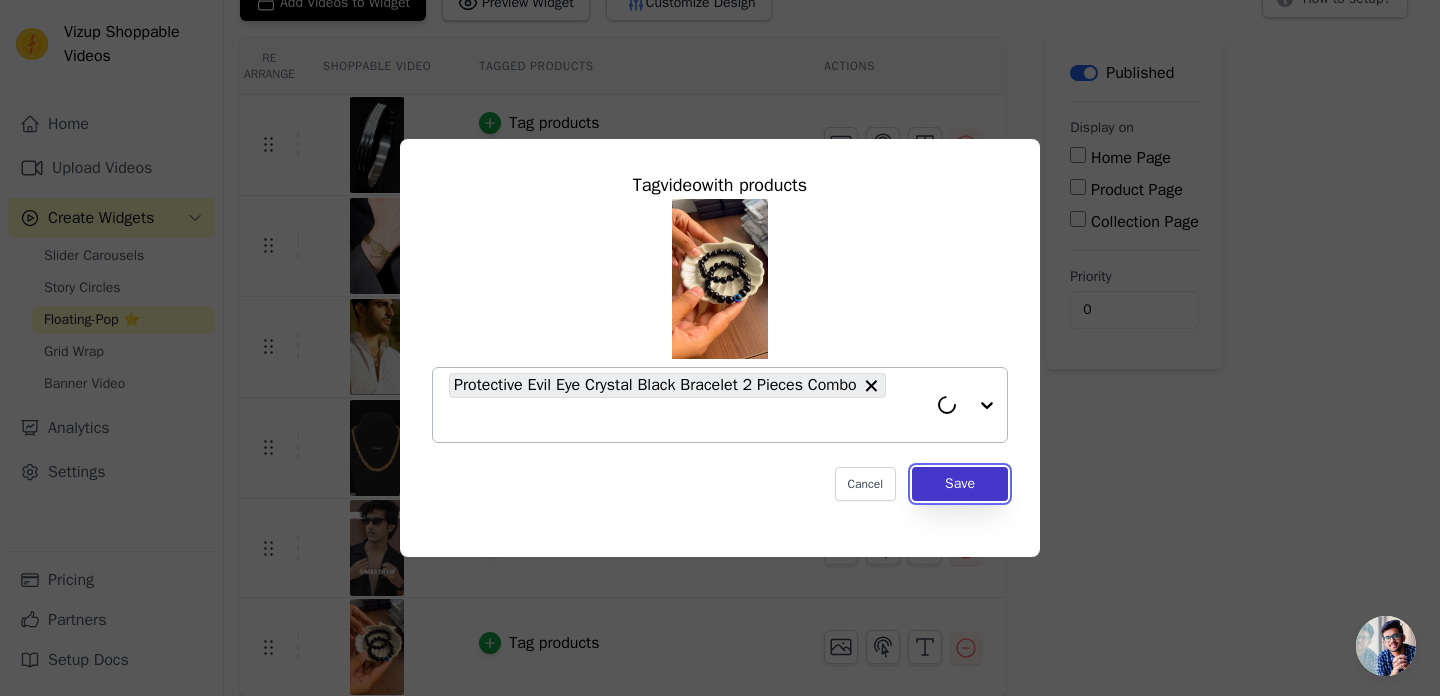 click on "Save" at bounding box center (960, 484) 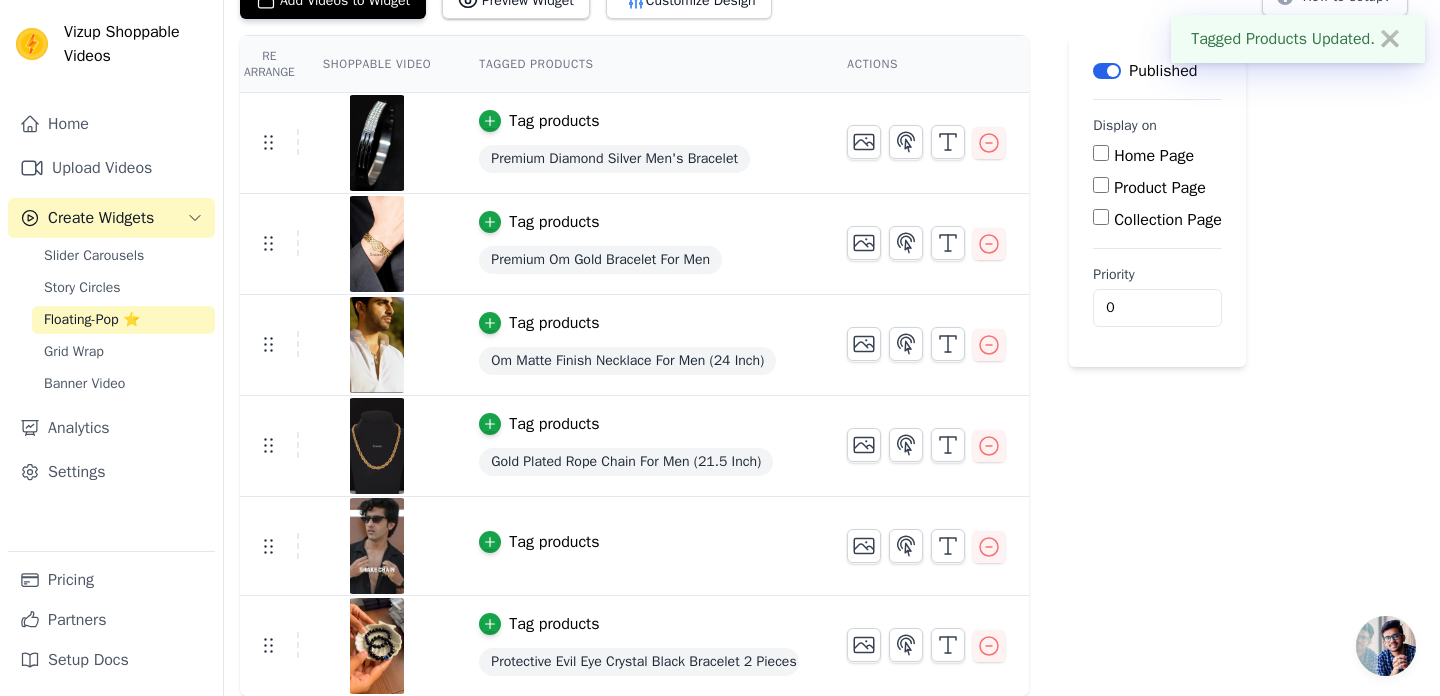 scroll, scrollTop: 0, scrollLeft: 0, axis: both 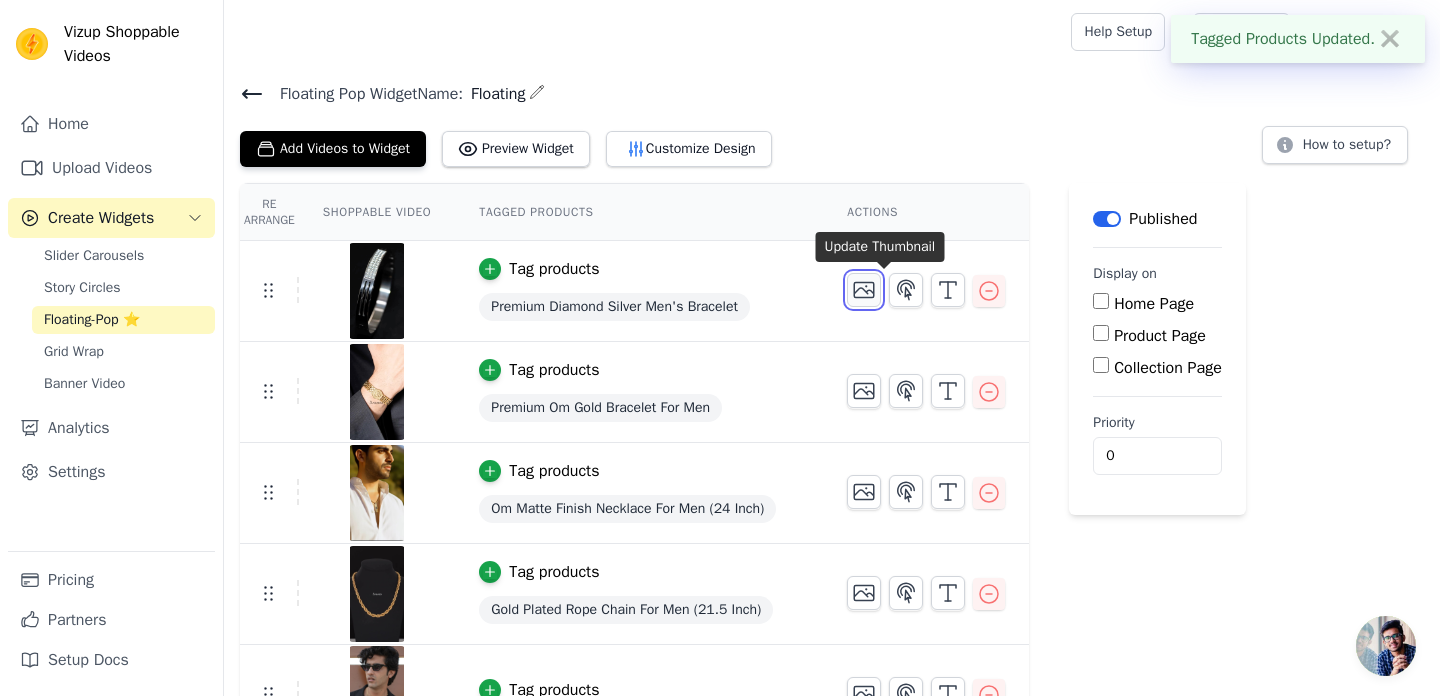 click 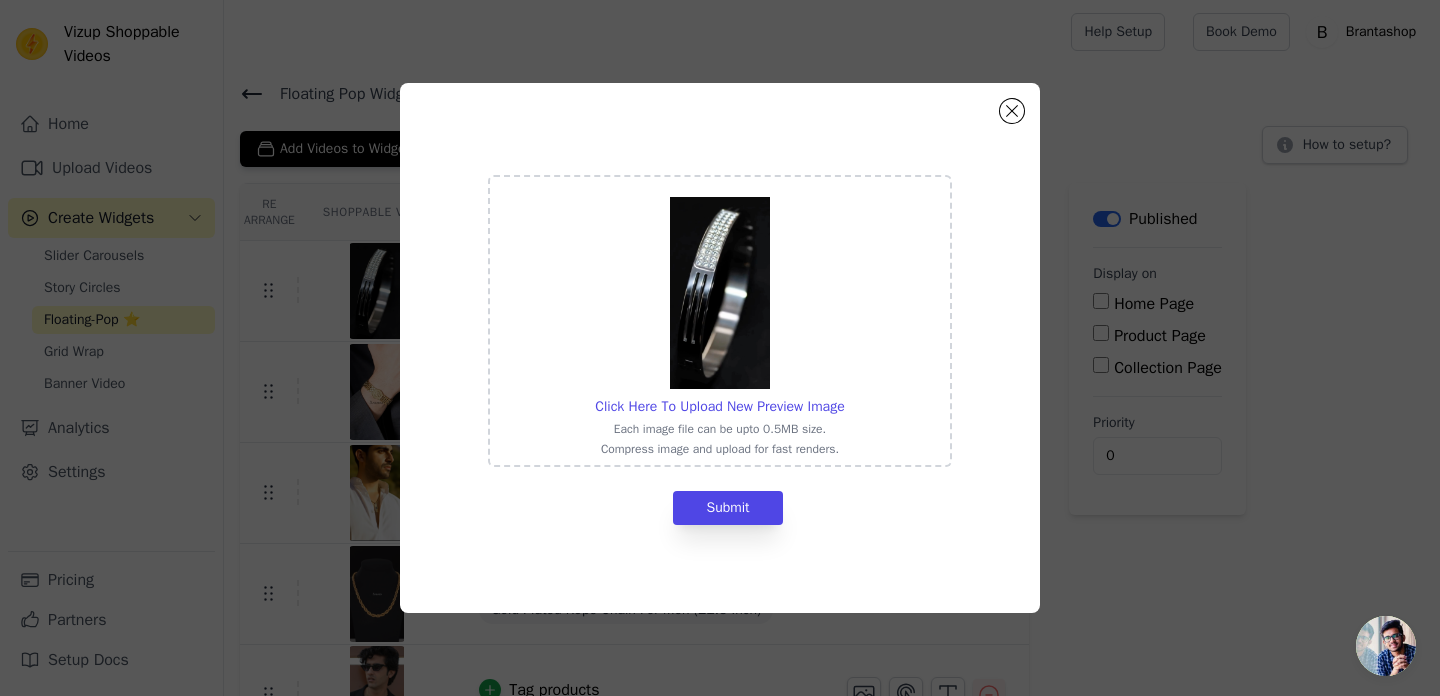 click on "Click Here To Upload New Preview Image     Each image file can be upto 0.5MB size.   Compress image and upload for fast renders.     Submit" 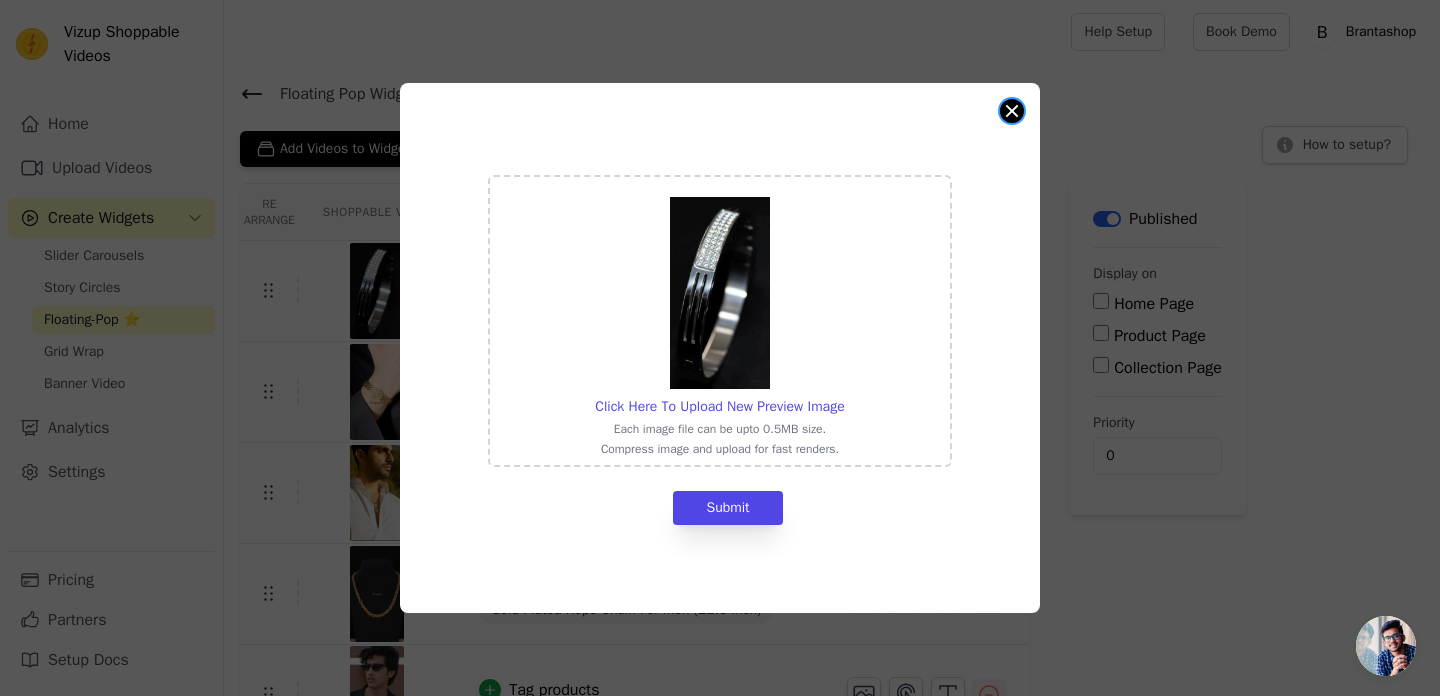 click at bounding box center [1012, 111] 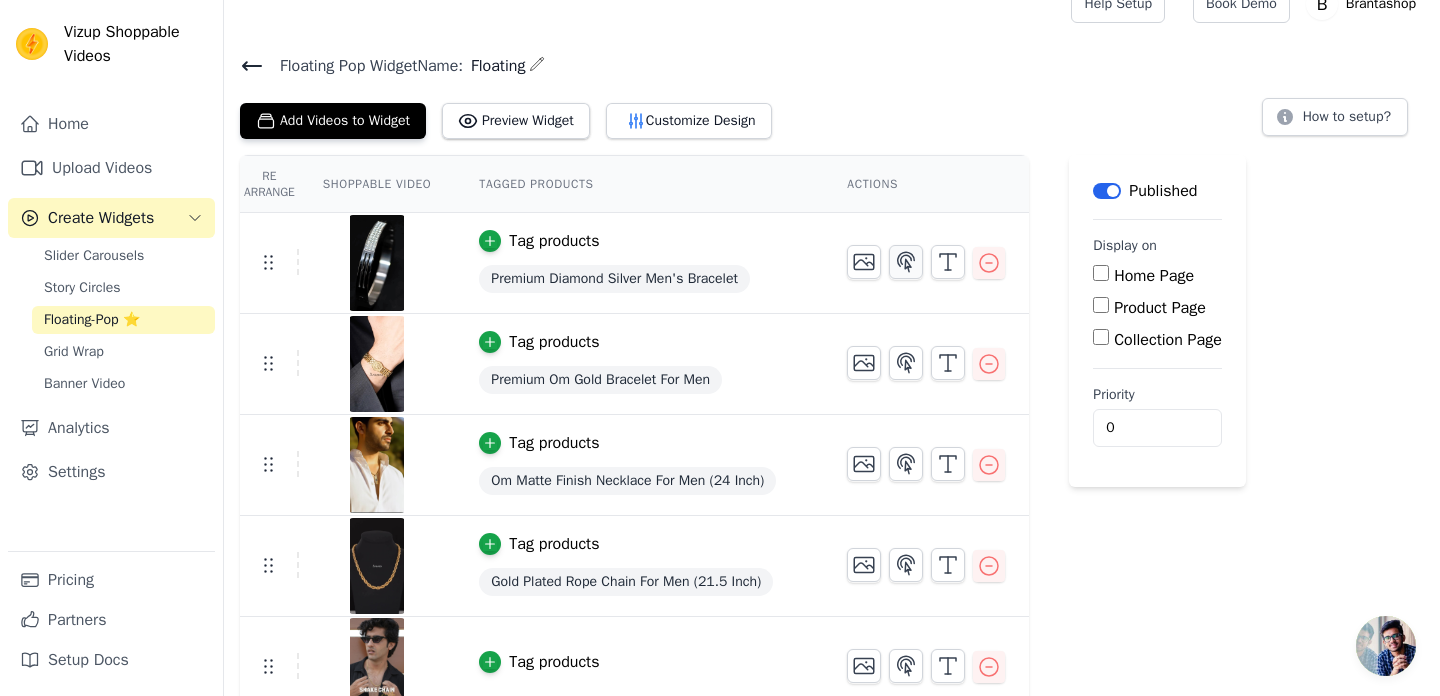 scroll, scrollTop: 33, scrollLeft: 0, axis: vertical 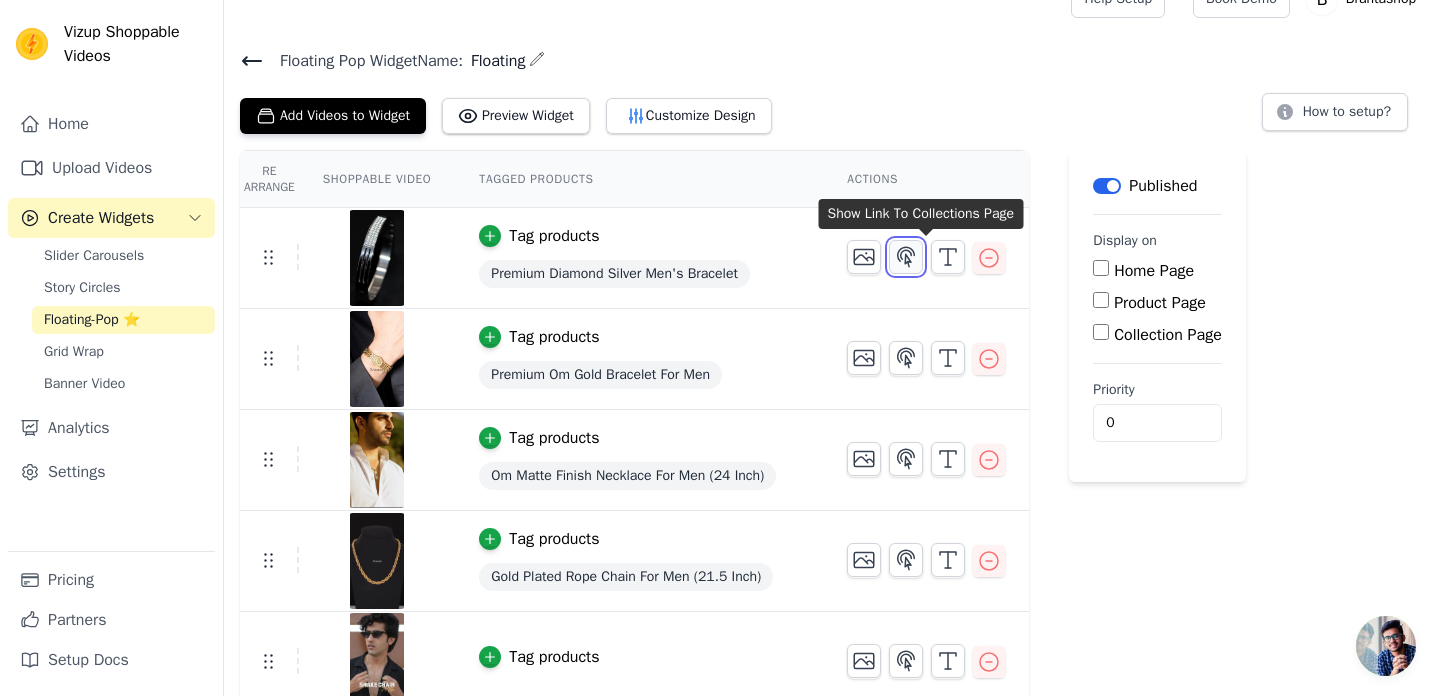 click 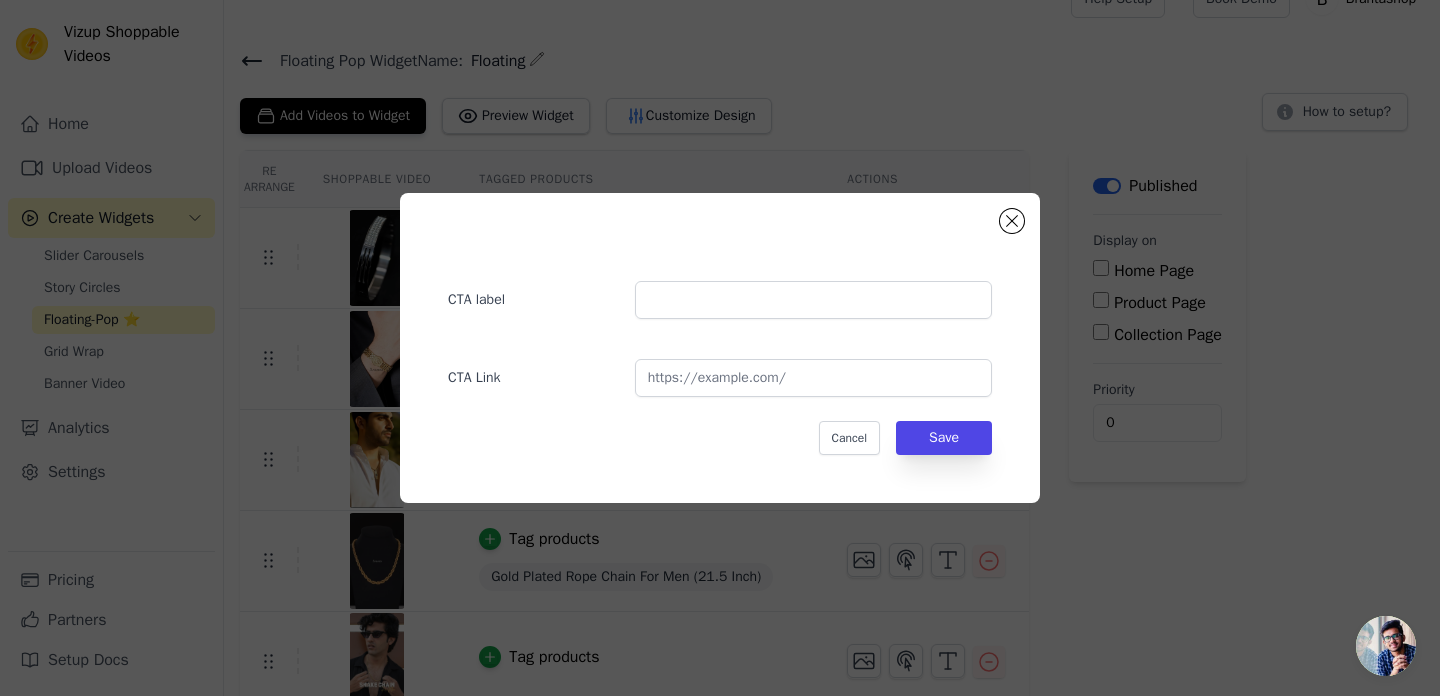 scroll, scrollTop: 0, scrollLeft: 0, axis: both 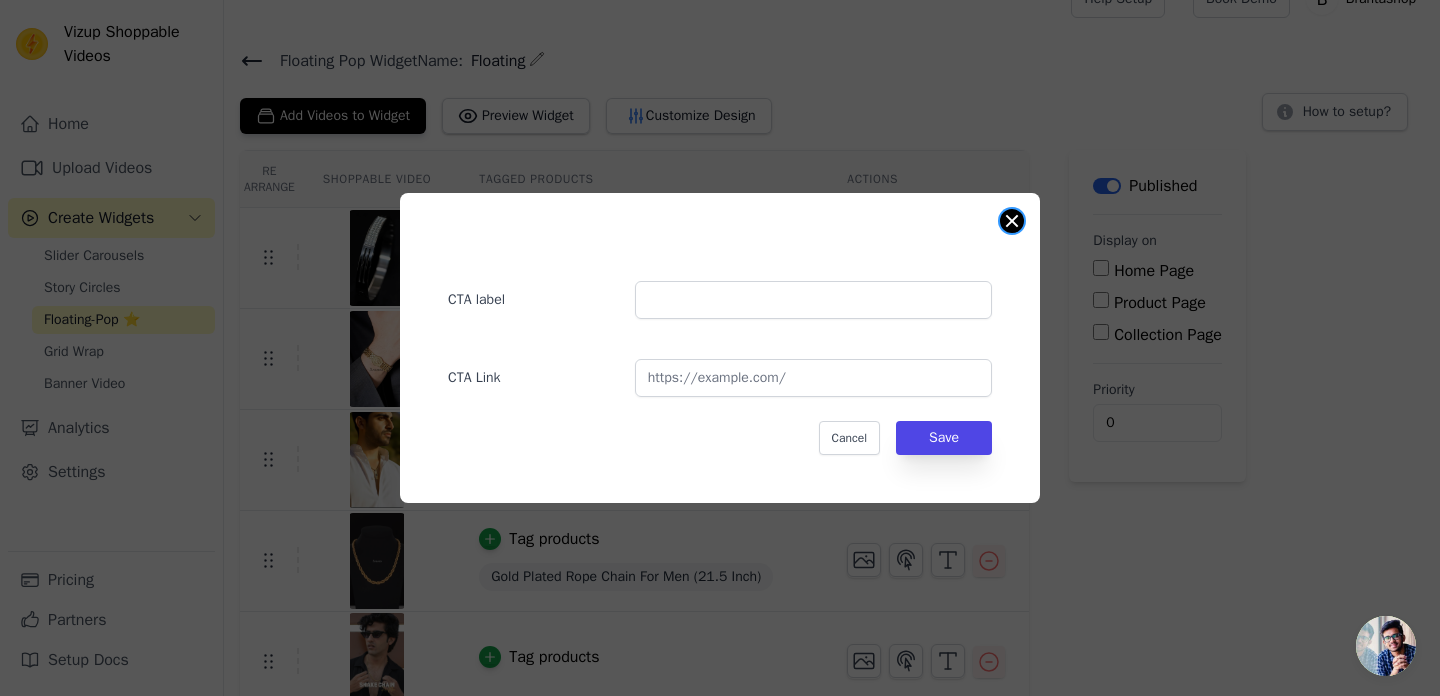 click at bounding box center [1012, 221] 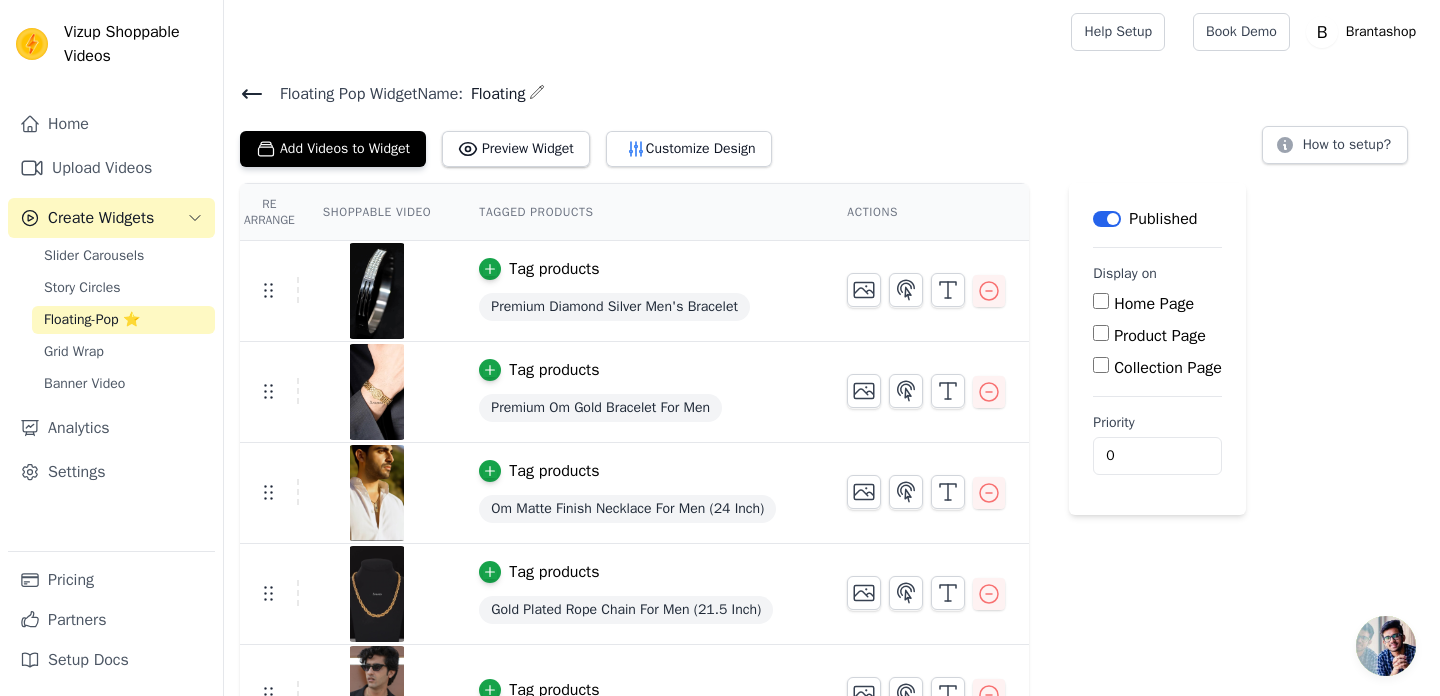 scroll, scrollTop: 33, scrollLeft: 0, axis: vertical 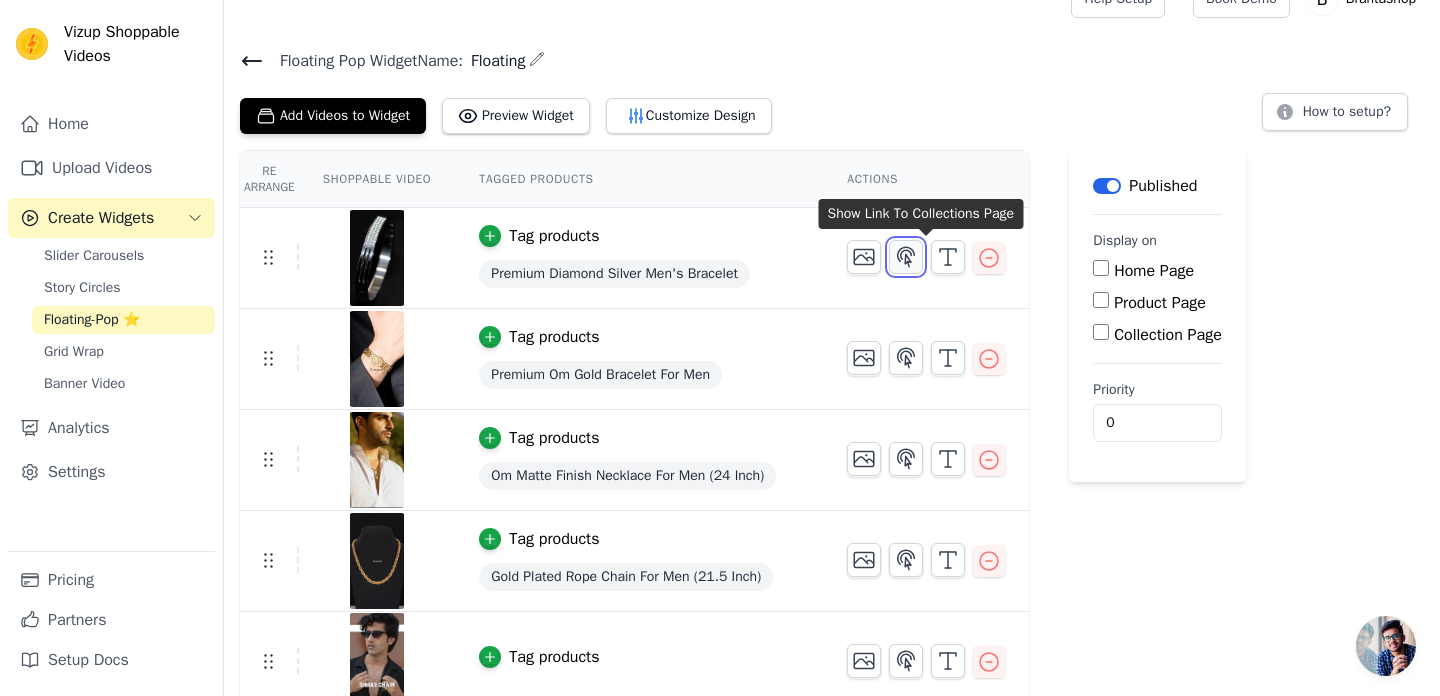click 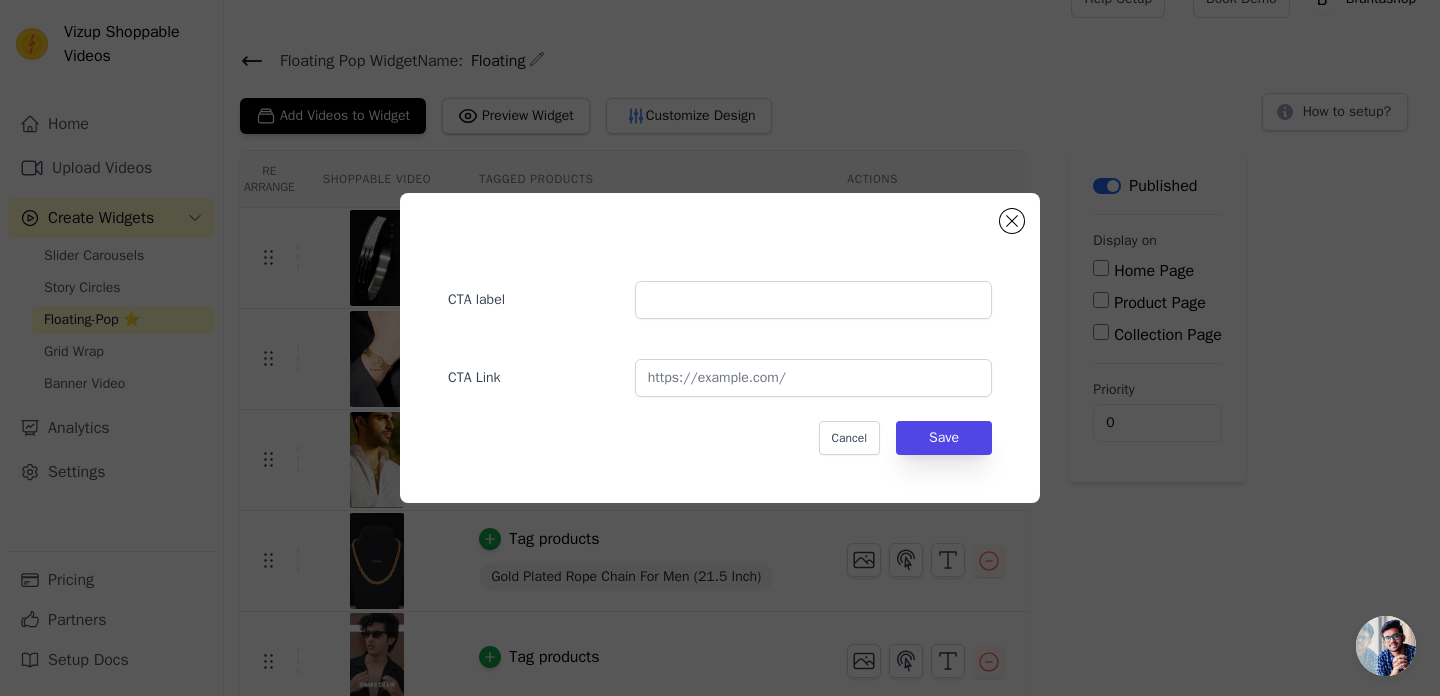 scroll, scrollTop: 0, scrollLeft: 0, axis: both 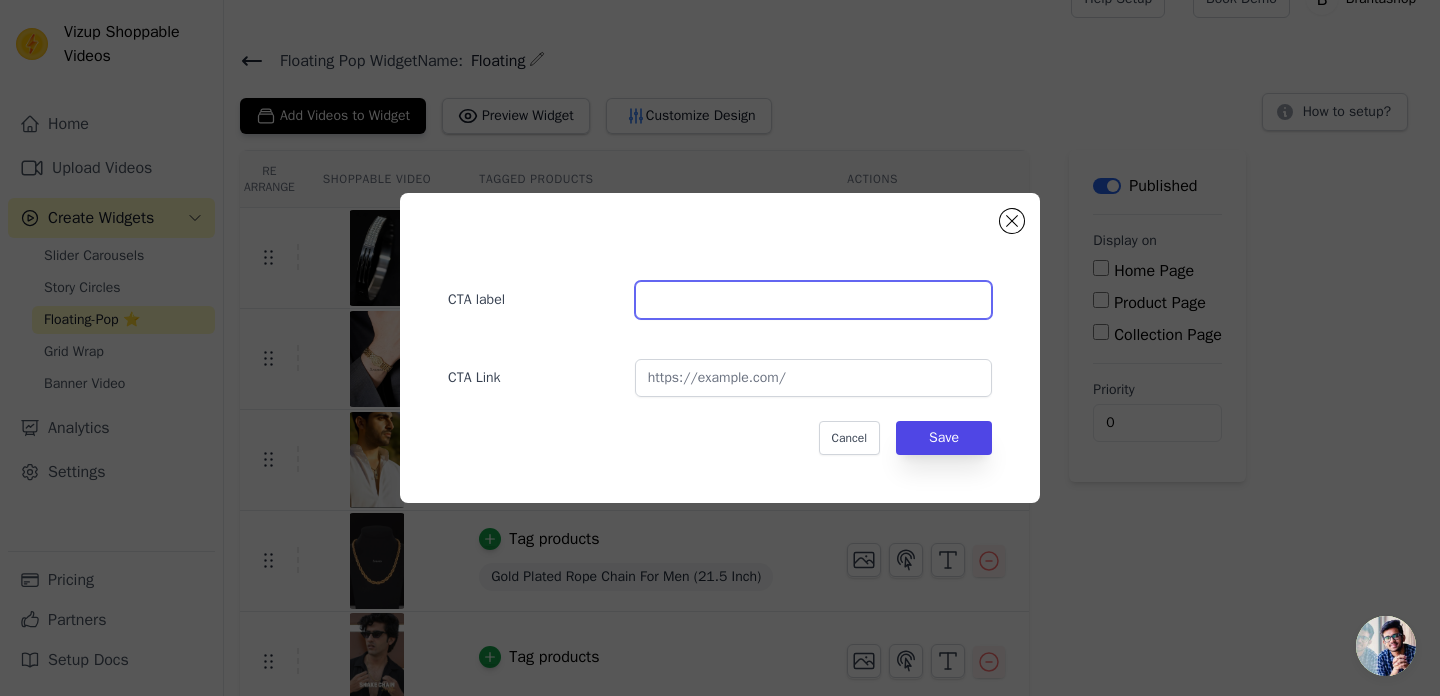 click at bounding box center [813, 300] 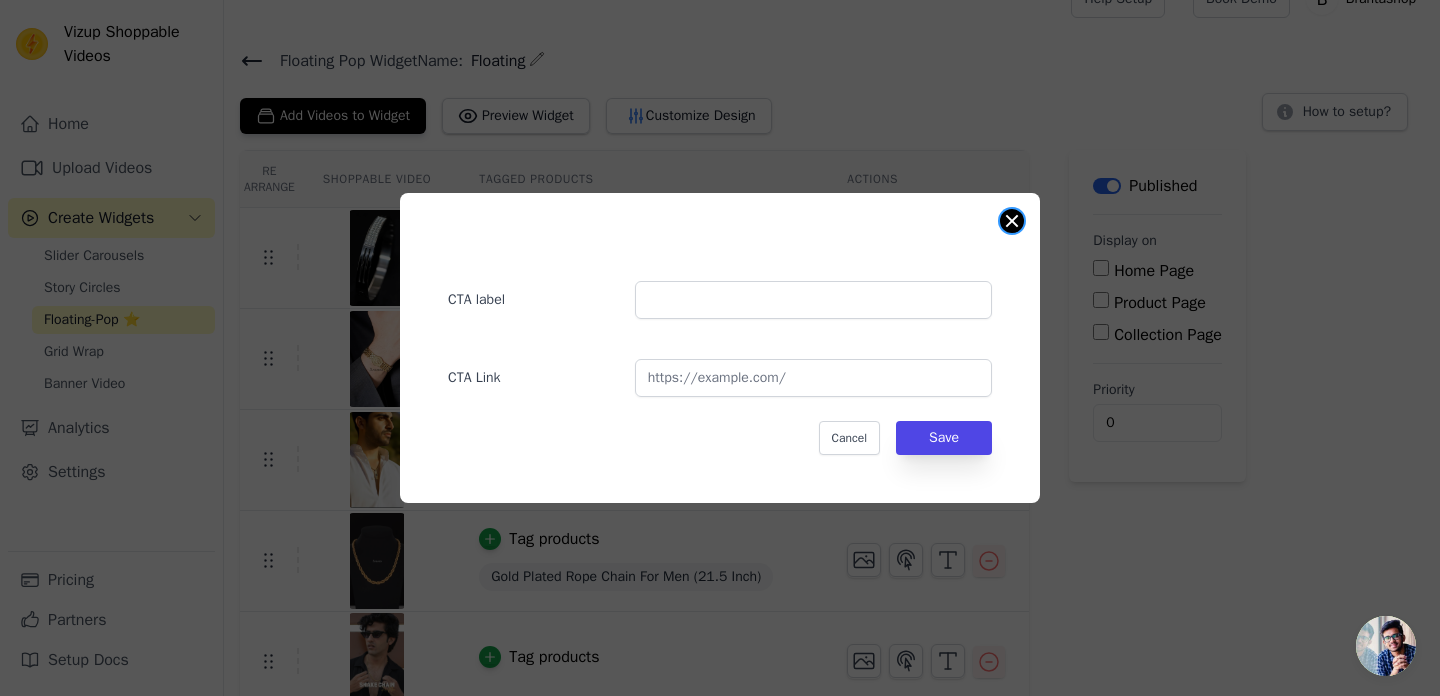 click at bounding box center [1012, 221] 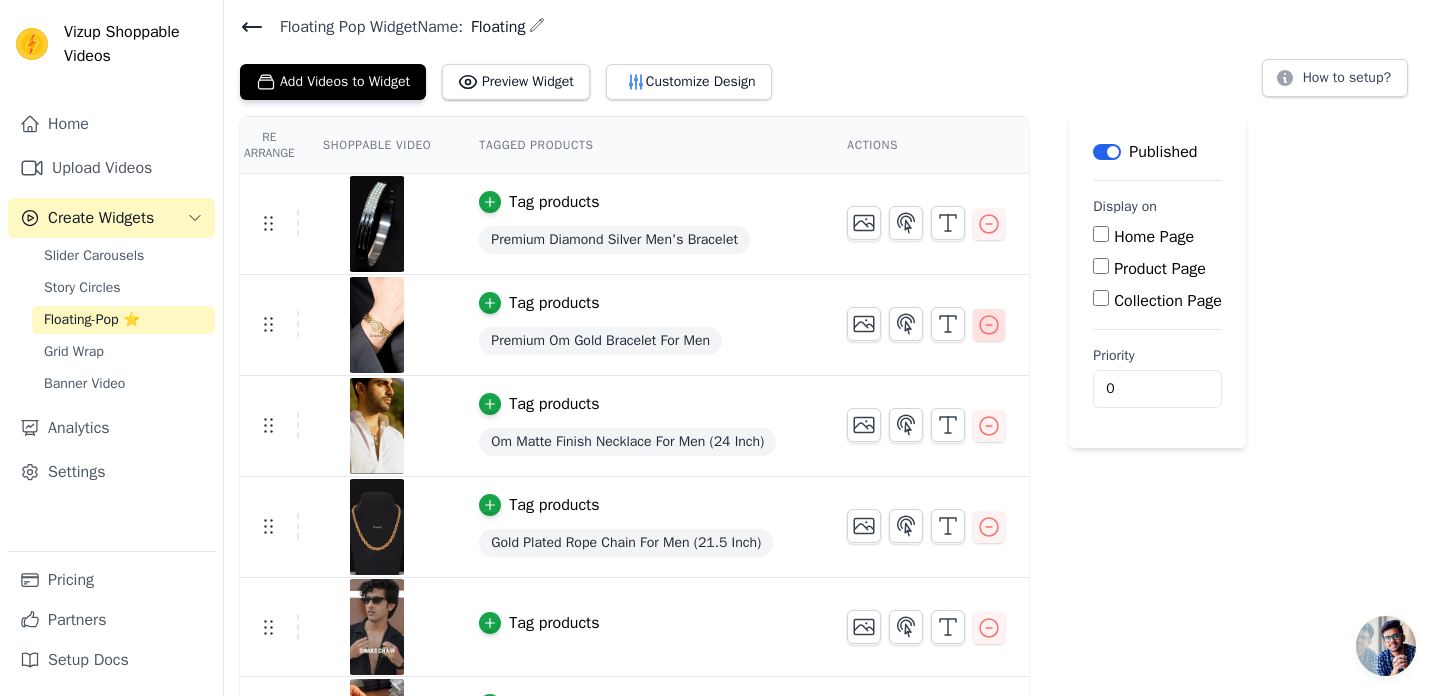scroll, scrollTop: 0, scrollLeft: 0, axis: both 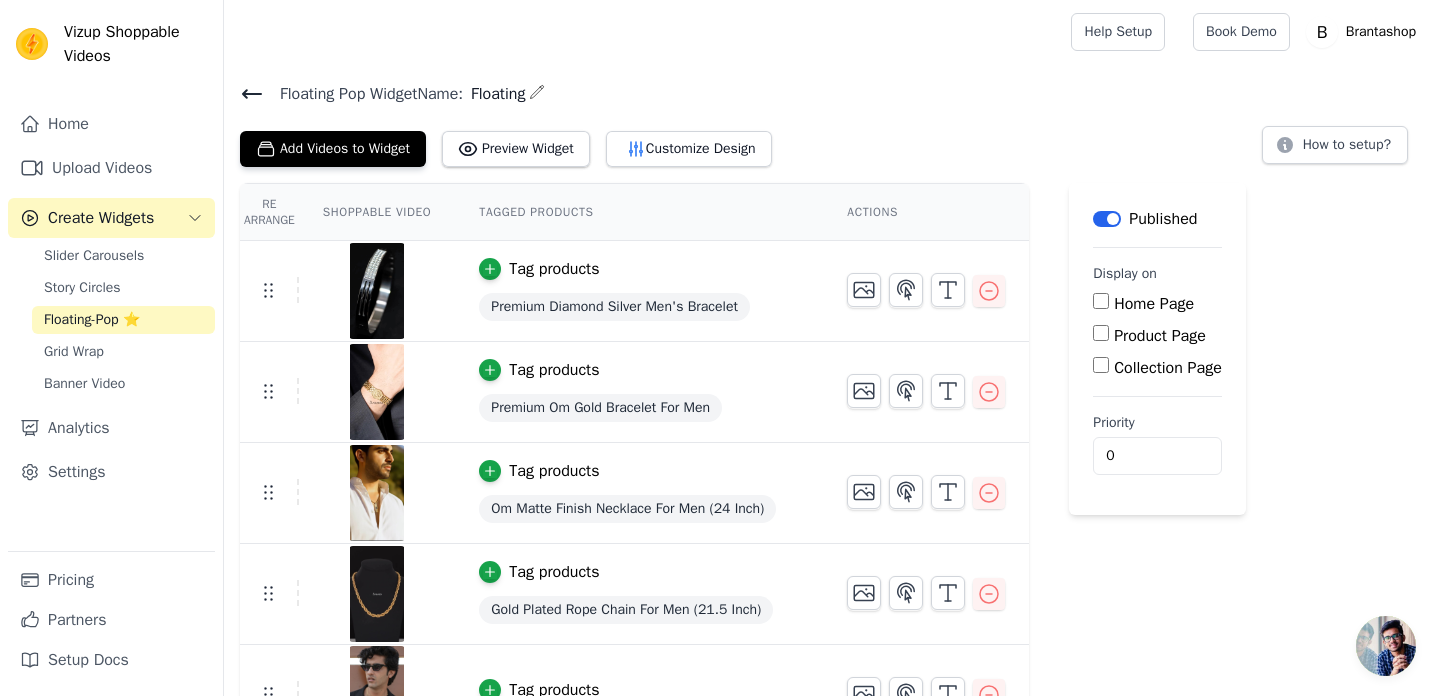 click on "Home Page" at bounding box center (1101, 301) 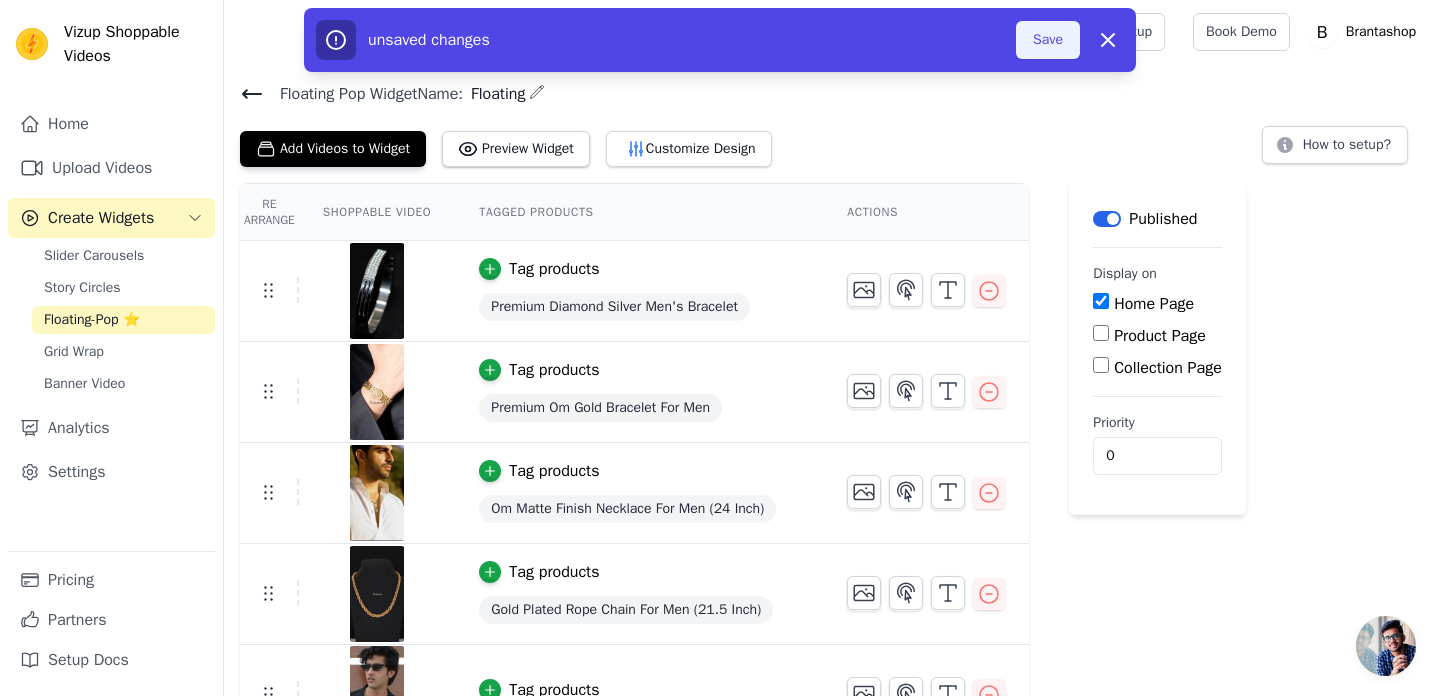 click on "Save" at bounding box center [1048, 40] 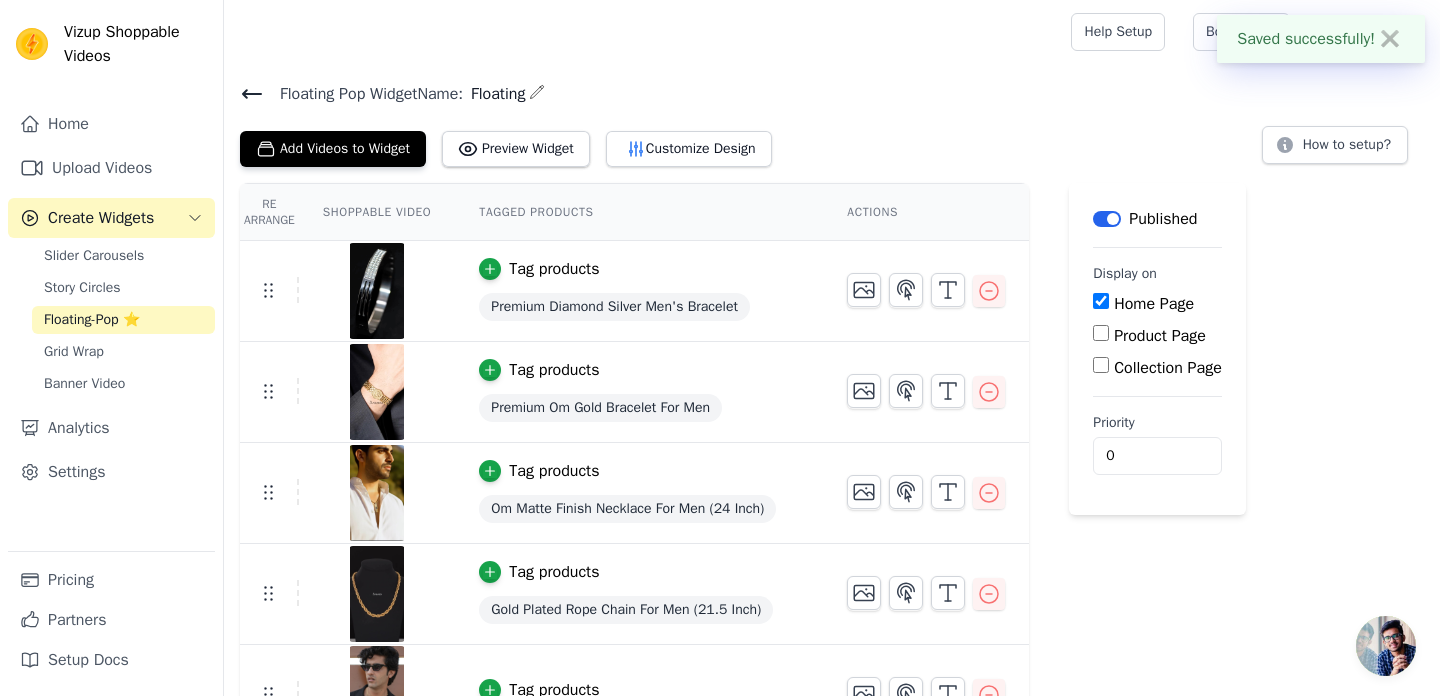 click on "Help Setup     Book Demo   Open user menu   B   Brantashop   Settings   Help Docs   Sign out" at bounding box center [832, 32] 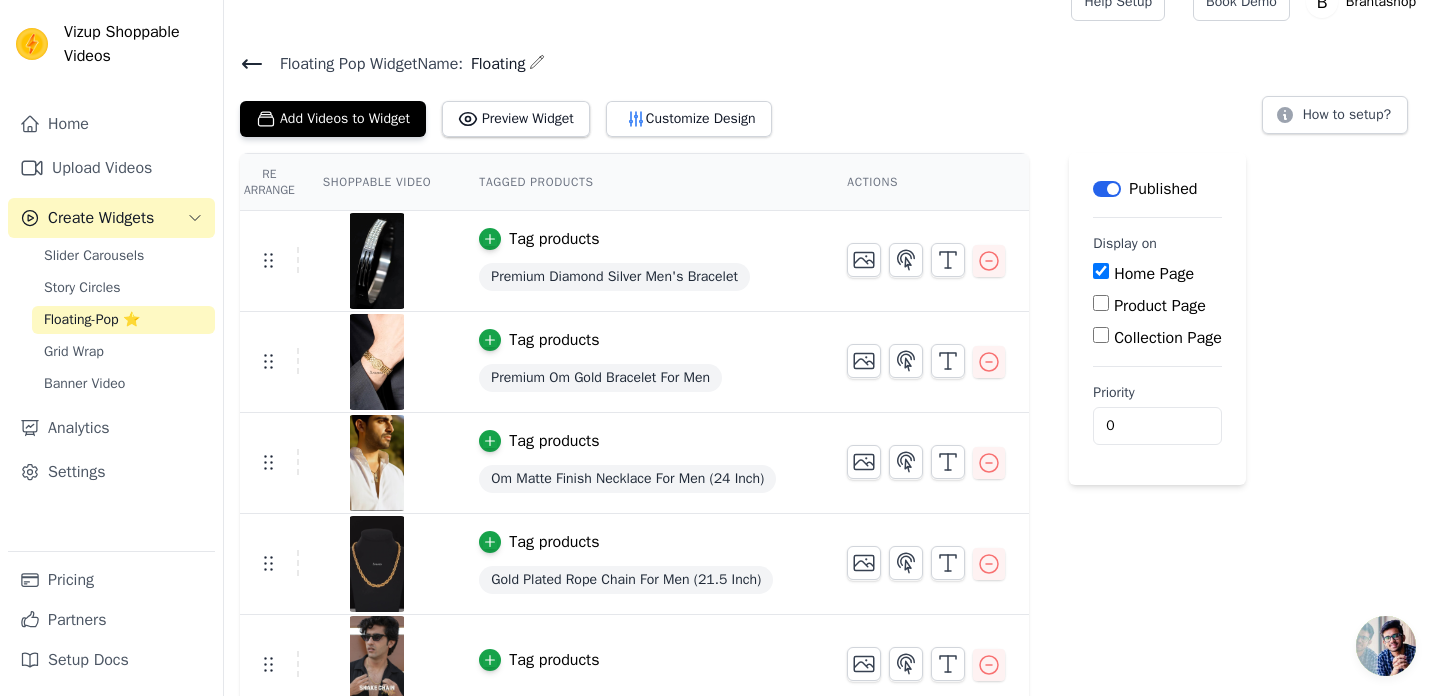 scroll, scrollTop: 148, scrollLeft: 0, axis: vertical 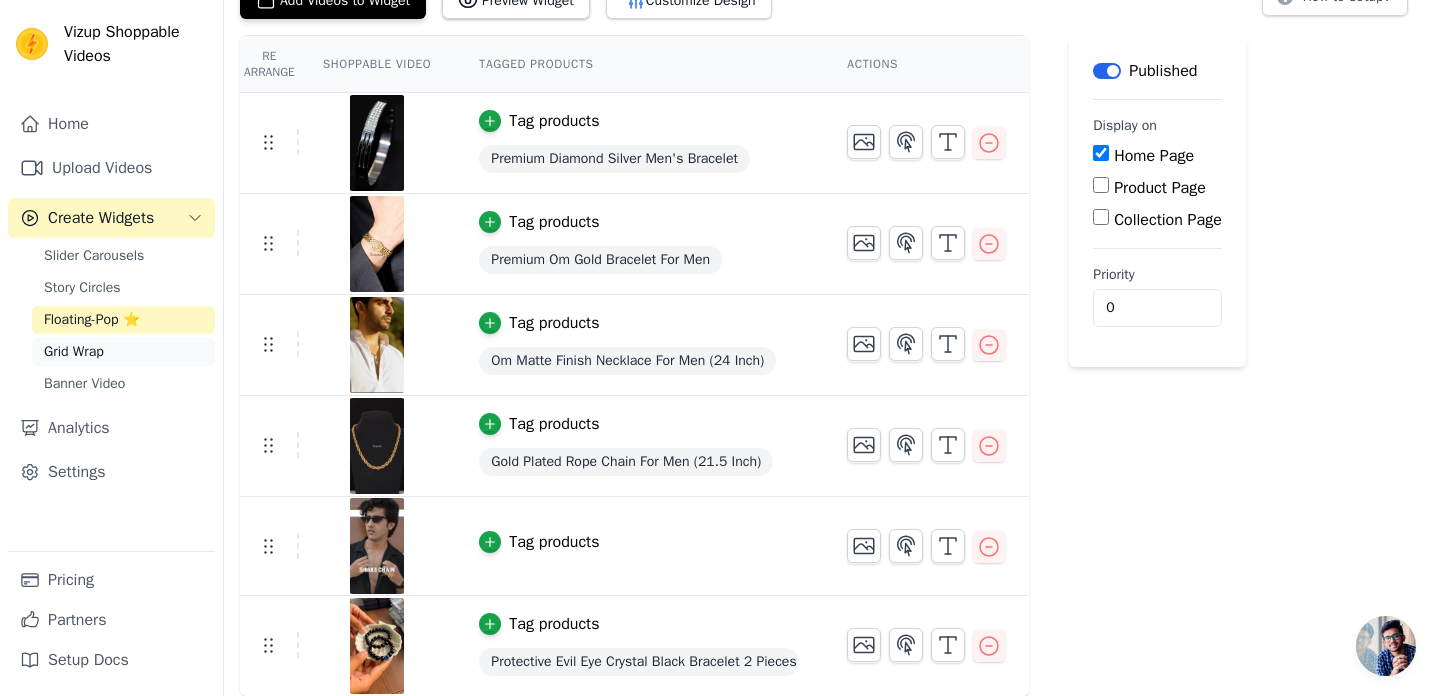 click on "Grid Wrap" at bounding box center (74, 352) 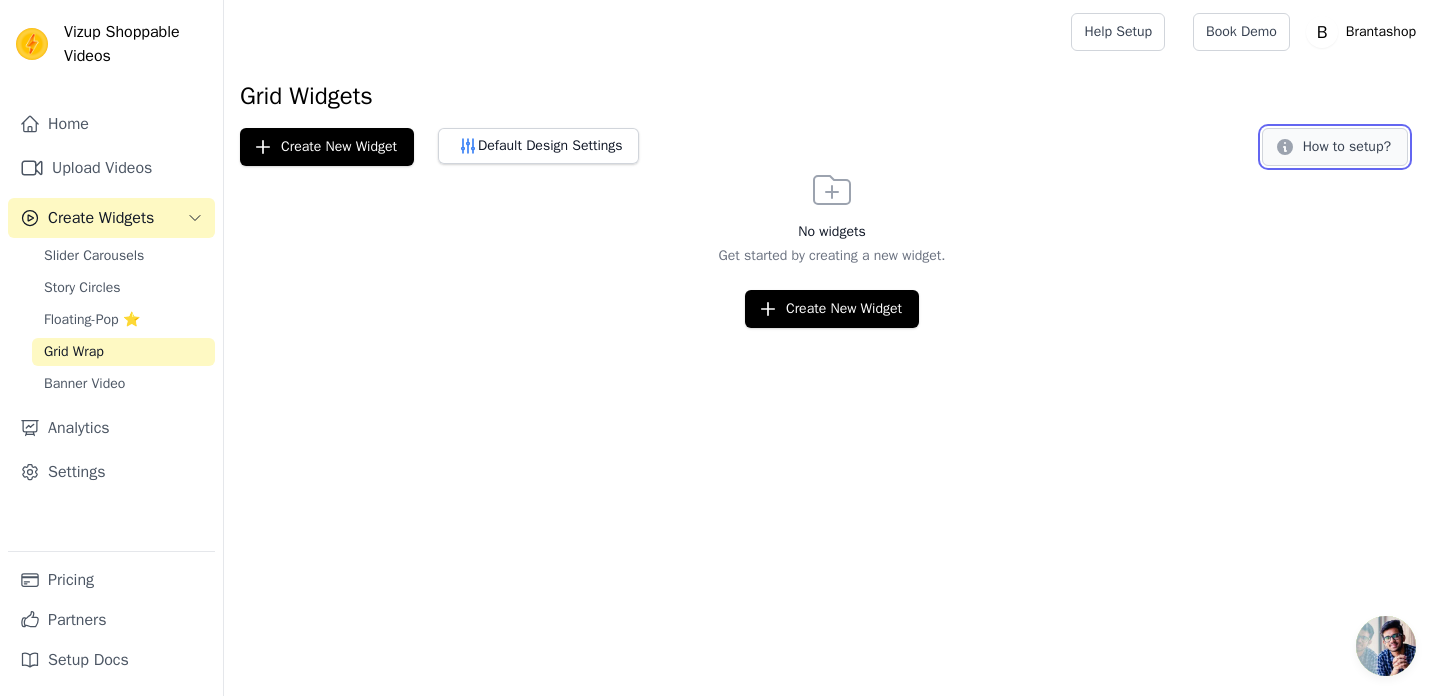click on "How to setup?" at bounding box center (1335, 147) 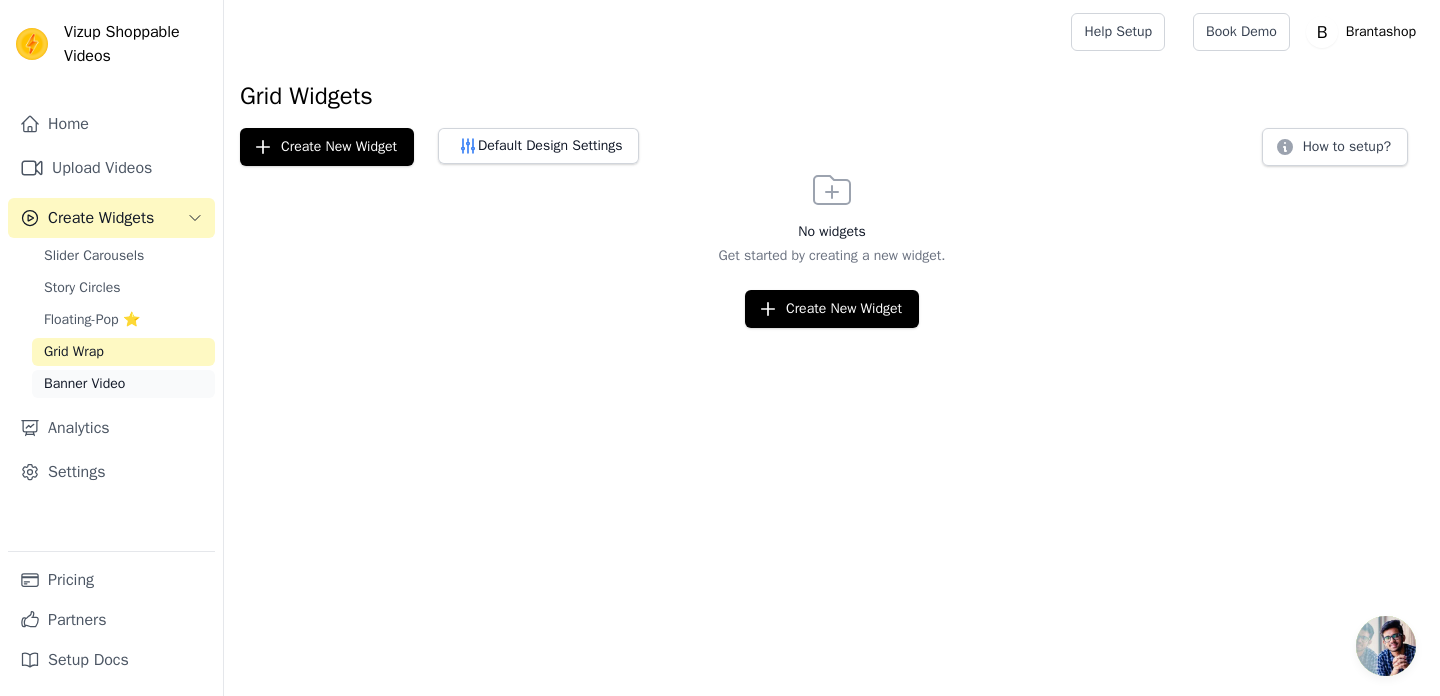 click on "Banner Video" at bounding box center [84, 384] 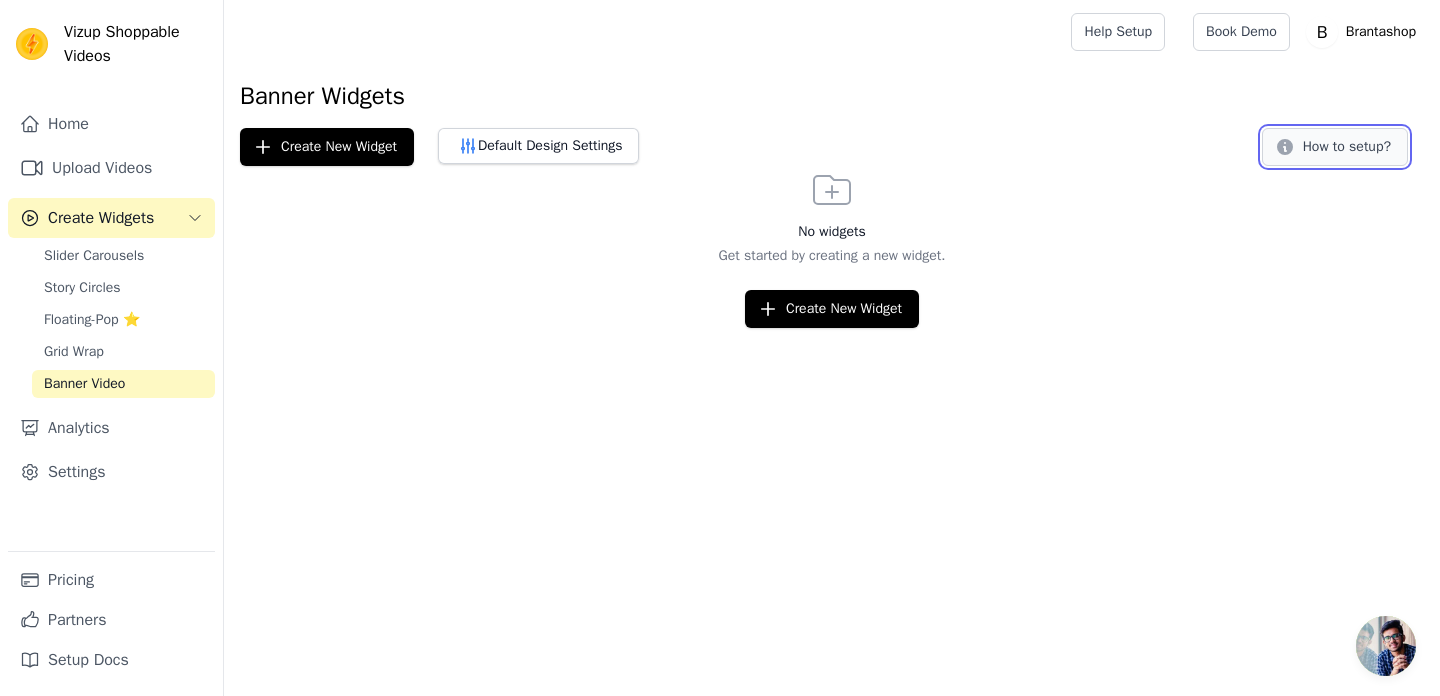 click on "How to setup?" at bounding box center [1335, 147] 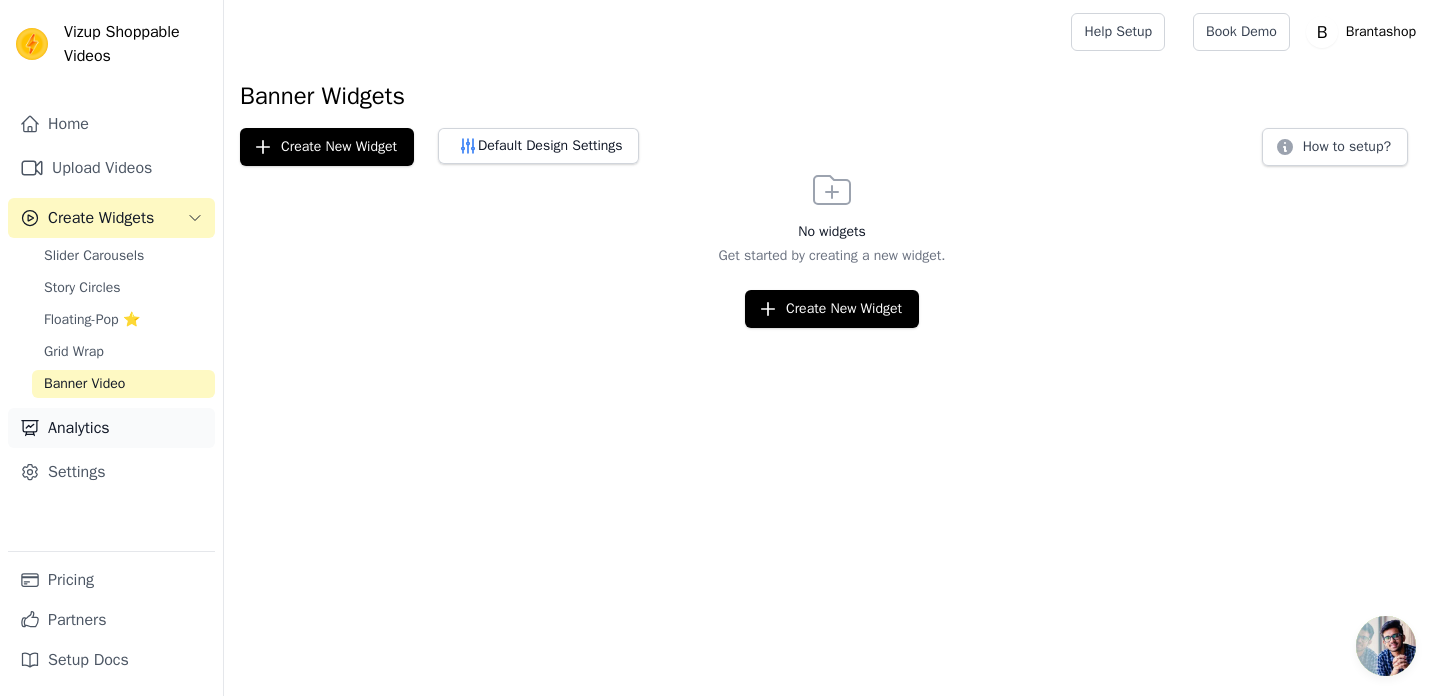 click on "Analytics" at bounding box center [111, 428] 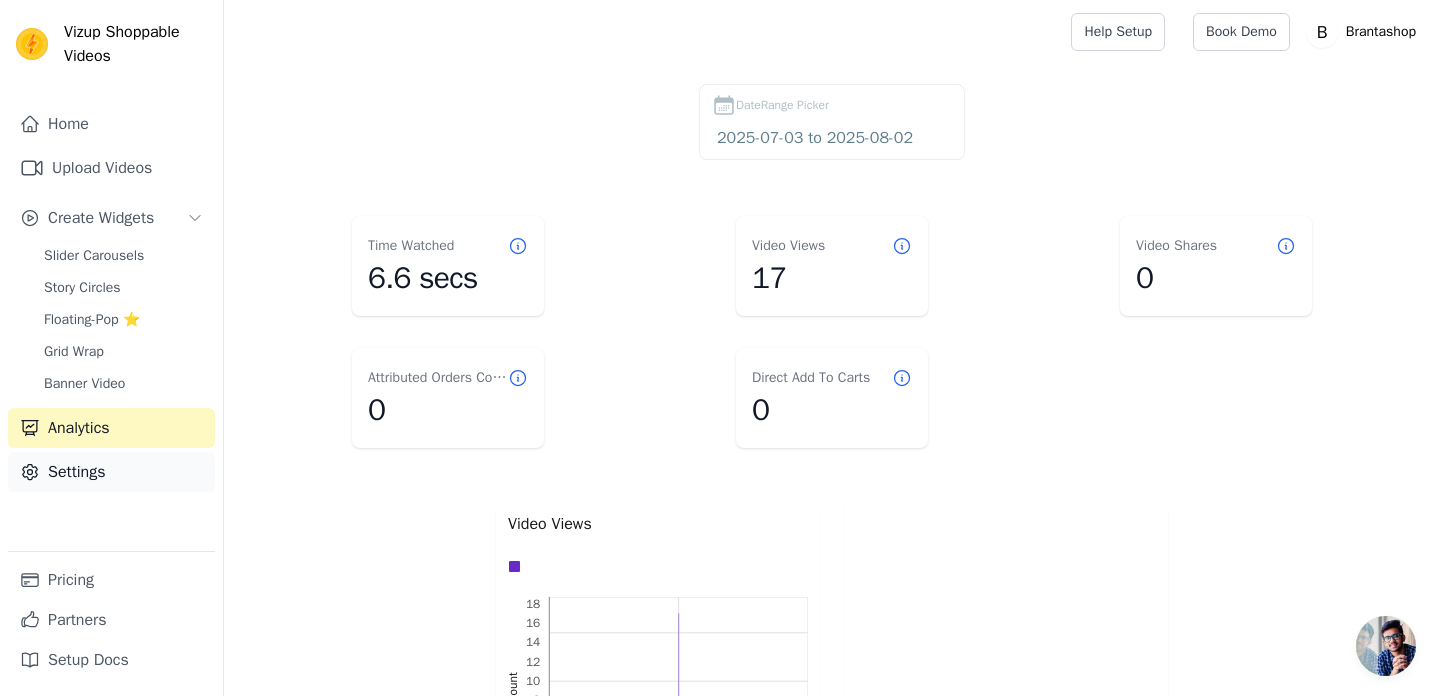 click on "Settings" at bounding box center [111, 472] 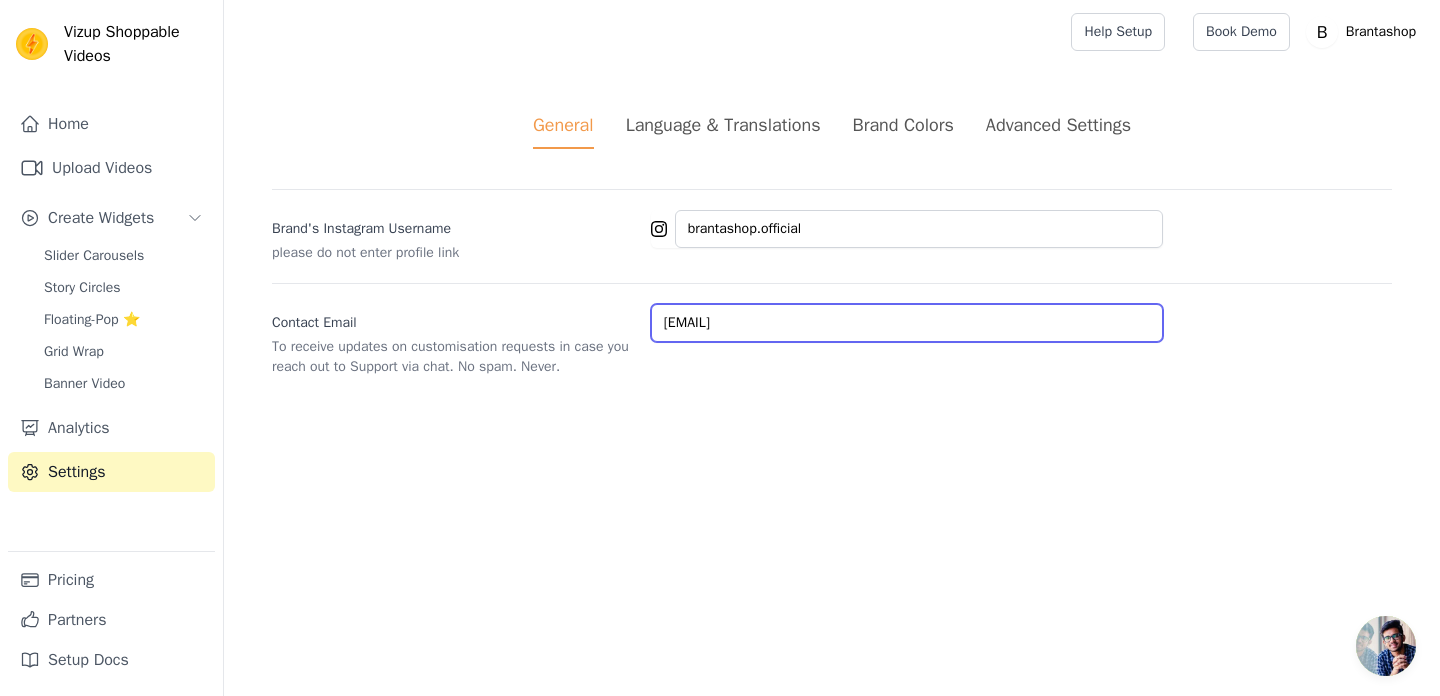 click on "brantashop1@gmail.com" at bounding box center (907, 323) 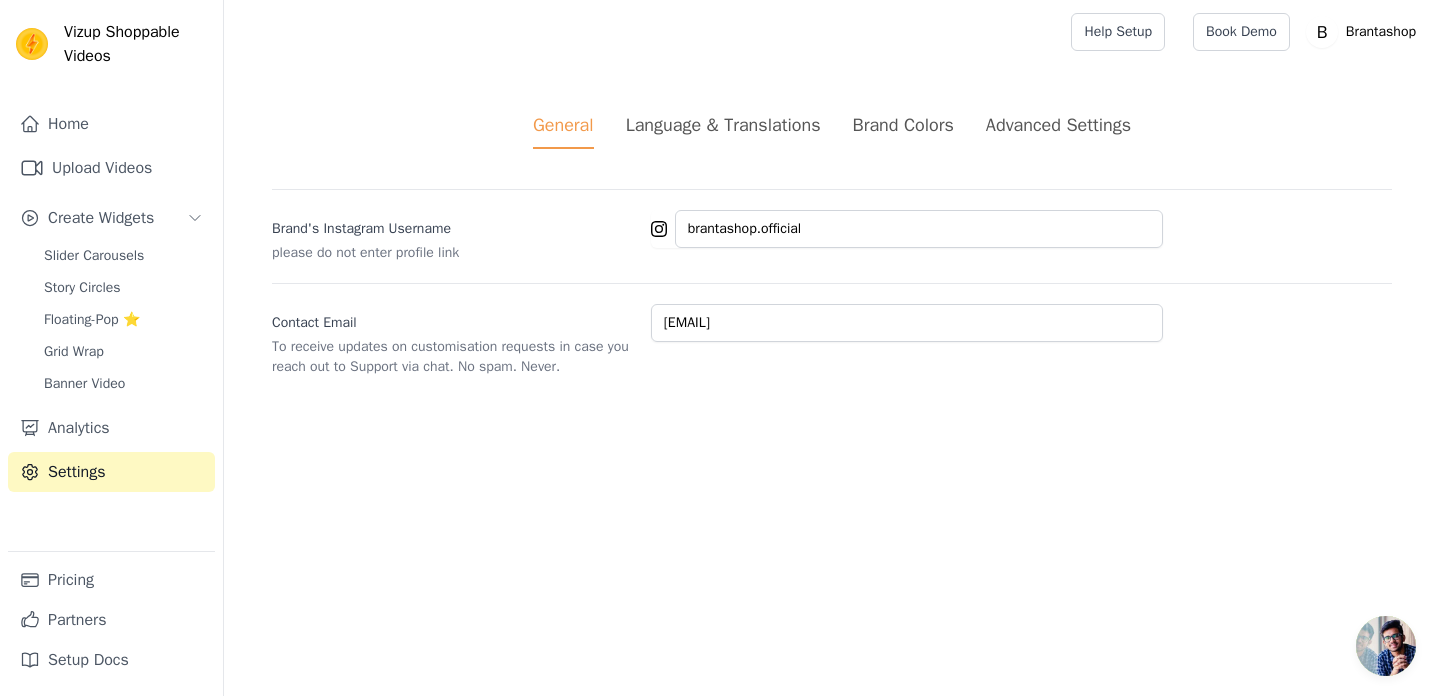 click on "General   Language & Translations   Brand Colors   Advanced Settings       unsaved changes   Save   Dismiss     Brand's Instagram Username   please do not enter profile link     brantashop.official   Contact Email   To receive updates on customisation requests in case you reach out to Support via chat. No spam. Never.   brantashop1@gmail.com" at bounding box center (832, 244) 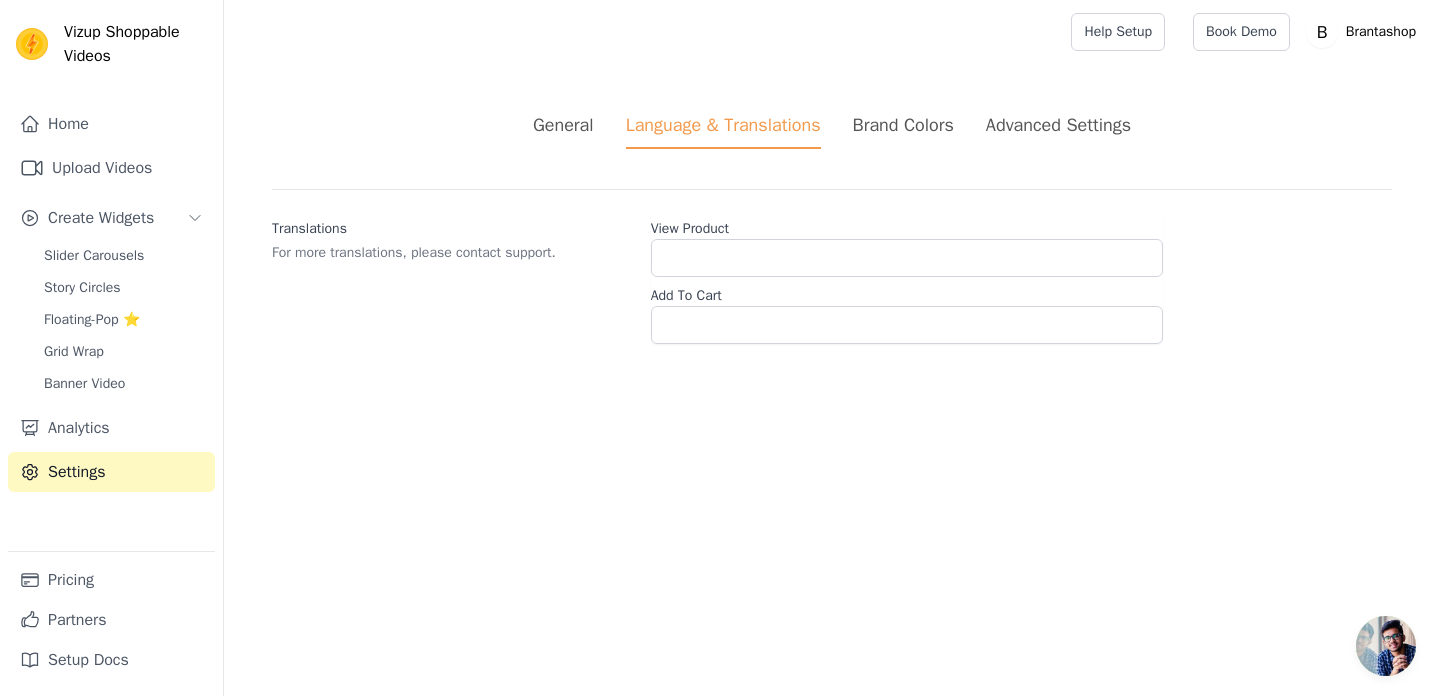 click on "Brand Colors" at bounding box center (903, 125) 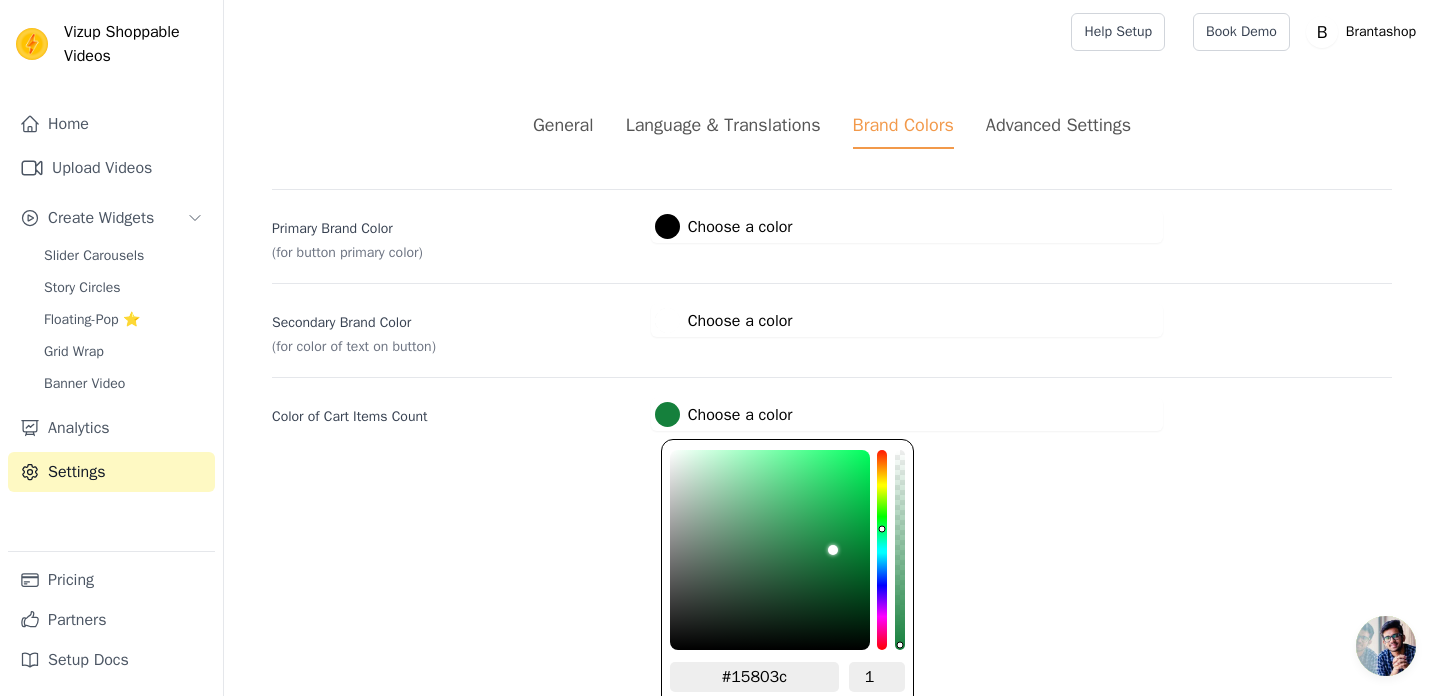 click at bounding box center [667, 414] 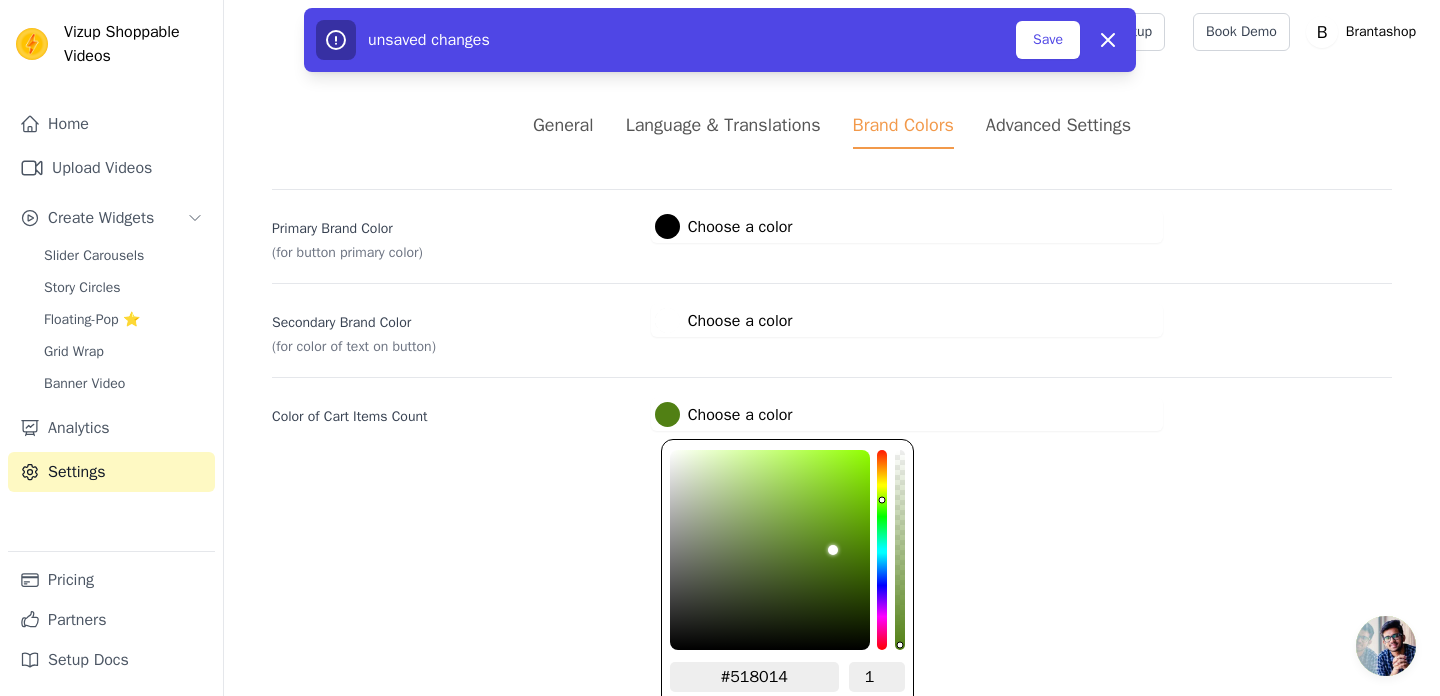 type on "#538014" 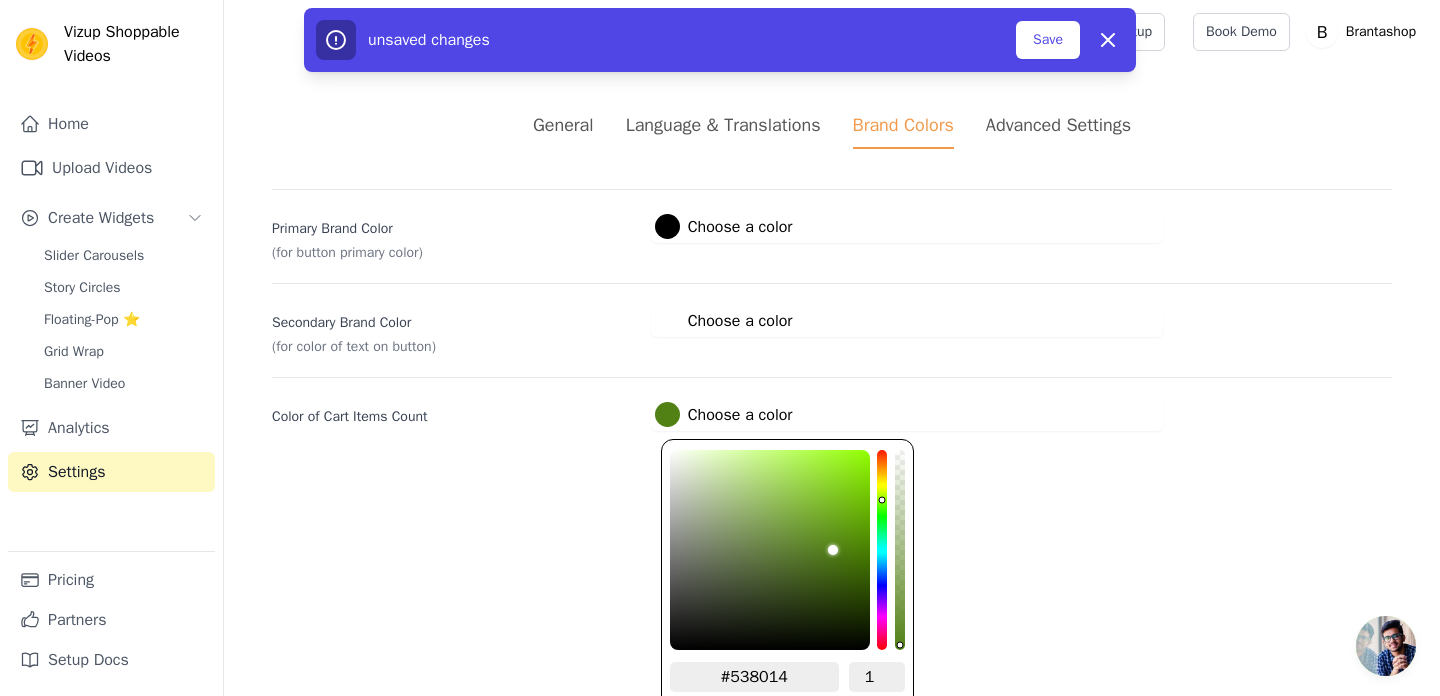 type on "#5a8014" 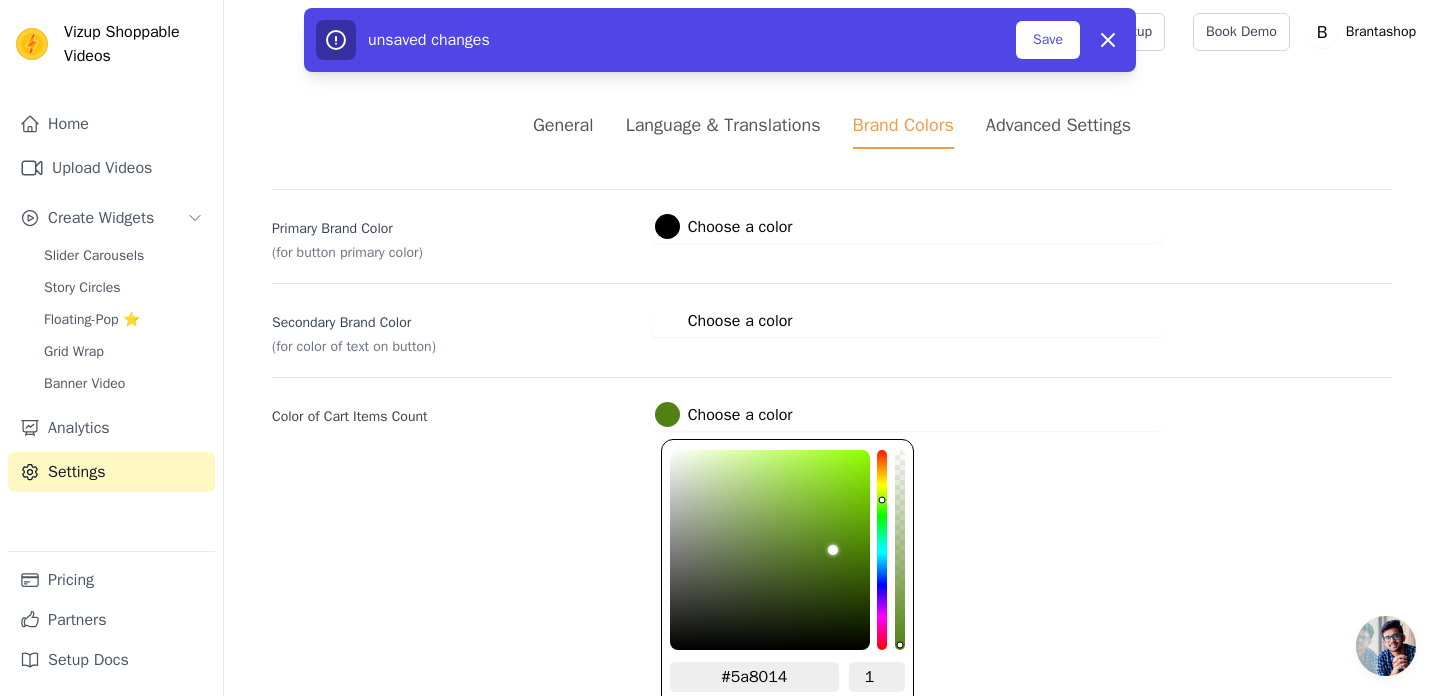 type on "#618014" 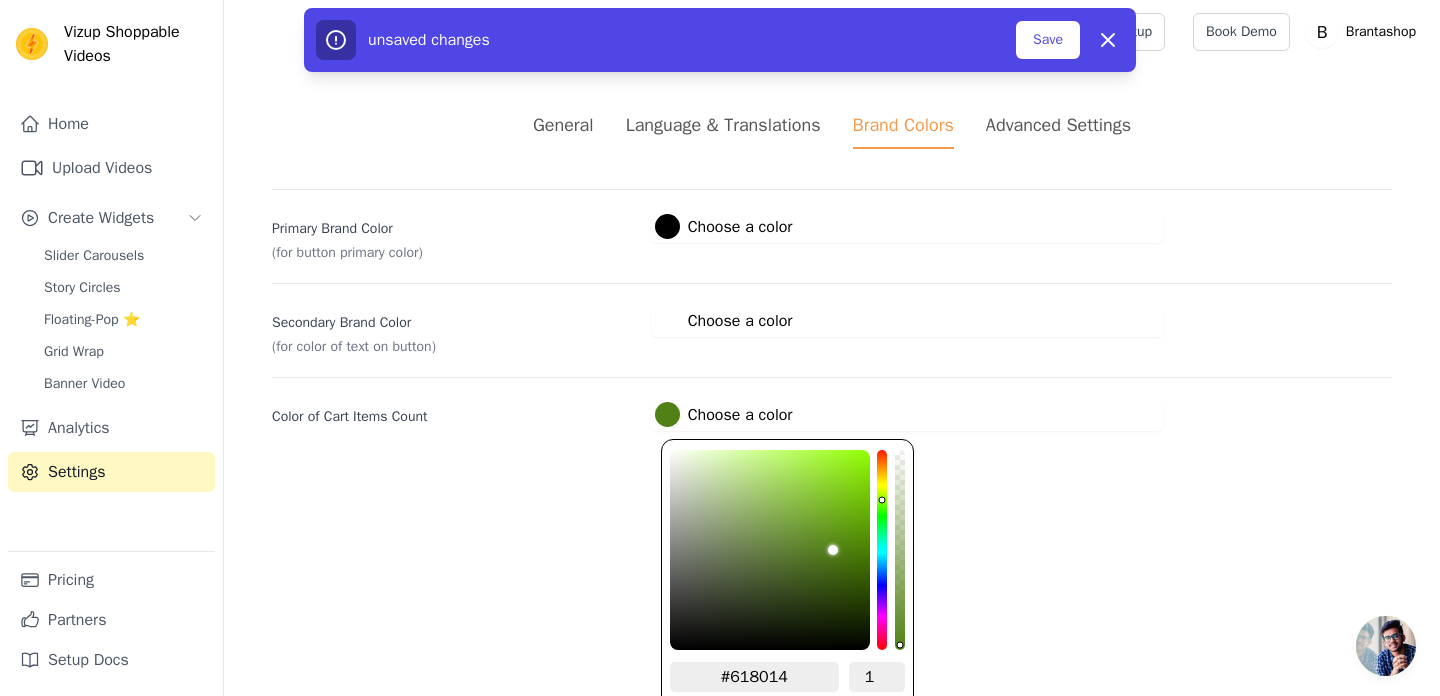 type on "#7a8014" 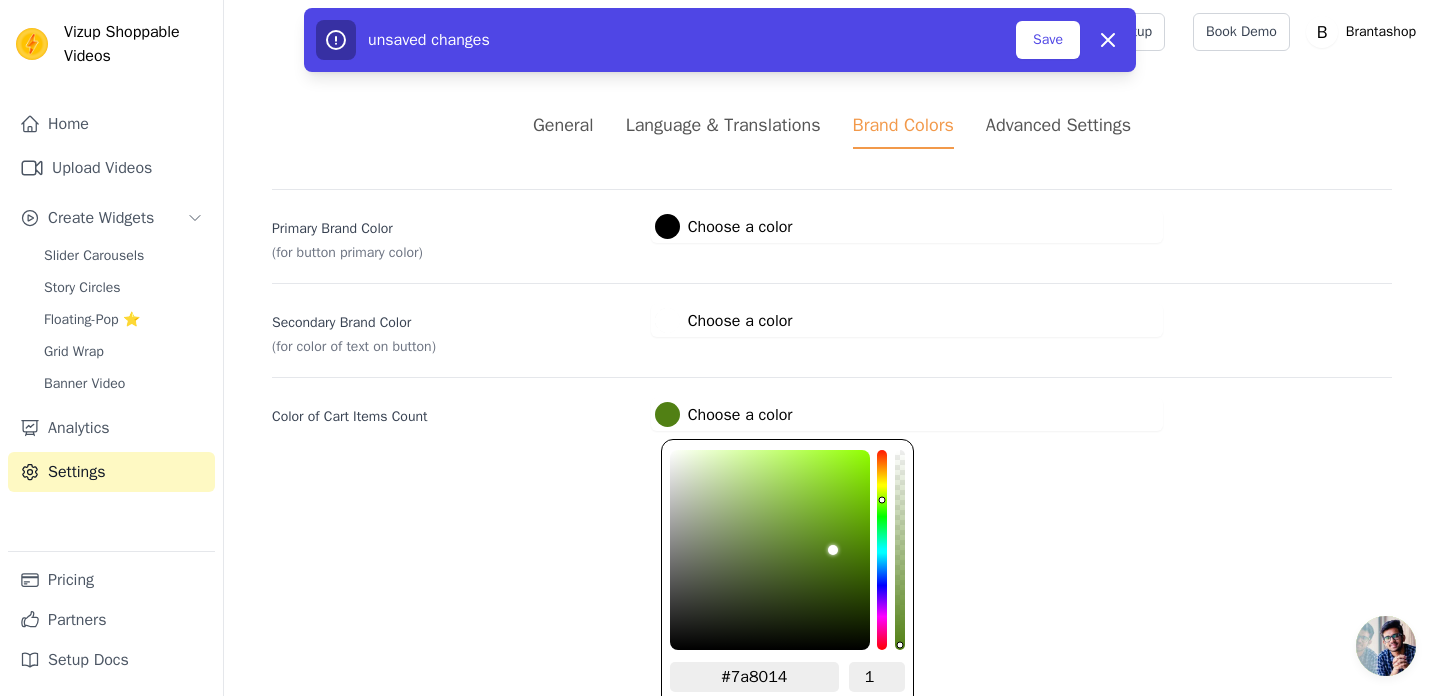 type on "#807514" 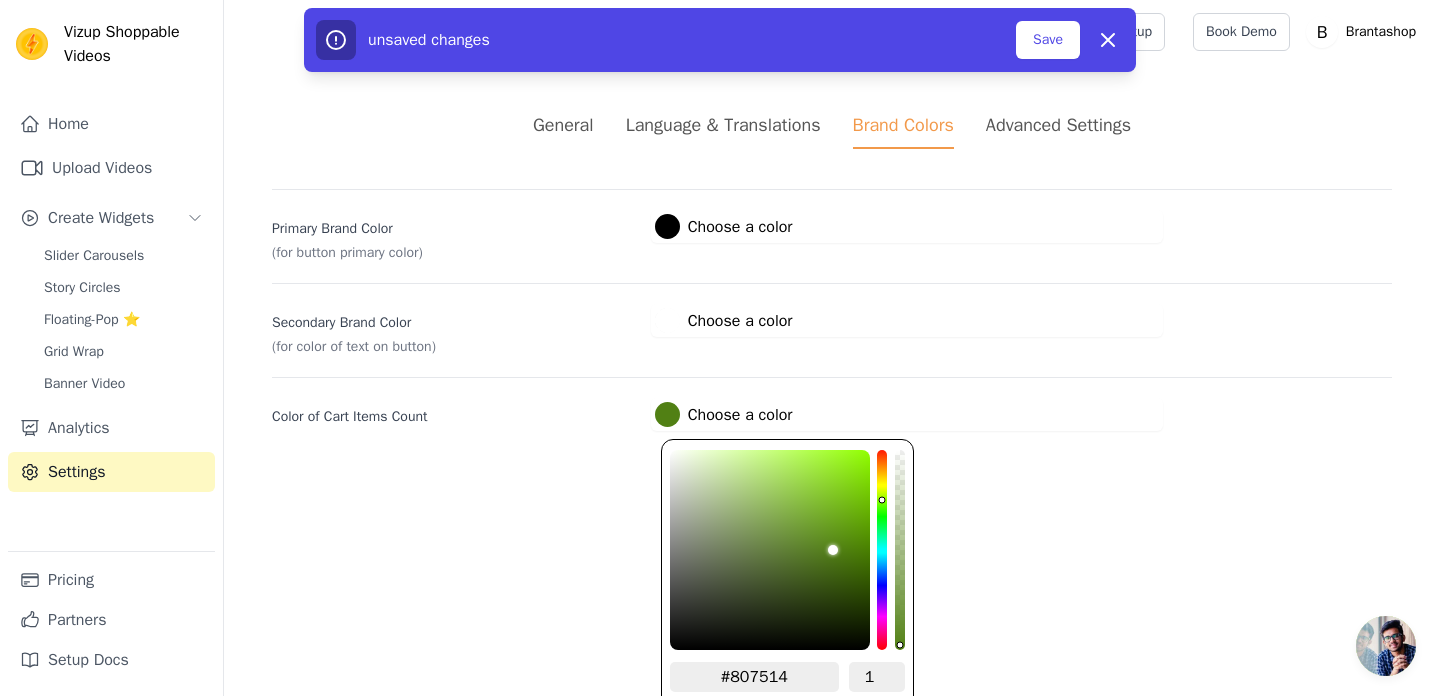 type on "#806514" 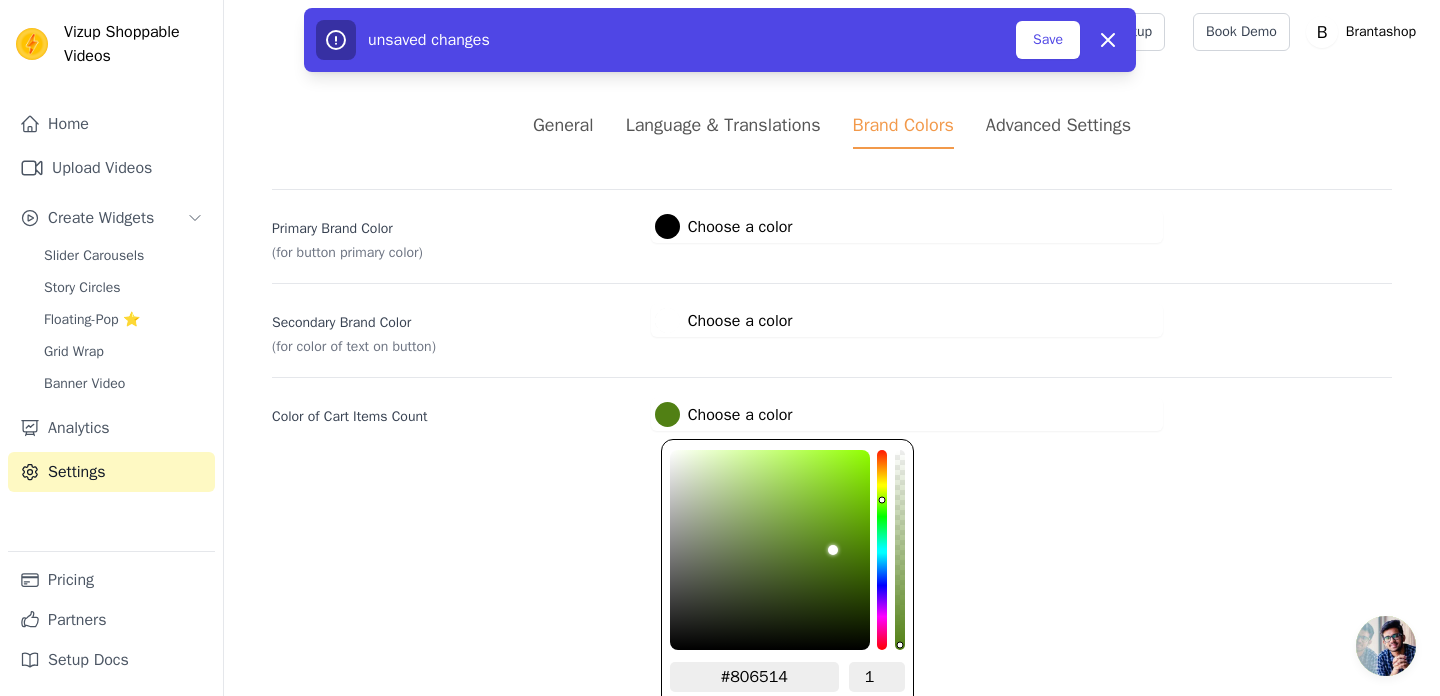 type on "#805814" 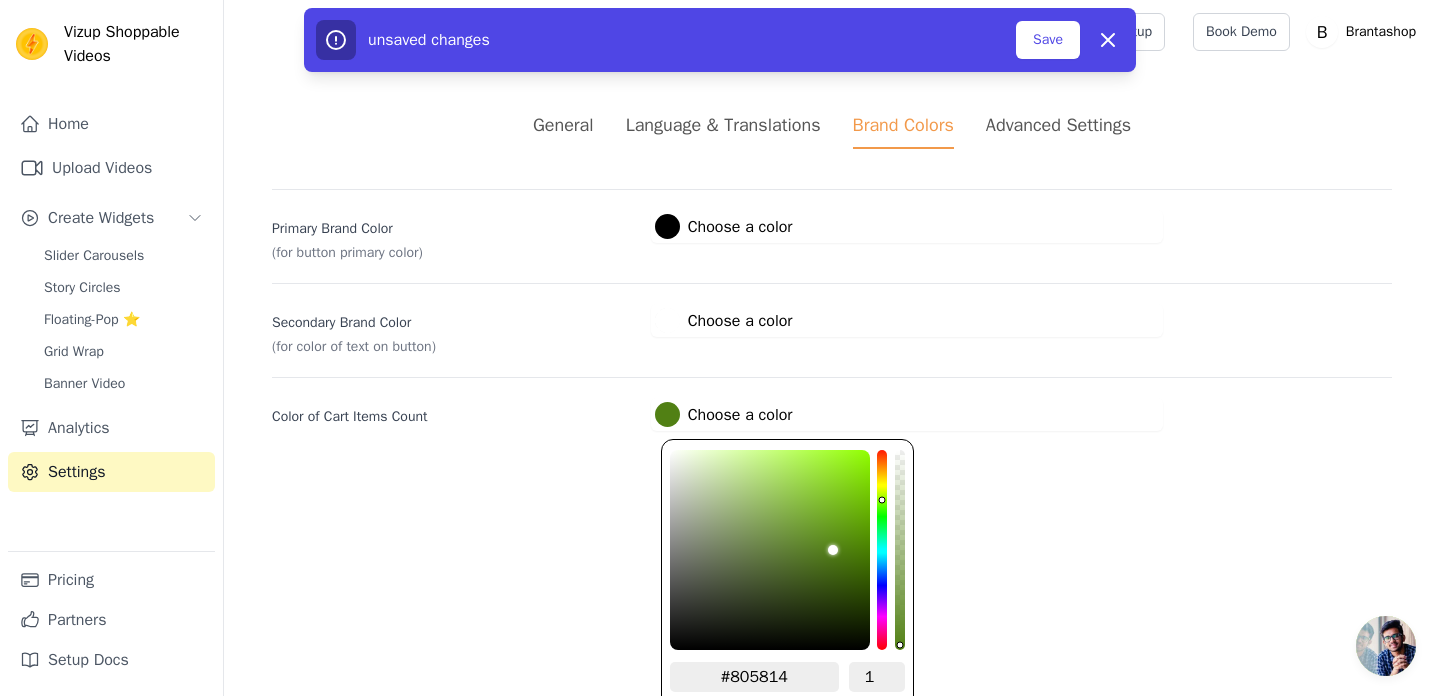 type on "#804e14" 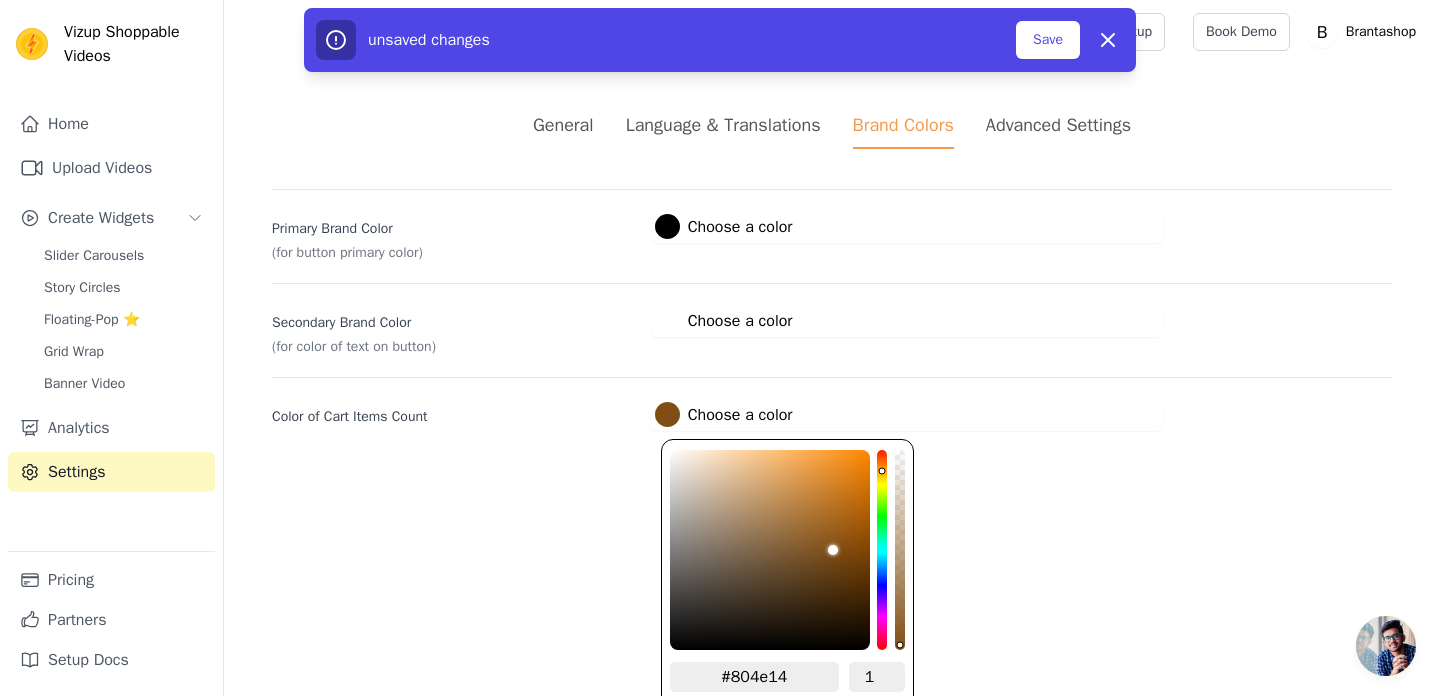 type on "#804514" 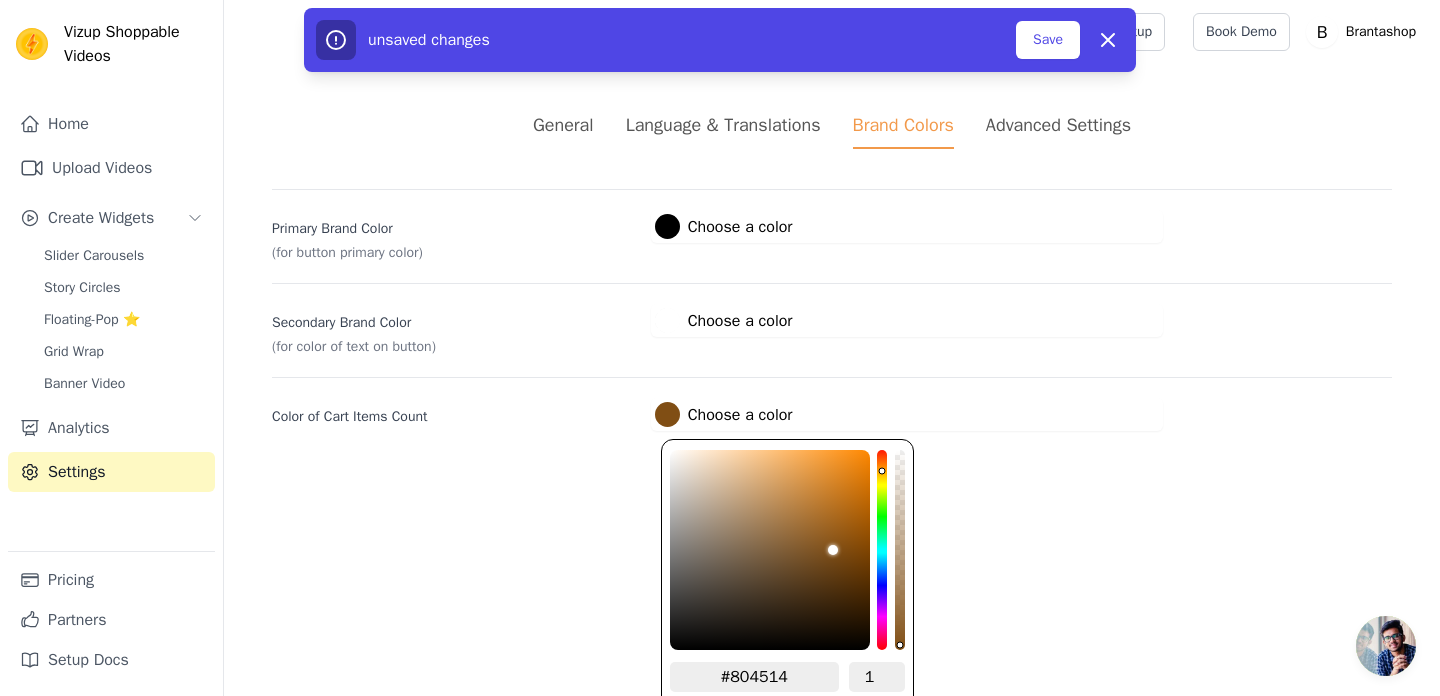 type on "#804114" 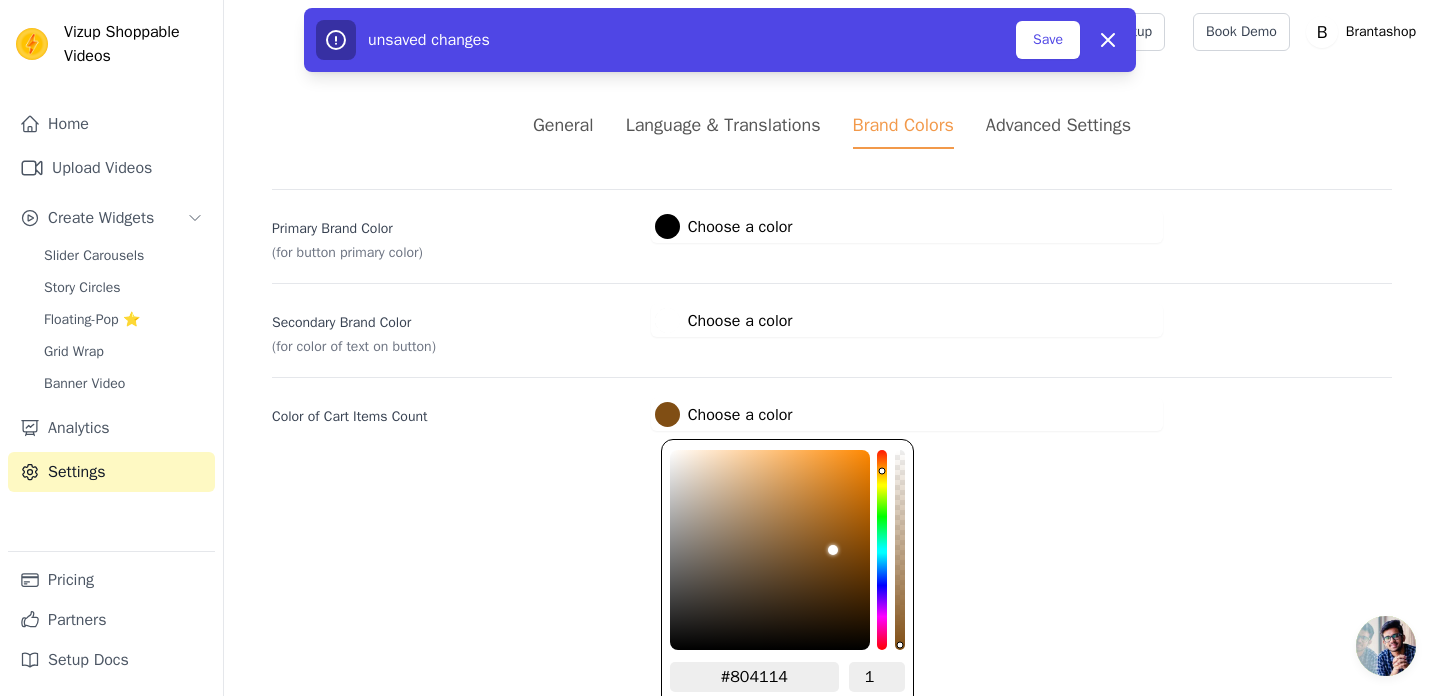 type on "#803d14" 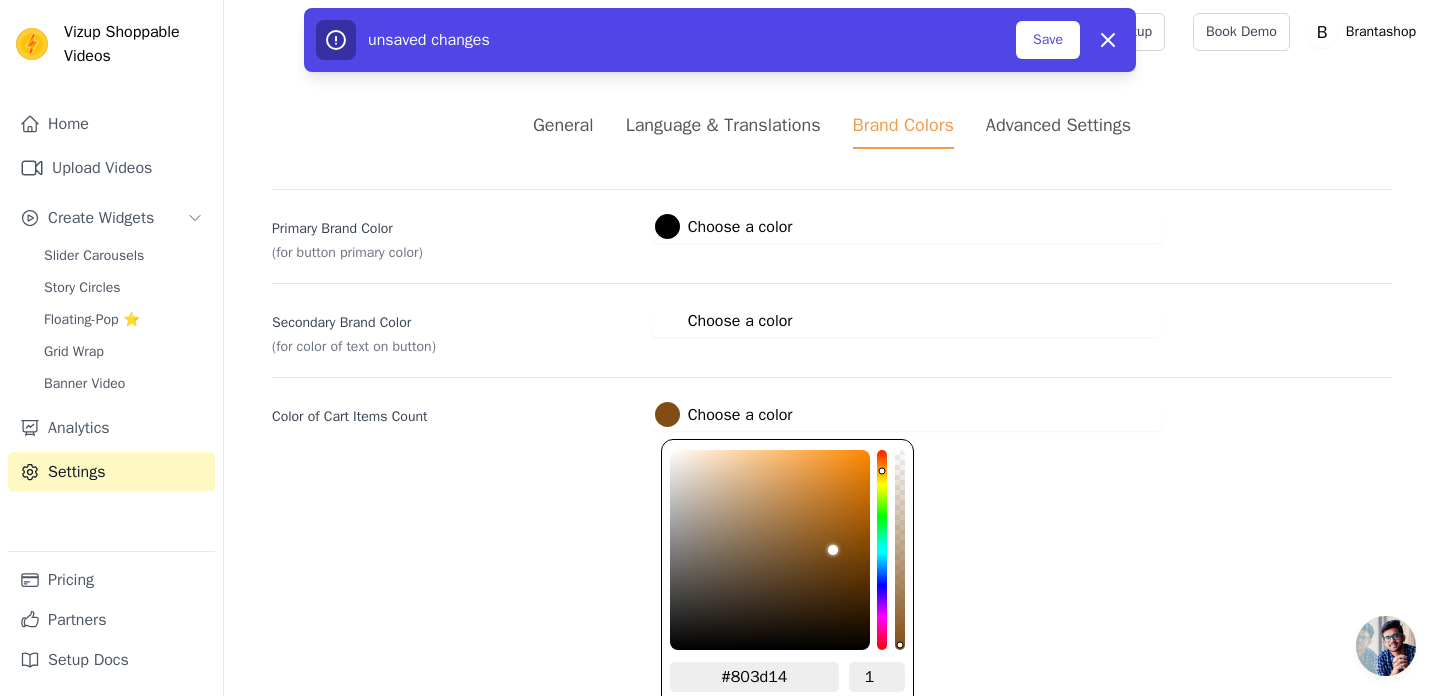 type on "#803514" 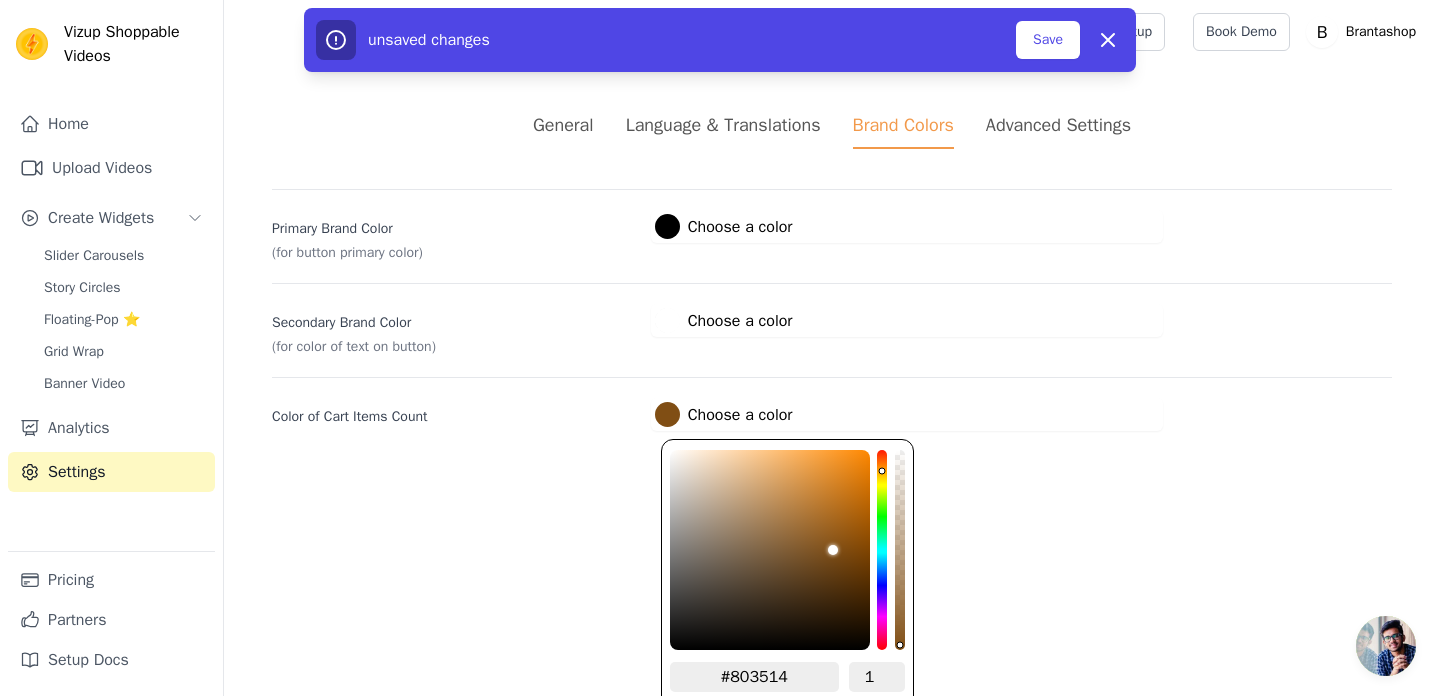 type on "#802c14" 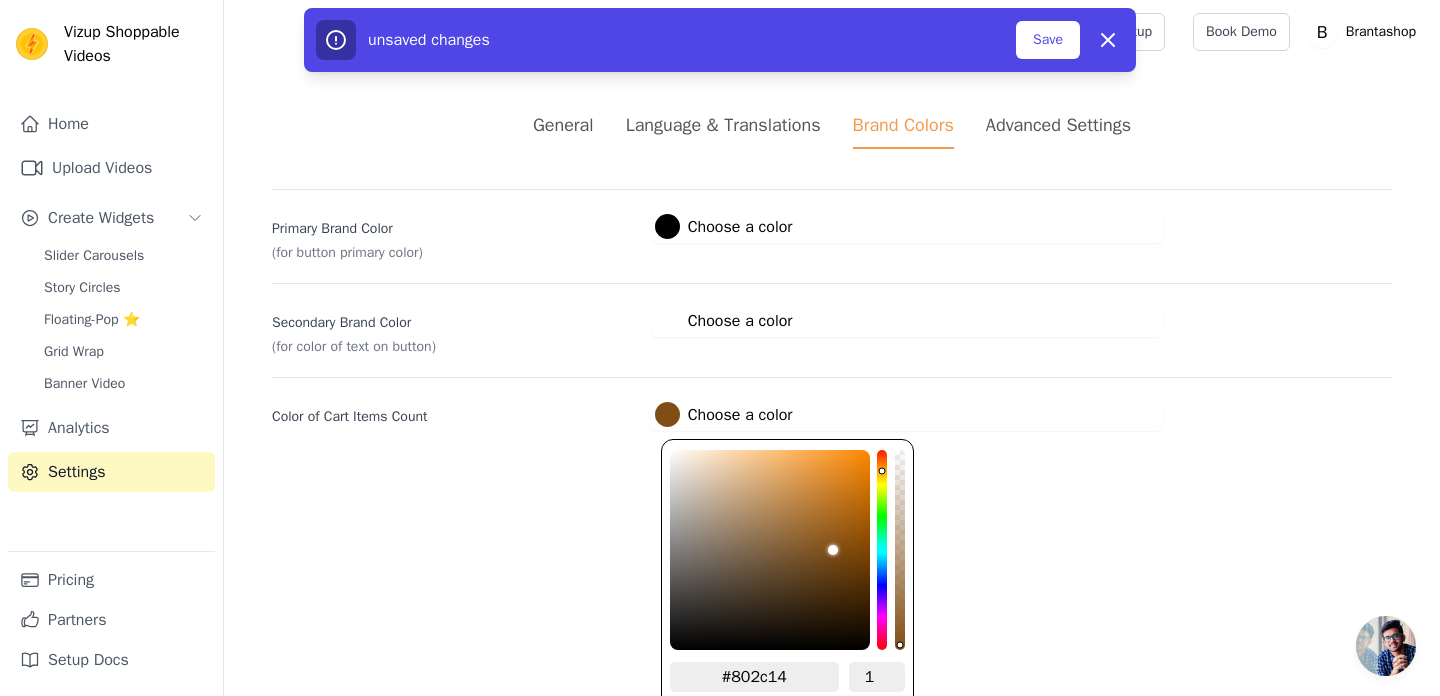 type on "#802114" 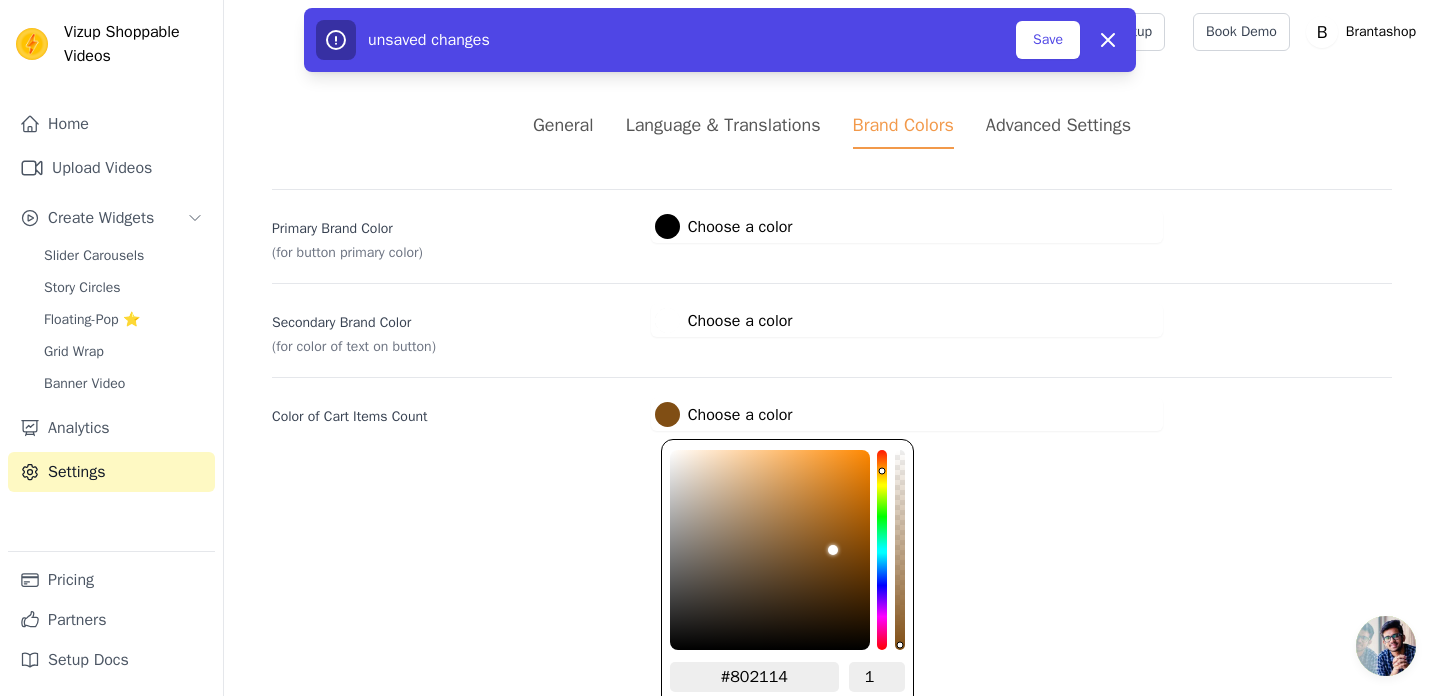type on "#801c14" 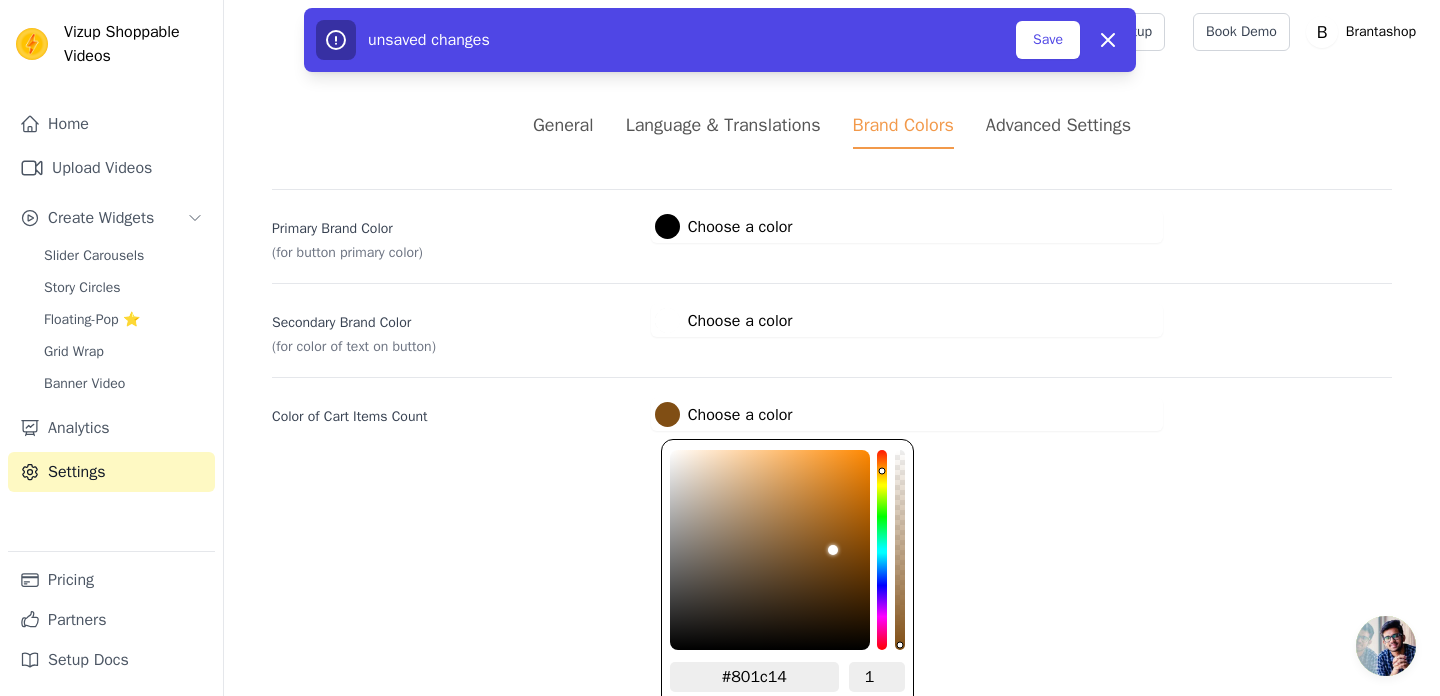 type on "#801414" 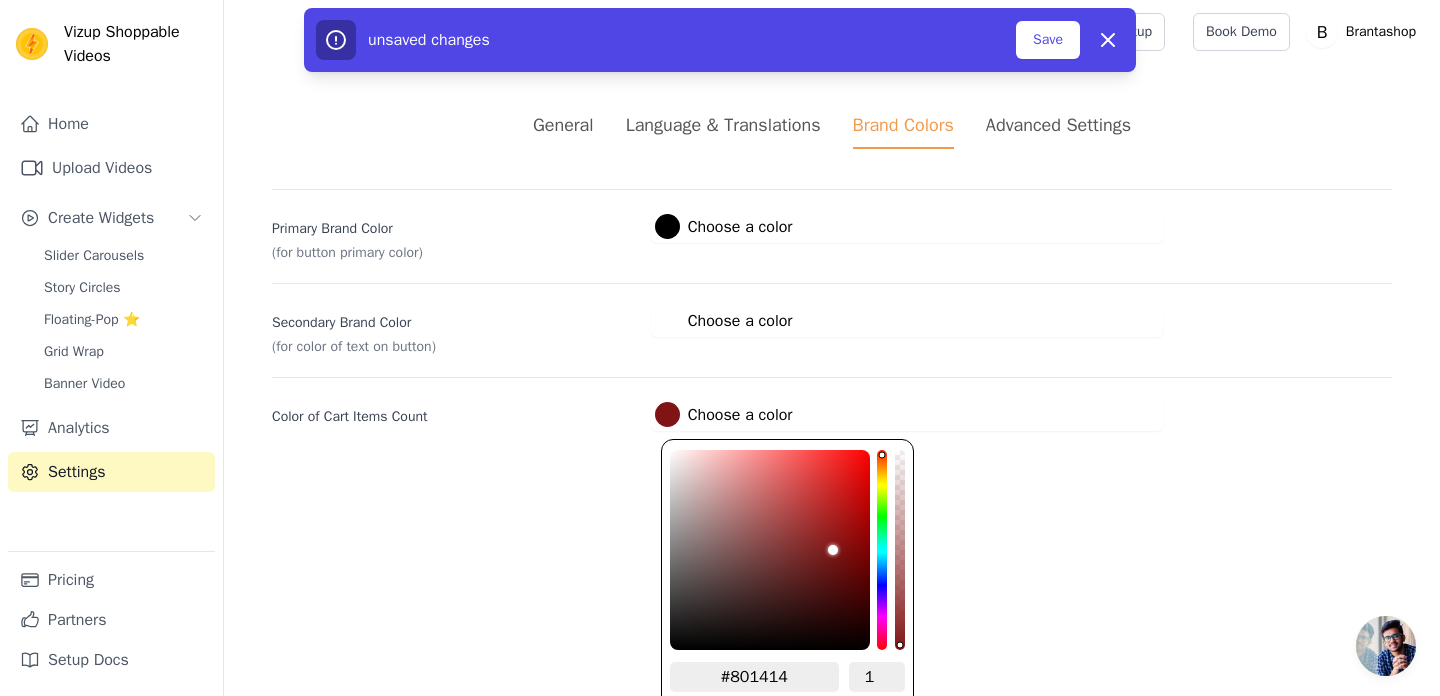 type on "#801c14" 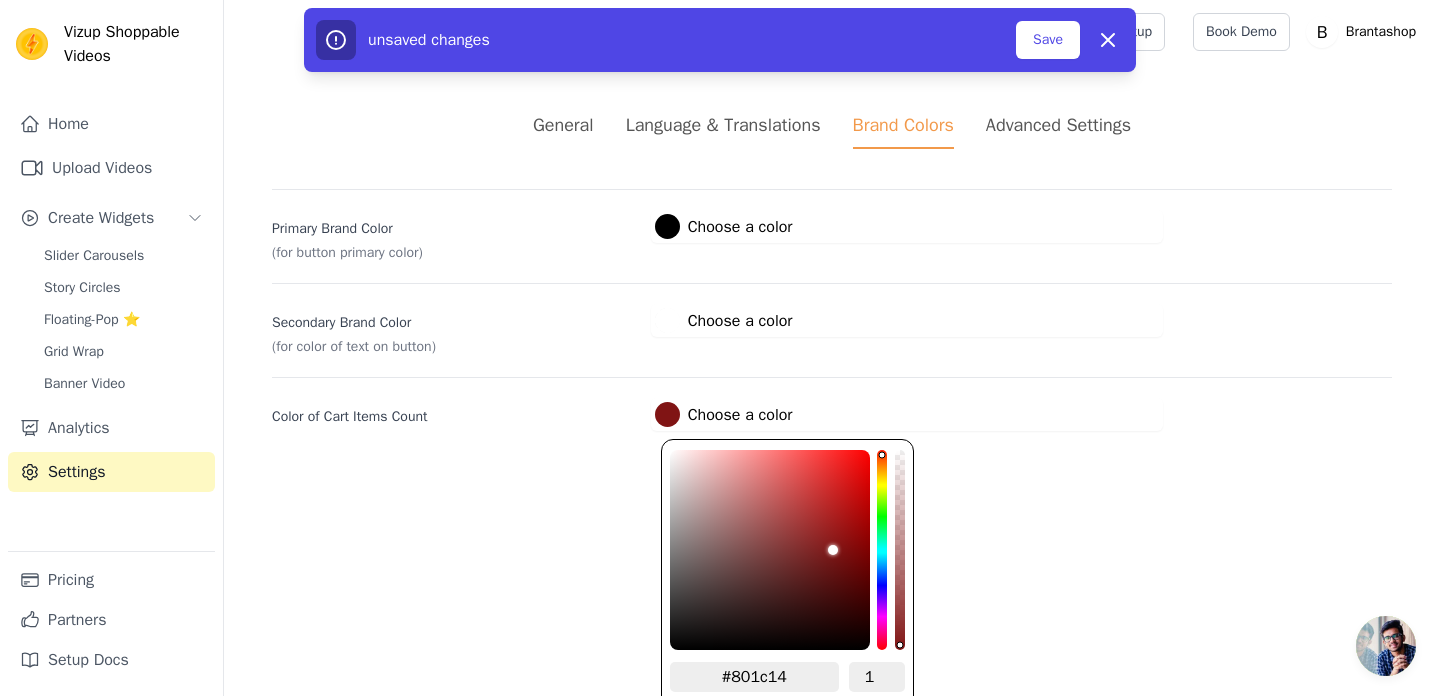 type on "#802414" 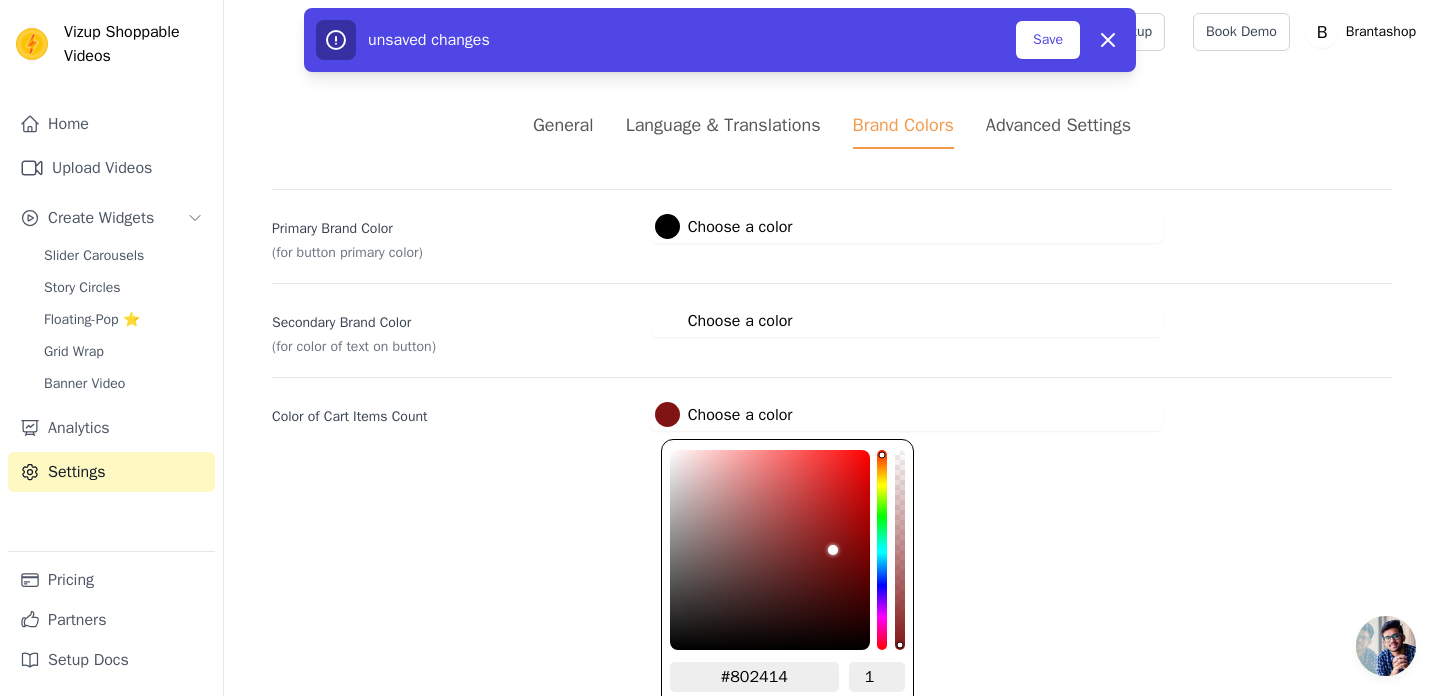 type on "#802d14" 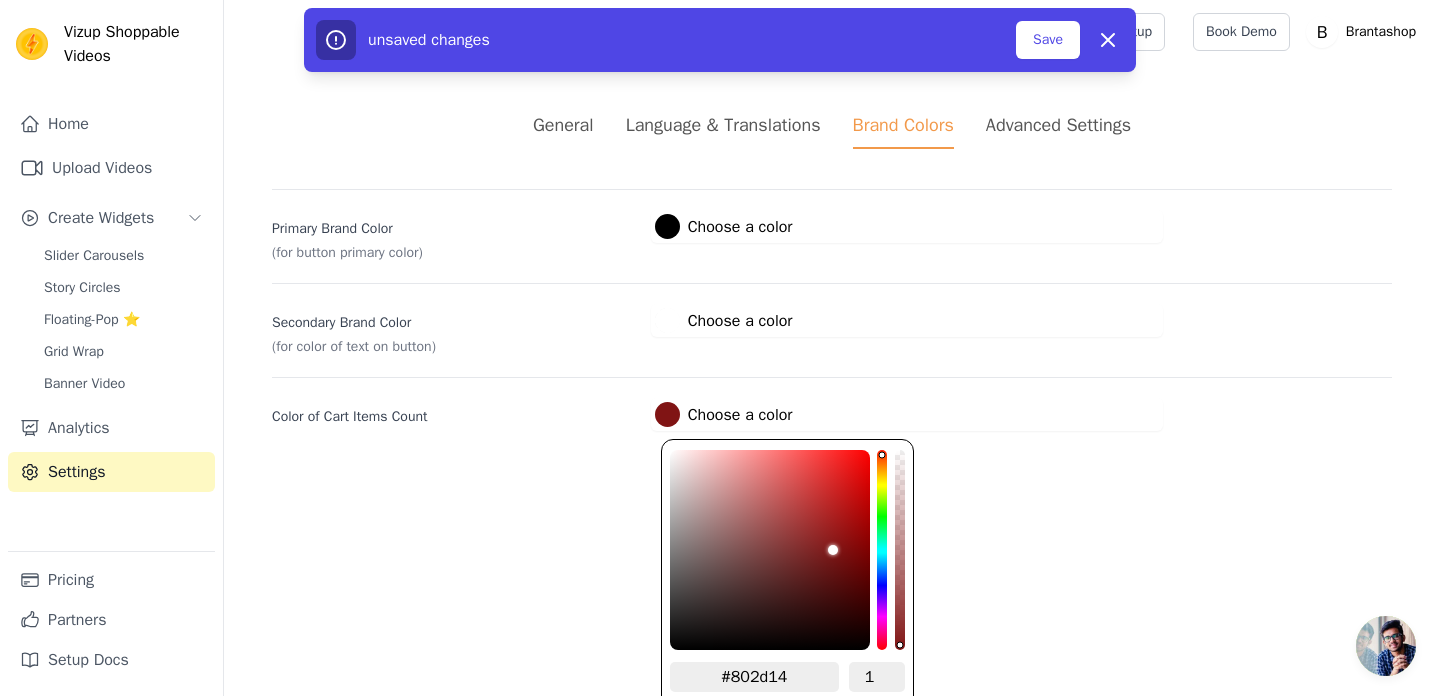 type on "#803514" 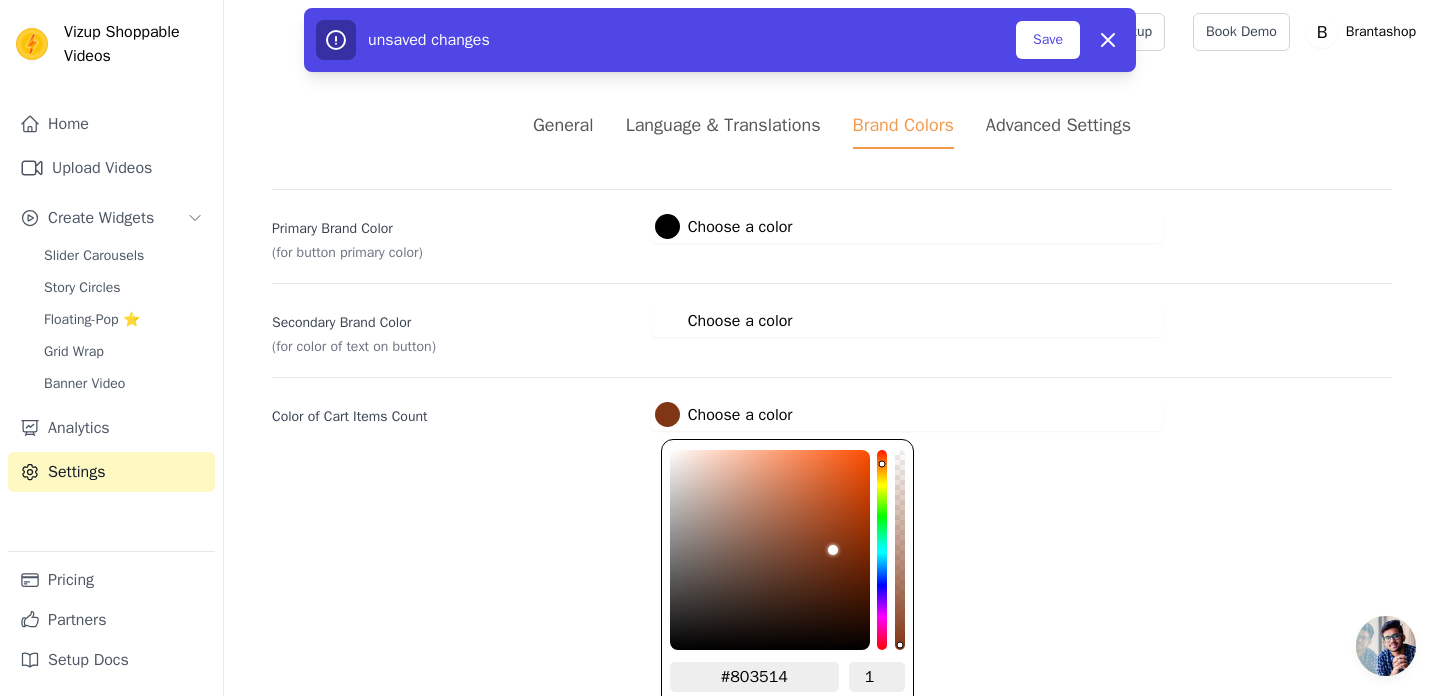 drag, startPoint x: 885, startPoint y: 497, endPoint x: 882, endPoint y: 459, distance: 38.118237 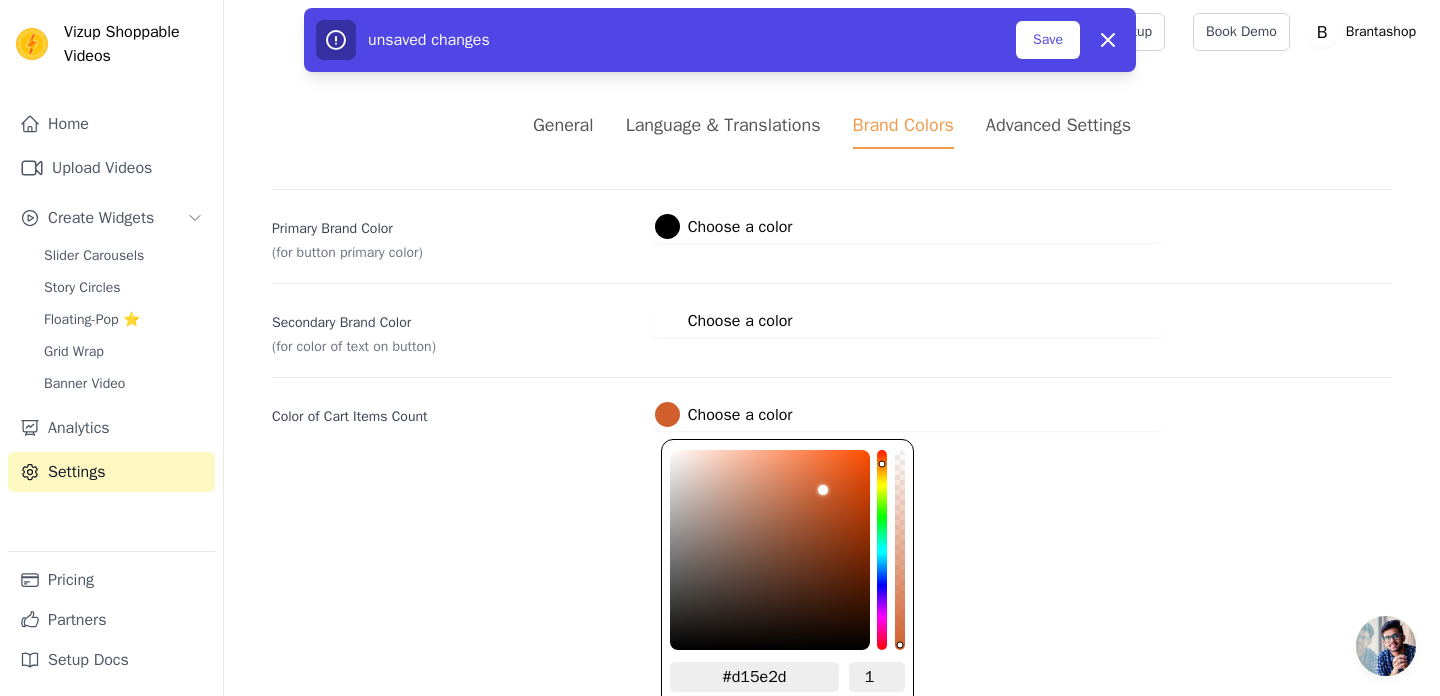 type on "#d5602d" 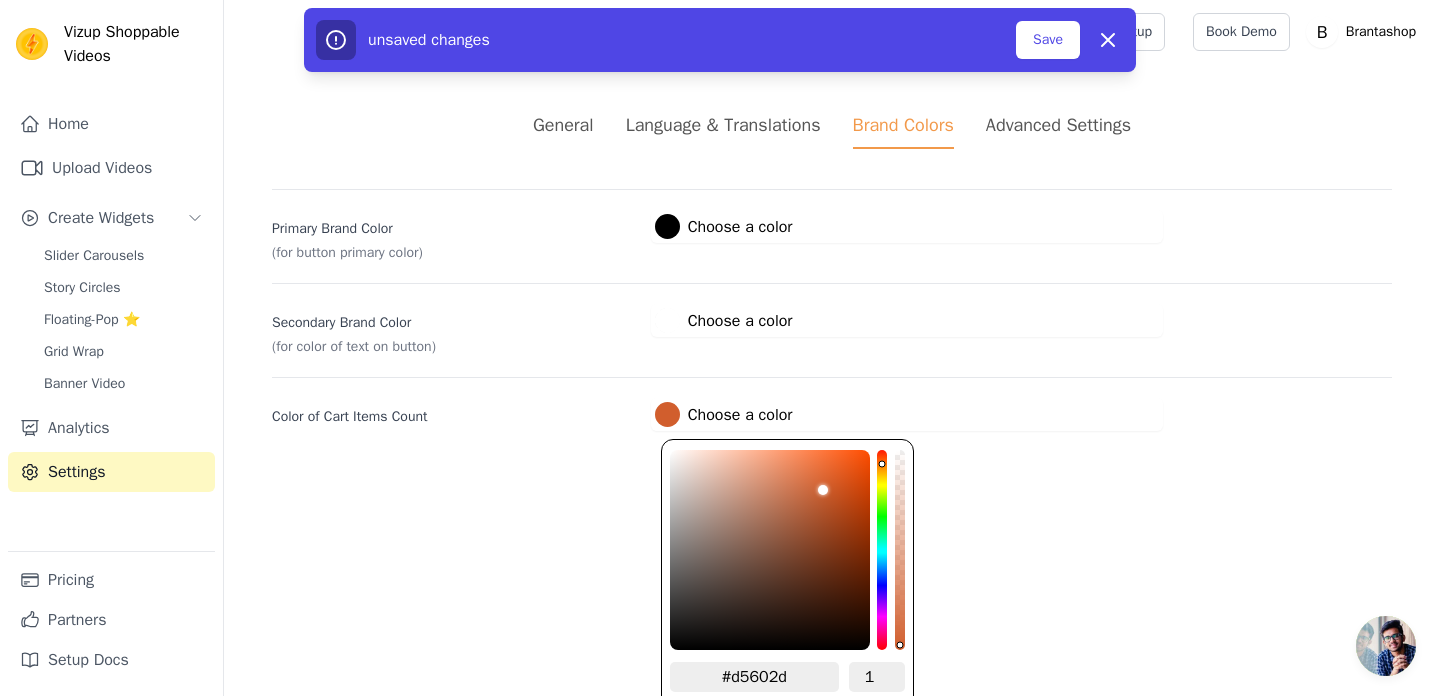 type on "#d9612e" 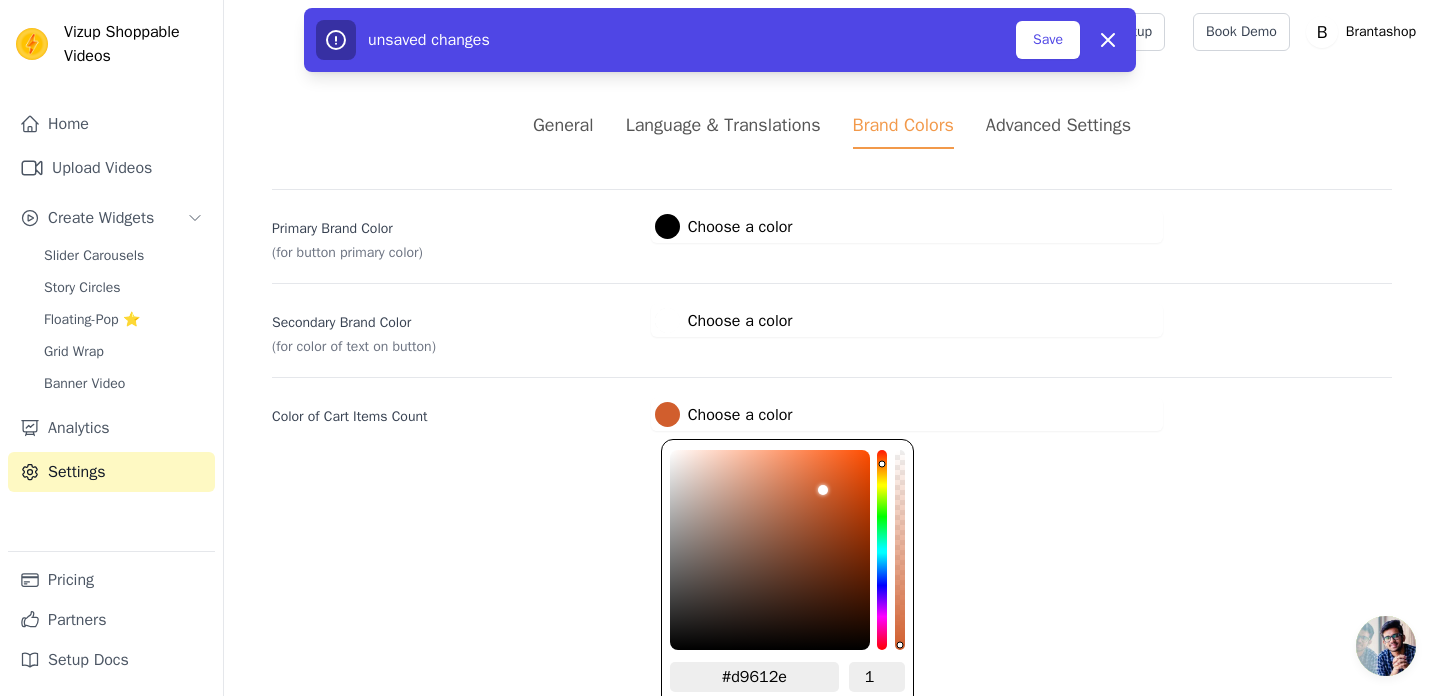 type on "#db632f" 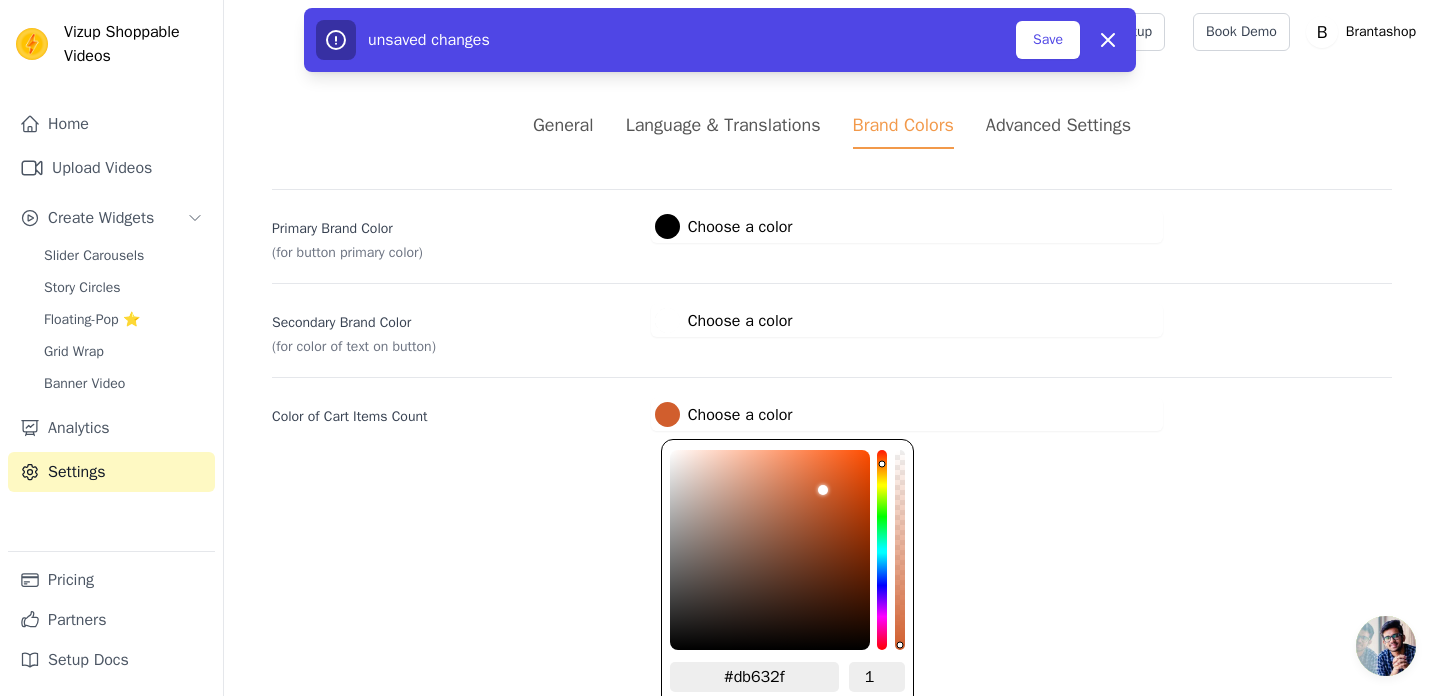 type on "#e0642f" 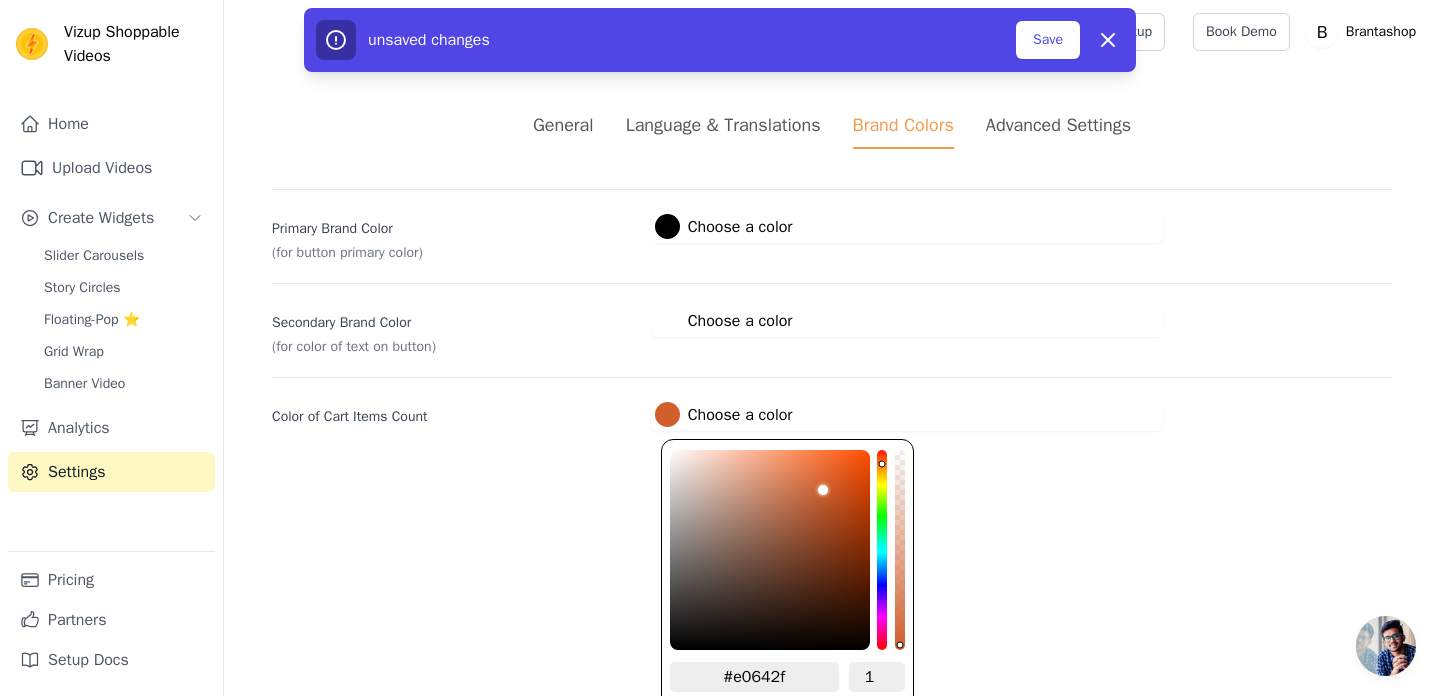 type on "#e2652f" 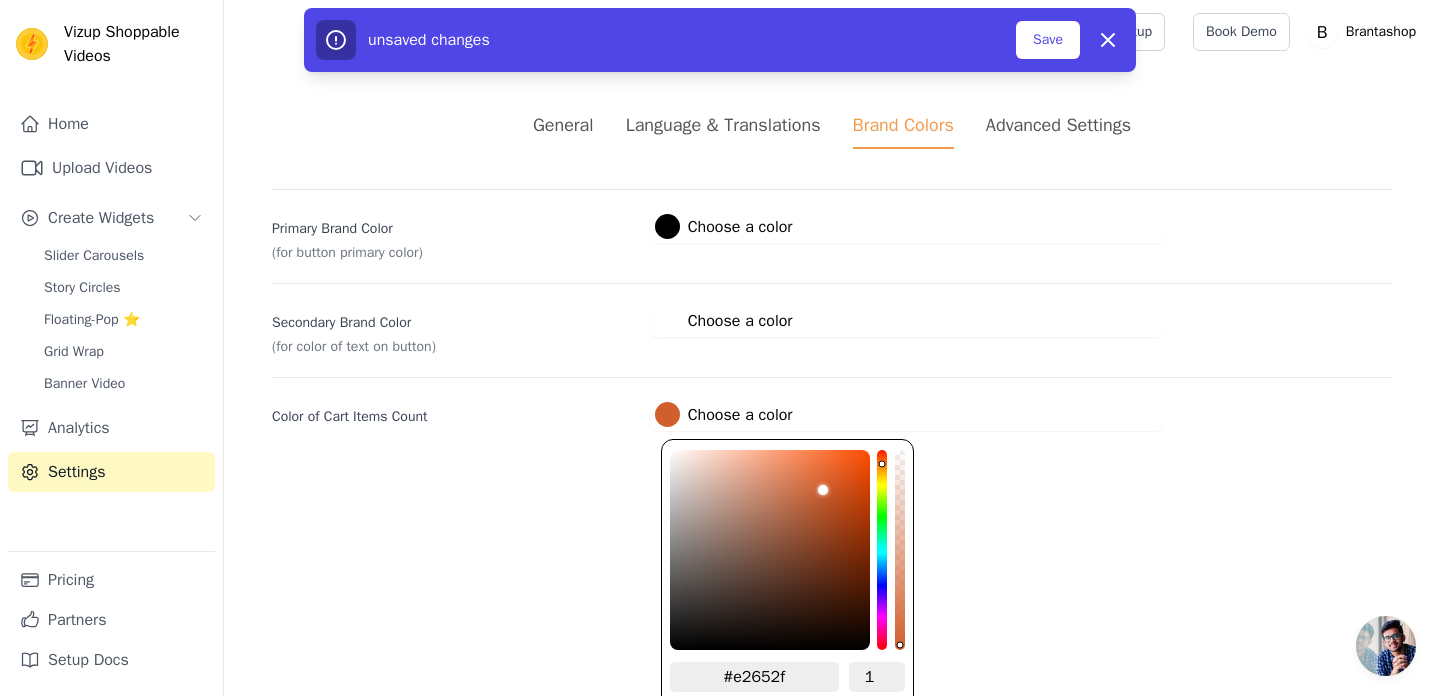type on "#e3642e" 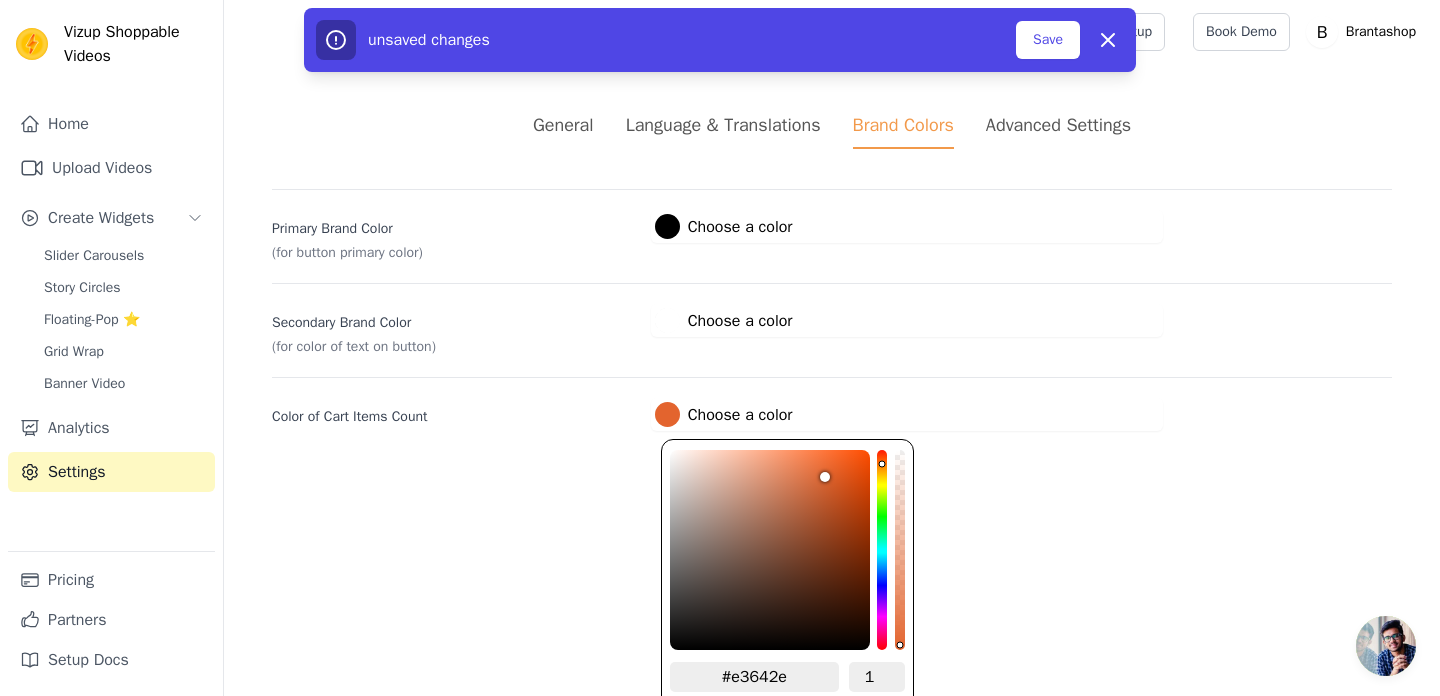 type on "#e4642d" 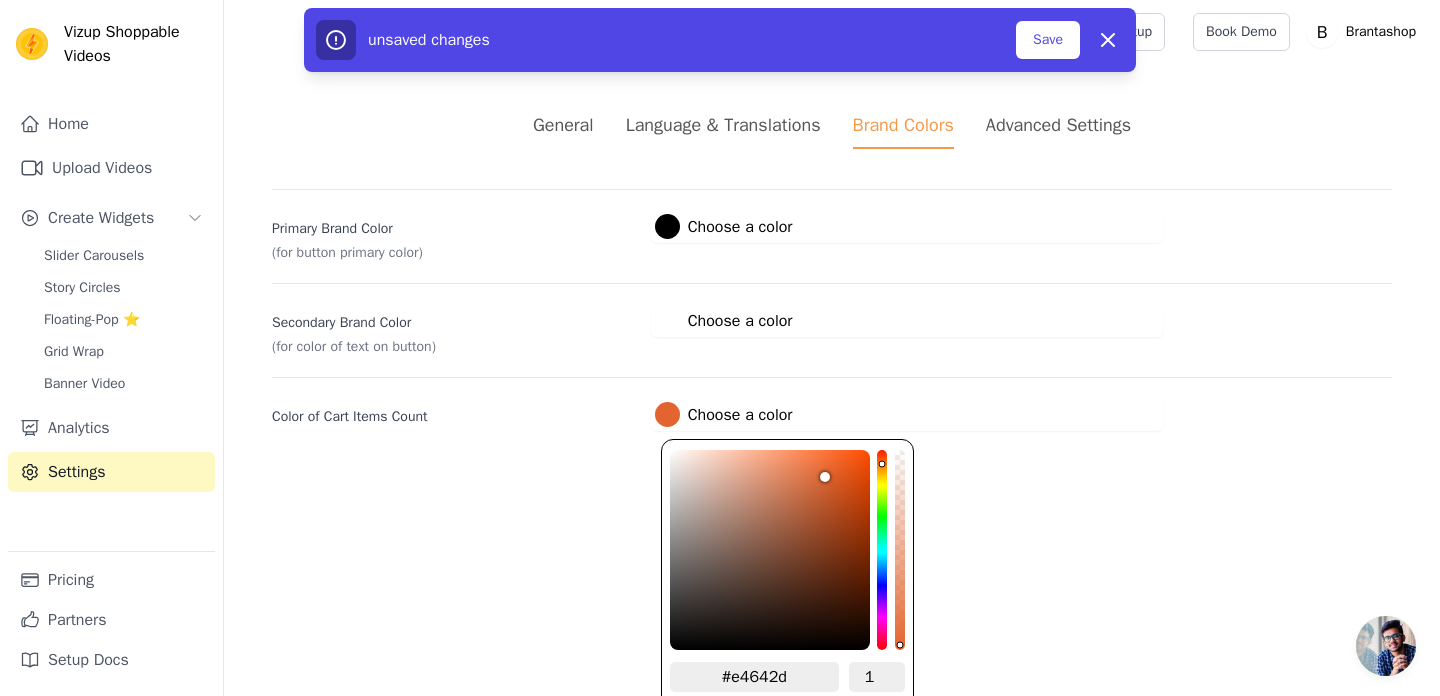 type on "#e4632c" 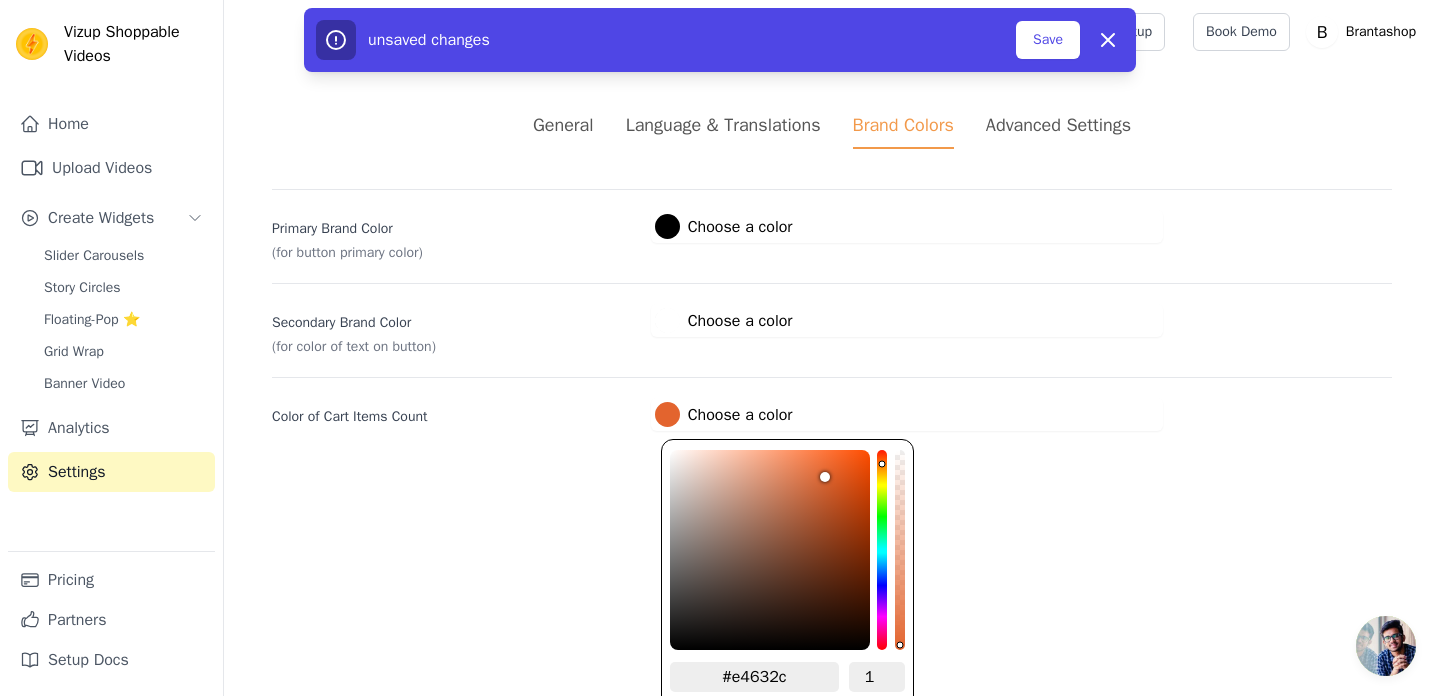 type on "#e7642b" 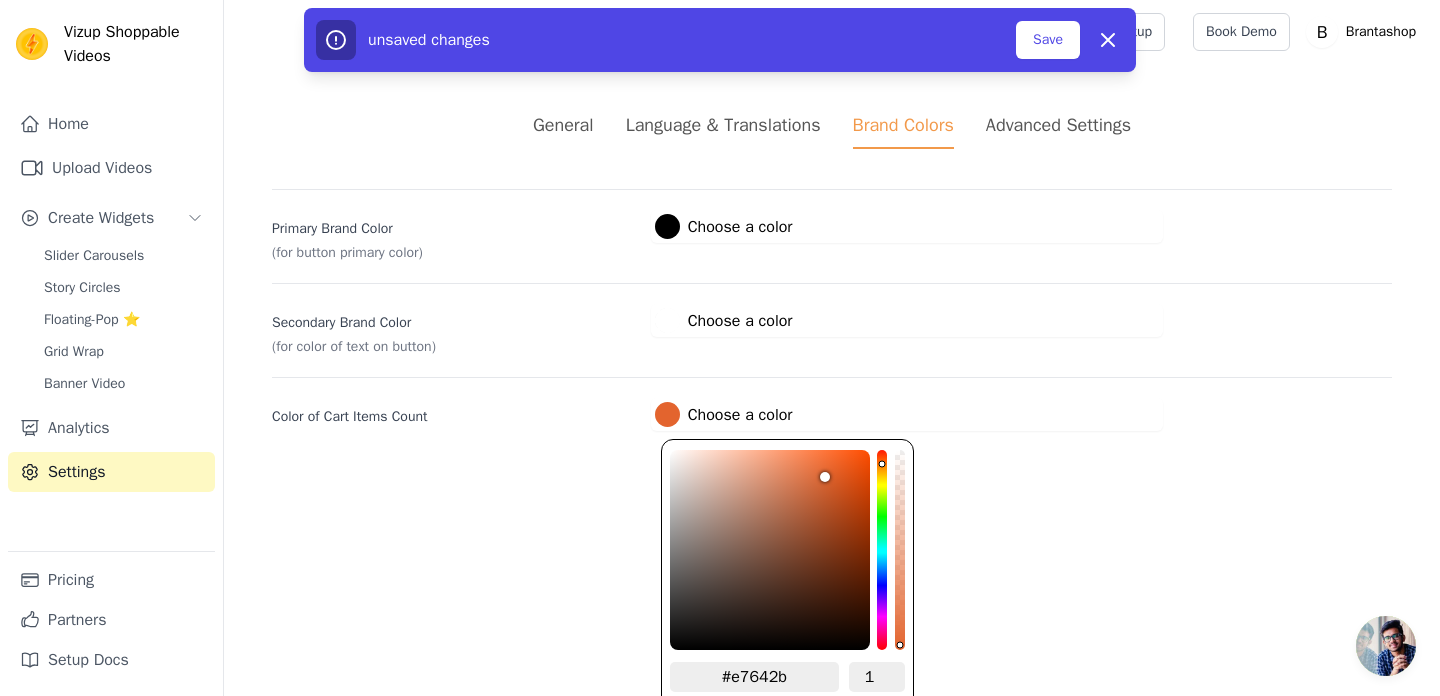 type on "#e9632a" 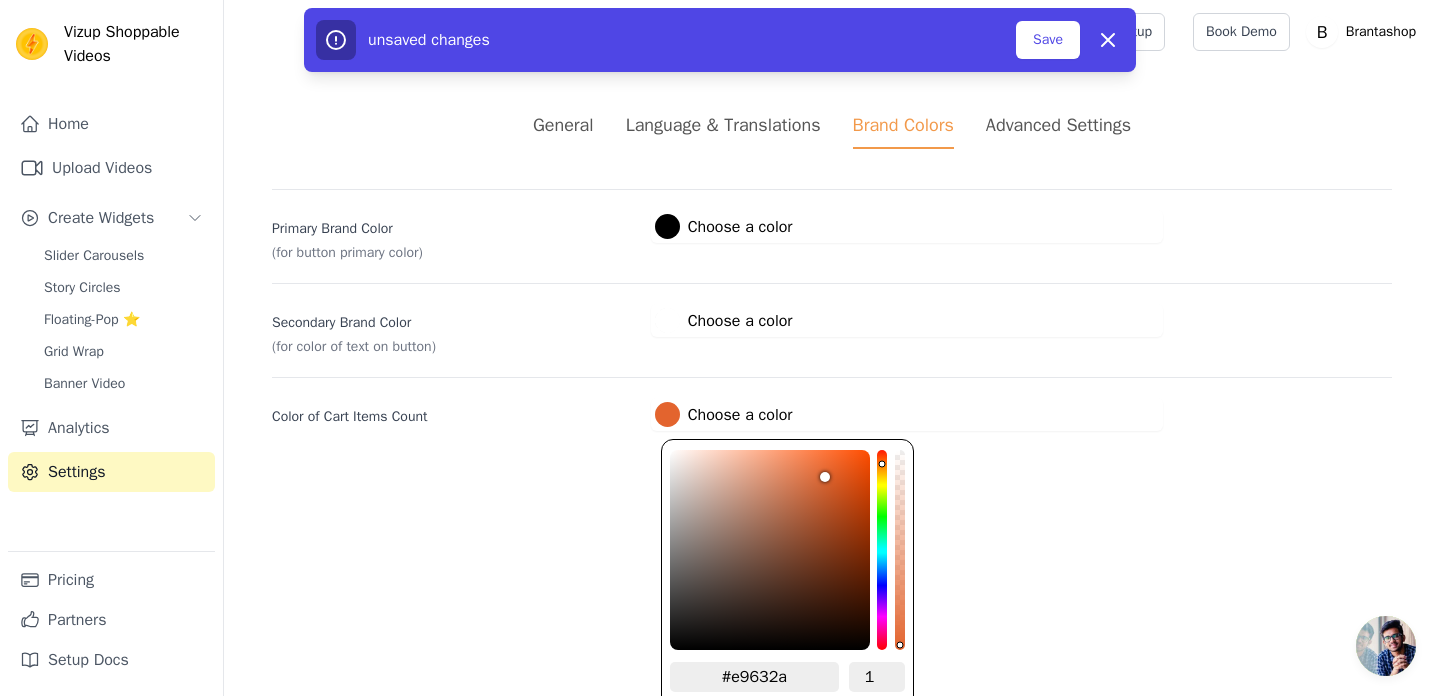 type on "#ec6328" 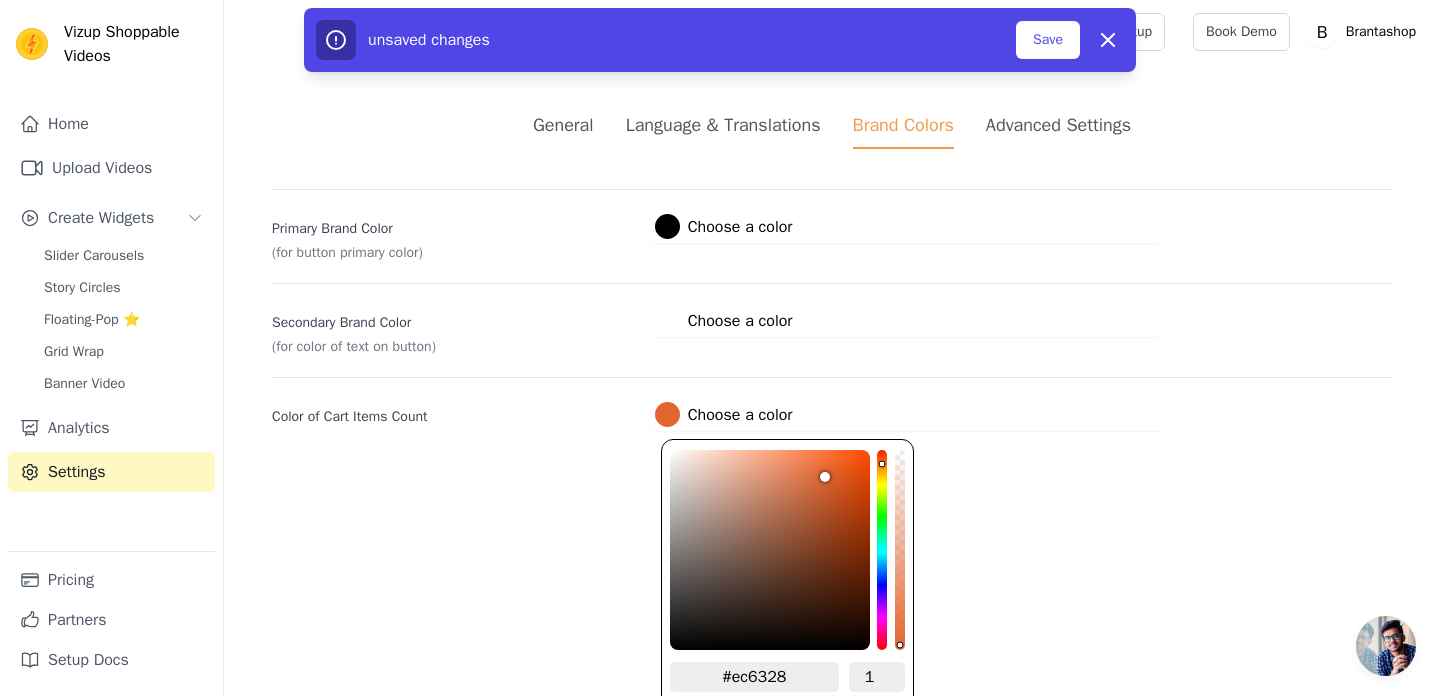 type on "#f06226" 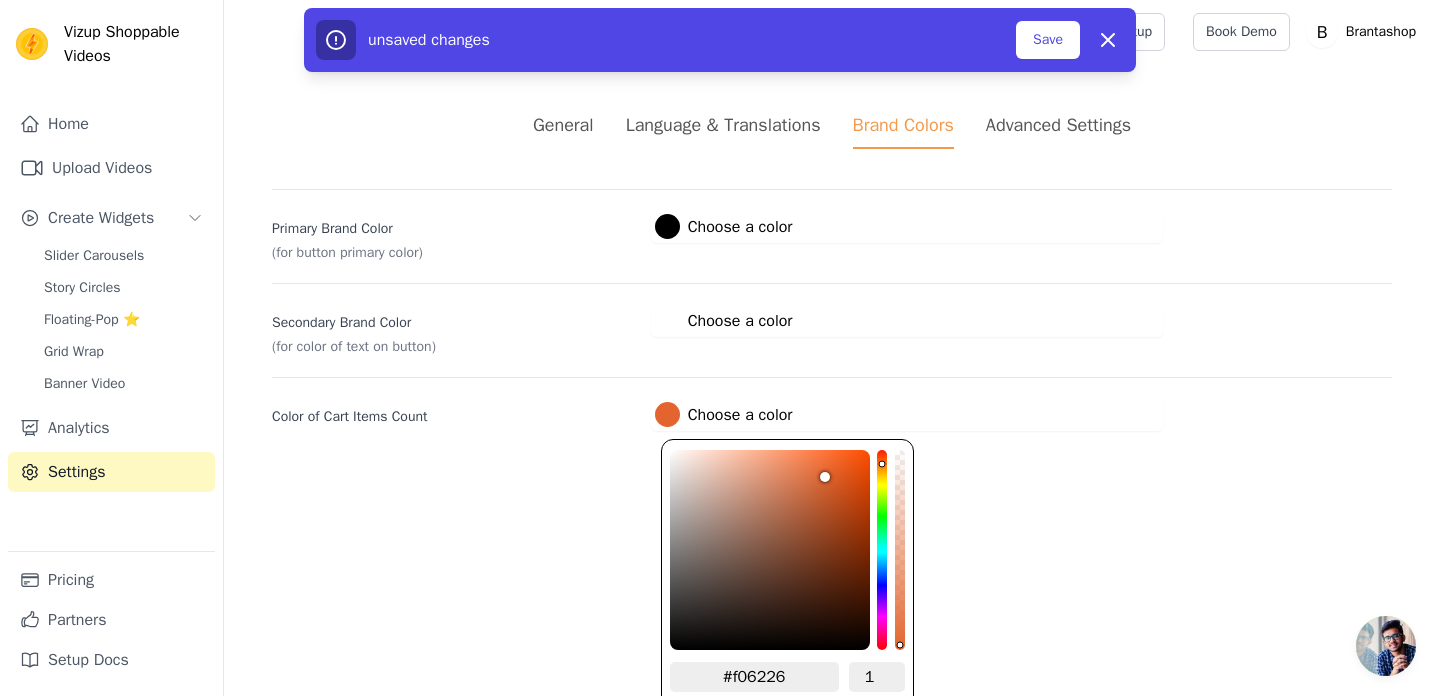 type on "#f16225" 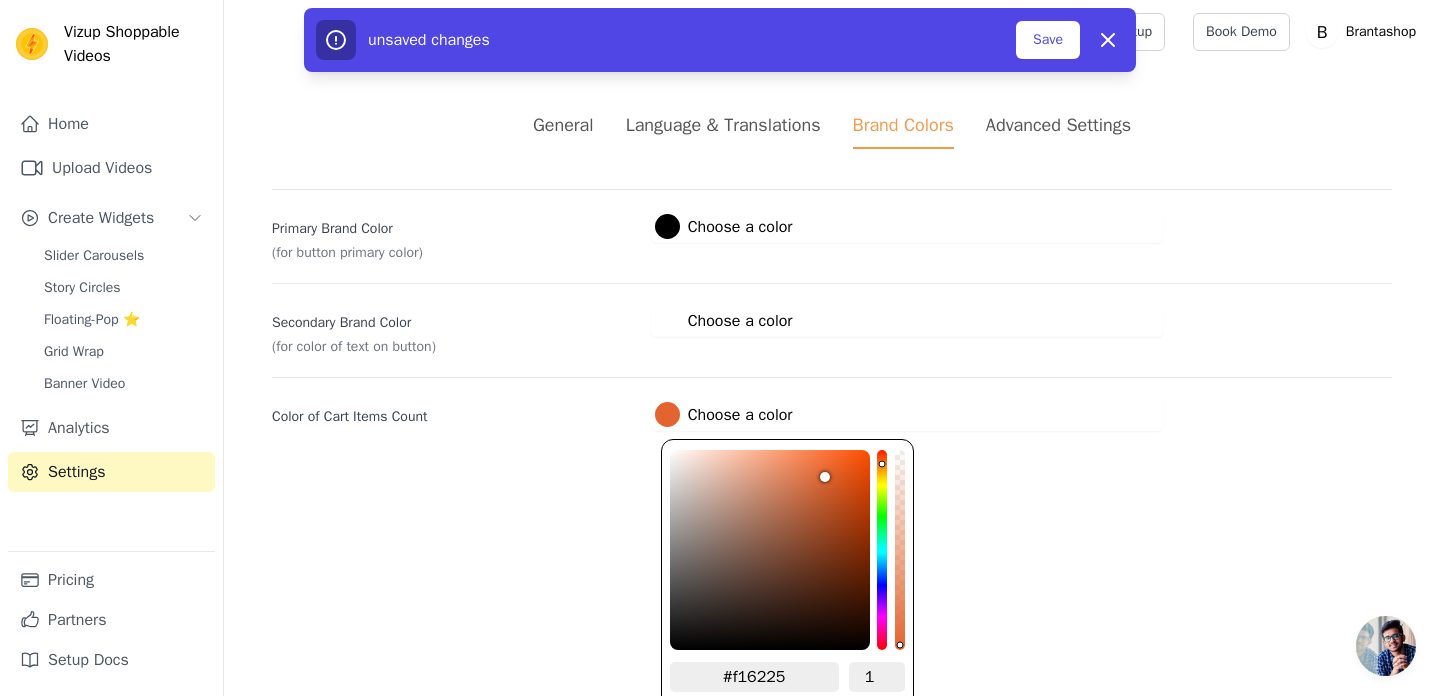 type on "#f46224" 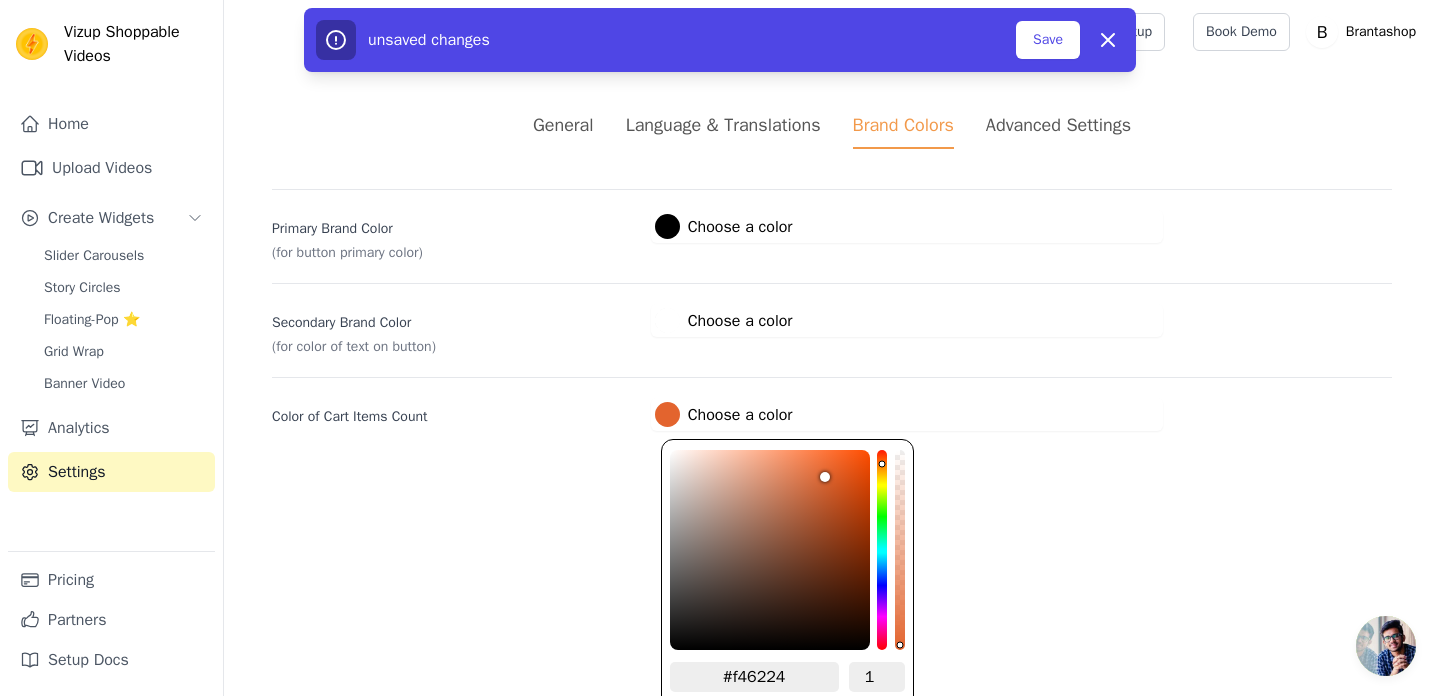 type on "#f56122" 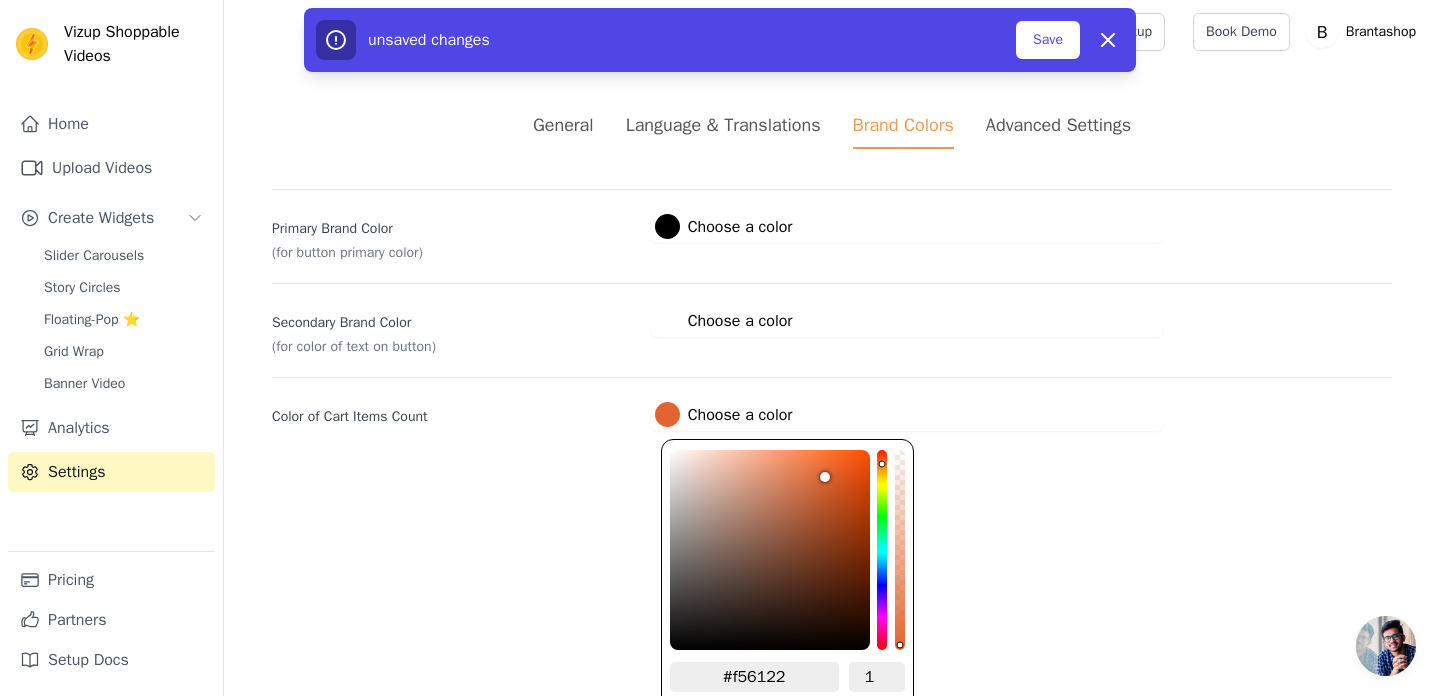 type on "#f66121" 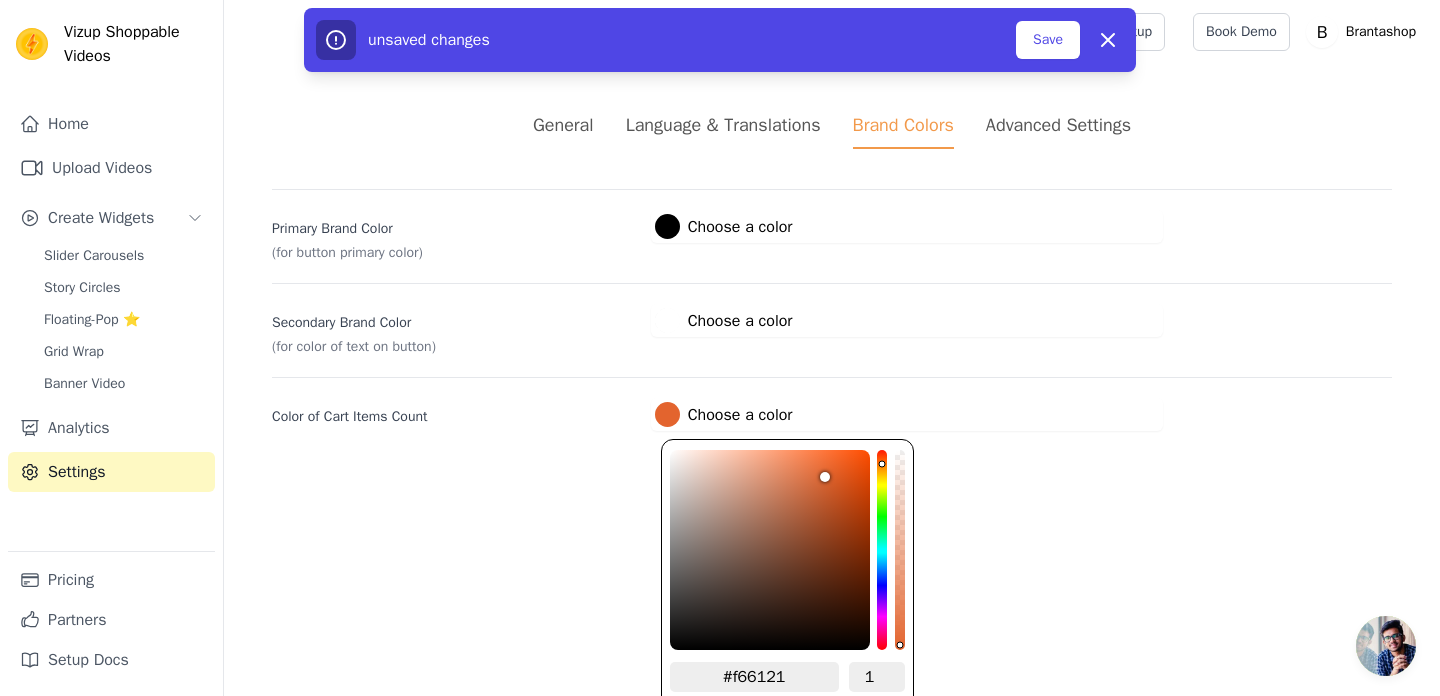 type on "#f9601f" 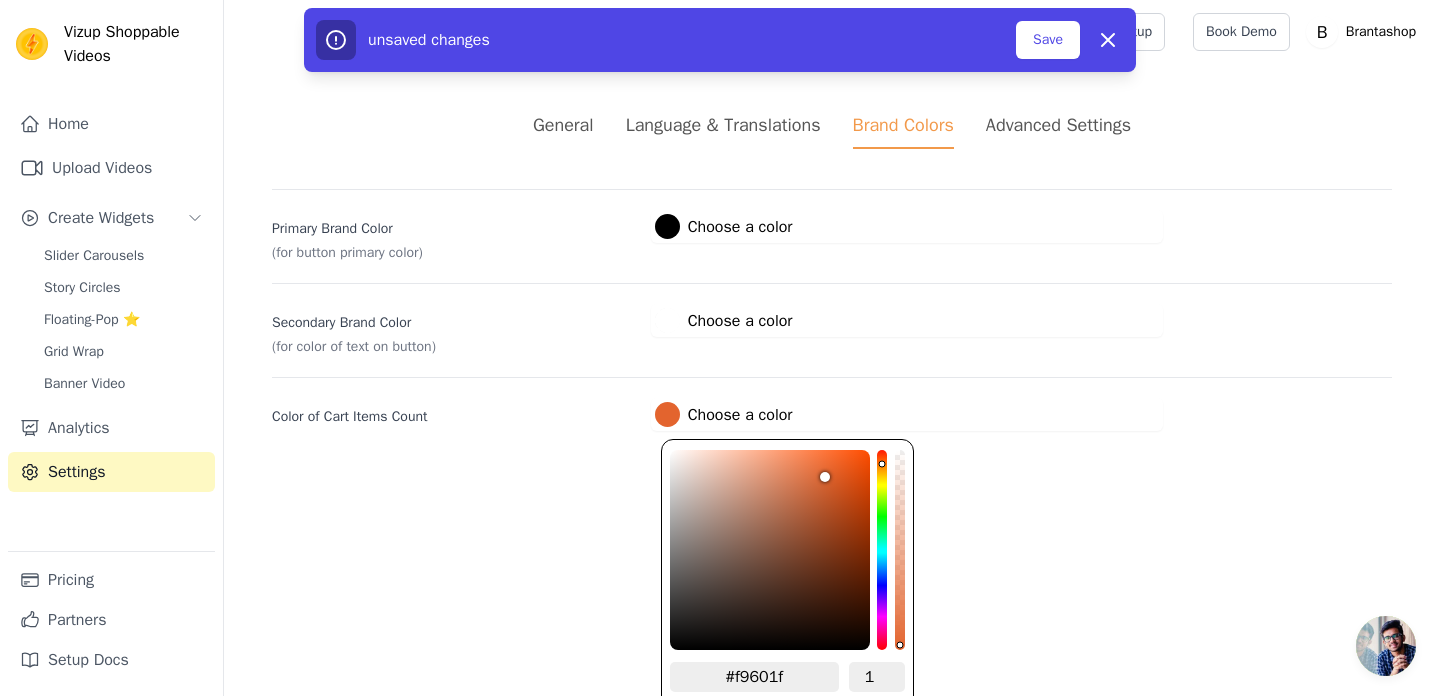 type on "#fb5e1b" 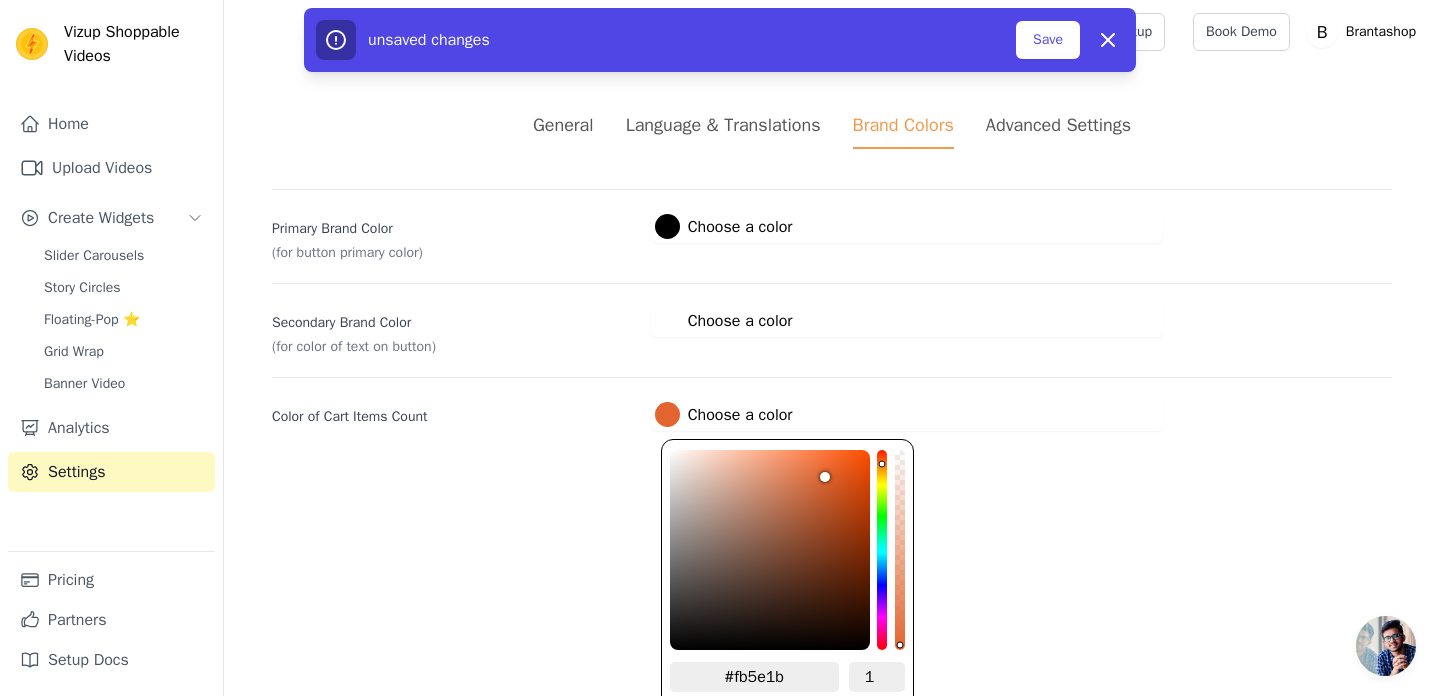 type on "#fc5d19" 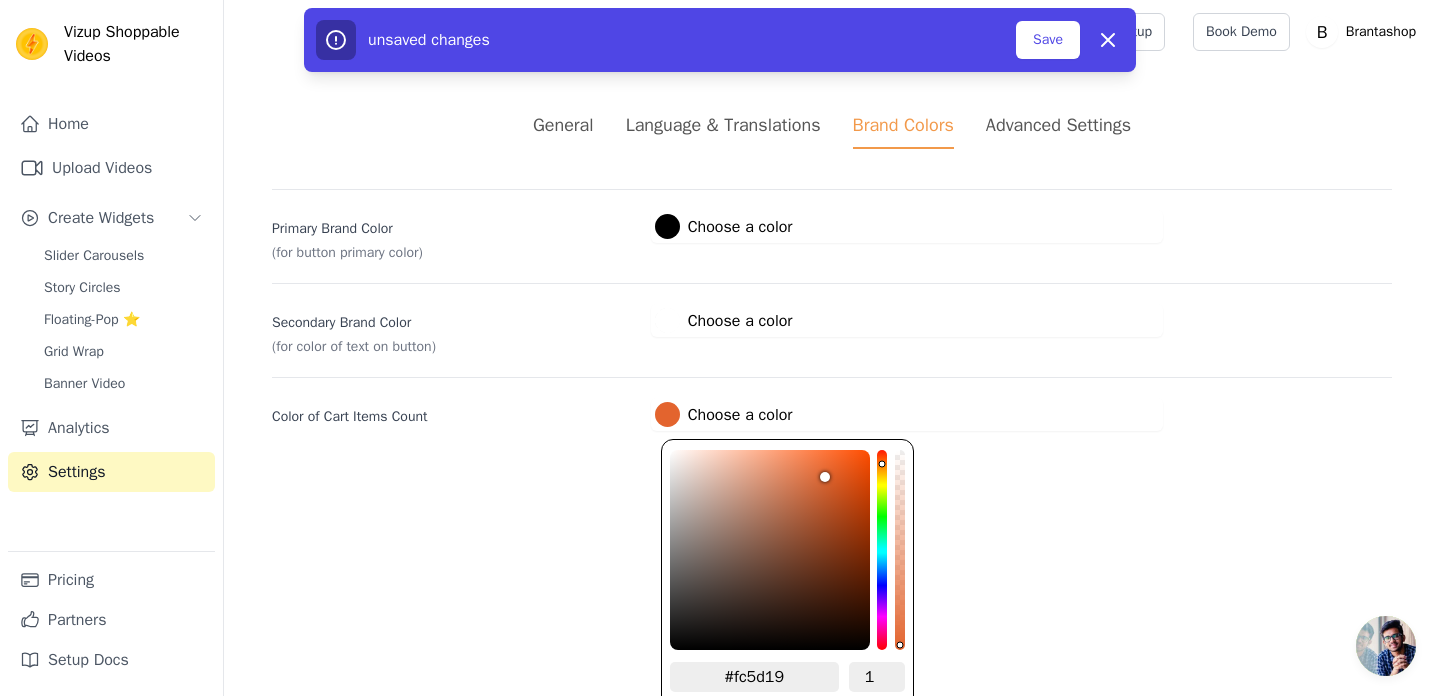 type on "#ff5c17" 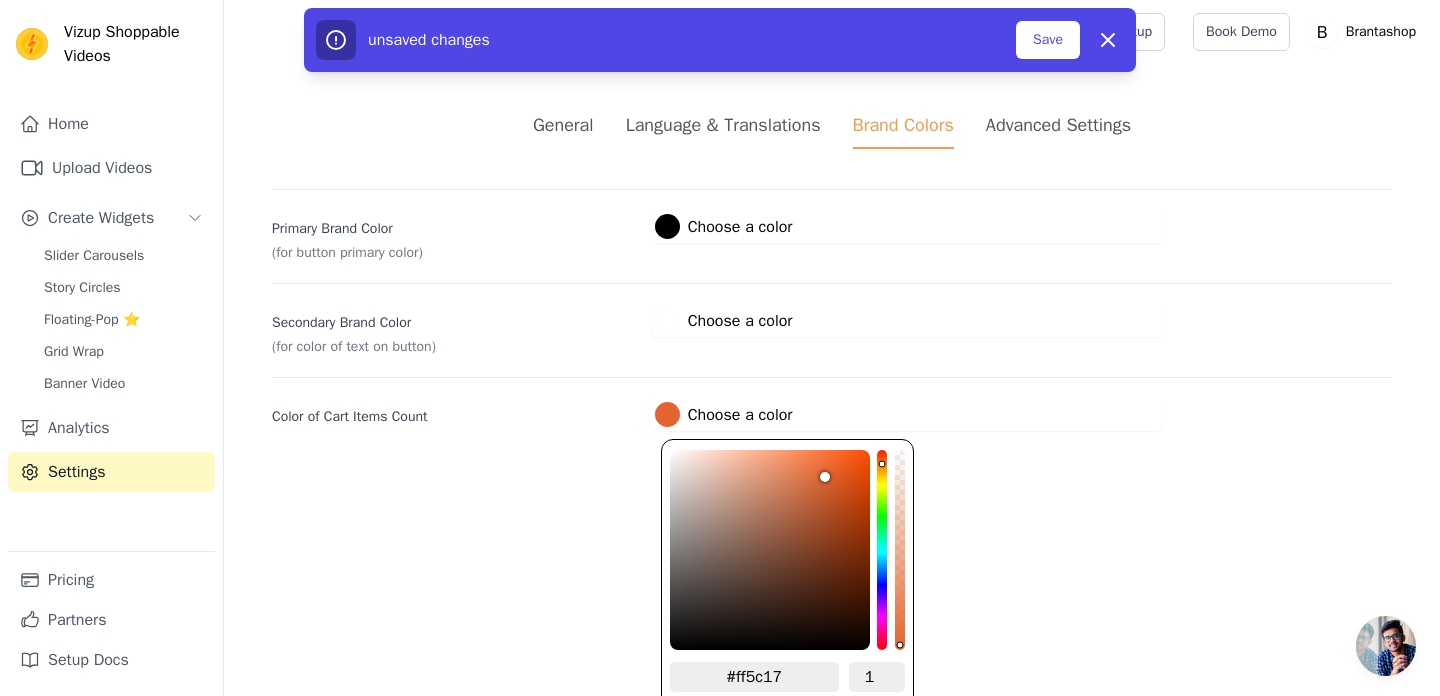 type on "#ff5b15" 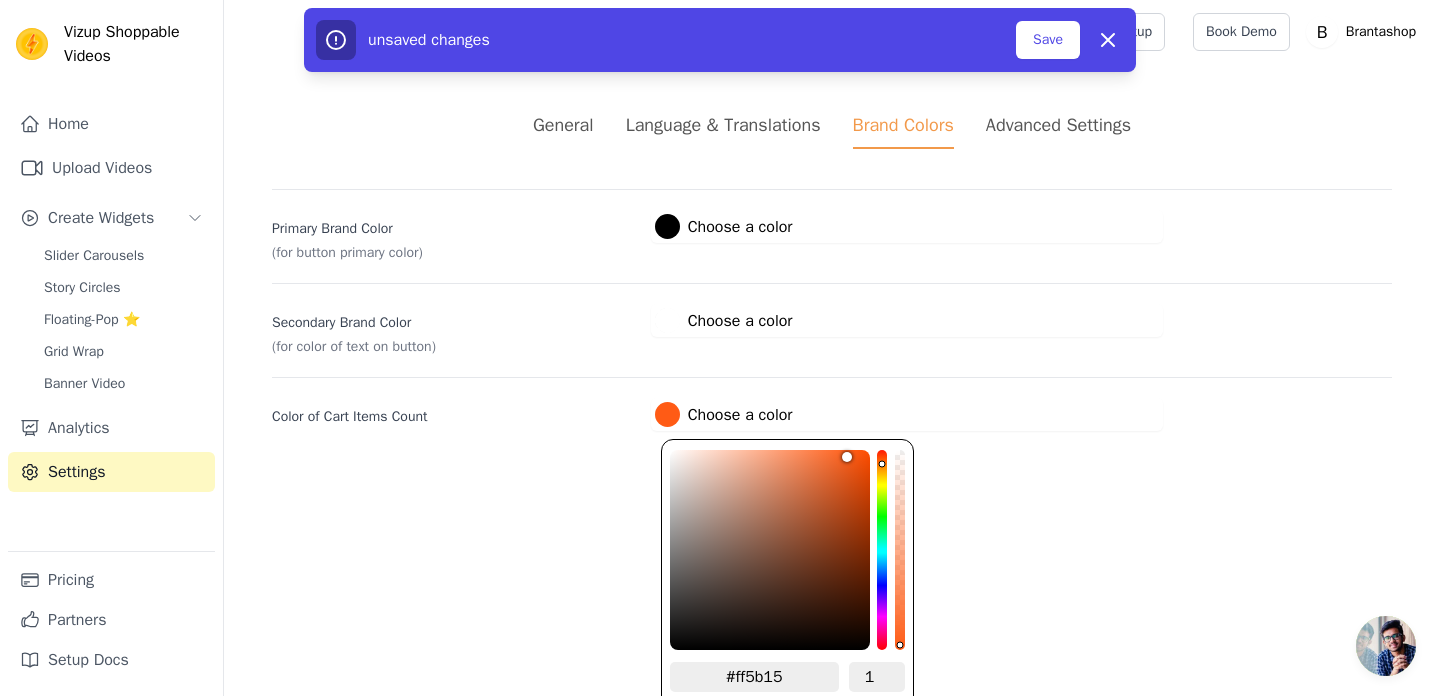 type on "#ff5a14" 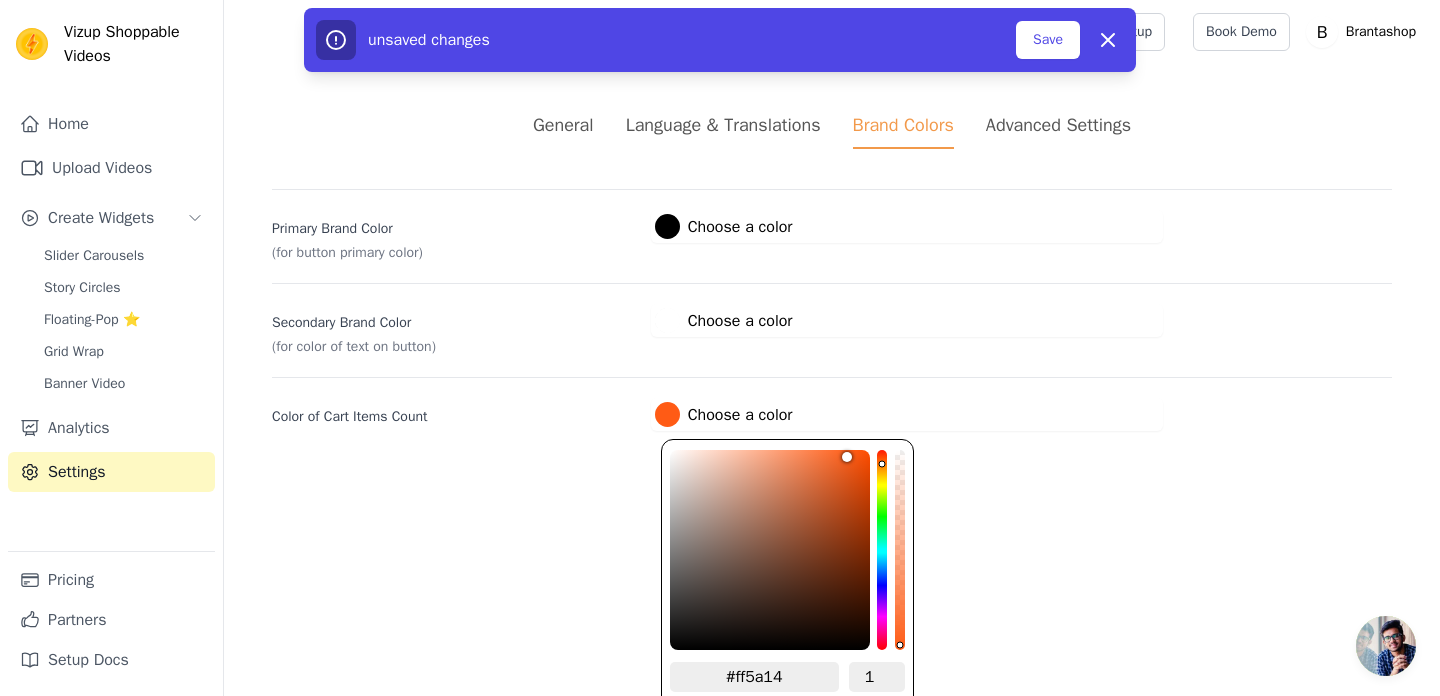 type on "#ff5a13" 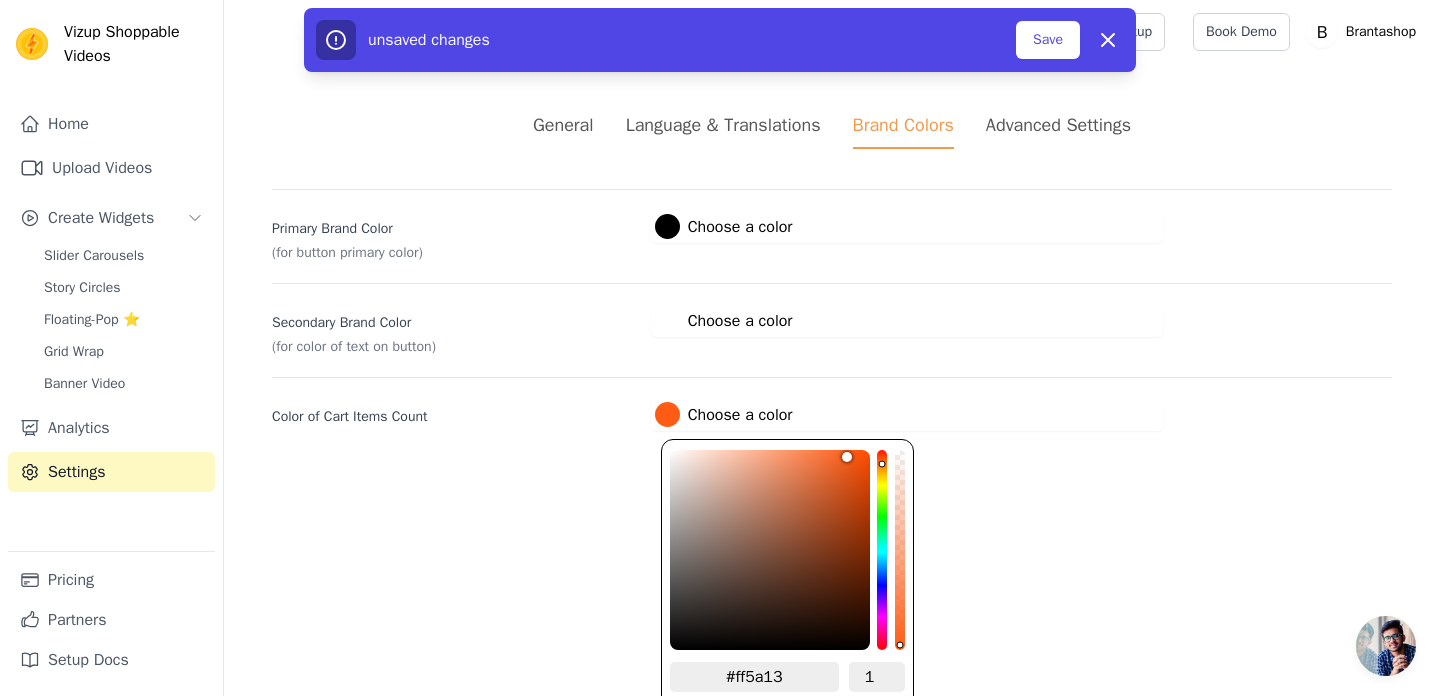 type on "#ff5911" 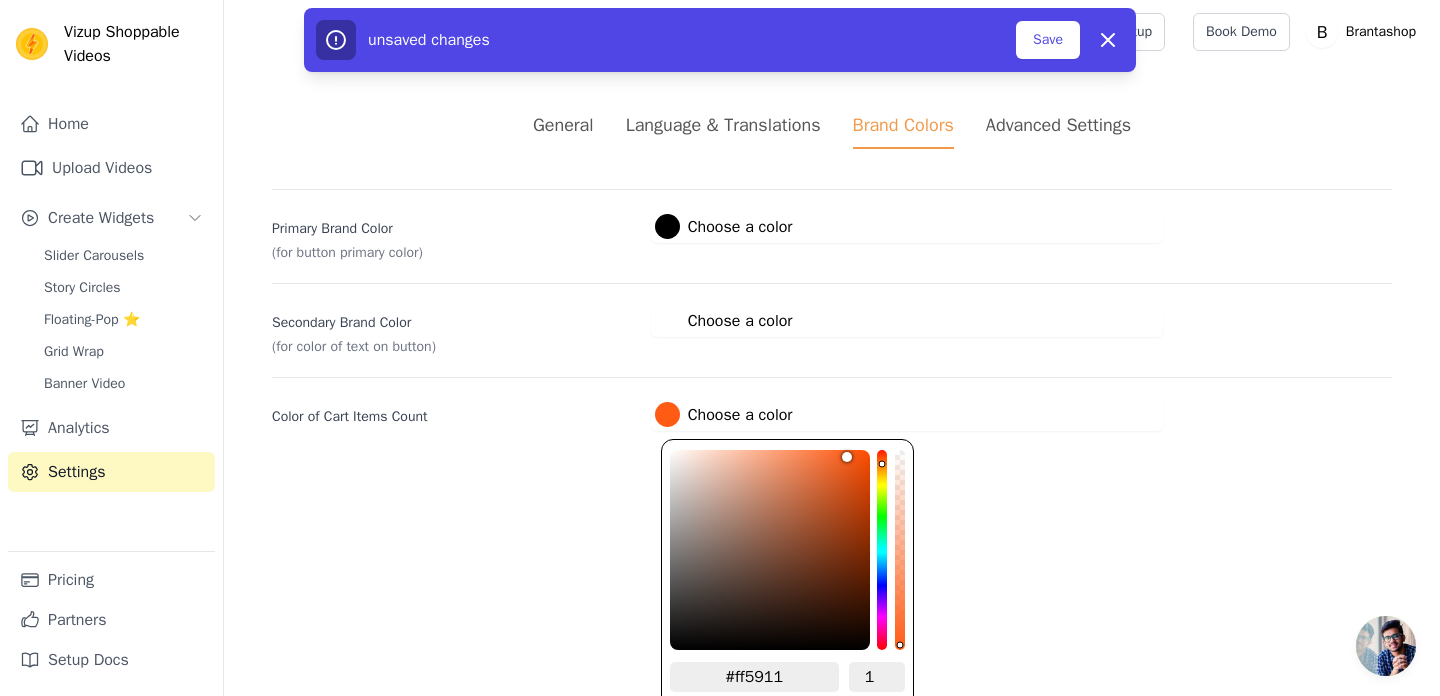 type on "#ff5810" 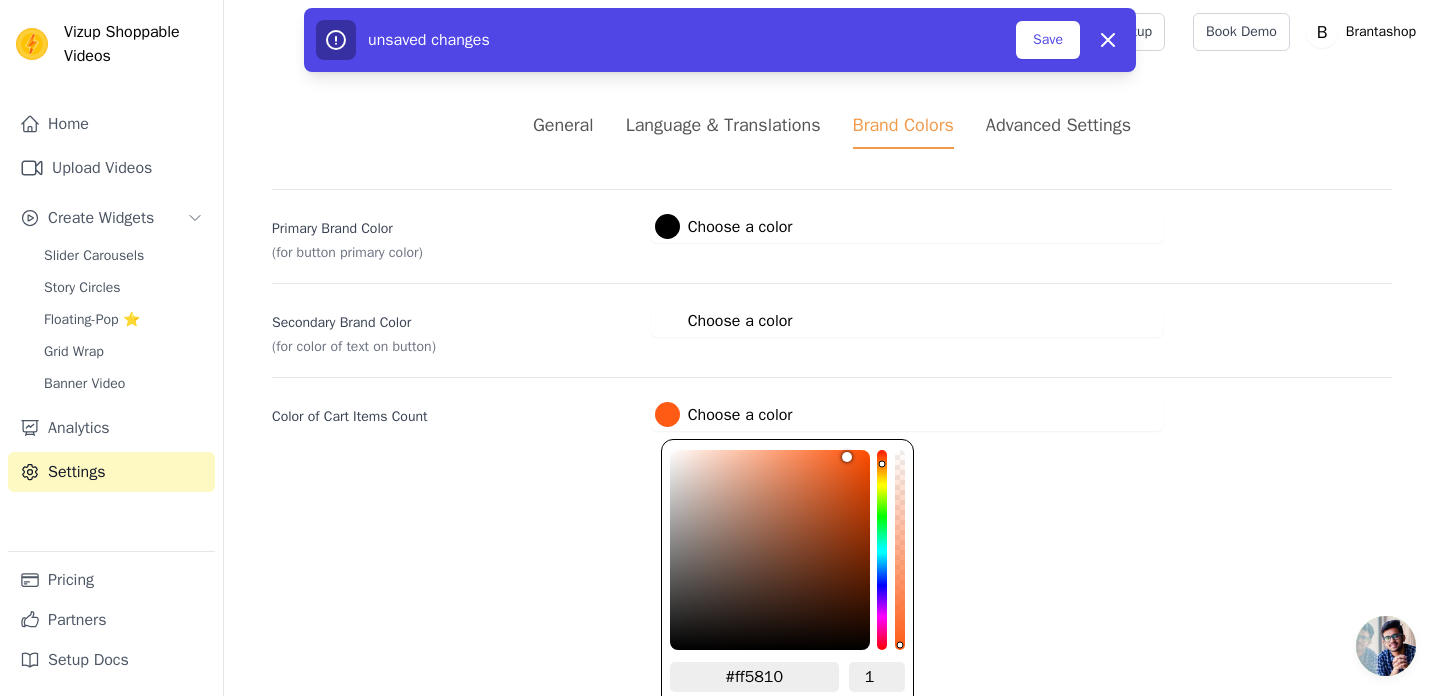 type on "#ff570f" 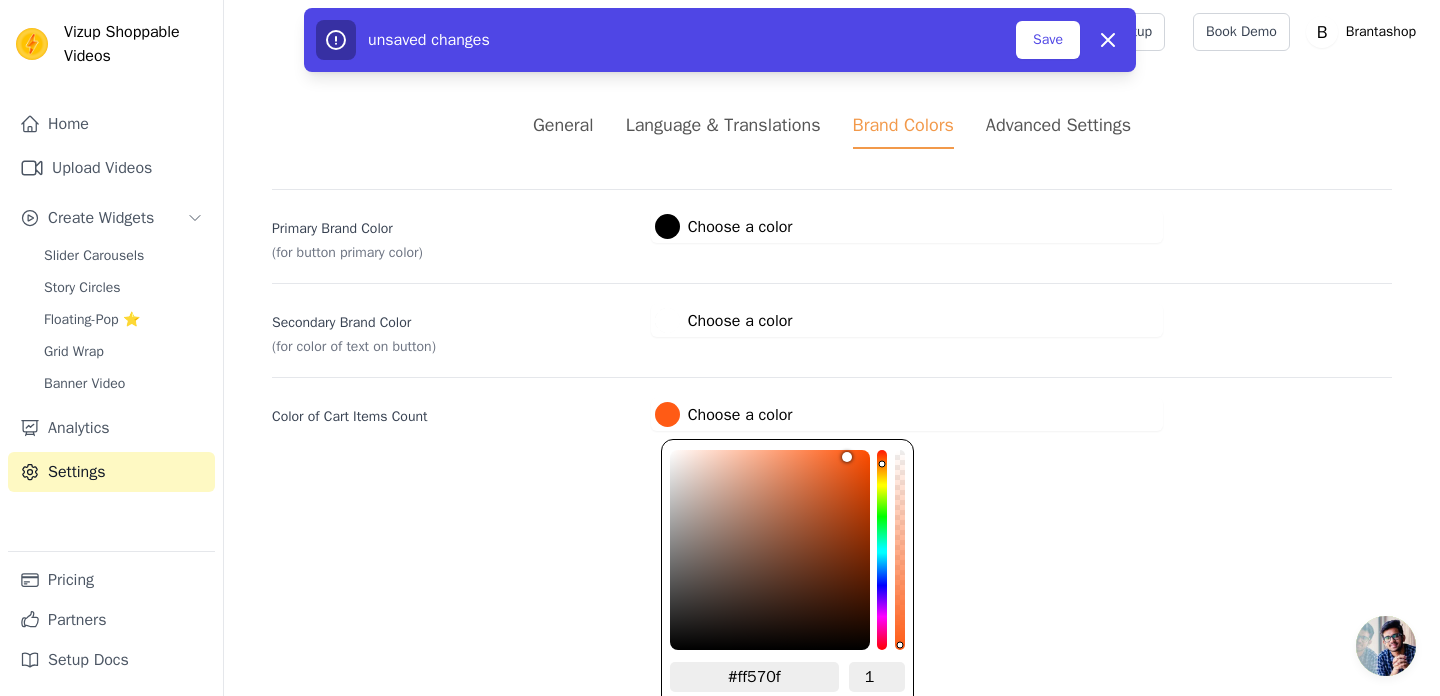 type on "#ff550c" 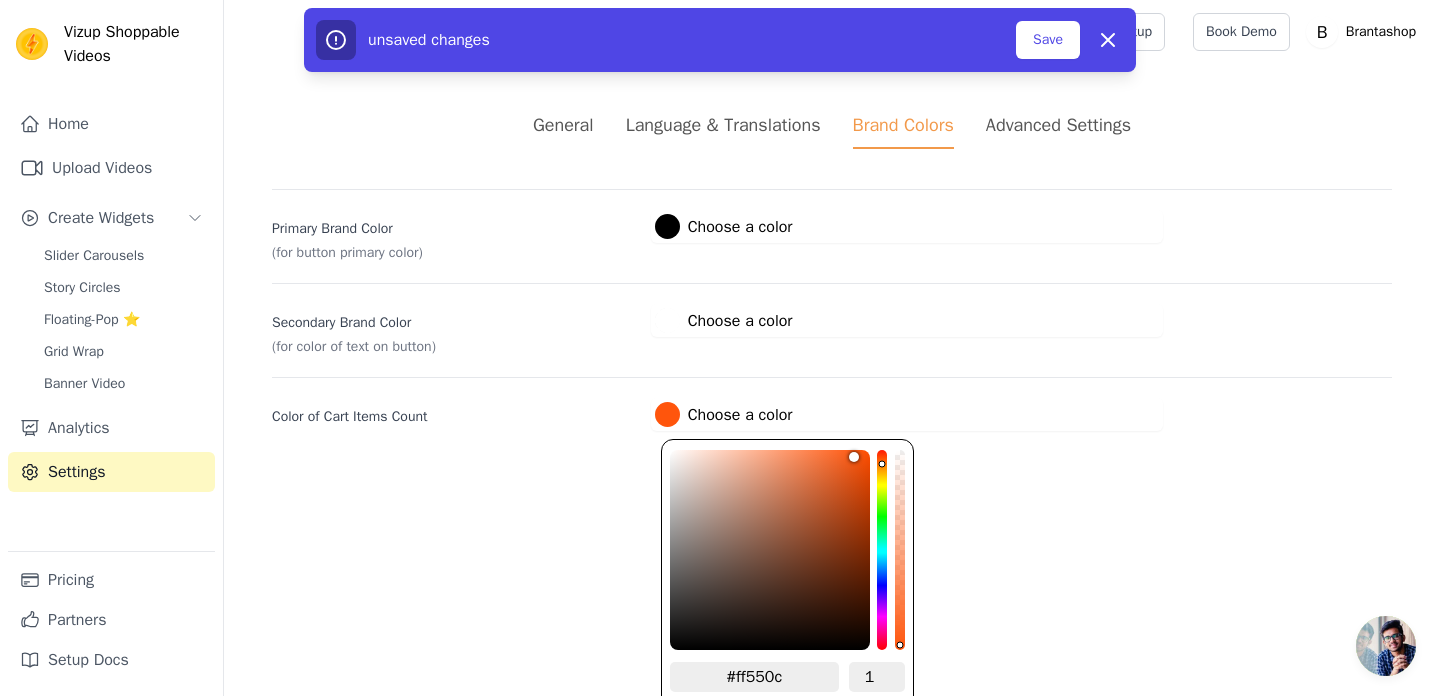 type on "#ff540b" 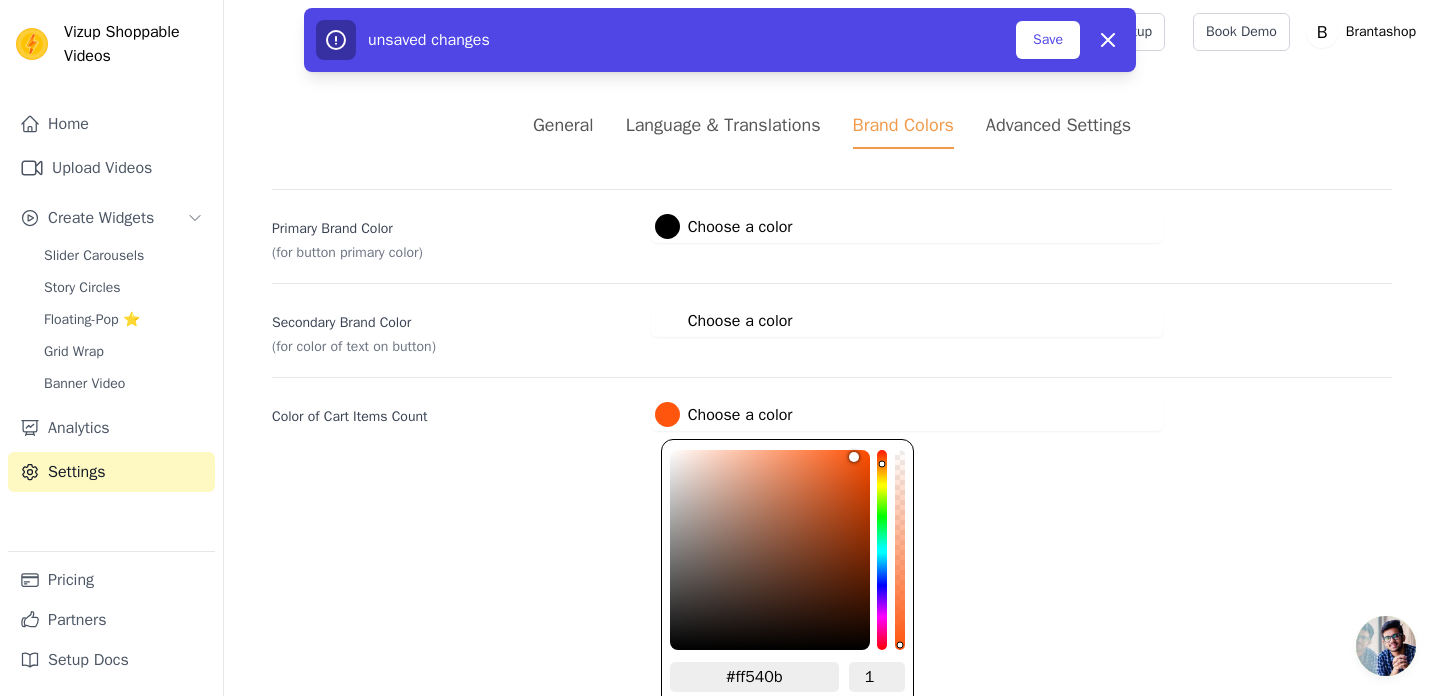 type on "#ff530a" 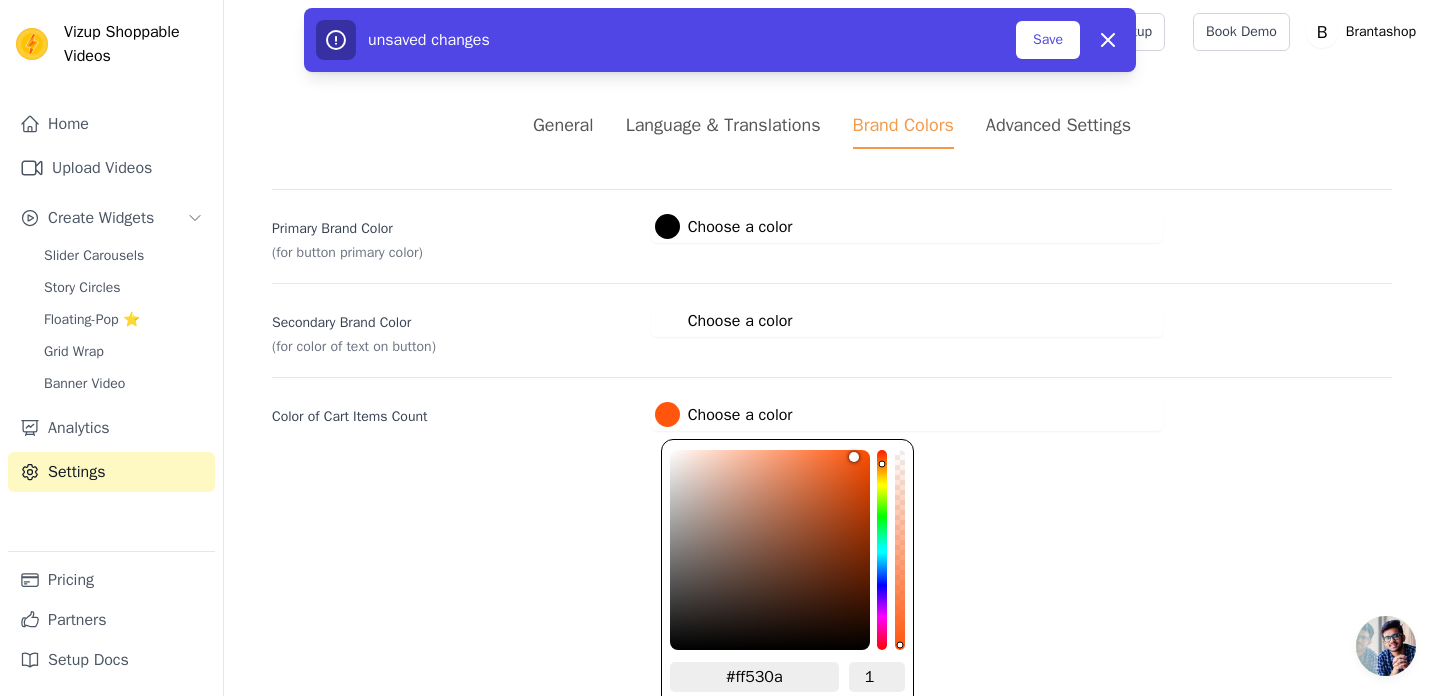 type on "#ff5207" 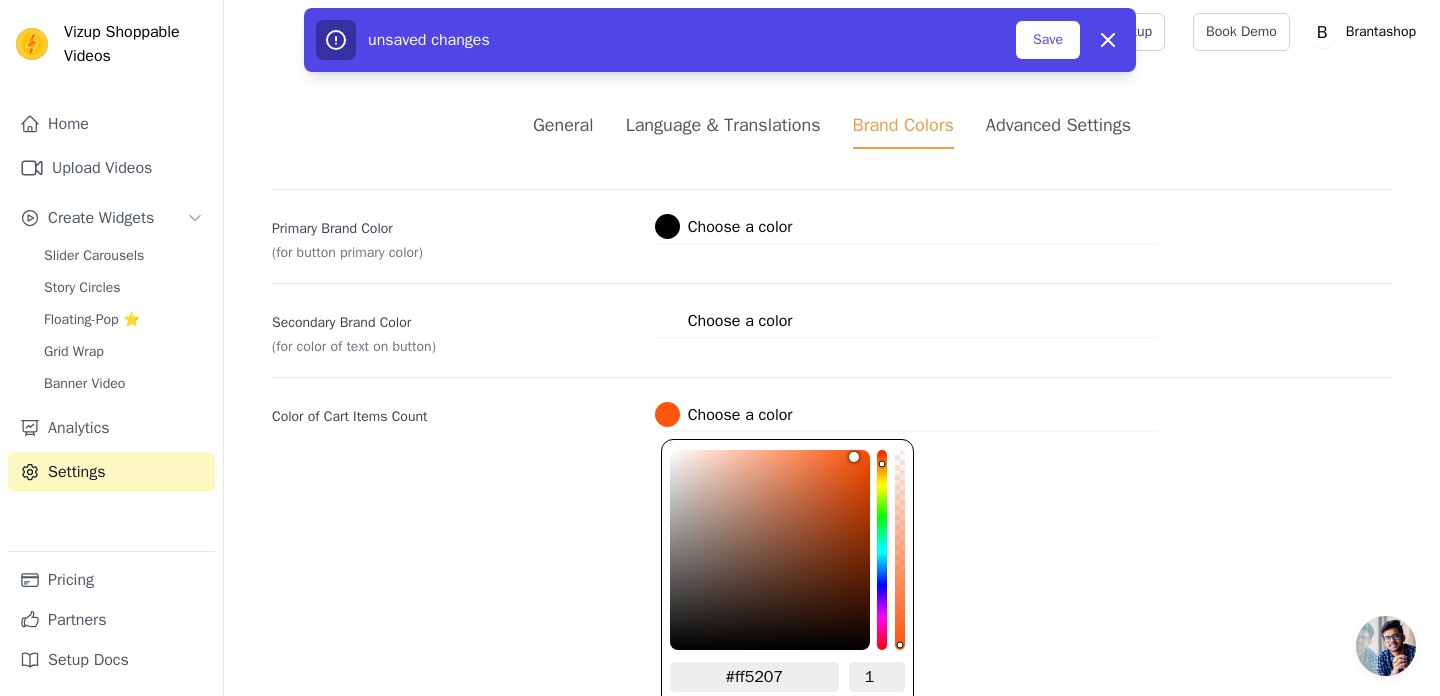 type on "#ff5005" 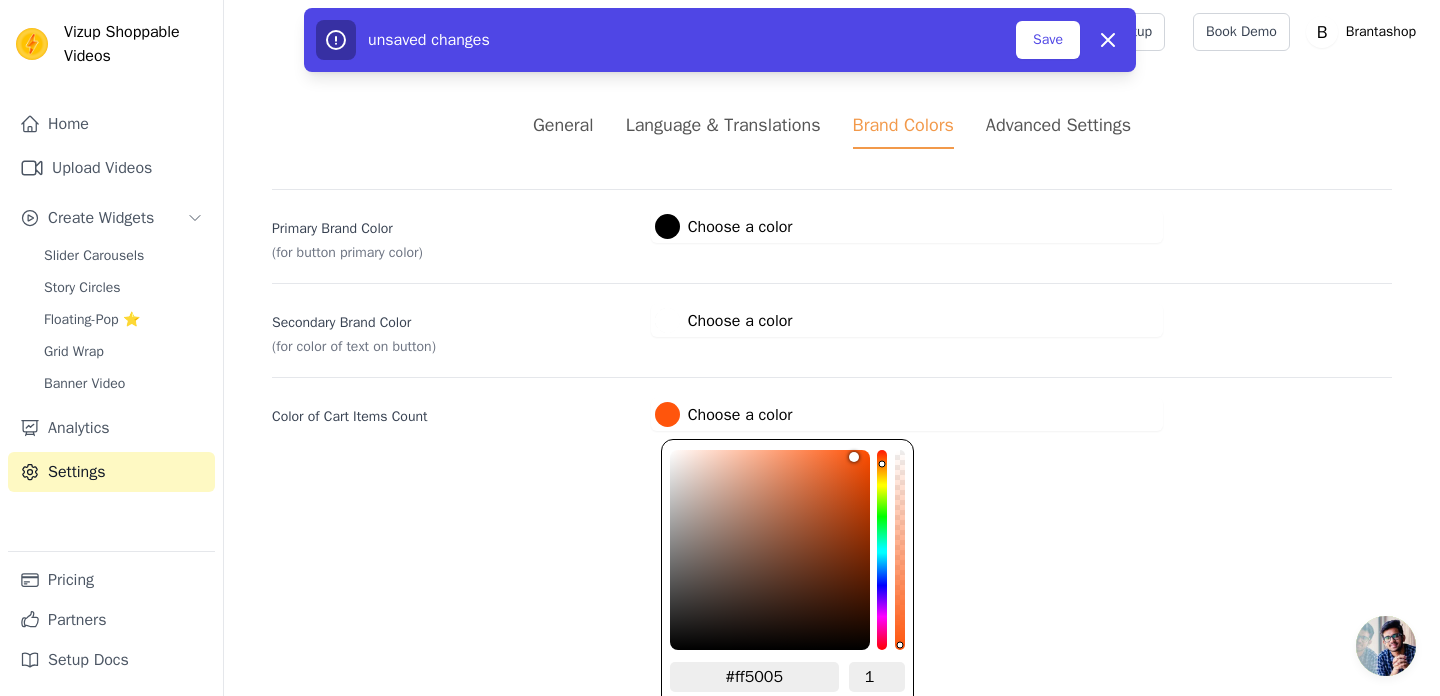 type on "#ff4f03" 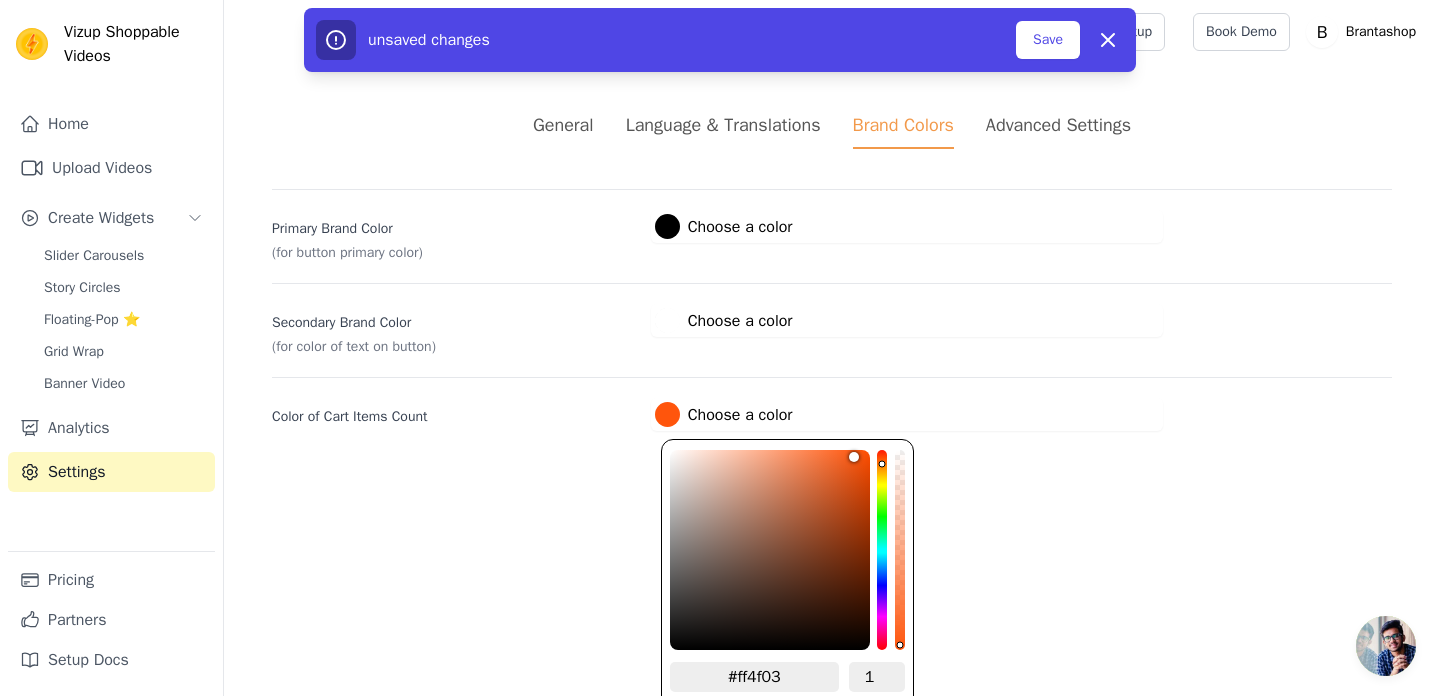type on "#ff4e02" 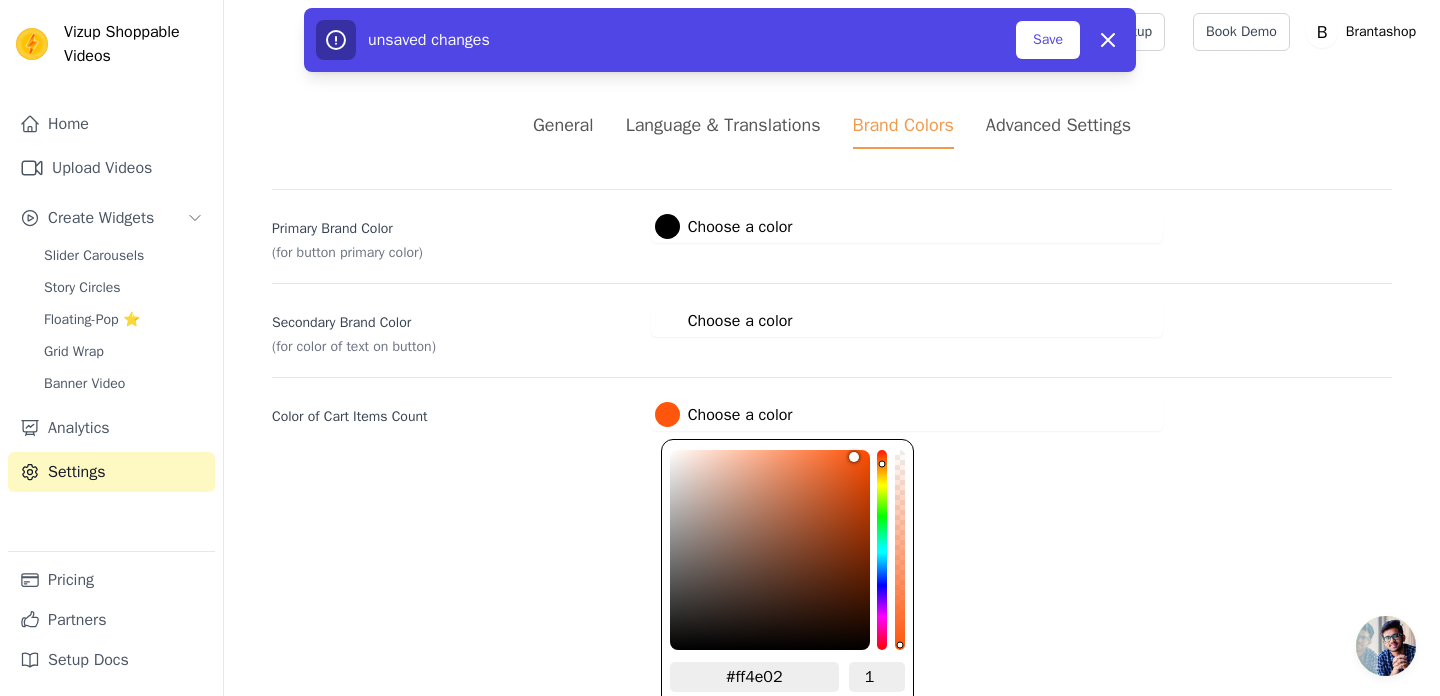 type on "#fe4e02" 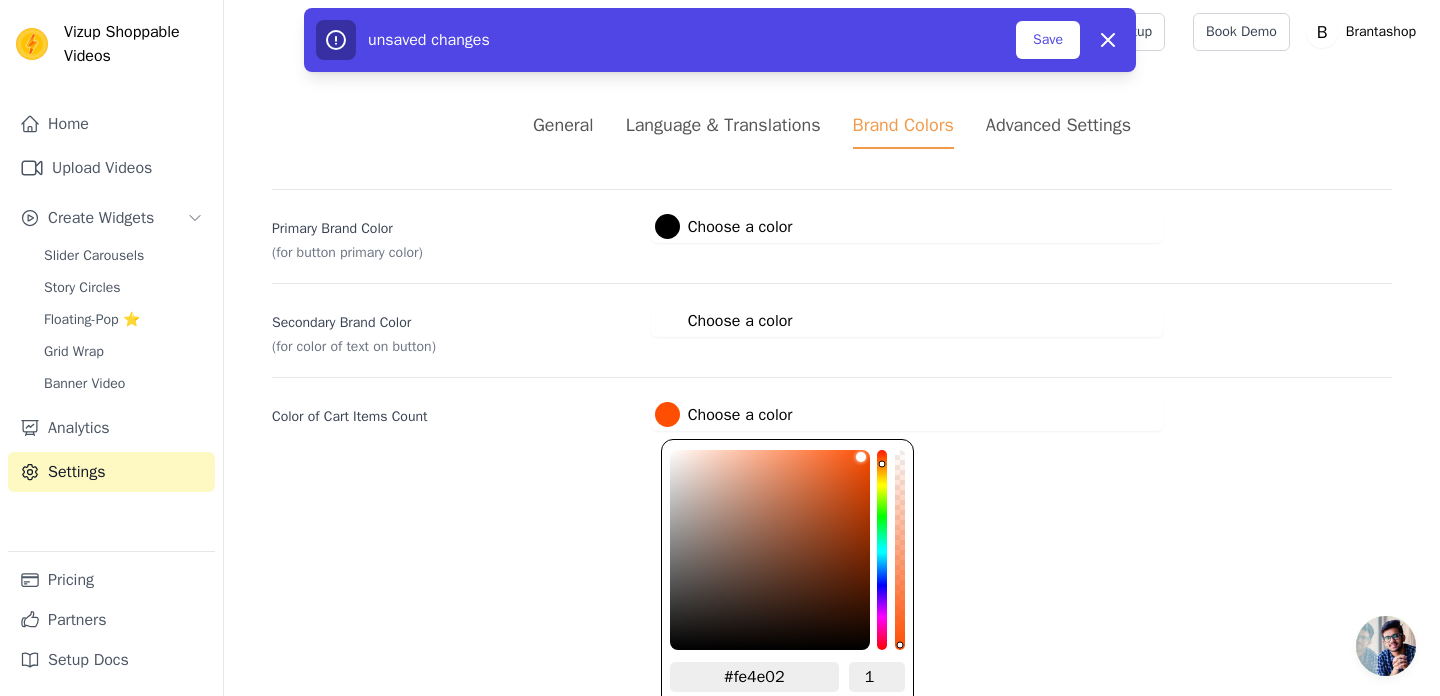 type on "#fe4d01" 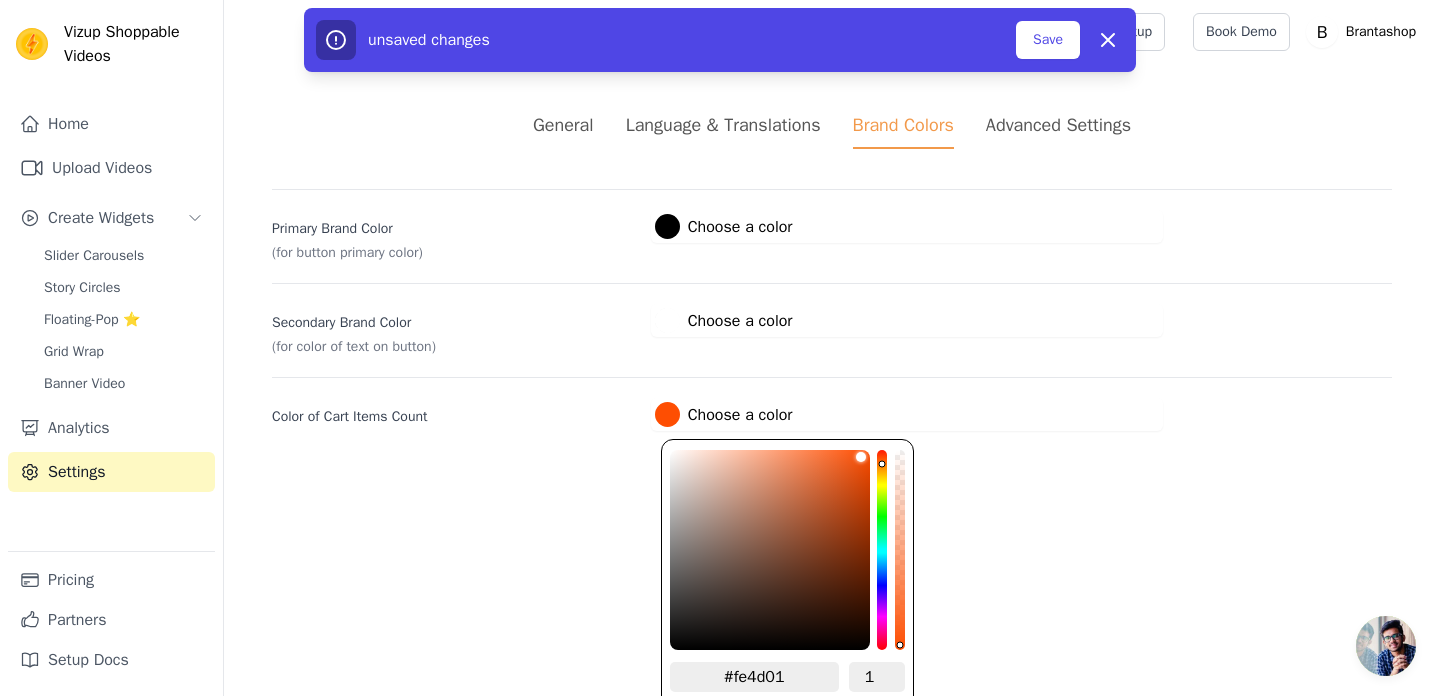 type on "#fc4c01" 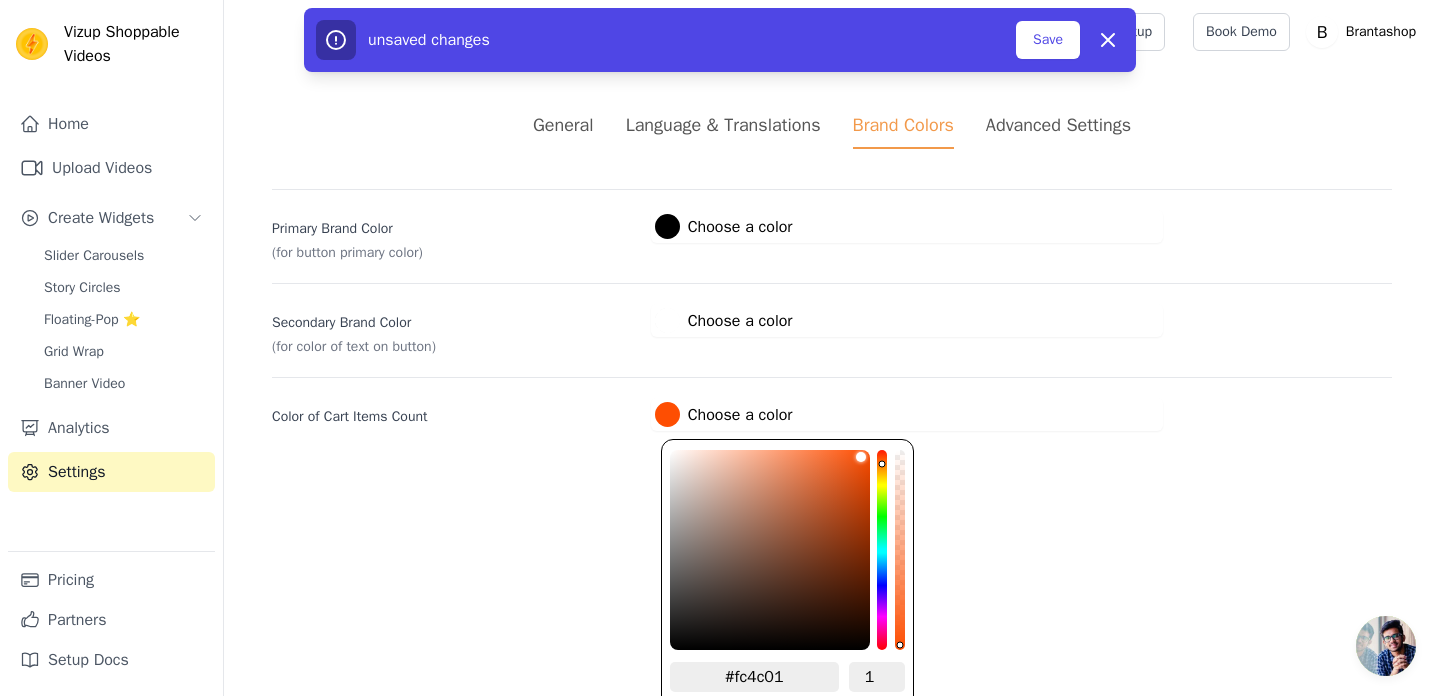 type on "#fb4c01" 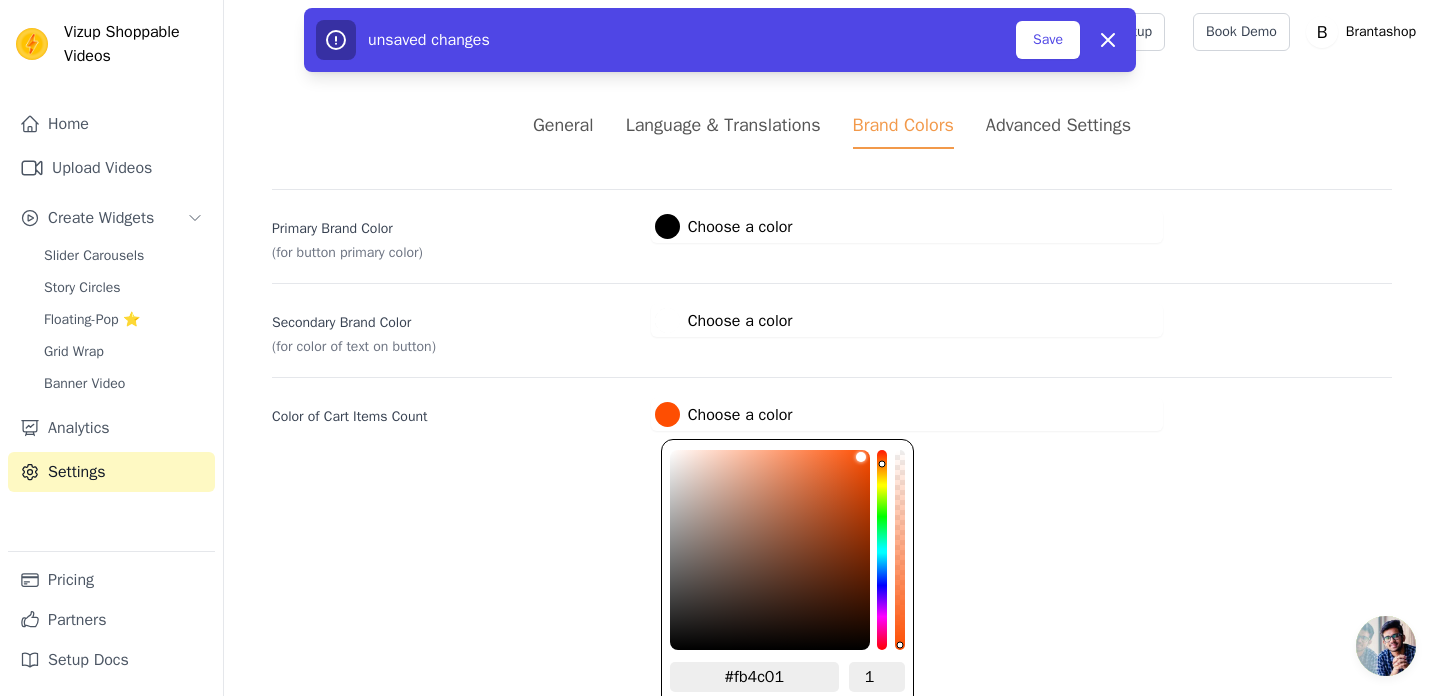 type on "#fb4b00" 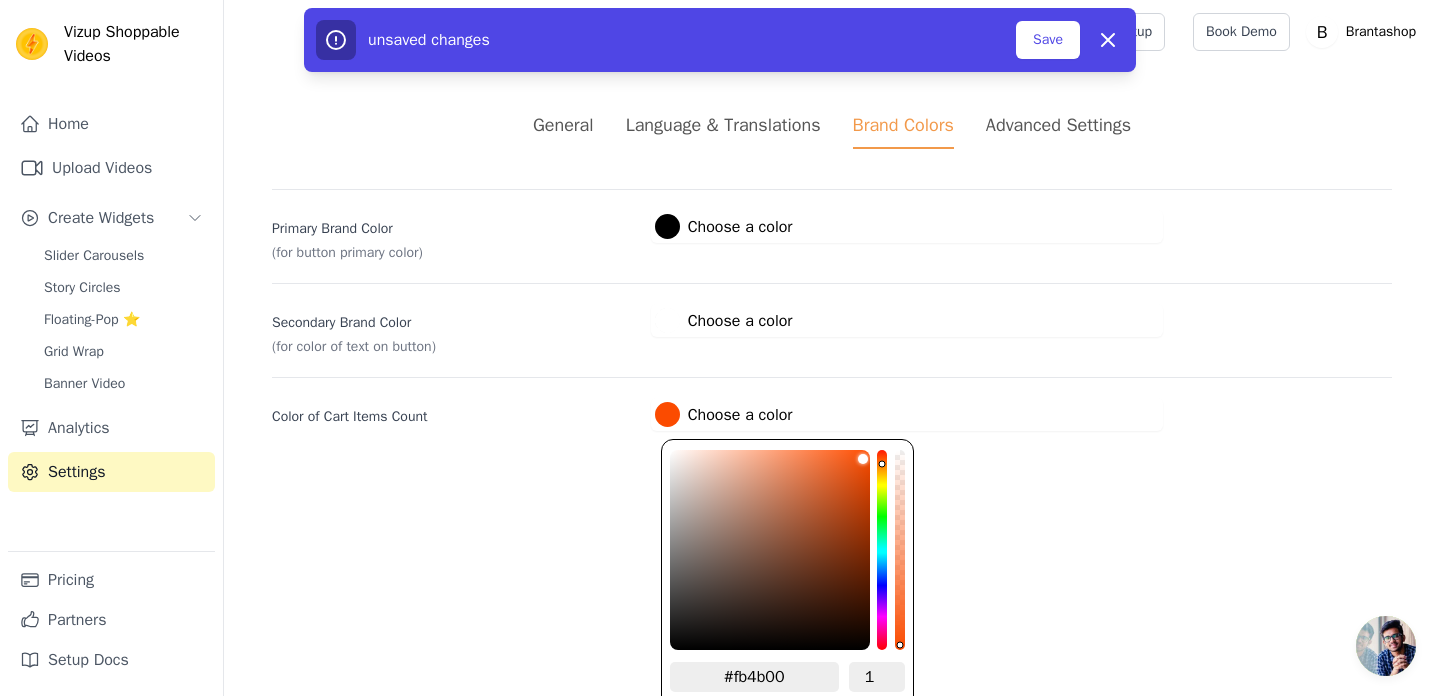 drag, startPoint x: 827, startPoint y: 485, endPoint x: 870, endPoint y: 452, distance: 54.20332 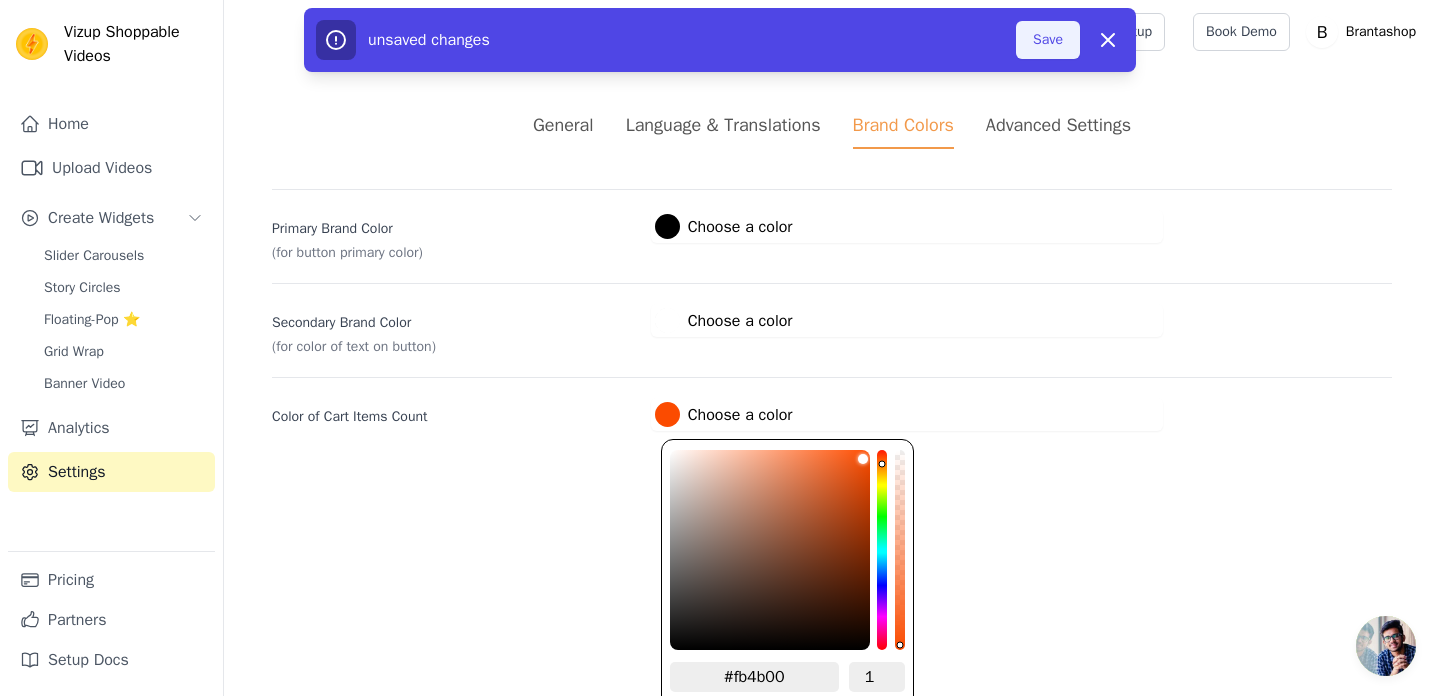 click on "Save" at bounding box center [1048, 40] 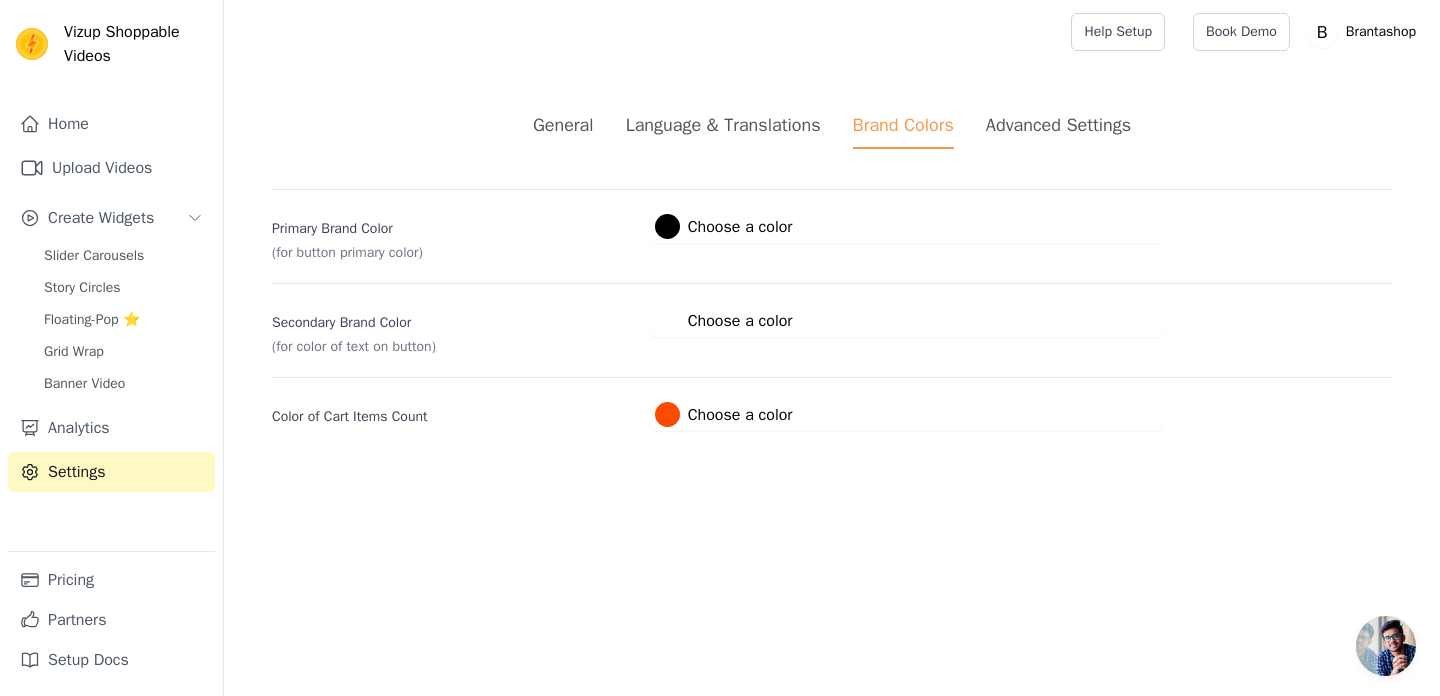 click on "#ffffff       Choose a color" at bounding box center (724, 320) 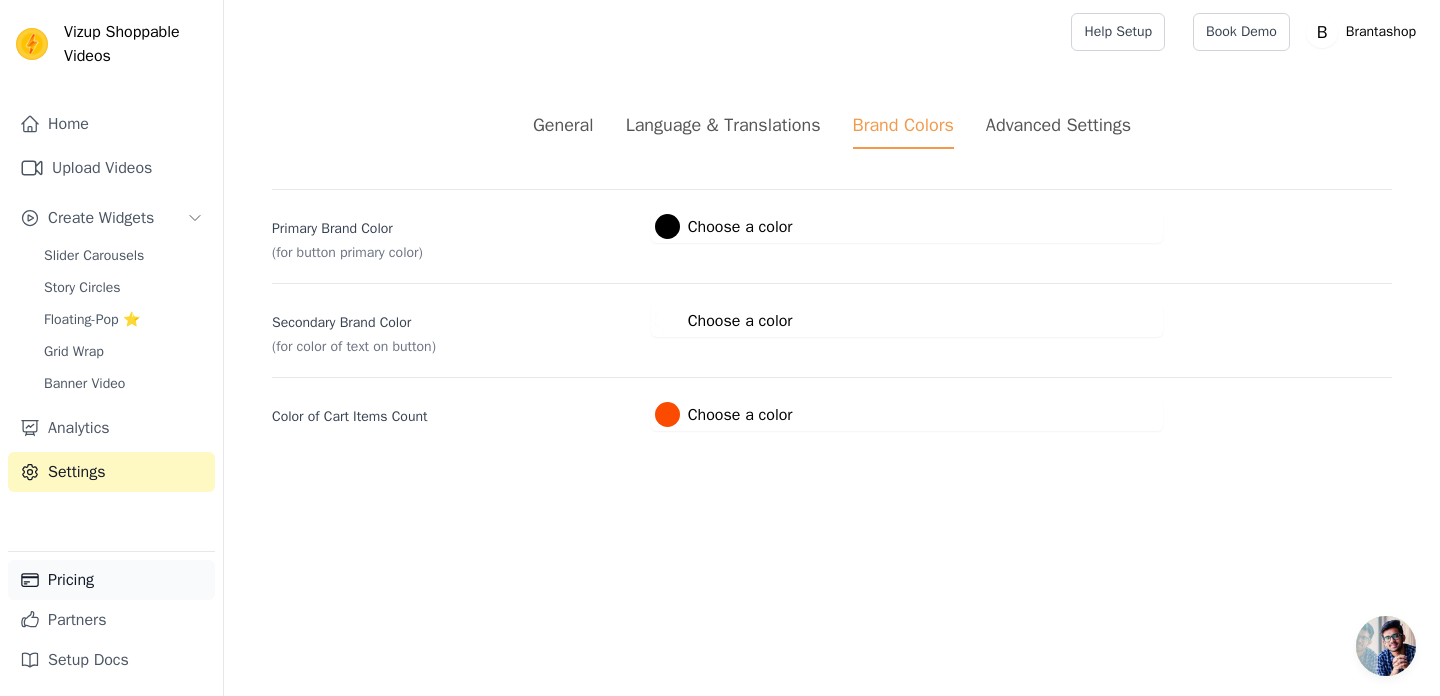 click on "Pricing" at bounding box center [111, 580] 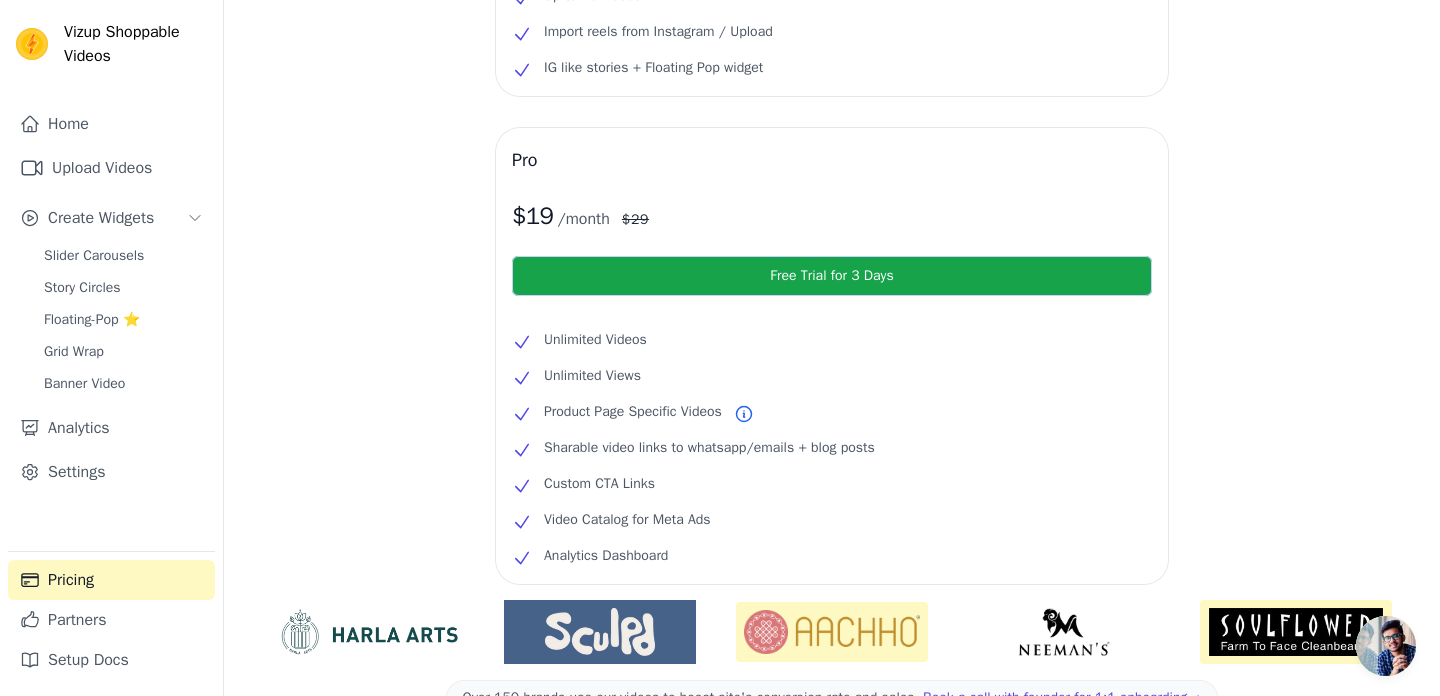 scroll, scrollTop: 480, scrollLeft: 0, axis: vertical 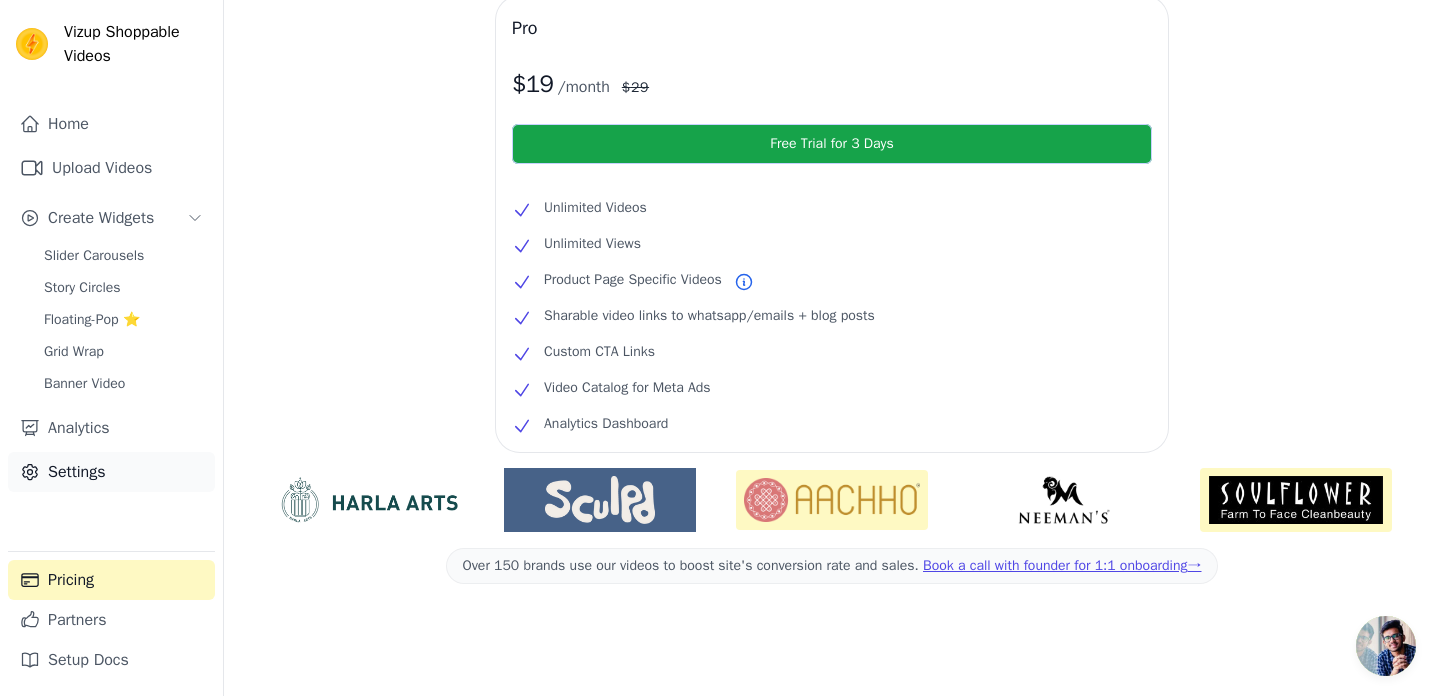click on "Settings" at bounding box center (111, 472) 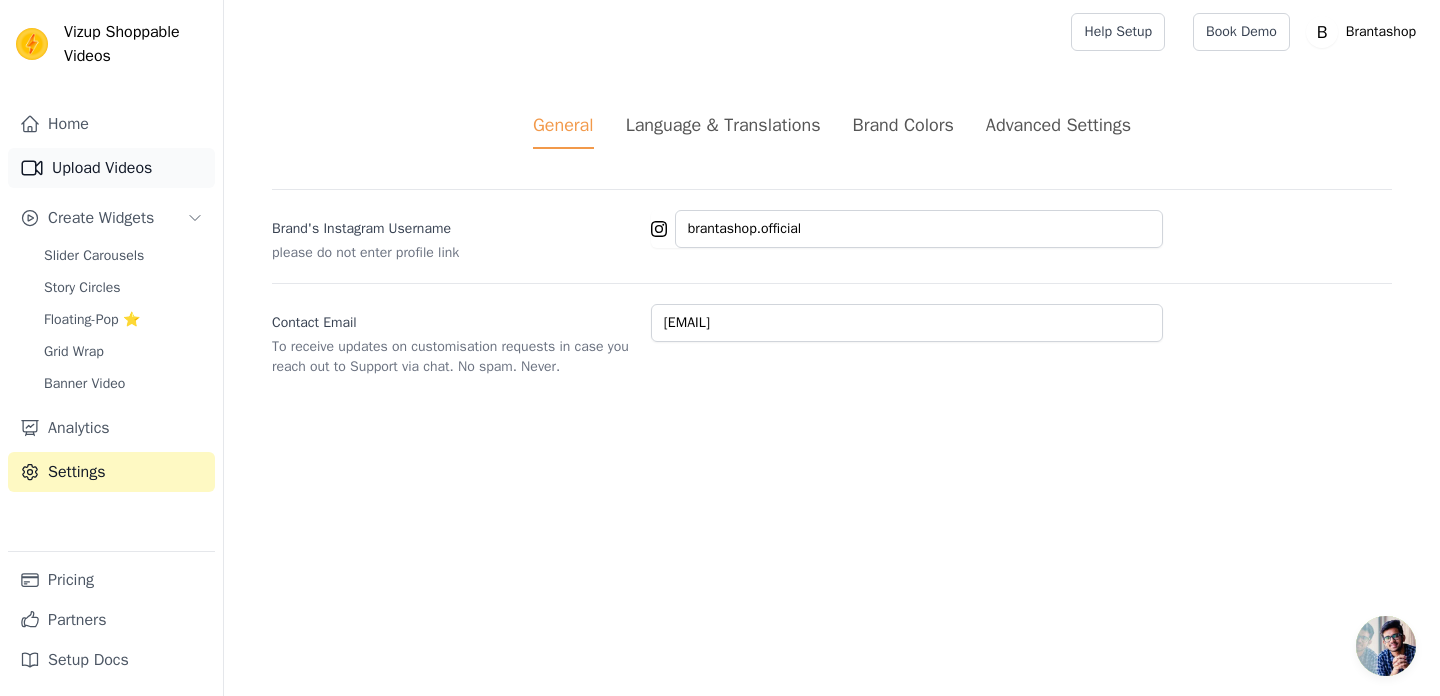 click on "Upload Videos" at bounding box center [111, 168] 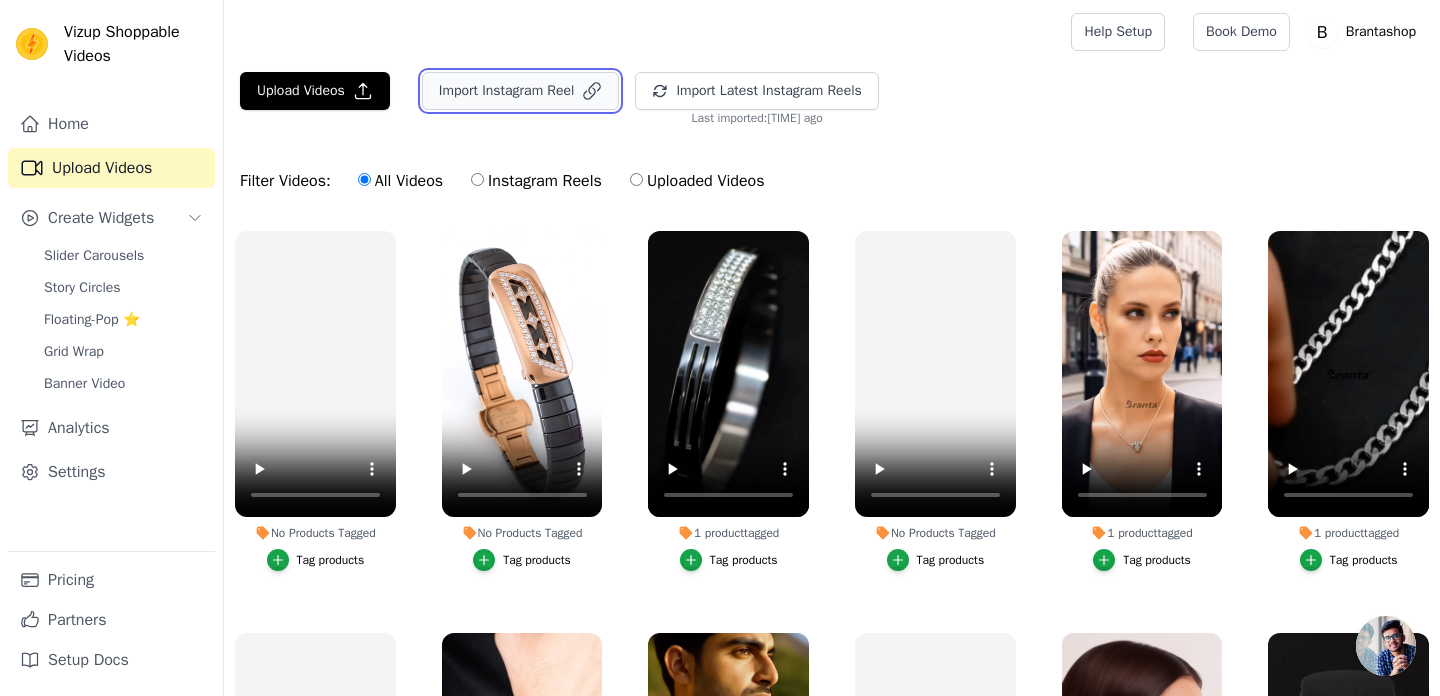 click on "Import Instagram Reel" at bounding box center (521, 91) 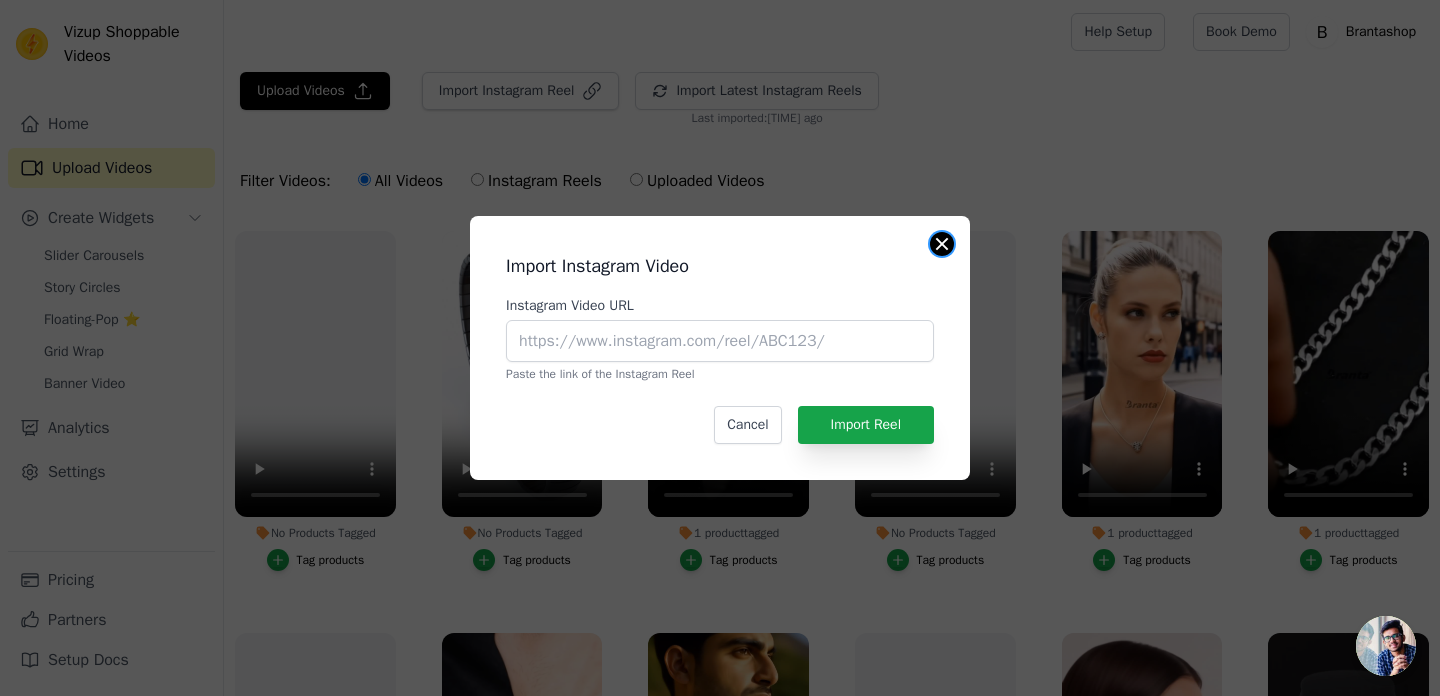 click at bounding box center (942, 244) 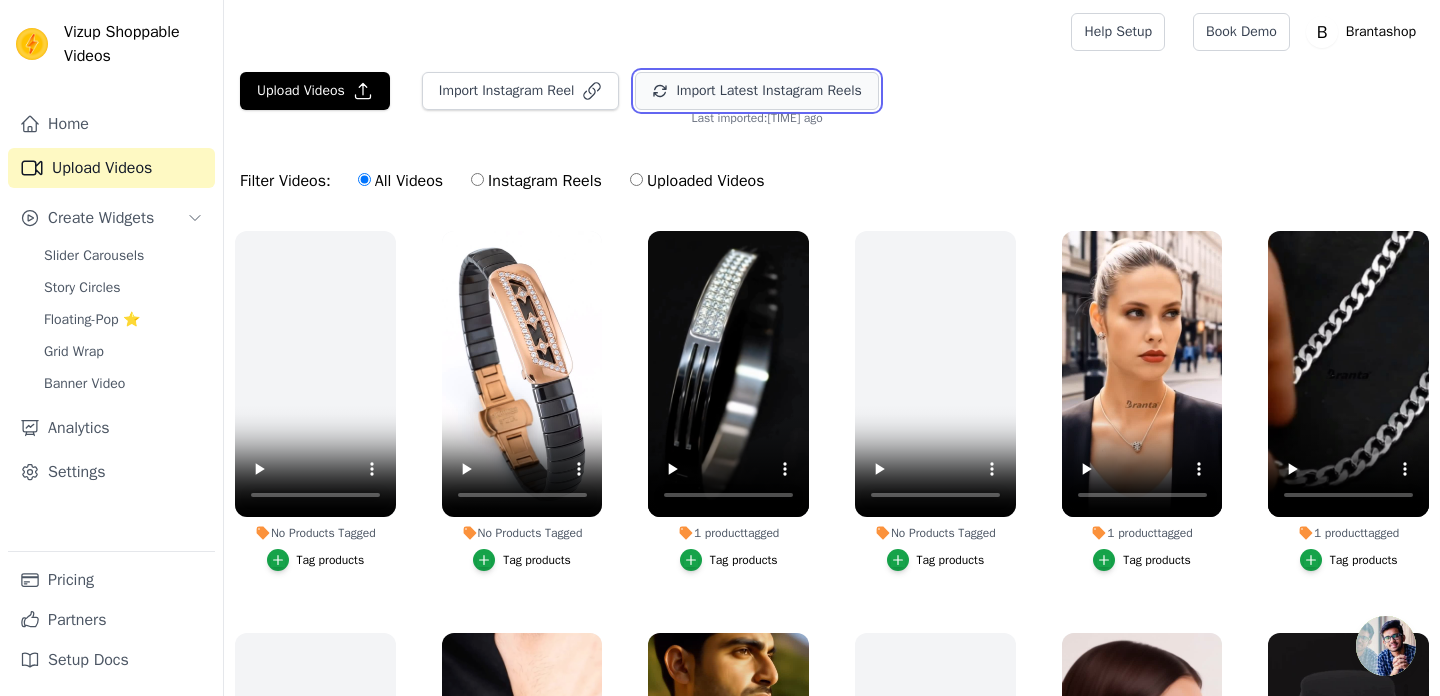 click on "Import Latest Instagram Reels" at bounding box center (756, 91) 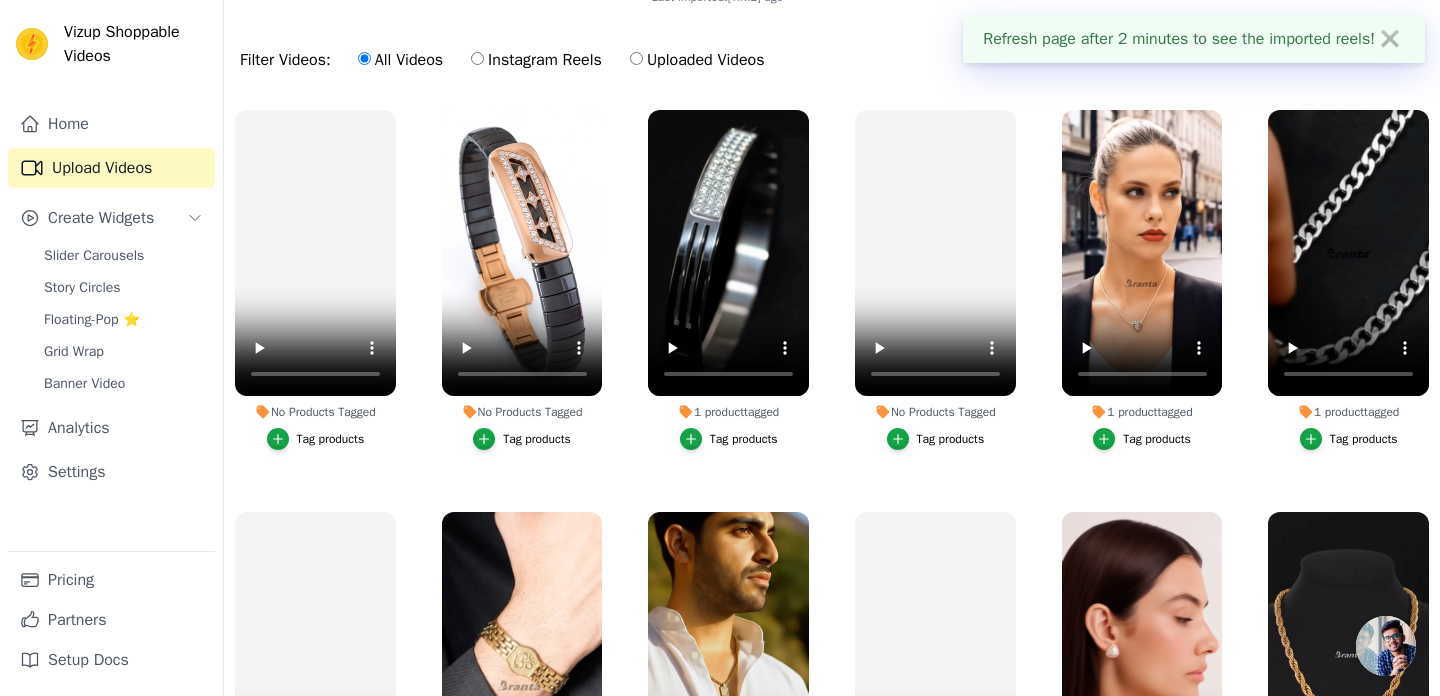 scroll, scrollTop: 204, scrollLeft: 0, axis: vertical 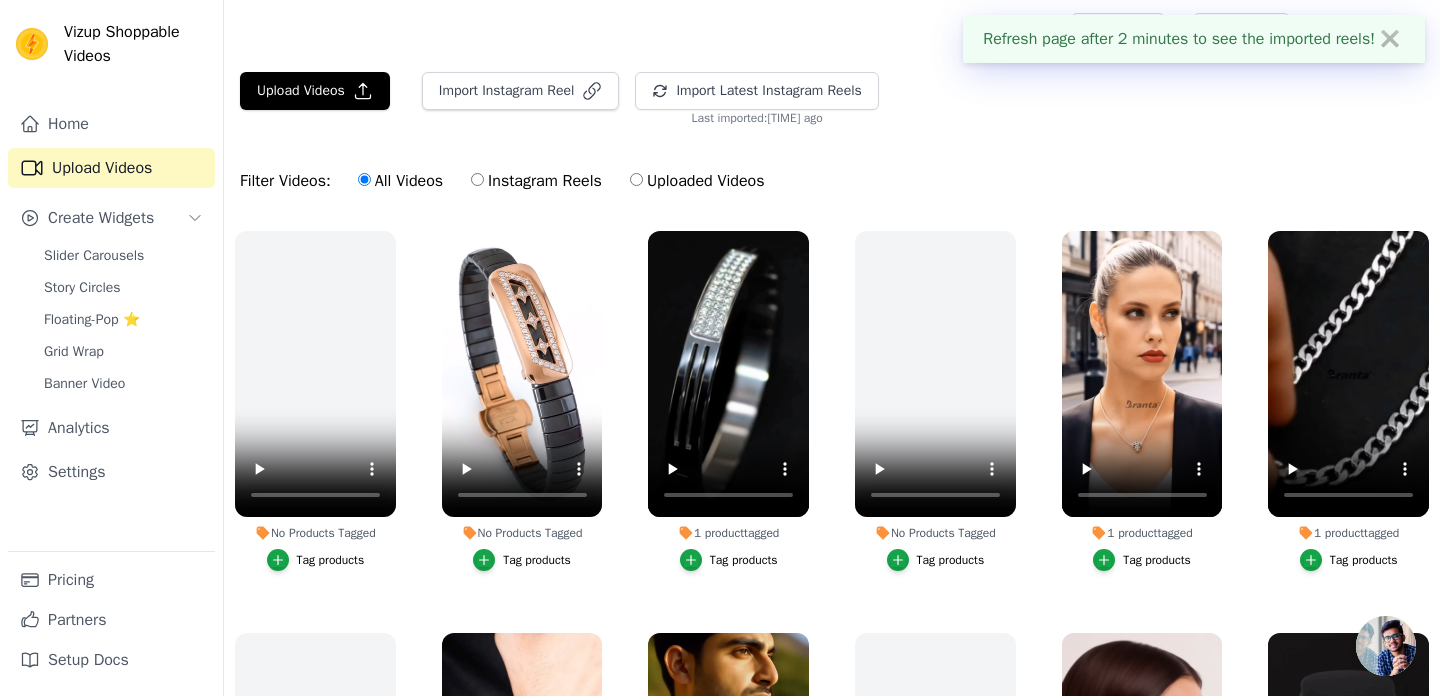 click on "✖" at bounding box center (1390, 39) 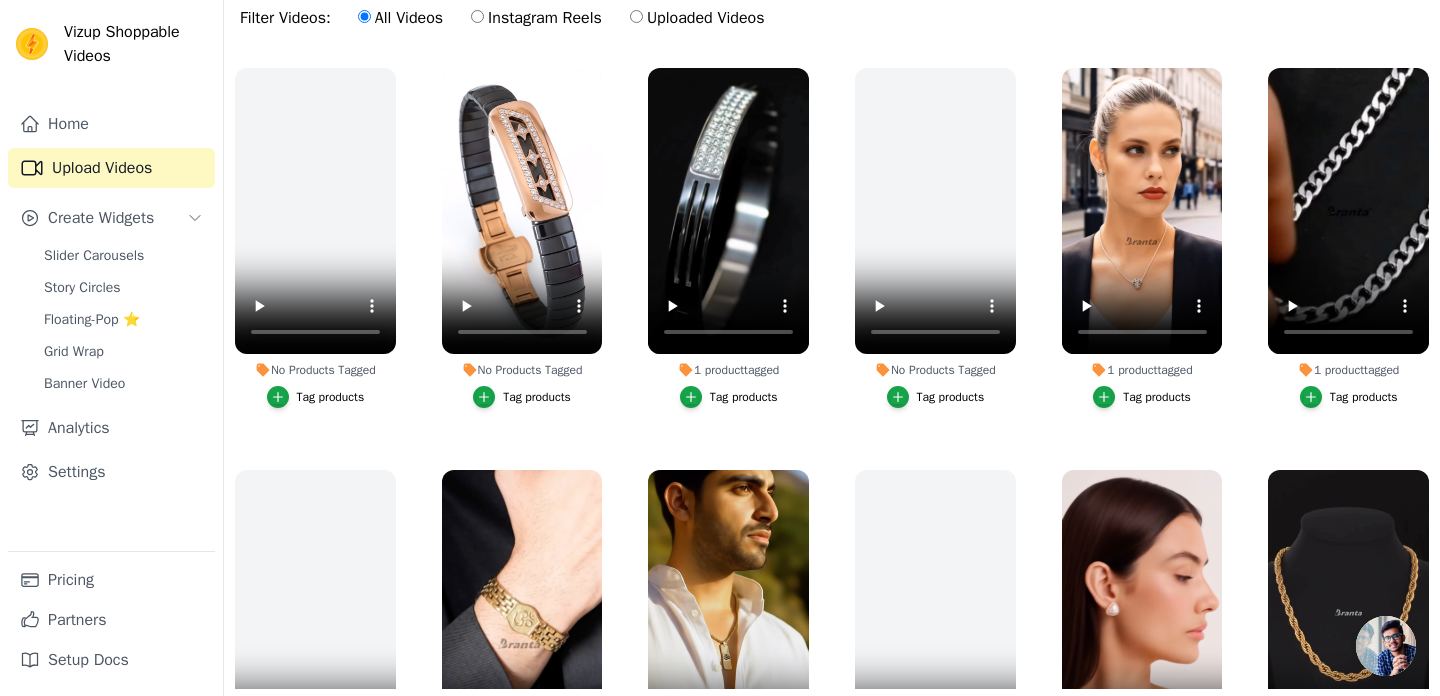 scroll, scrollTop: 204, scrollLeft: 0, axis: vertical 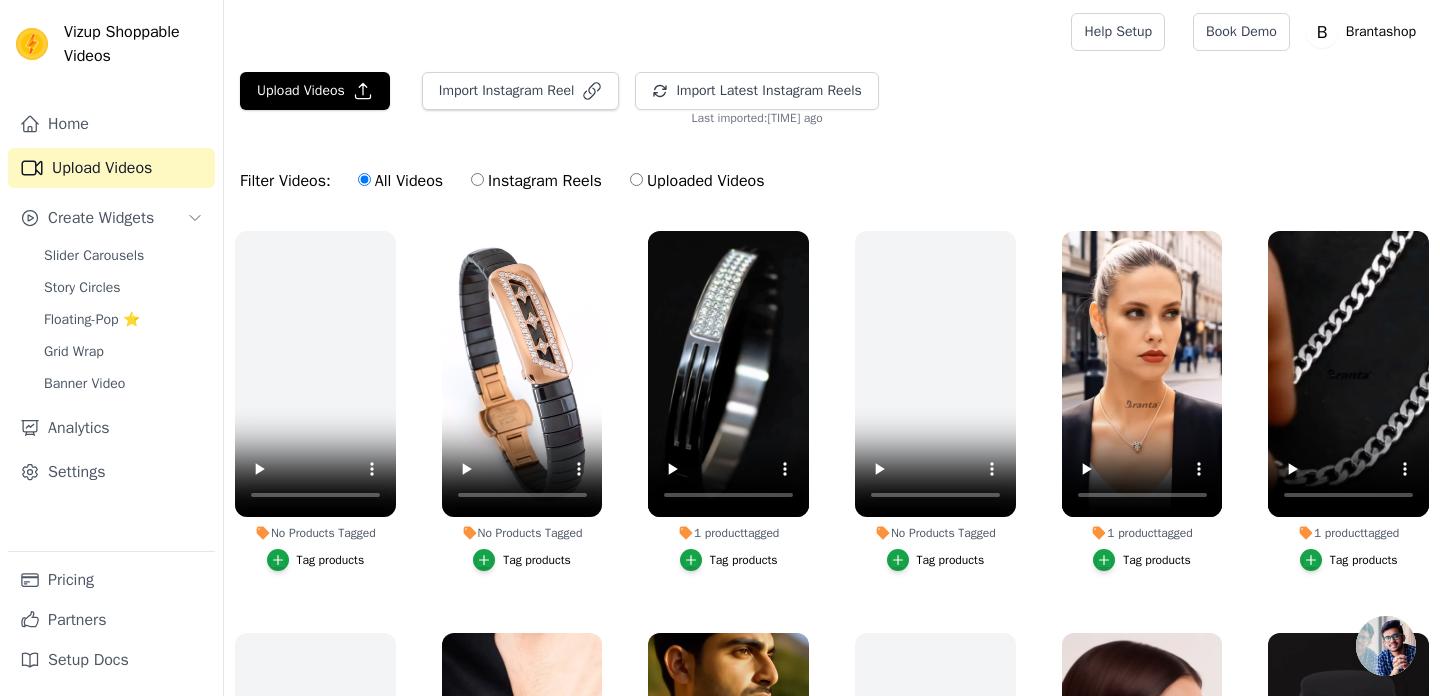 click on "All Videos
Instagram Reels
Uploaded Videos" at bounding box center (561, 181) 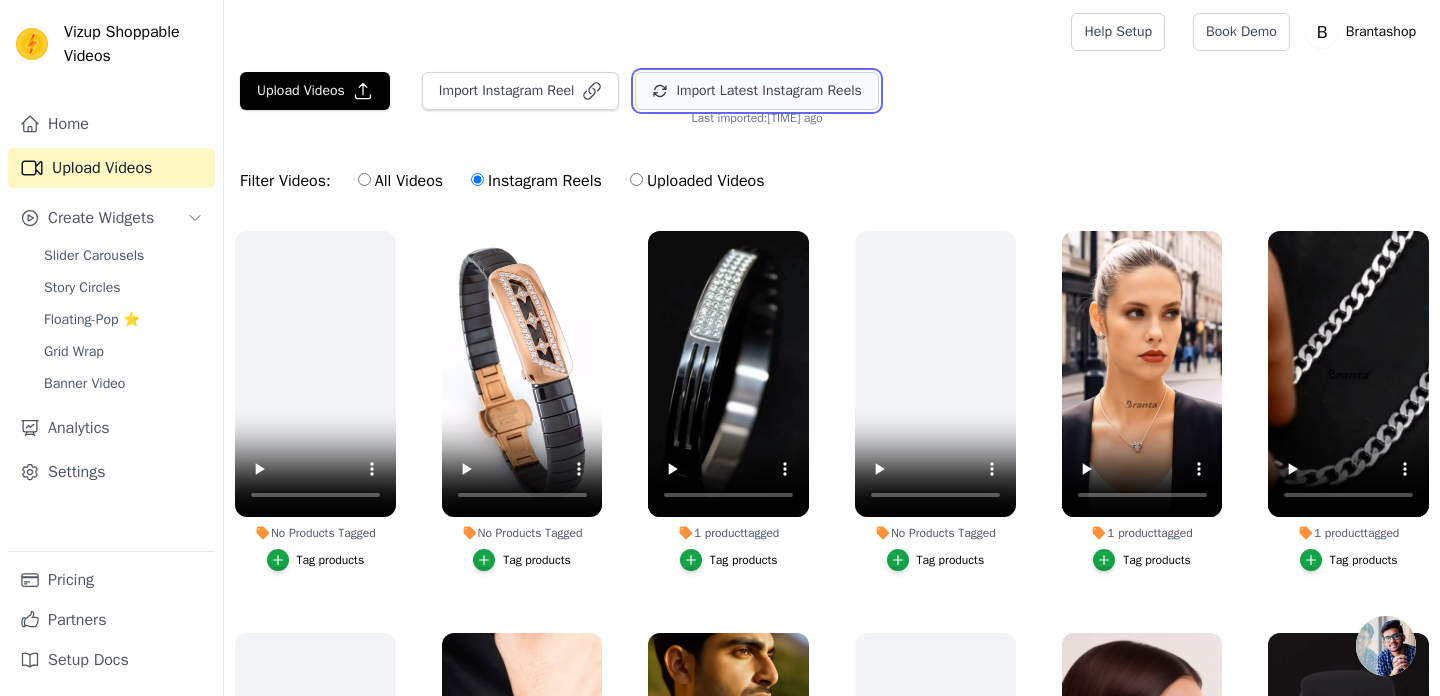 click on "Import Latest Instagram Reels" at bounding box center (756, 91) 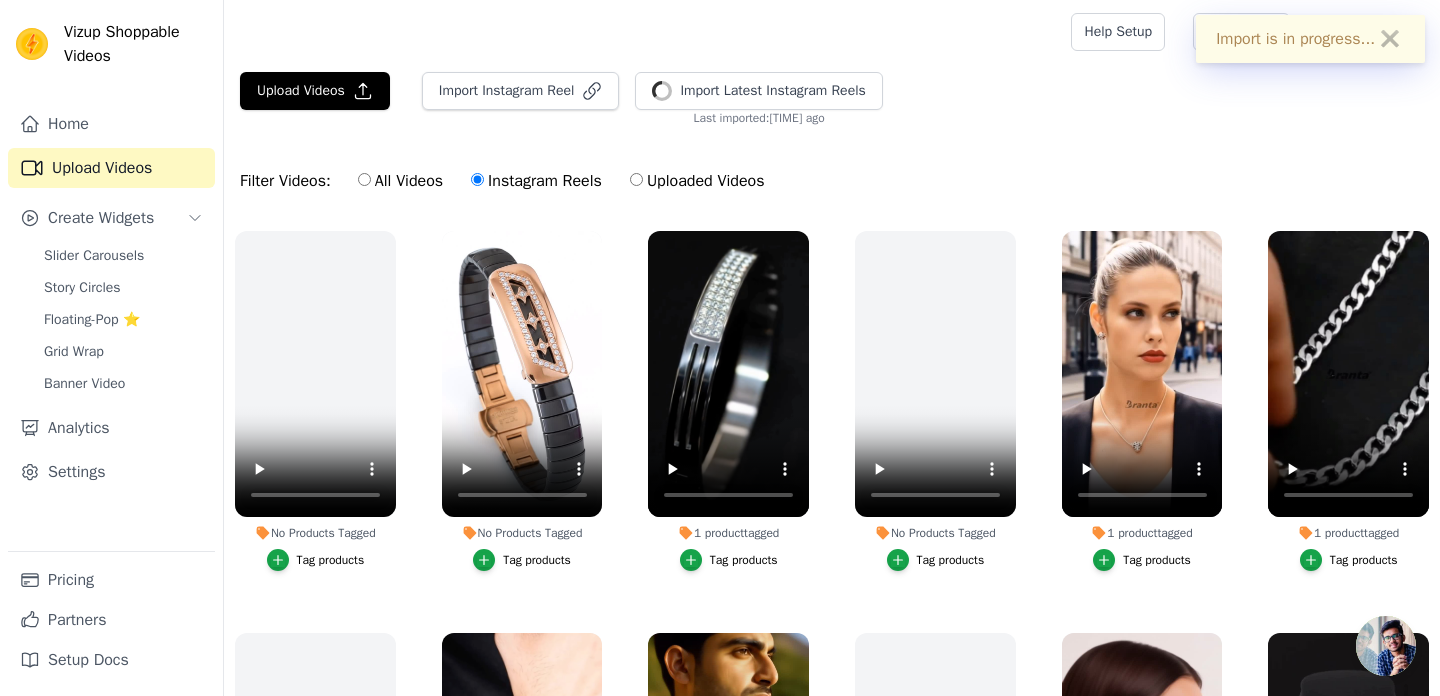click on "✖" at bounding box center (1390, 39) 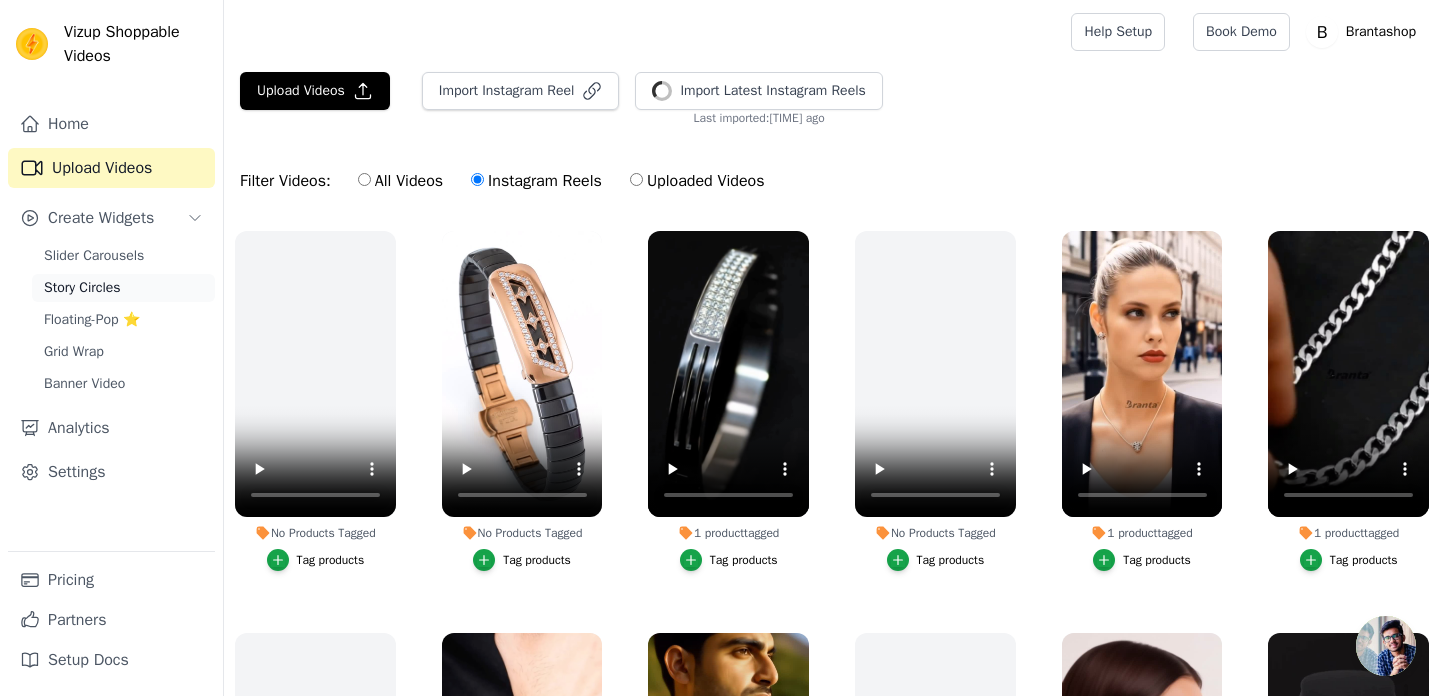 click on "Story Circles" at bounding box center [82, 288] 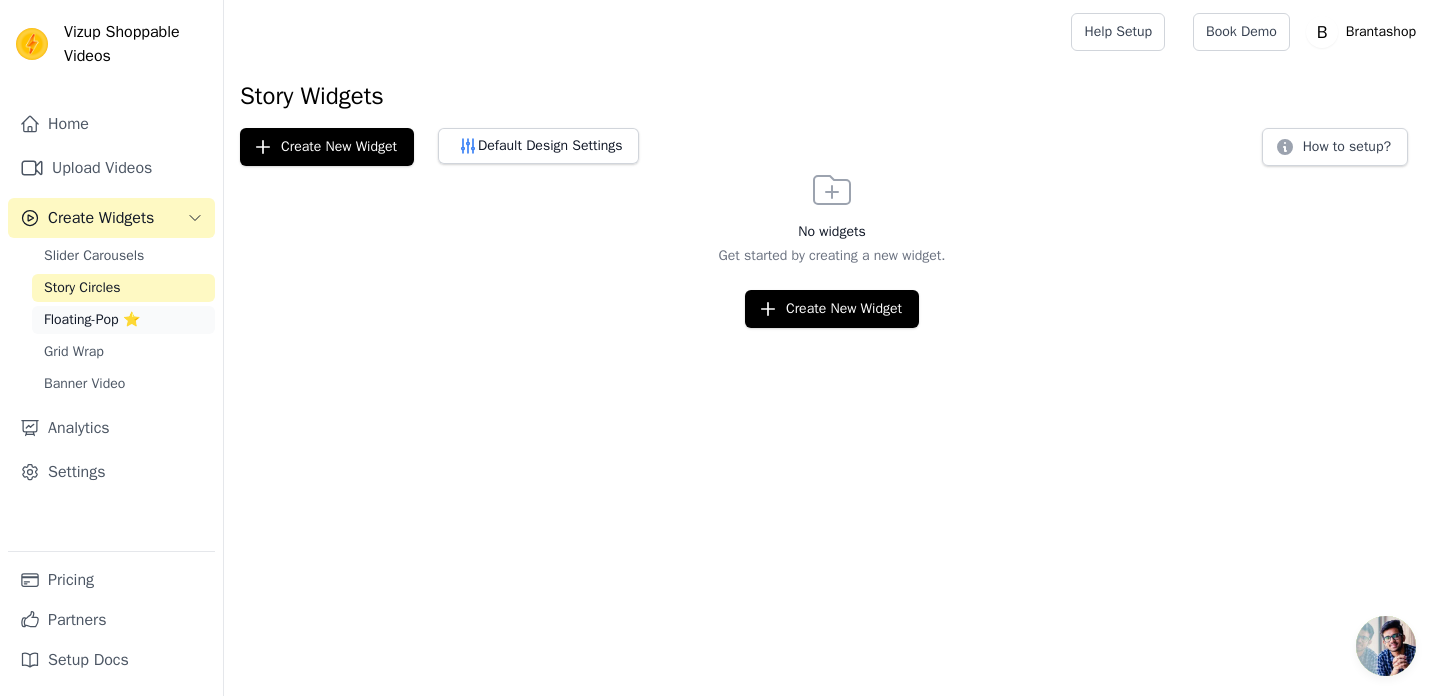 click on "Floating-Pop ⭐" at bounding box center [92, 320] 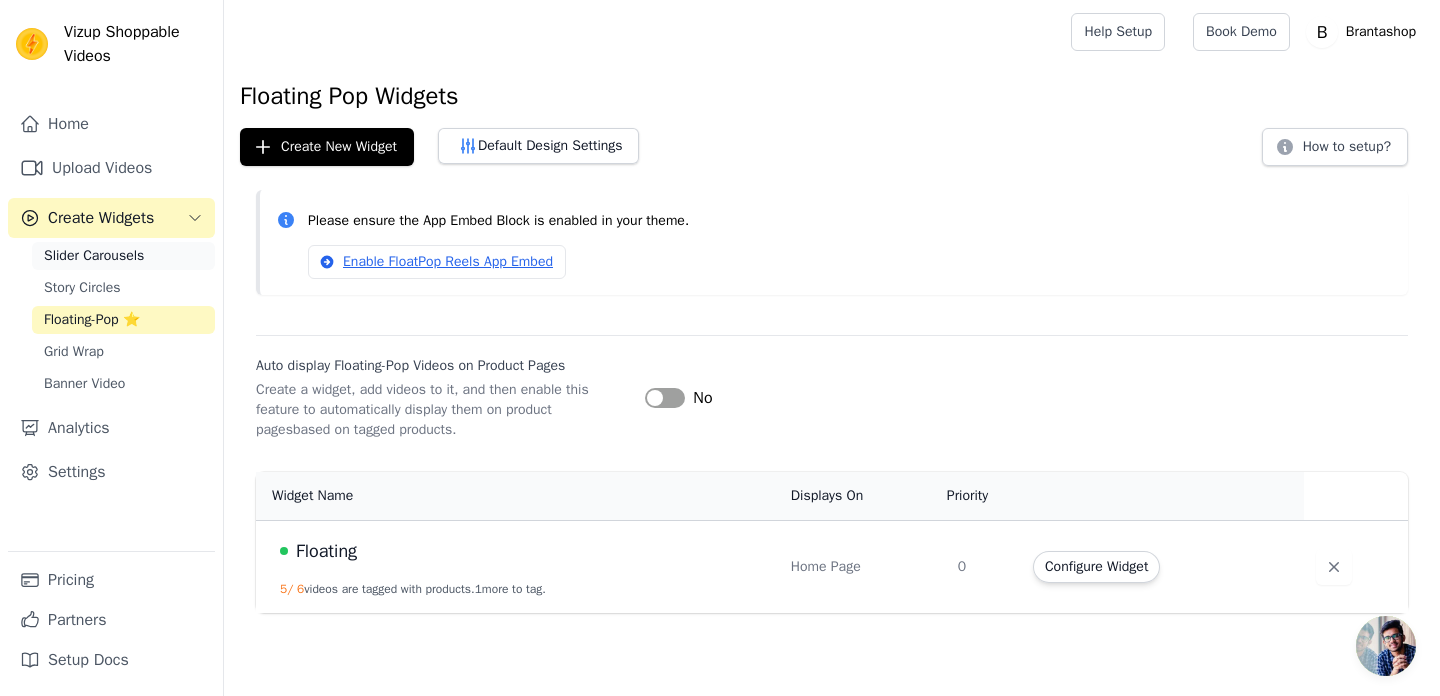 click on "Slider Carousels" at bounding box center (94, 256) 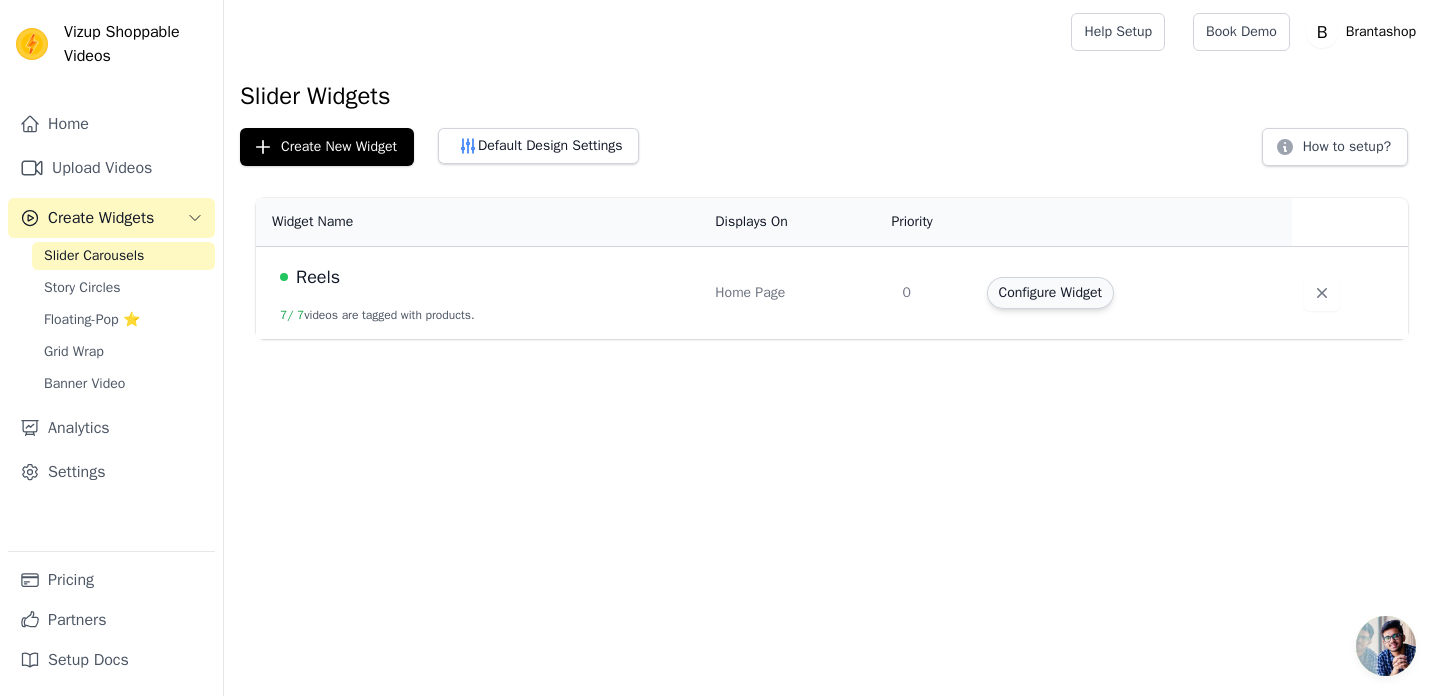 click on "Configure Widget" at bounding box center (1050, 293) 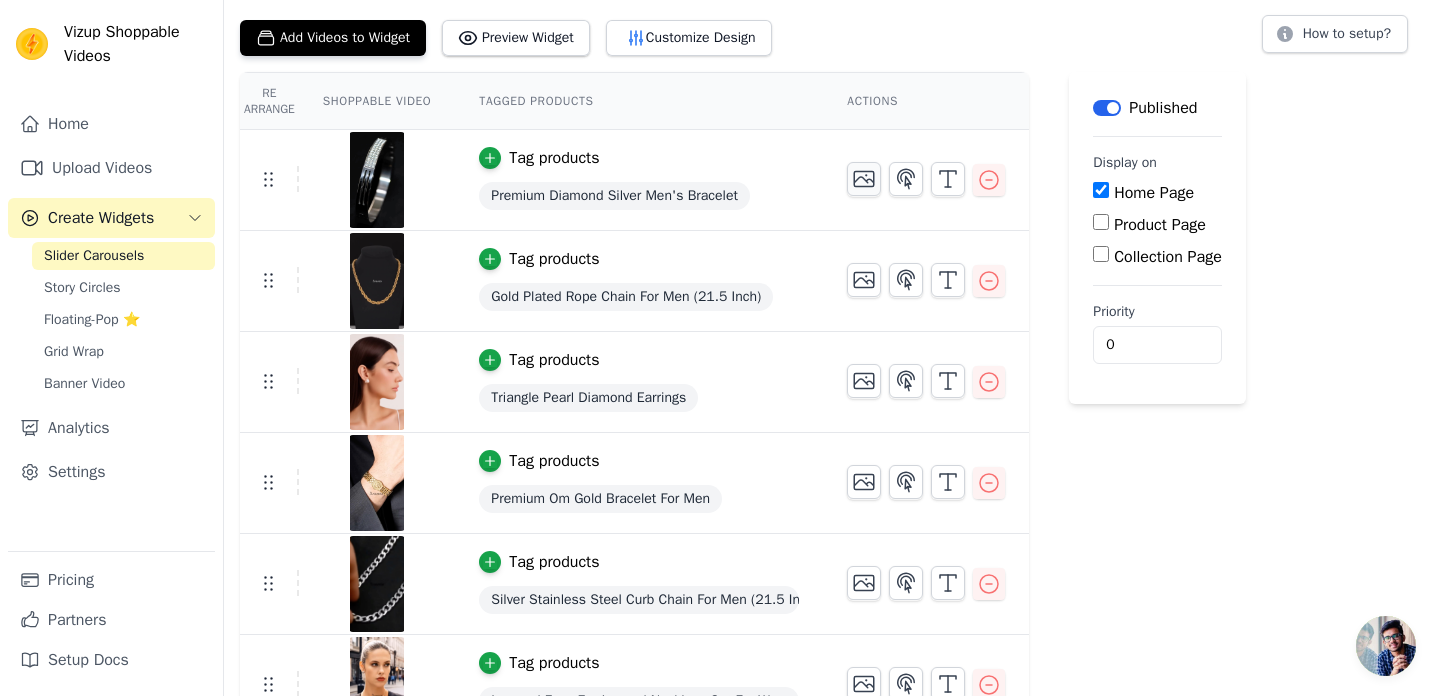scroll, scrollTop: 0, scrollLeft: 0, axis: both 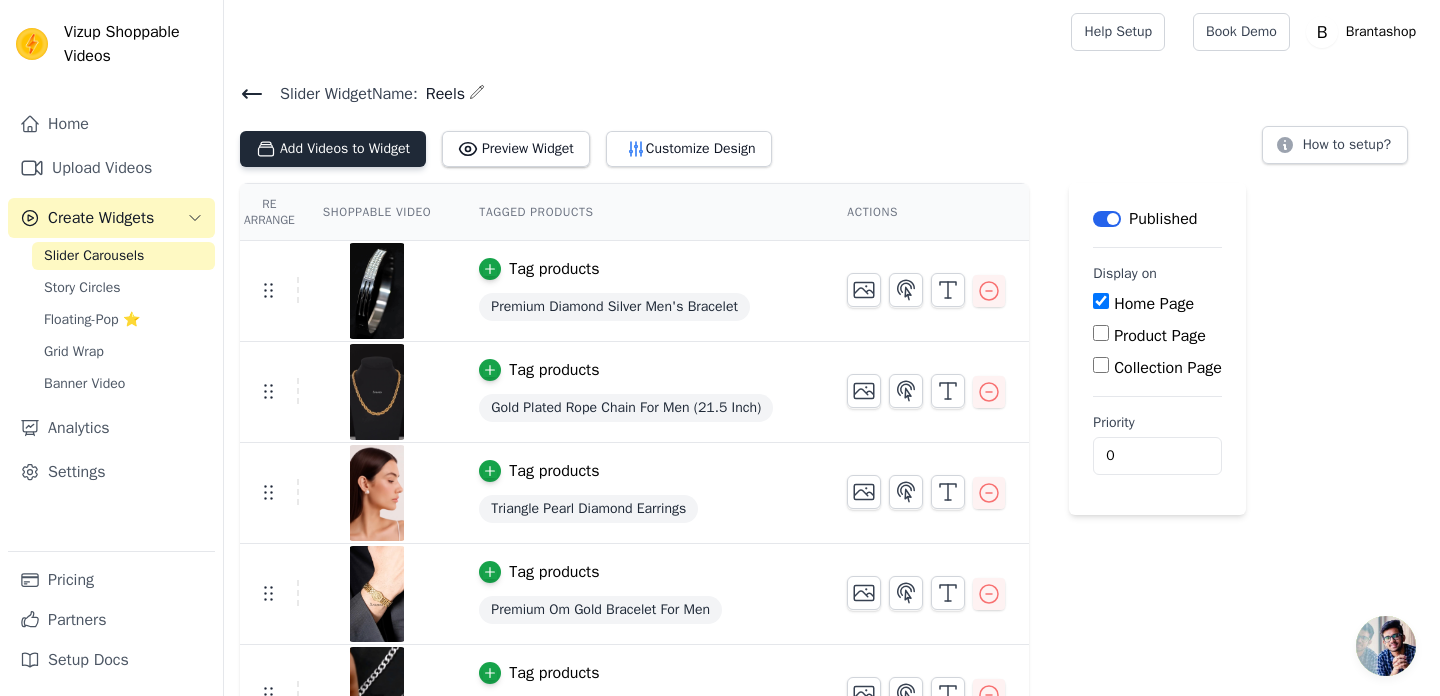 click on "Add Videos to Widget" at bounding box center (333, 149) 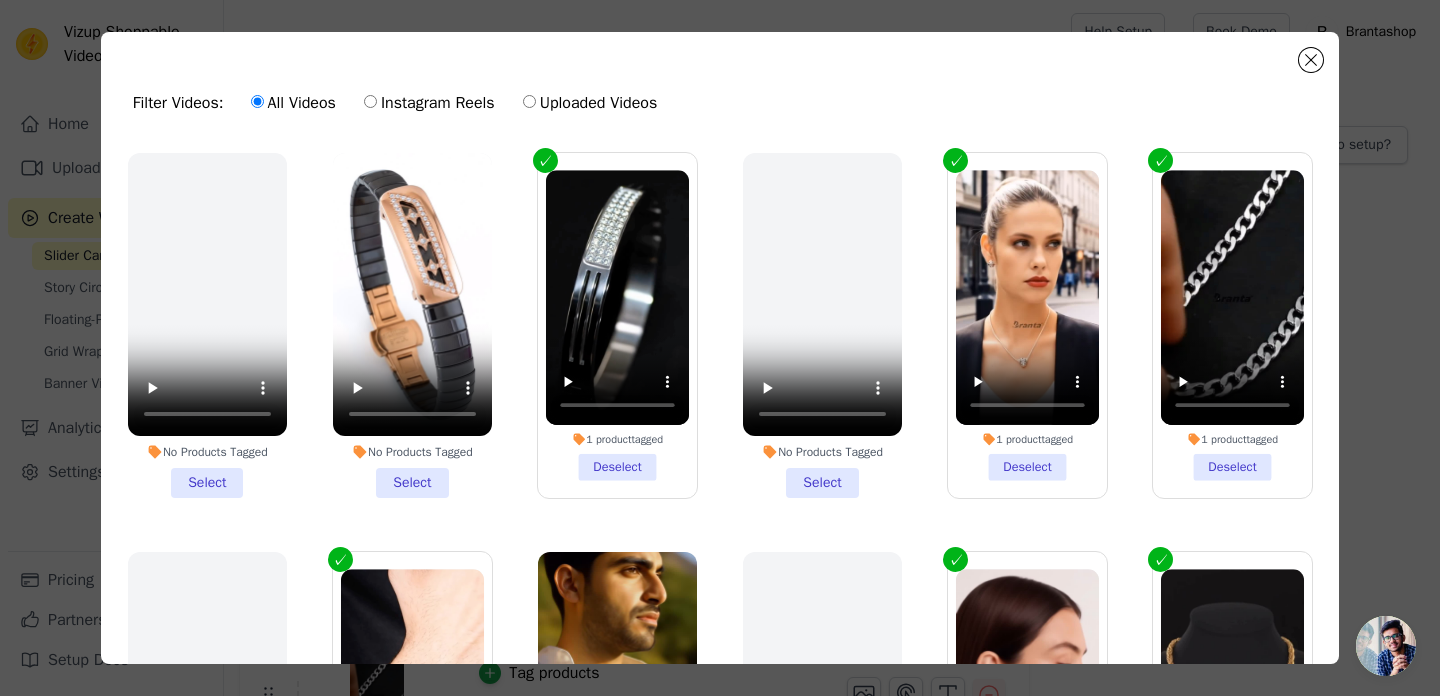 click on "Instagram Reels" at bounding box center [429, 103] 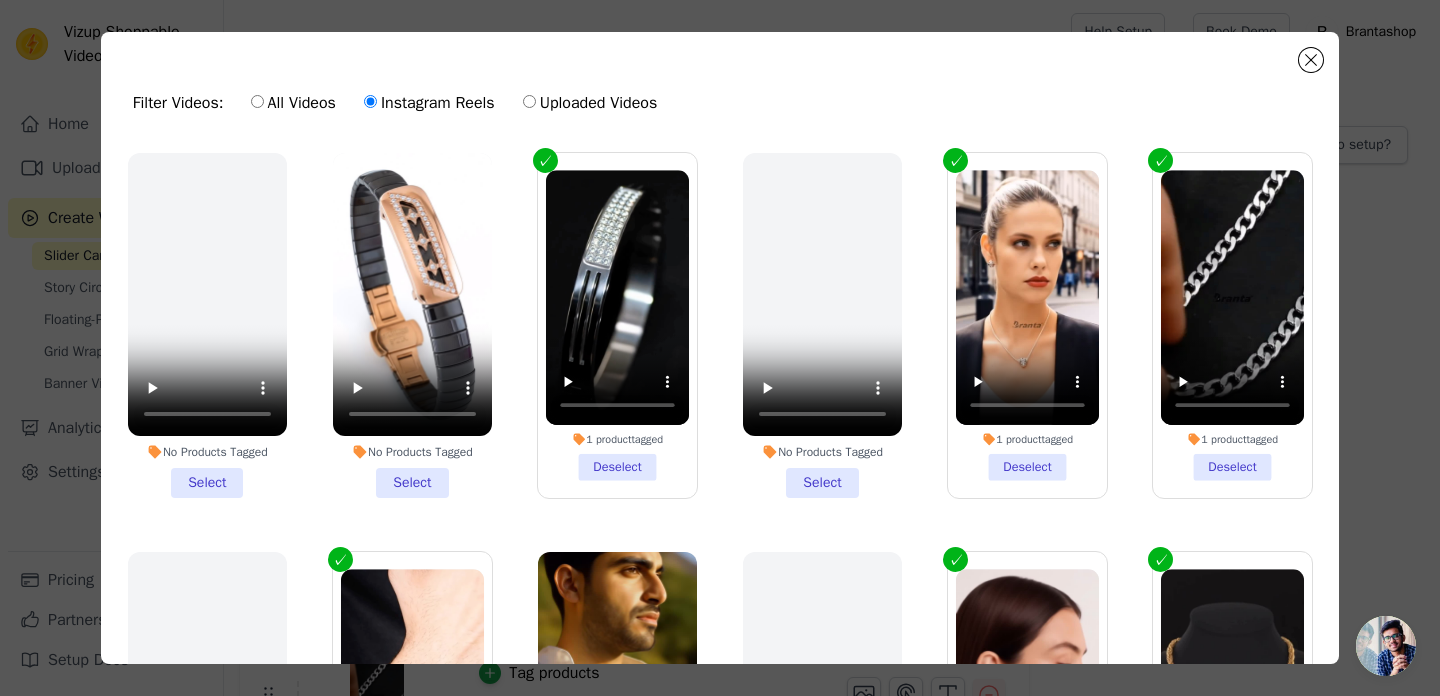 click on "Instagram Reels" at bounding box center [429, 103] 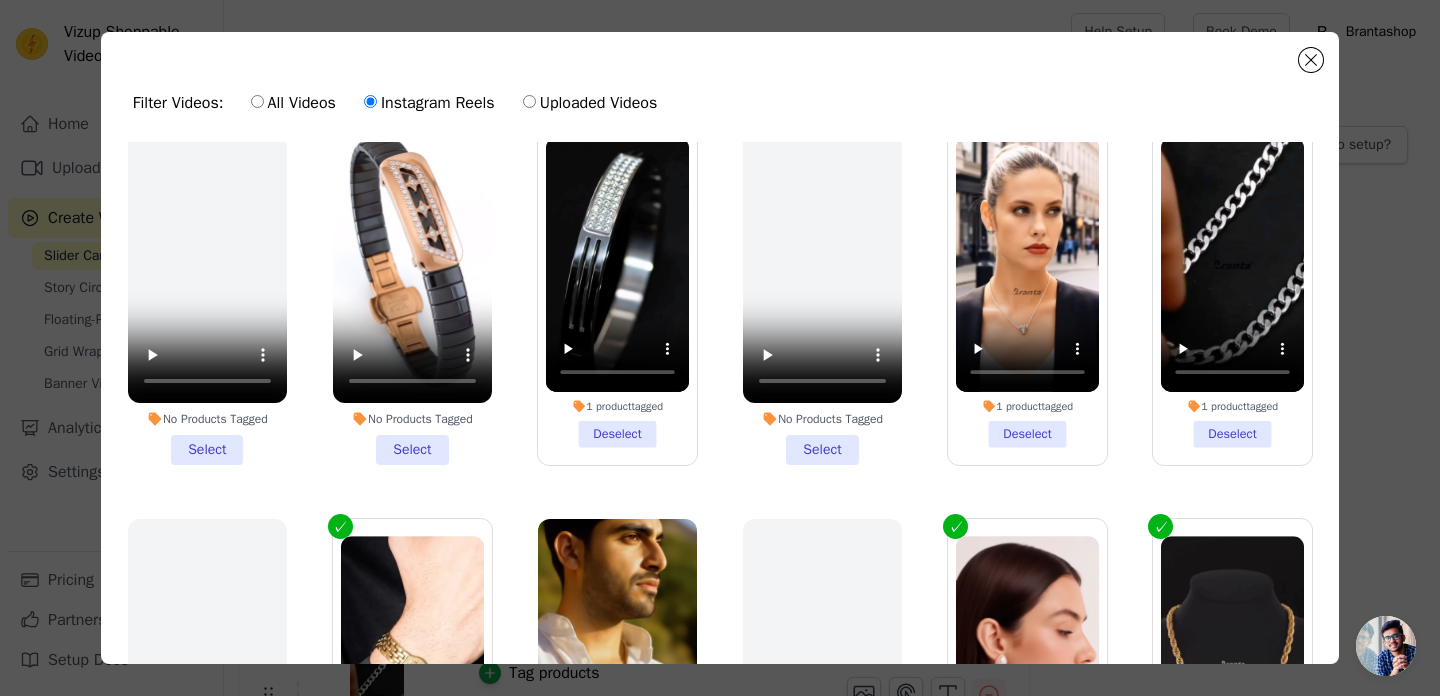 scroll, scrollTop: 0, scrollLeft: 0, axis: both 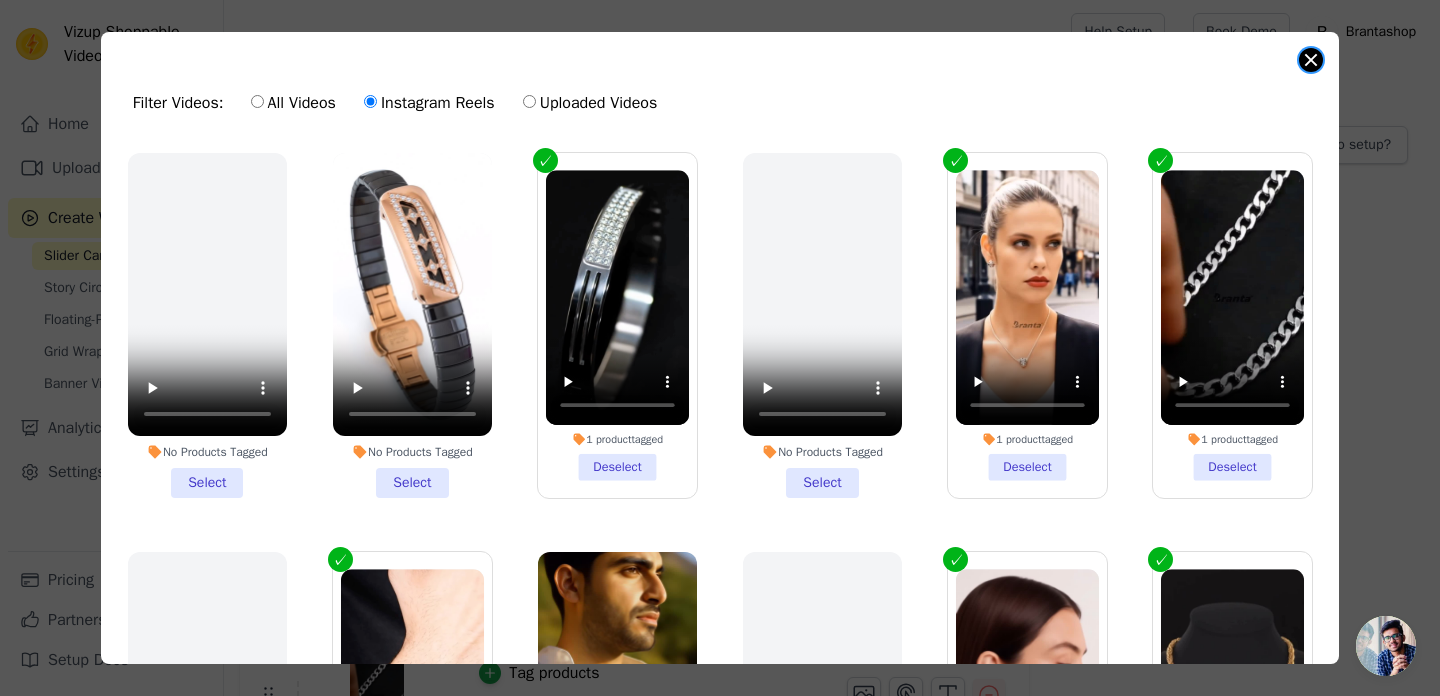 click at bounding box center (1311, 60) 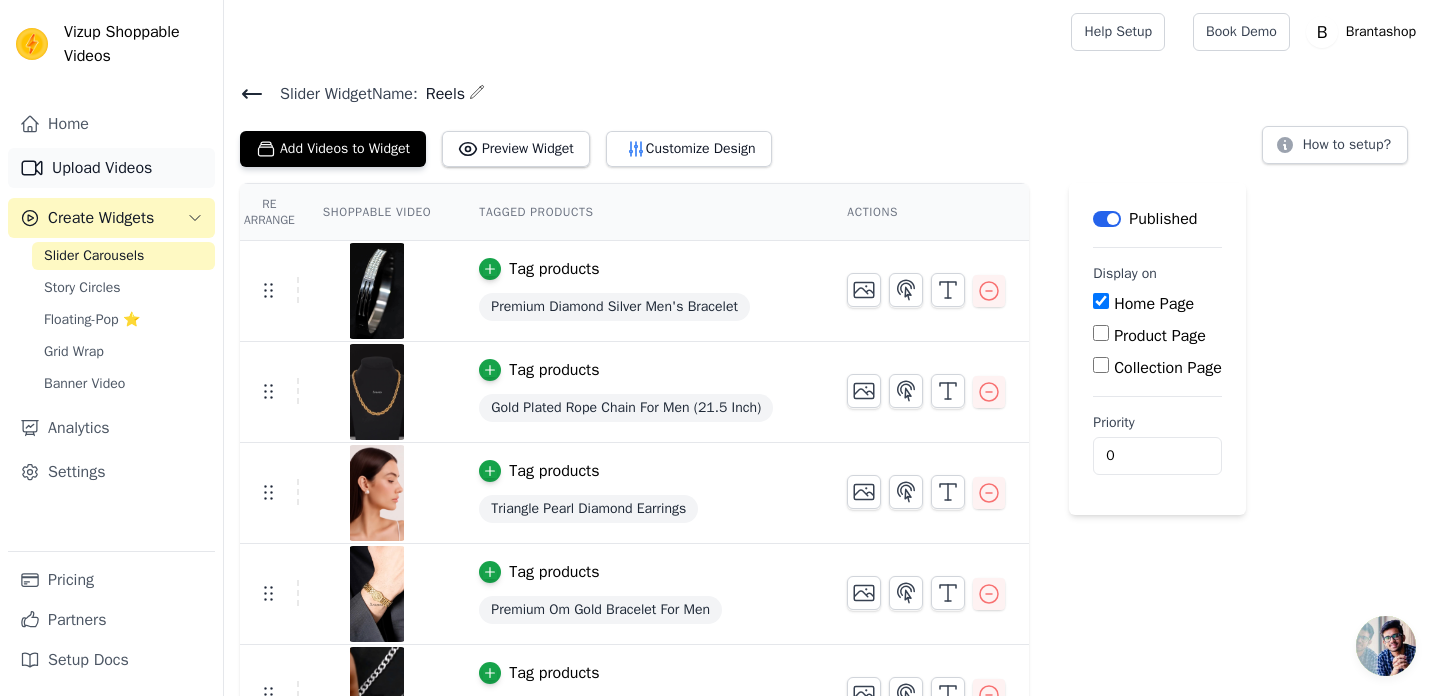 click on "Upload Videos" at bounding box center [111, 168] 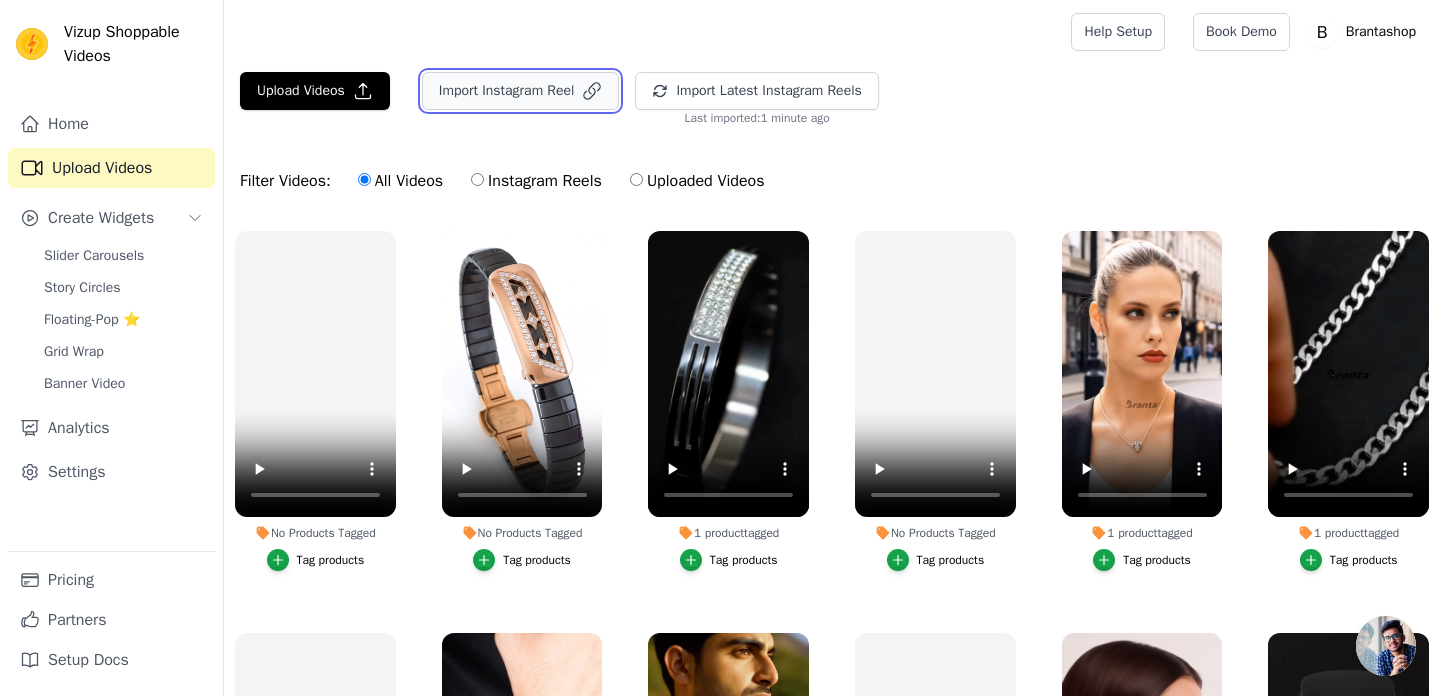 click on "Import Instagram Reel" at bounding box center (521, 91) 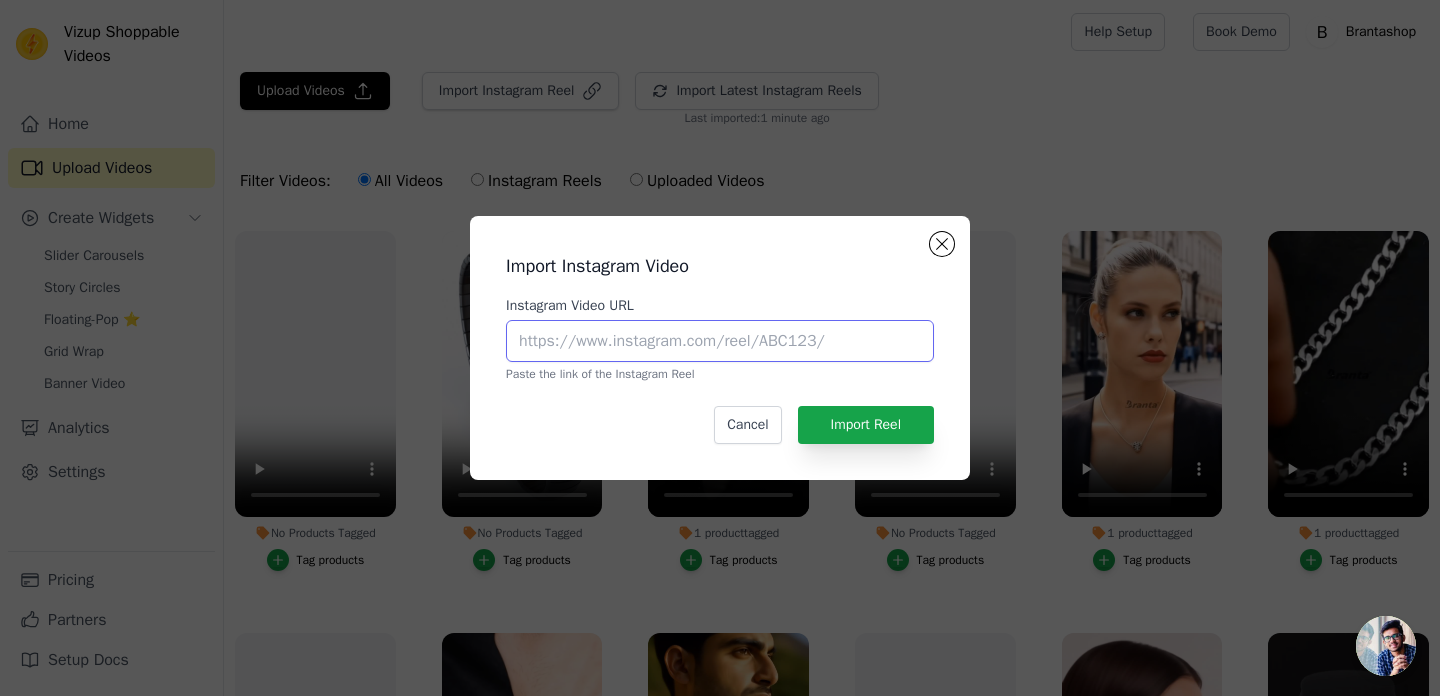 click on "Instagram Video URL" at bounding box center [720, 341] 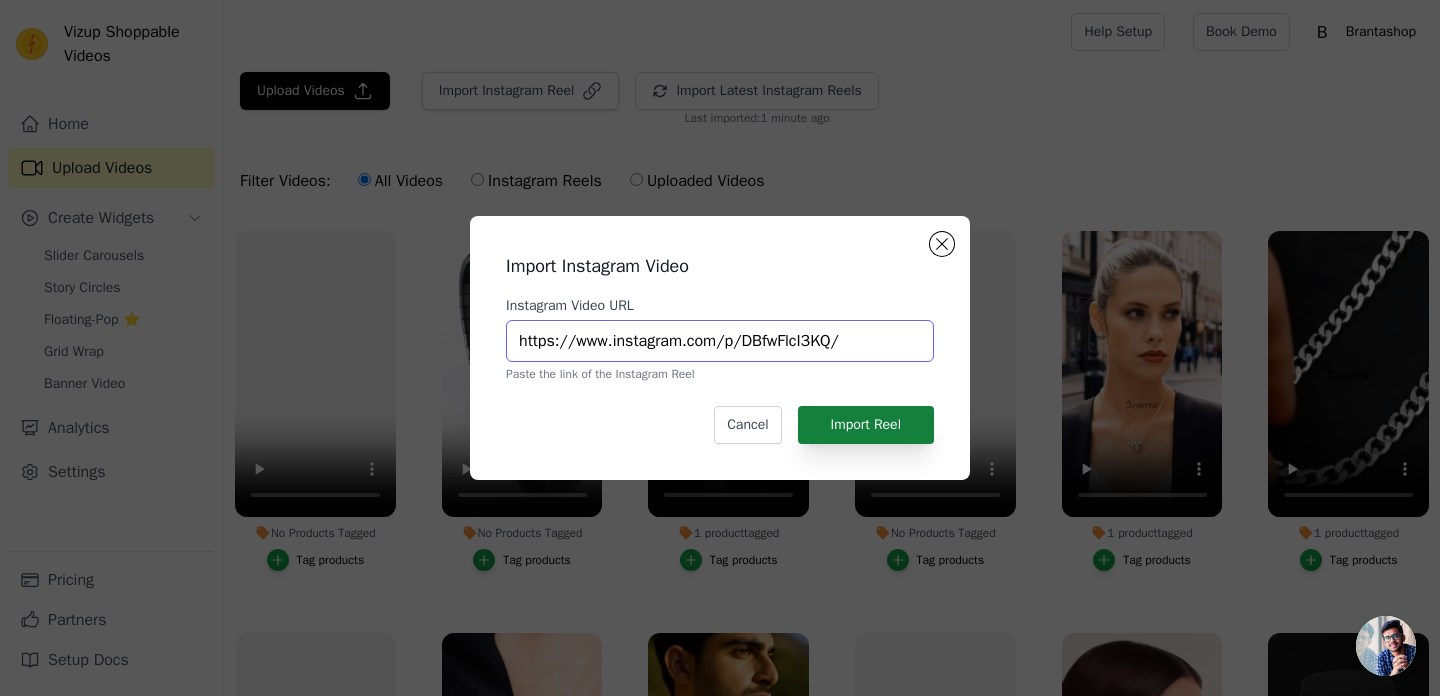 type on "https://www.instagram.com/p/DBfwFlcI3KQ/" 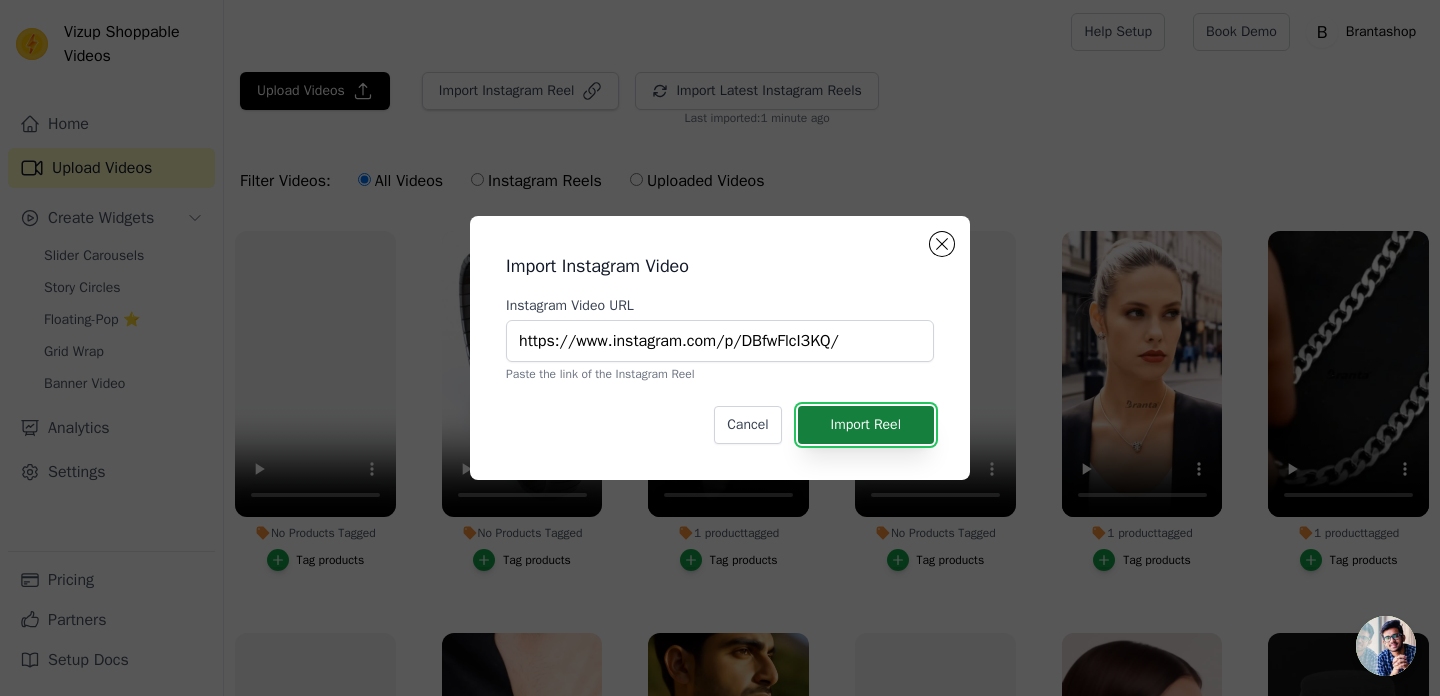 click on "Import Reel" at bounding box center [866, 425] 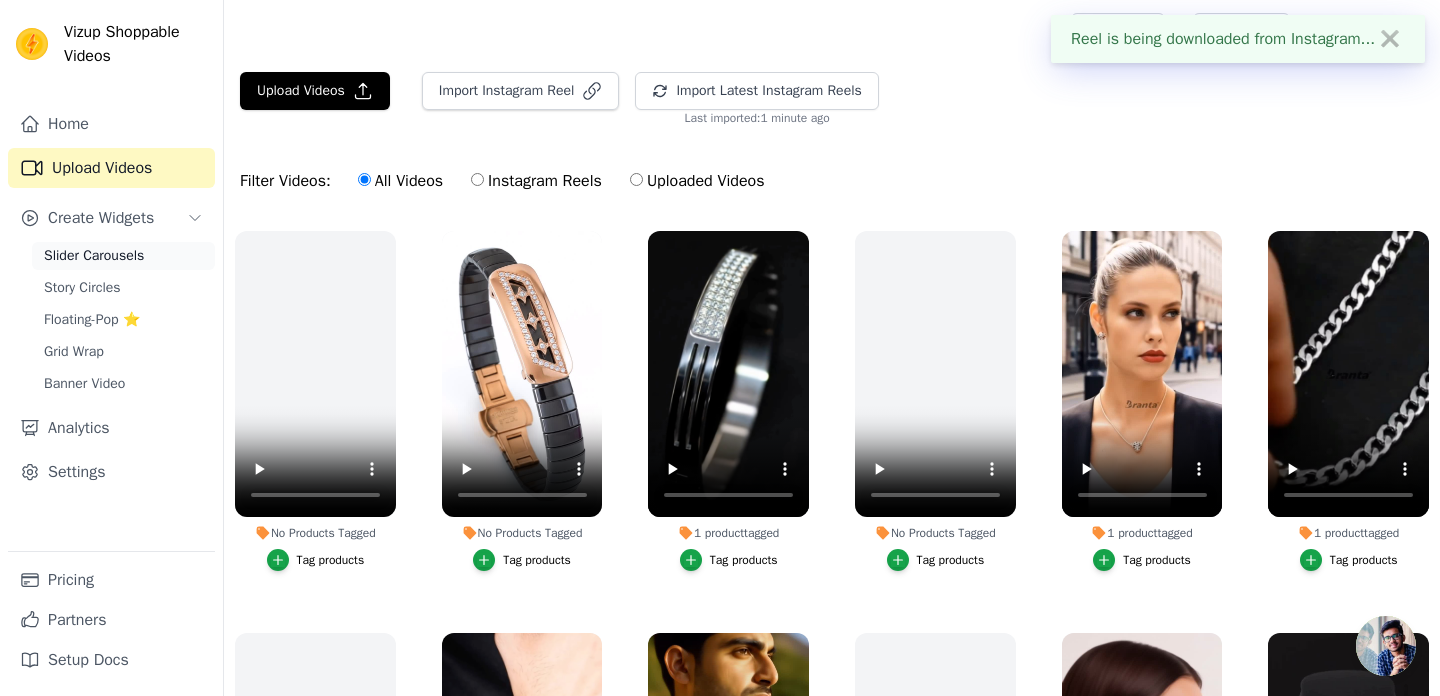 click on "Slider Carousels" at bounding box center (94, 256) 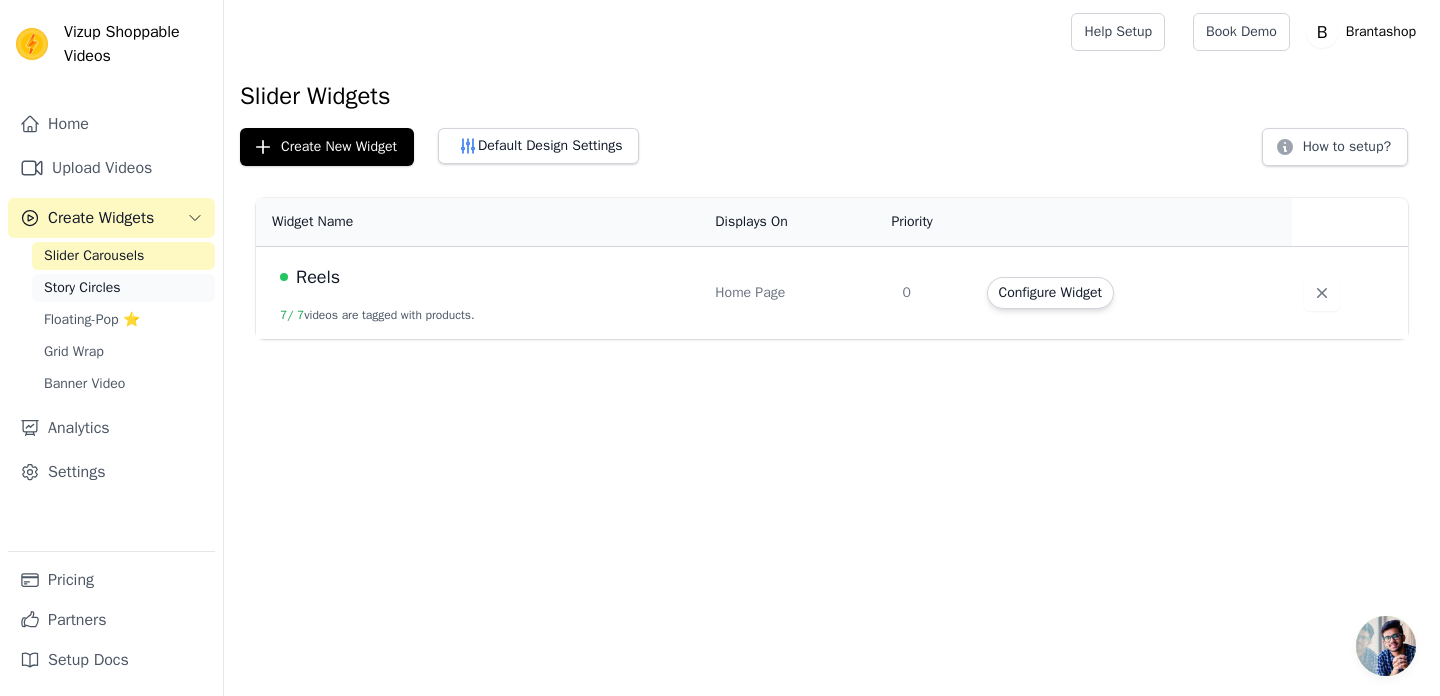 click on "Story Circles" at bounding box center [123, 288] 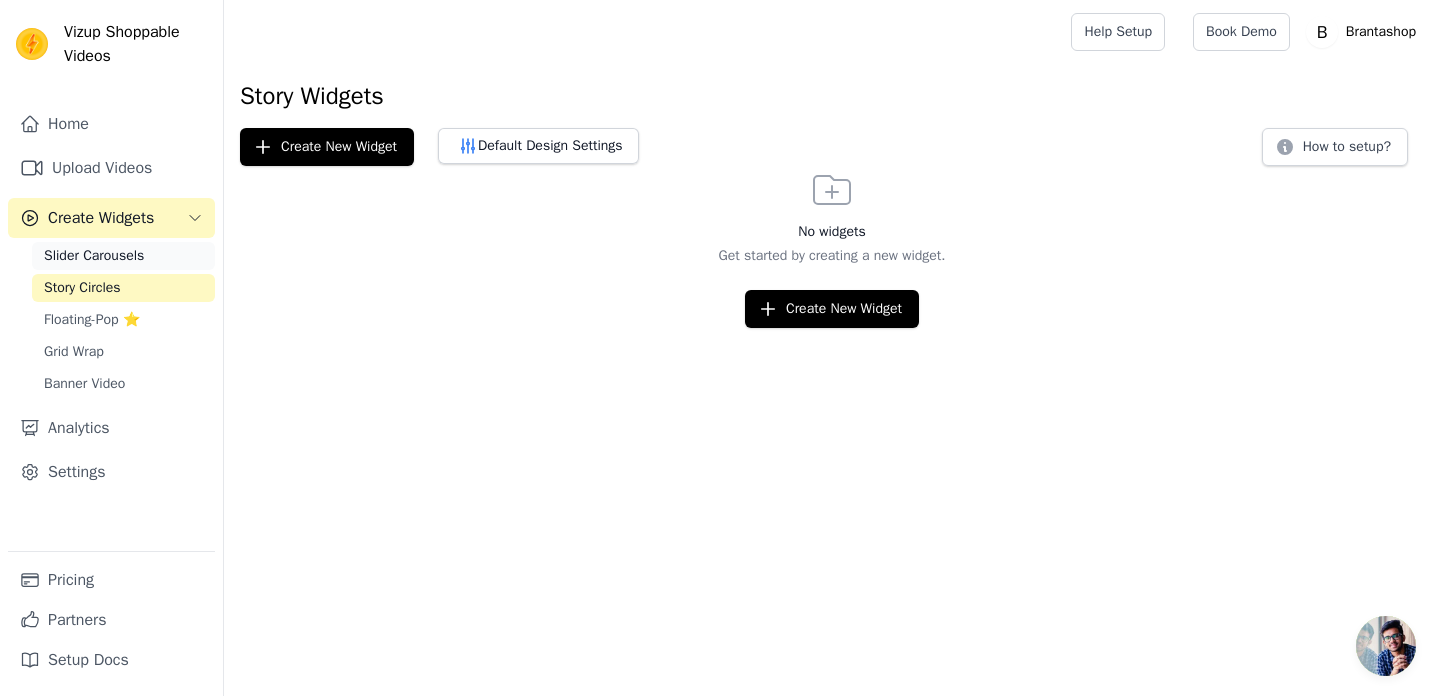 click on "Slider Carousels" at bounding box center [94, 256] 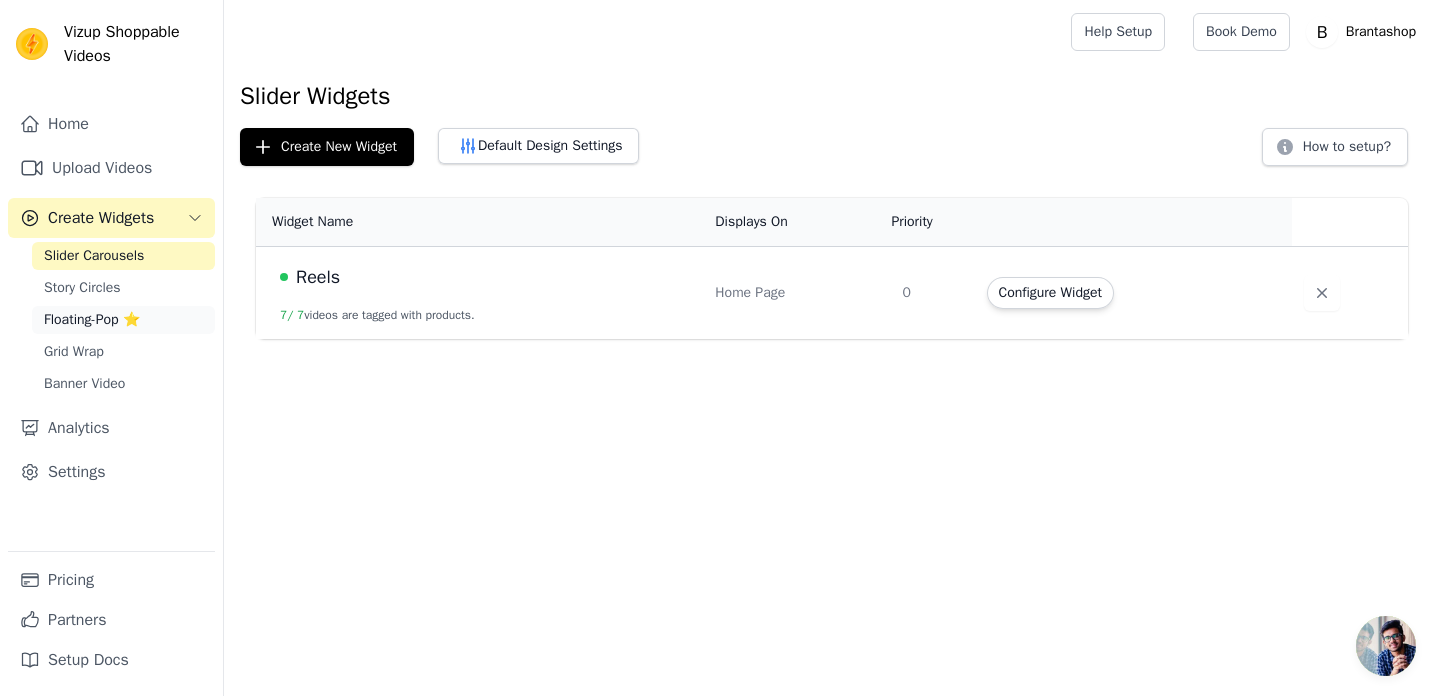 click on "Floating-Pop ⭐" at bounding box center [92, 320] 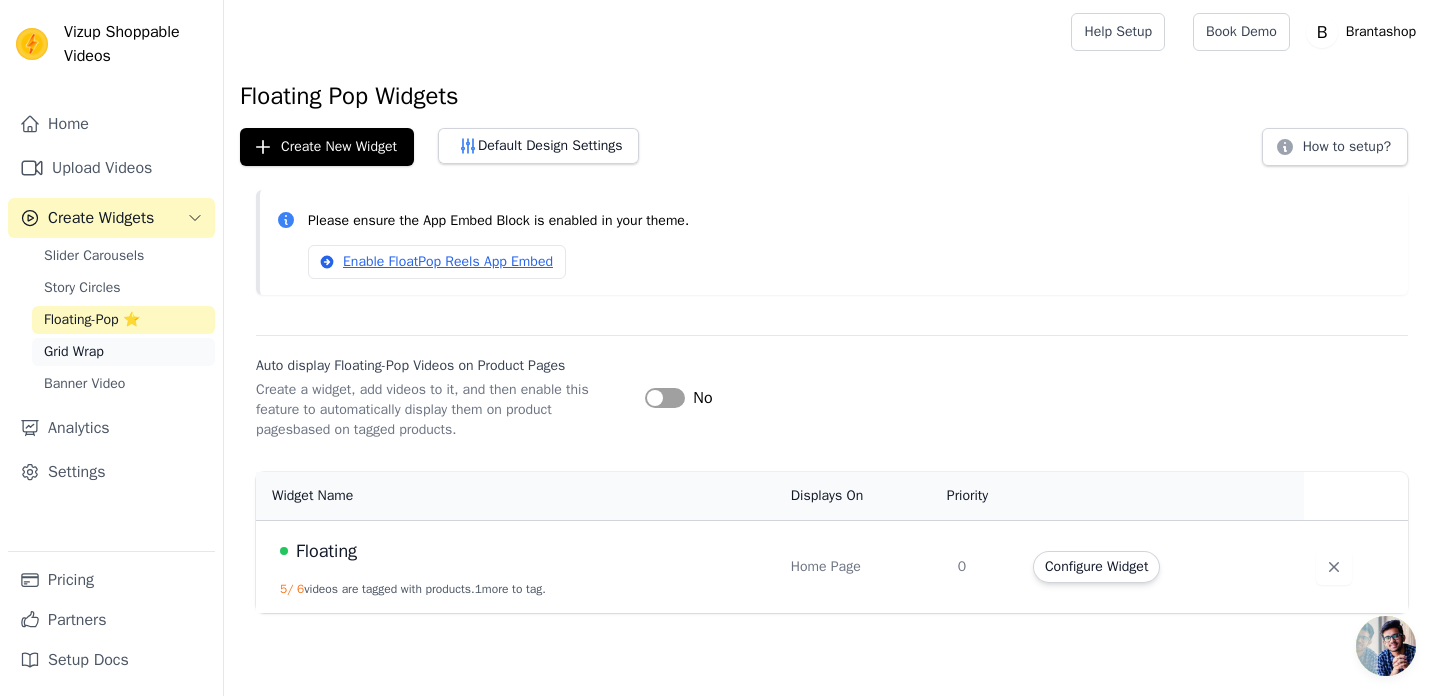 click on "Grid Wrap" at bounding box center (74, 352) 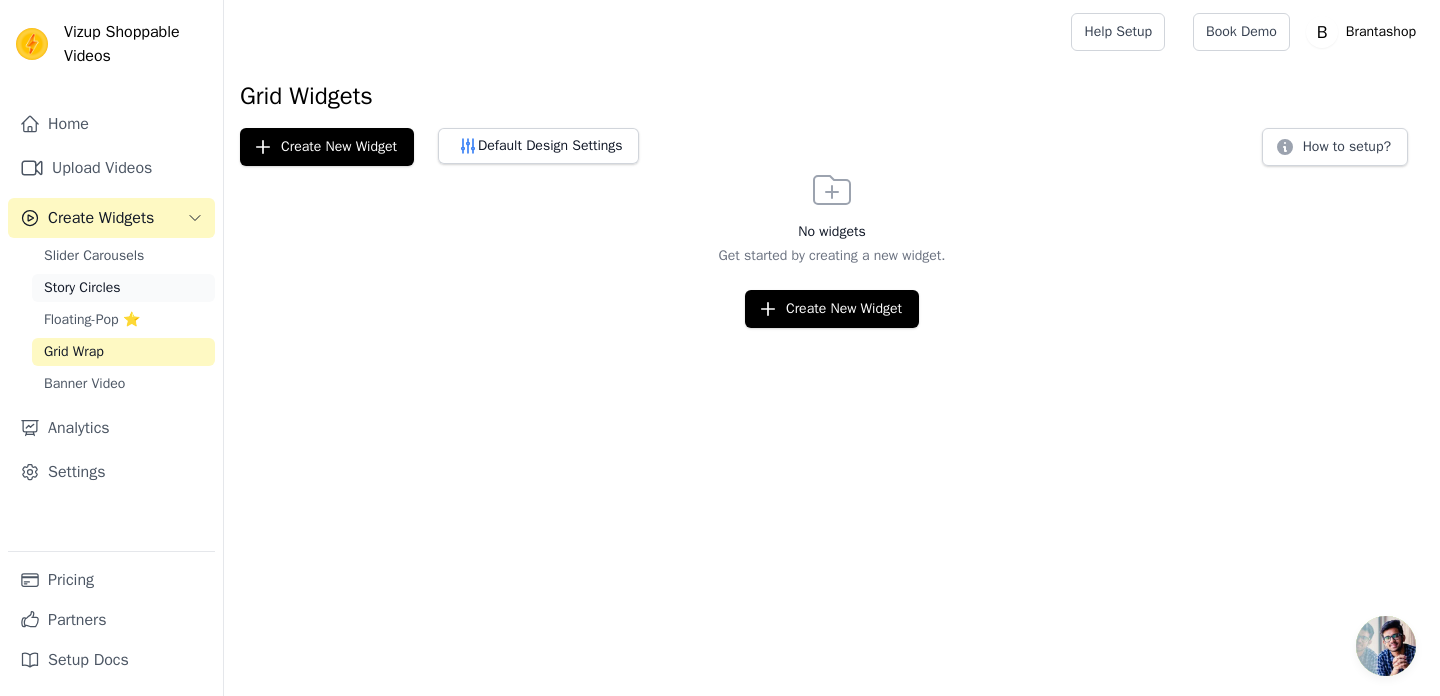 click on "Story Circles" at bounding box center [82, 288] 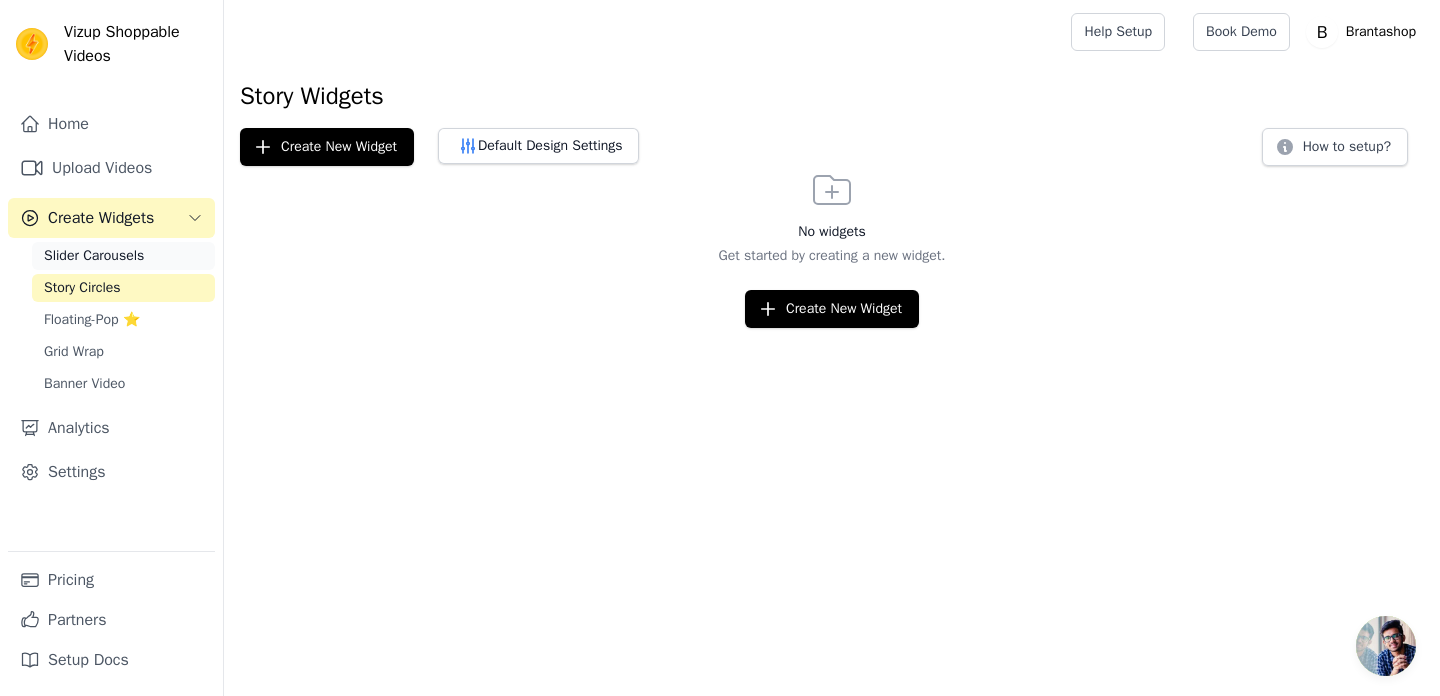 click on "Slider Carousels" at bounding box center (94, 256) 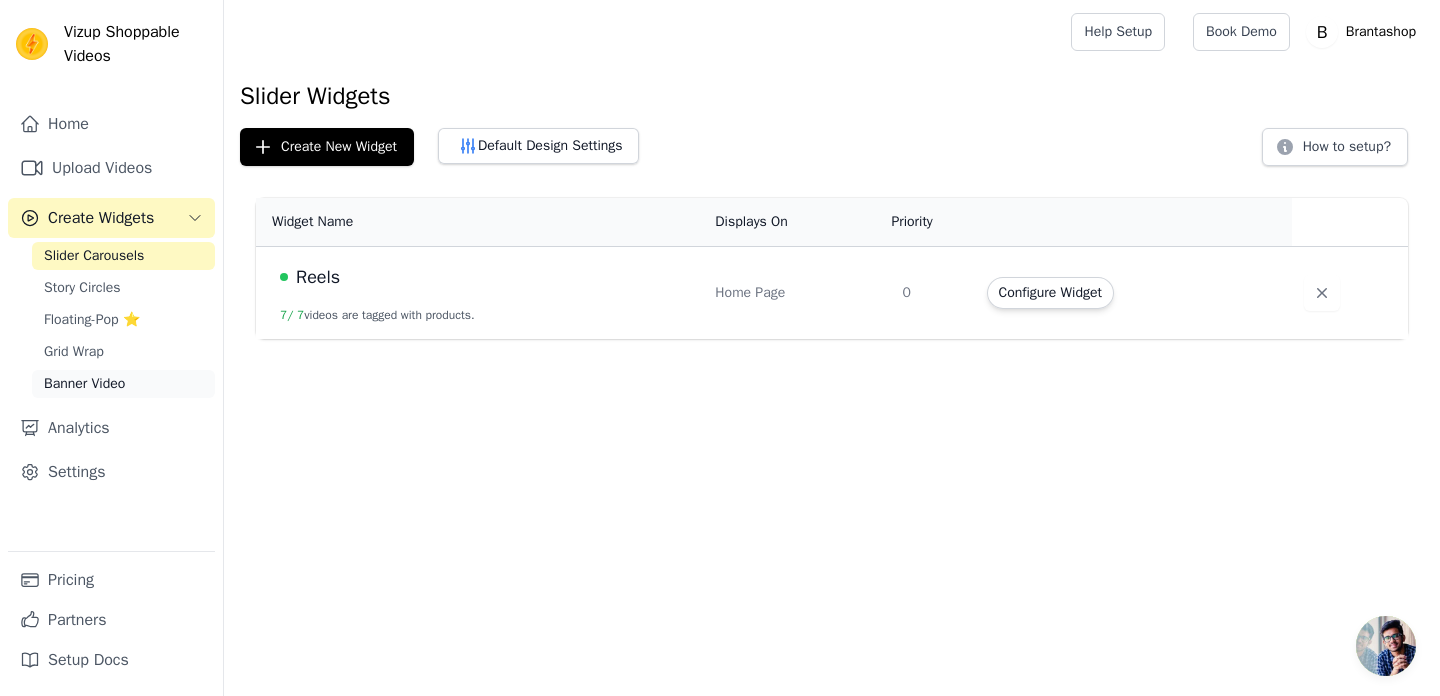 click on "Banner Video" at bounding box center [84, 384] 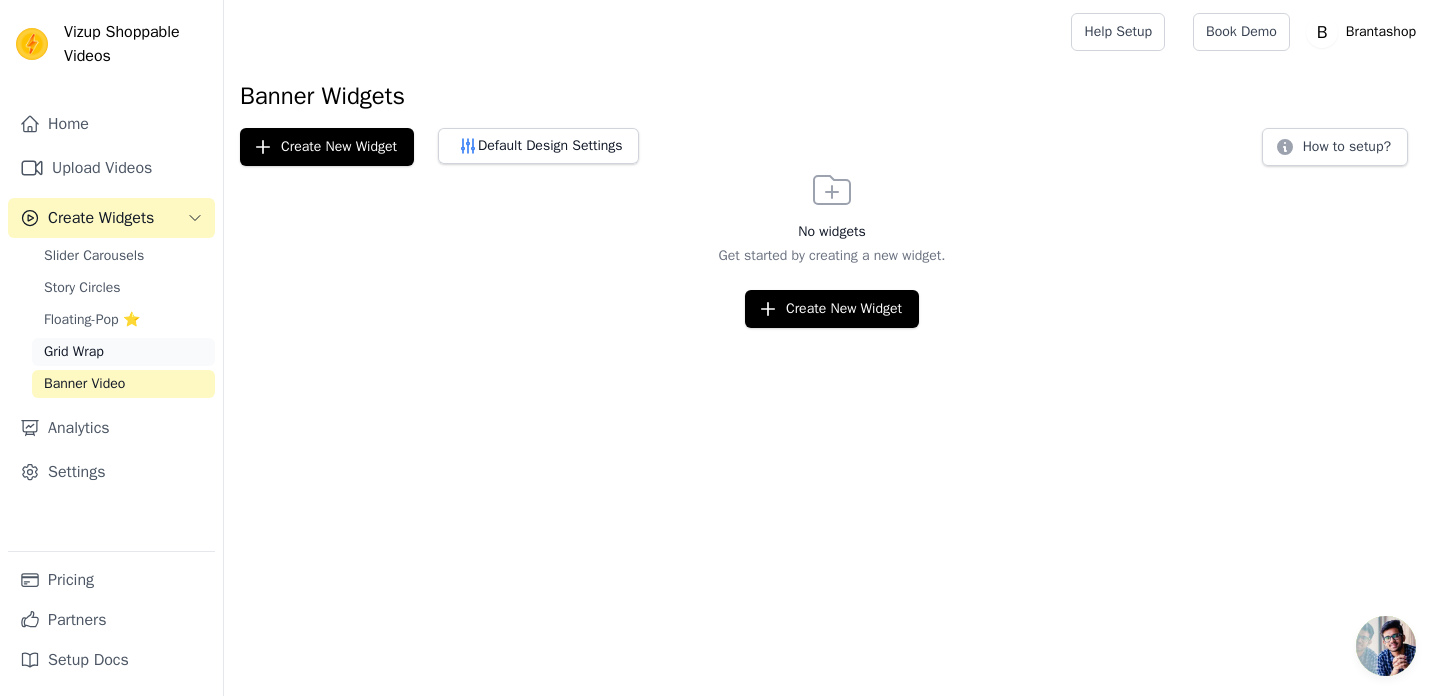 click on "Grid Wrap" at bounding box center (74, 352) 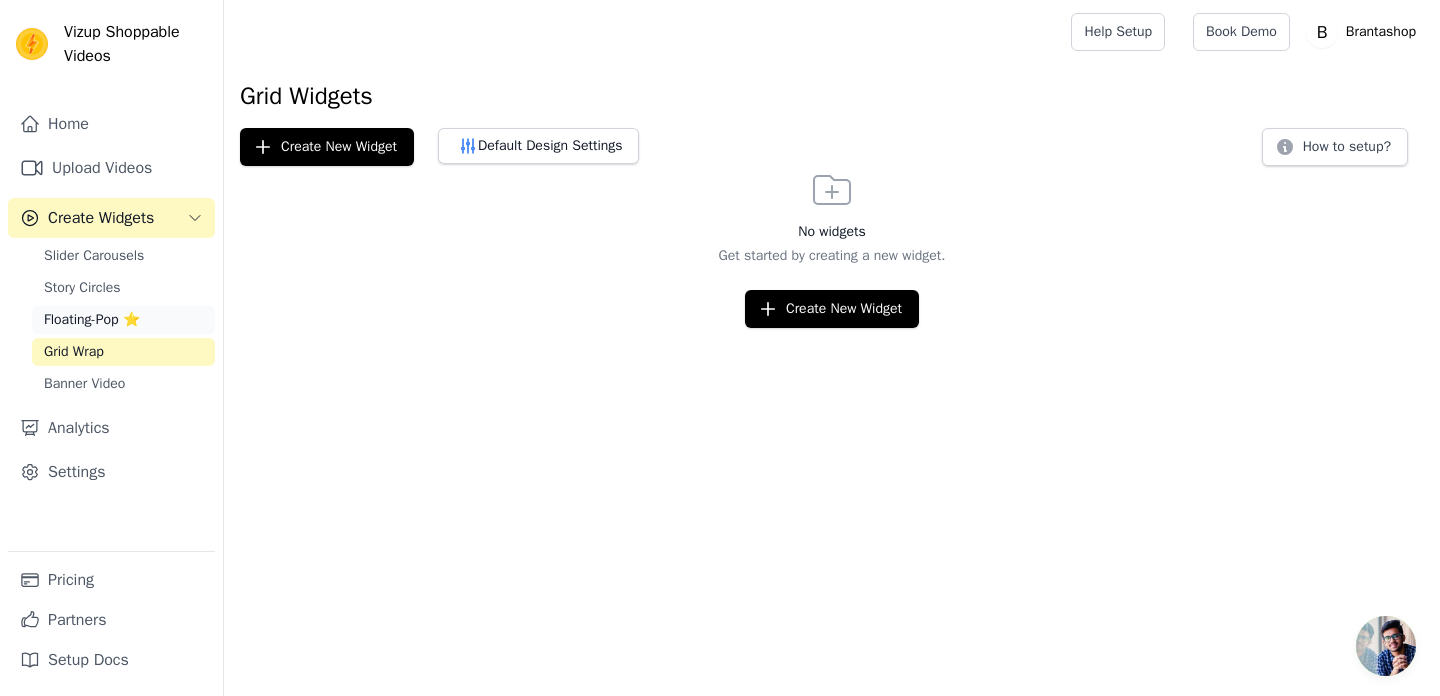 click on "Floating-Pop ⭐" at bounding box center (92, 320) 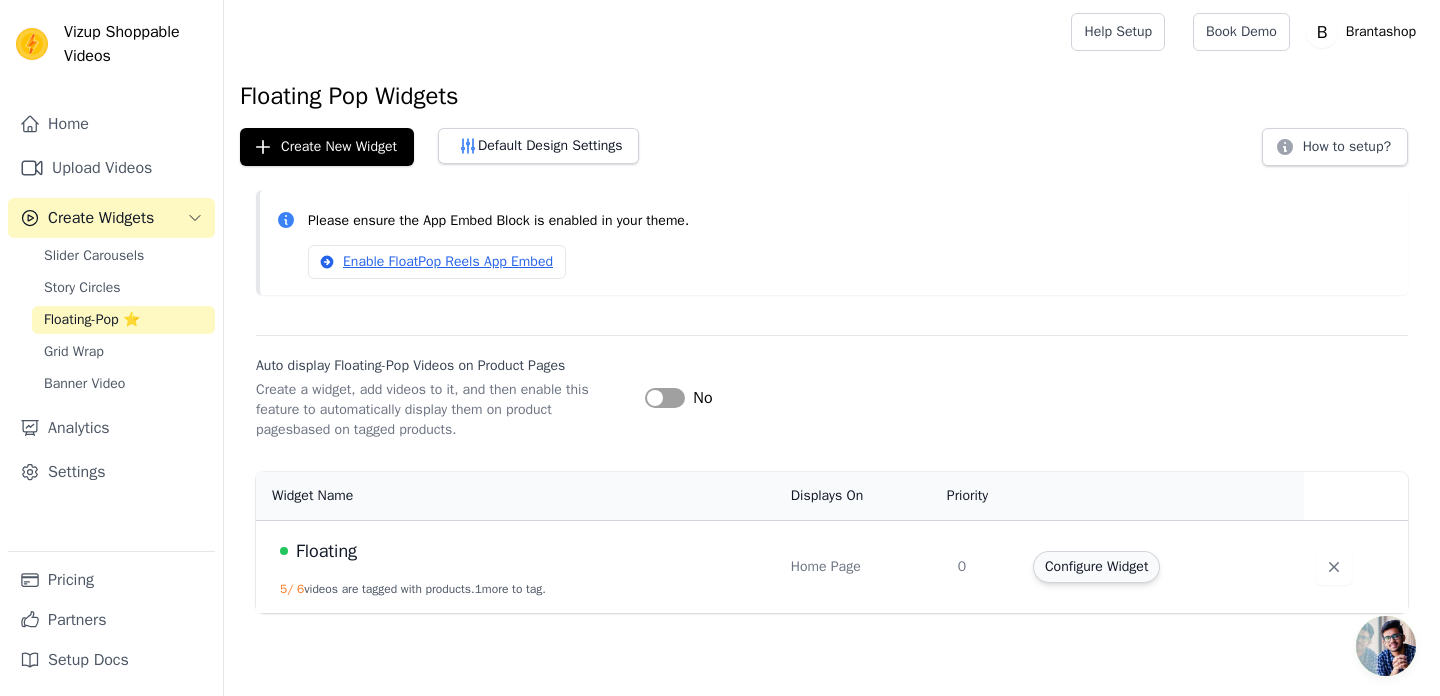 click on "Configure Widget" at bounding box center (1096, 567) 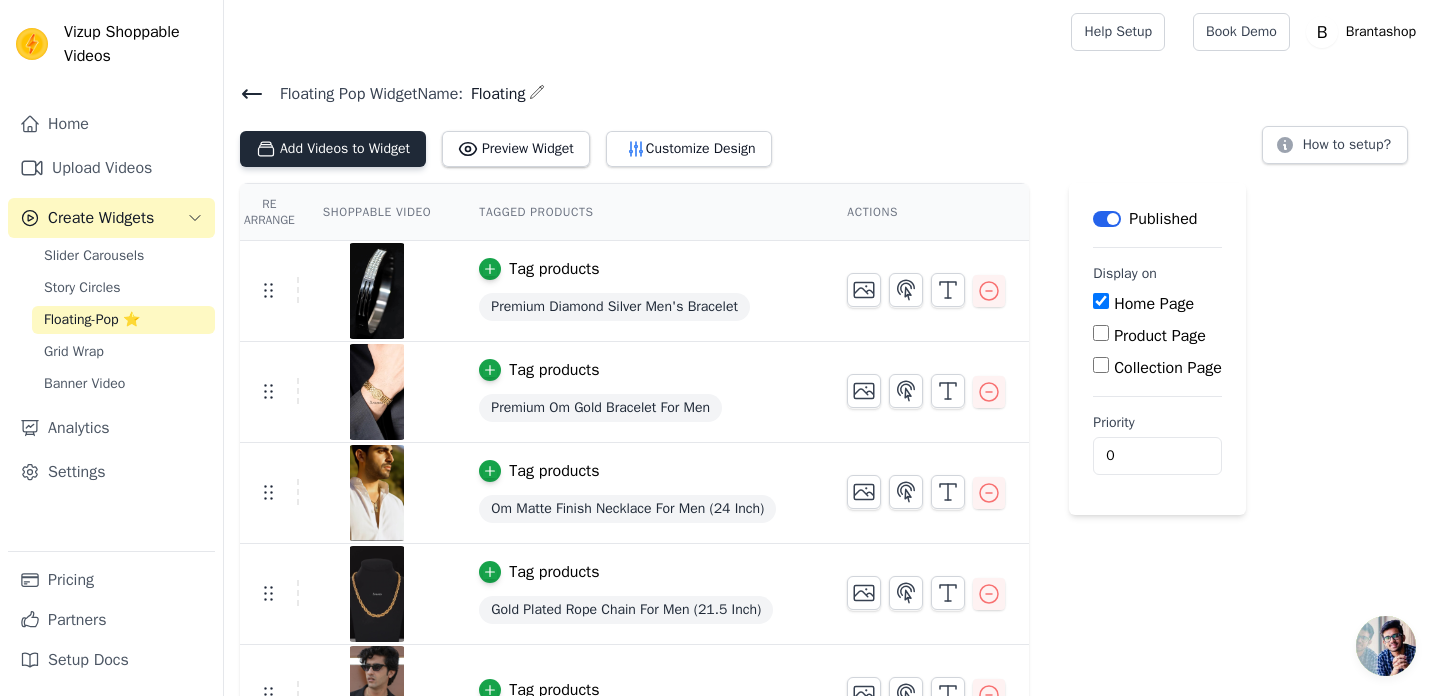 click on "Add Videos to Widget" at bounding box center [333, 149] 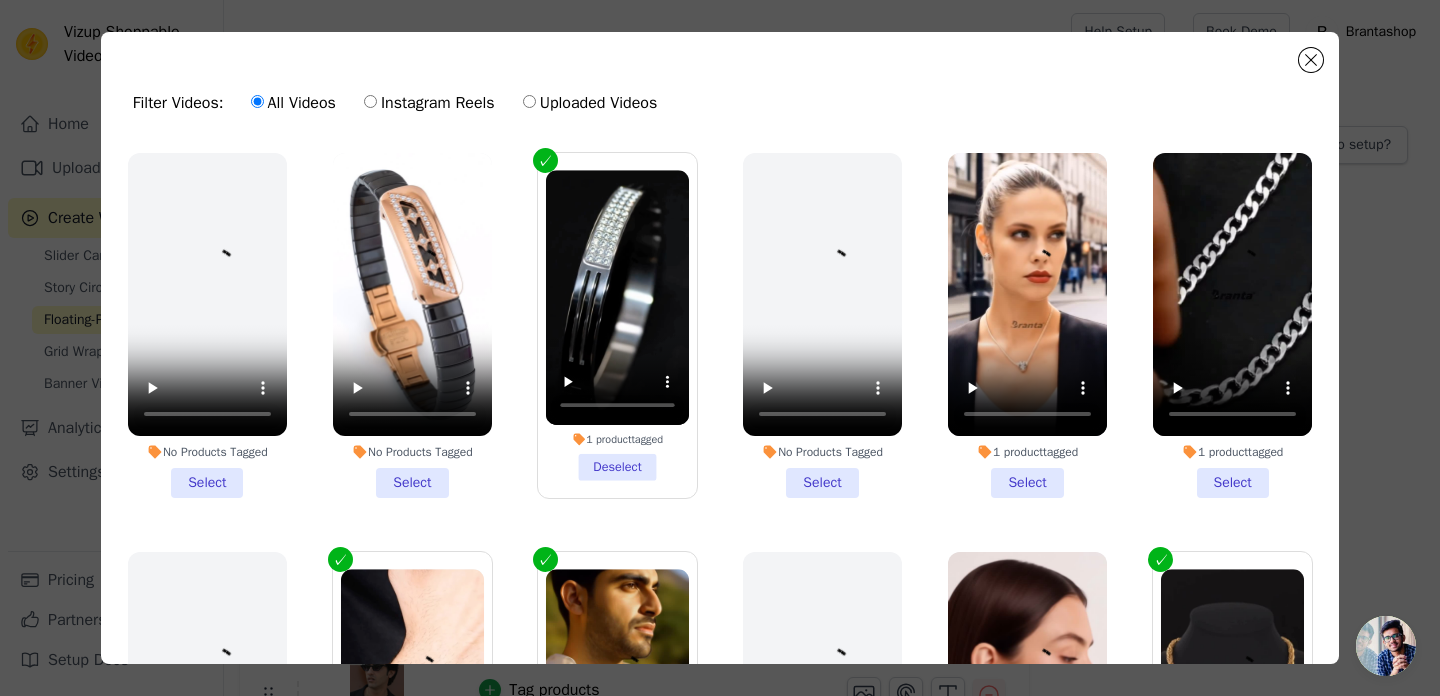click on "All Videos
Instagram Reels
Uploaded Videos" at bounding box center [454, 103] 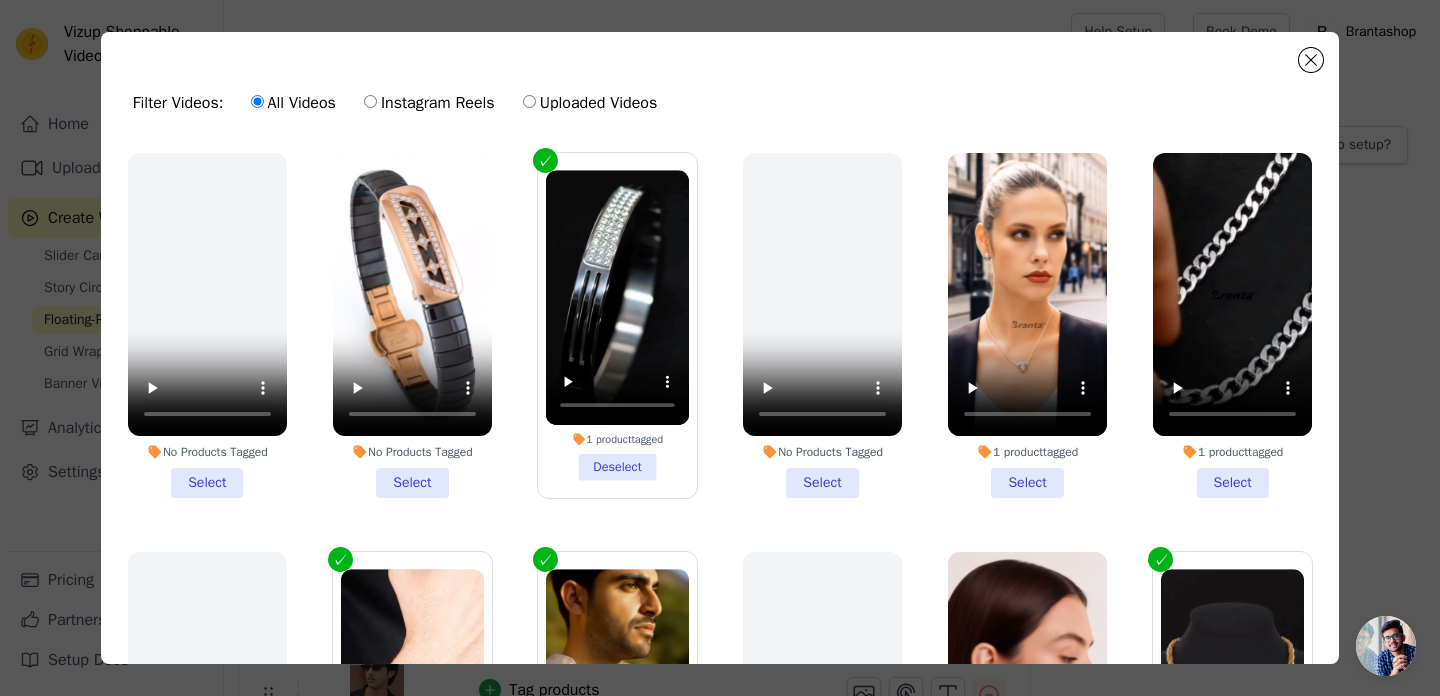 click on "Instagram Reels" at bounding box center (429, 103) 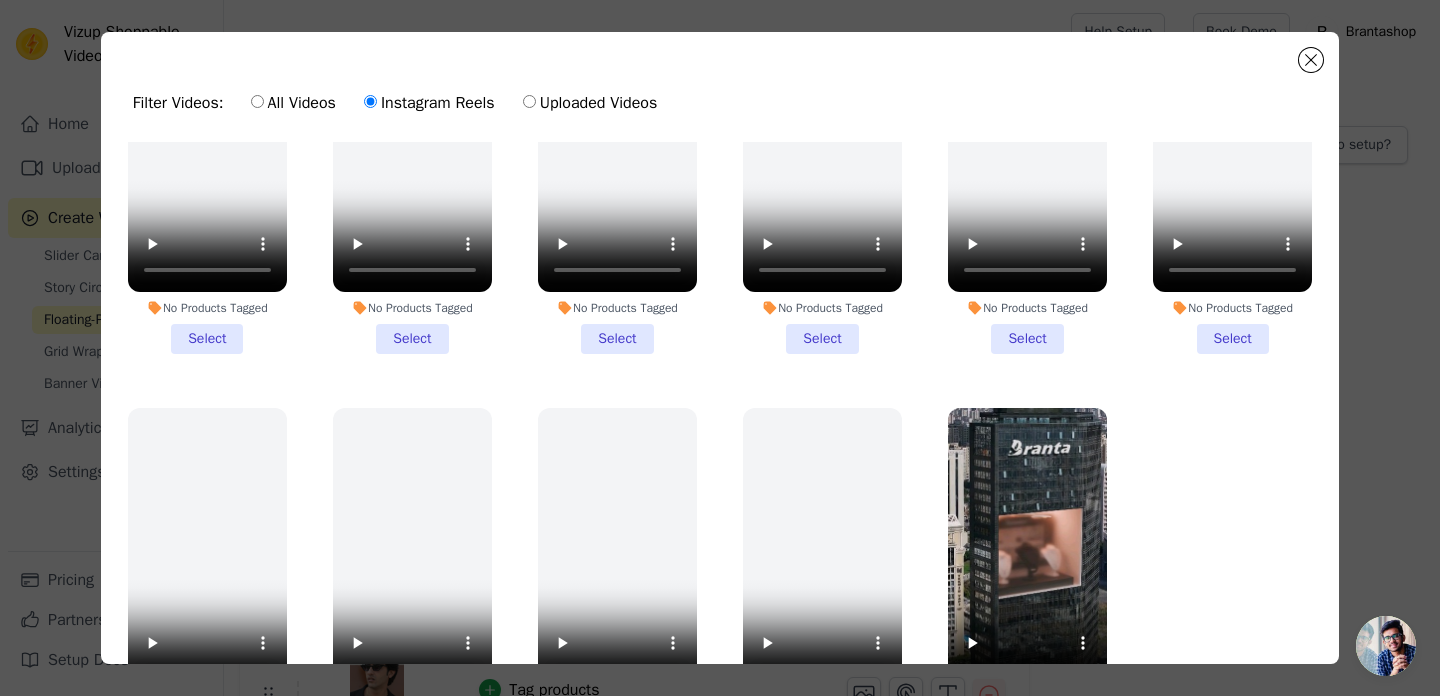 scroll, scrollTop: 2558, scrollLeft: 0, axis: vertical 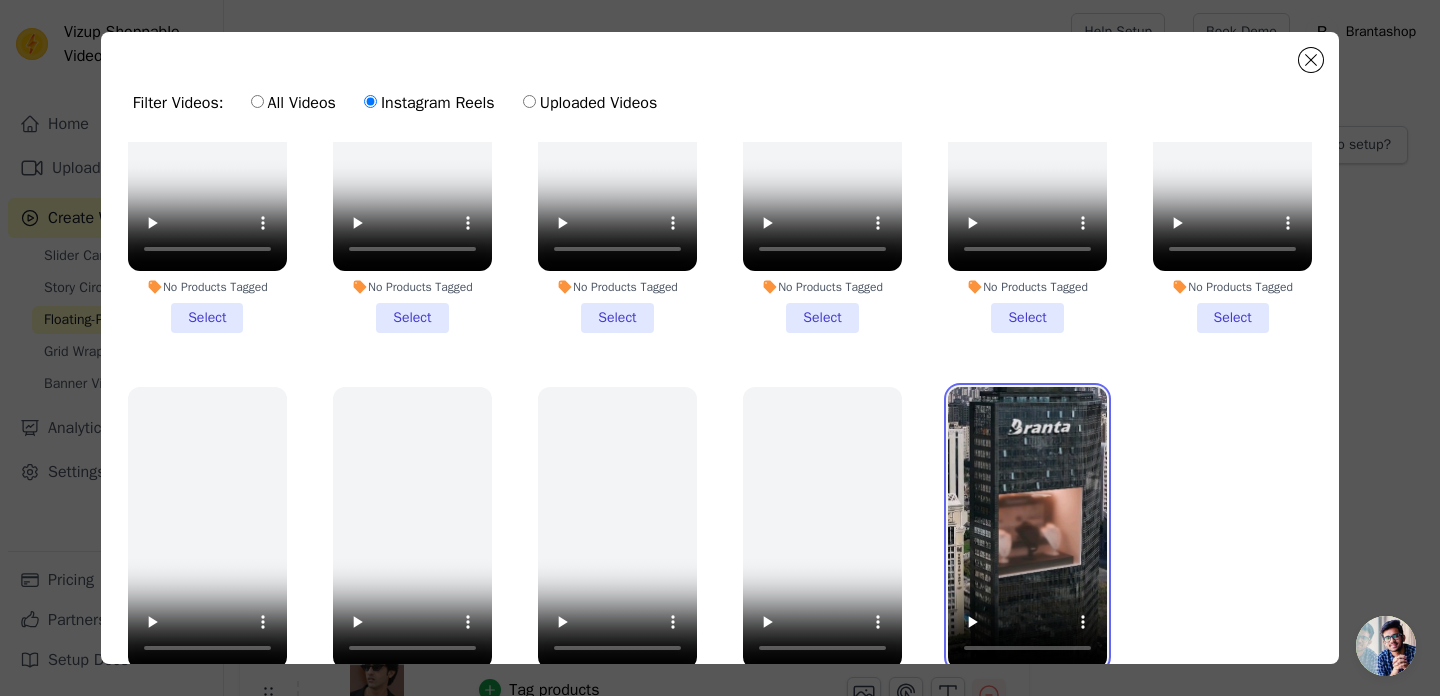 click at bounding box center [1027, 528] 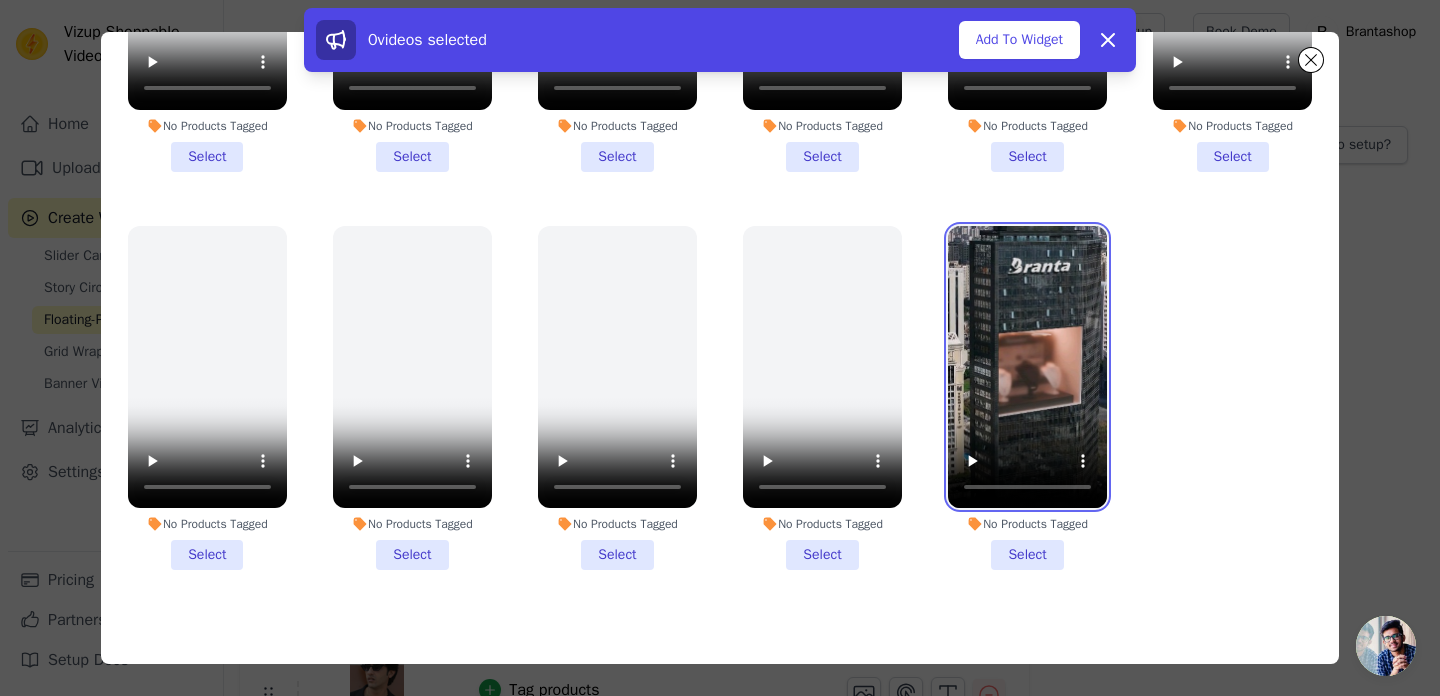scroll, scrollTop: 174, scrollLeft: 0, axis: vertical 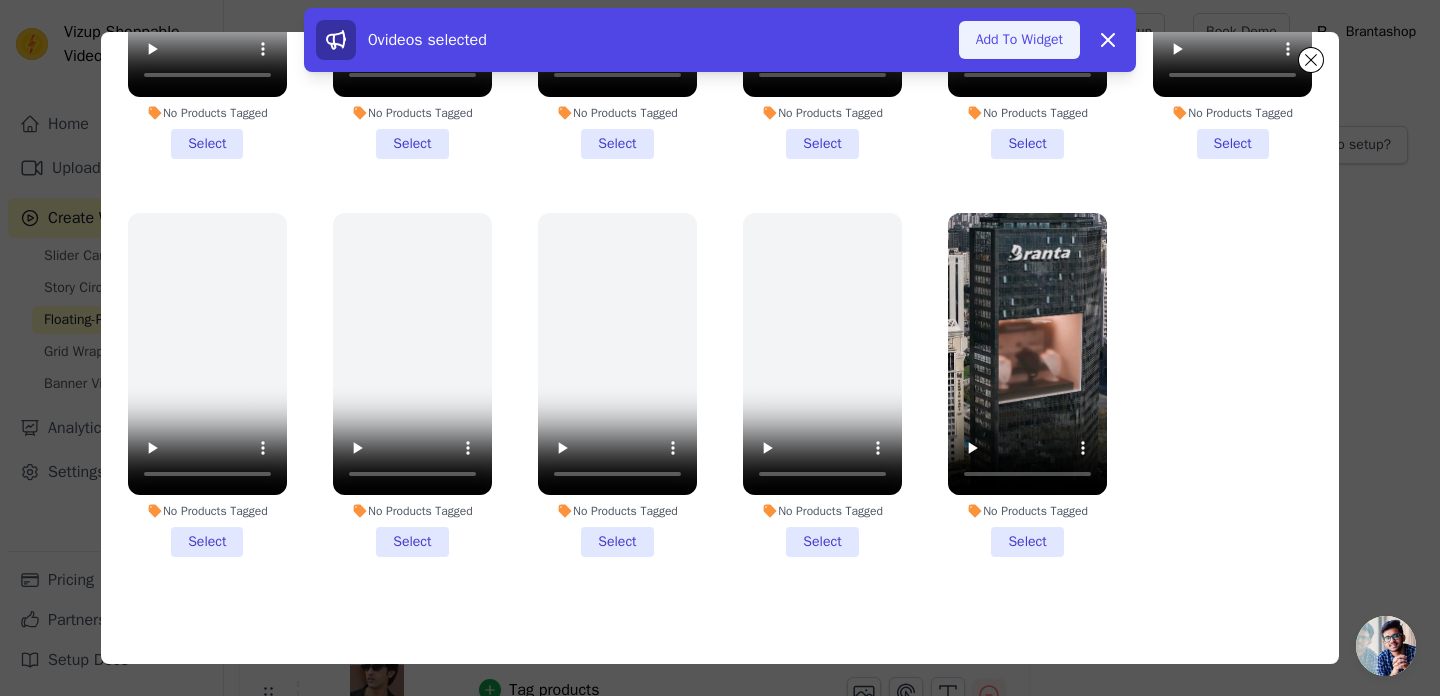 click on "Add To Widget" at bounding box center (1019, 40) 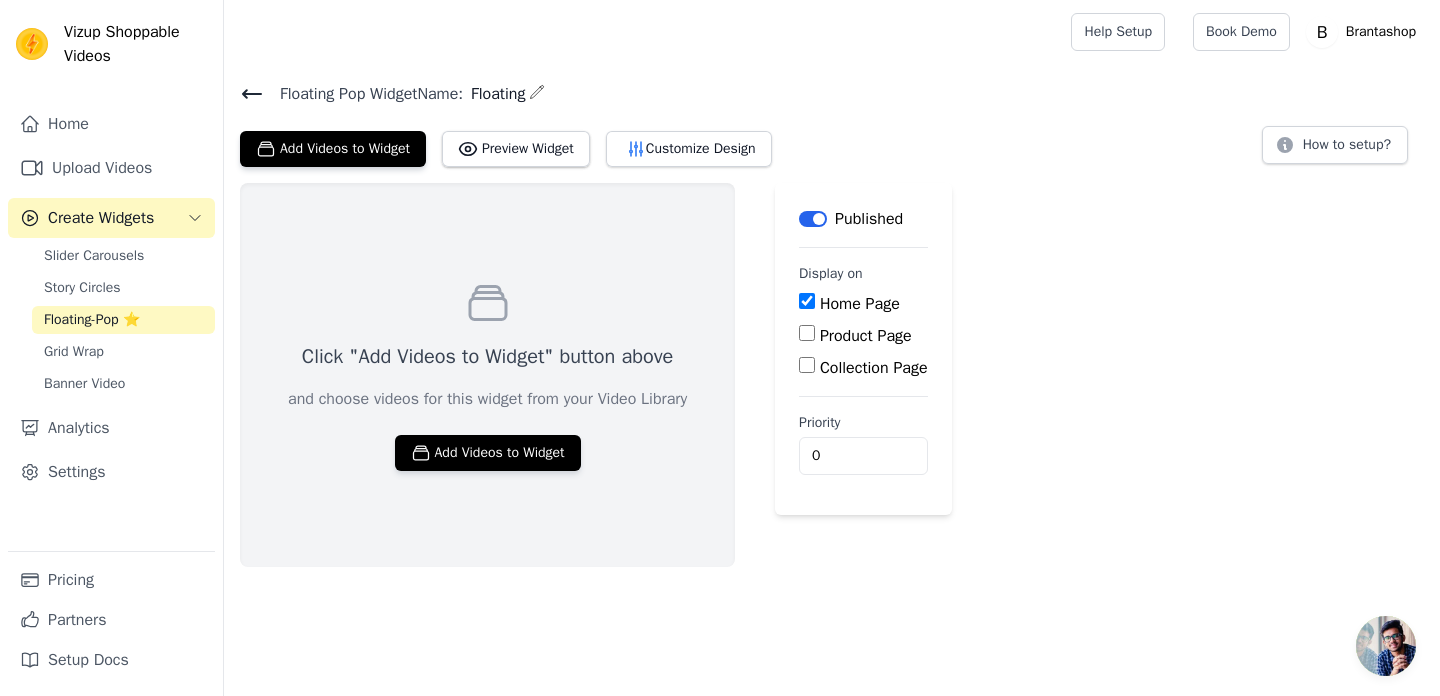 click 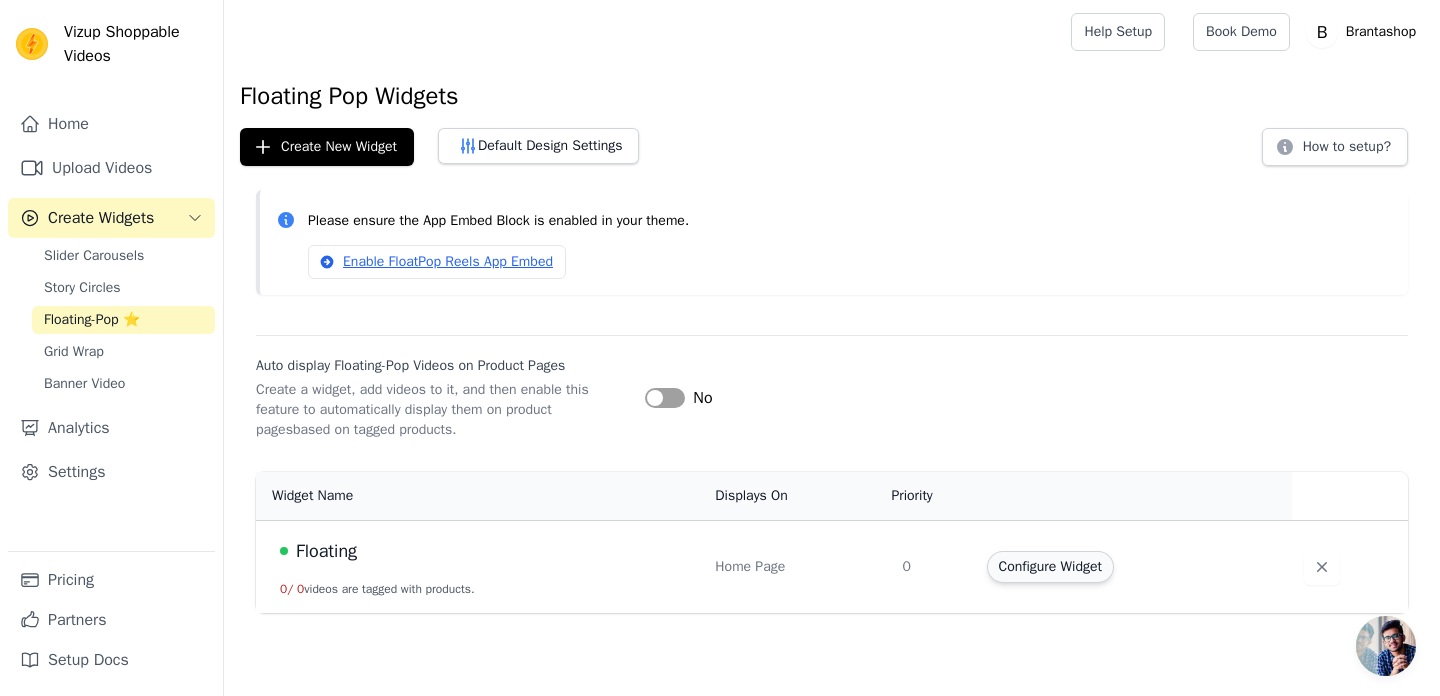 click on "Configure Widget" at bounding box center (1050, 567) 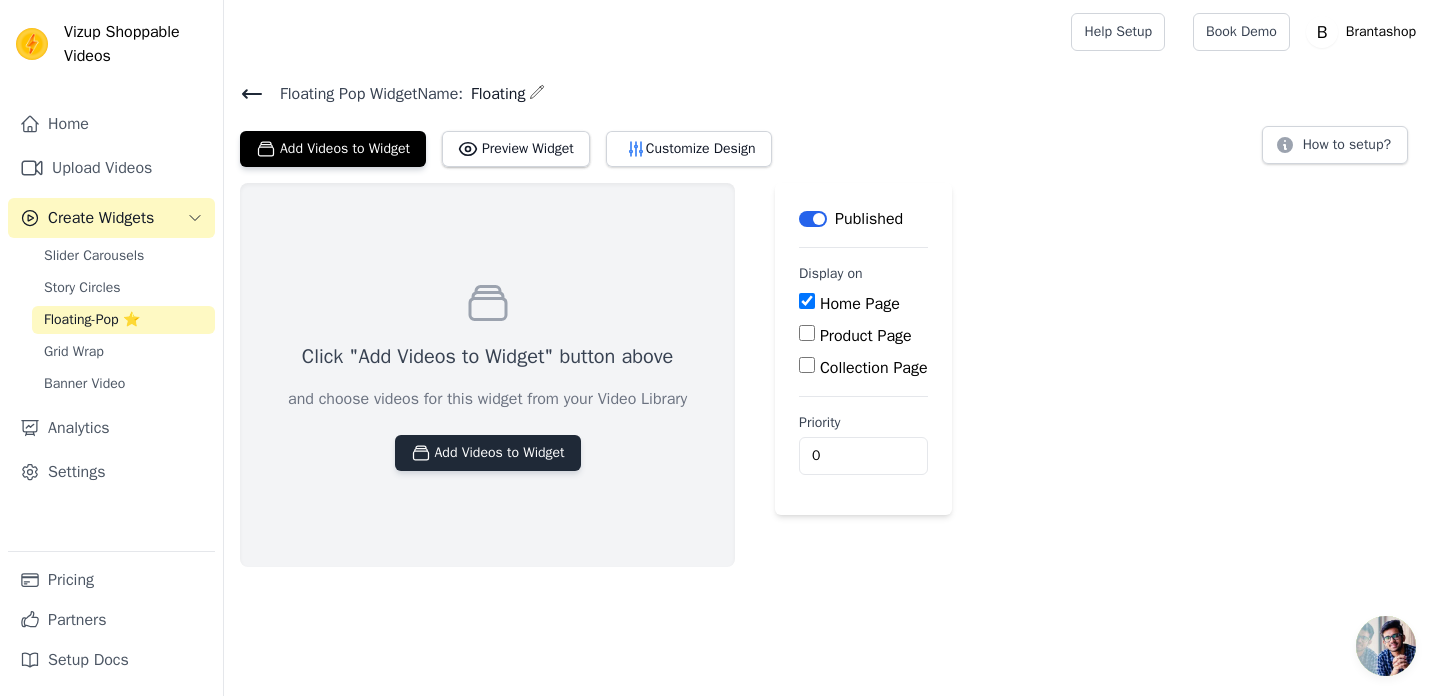 click on "Add Videos to Widget" at bounding box center [488, 453] 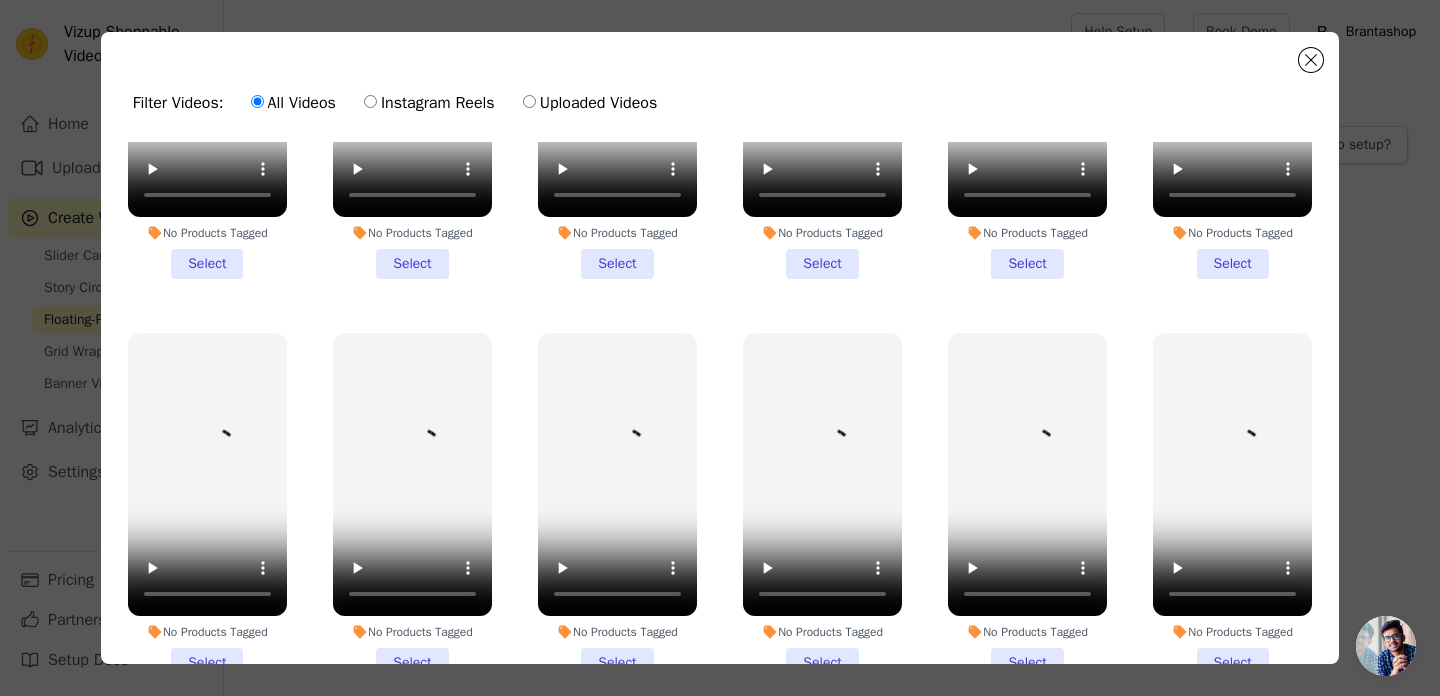 scroll, scrollTop: 2558, scrollLeft: 0, axis: vertical 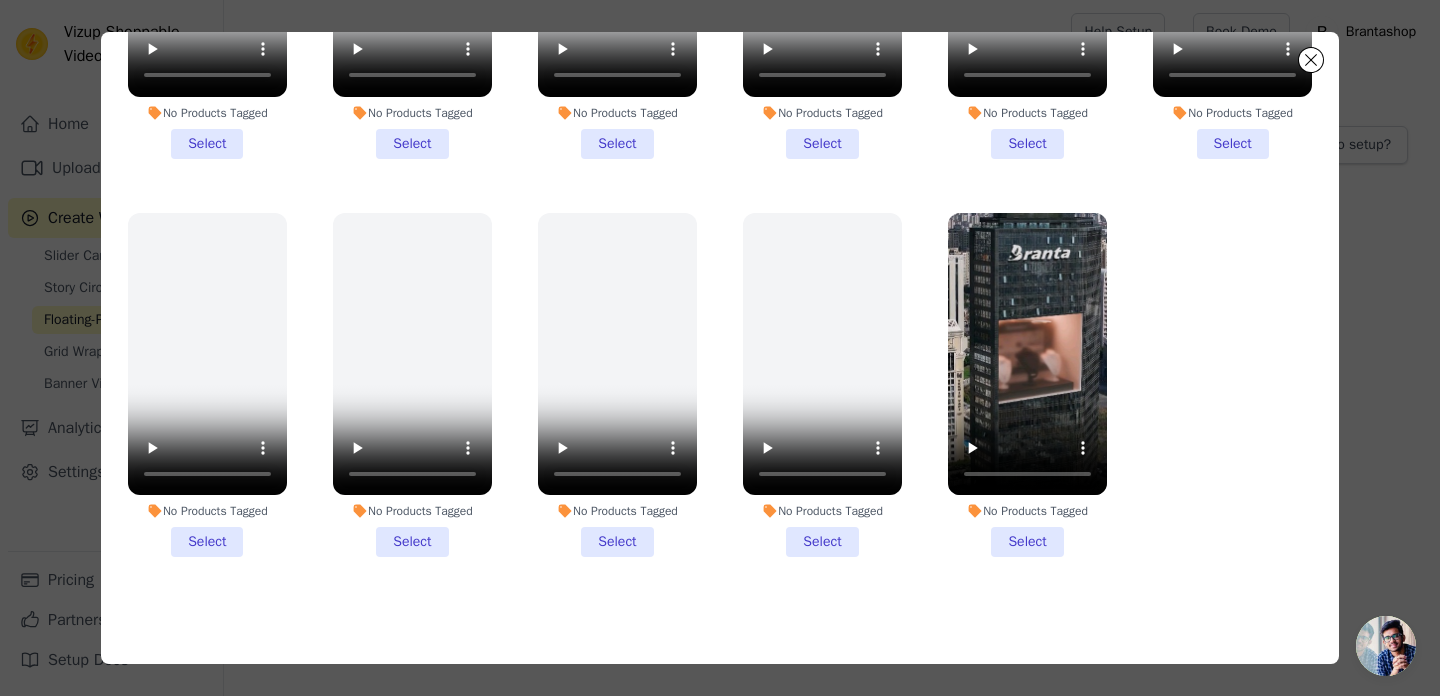 click on "No Products Tagged     Select" at bounding box center [1027, 385] 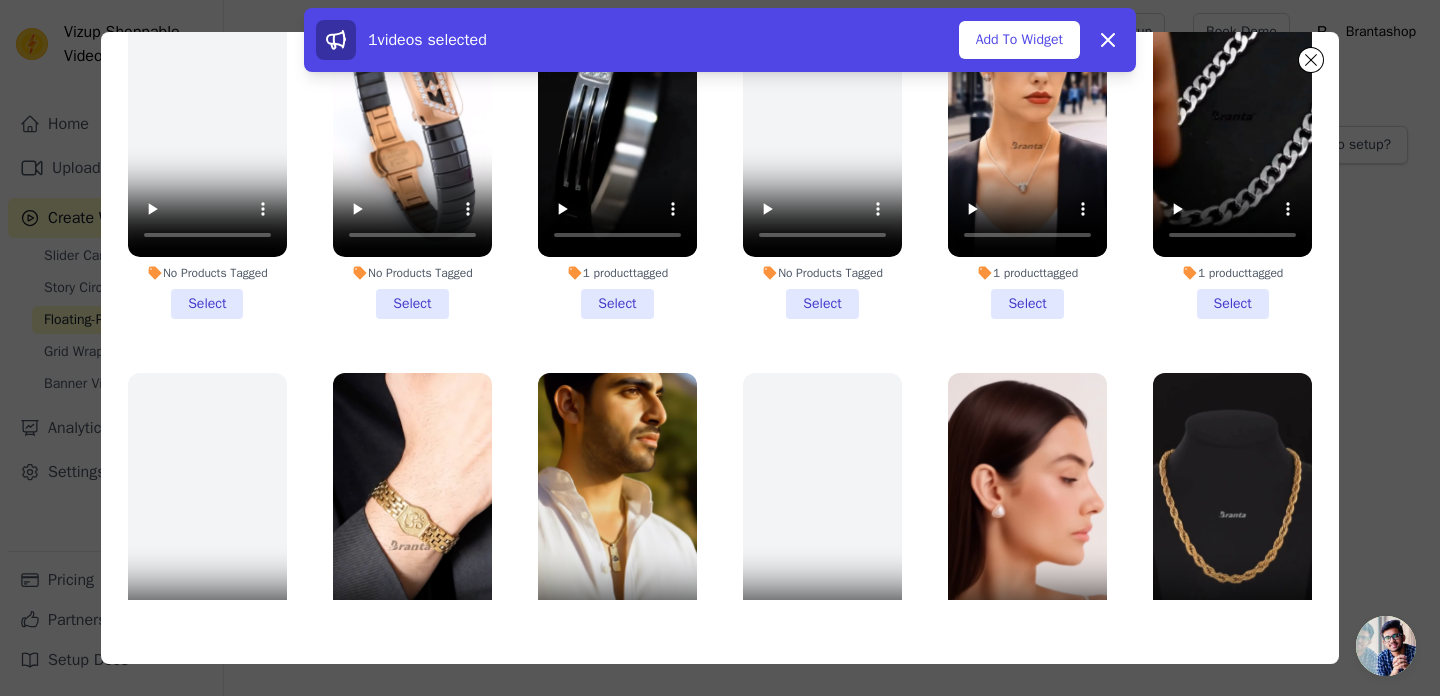 scroll, scrollTop: 0, scrollLeft: 0, axis: both 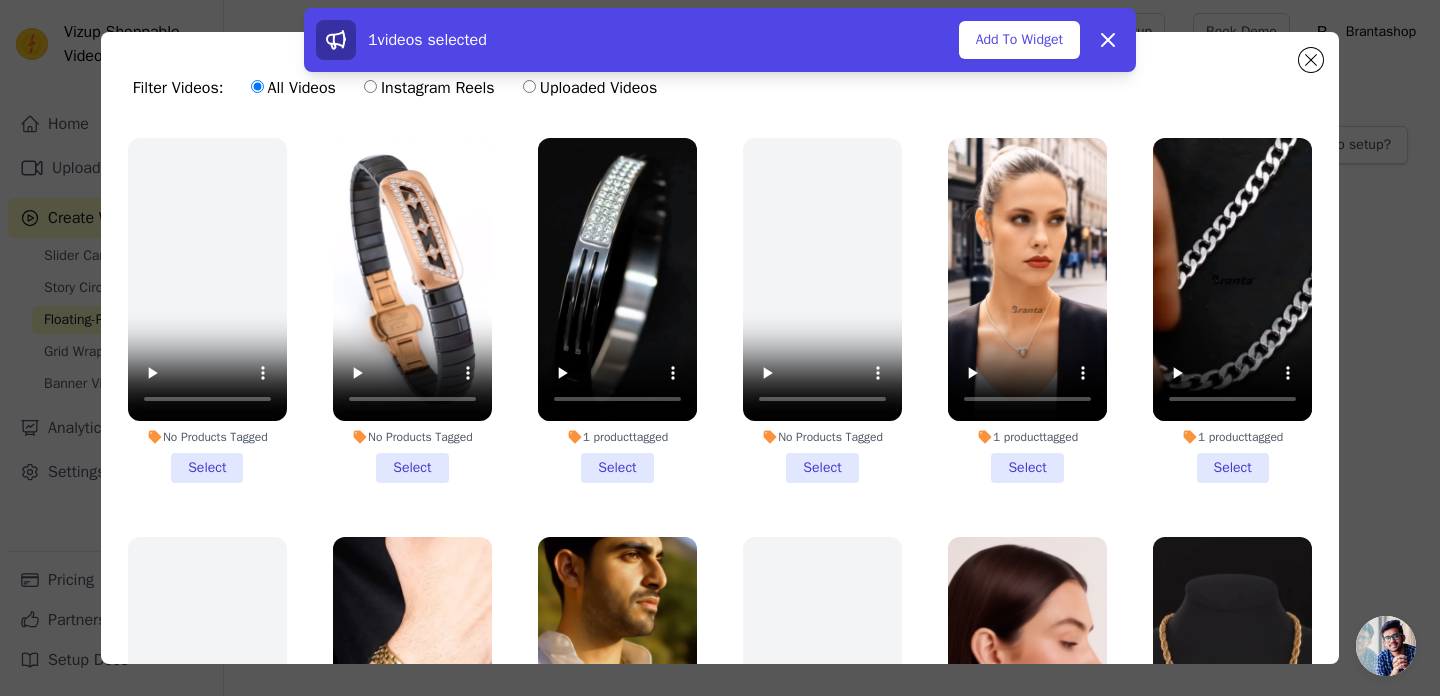 click on "1   product  tagged     Select" at bounding box center [617, 310] 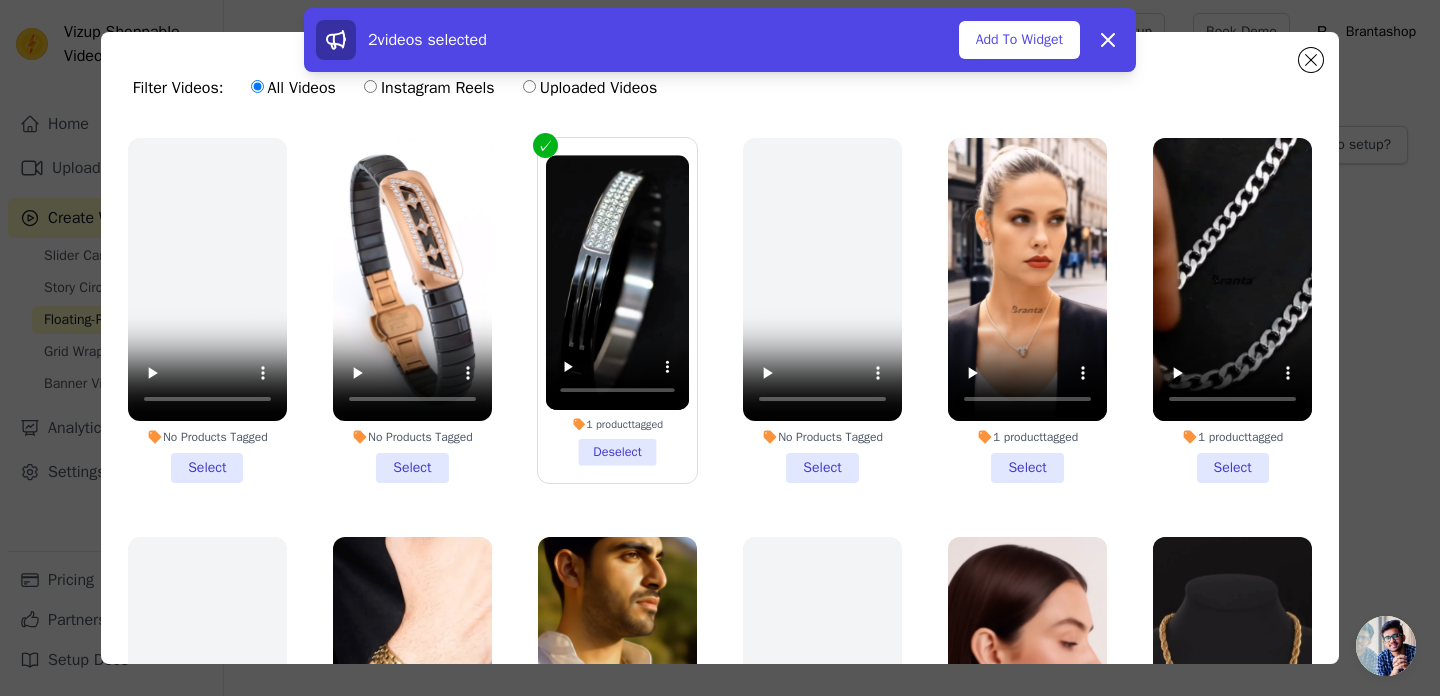 click on "No Products Tagged     Select" at bounding box center [412, 310] 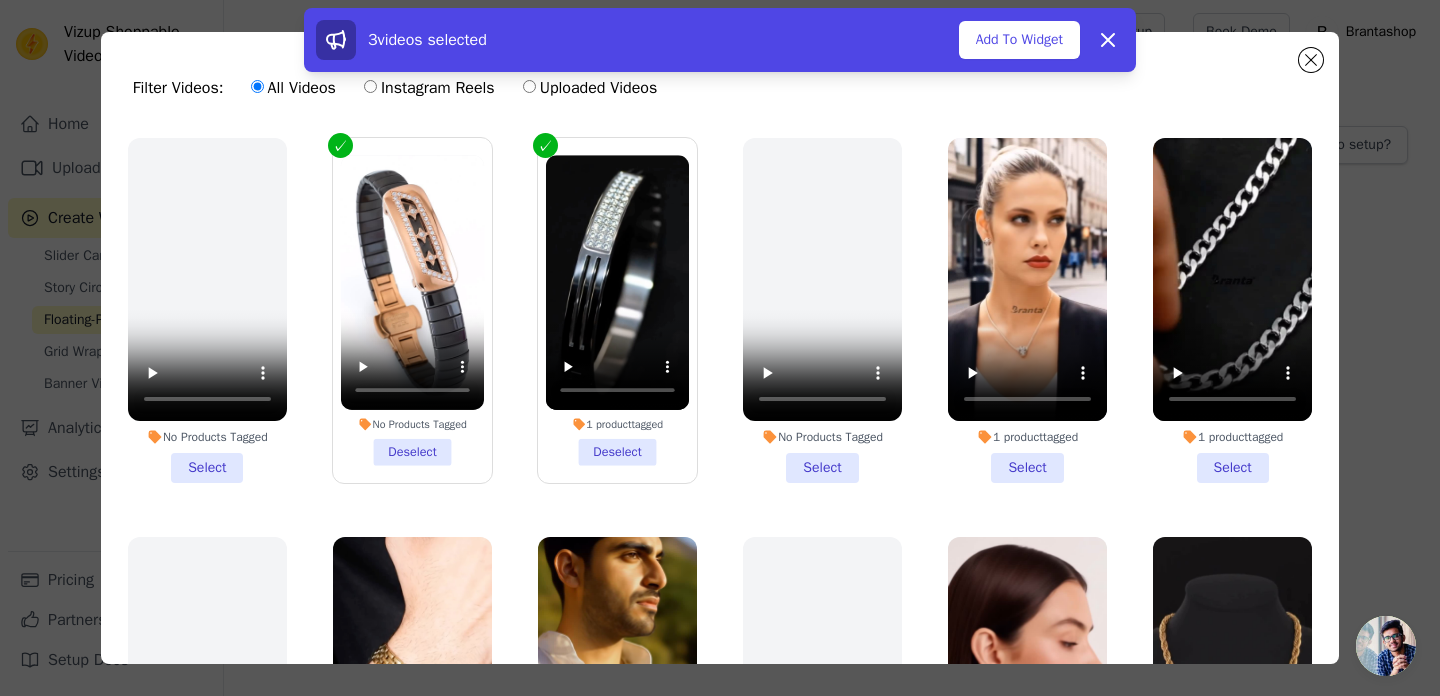 click on "1   product  tagged     Select" at bounding box center (1232, 310) 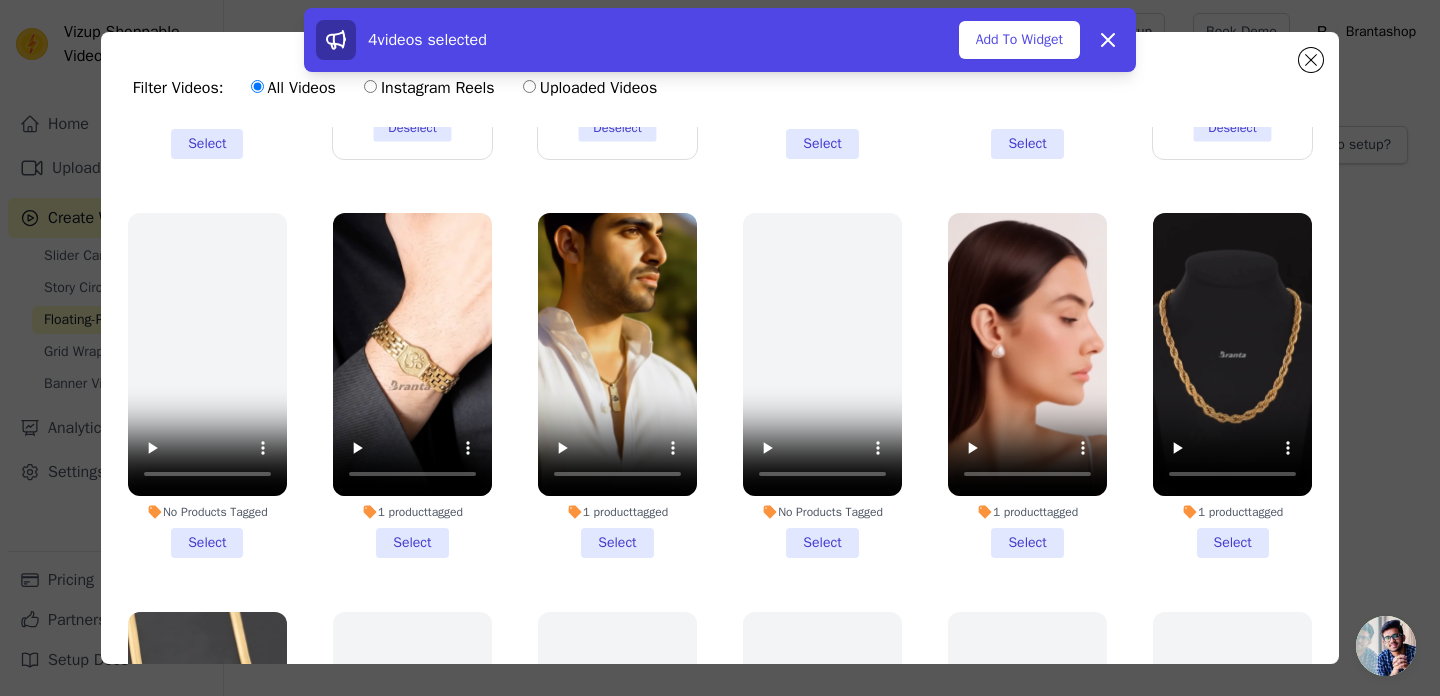 scroll, scrollTop: 367, scrollLeft: 0, axis: vertical 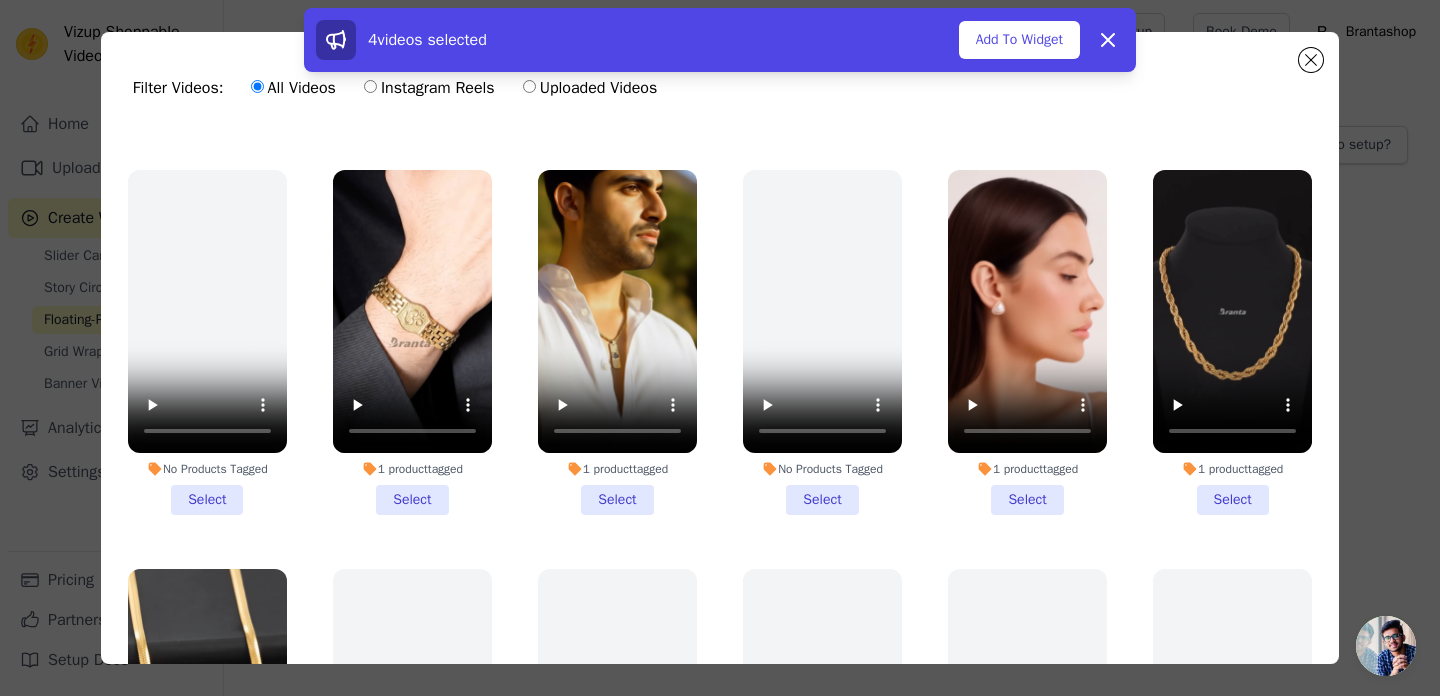 click on "1   product  tagged     Select" at bounding box center [412, 342] 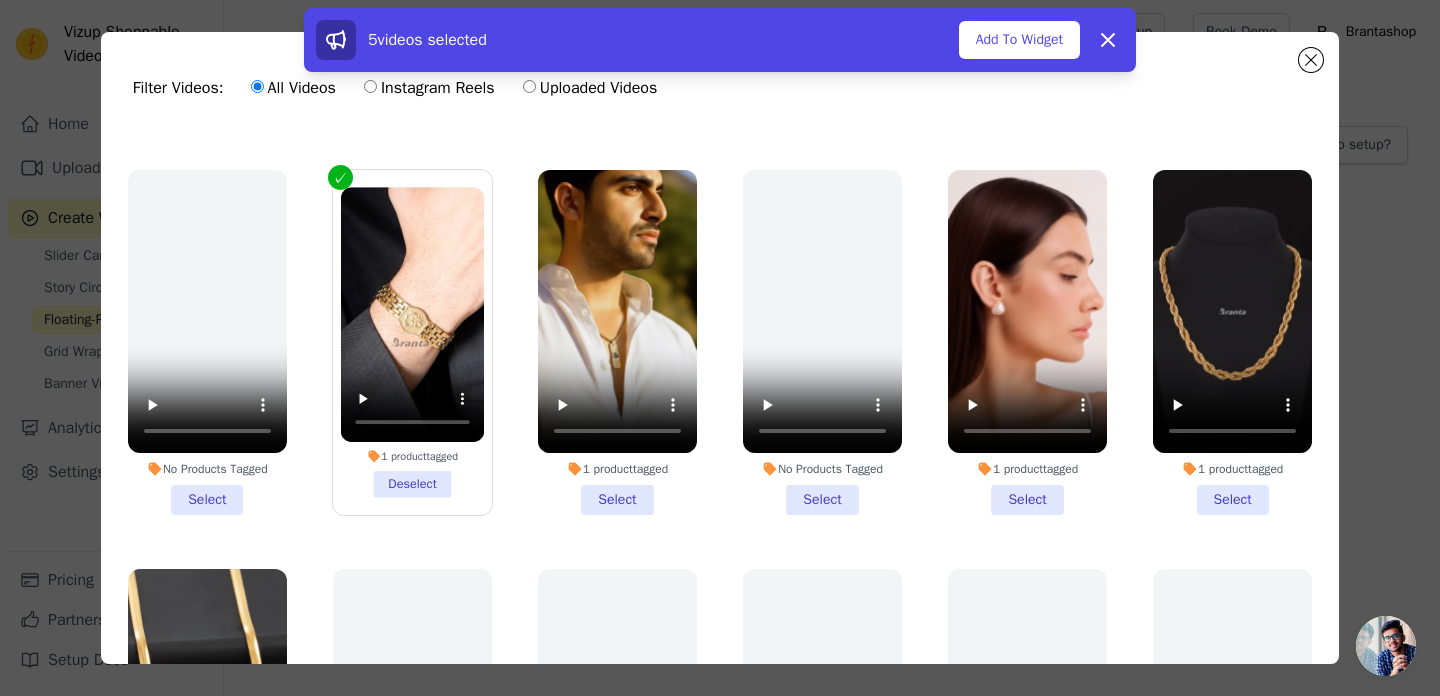click on "1   product  tagged     Select" at bounding box center (1232, 342) 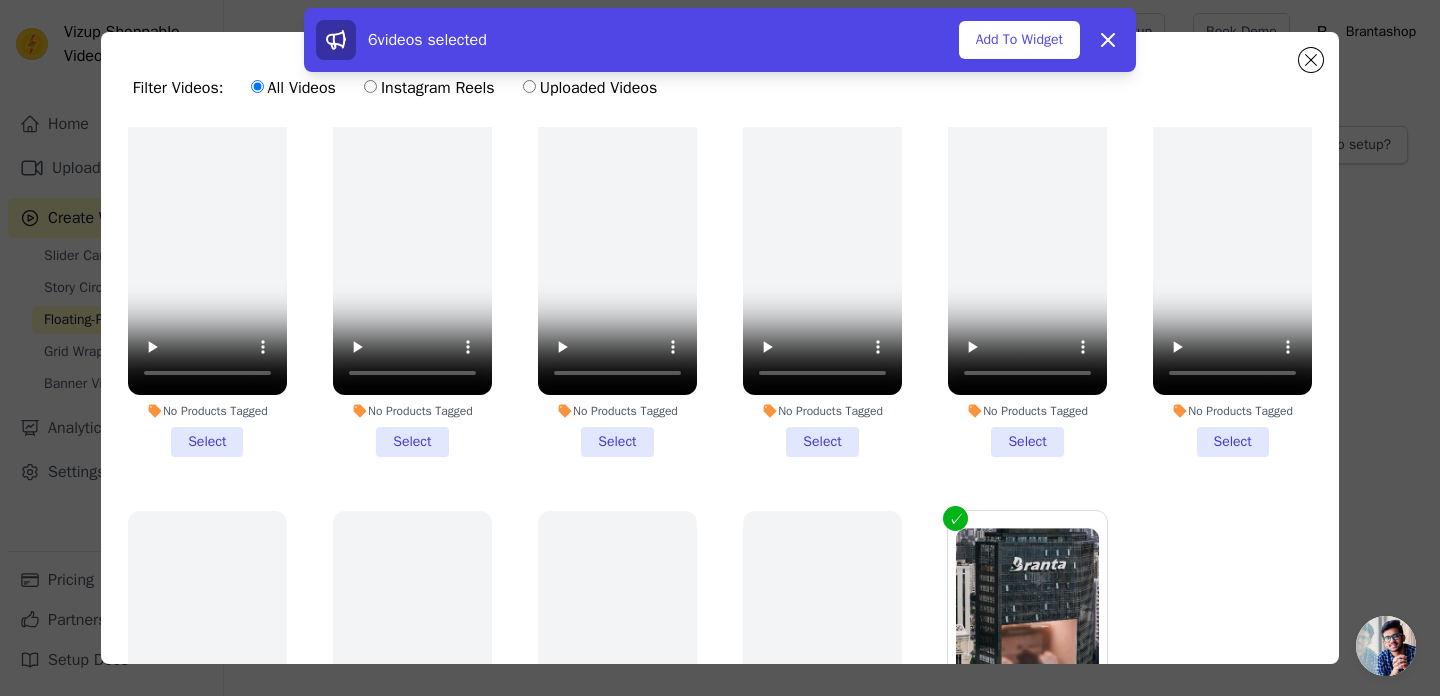 scroll, scrollTop: 2558, scrollLeft: 0, axis: vertical 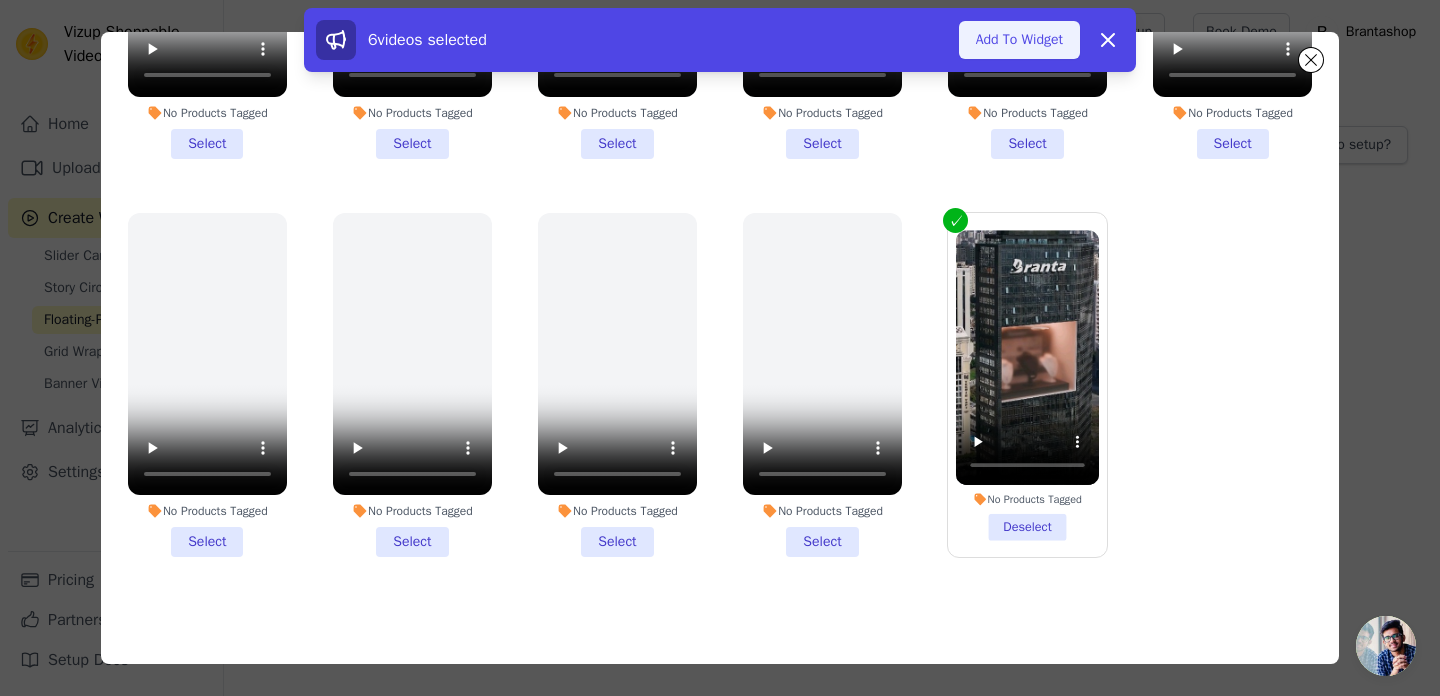 click on "Add To Widget" at bounding box center [1019, 40] 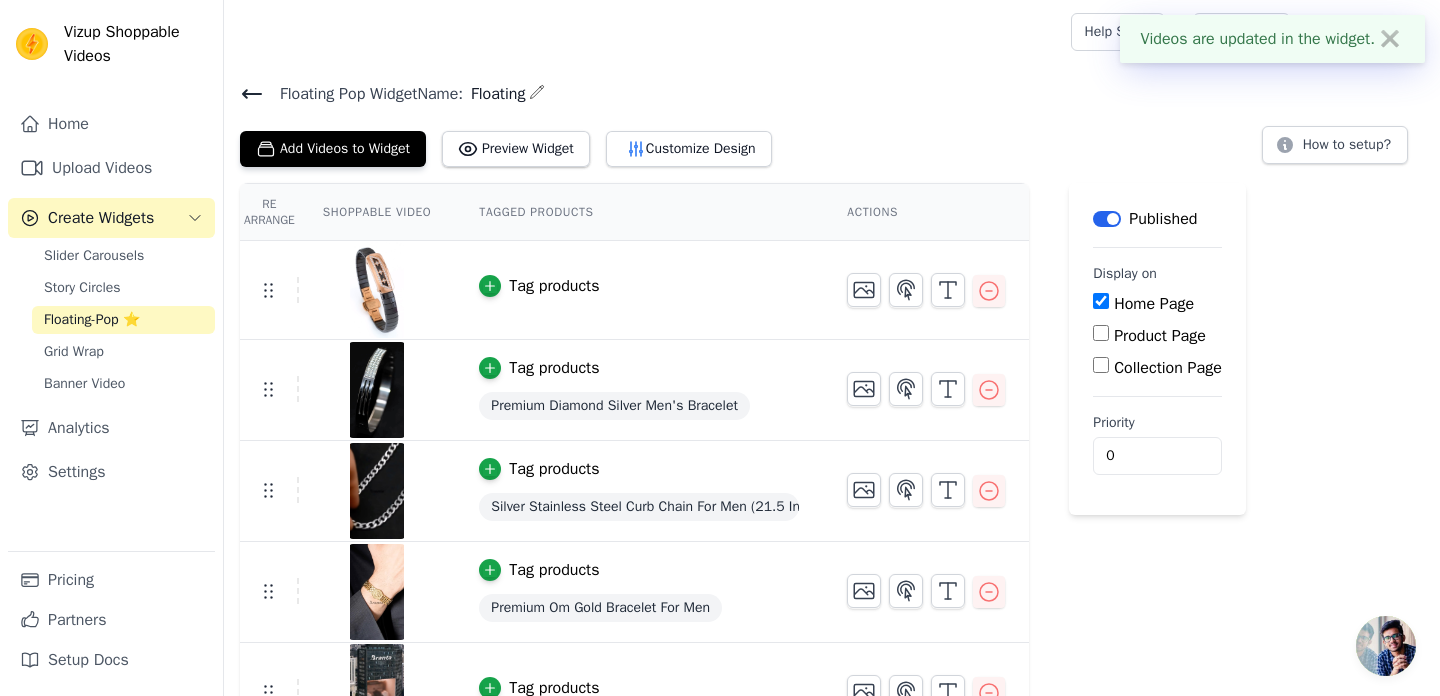 click on "Tag products" at bounding box center [554, 286] 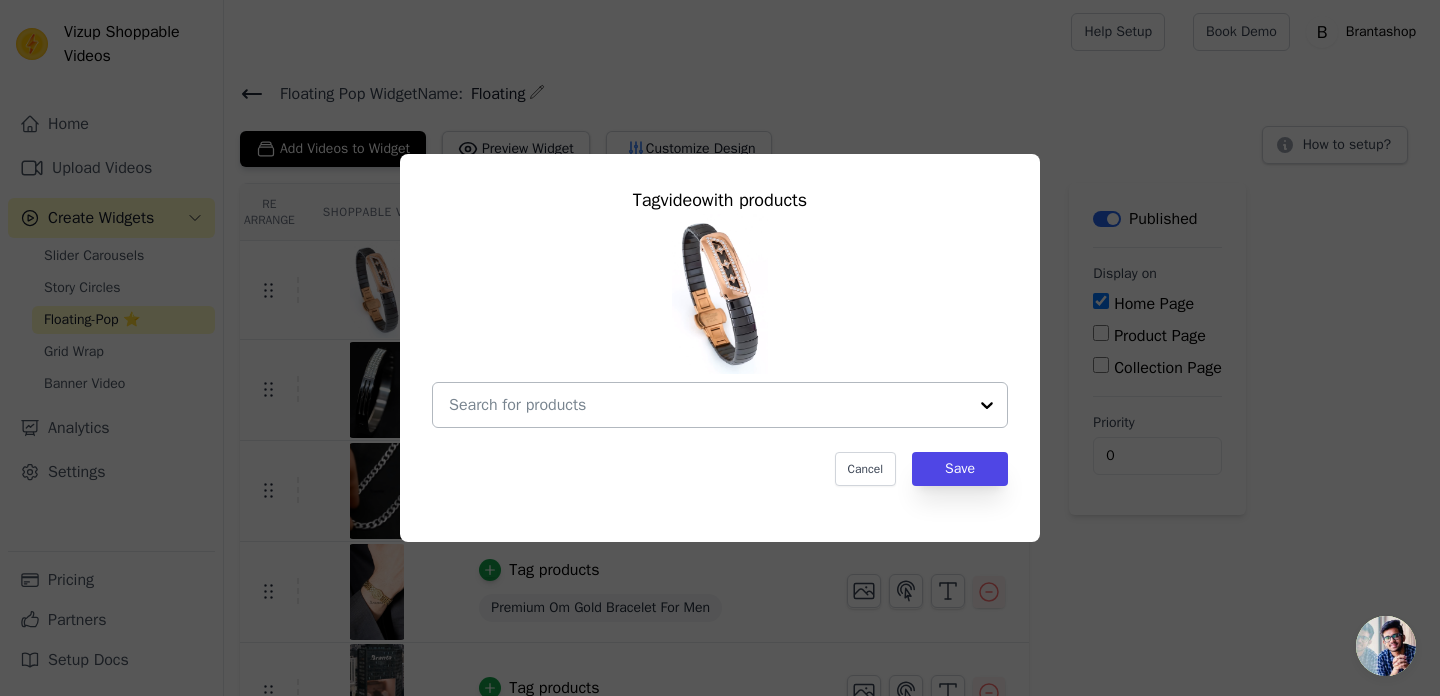 click at bounding box center [708, 405] 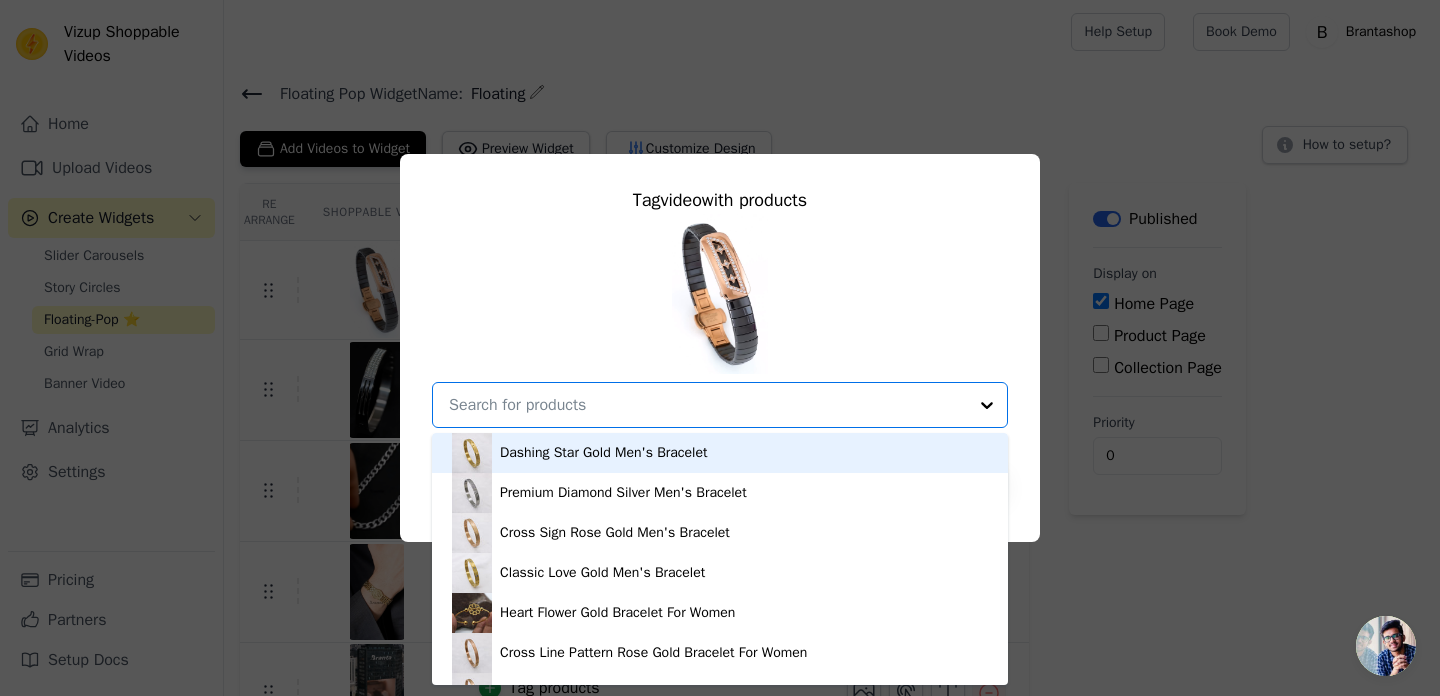 paste on "https://brantashop.com/collections/mens-bracelet" 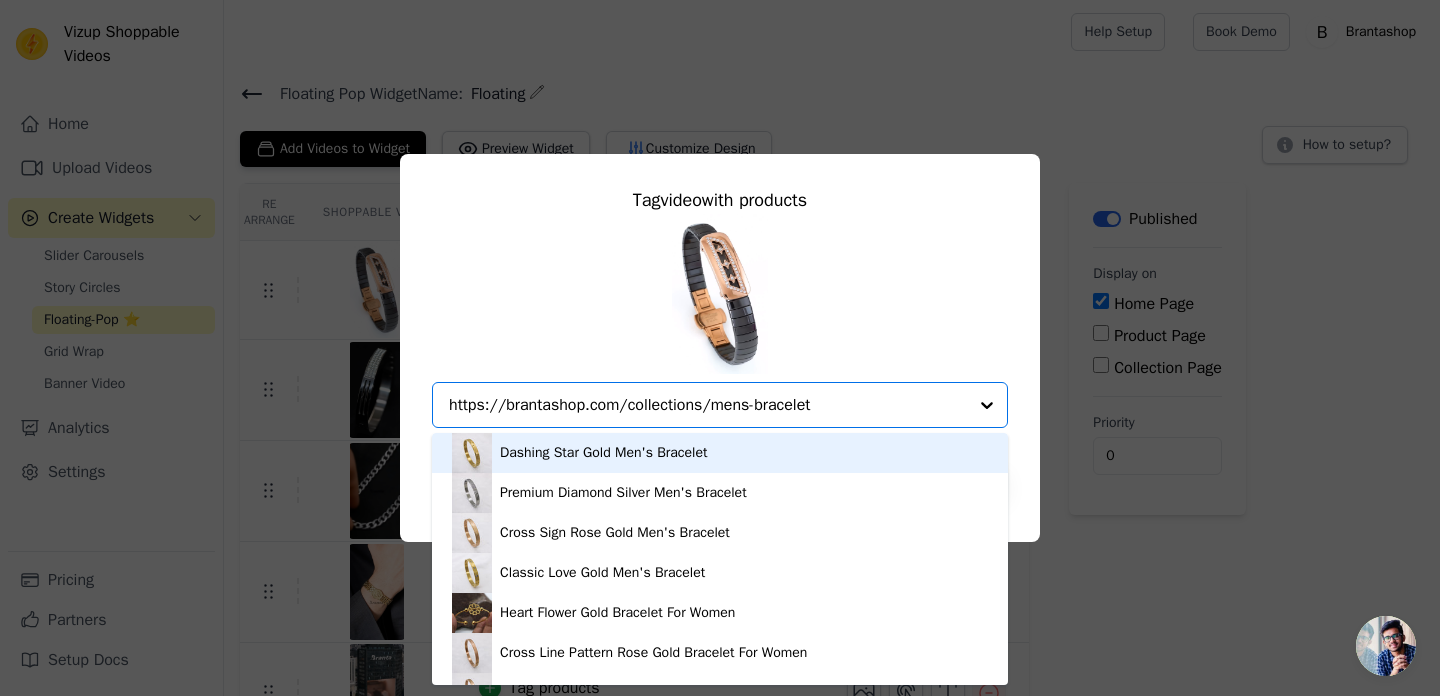 type on "https://brantashop.com/collections/mens-bracelet" 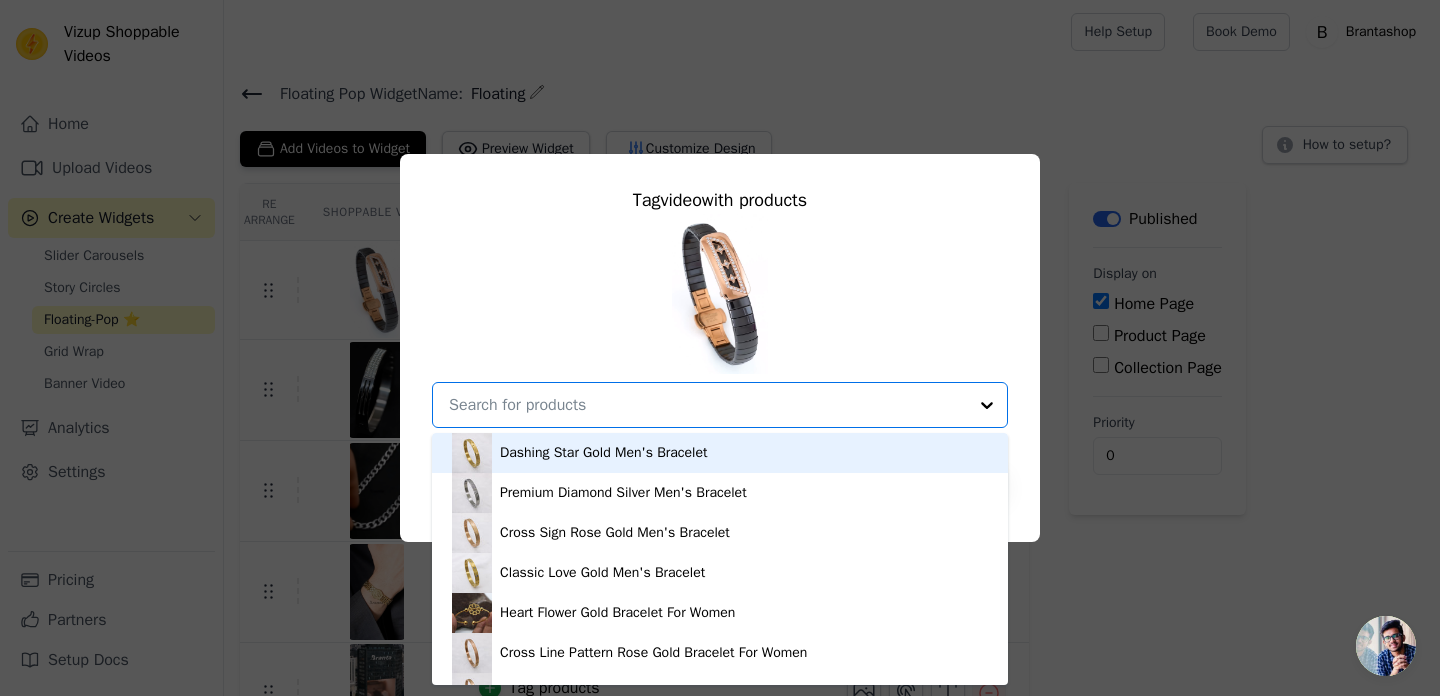 click on "Dashing Star Gold Men's Bracelet     Premium Diamond Silver Men's Bracelet     Cross Sign Rose Gold Men's Bracelet     Classic Love Gold Men's Bracelet     Heart Flower Gold Bracelet For Women     Cross Line Pattern Rose Gold Bracelet For Women     Diamond Shape Pattern Rose Gold Bracelet For Women     Leather Patterns Rose Gold Bracelet For Women     Classic Love Diamond Silver Bracelet For Men     Matte Shiny Bracelet For Men With Two Diamonds     Cross Lined Bracelet For Men     Om Carving Premium Bracelet For Men     Matte and Shiny Finish with Three Diamond Gold Bracelet for Men     Premium Luxurious Men's Bracelet     Classy Matte-Shiny Design Gold Bracelet For Men     Havok Gold Men's Bracelet     Ancient Great Wall Men's Gold Bracelet     Elegant Wall Gold Diamond Men's Bracelet     Royal Crown Silver Men's Bracelet     Premium Stone Wall Silver Men's Kada Bracelet     Premium Stone Wall Silver Men's Bracelet     Eagle Cross Luxury Silver Men's Bracelet         Prince Crown Silver Men's Bracelet" at bounding box center [720, 321] 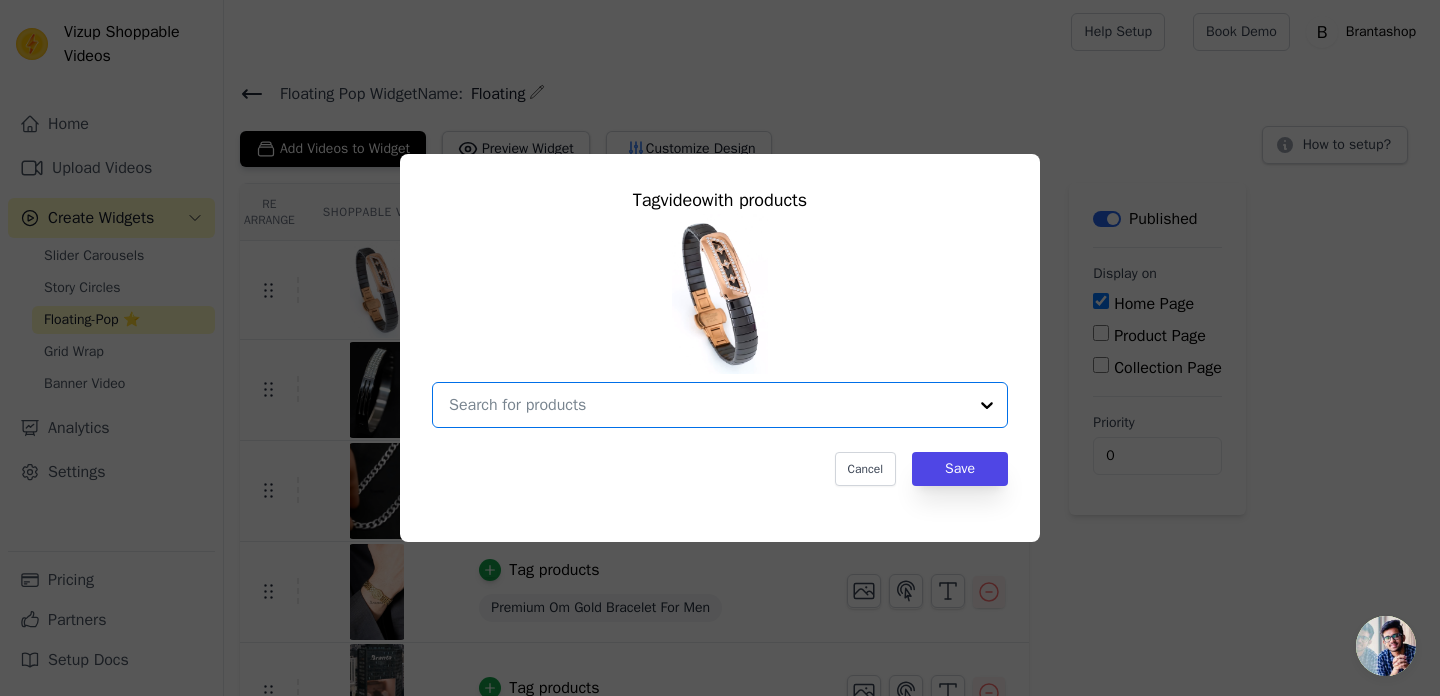 click at bounding box center [708, 405] 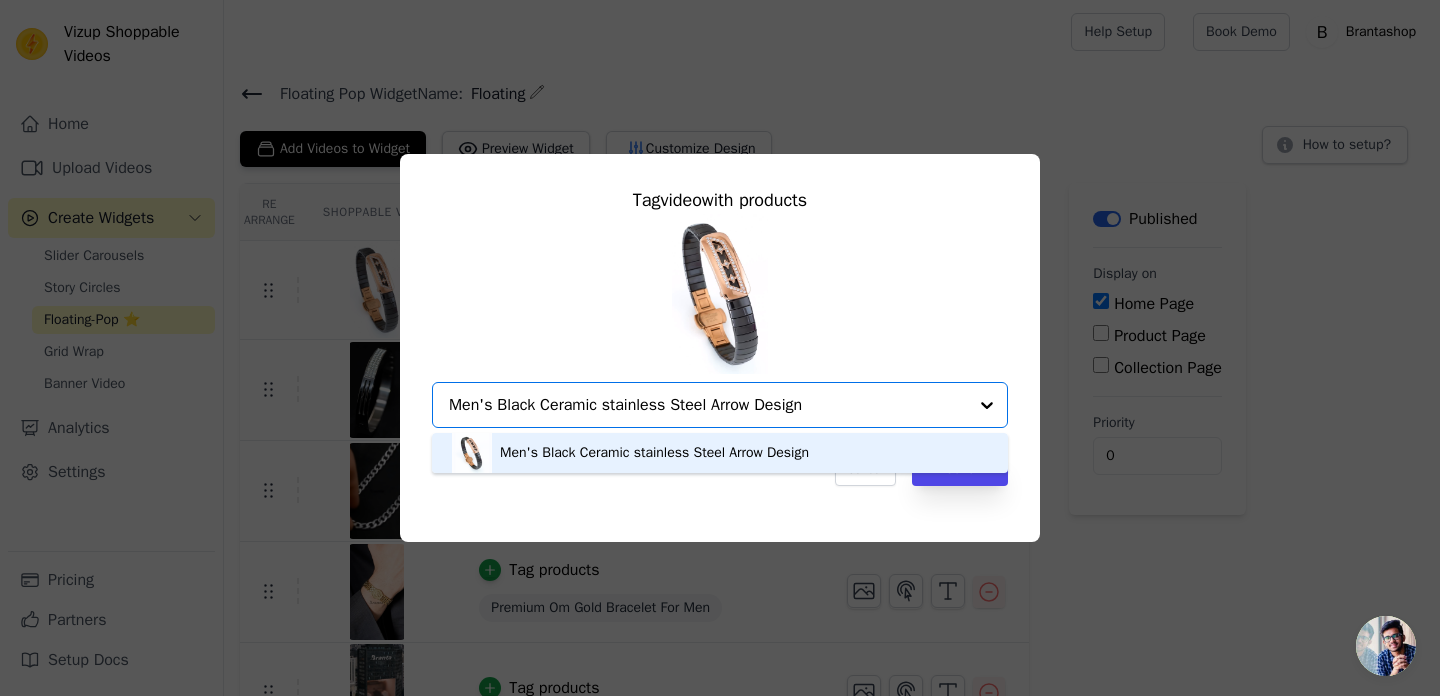 click on "Men's Black Ceramic stainless Steel Arrow Design" at bounding box center (654, 453) 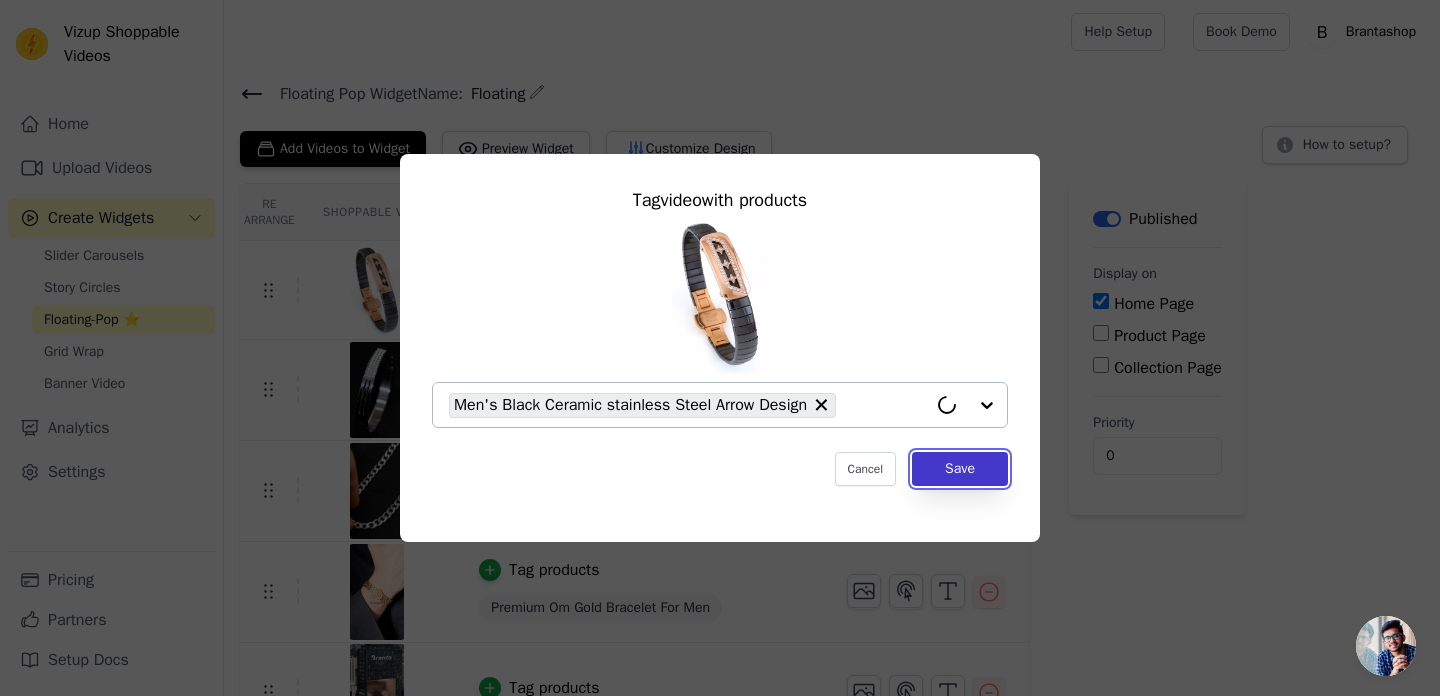 click on "Save" at bounding box center (960, 469) 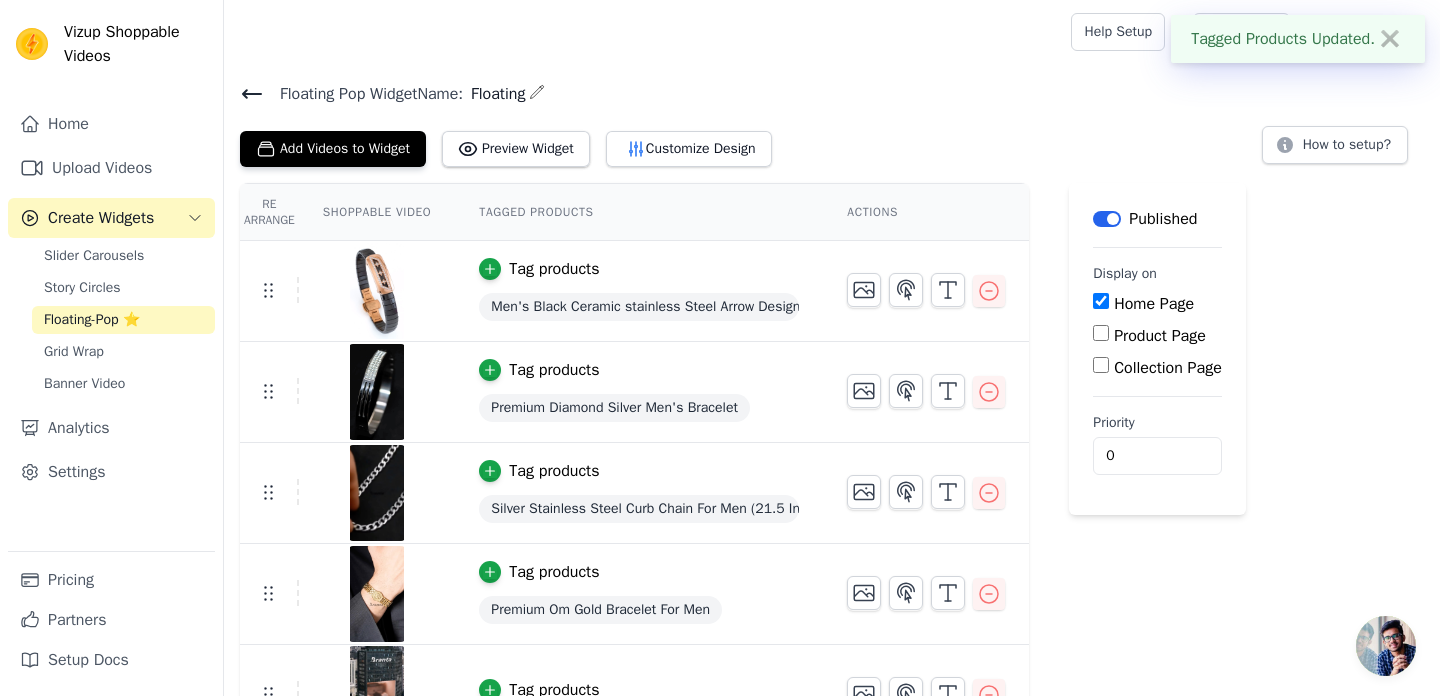 click on "Premium Diamond Silver Men's Bracelet" at bounding box center [614, 408] 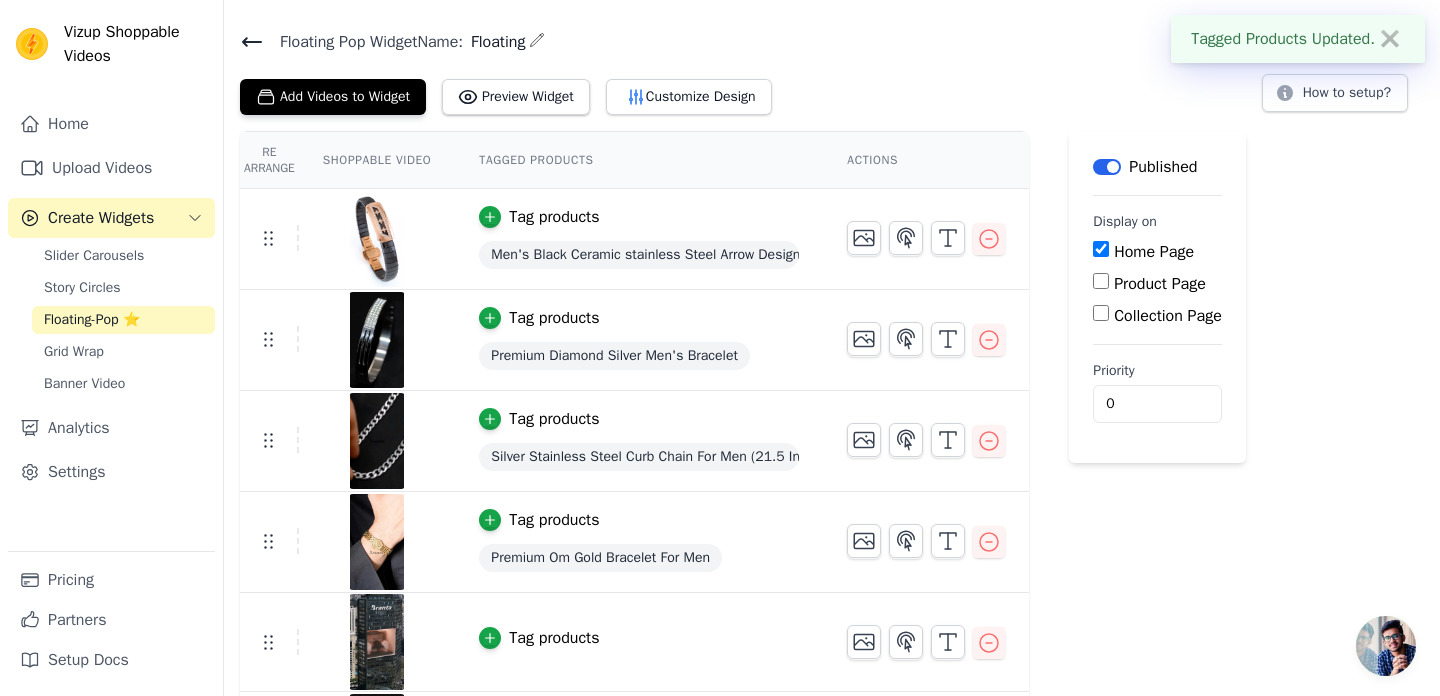 scroll, scrollTop: 148, scrollLeft: 0, axis: vertical 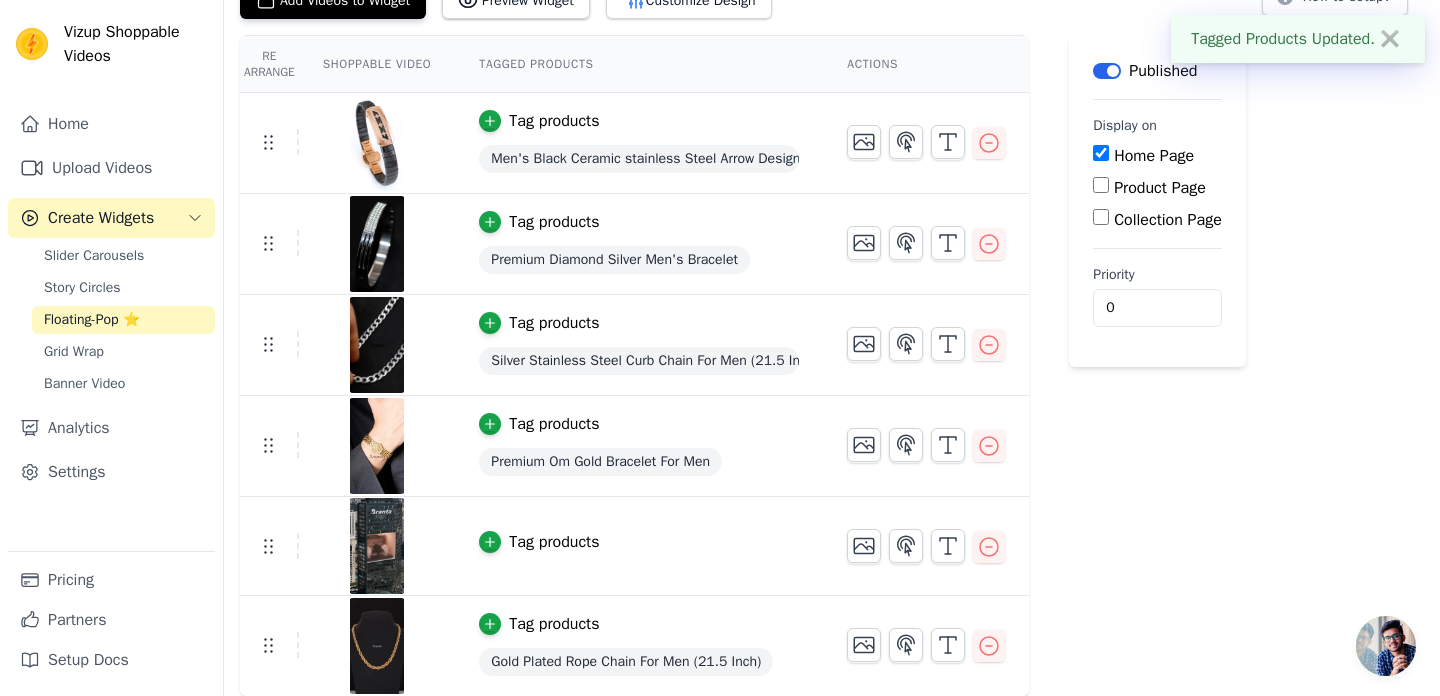 click on "Tag products" at bounding box center (554, 542) 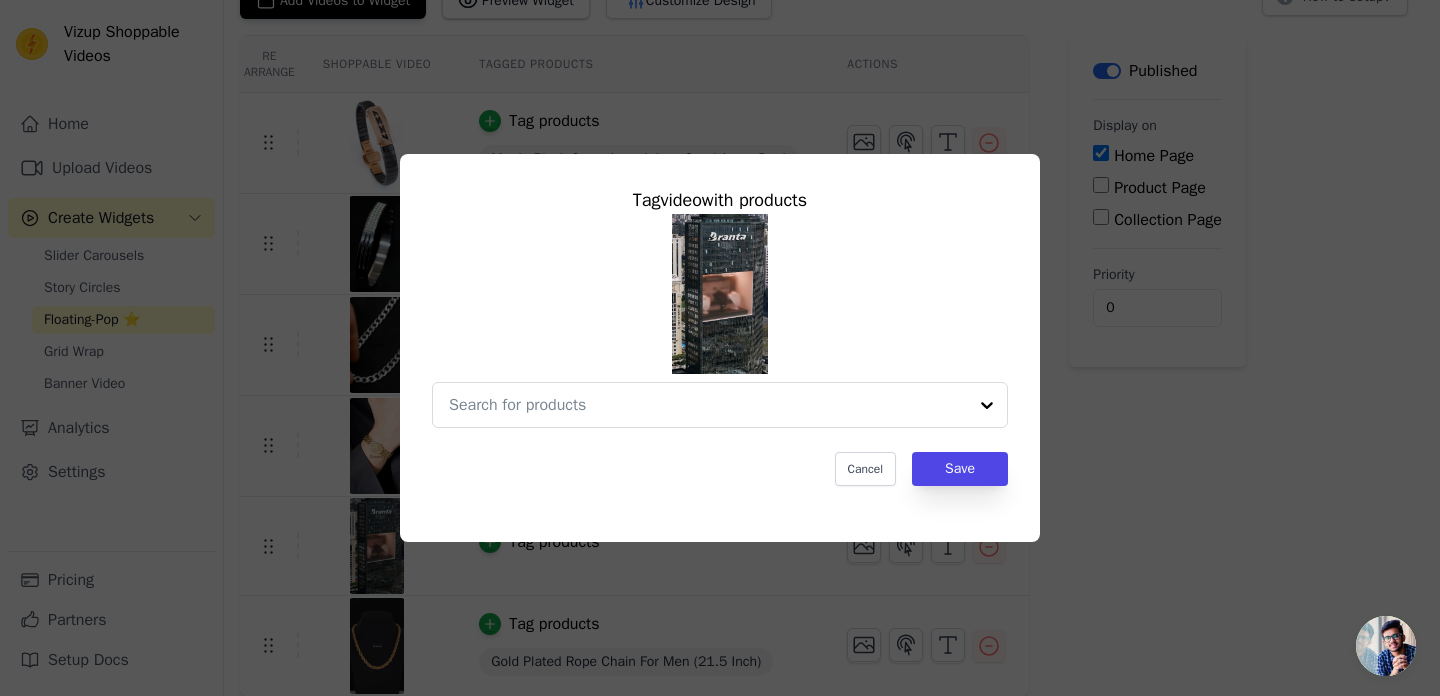 scroll, scrollTop: 0, scrollLeft: 0, axis: both 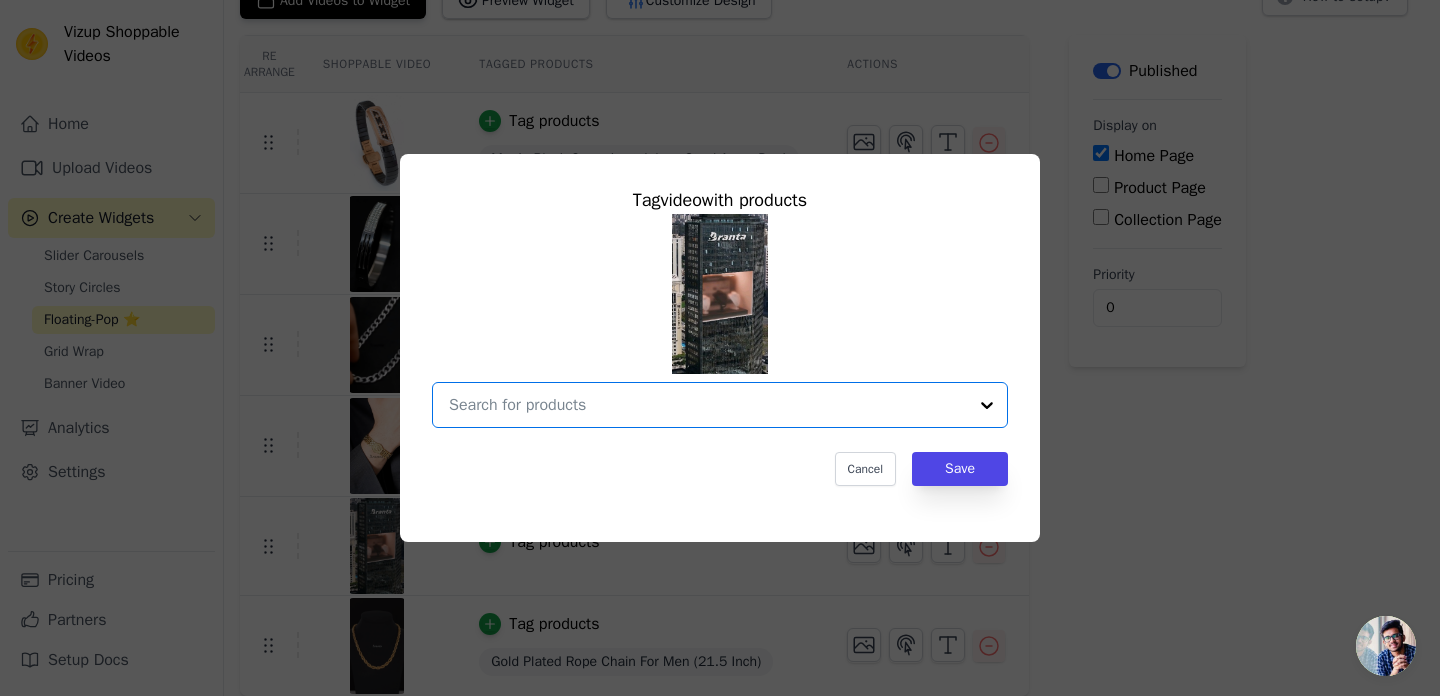 click at bounding box center (708, 405) 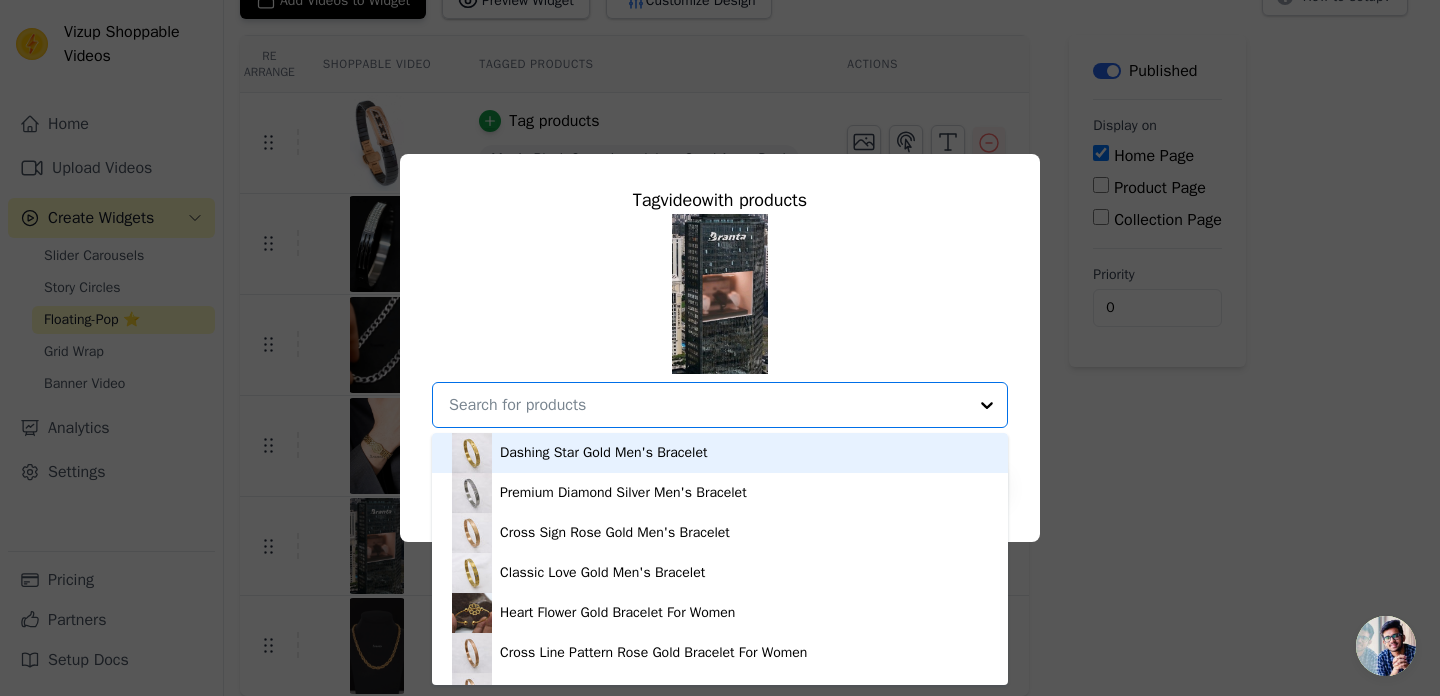 paste on "Gold Plated Snake Chain For Men (21.5 Inch)" 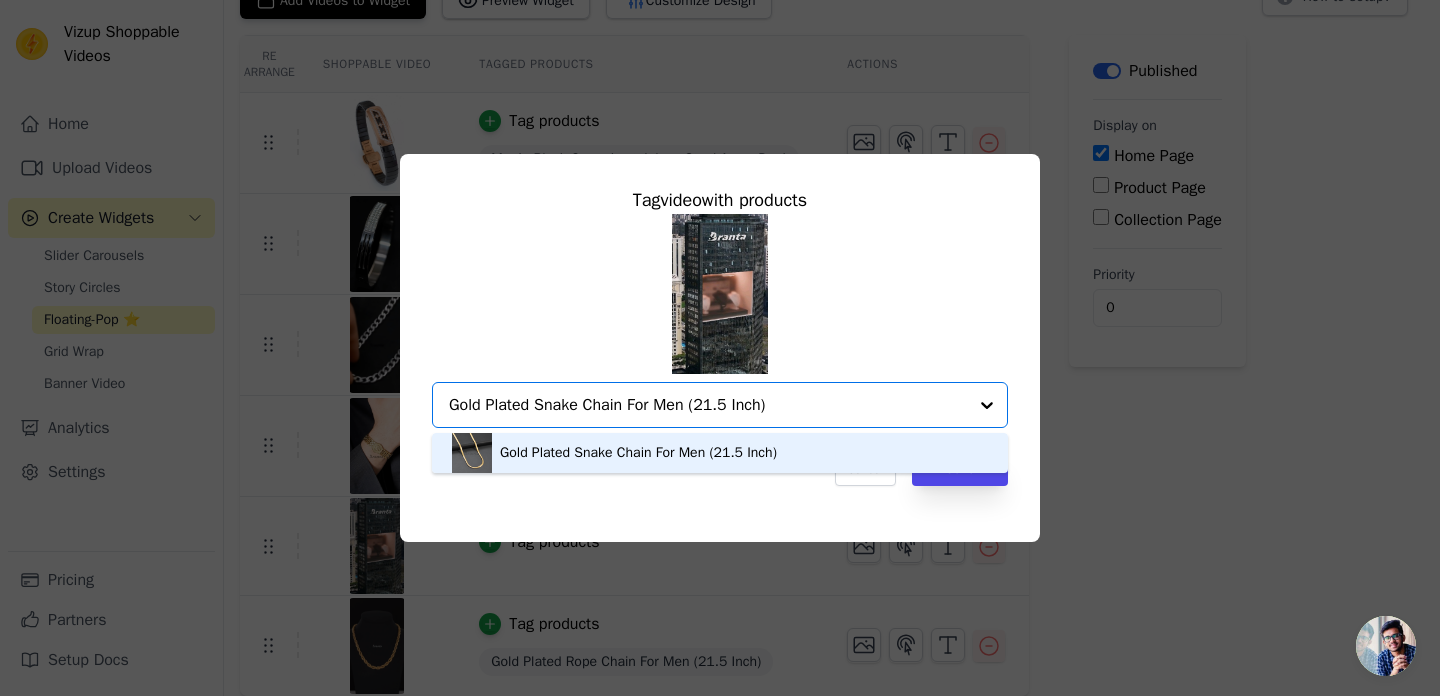 click on "Gold Plated Snake Chain For Men (21.5 Inch)" at bounding box center [638, 453] 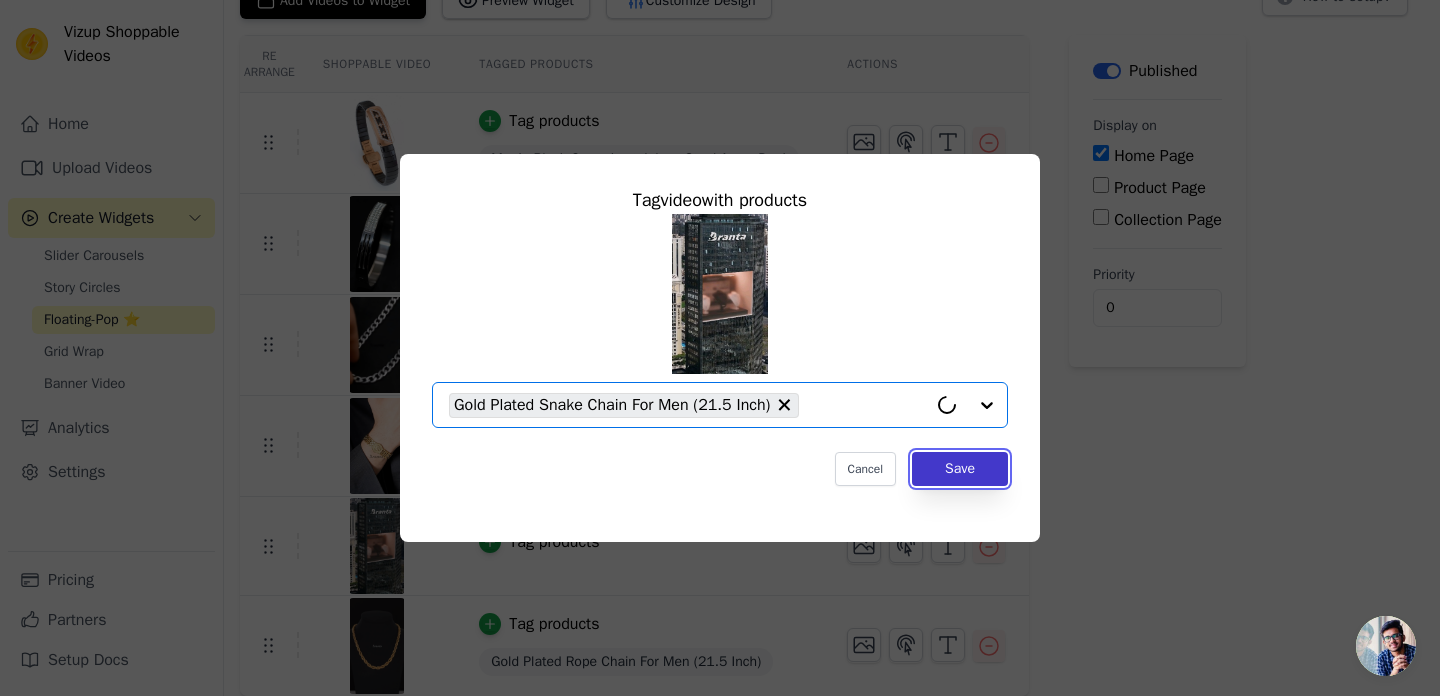 click on "Save" at bounding box center [960, 469] 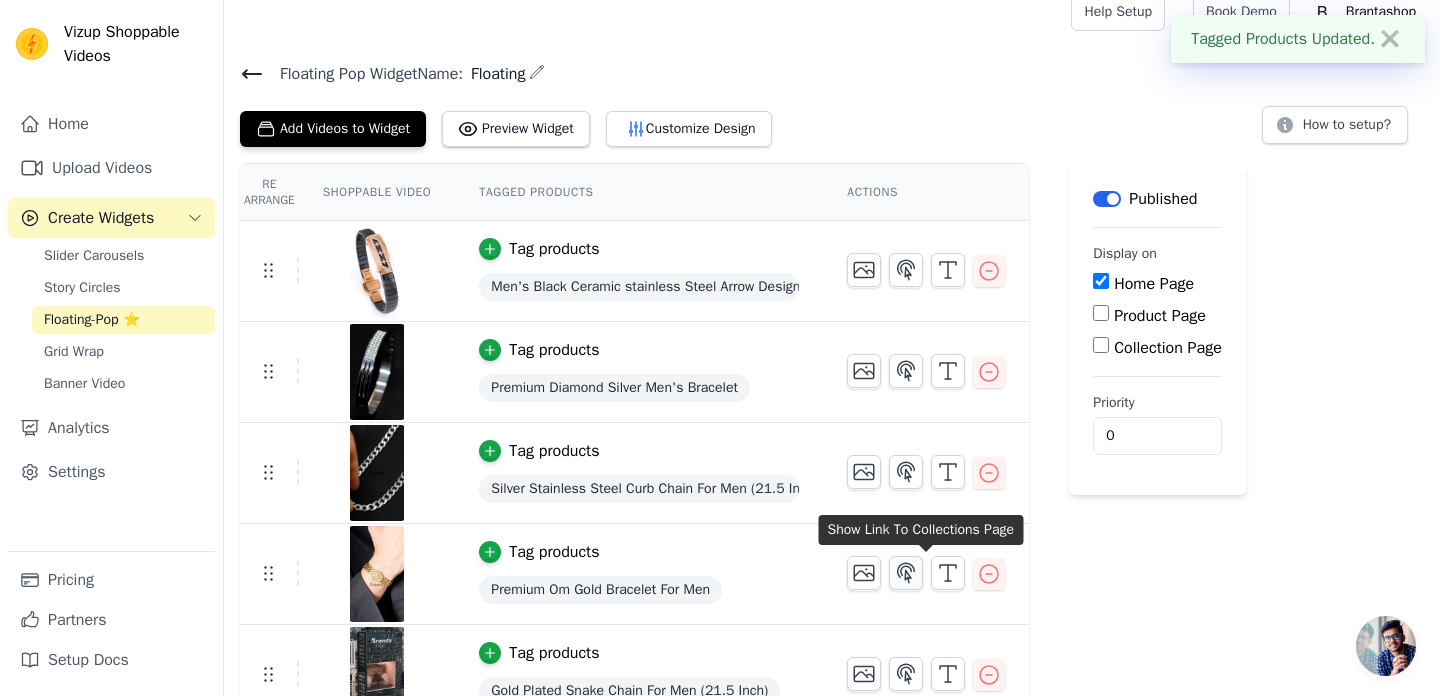 scroll, scrollTop: 0, scrollLeft: 0, axis: both 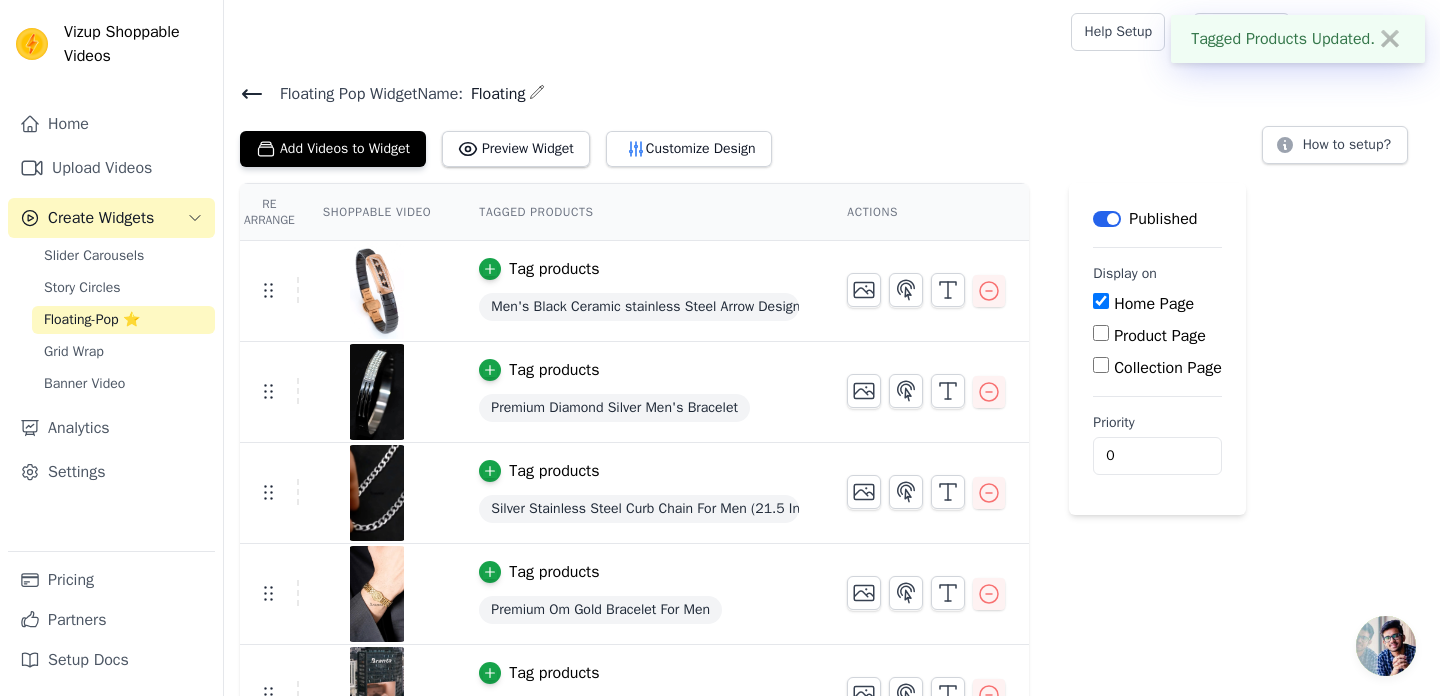 click 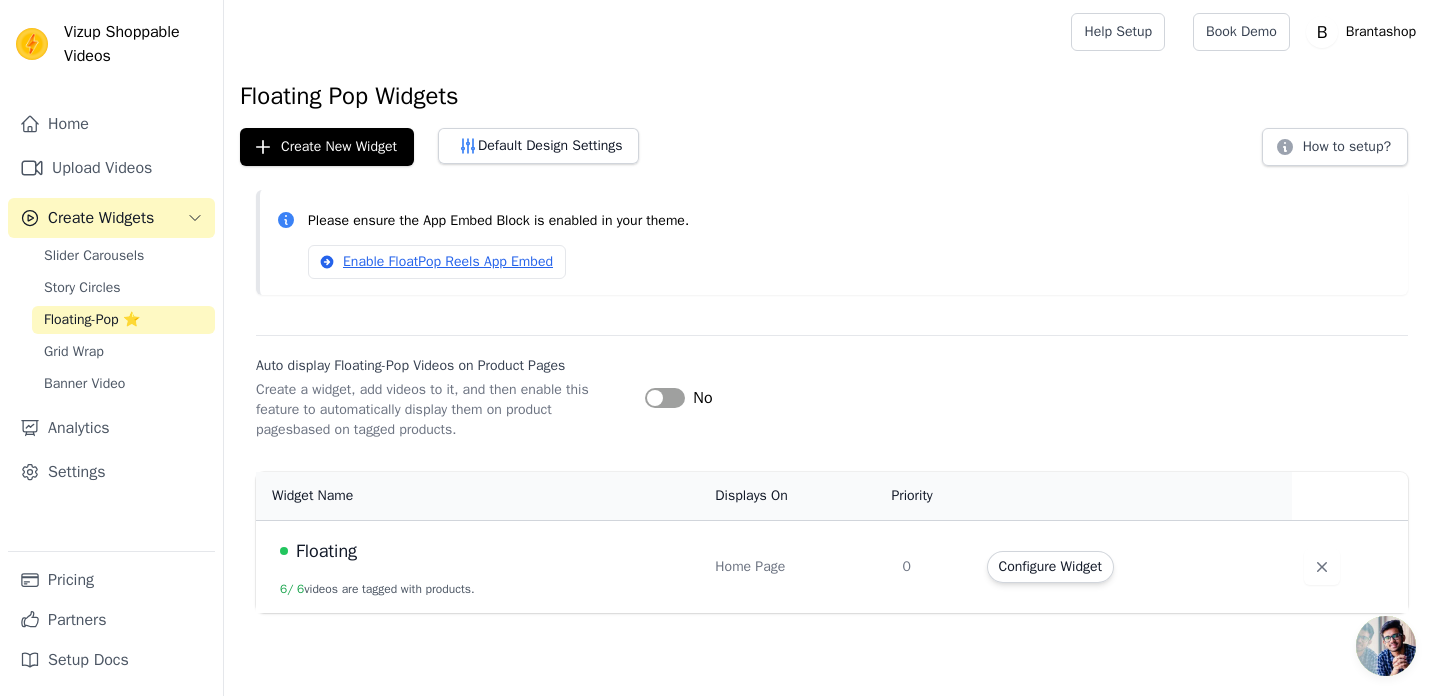 click on "Label" at bounding box center (665, 398) 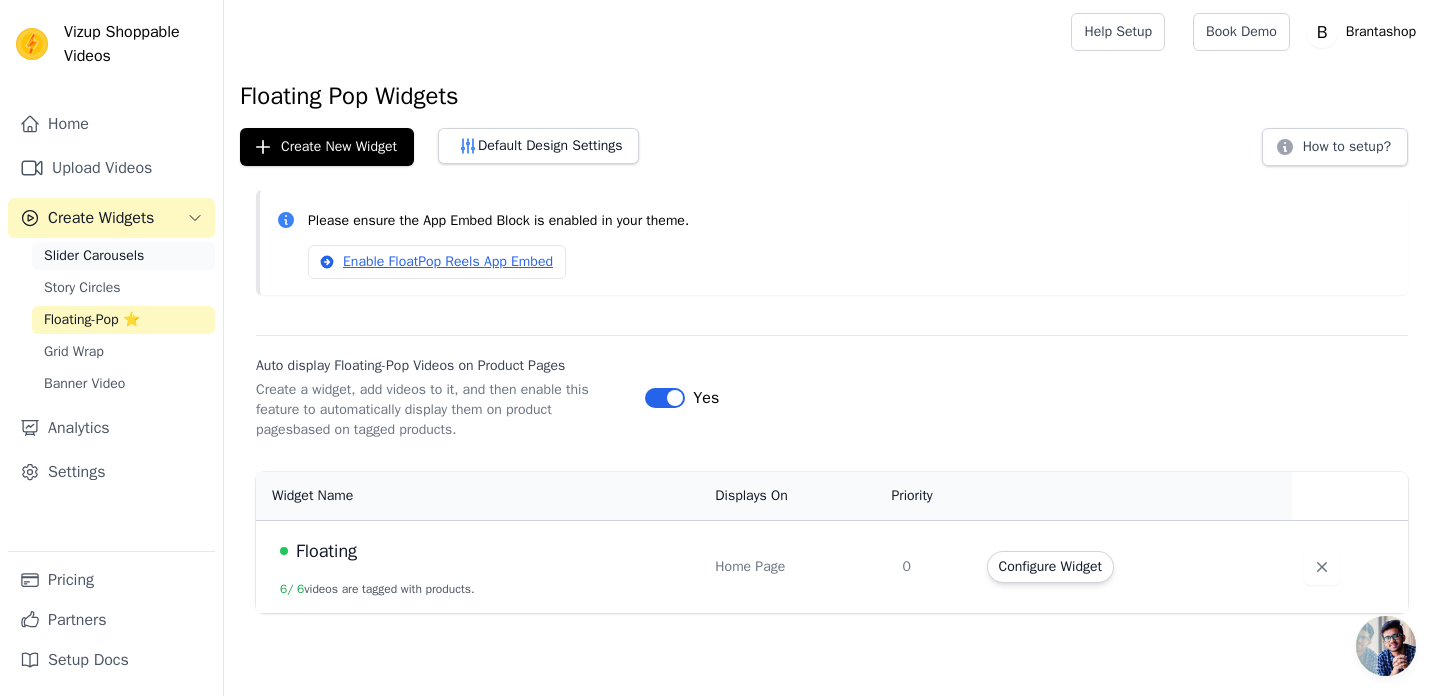 click on "Slider Carousels" at bounding box center [94, 256] 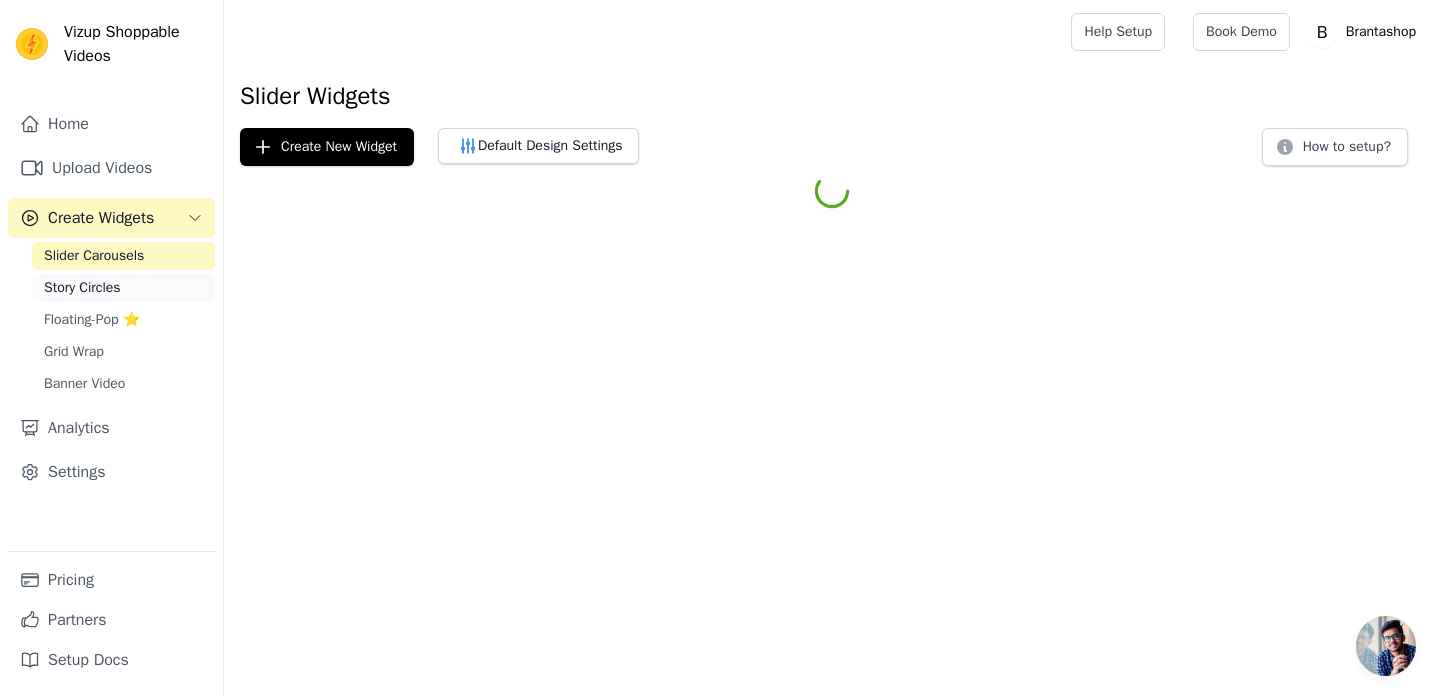 click on "Story Circles" at bounding box center [82, 288] 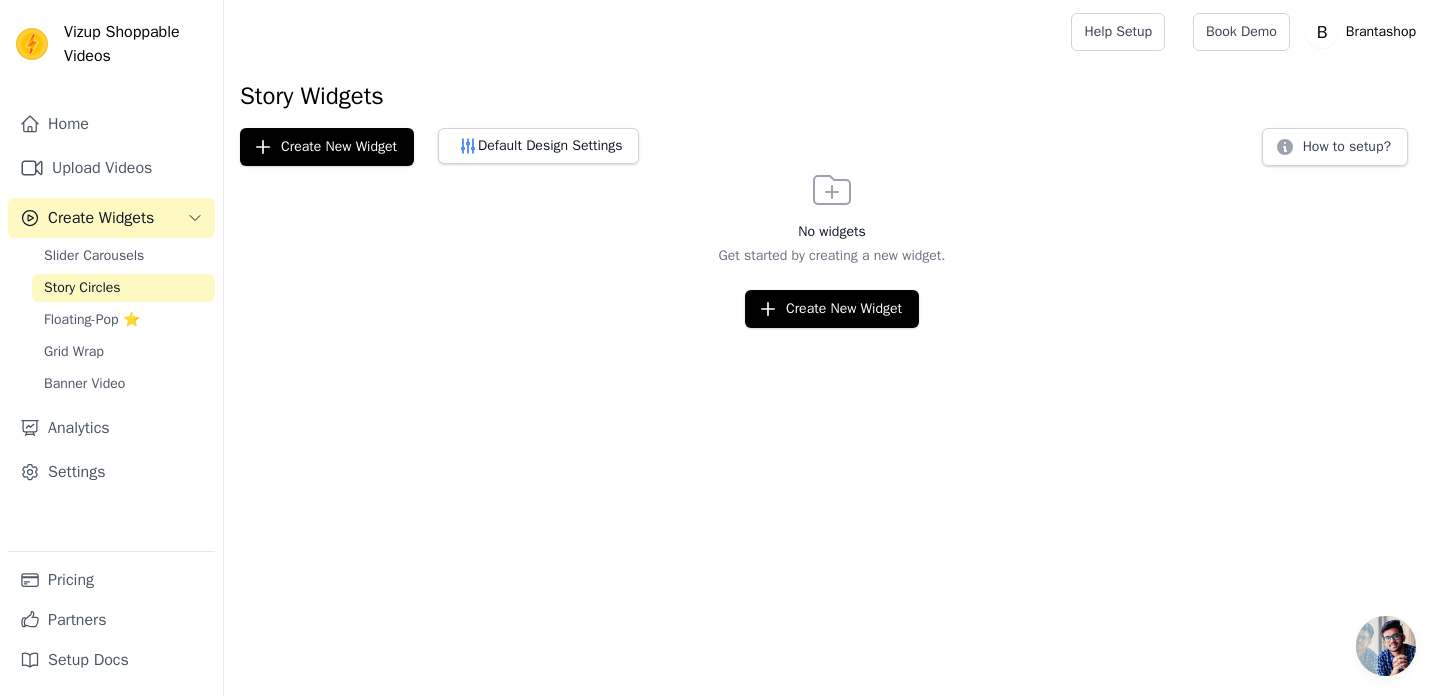 click on "Create Widgets" at bounding box center [111, 218] 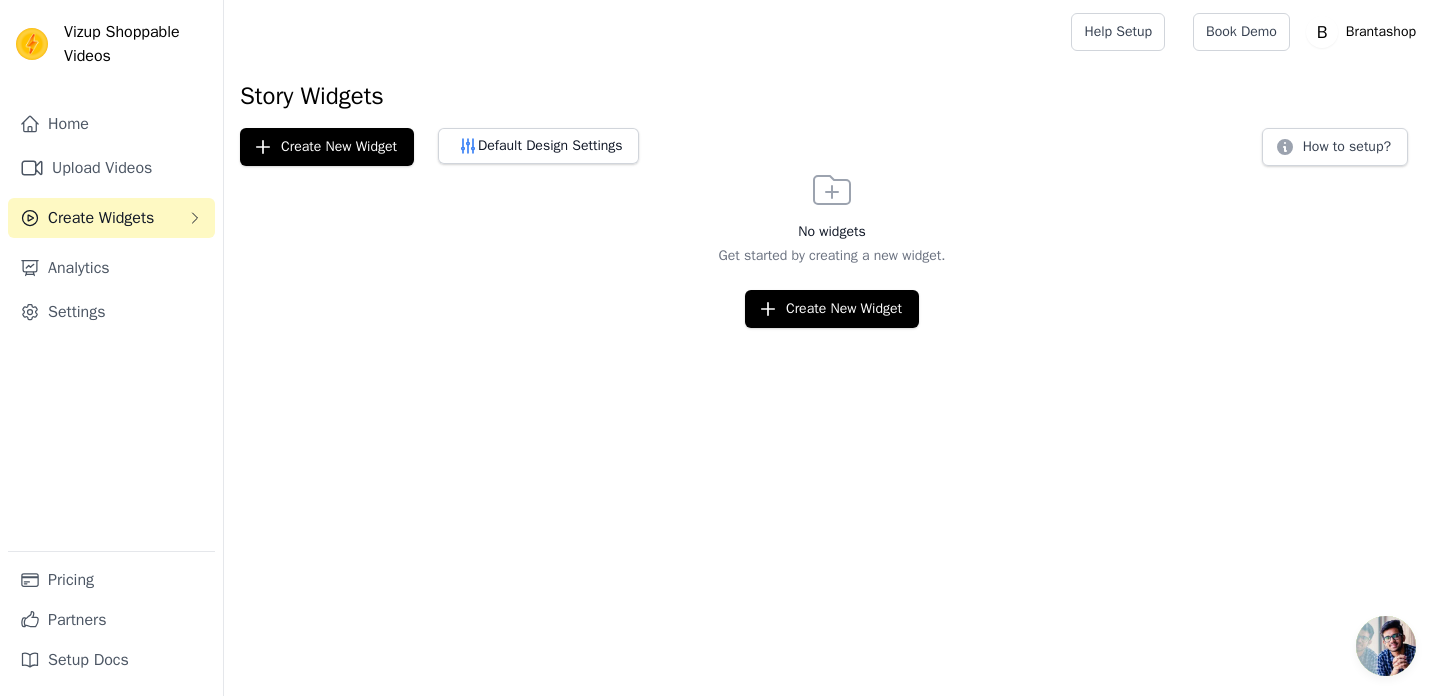 click on "Create Widgets" at bounding box center [101, 218] 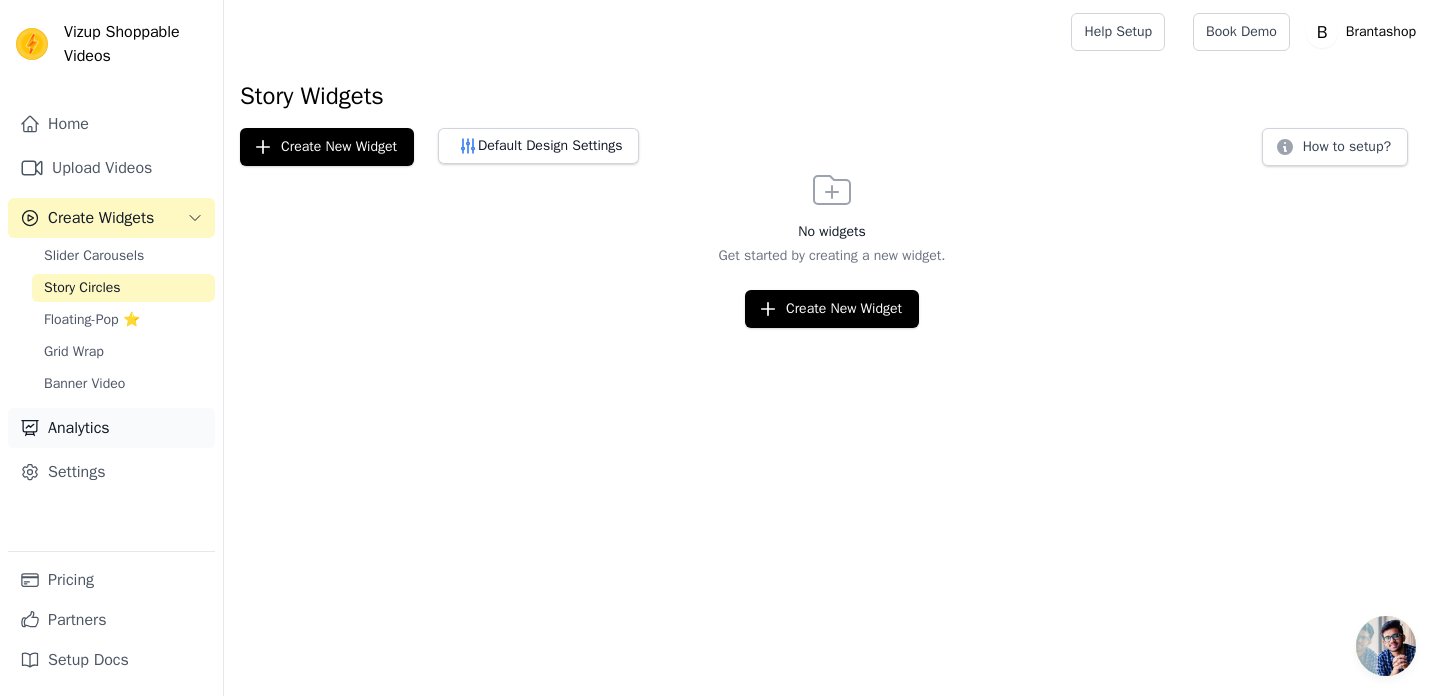 click on "Analytics" at bounding box center (111, 428) 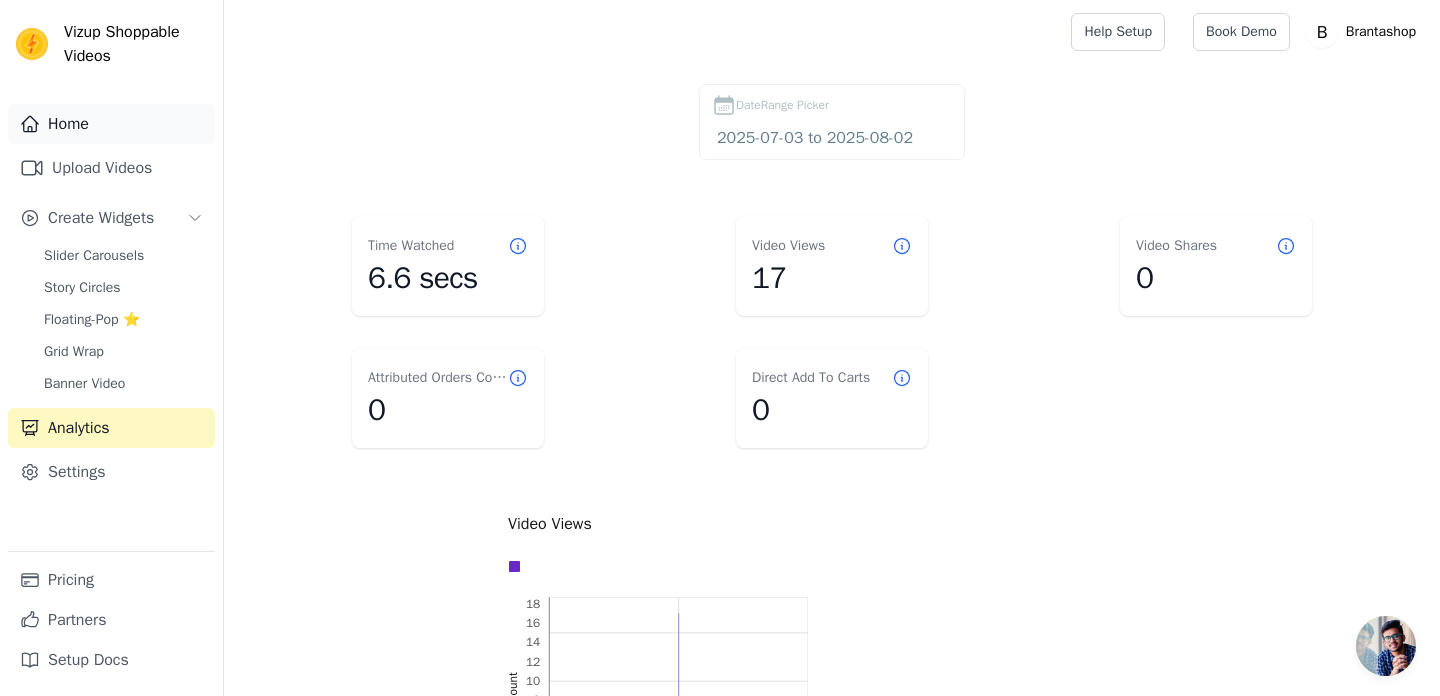 click on "Home" at bounding box center (111, 124) 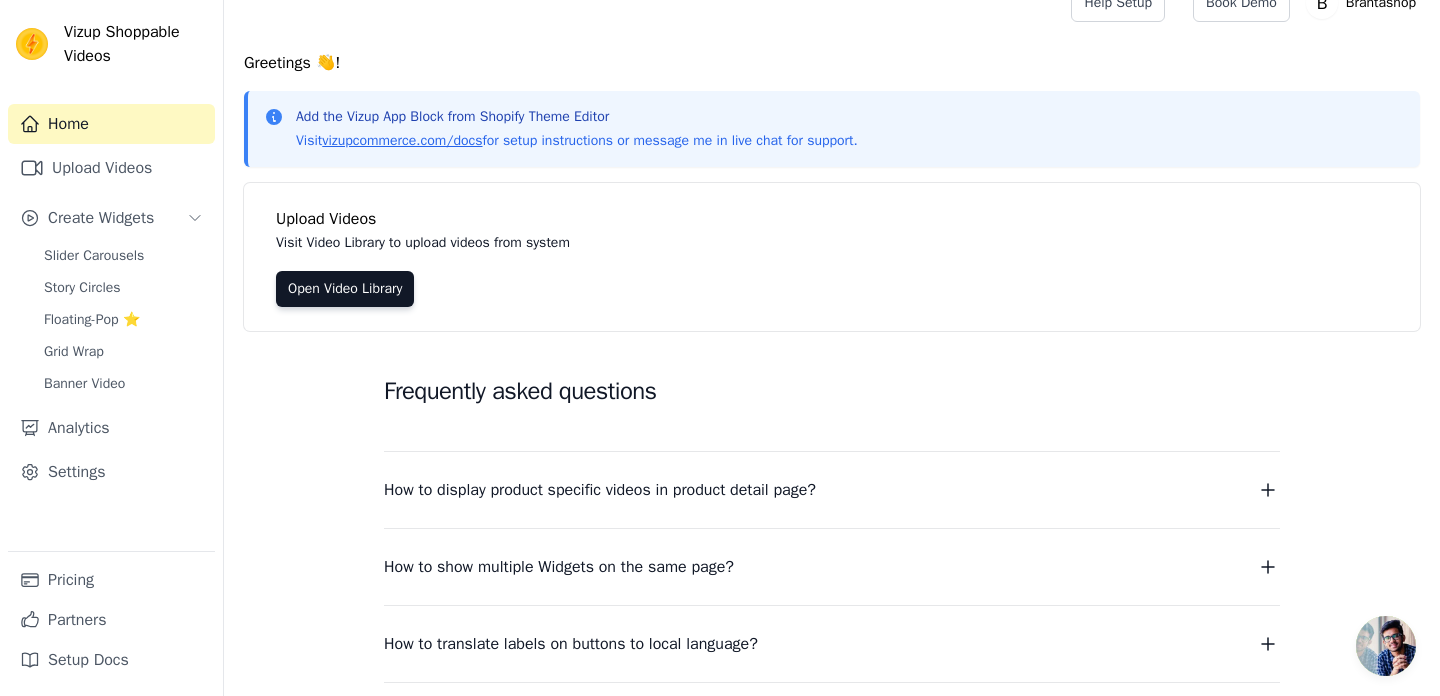 scroll, scrollTop: 0, scrollLeft: 0, axis: both 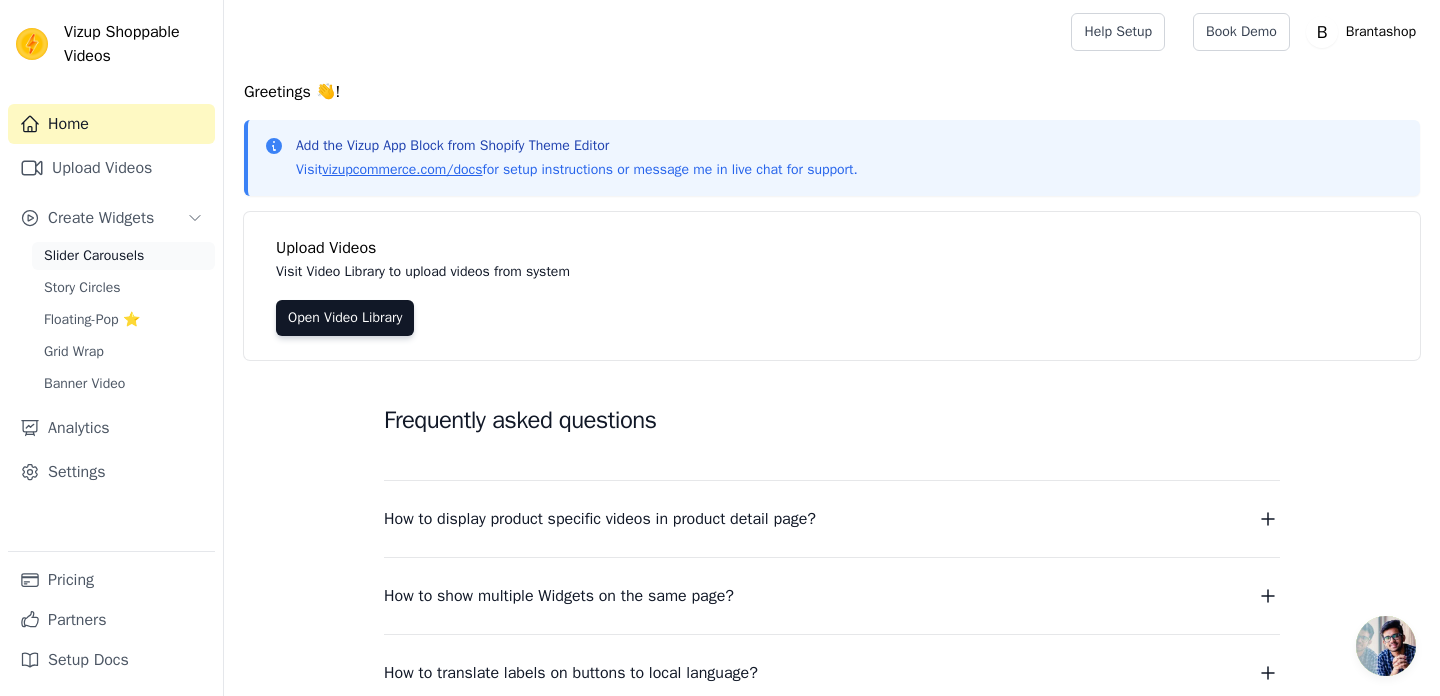 click on "Slider Carousels" at bounding box center [94, 256] 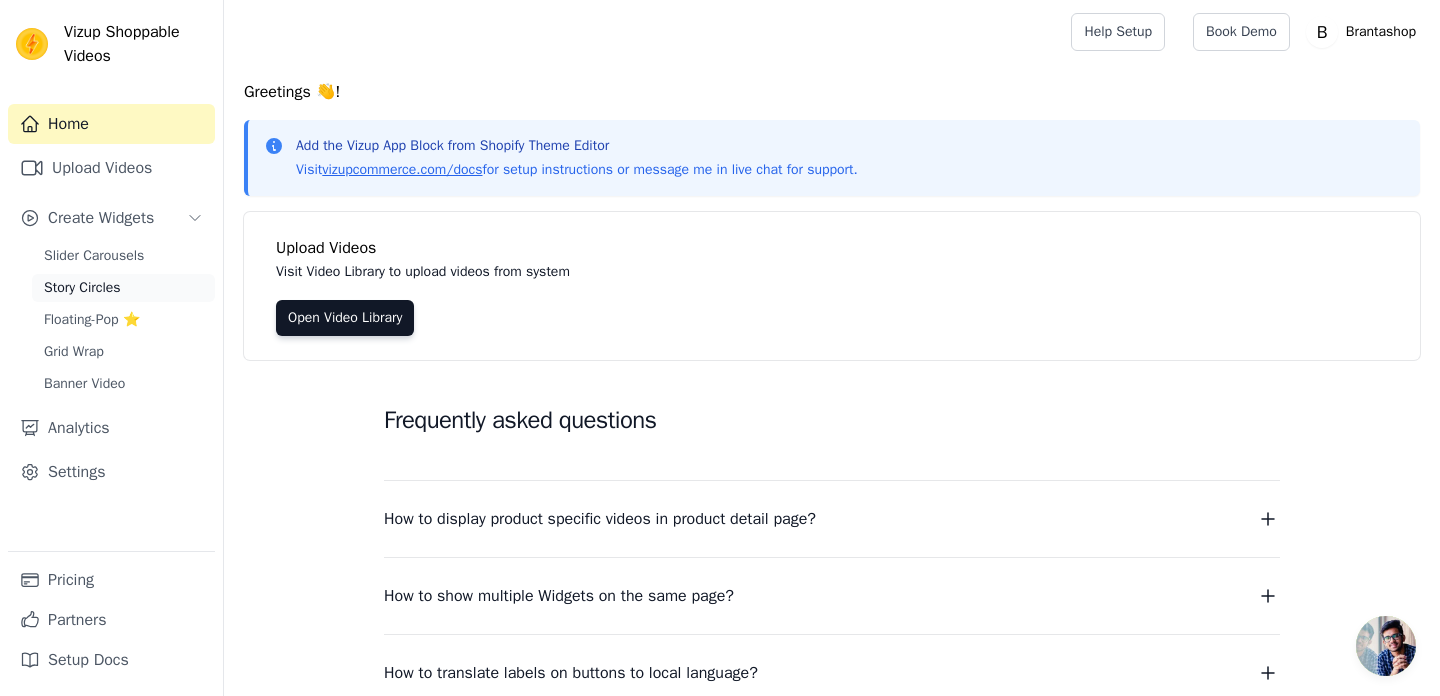 click on "Story Circles" at bounding box center [82, 288] 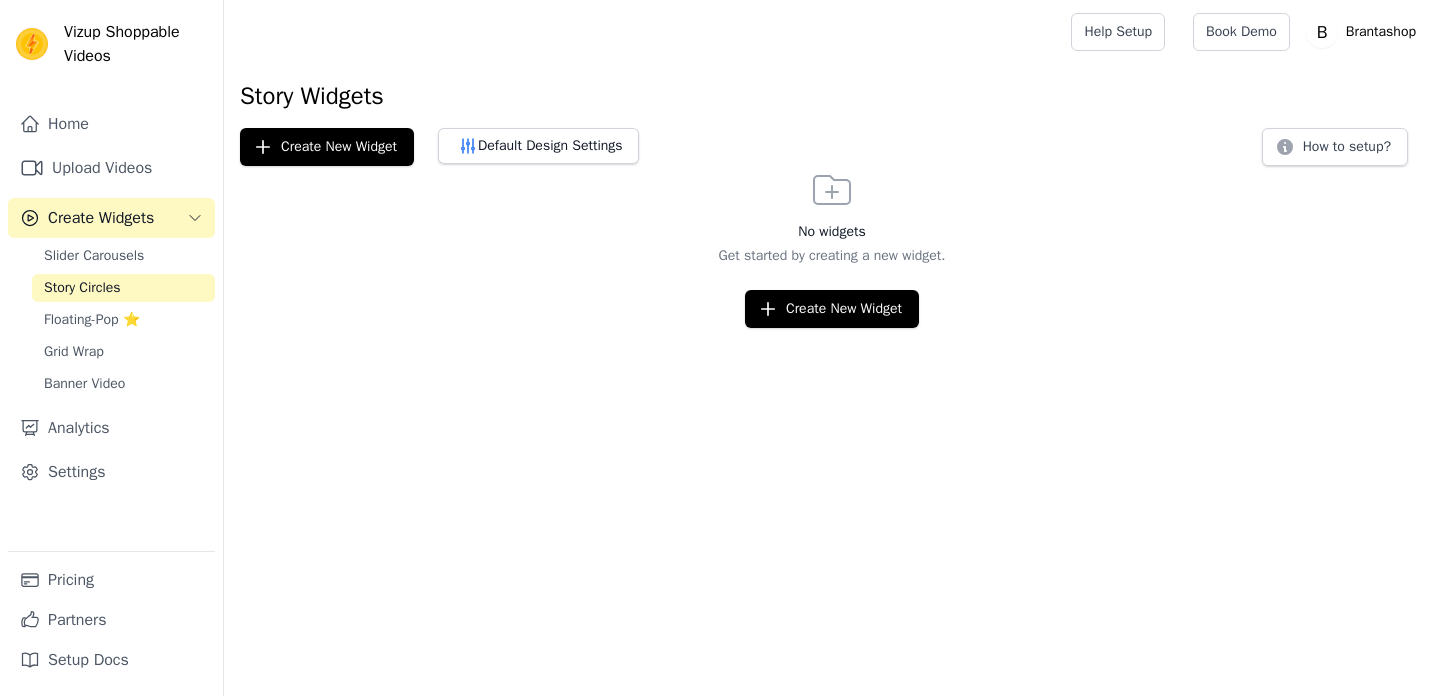 scroll, scrollTop: 0, scrollLeft: 0, axis: both 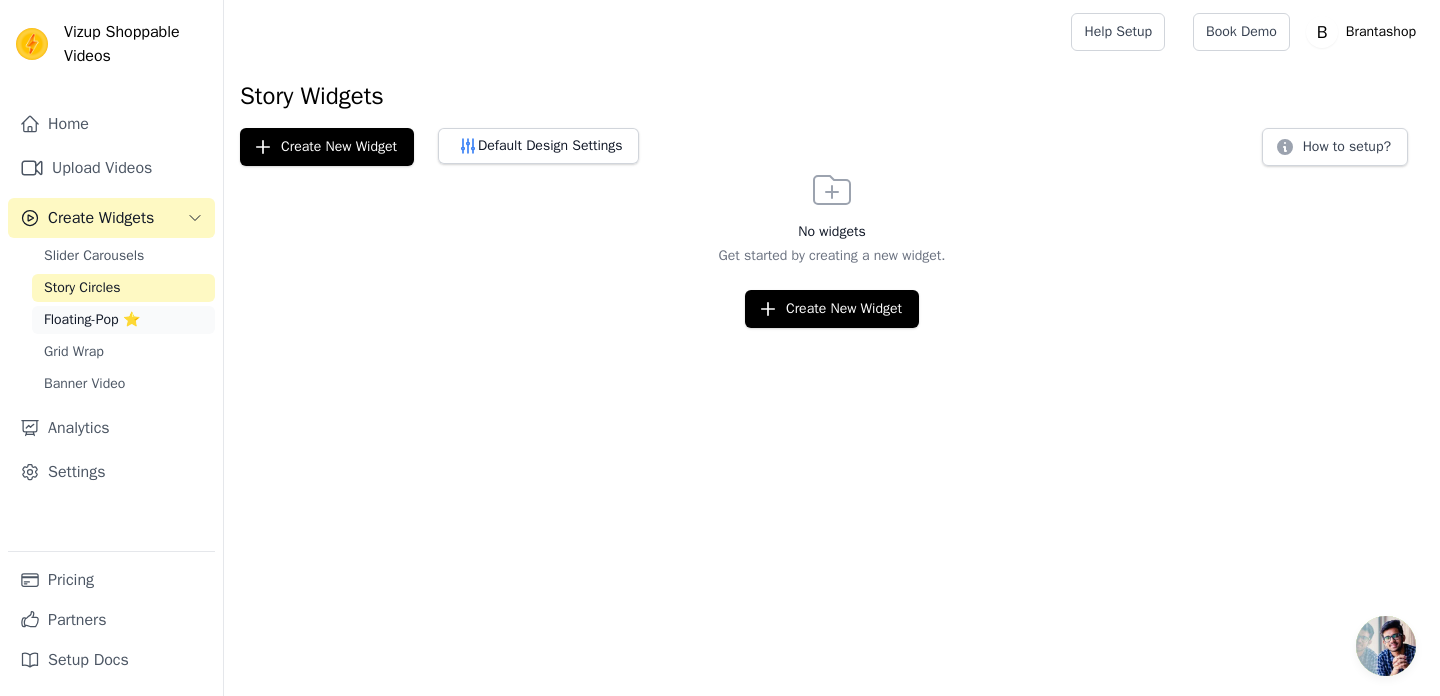 click on "Floating-Pop ⭐" at bounding box center (92, 320) 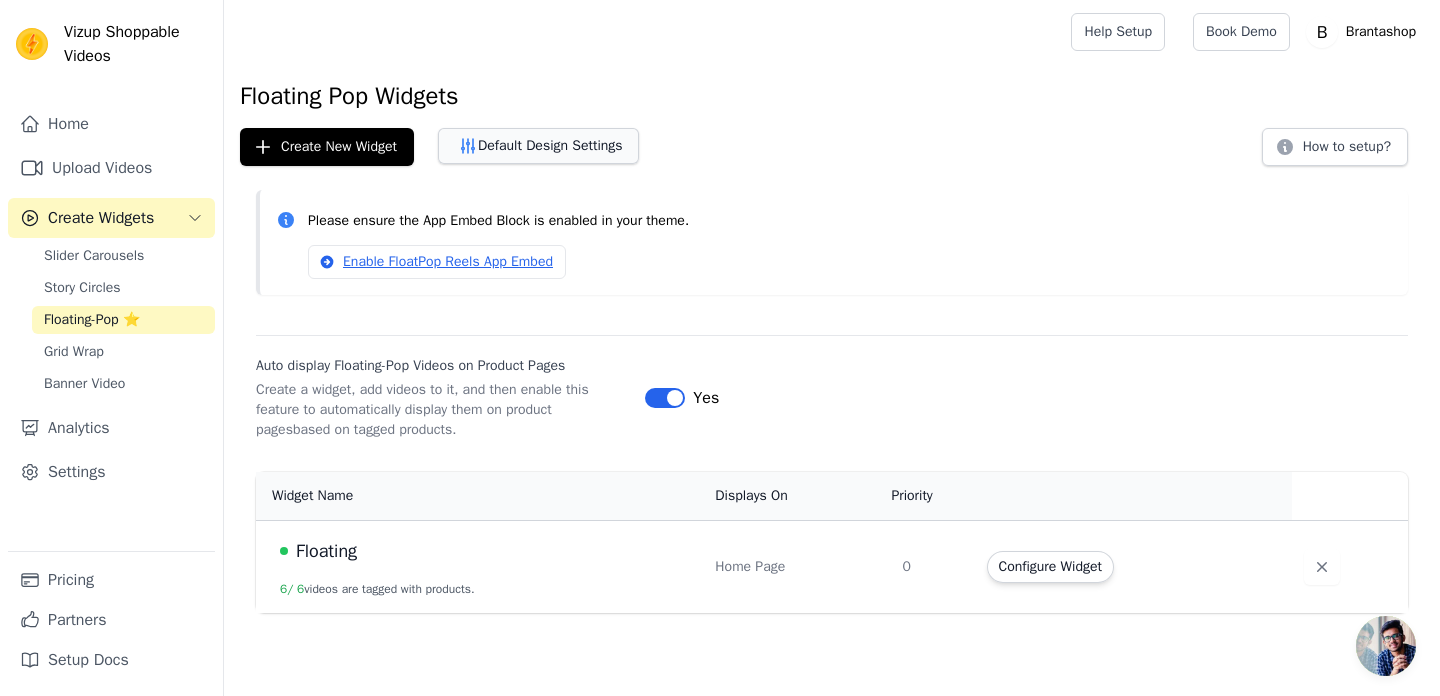 click on "Default Design Settings" at bounding box center (538, 146) 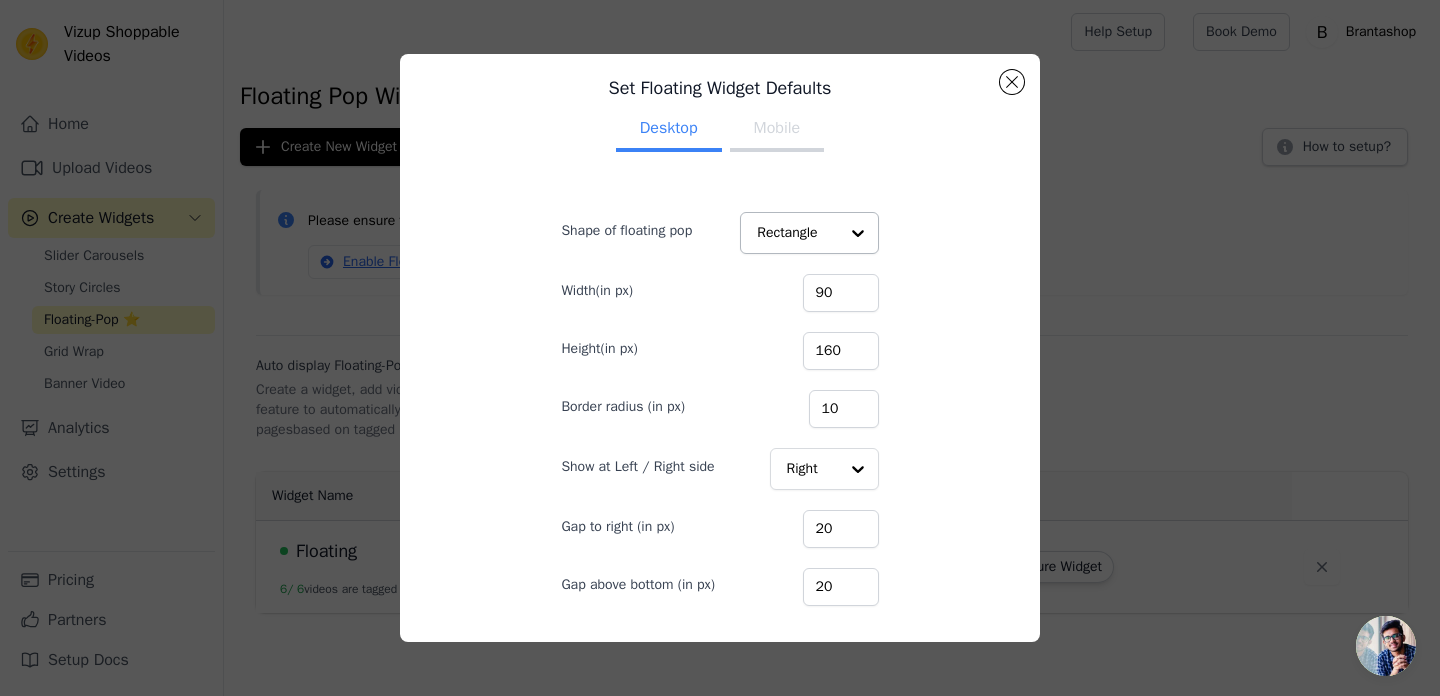 scroll, scrollTop: 11, scrollLeft: 0, axis: vertical 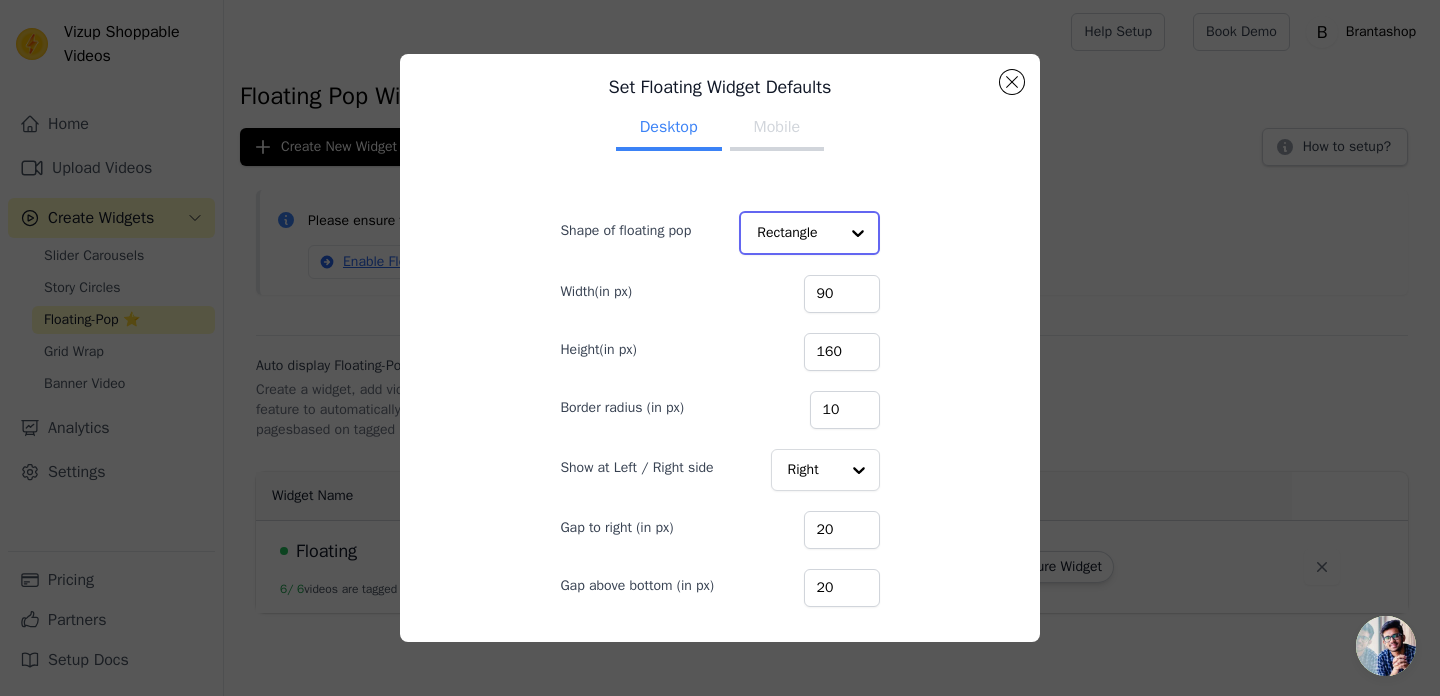 click on "Shape of floating pop" 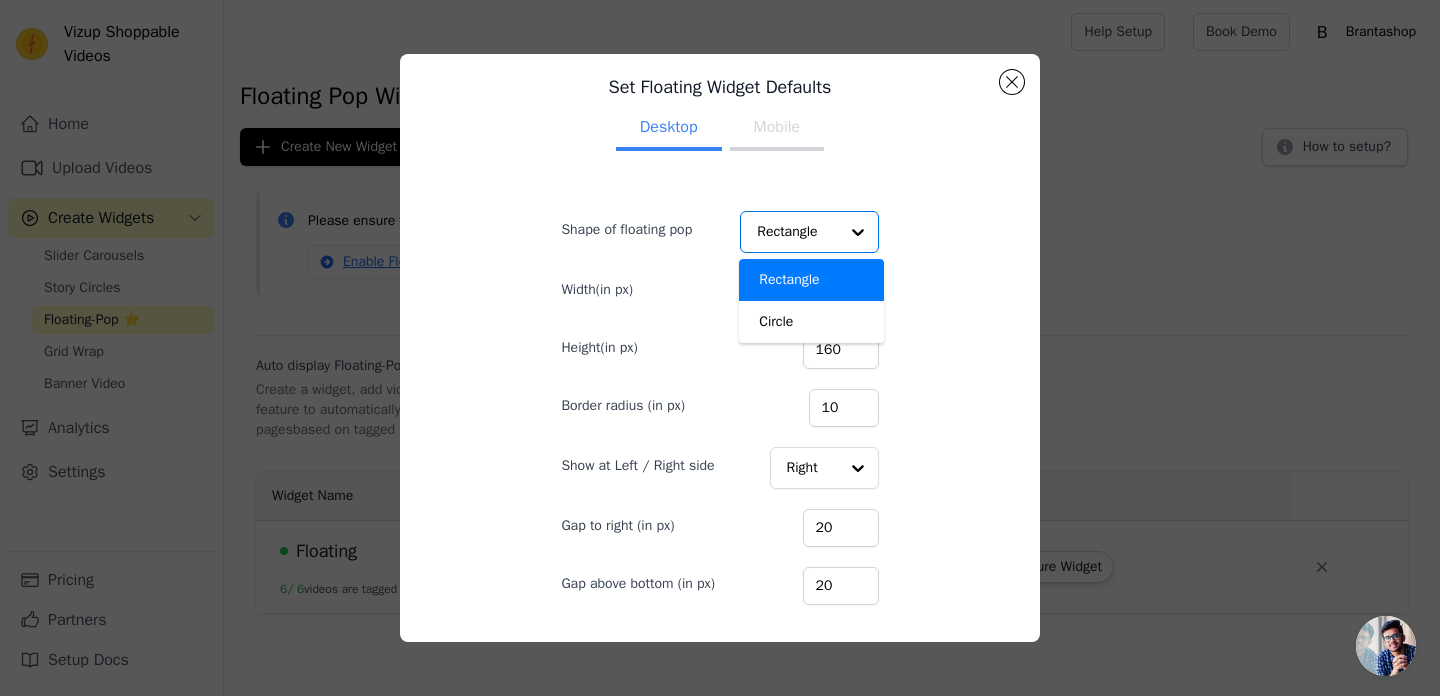 click on "Set Floating Widget Defaults   Desktop Mobile   Shape of floating pop     Rectangle   Circle       Option Rectangle, selected.   You are currently focused on option Rectangle. There are 2 results available.     Rectangle               Width(in px)   90   Height(in px)   160   Border radius (in px)   10   Show at Left / Right side         Right               Gap to right (in px)   20   Gap above bottom (in px)   20   Cancel     Save" at bounding box center [720, 348] 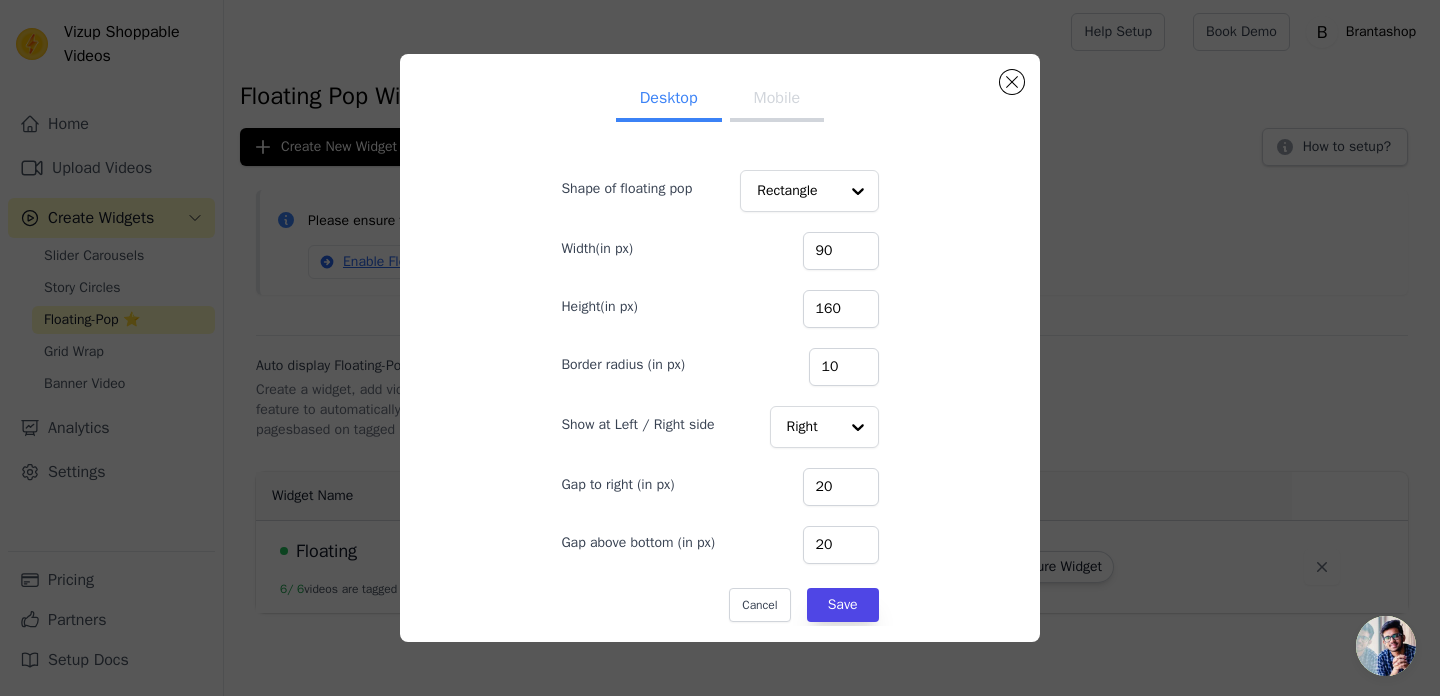 scroll, scrollTop: 63, scrollLeft: 0, axis: vertical 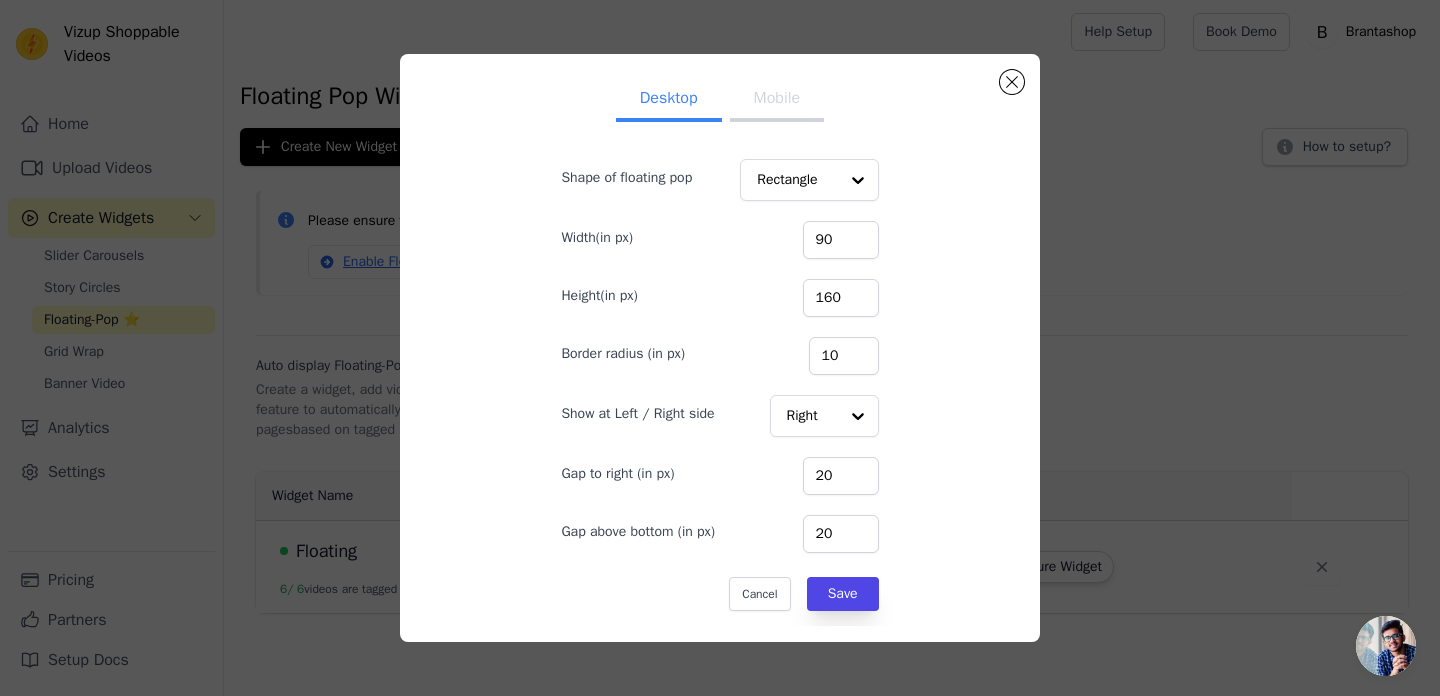 click on "Mobile" at bounding box center [777, 100] 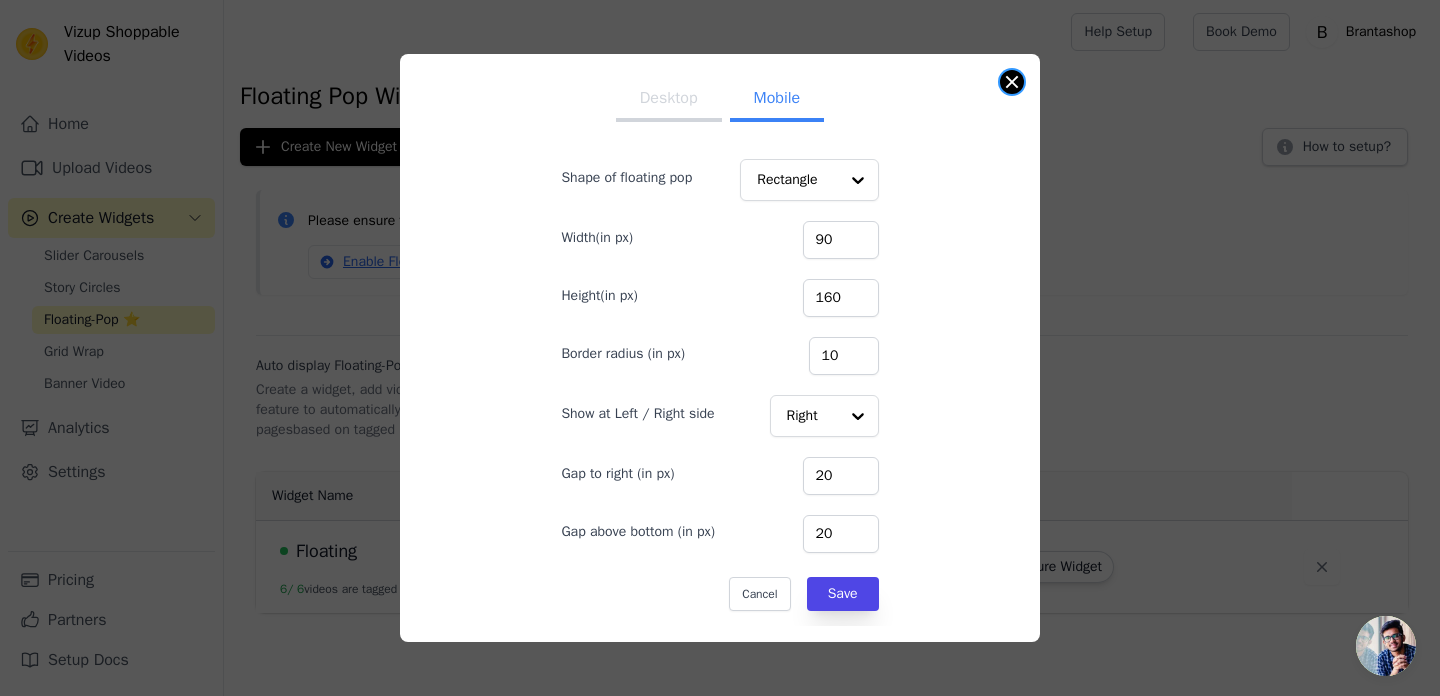 click at bounding box center [1012, 82] 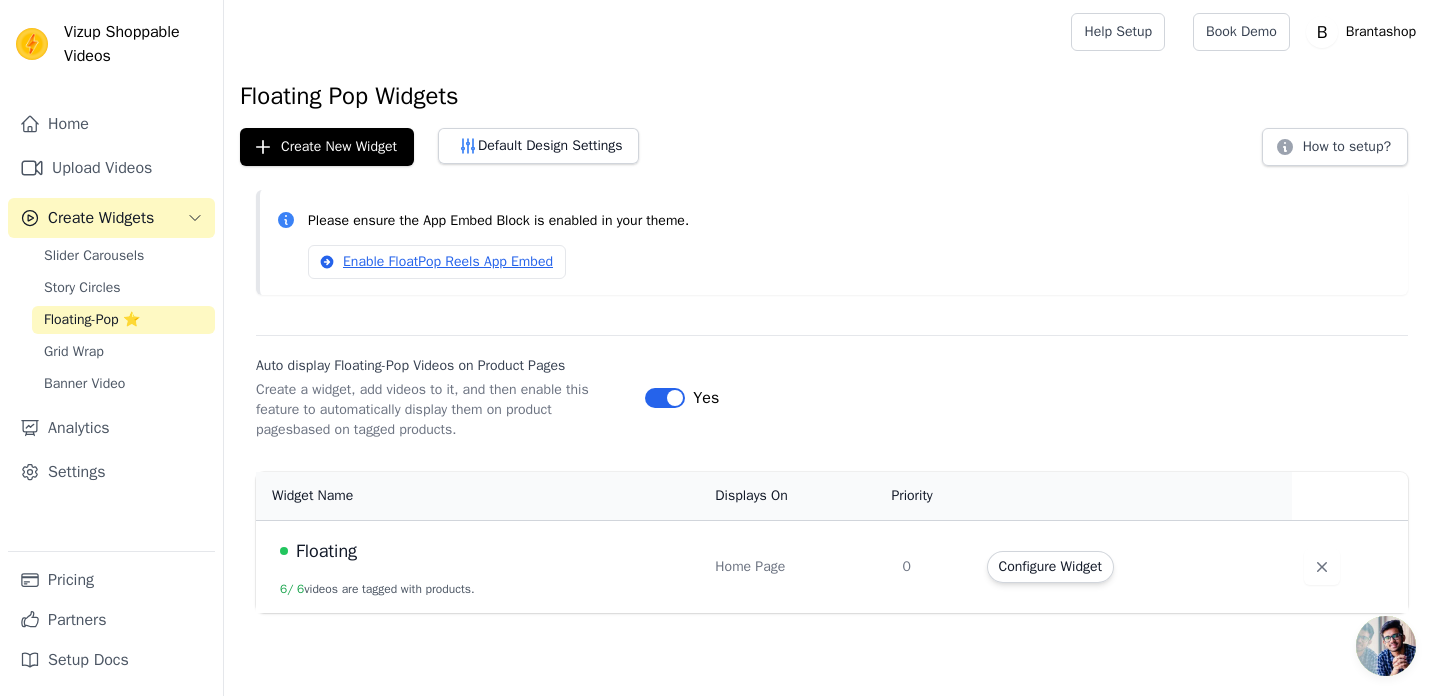 drag, startPoint x: 1380, startPoint y: 653, endPoint x: 1343, endPoint y: 390, distance: 265.5899 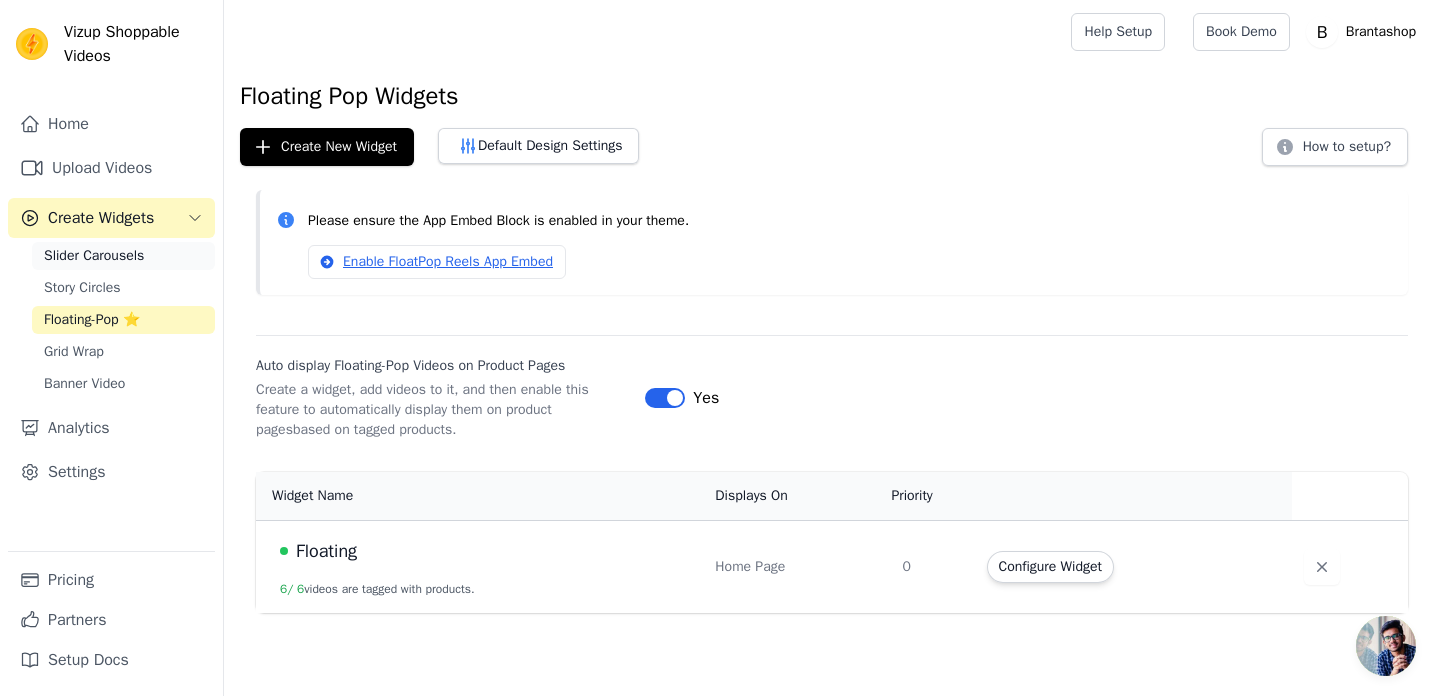 click on "Slider Carousels" at bounding box center [94, 256] 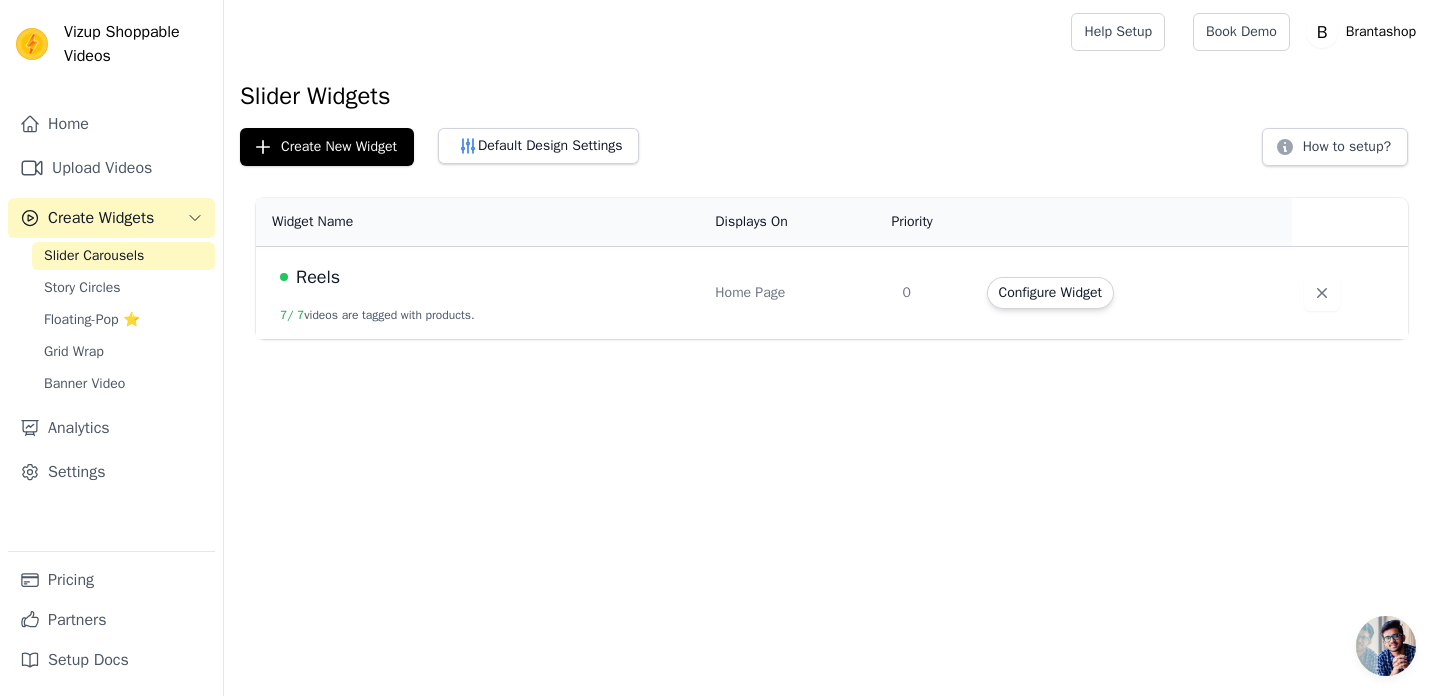 click at bounding box center [1386, 646] 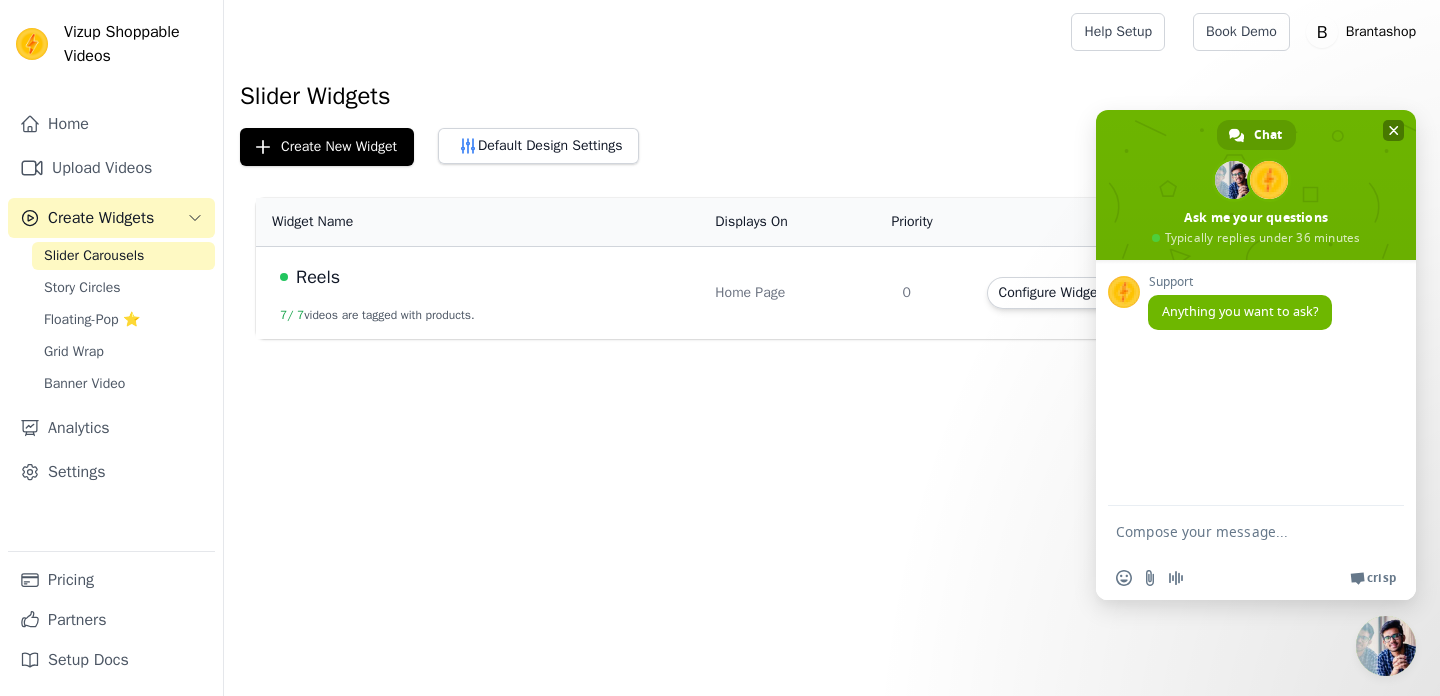 click at bounding box center (1394, 130) 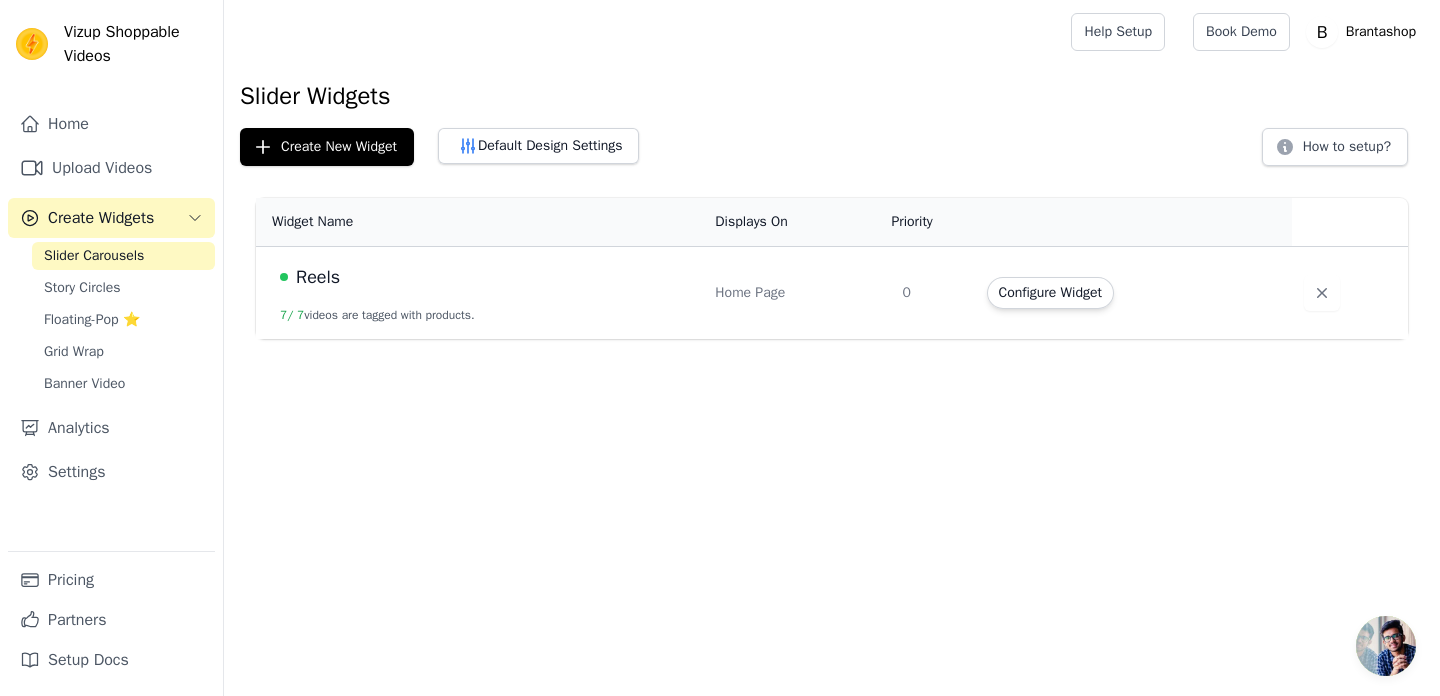 click on "Slider Carousels" at bounding box center (94, 256) 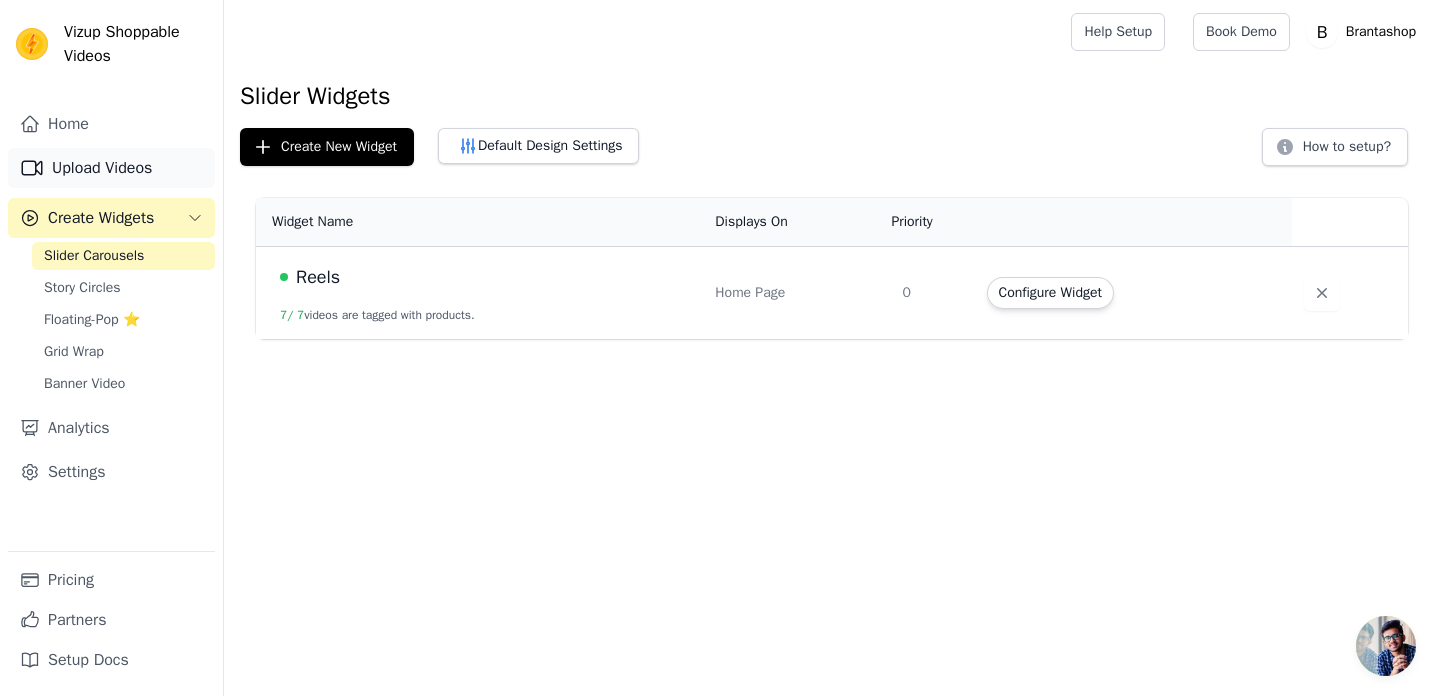 click on "Upload Videos" at bounding box center [111, 168] 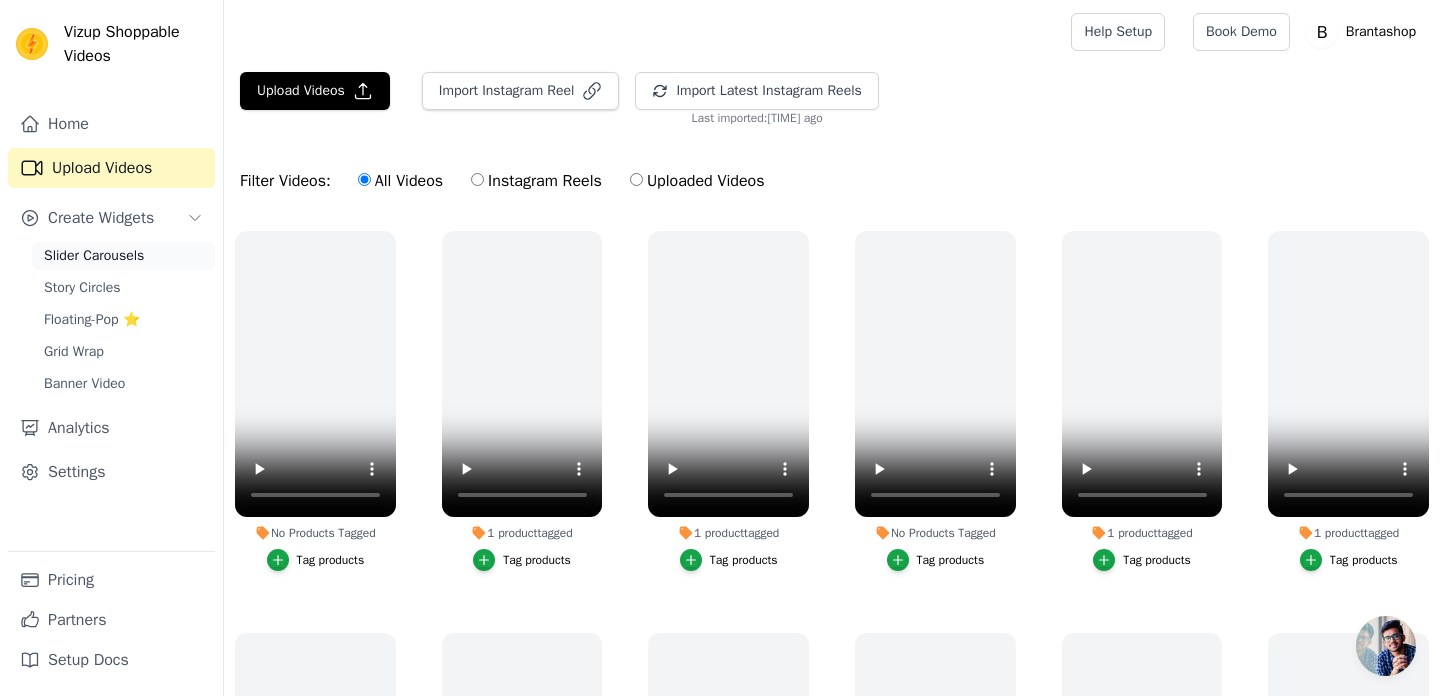 click on "Slider Carousels" at bounding box center (94, 256) 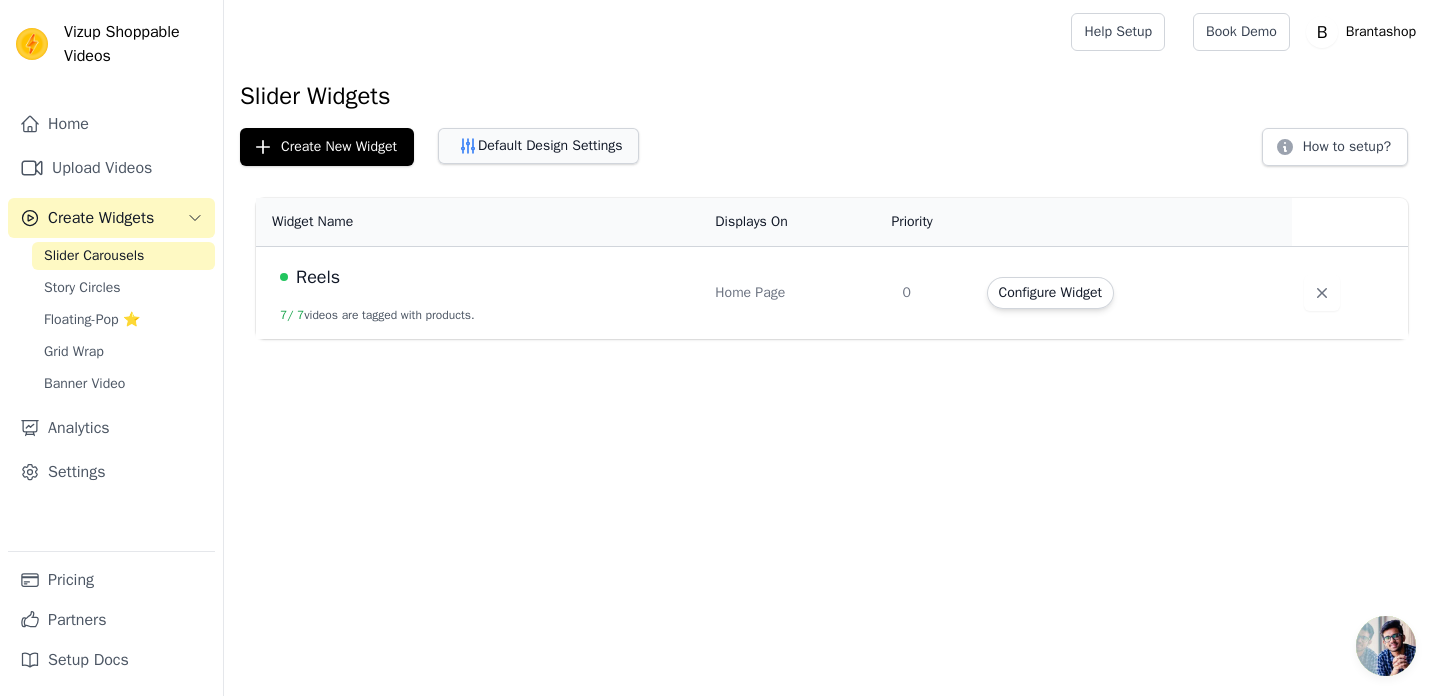 click on "Default Design Settings" at bounding box center (538, 146) 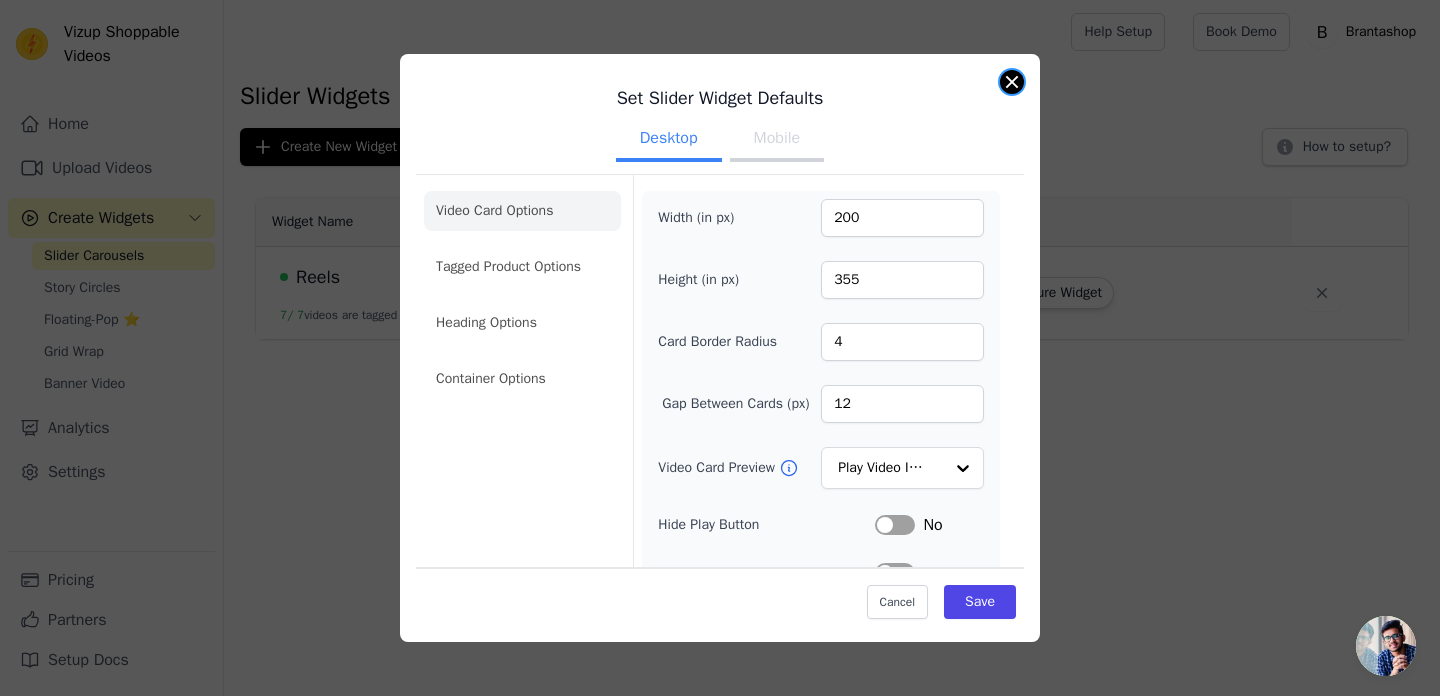 click at bounding box center [1012, 82] 